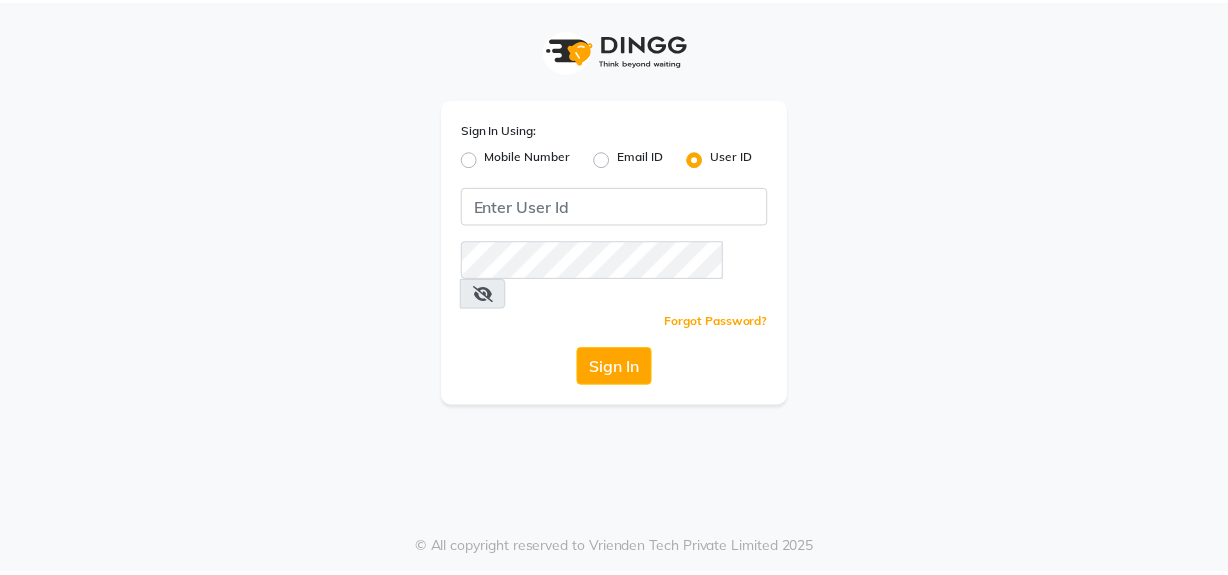 scroll, scrollTop: 0, scrollLeft: 0, axis: both 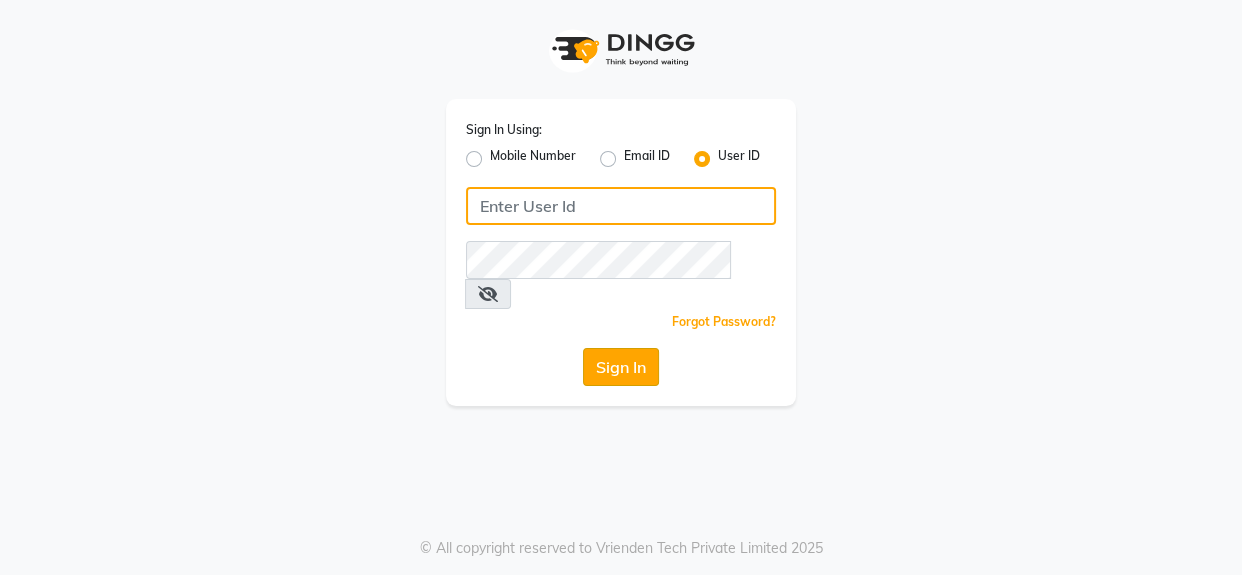 type on "mmbmakemeblush" 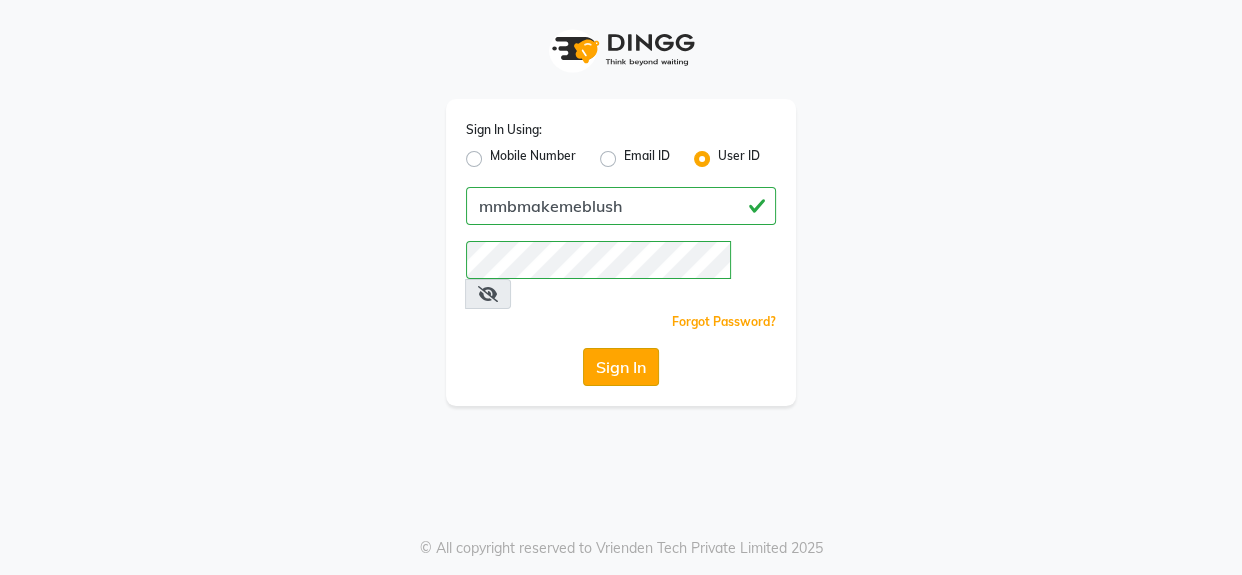 click on "Sign In" 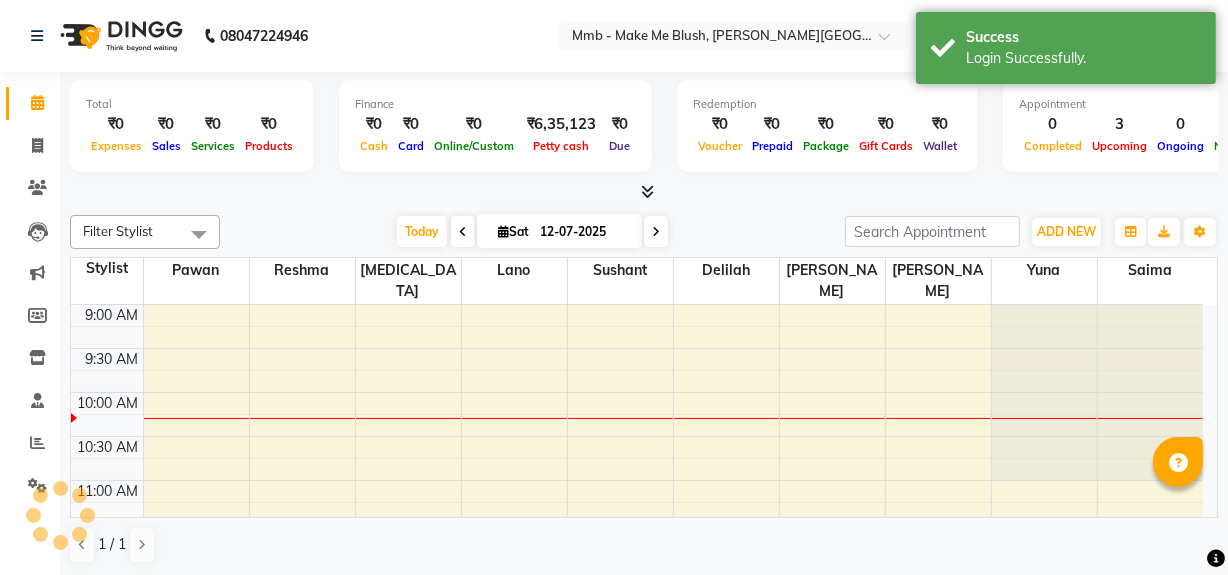 scroll, scrollTop: 0, scrollLeft: 0, axis: both 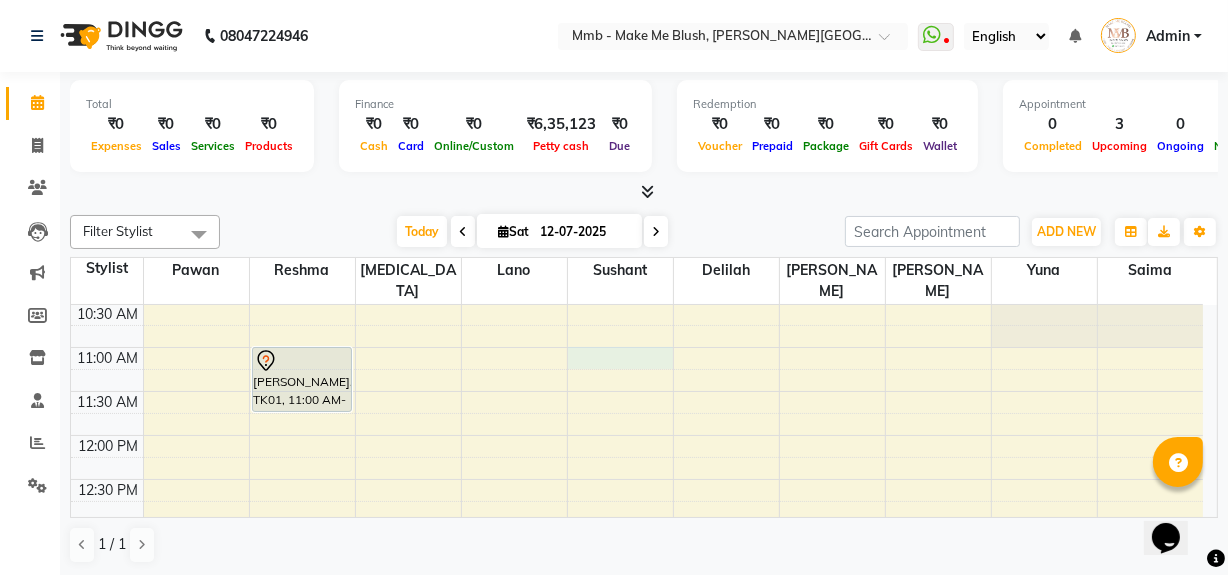 click on "9:00 AM 9:30 AM 10:00 AM 10:30 AM 11:00 AM 11:30 AM 12:00 PM 12:30 PM 1:00 PM 1:30 PM 2:00 PM 2:30 PM 3:00 PM 3:30 PM 4:00 PM 4:30 PM 5:00 PM 5:30 PM 6:00 PM 6:30 PM 7:00 PM 7:30 PM 8:00 PM 8:30 PM             [PERSON_NAME], TK01, 11:00 AM-11:45 AM, Regular Pedicure              sakina Tailor, TK02, 04:00 PM-04:45 PM, Hair Cut Without Wash             sakina Tailor, TK02, 04:45 PM-05:30 PM, Hair Cut Without Wash" at bounding box center (637, 699) 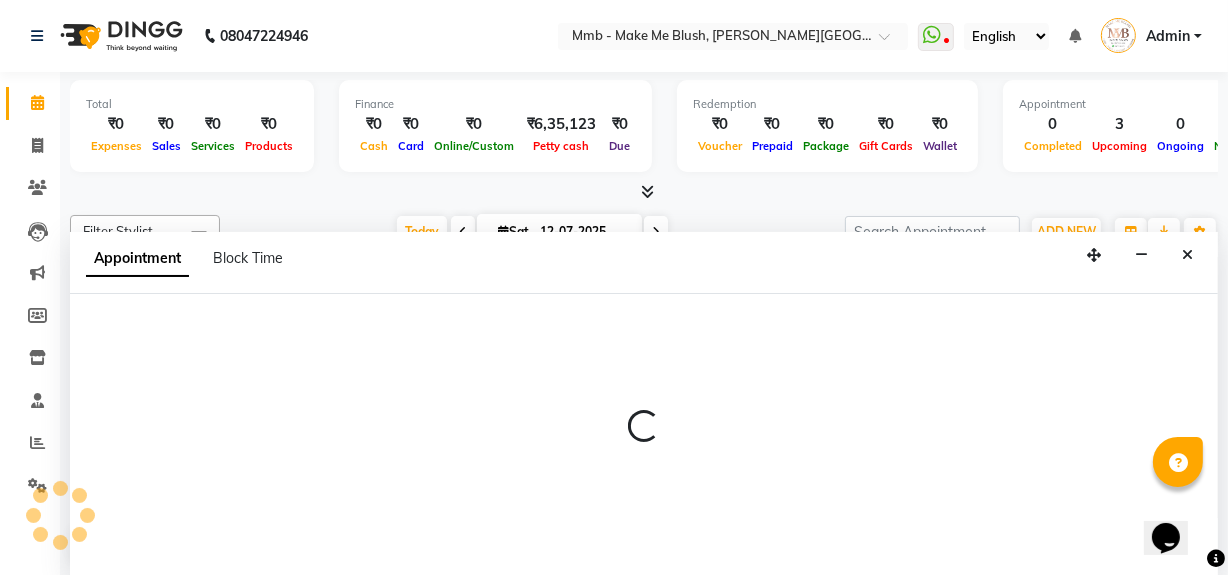 scroll, scrollTop: 0, scrollLeft: 0, axis: both 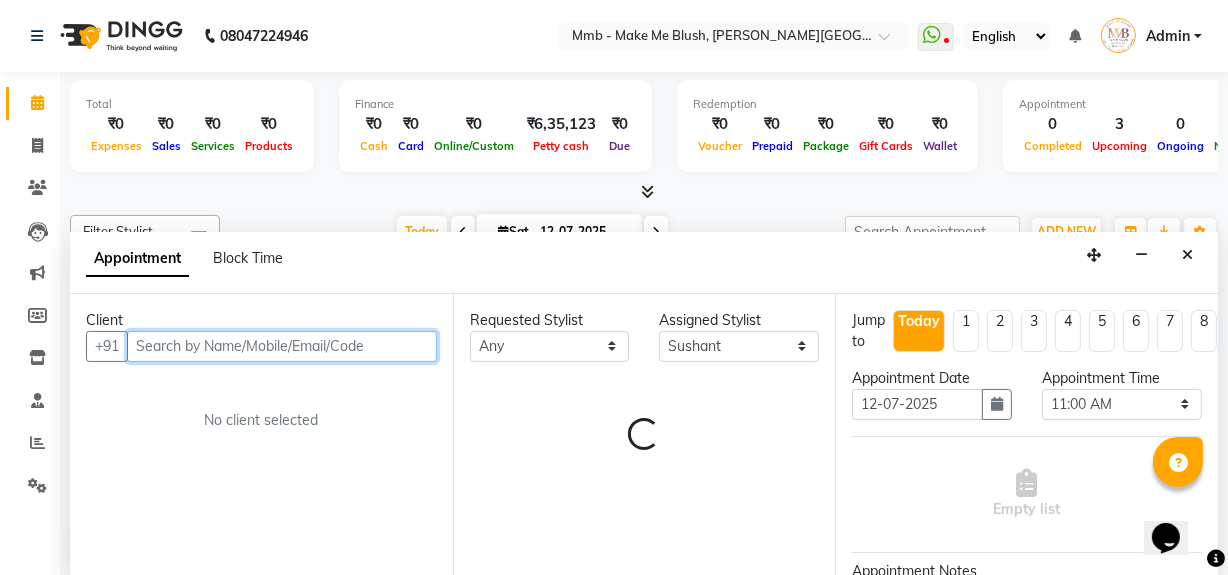 click at bounding box center [282, 346] 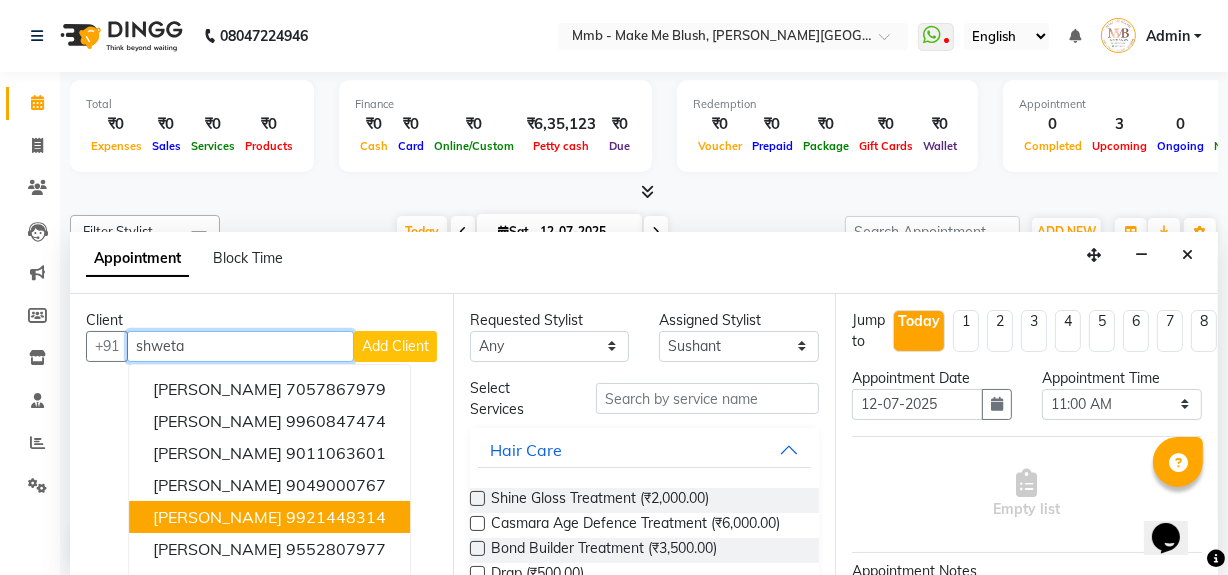 scroll, scrollTop: 0, scrollLeft: 0, axis: both 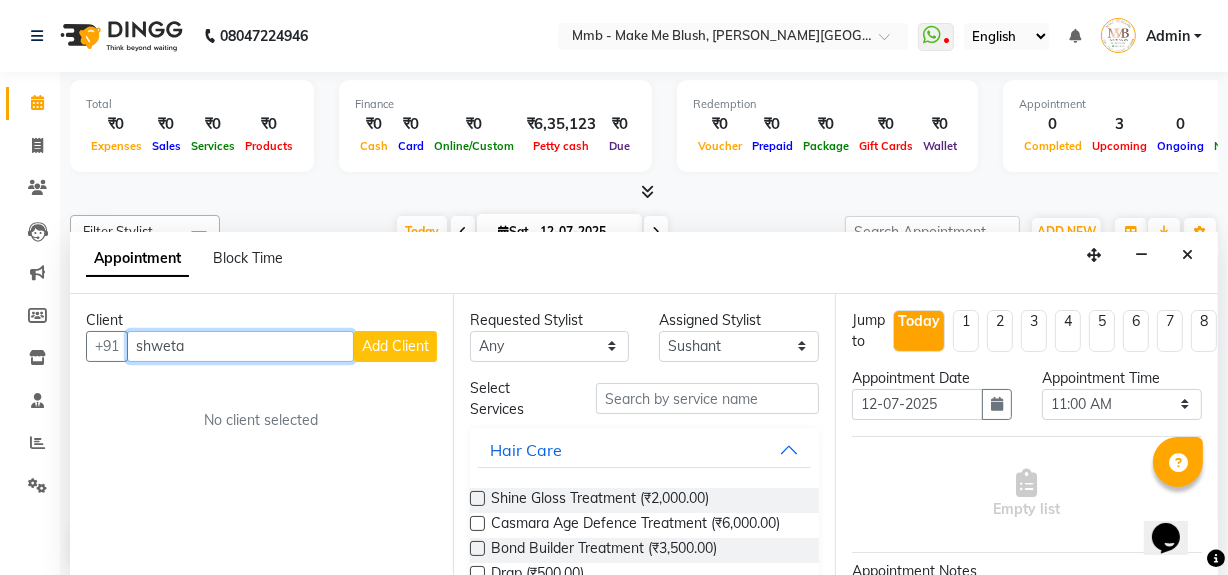 click on "Client +91 shweta Add Client  No client selected" at bounding box center (261, 435) 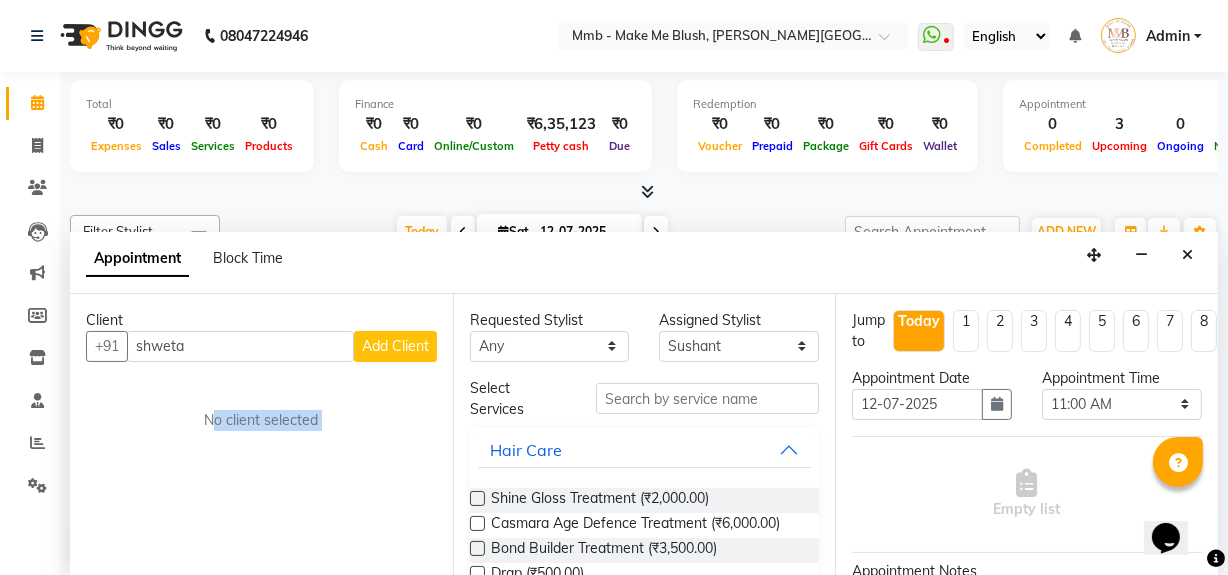 click on "Client +91 shweta Add Client  No client selected" at bounding box center (261, 435) 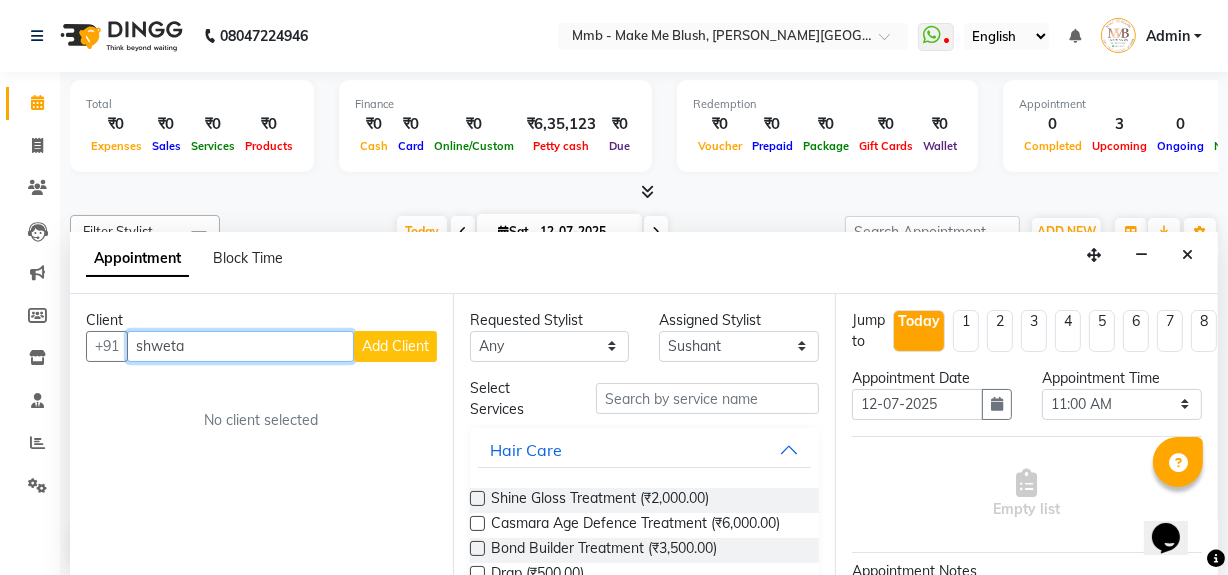 click on "shweta" at bounding box center [240, 346] 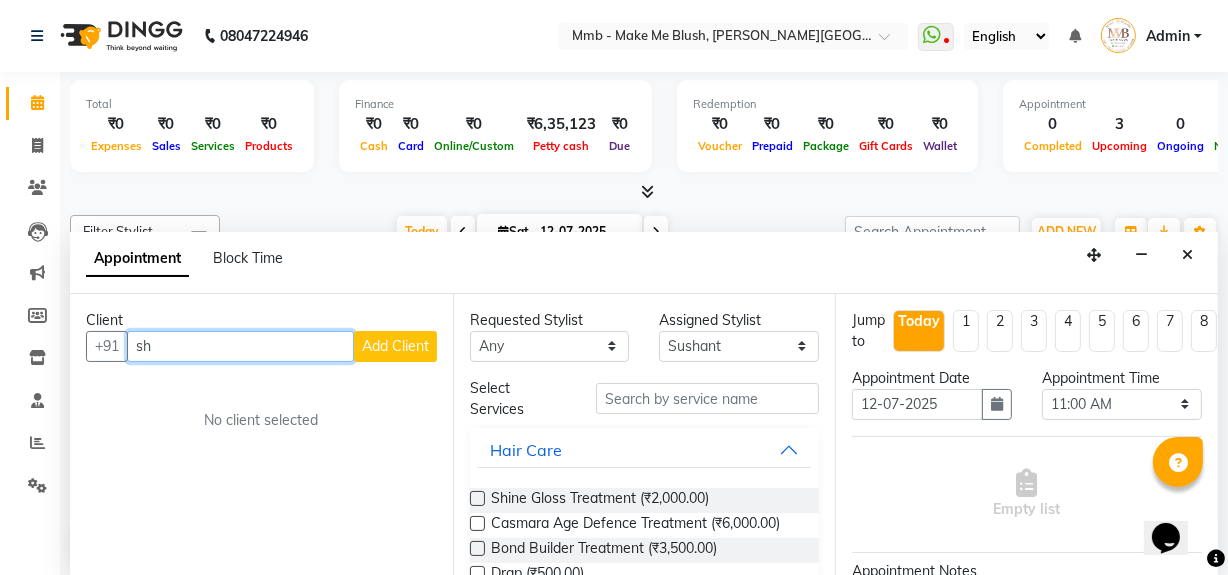 type on "s" 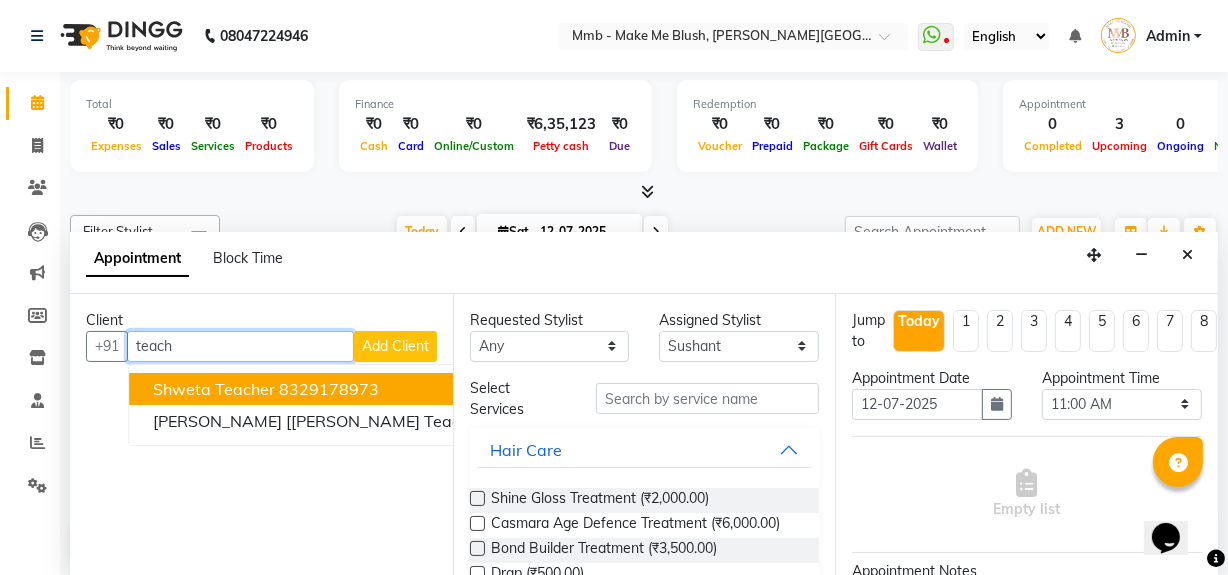 click on "Shweta Teacher  8329178973" at bounding box center [373, 389] 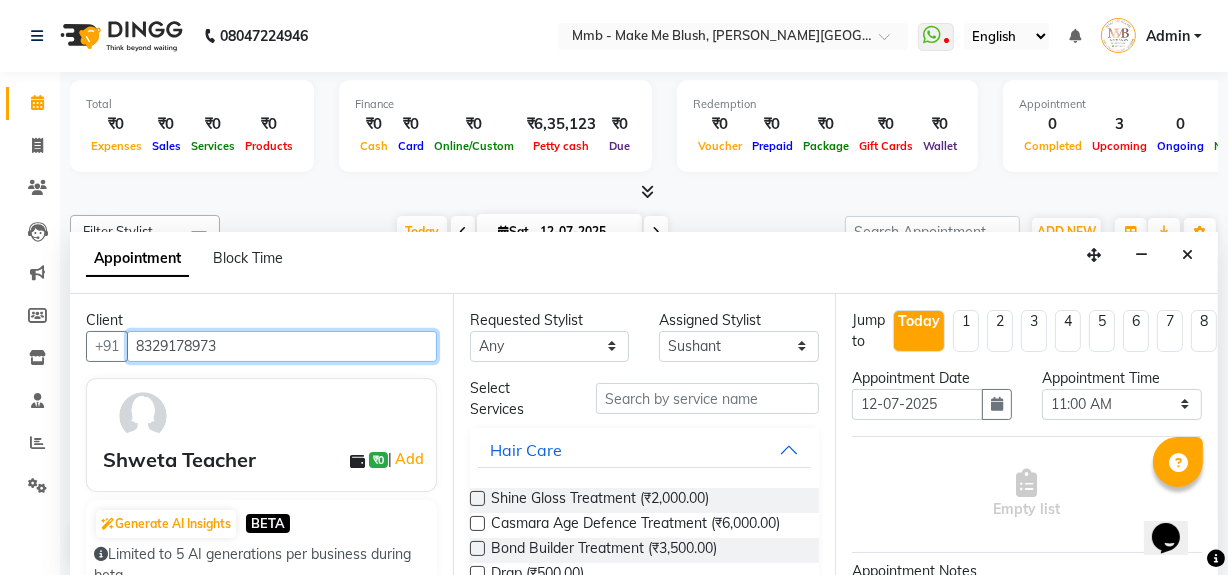 type on "8329178973" 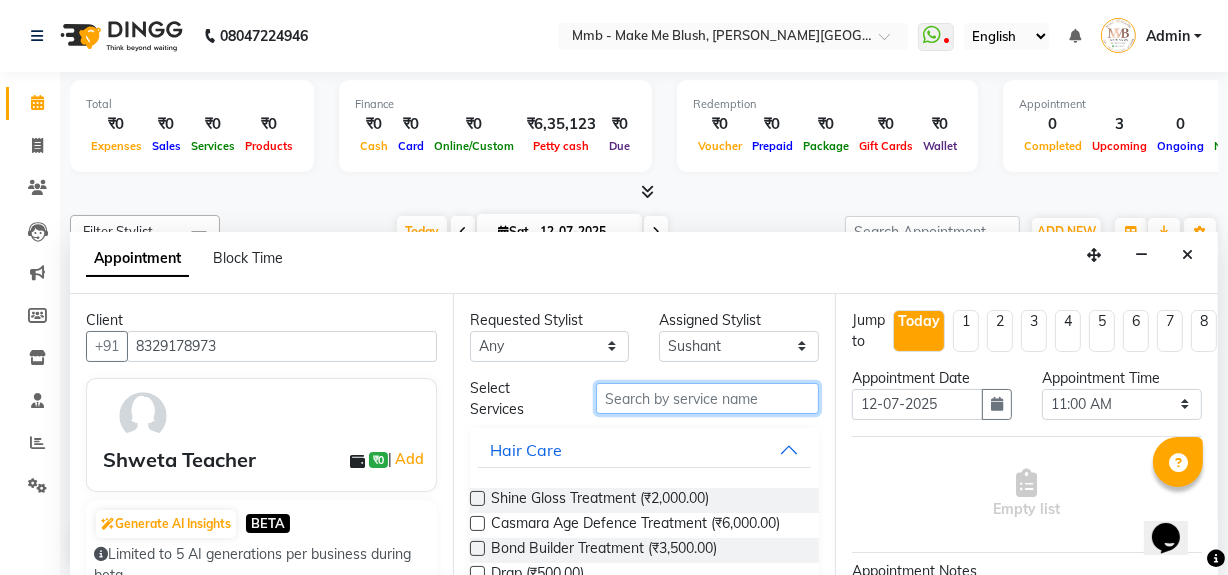 click at bounding box center [707, 398] 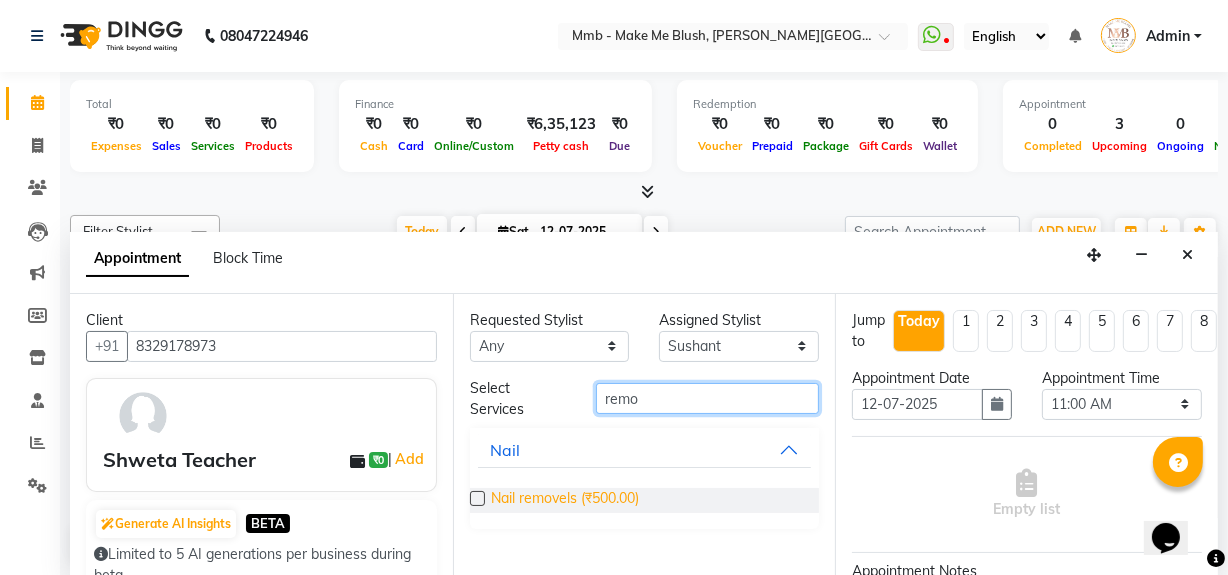 type on "remo" 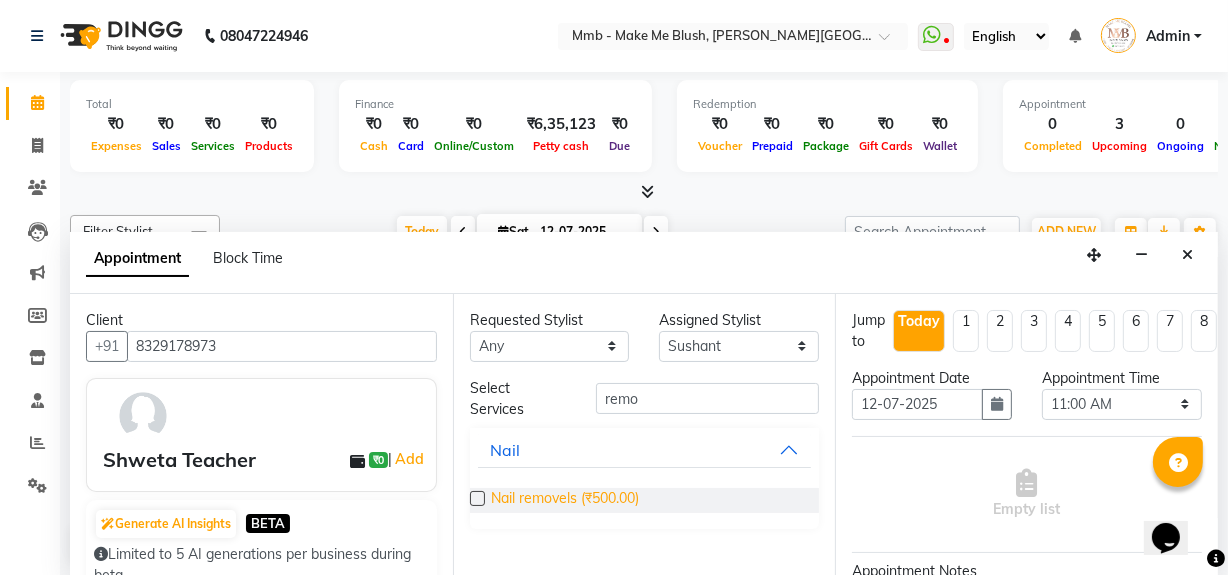 click on "Nail removels (₹500.00)" at bounding box center (565, 500) 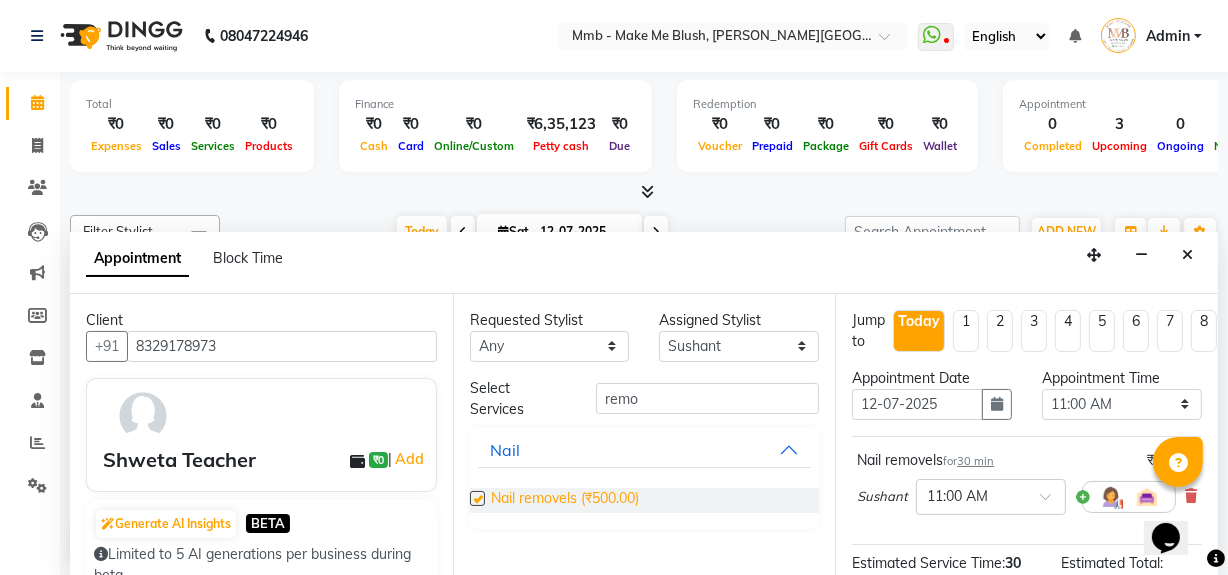 checkbox on "false" 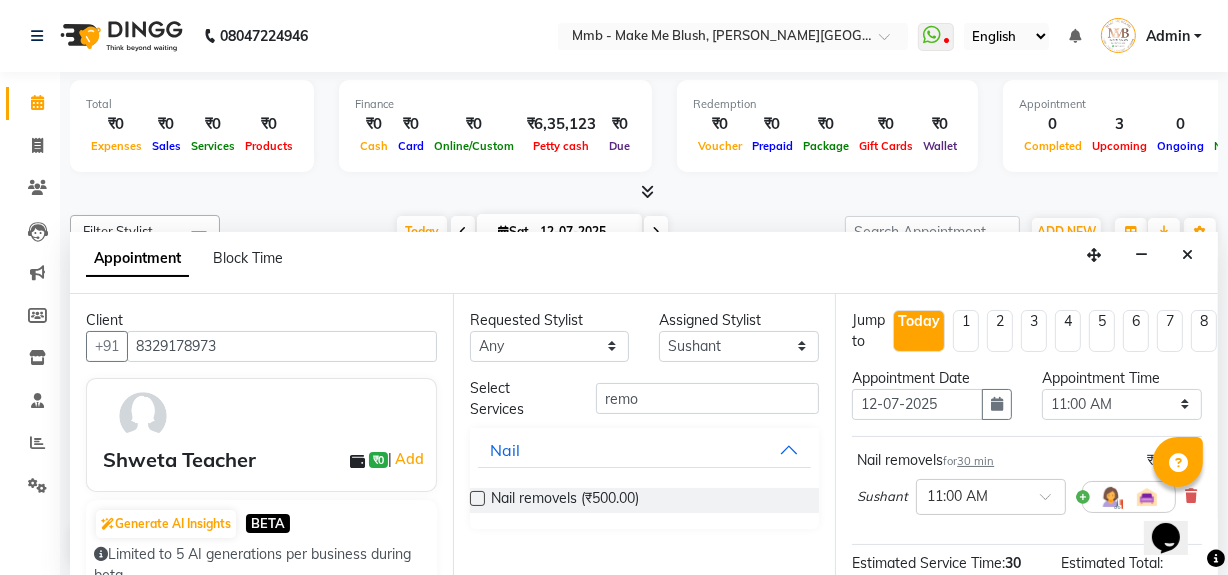 scroll, scrollTop: 235, scrollLeft: 0, axis: vertical 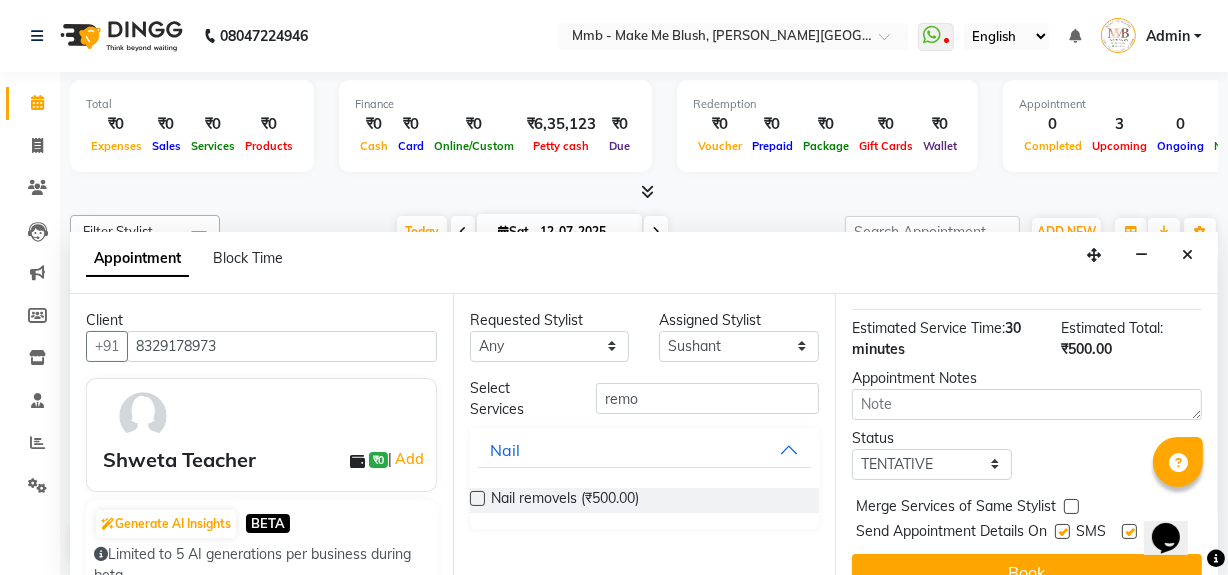 click on "Opens Chat This icon Opens the chat window." at bounding box center (1175, 502) 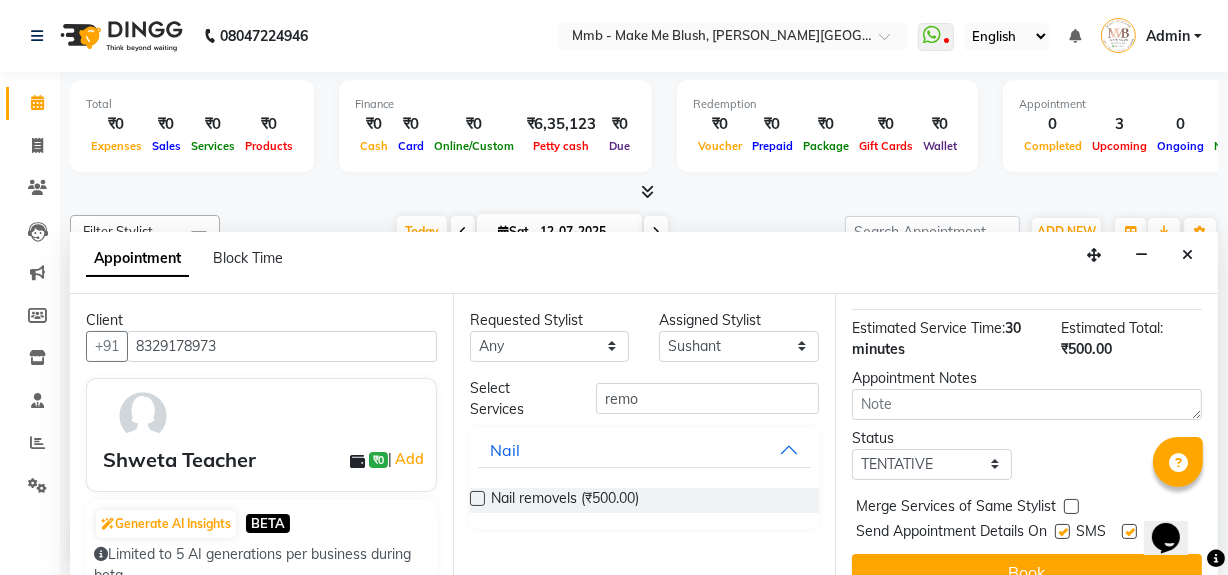 scroll, scrollTop: 293, scrollLeft: 0, axis: vertical 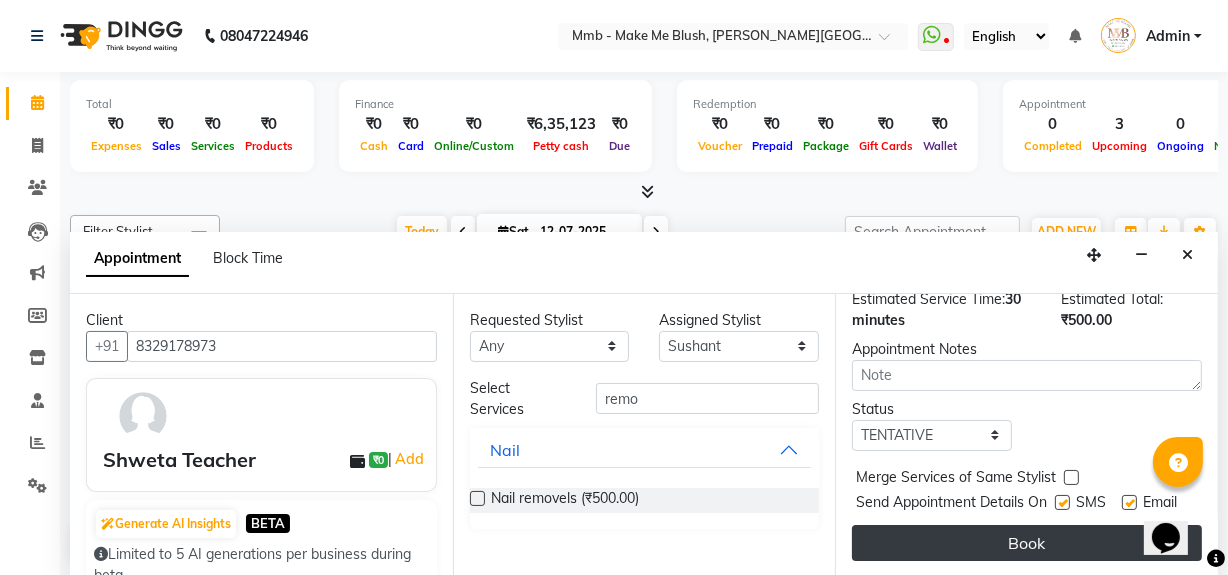 click on "Book" at bounding box center [1027, 543] 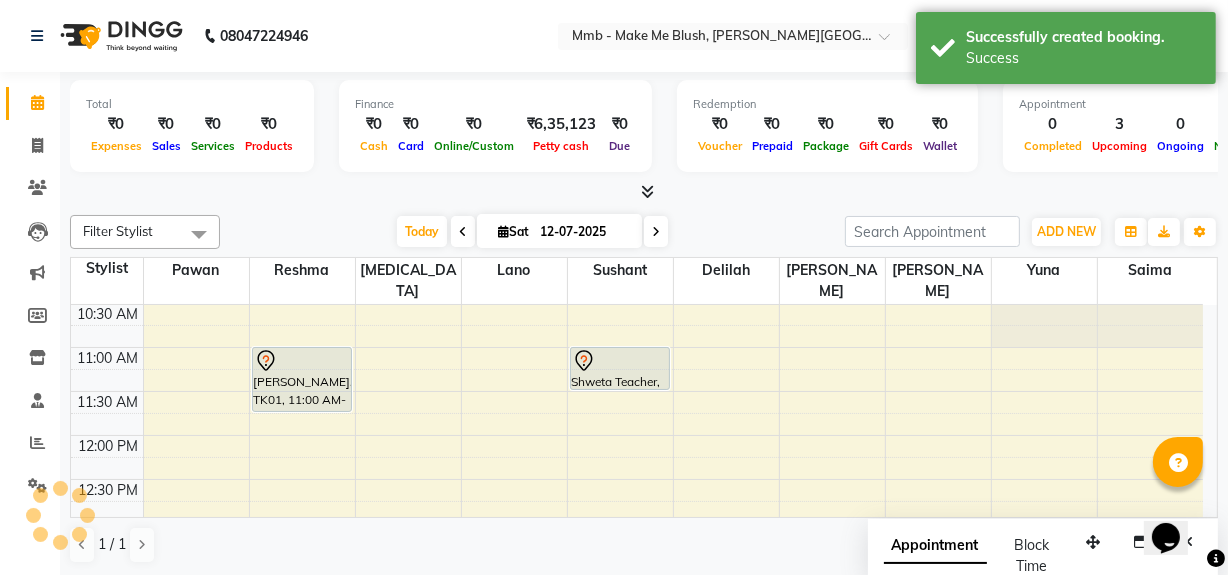 scroll, scrollTop: 0, scrollLeft: 0, axis: both 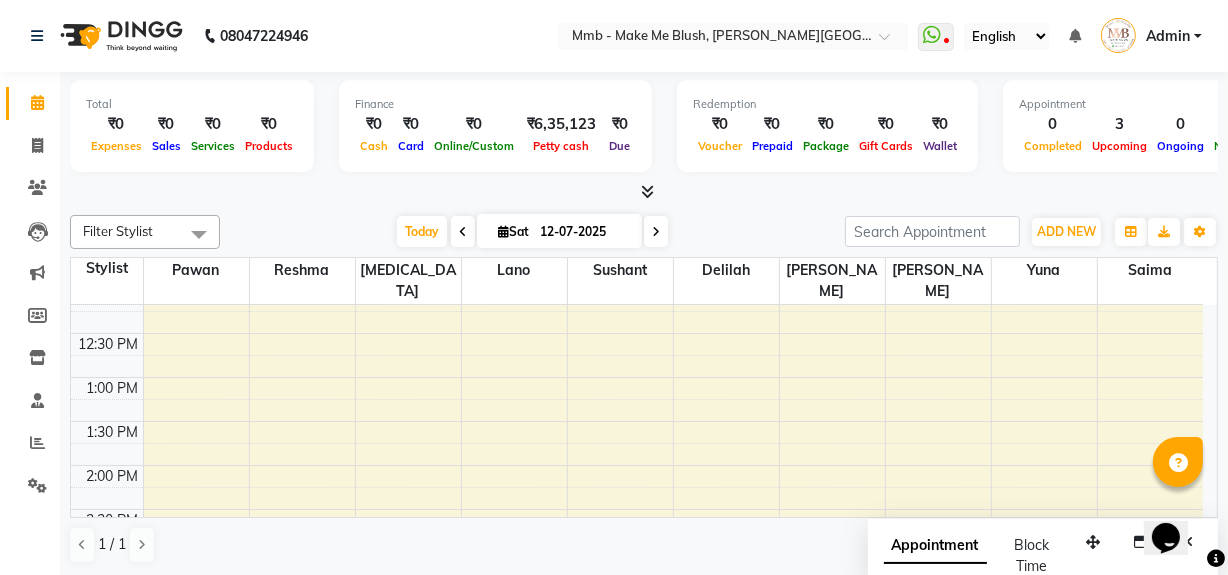 click on "Opens Chat This icon Opens the chat window." at bounding box center [1175, 502] 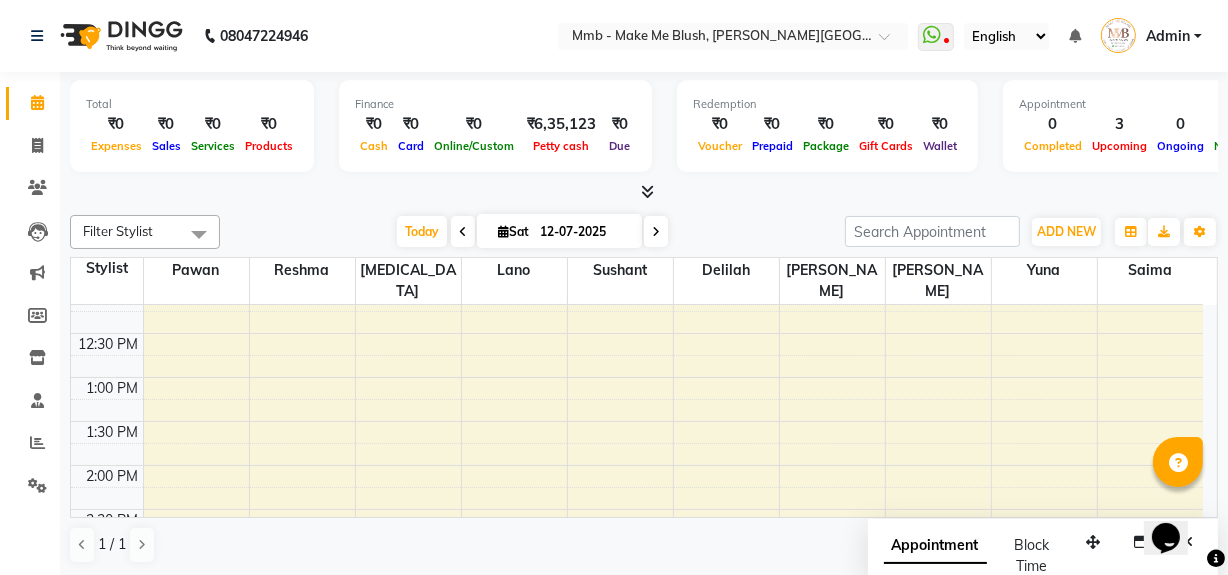 drag, startPoint x: 2351, startPoint y: 995, endPoint x: 1208, endPoint y: 504, distance: 1243.9976 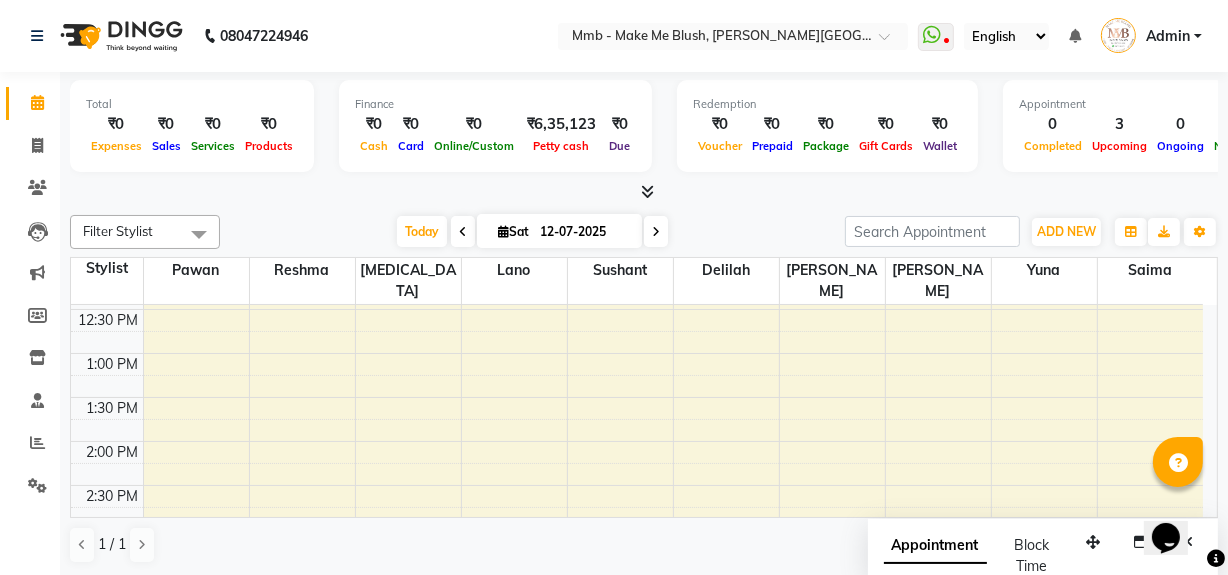 scroll, scrollTop: 315, scrollLeft: 0, axis: vertical 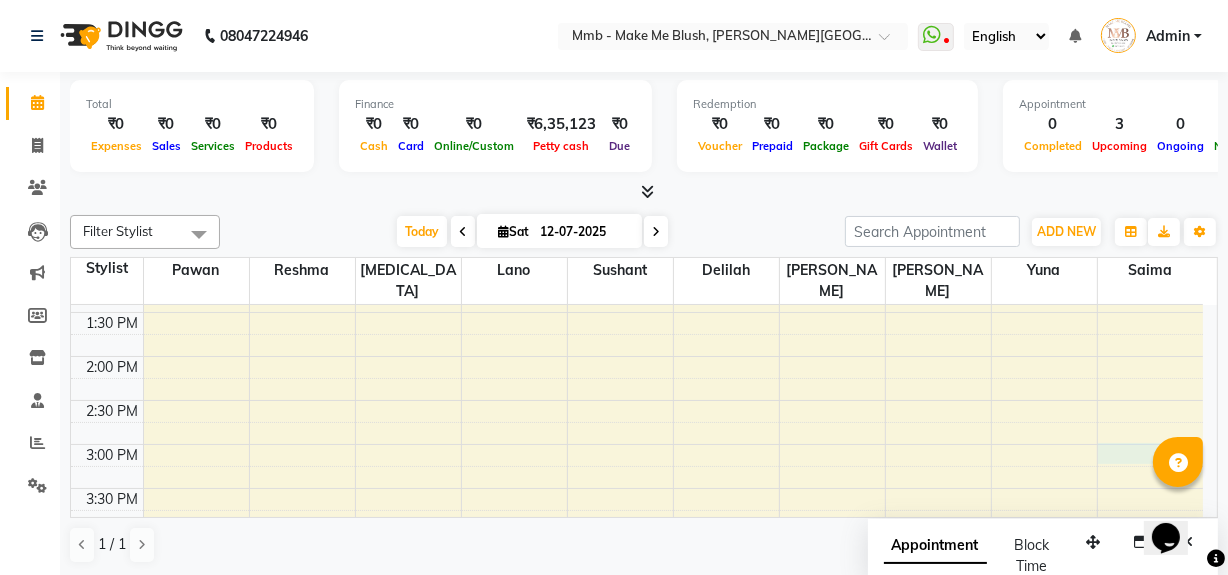 click on "9:00 AM 9:30 AM 10:00 AM 10:30 AM 11:00 AM 11:30 AM 12:00 PM 12:30 PM 1:00 PM 1:30 PM 2:00 PM 2:30 PM 3:00 PM 3:30 PM 4:00 PM 4:30 PM 5:00 PM 5:30 PM 6:00 PM 6:30 PM 7:00 PM 7:30 PM 8:00 PM 8:30 PM             [PERSON_NAME], TK01, 11:00 AM-11:45 AM, Regular Pedicure              Shweta Teacher, TK03, 11:00 AM-11:30 AM, Nail removels             sakina Tailor, TK02, 04:00 PM-04:45 PM, Hair Cut Without Wash             sakina Tailor, TK02, 04:45 PM-05:30 PM, Hair Cut Without Wash" at bounding box center (637, 444) 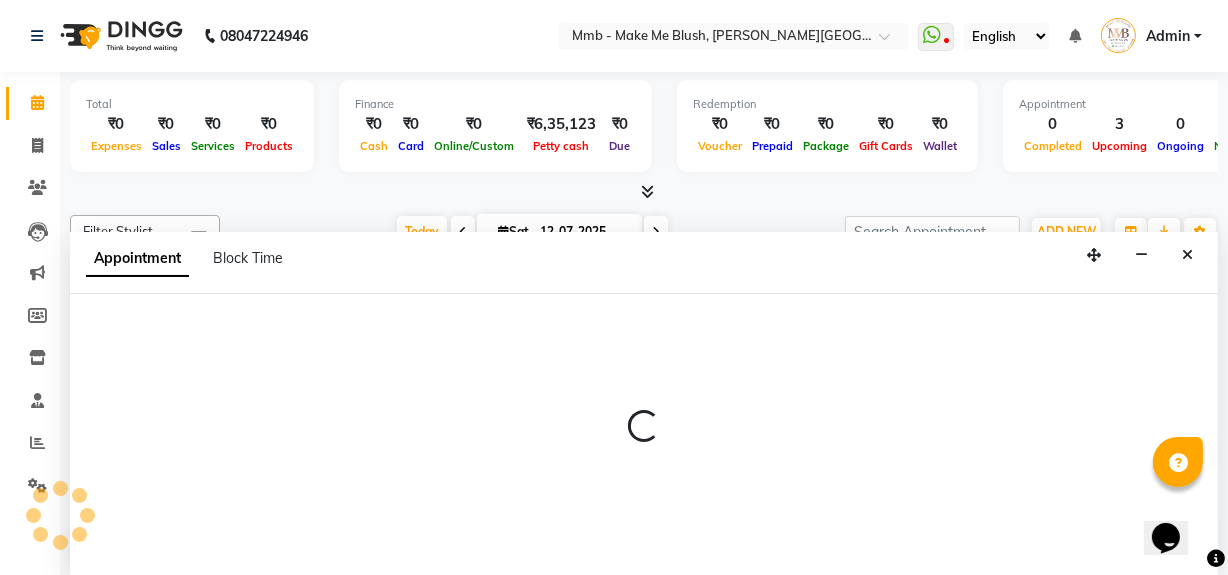 scroll, scrollTop: 0, scrollLeft: 0, axis: both 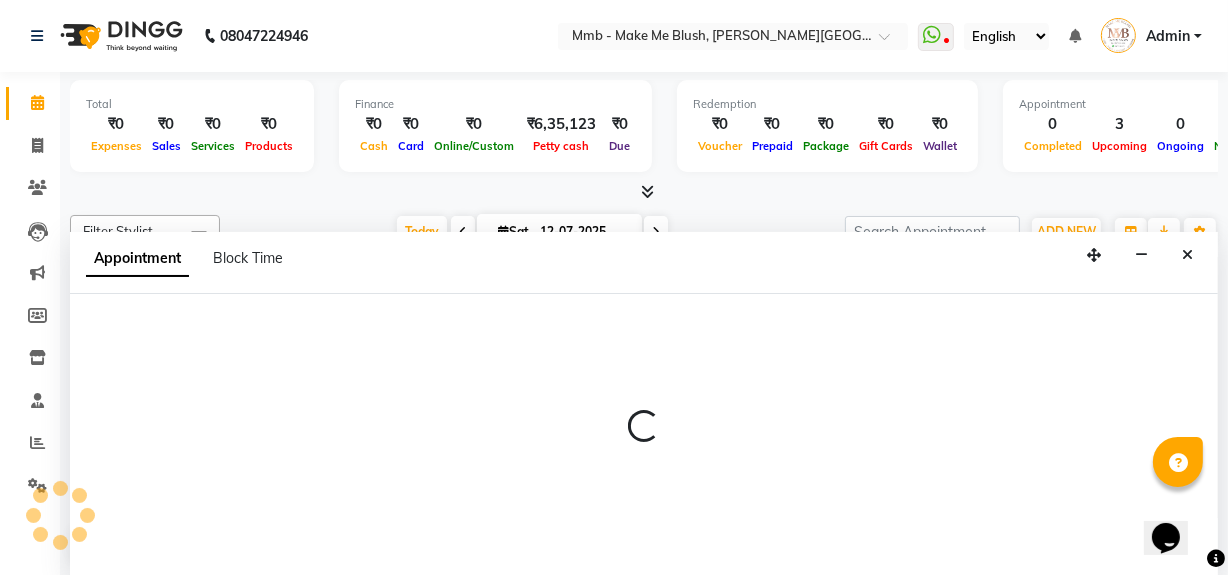 select on "74536" 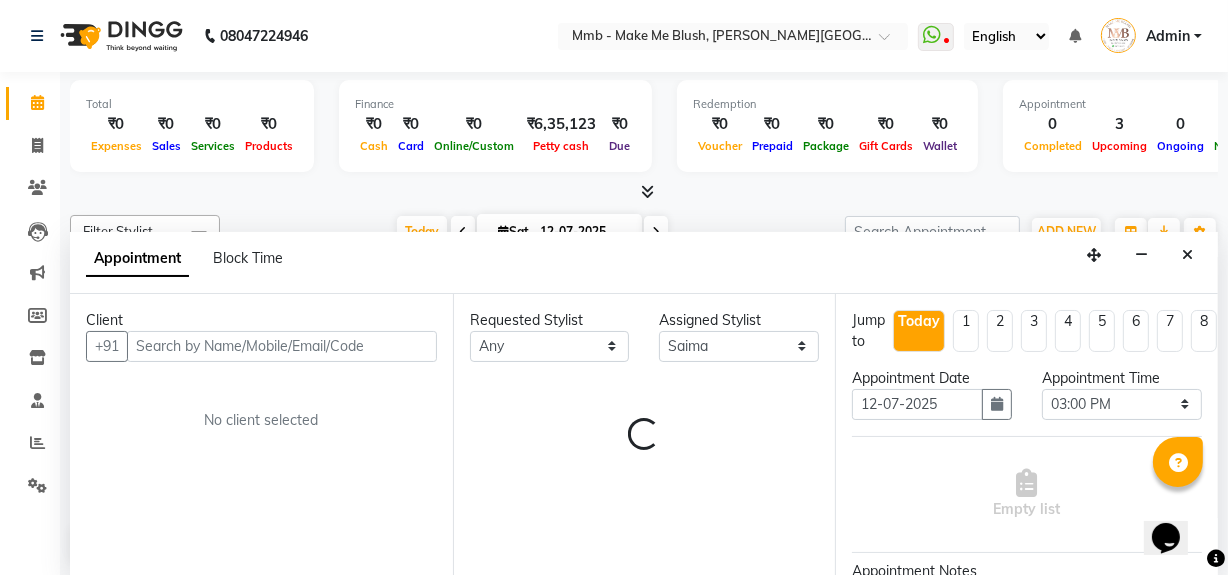 click at bounding box center (282, 346) 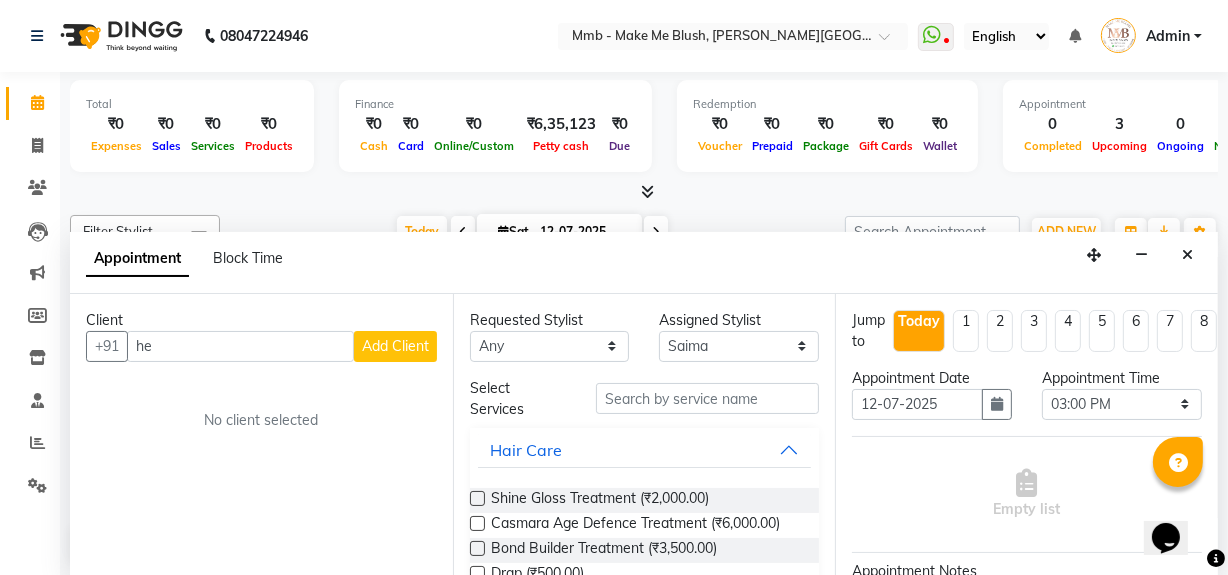 type on "h" 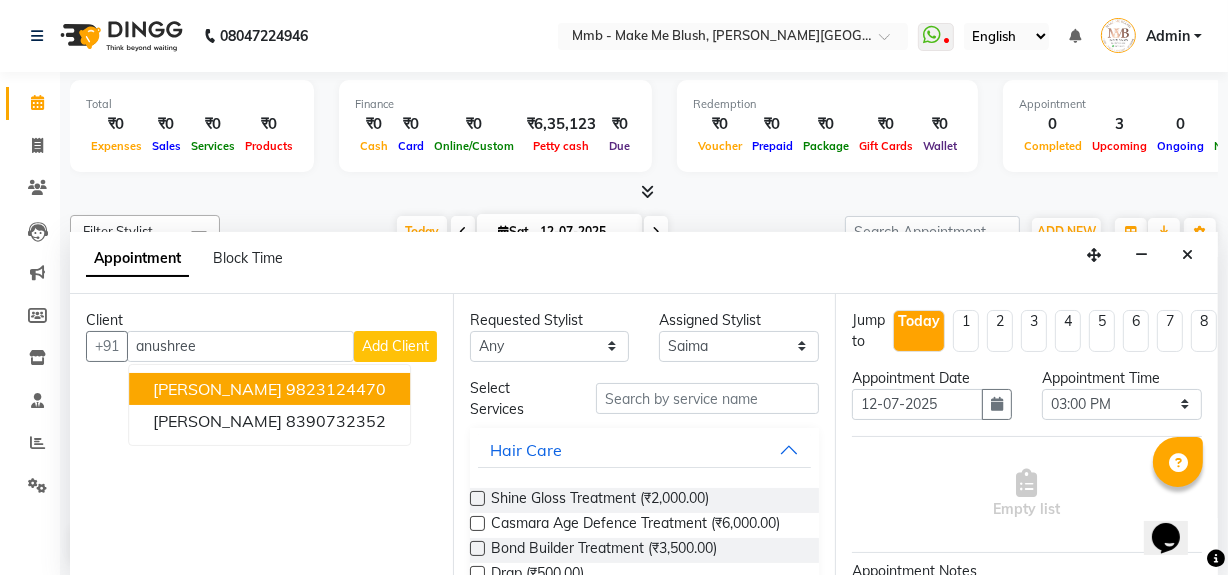 click on "[PERSON_NAME]" at bounding box center [217, 389] 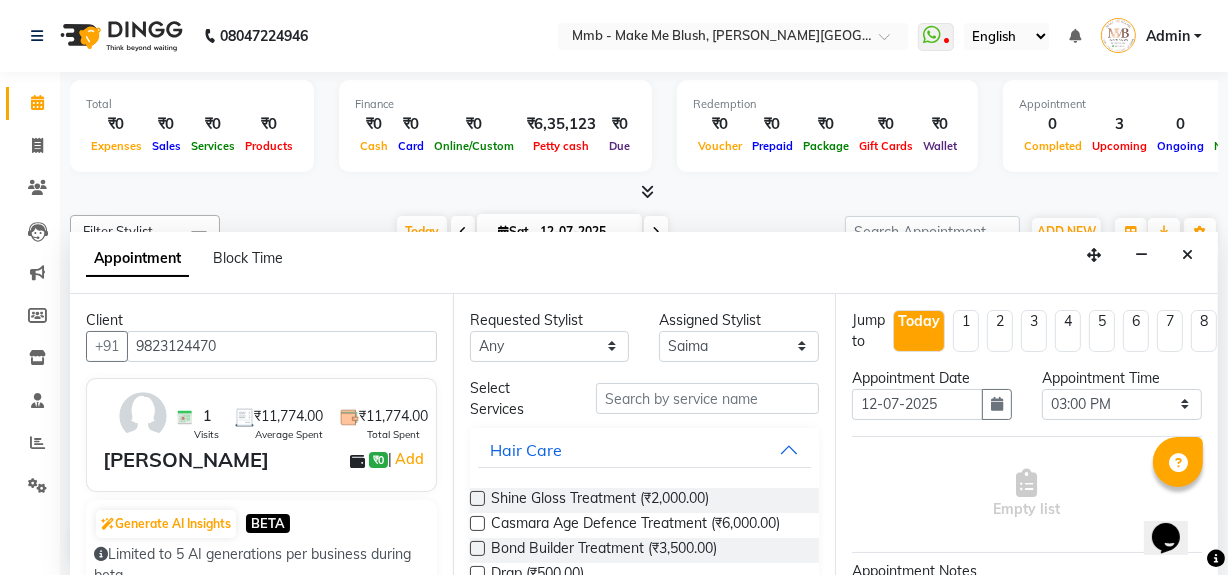 type on "9823124470" 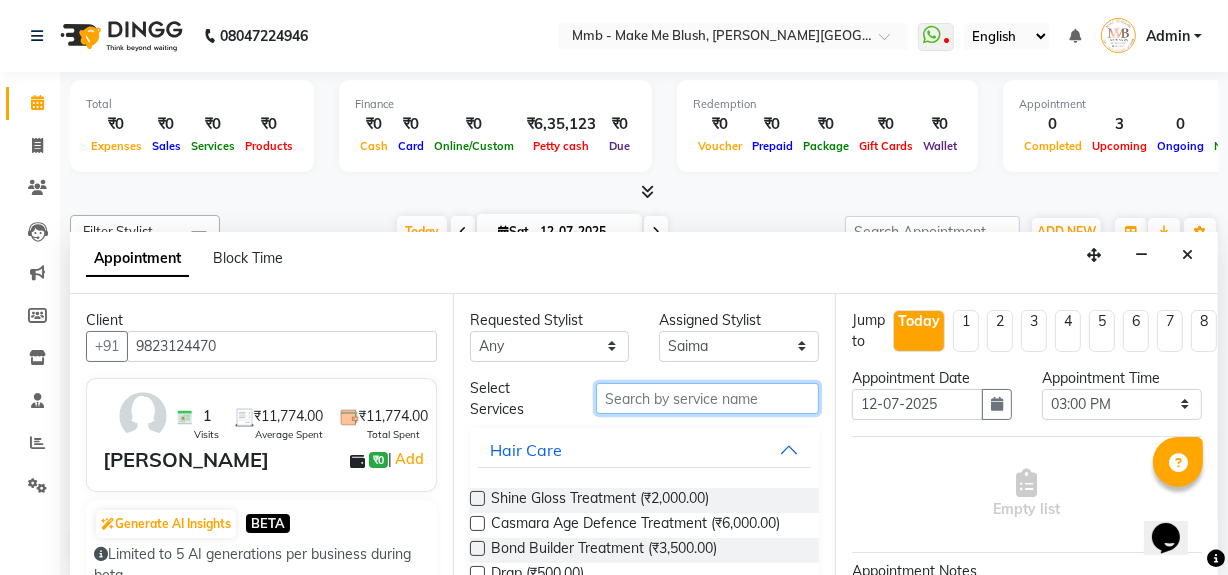 click at bounding box center (707, 398) 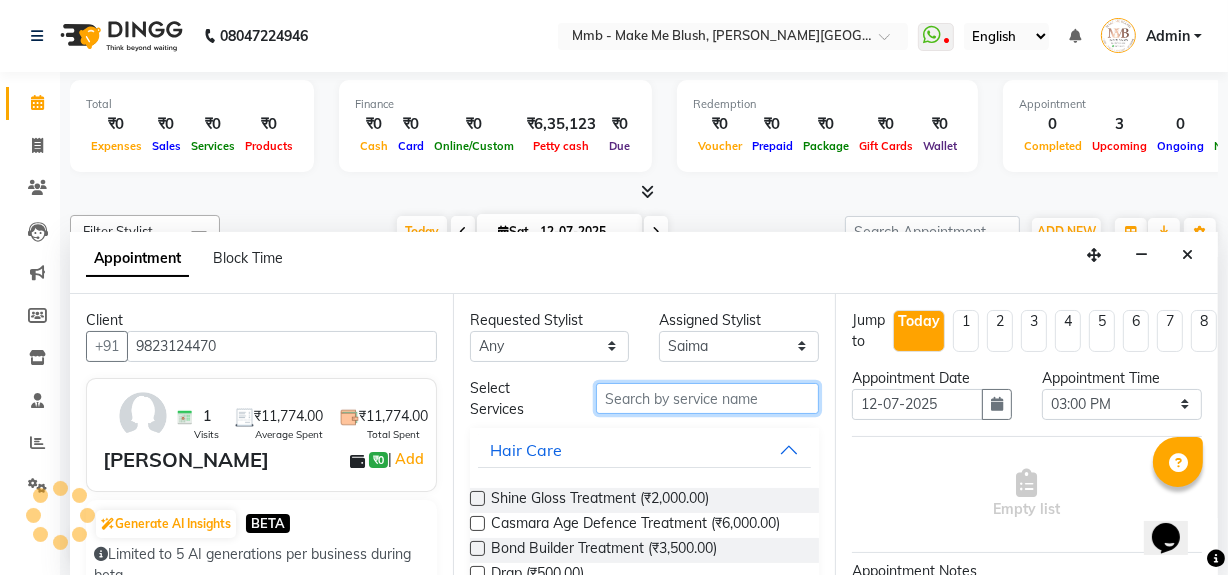 click at bounding box center [707, 398] 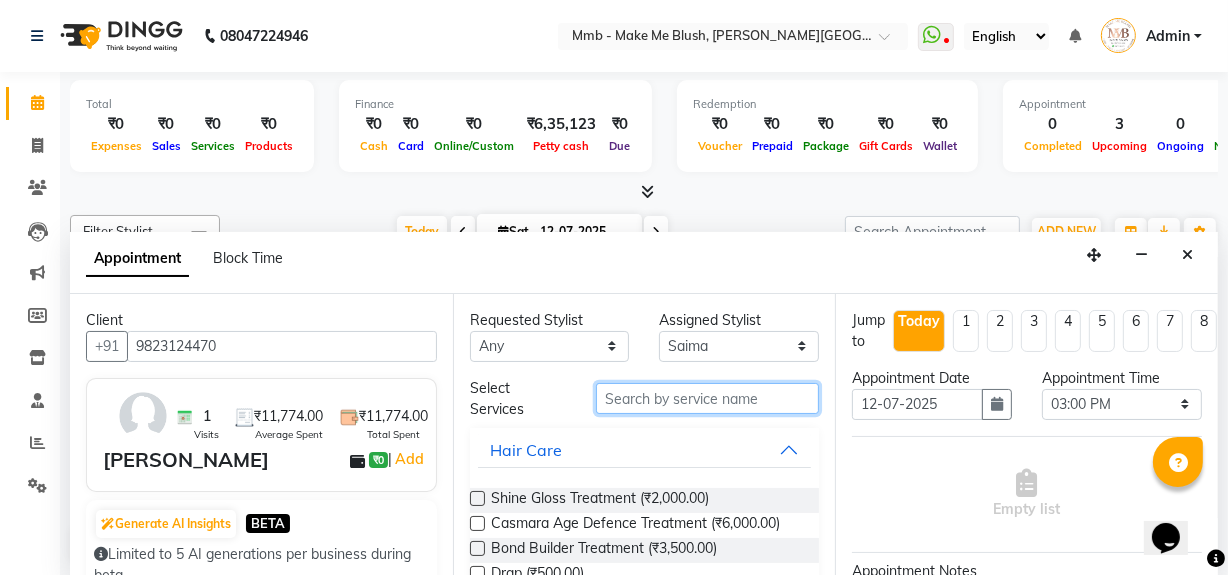 click at bounding box center (707, 398) 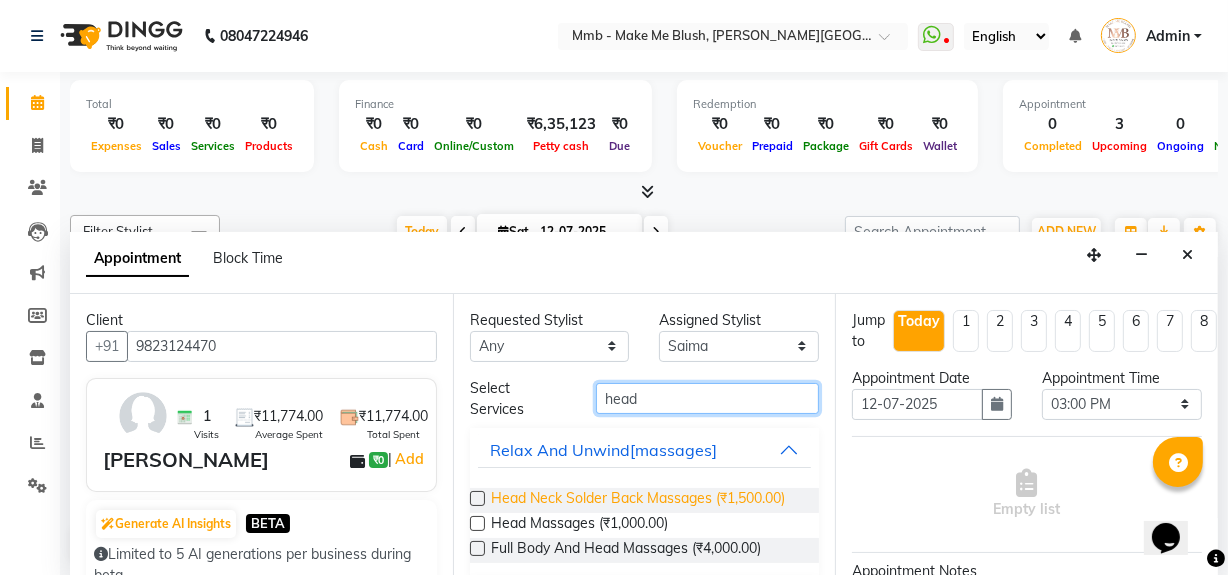 type on "head" 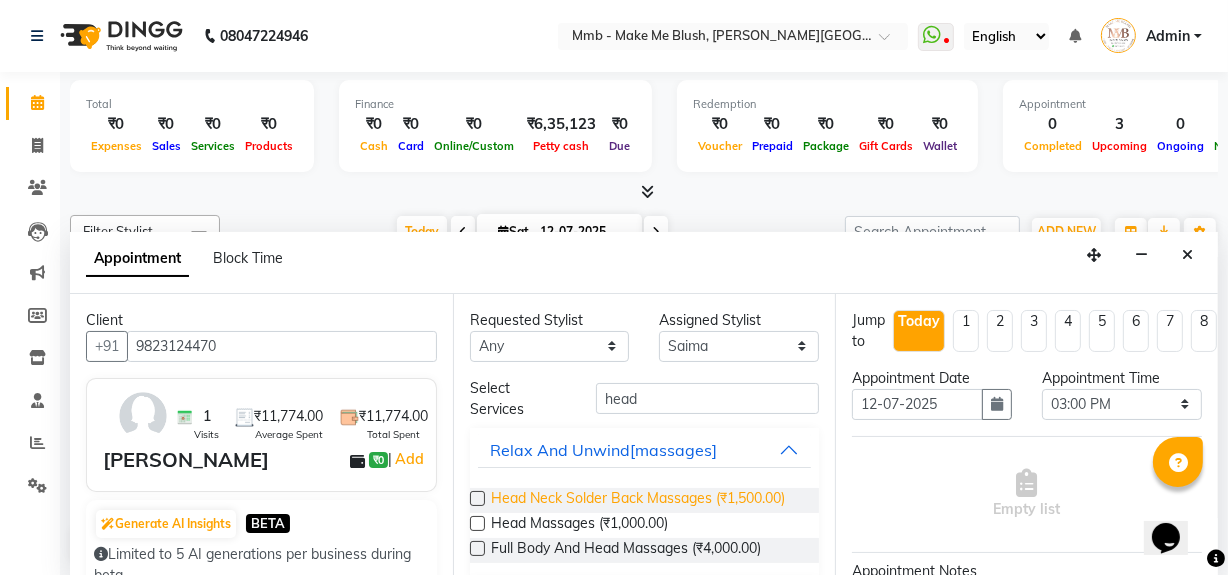 click on "Head Neck Solder Back Massages  (₹1,500.00)" at bounding box center [638, 500] 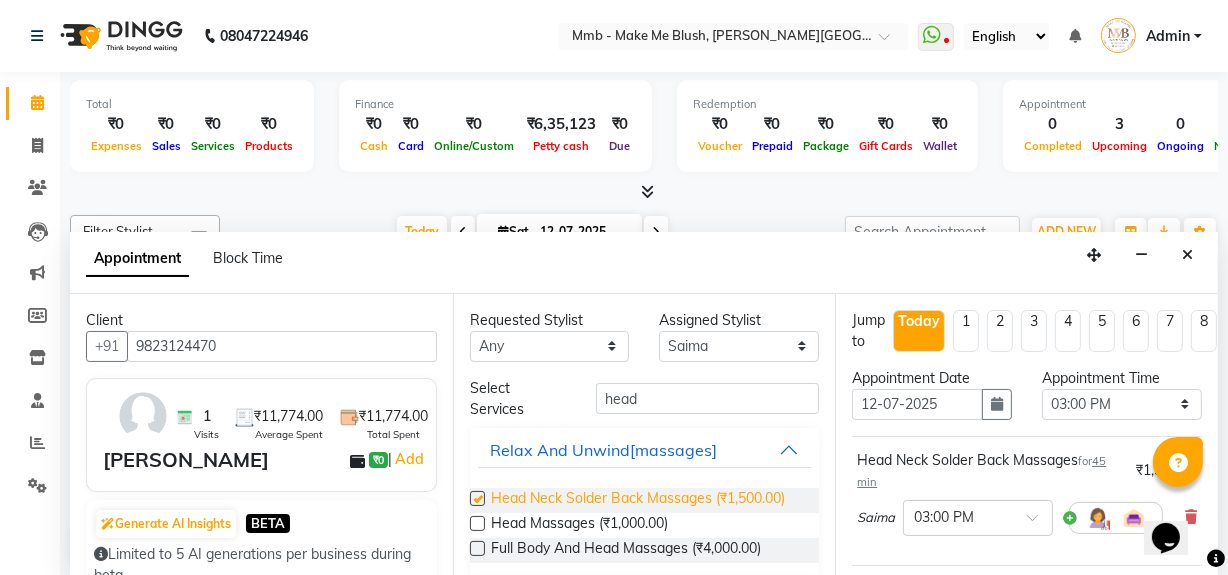 checkbox on "false" 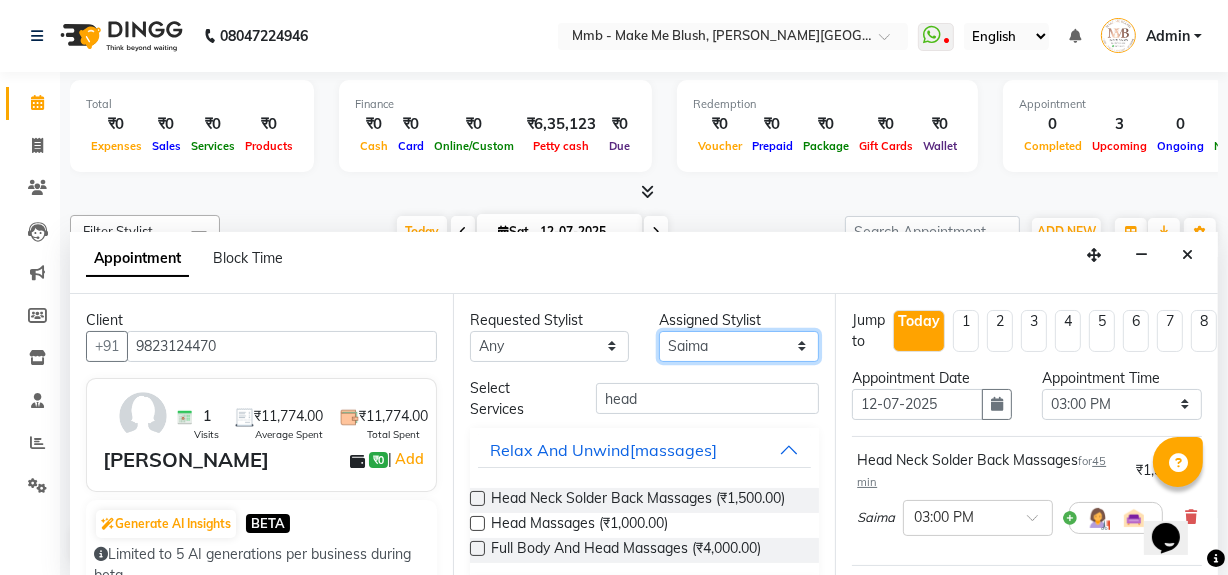 click on "Select [PERSON_NAME] [PERSON_NAME] [PERSON_NAME][MEDICAL_DATA] Pawan Reshma [PERSON_NAME] Sushant [PERSON_NAME] Yuna" at bounding box center (739, 346) 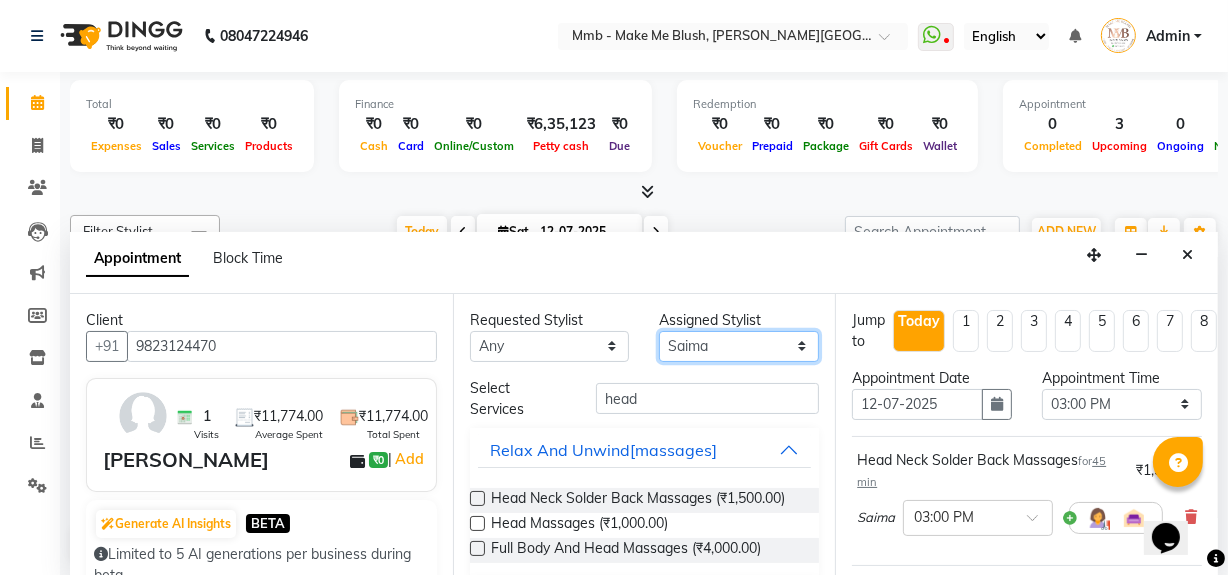 select on "45263" 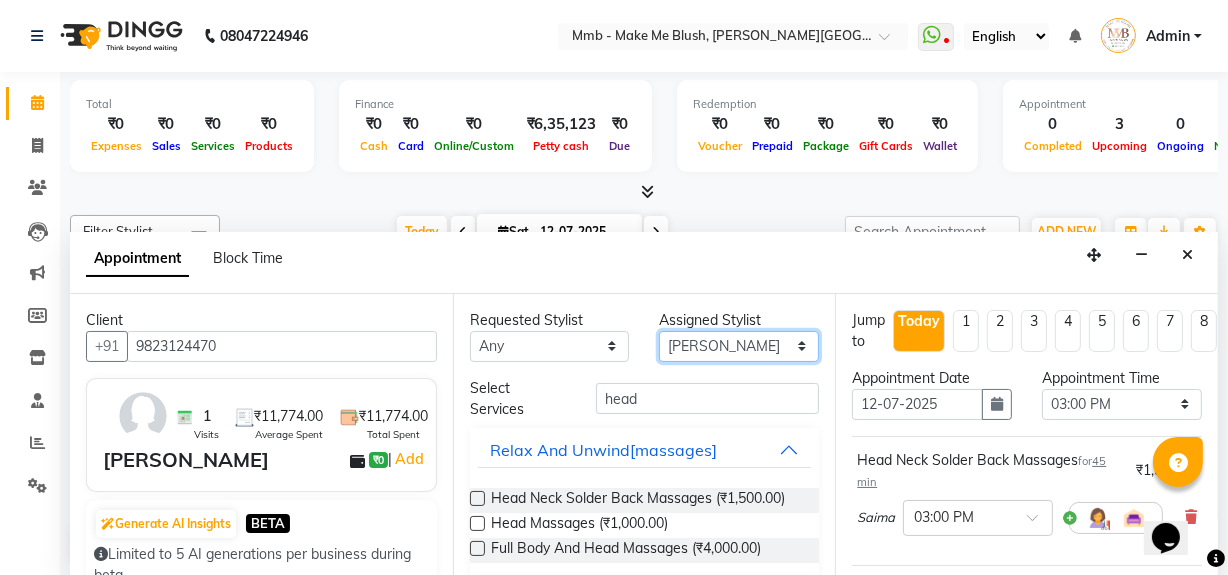 click on "Select [PERSON_NAME] [PERSON_NAME] [PERSON_NAME][MEDICAL_DATA] Pawan Reshma [PERSON_NAME] Sushant [PERSON_NAME] Yuna" at bounding box center [739, 346] 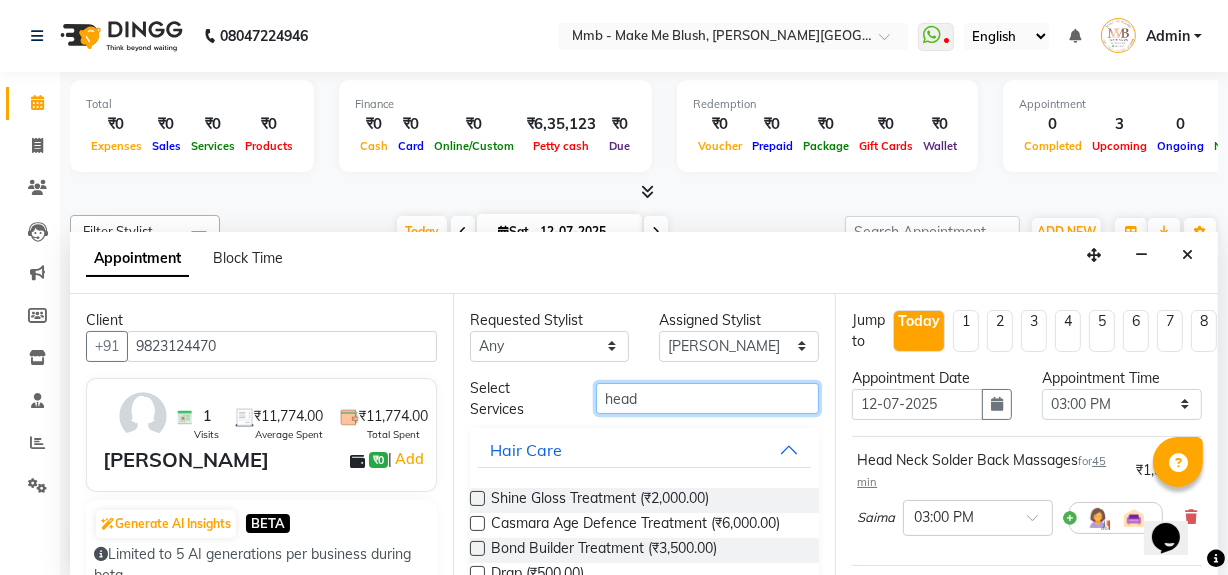 click on "head" at bounding box center [707, 398] 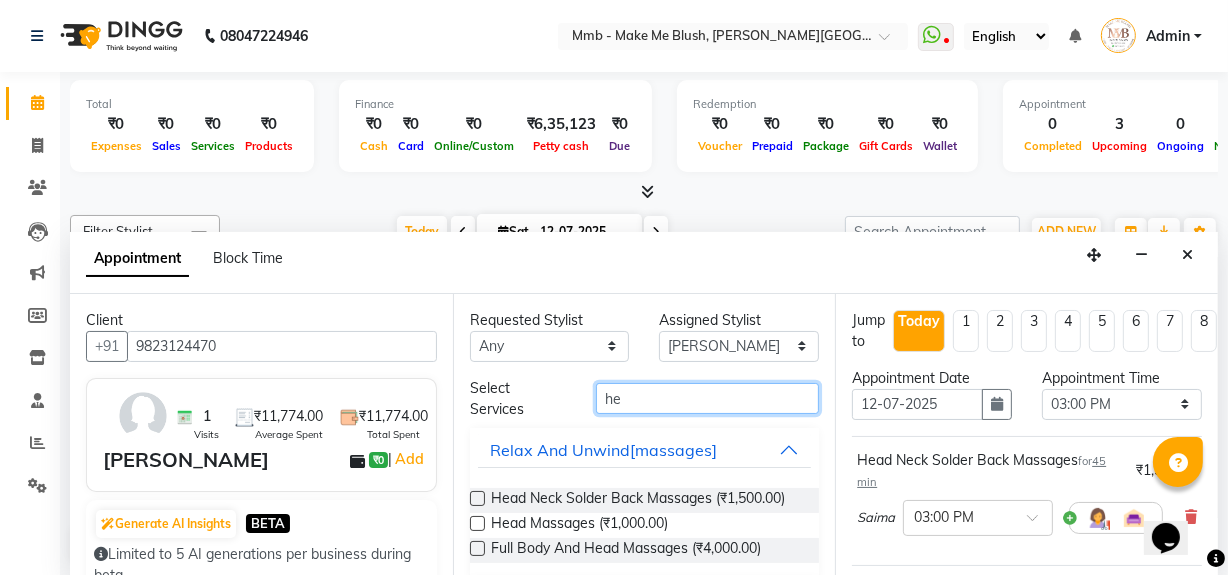 type on "h" 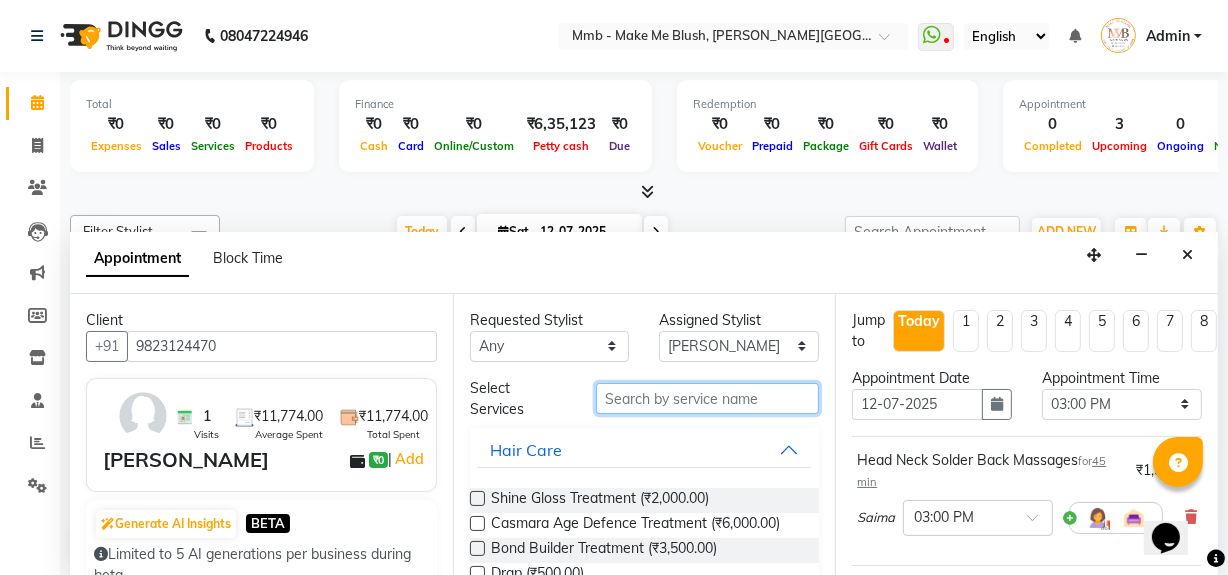 click at bounding box center (707, 398) 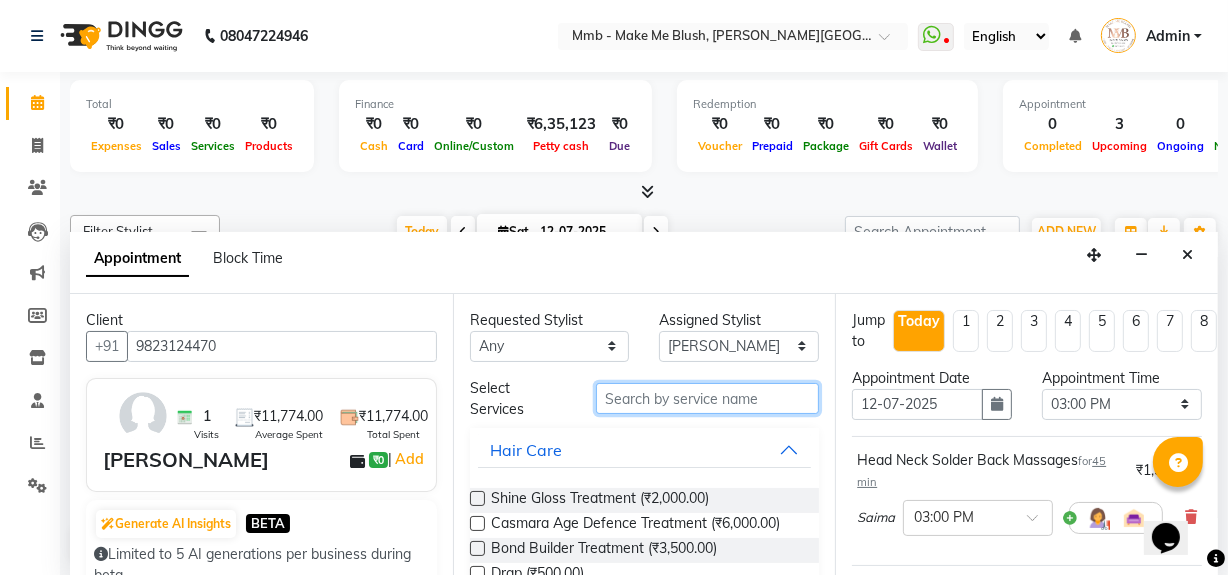 click at bounding box center (707, 398) 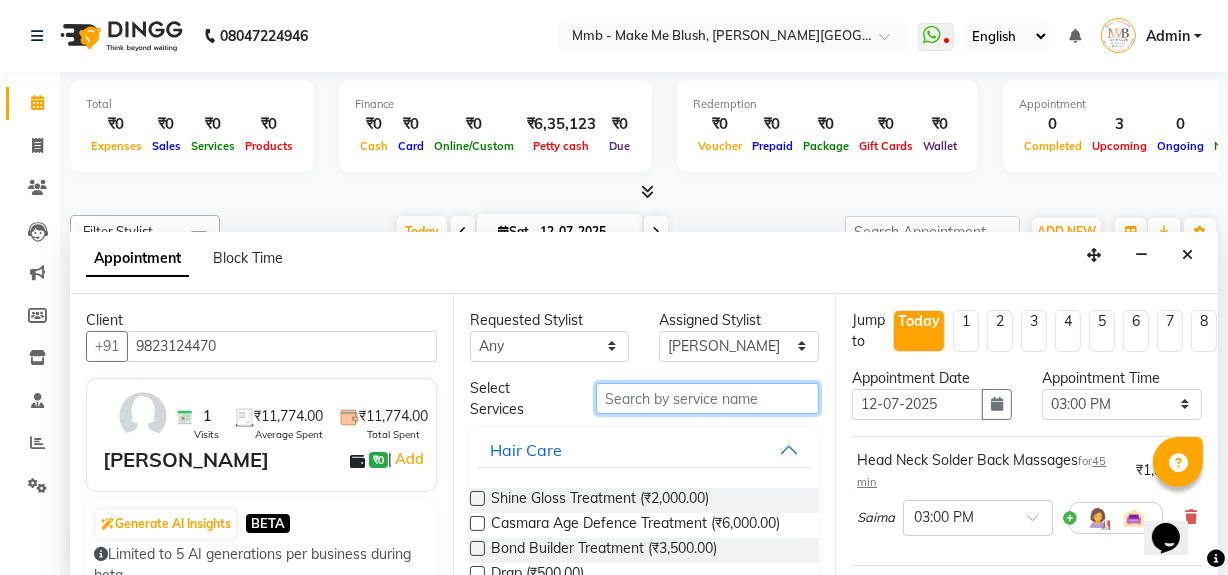 click at bounding box center [707, 398] 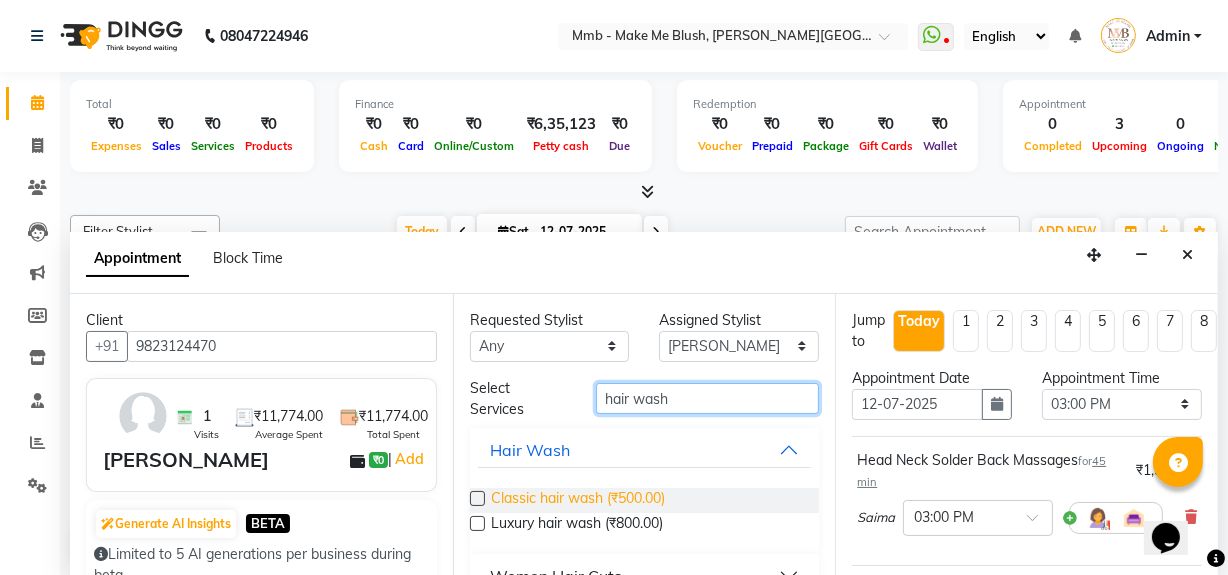 type on "hair wash" 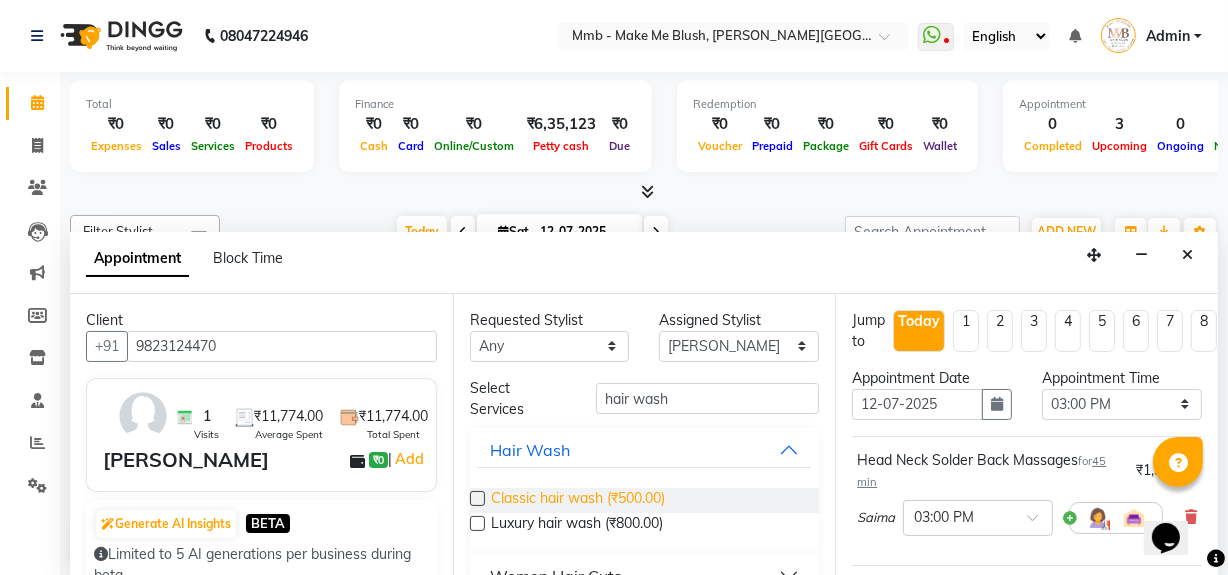 click on "Classic hair wash  (₹500.00)" at bounding box center (578, 500) 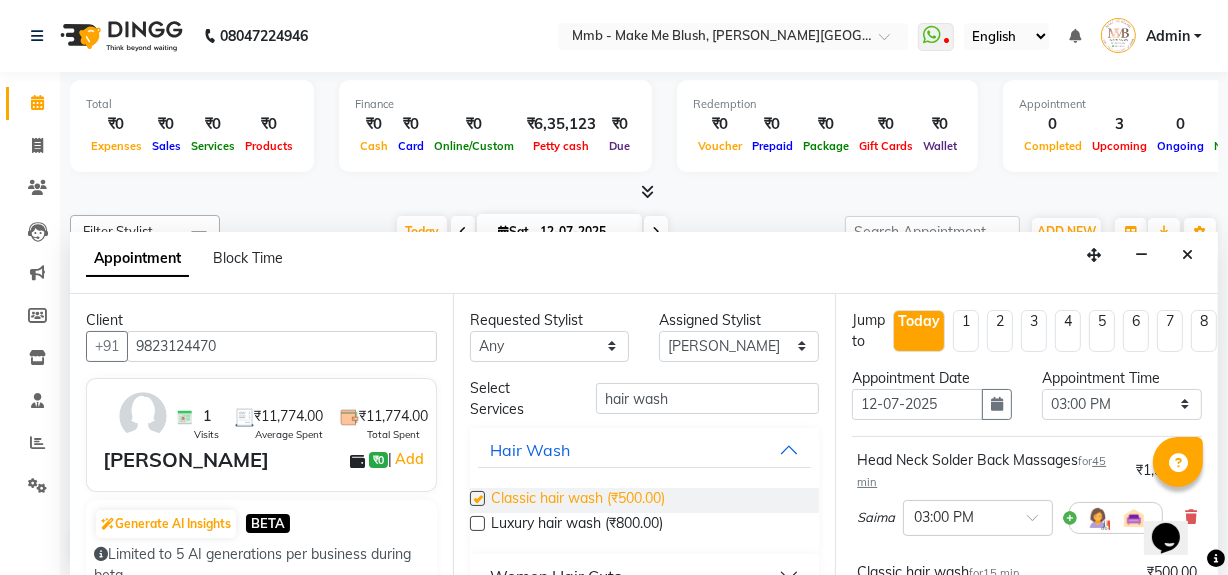 checkbox on "false" 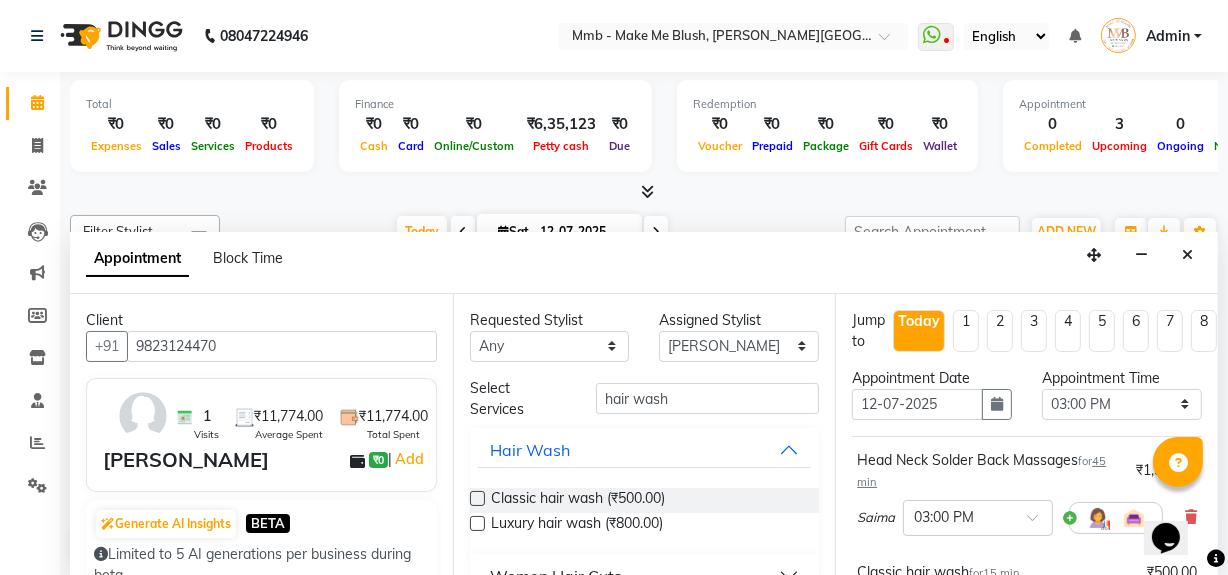 scroll, scrollTop: 235, scrollLeft: 0, axis: vertical 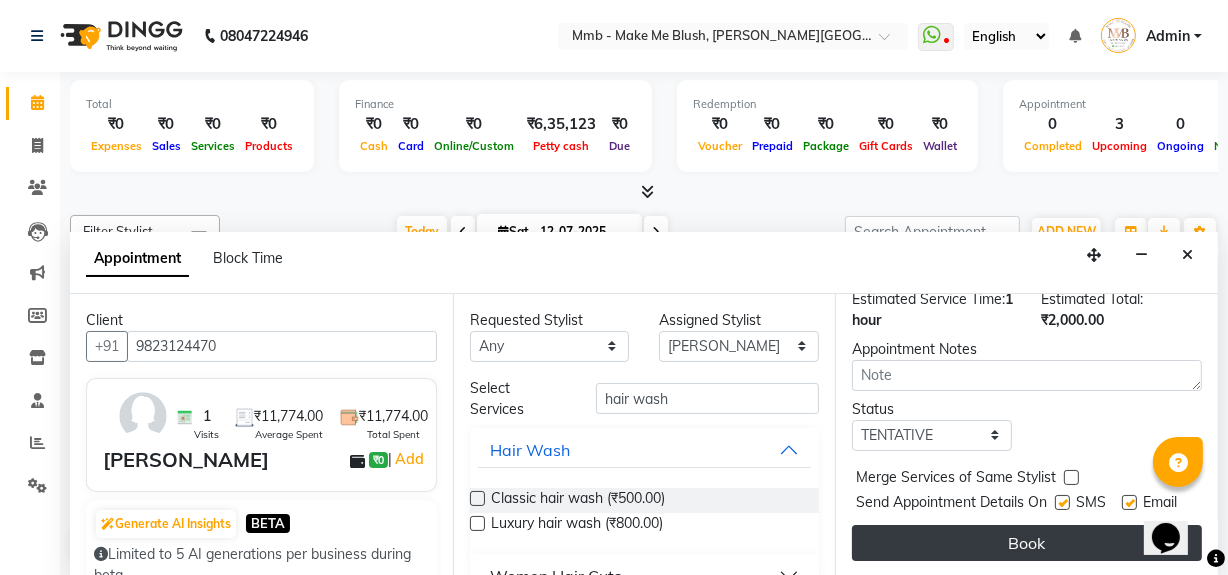 click on "Book" at bounding box center (1027, 543) 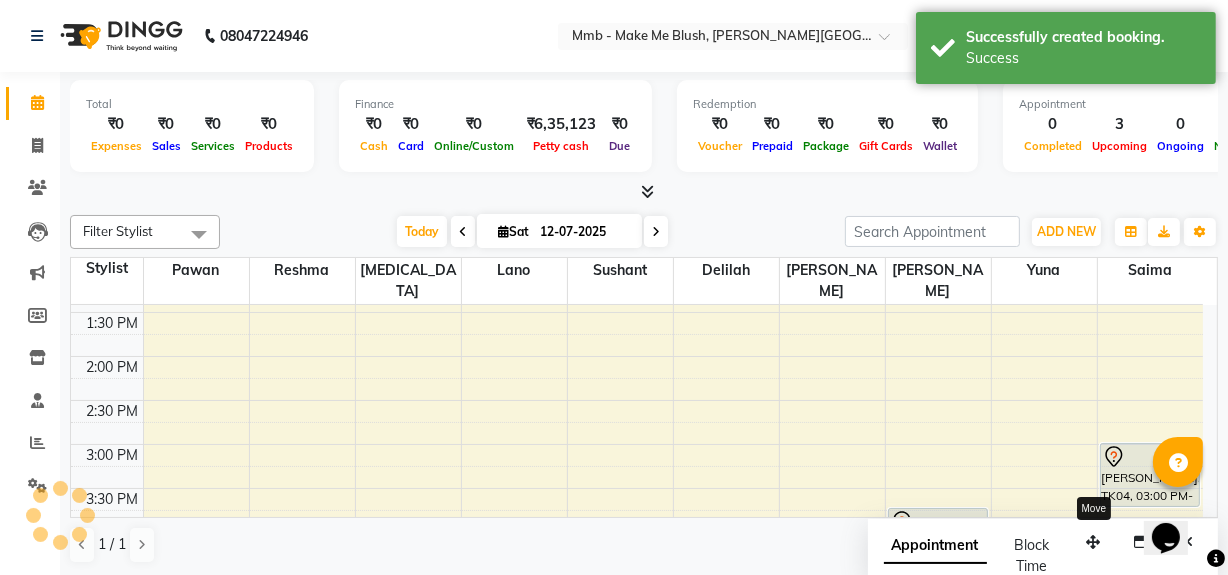 scroll, scrollTop: 0, scrollLeft: 0, axis: both 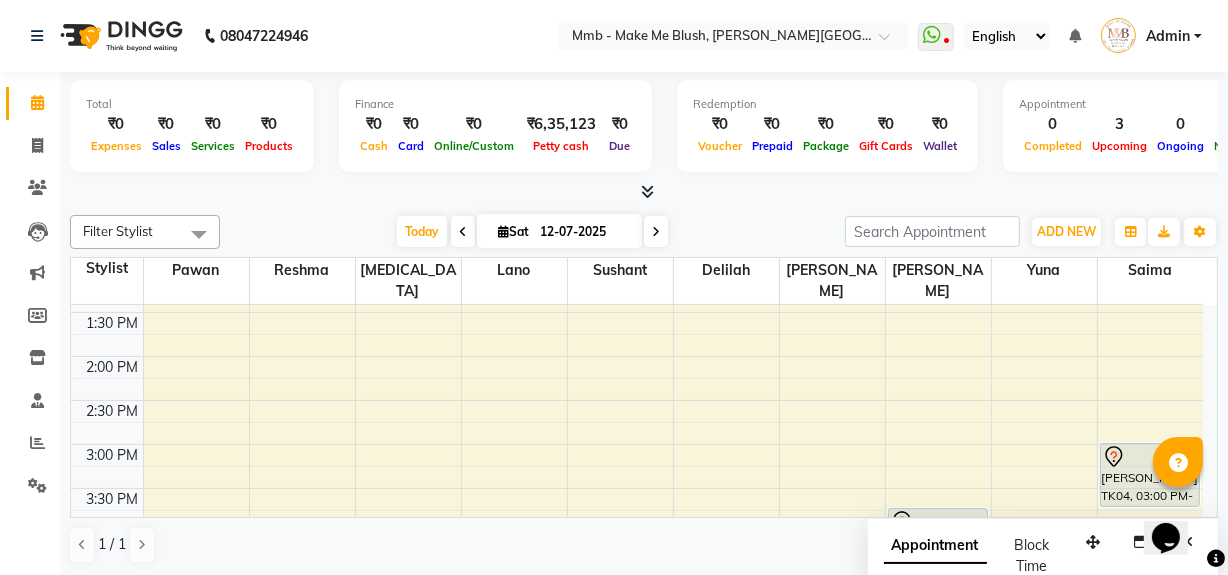 click at bounding box center [503, 231] 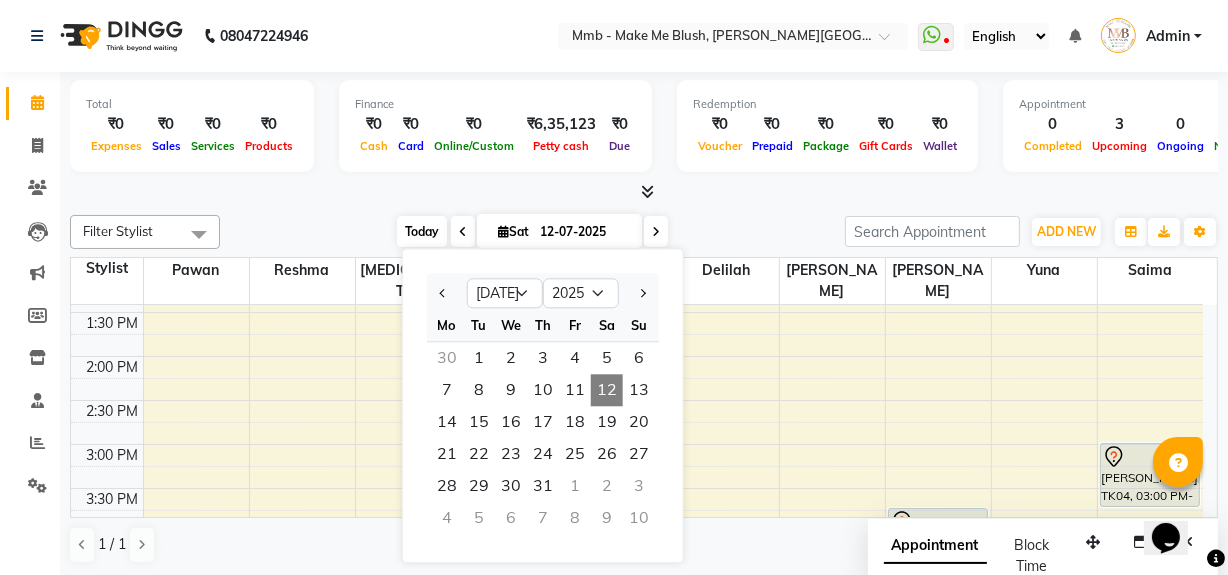 click on "Today" at bounding box center (422, 231) 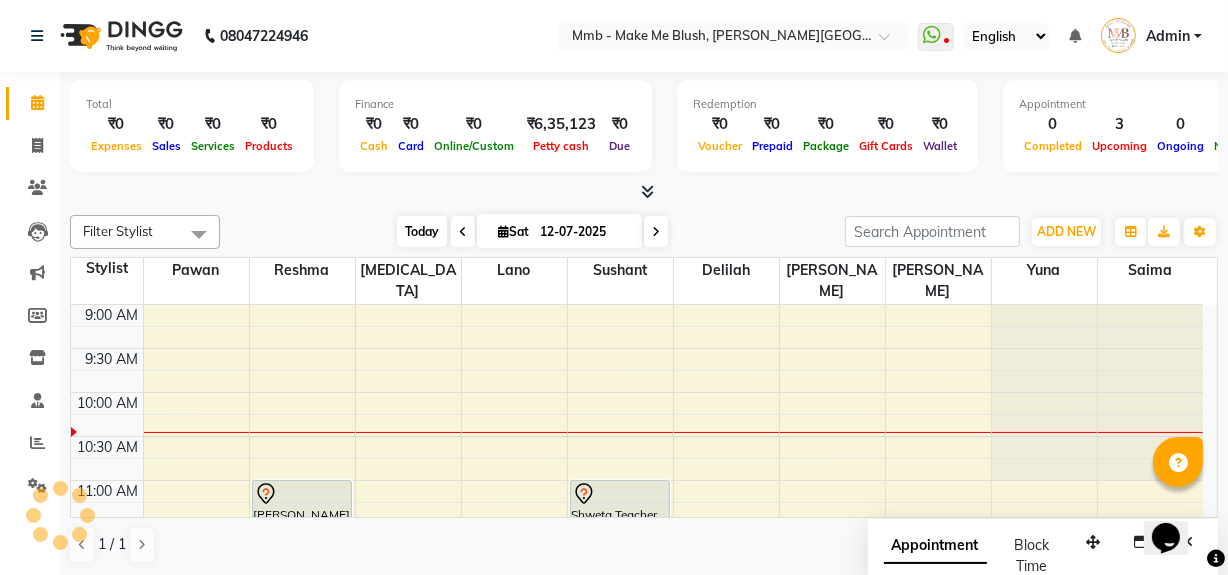 scroll, scrollTop: 89, scrollLeft: 0, axis: vertical 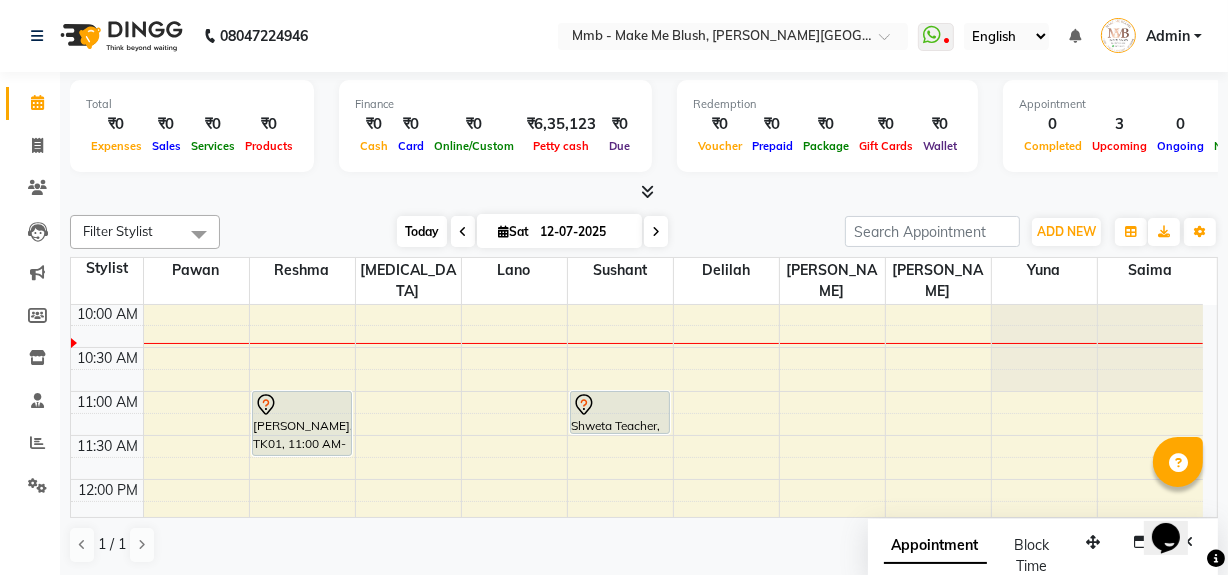 click on "Today" at bounding box center [422, 231] 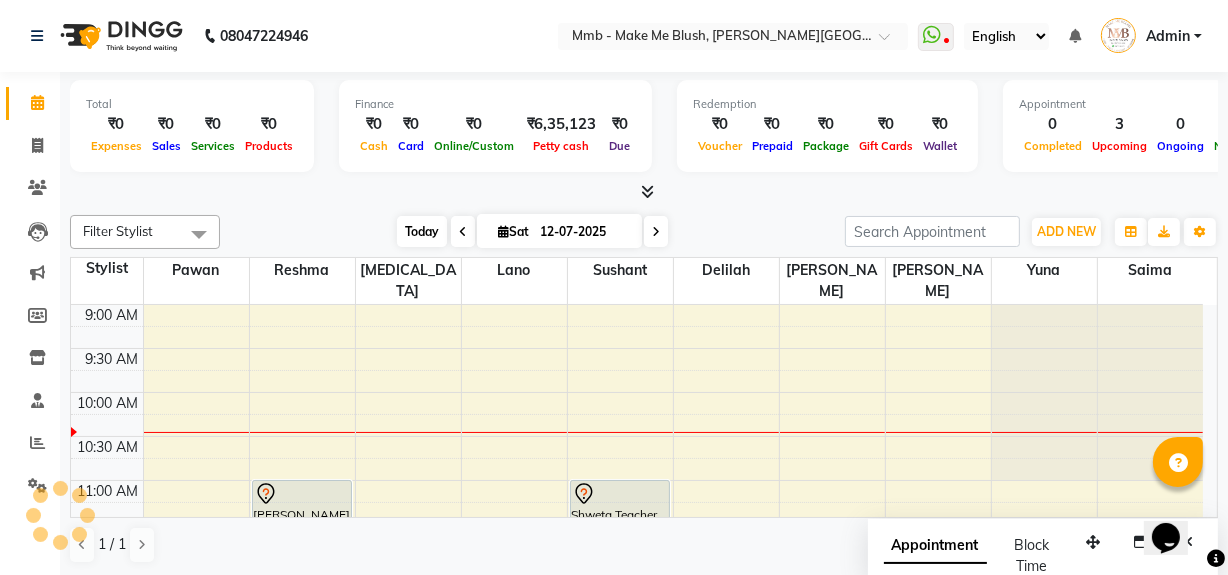 scroll, scrollTop: 89, scrollLeft: 0, axis: vertical 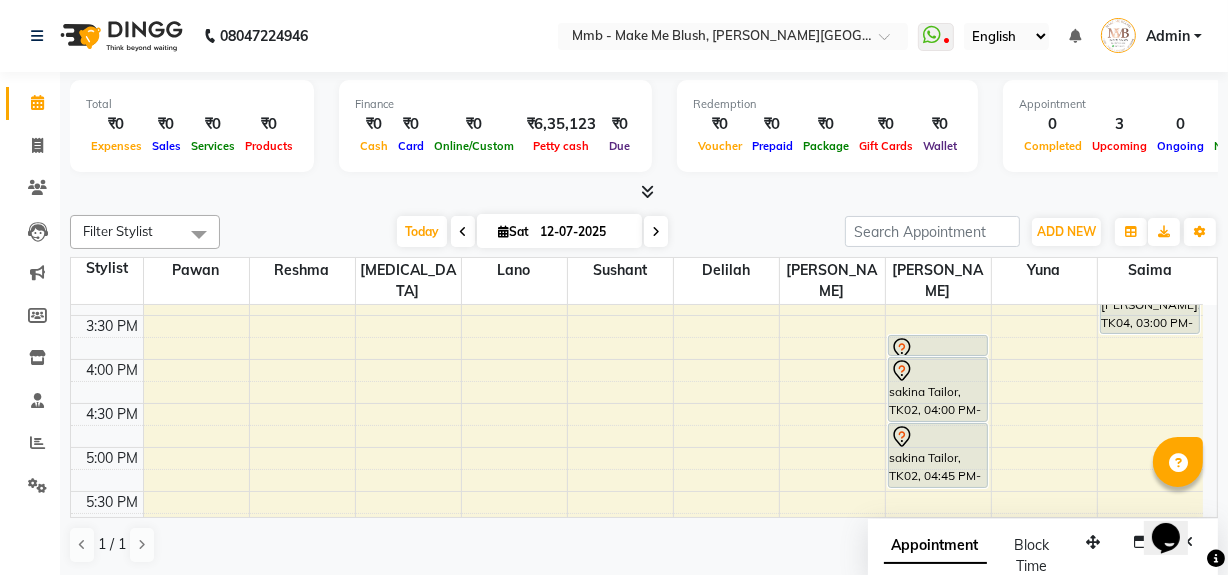 click on "Total  ₹0  Expenses ₹0  Sales ₹0  Services ₹0  Products Finance  ₹0  Cash ₹0  Card ₹0  Online/Custom ₹6,35,123 [PERSON_NAME] cash ₹0 Due  Redemption  ₹0 Voucher ₹0 Prepaid ₹0 Package ₹0  Gift Cards ₹0  Wallet  Appointment  0 Completed 3 Upcoming 0 Ongoing 0 No show  Other sales  ₹0  Packages ₹0  Memberships ₹0  Vouchers ₹0  Prepaids ₹0  Gift Cards Filter Stylist Select All [PERSON_NAME] [PERSON_NAME] [PERSON_NAME][MEDICAL_DATA] [PERSON_NAME] Sushant [PERSON_NAME] Yuna [DATE]  [DATE] Toggle Dropdown Add Appointment Add Invoice Add Expense Add Attendance Add Client Add Transaction Toggle Dropdown Add Appointment Add Invoice Add Expense Add Attendance Add Client ADD NEW Toggle Dropdown Add Appointment Add Invoice Add Expense Add Attendance Add Client Add Transaction Filter Stylist Select All [PERSON_NAME] [PERSON_NAME] [PERSON_NAME][MEDICAL_DATA] [PERSON_NAME] [PERSON_NAME] Yuna Group By  Staff View   Room View  View as Vertical  Vertical - Week View  Horizontal  Horizontal - Week View  List  Manage Tags" 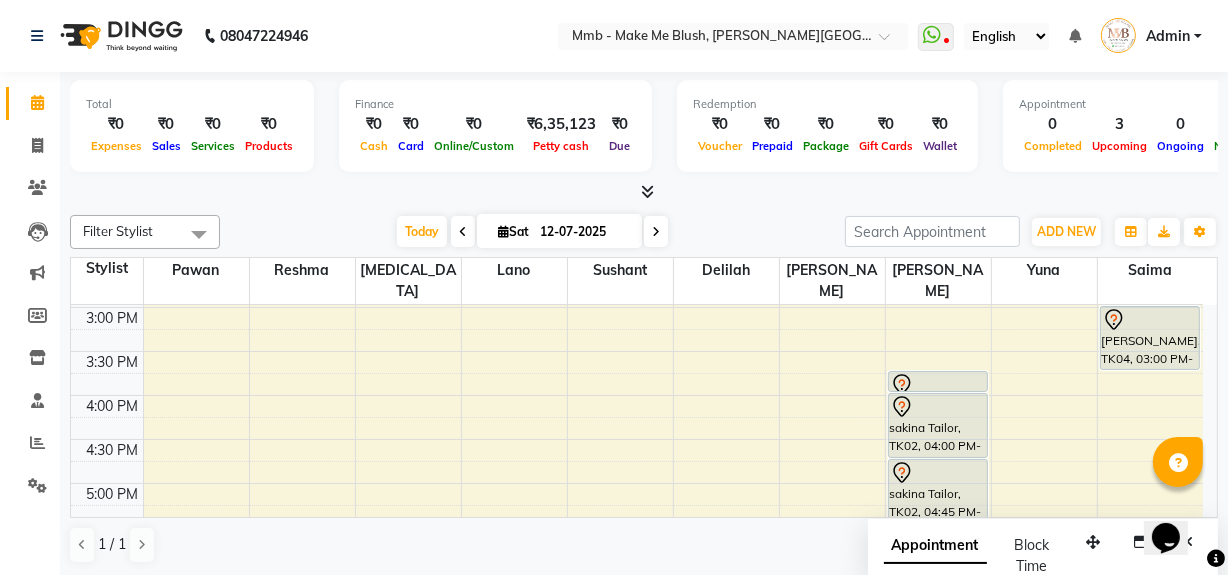 scroll, scrollTop: 489, scrollLeft: 0, axis: vertical 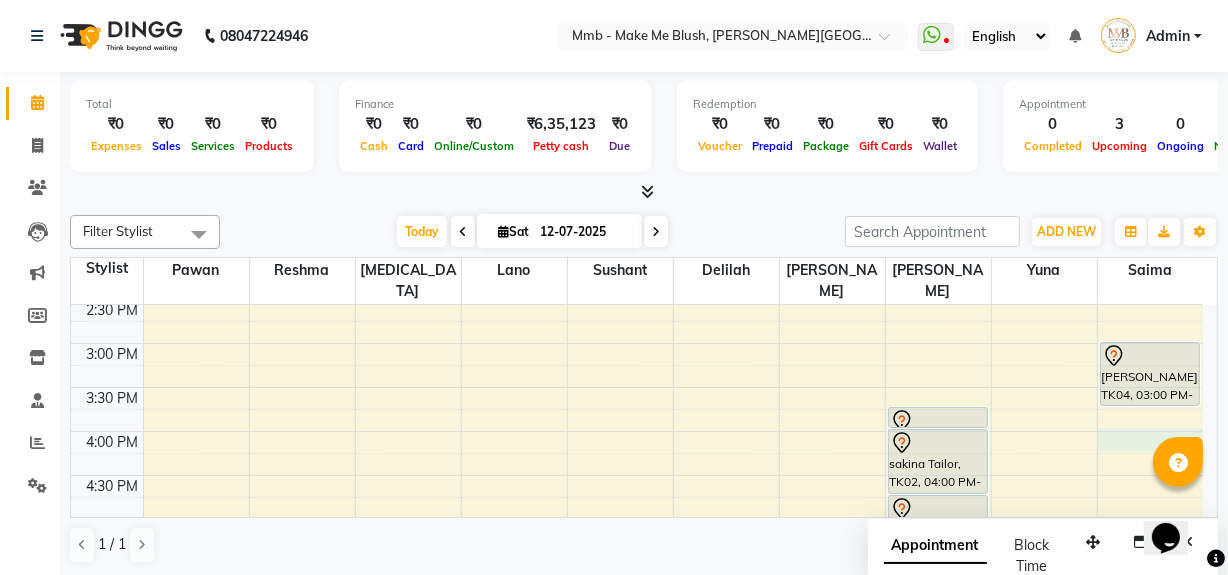 click on "9:00 AM 9:30 AM 10:00 AM 10:30 AM 11:00 AM 11:30 AM 12:00 PM 12:30 PM 1:00 PM 1:30 PM 2:00 PM 2:30 PM 3:00 PM 3:30 PM 4:00 PM 4:30 PM 5:00 PM 5:30 PM 6:00 PM 6:30 PM 7:00 PM 7:30 PM 8:00 PM 8:30 PM             [PERSON_NAME], TK01, 11:00 AM-11:45 AM, Regular Pedicure              Shweta Teacher, TK03, 11:00 AM-11:30 AM, Nail removels             [PERSON_NAME], TK04, 03:45 PM-04:00 PM, Classic hair wash              sakina Tailor, TK02, 04:00 PM-04:45 PM, Hair Cut Without Wash             sakina Tailor, TK02, 04:45 PM-05:30 PM, Hair Cut Without Wash             [PERSON_NAME], TK04, 03:00 PM-03:45 PM, Head Neck Solder Back Massages" at bounding box center [637, 343] 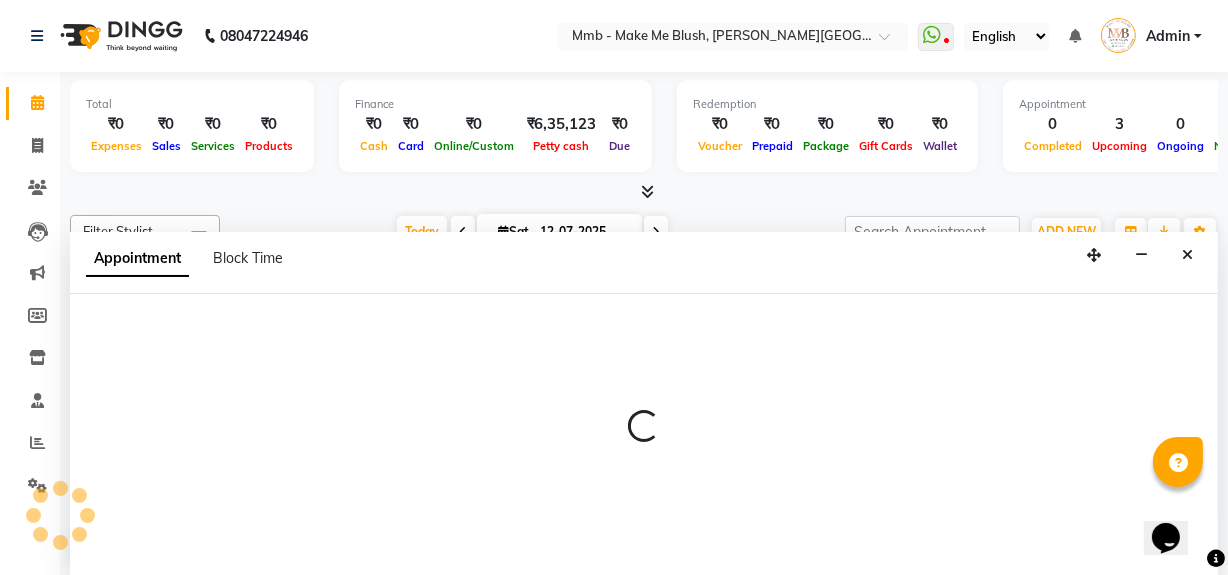 scroll, scrollTop: 0, scrollLeft: 0, axis: both 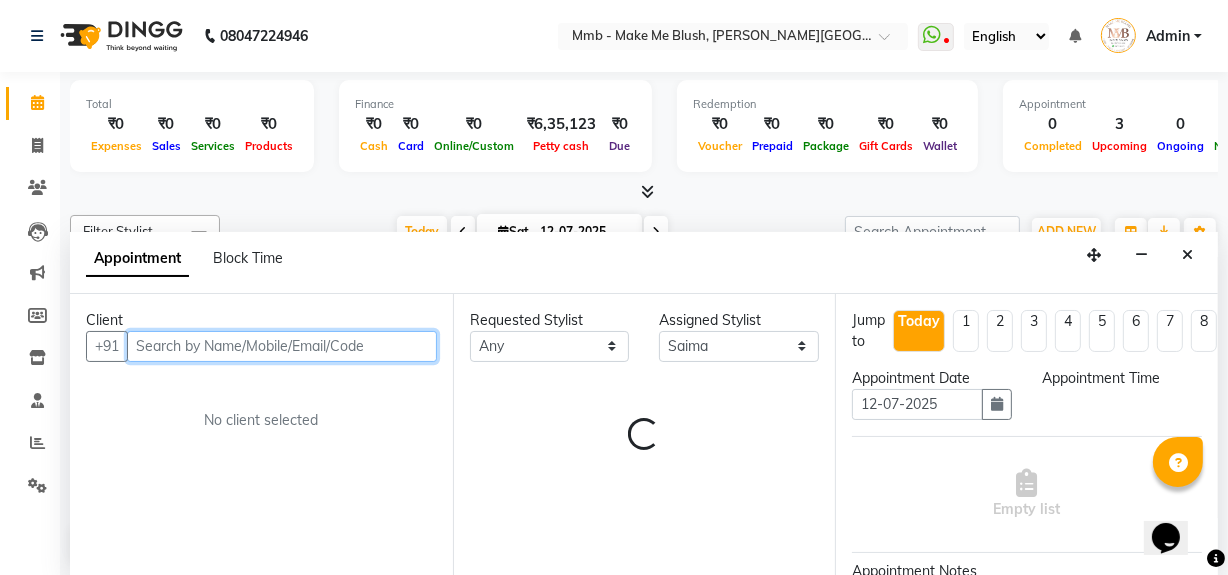 select on "960" 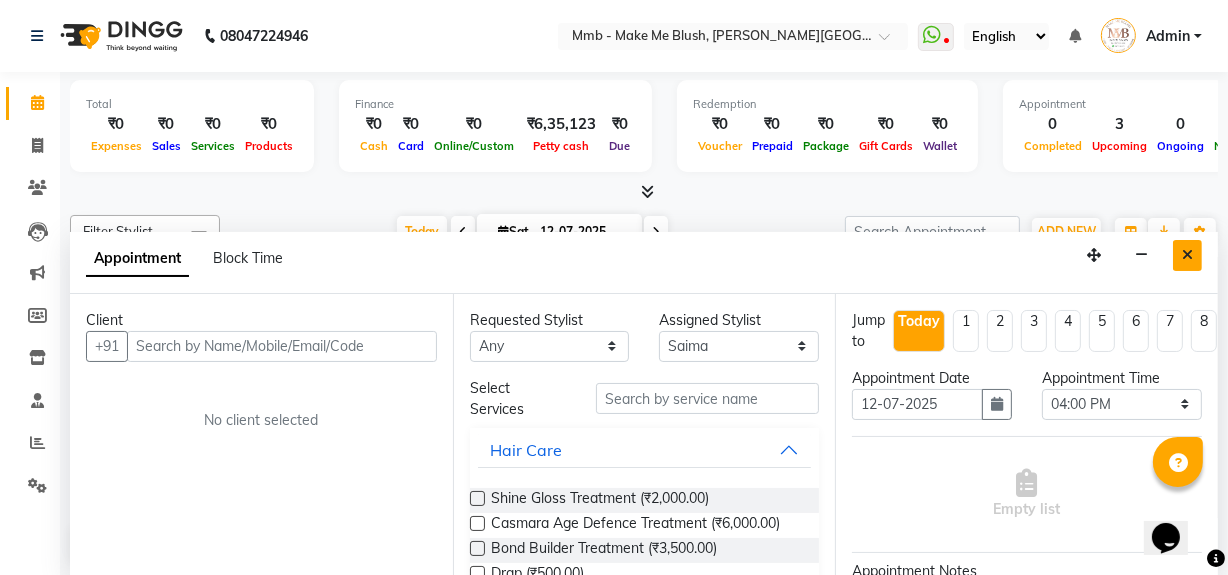 click at bounding box center (1187, 255) 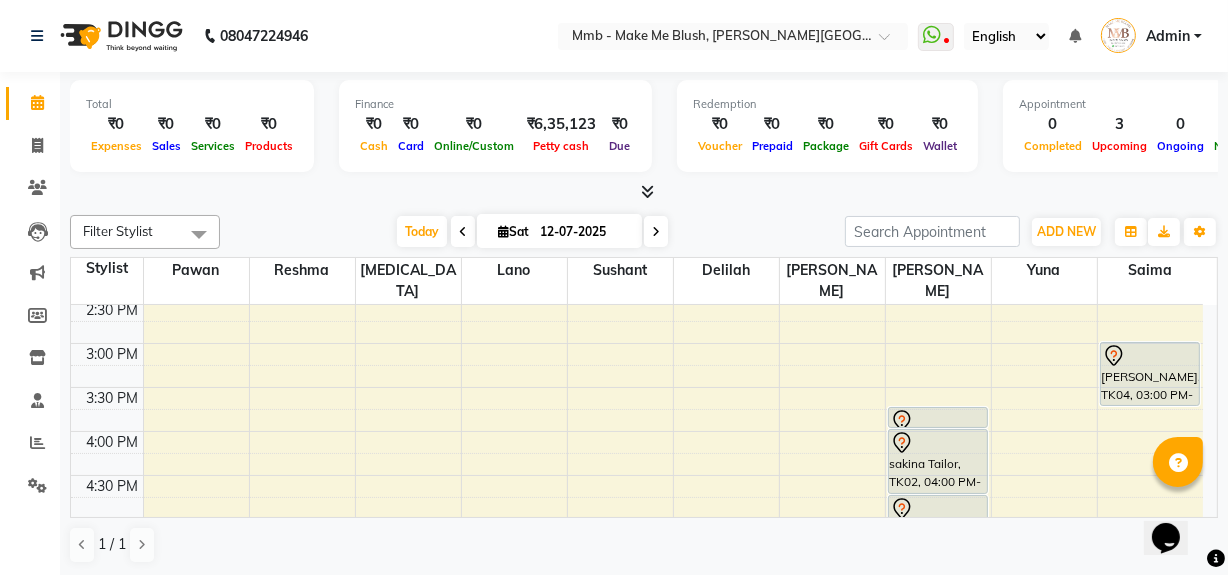 click on "9:00 AM 9:30 AM 10:00 AM 10:30 AM 11:00 AM 11:30 AM 12:00 PM 12:30 PM 1:00 PM 1:30 PM 2:00 PM 2:30 PM 3:00 PM 3:30 PM 4:00 PM 4:30 PM 5:00 PM 5:30 PM 6:00 PM 6:30 PM 7:00 PM 7:30 PM 8:00 PM 8:30 PM             [PERSON_NAME], TK01, 11:00 AM-11:45 AM, Regular Pedicure              Shweta Teacher, TK03, 11:00 AM-11:30 AM, Nail removels             [PERSON_NAME], TK04, 03:45 PM-04:00 PM, Classic hair wash              sakina Tailor, TK02, 04:00 PM-04:45 PM, Hair Cut Without Wash             sakina Tailor, TK02, 04:45 PM-05:30 PM, Hair Cut Without Wash             [PERSON_NAME], TK04, 03:00 PM-03:45 PM, Head Neck Solder Back Massages" at bounding box center [637, 343] 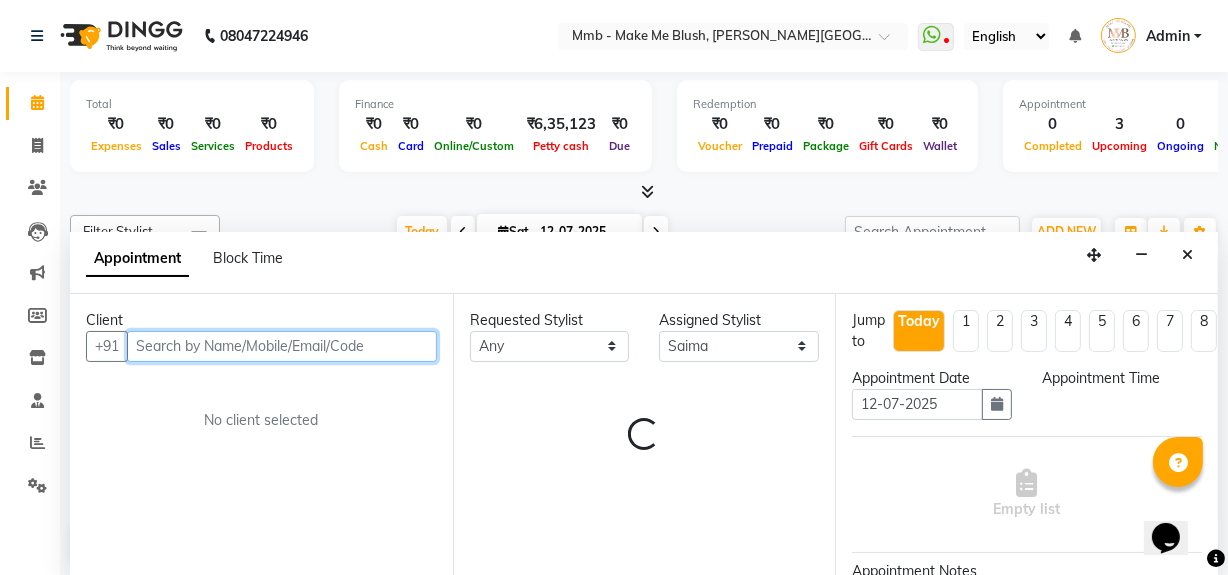 select on "960" 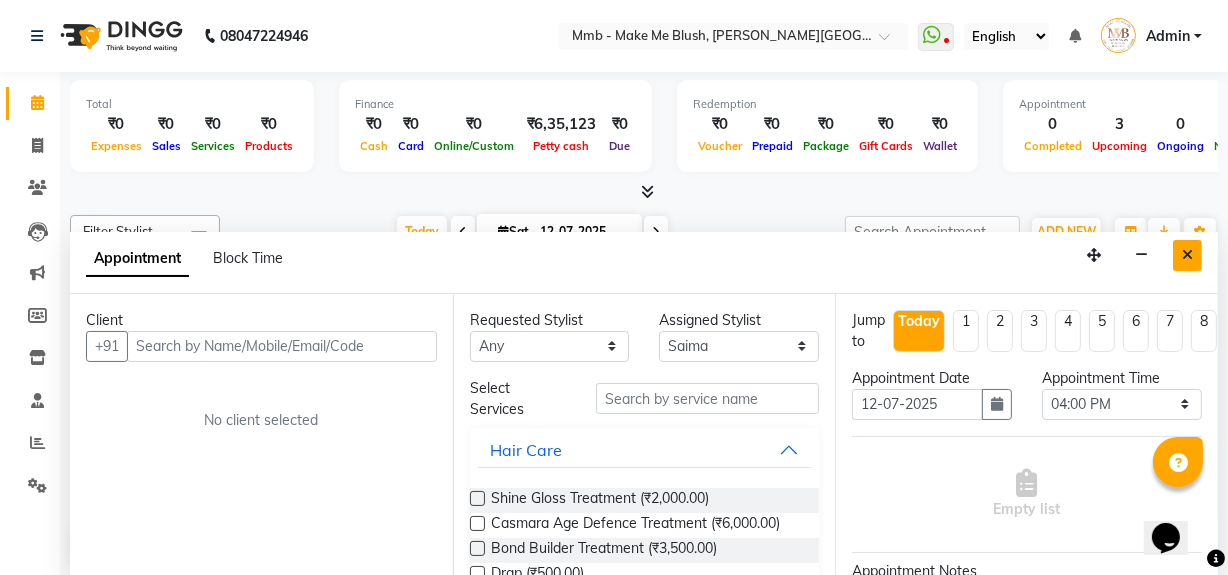 click at bounding box center [1187, 255] 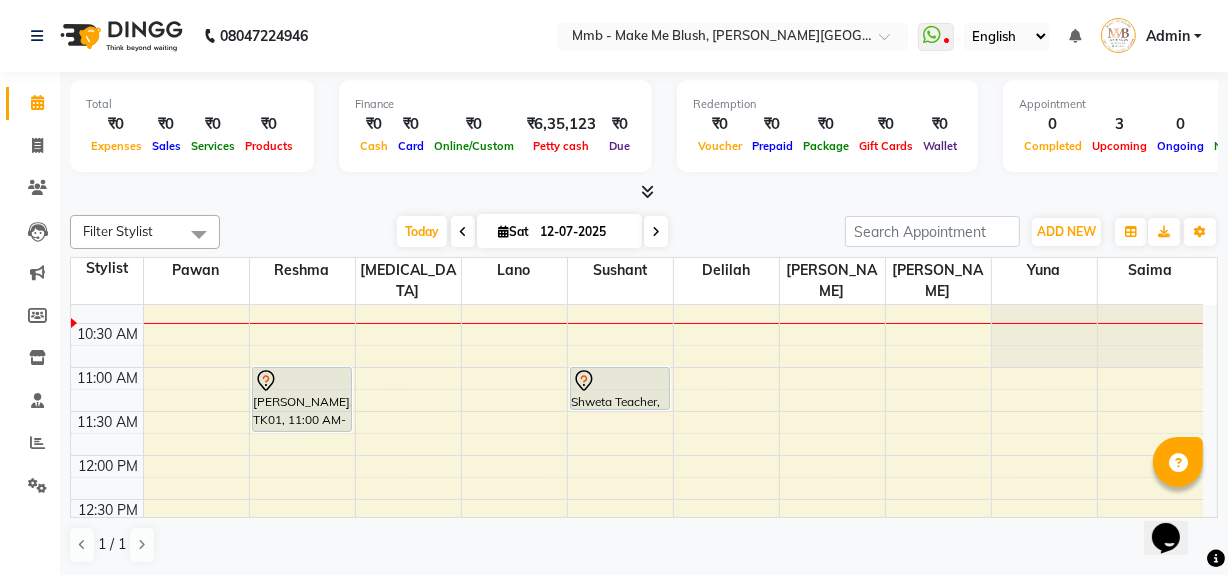 scroll, scrollTop: 112, scrollLeft: 0, axis: vertical 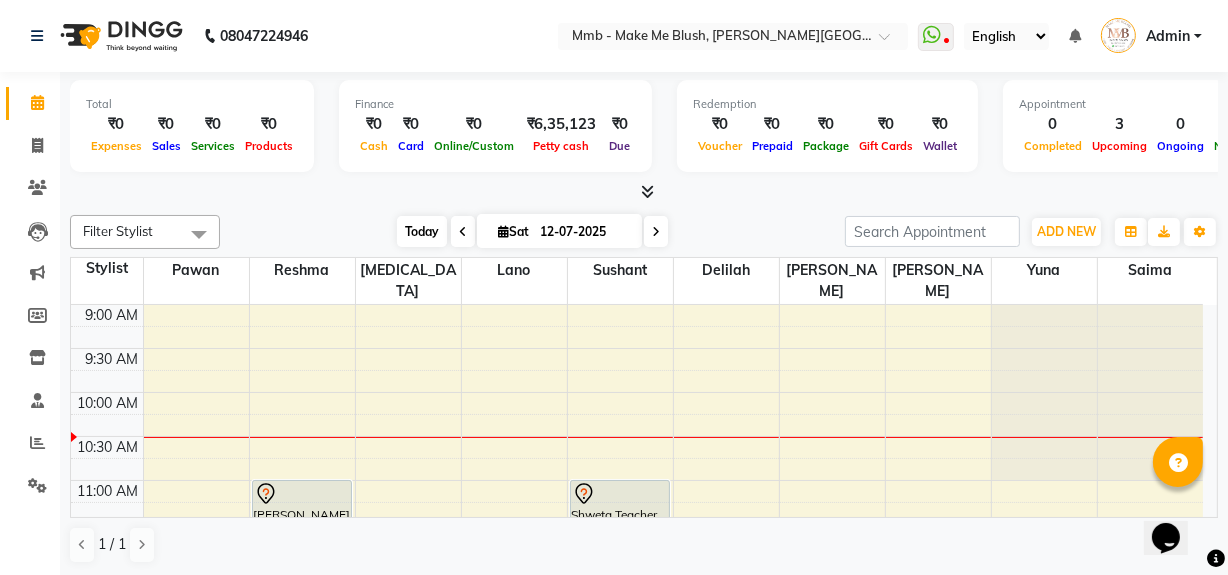click on "Today" at bounding box center (422, 231) 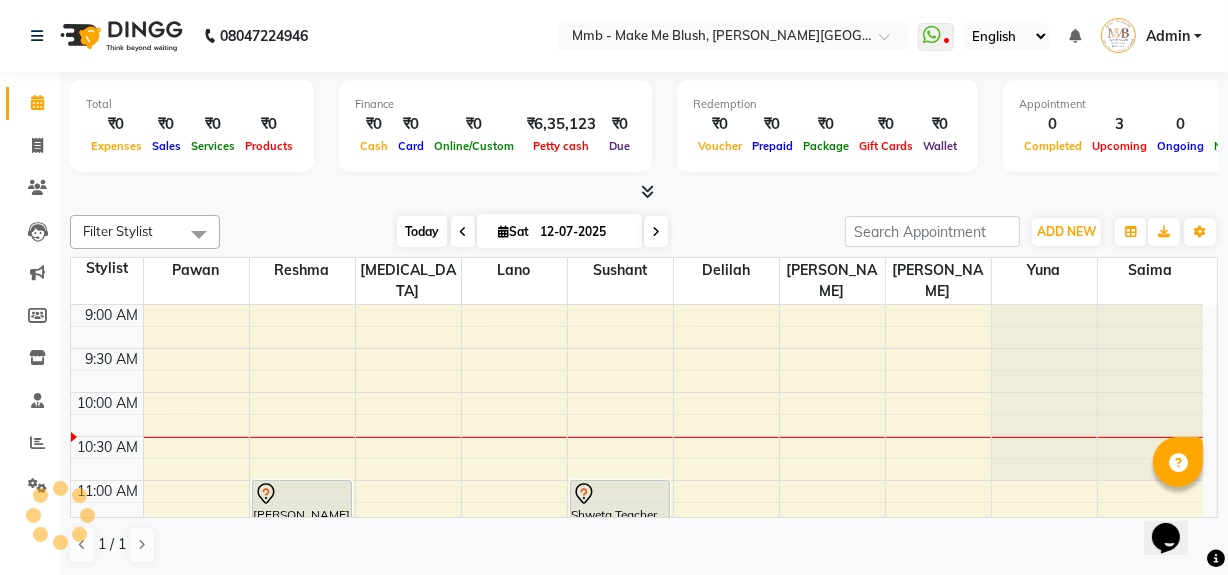 scroll, scrollTop: 89, scrollLeft: 0, axis: vertical 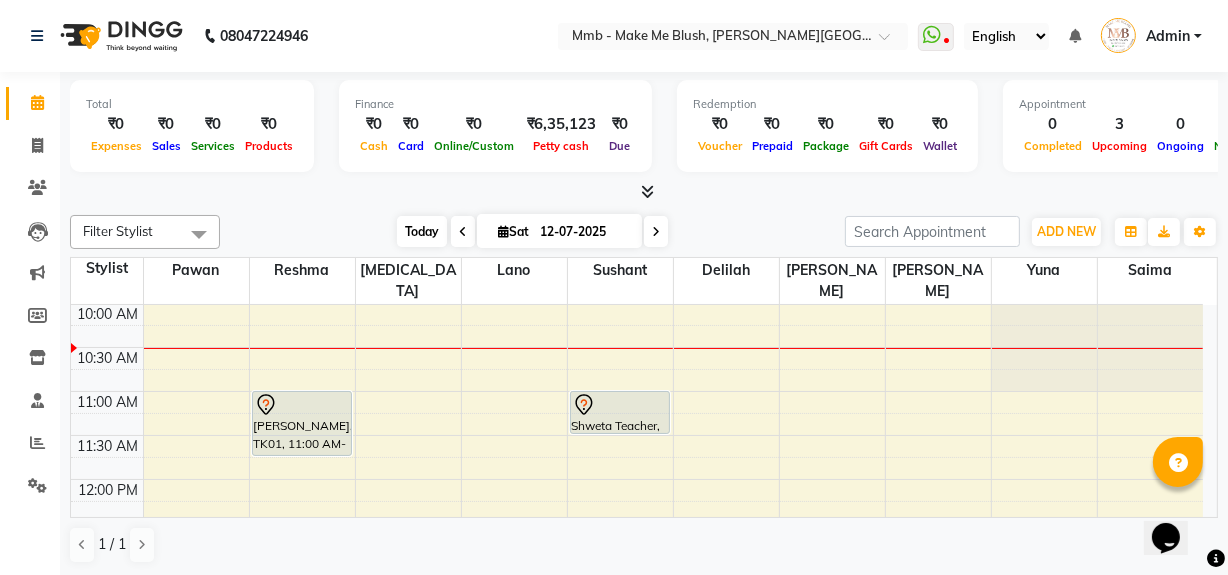 click on "Today" at bounding box center (422, 231) 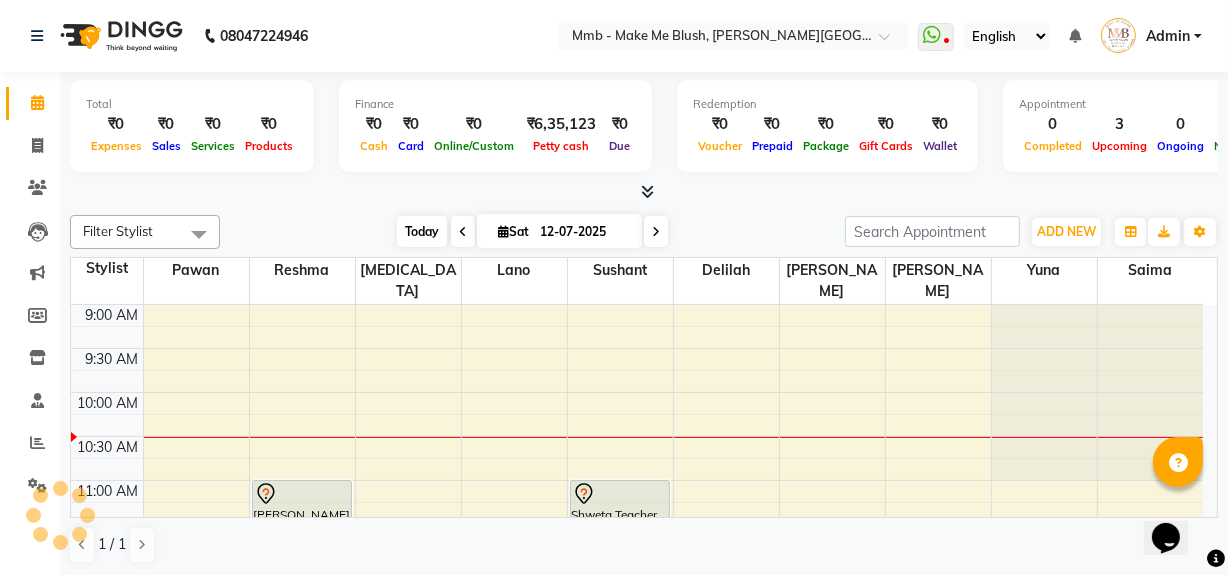 scroll, scrollTop: 89, scrollLeft: 0, axis: vertical 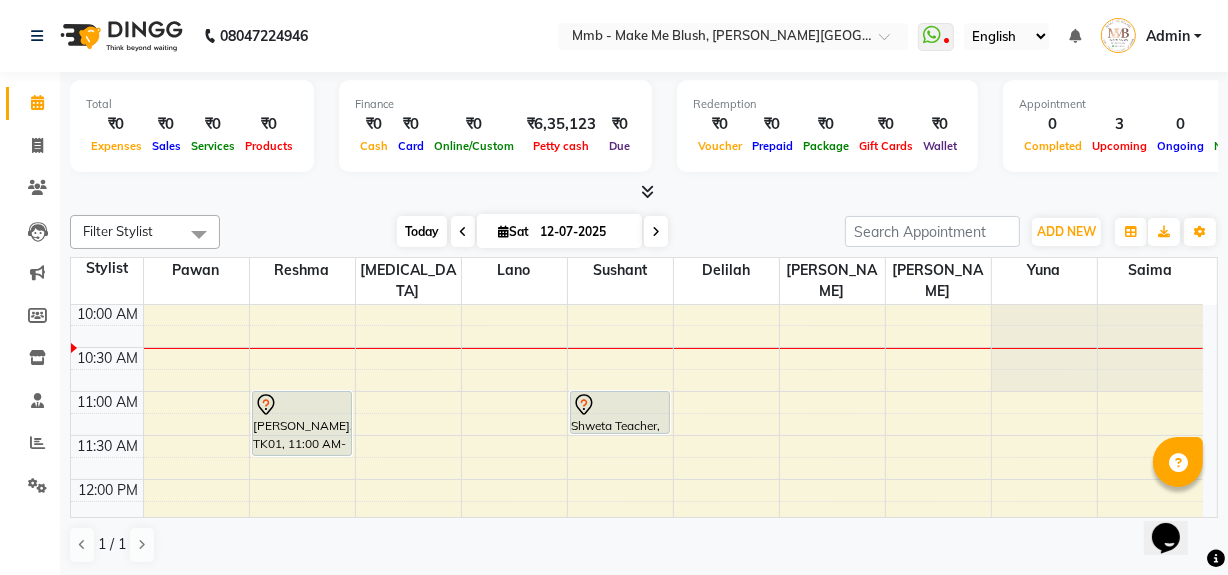 click on "Today" at bounding box center (422, 231) 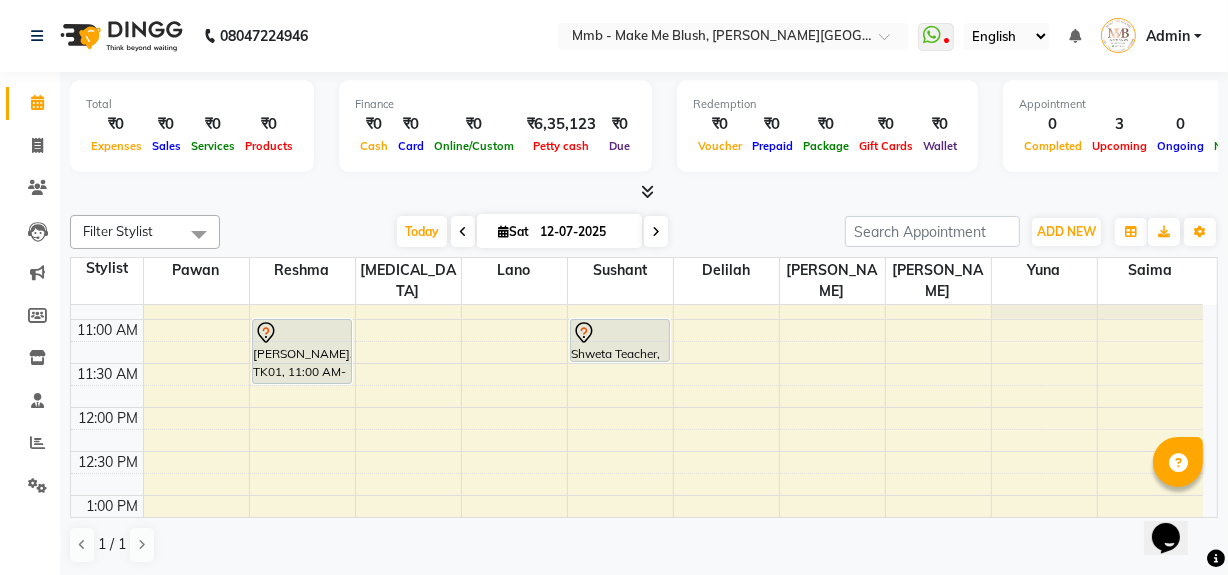 scroll, scrollTop: 198, scrollLeft: 0, axis: vertical 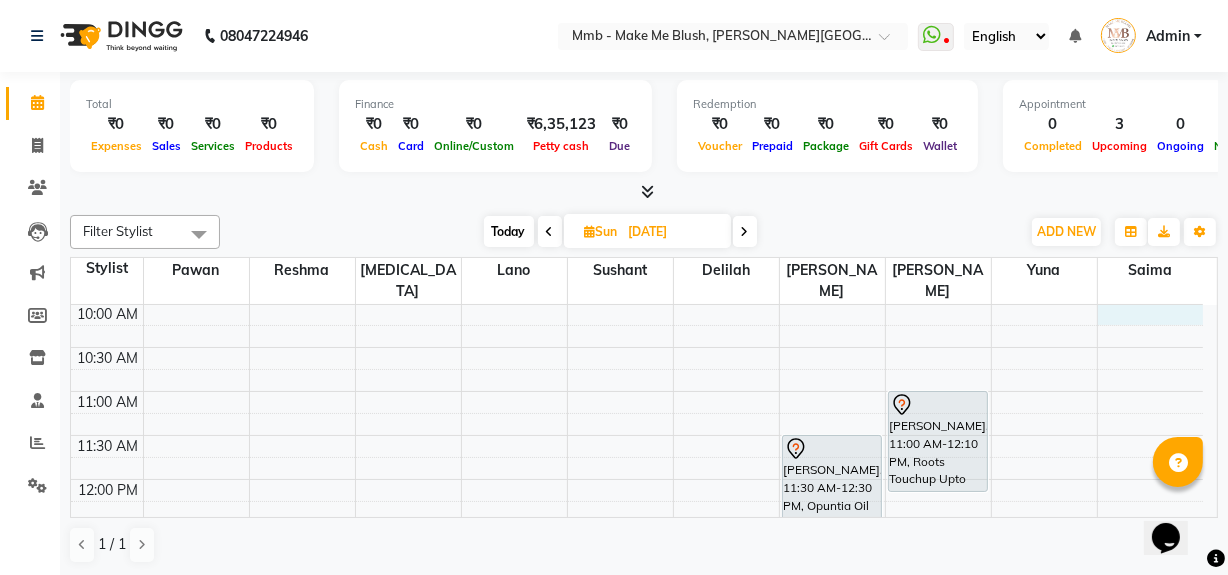 click on "9:00 AM 9:30 AM 10:00 AM 10:30 AM 11:00 AM 11:30 AM 12:00 PM 12:30 PM 1:00 PM 1:30 PM 2:00 PM 2:30 PM 3:00 PM 3:30 PM 4:00 PM 4:30 PM 5:00 PM 5:30 PM 6:00 PM 6:30 PM 7:00 PM 7:30 PM 8:00 PM 8:30 PM             [PERSON_NAME], 11:30 AM-12:30 PM, Opuntia Oil Hair spa             [PERSON_NAME], 11:00 AM-12:10 PM, Roots Touchup Upto 1inch              [PERSON_NAME], 02:00 PM-02:45 PM, Hair Cut Without Wash             [PERSON_NAME], 12:45 PM-01:15 PM, Head Massages             [PERSON_NAME], 01:15 PM-01:45 PM, Classic hair wash" at bounding box center (637, 743) 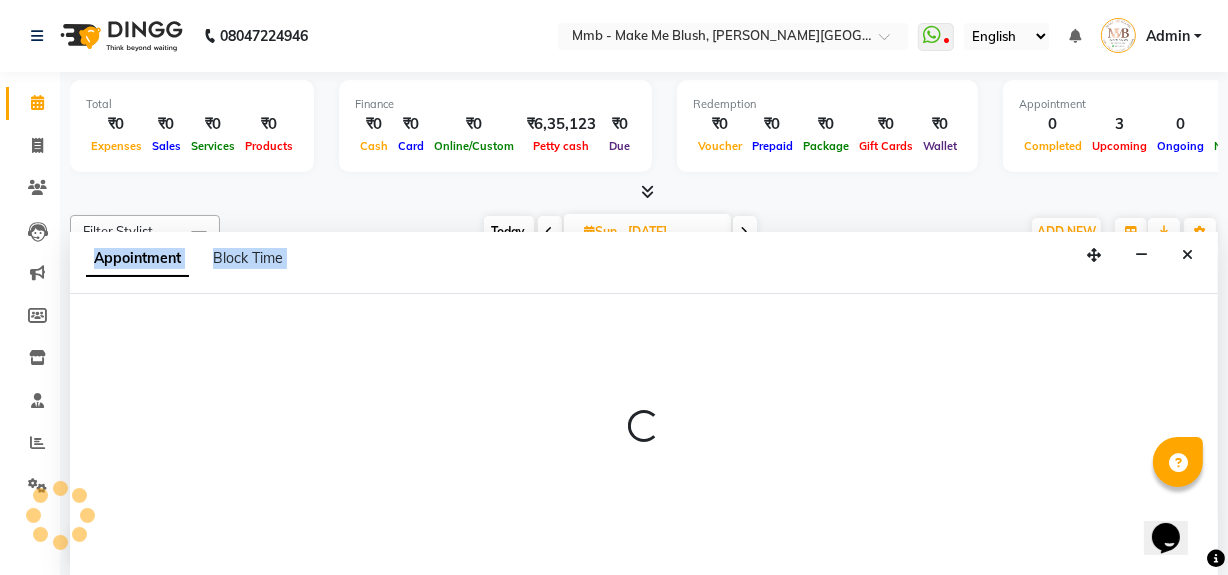 select on "74536" 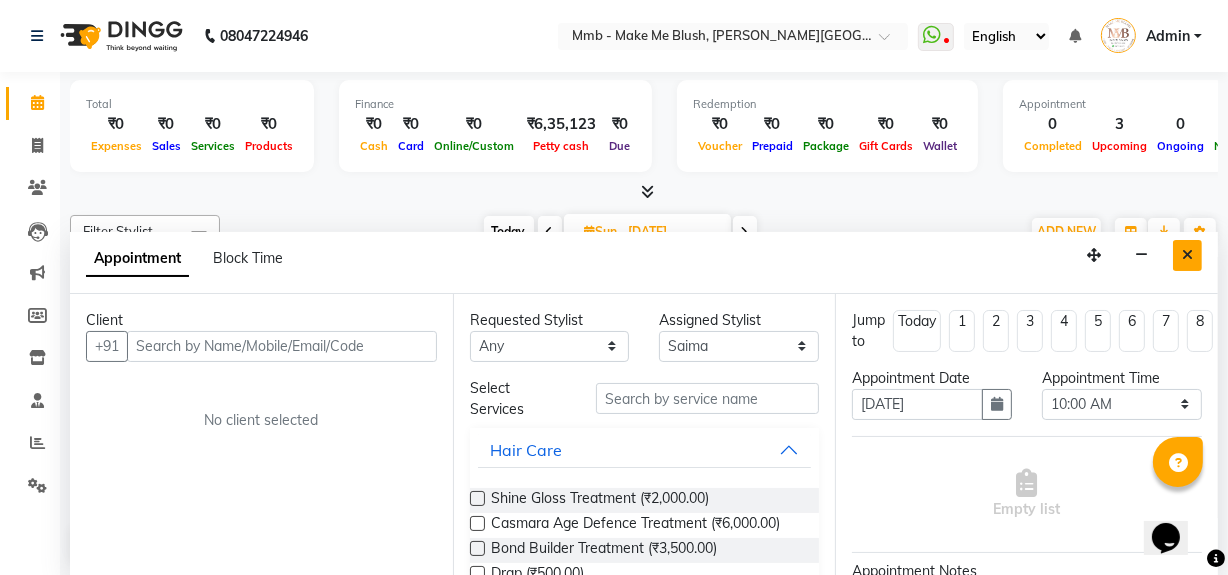 click at bounding box center [1187, 255] 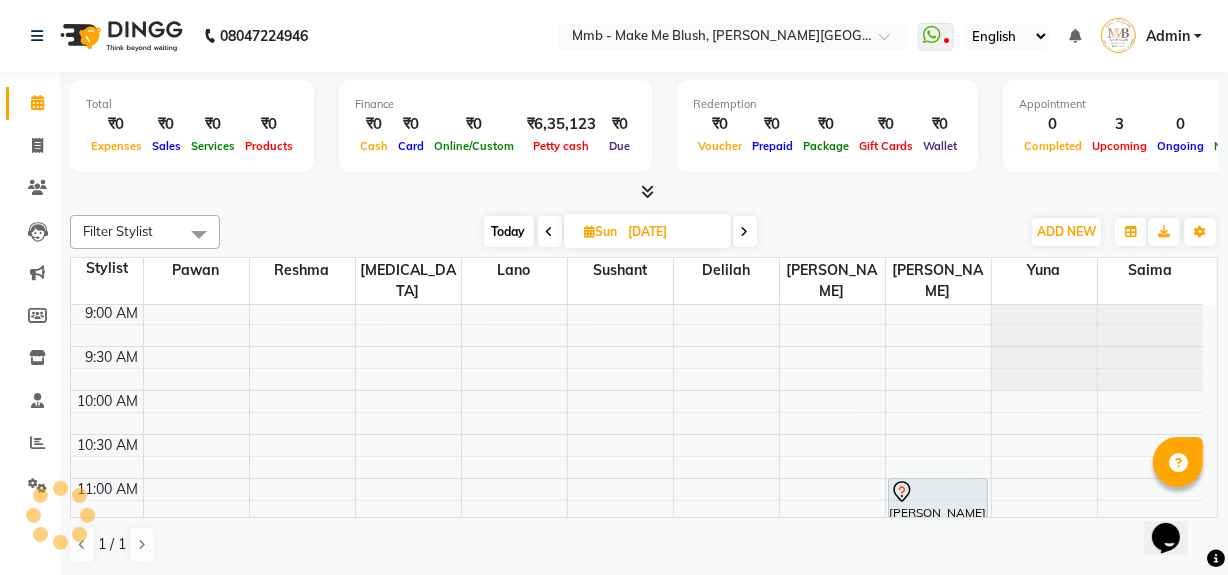 scroll, scrollTop: 0, scrollLeft: 0, axis: both 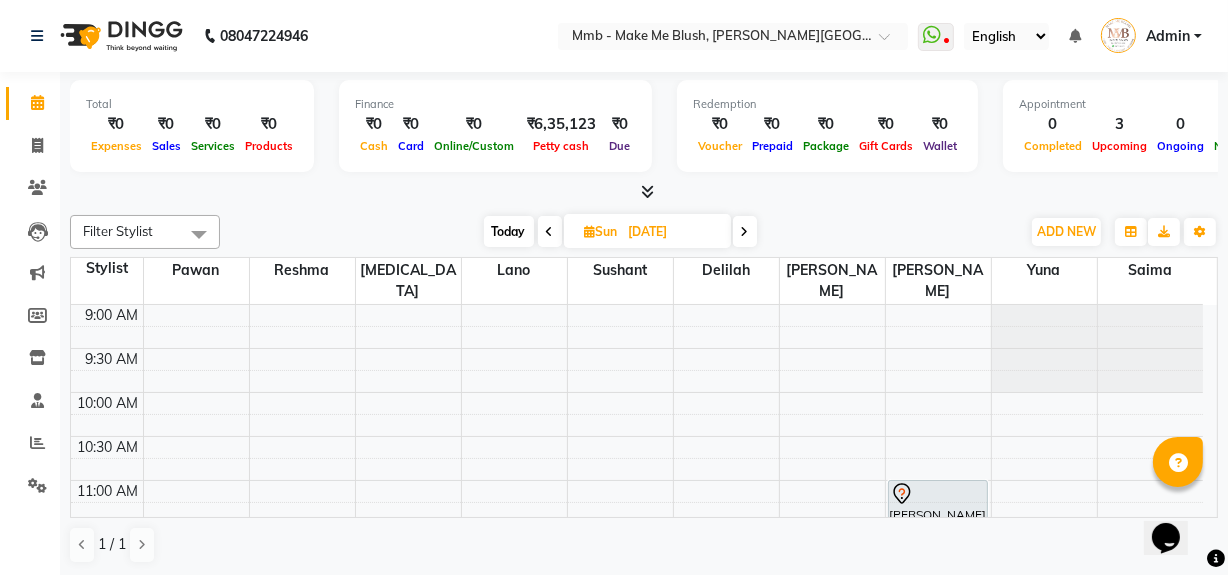 click on "Today" at bounding box center (509, 231) 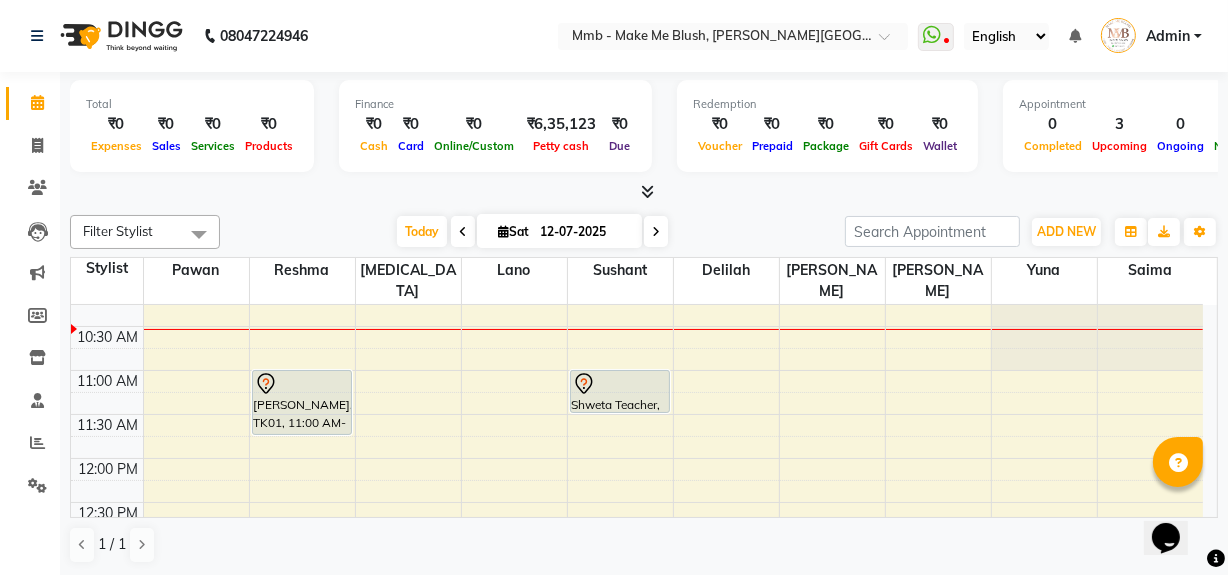 scroll, scrollTop: 125, scrollLeft: 0, axis: vertical 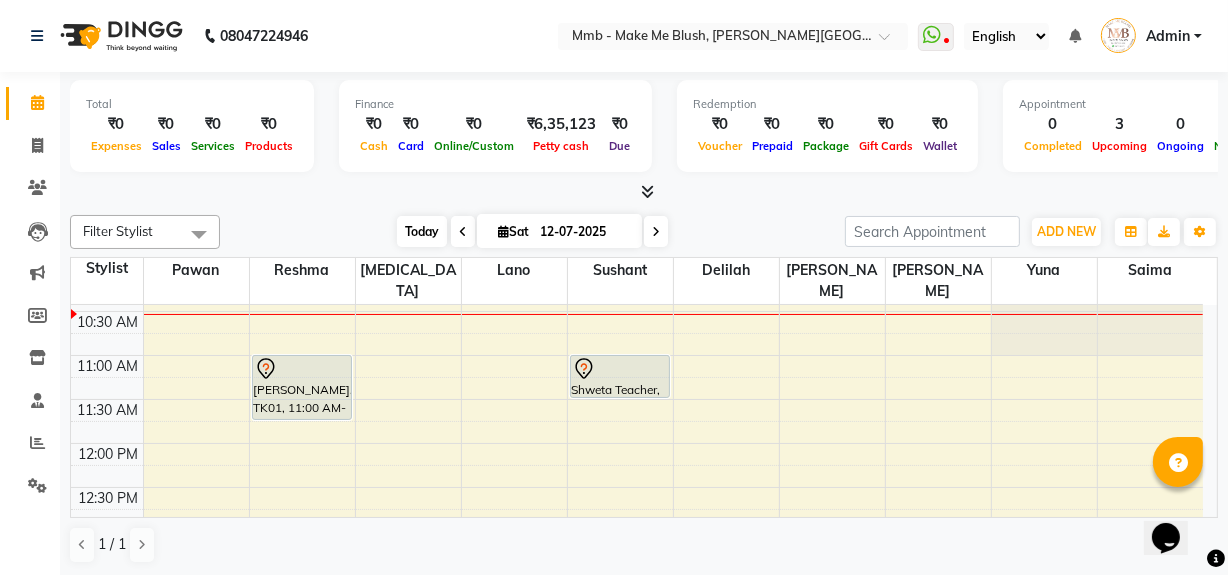 click on "Today" at bounding box center [422, 231] 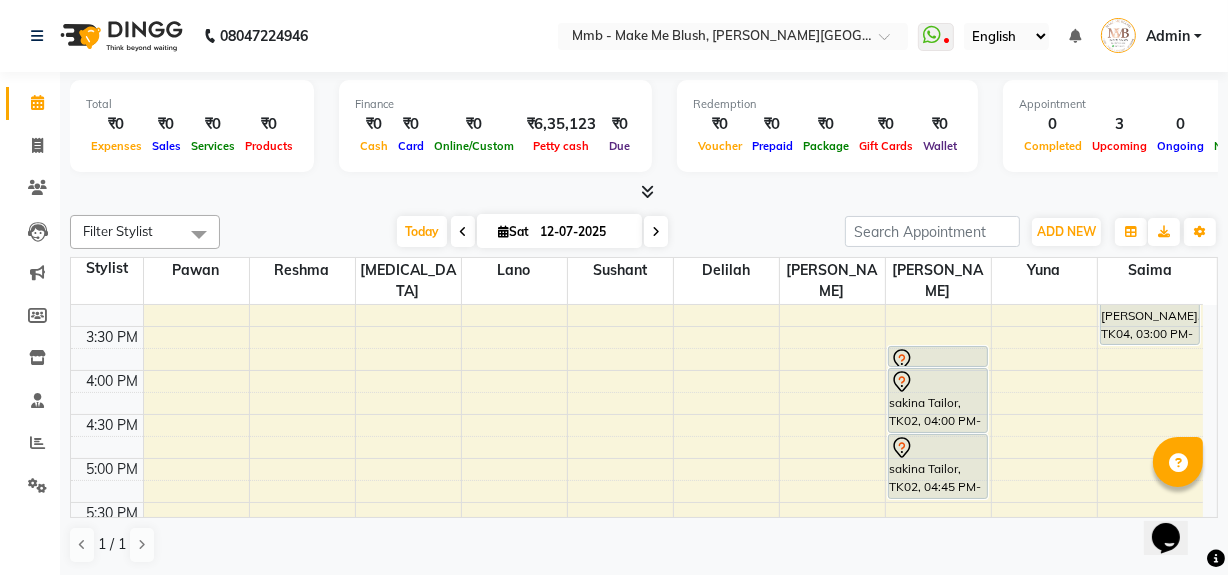 scroll, scrollTop: 586, scrollLeft: 0, axis: vertical 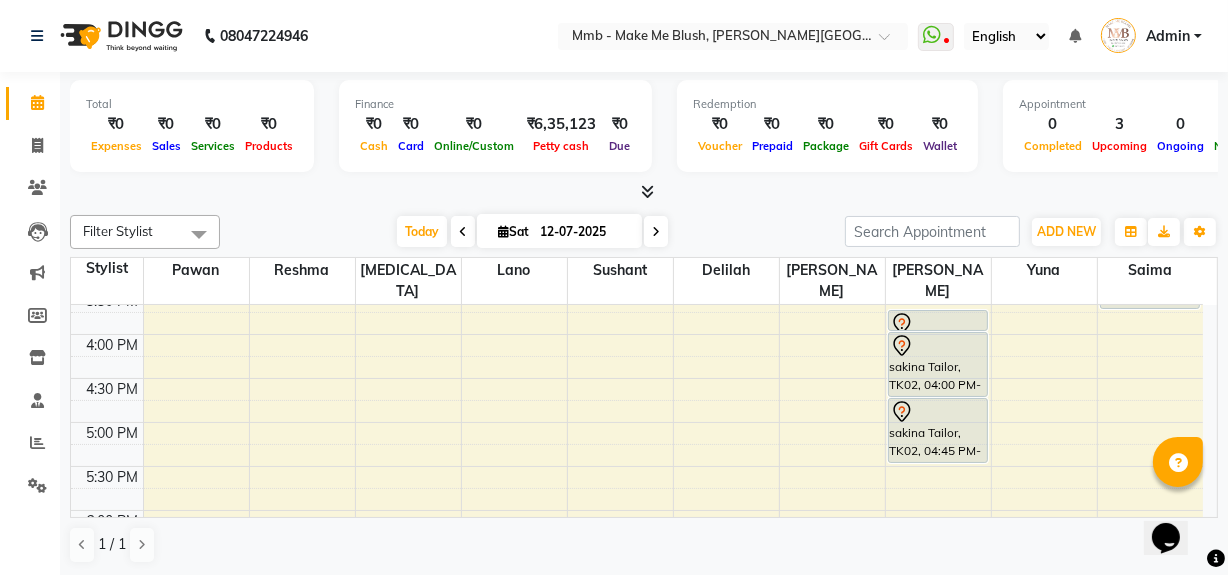 click at bounding box center [656, 231] 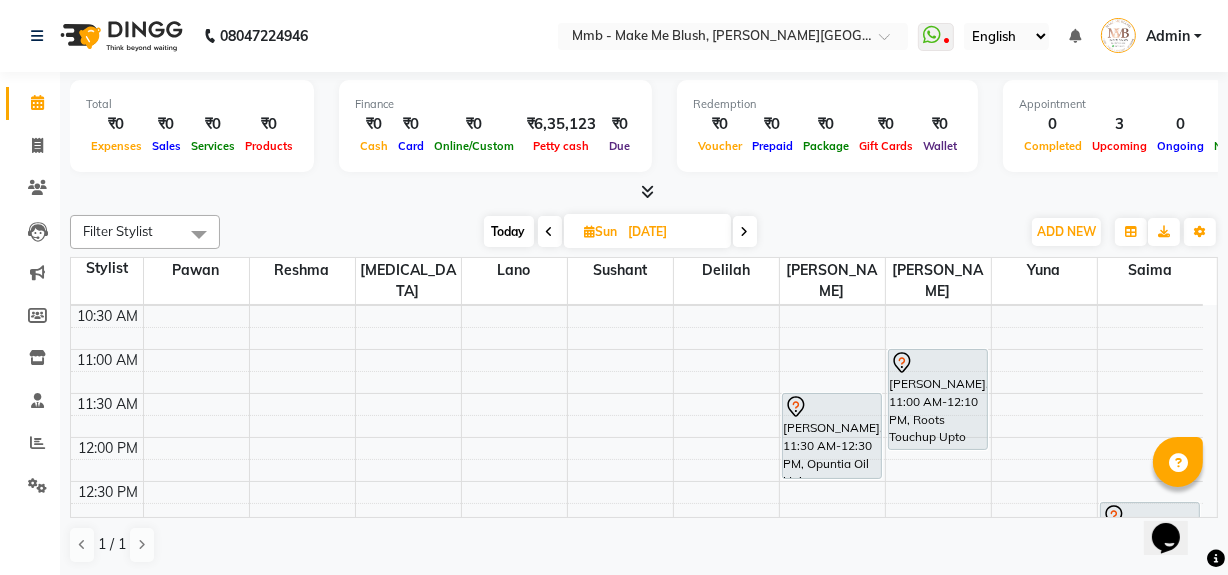 scroll, scrollTop: 137, scrollLeft: 0, axis: vertical 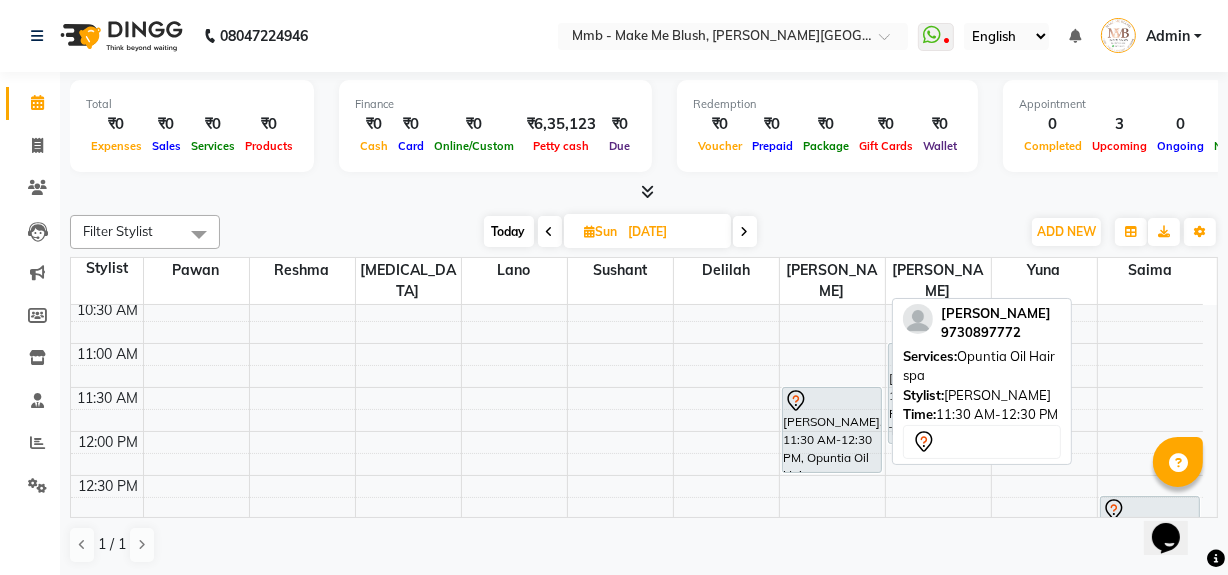 click at bounding box center (832, 401) 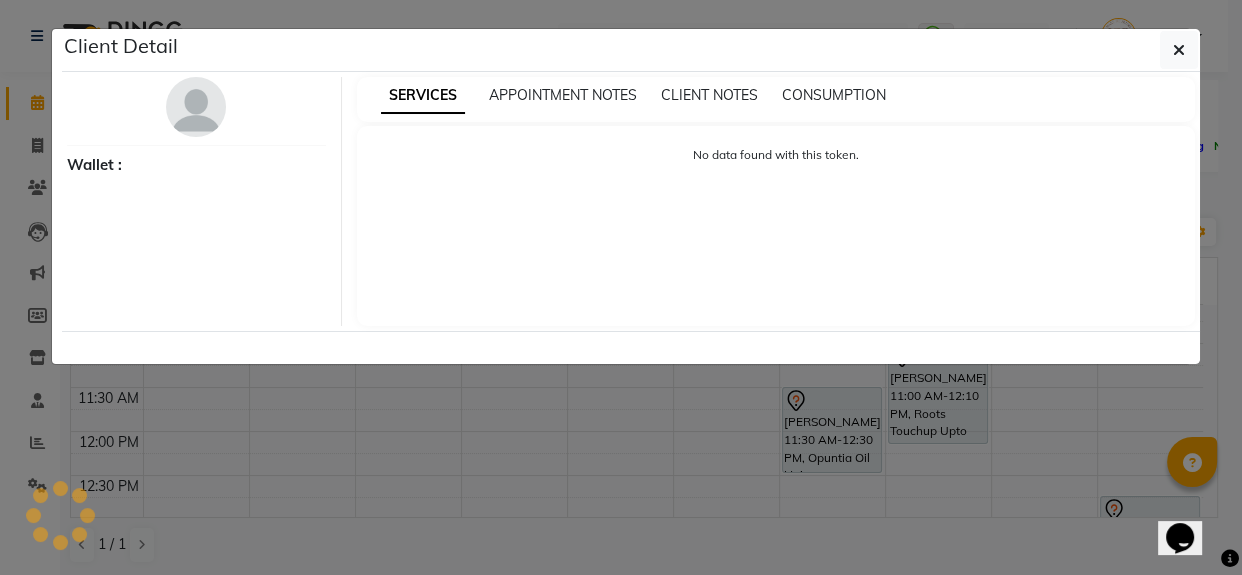 select on "7" 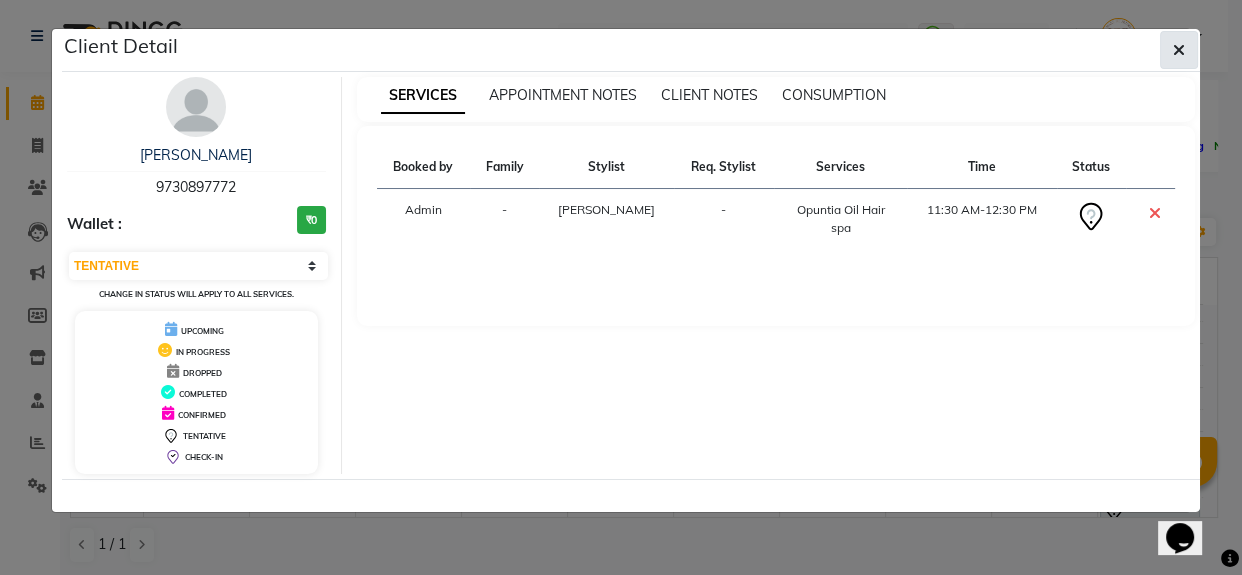 click 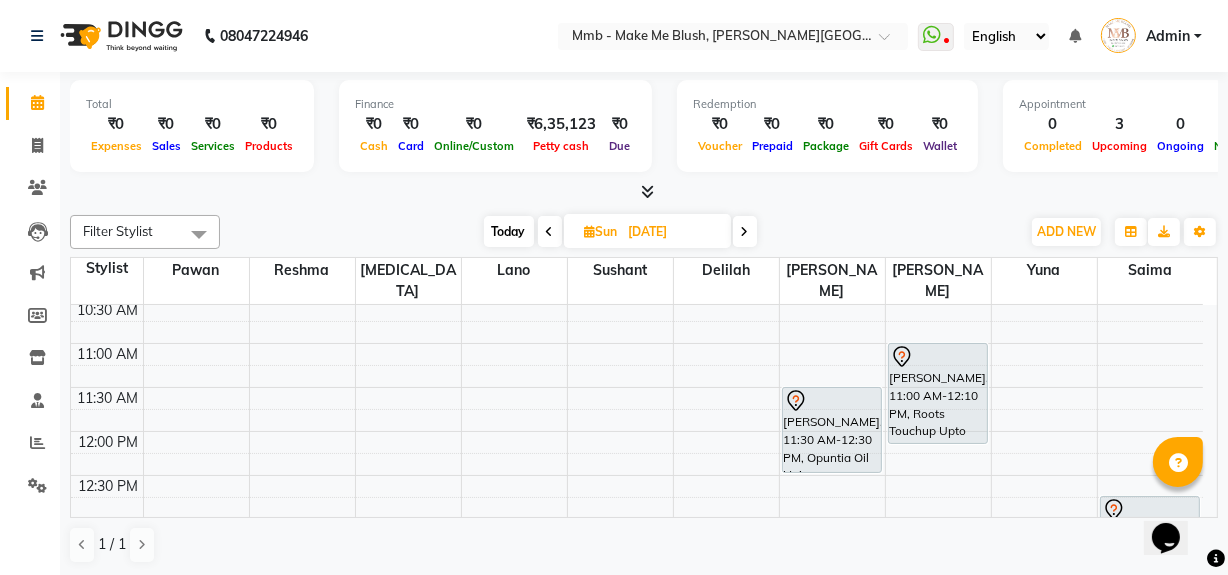 click on "Today" at bounding box center [509, 231] 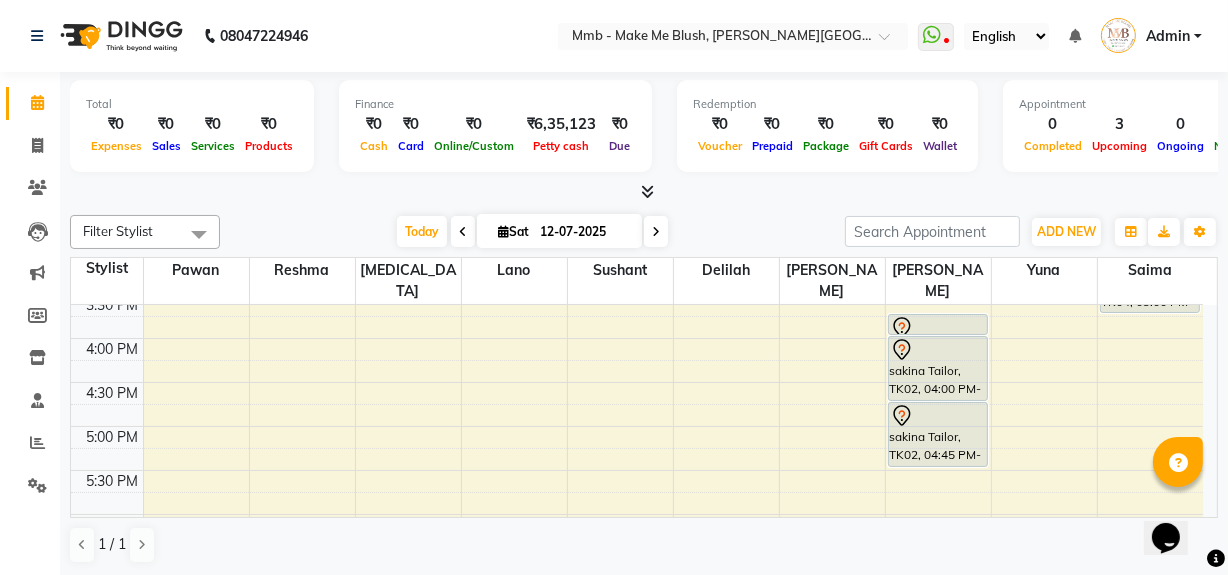 scroll, scrollTop: 610, scrollLeft: 0, axis: vertical 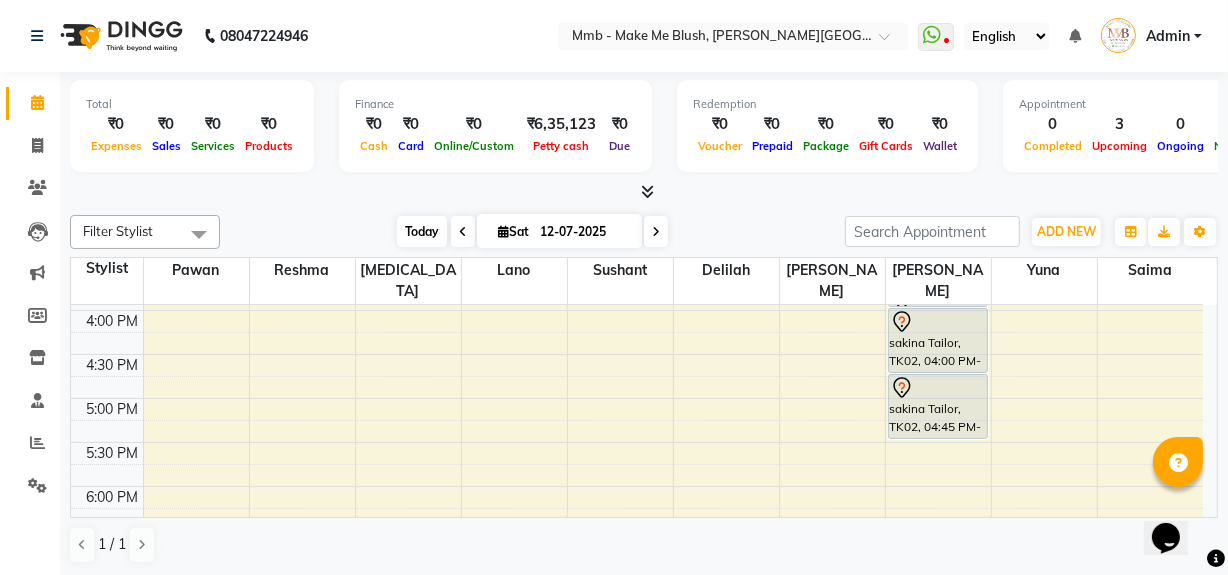 click on "Today" at bounding box center [422, 231] 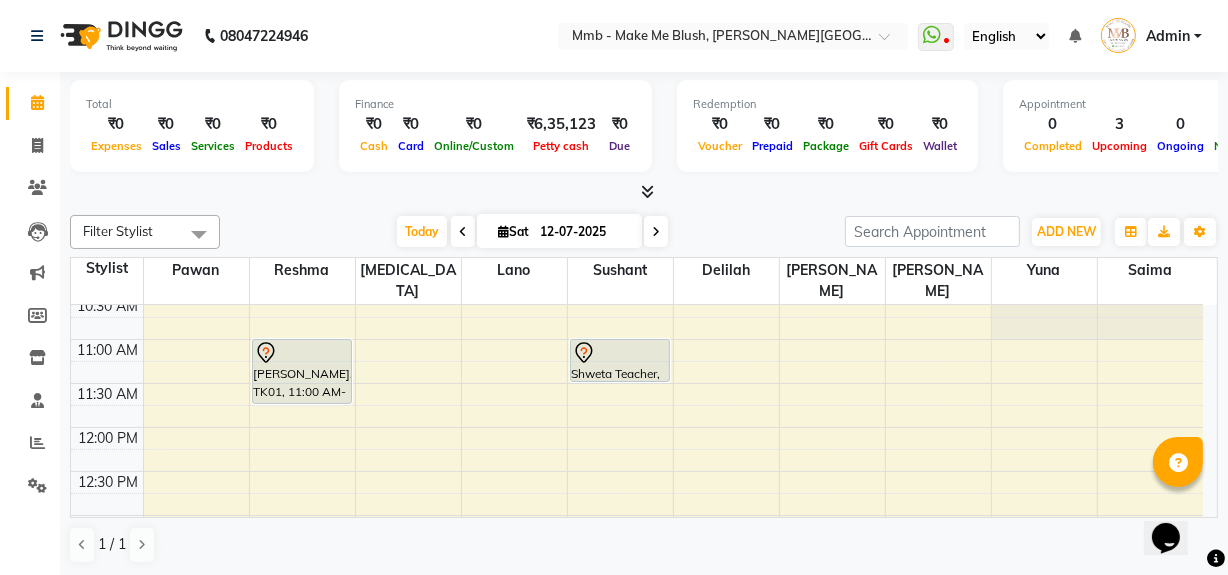 scroll, scrollTop: 125, scrollLeft: 0, axis: vertical 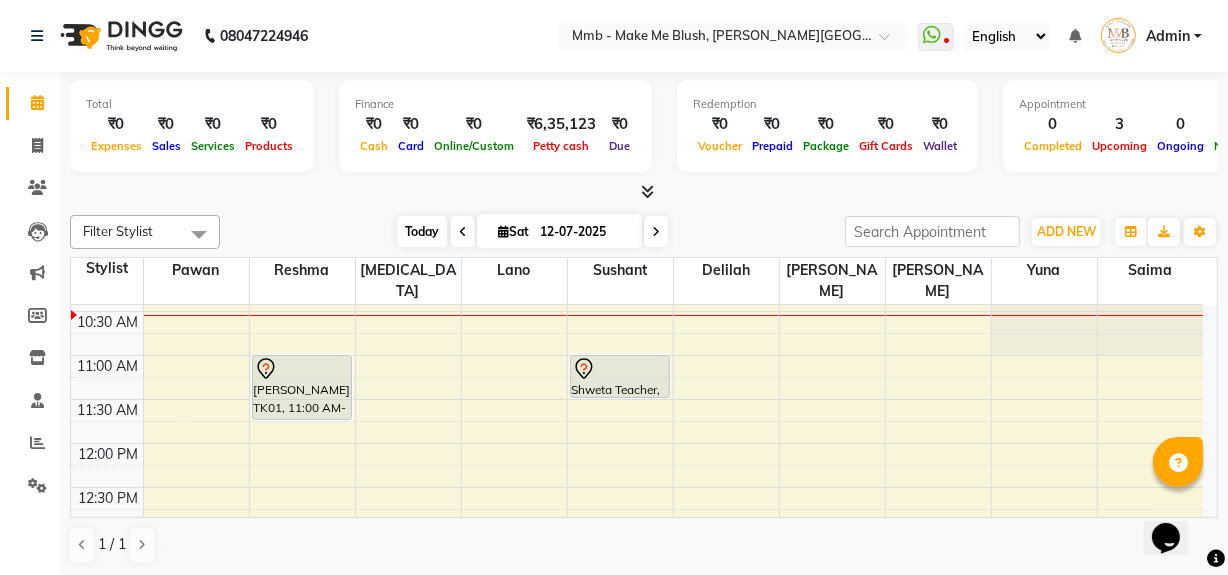 click on "Today" at bounding box center [422, 231] 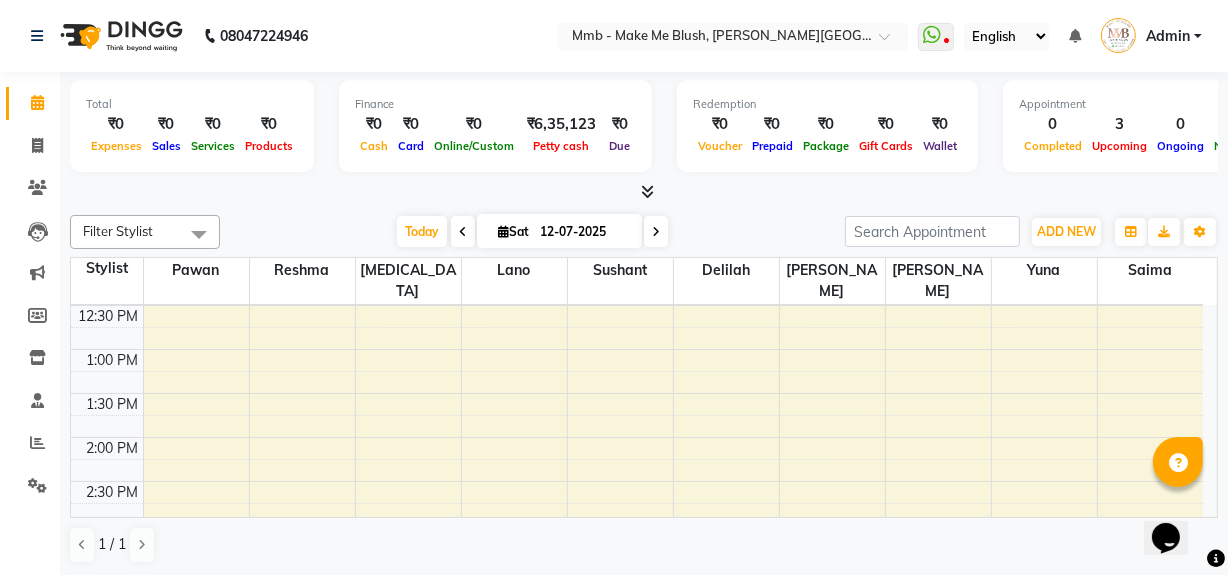 scroll, scrollTop: 270, scrollLeft: 0, axis: vertical 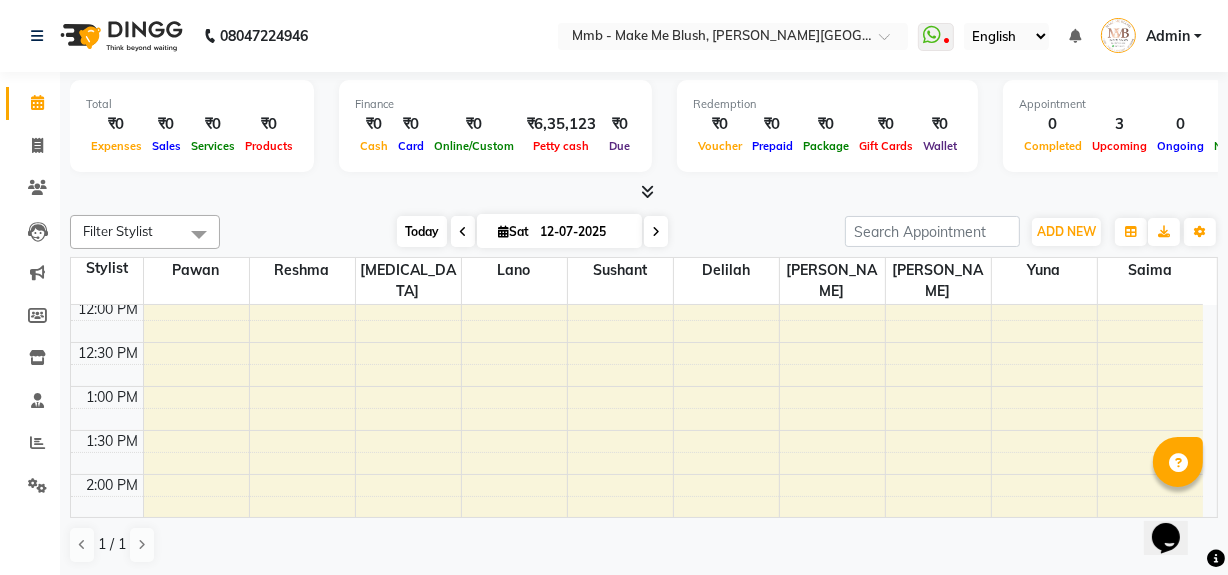 click on "Today" at bounding box center (422, 231) 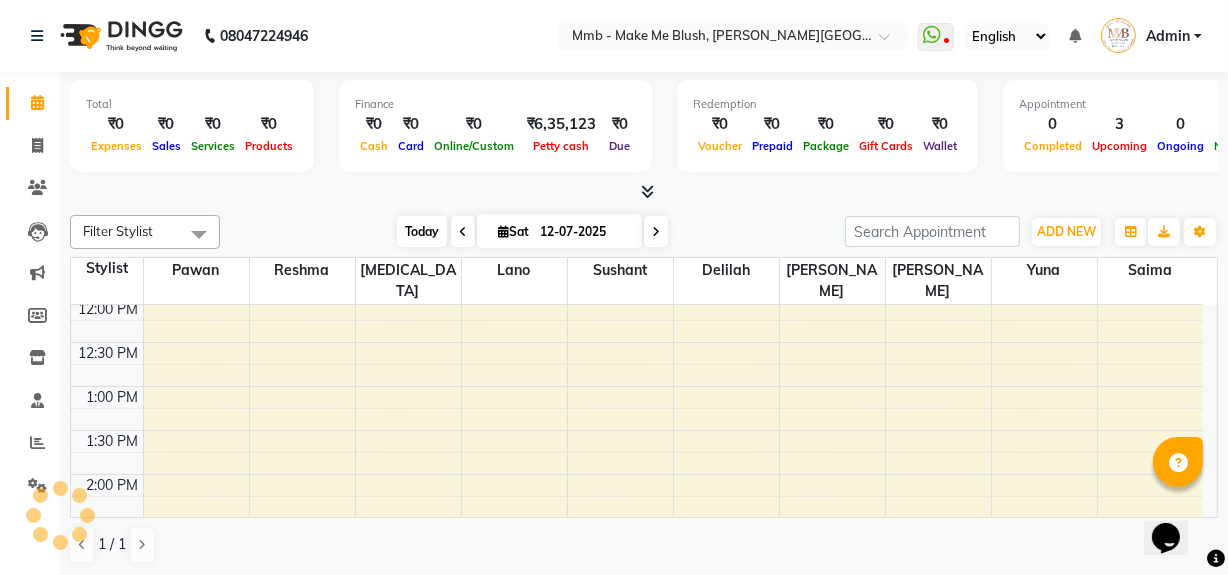 scroll, scrollTop: 89, scrollLeft: 0, axis: vertical 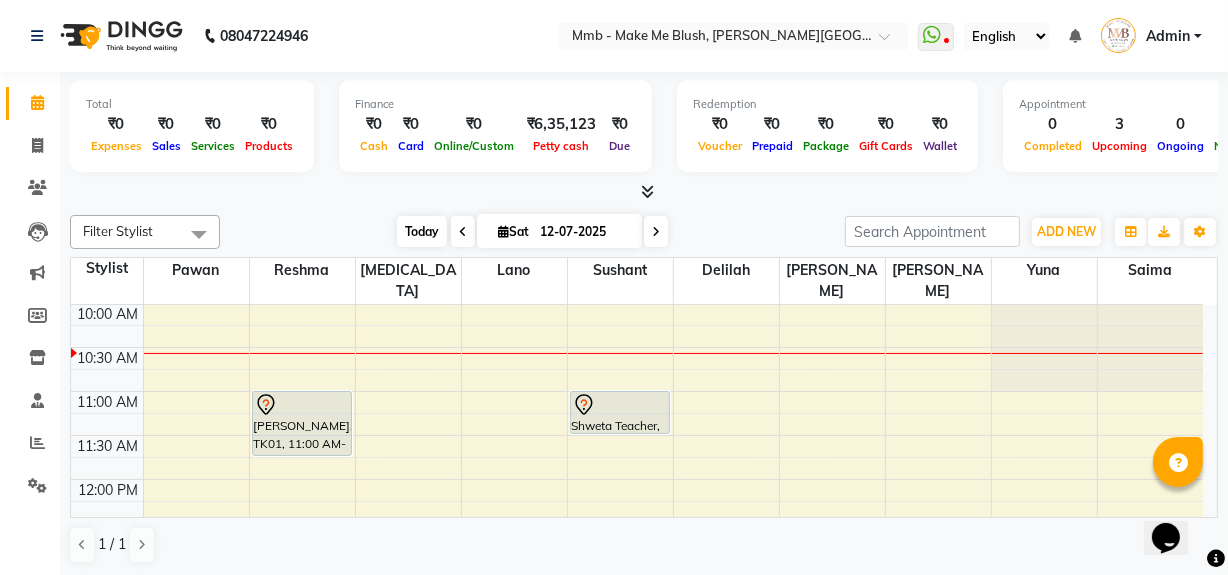 click on "Today" at bounding box center (422, 231) 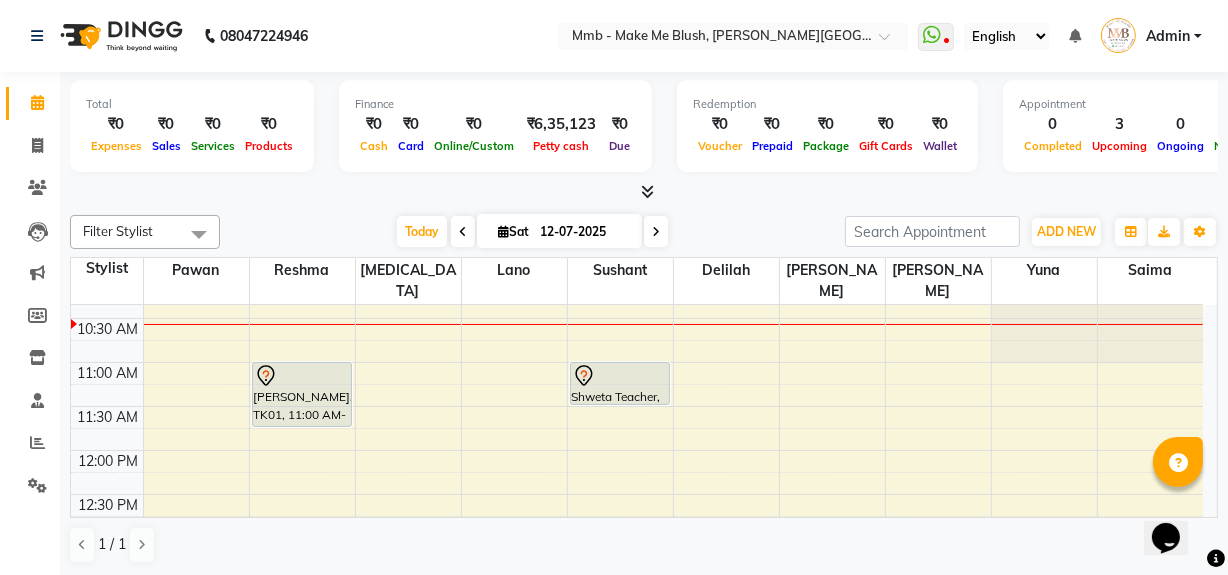 scroll, scrollTop: 125, scrollLeft: 0, axis: vertical 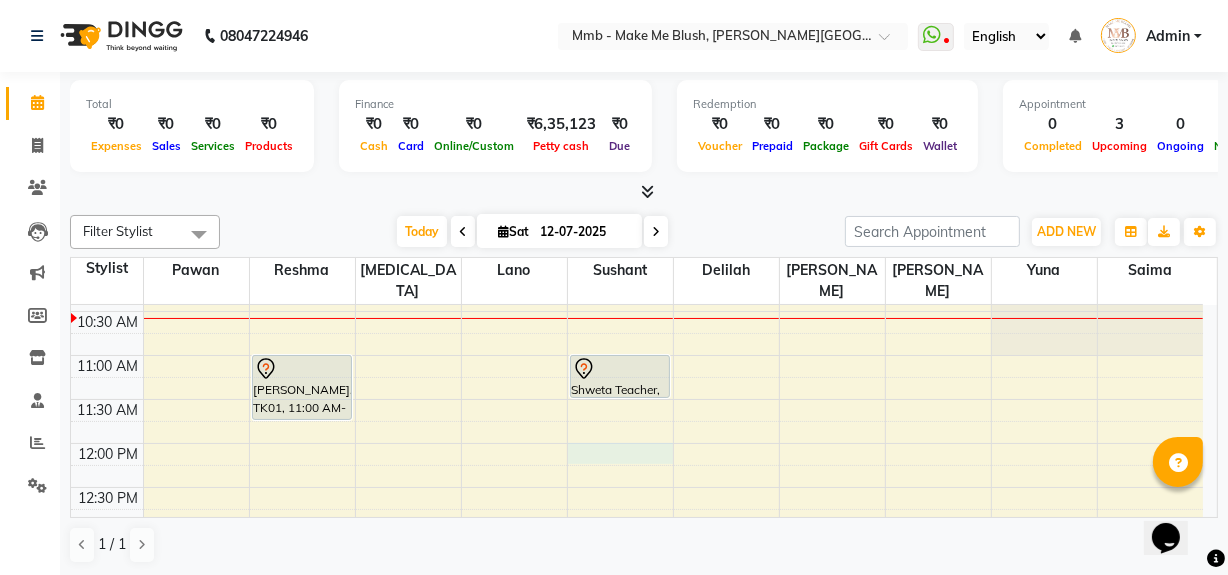 click on "9:00 AM 9:30 AM 10:00 AM 10:30 AM 11:00 AM 11:30 AM 12:00 PM 12:30 PM 1:00 PM 1:30 PM 2:00 PM 2:30 PM 3:00 PM 3:30 PM 4:00 PM 4:30 PM 5:00 PM 5:30 PM 6:00 PM 6:30 PM 7:00 PM 7:30 PM 8:00 PM 8:30 PM             [PERSON_NAME], TK01, 11:00 AM-11:45 AM, Regular Pedicure              Shweta Teacher, TK03, 11:00 AM-11:30 AM, Nail removels             [PERSON_NAME], TK04, 03:45 PM-04:00 PM, Classic hair wash              sakina Tailor, TK02, 04:00 PM-04:45 PM, Hair Cut Without Wash             sakina Tailor, TK02, 04:45 PM-05:30 PM, Hair Cut Without Wash             [PERSON_NAME], TK04, 03:00 PM-03:45 PM, Head Neck Solder Back Massages" at bounding box center [637, 707] 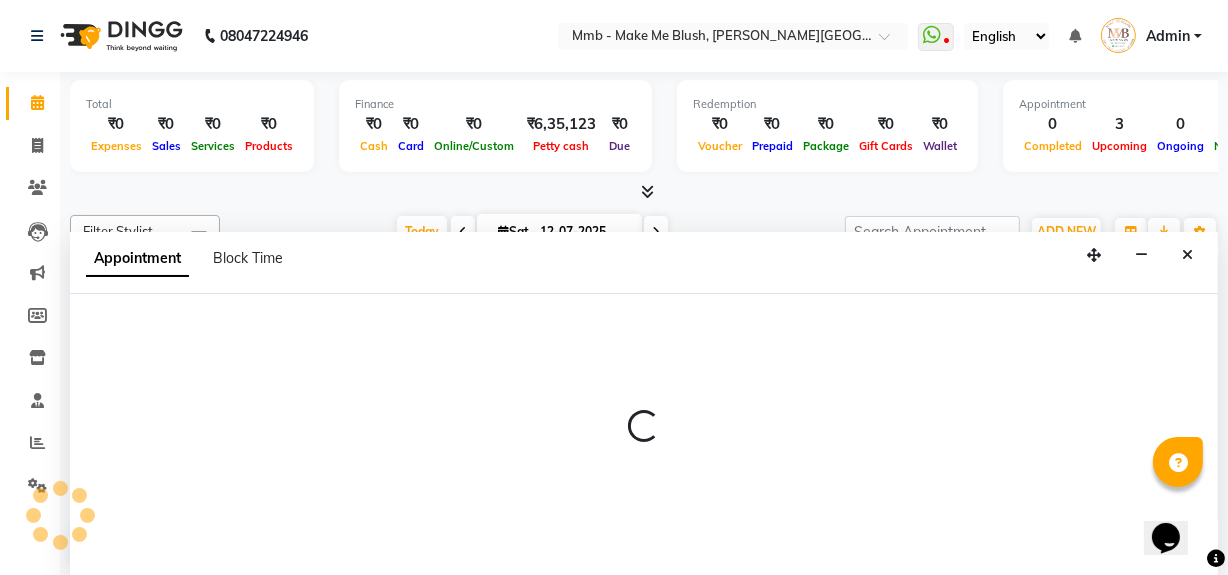 select on "18878" 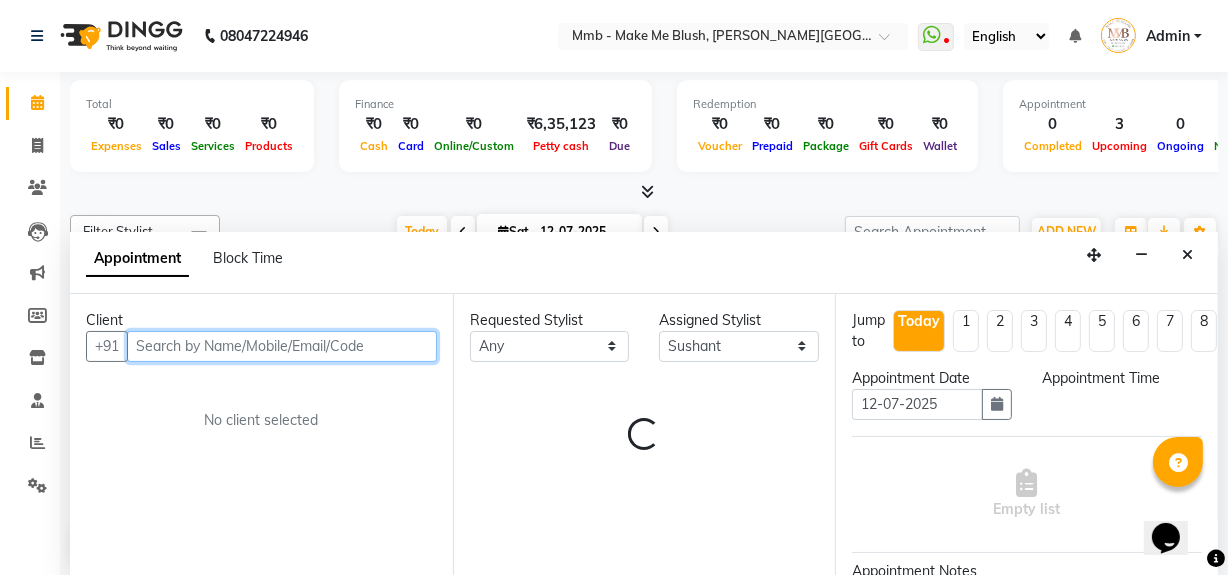 select on "720" 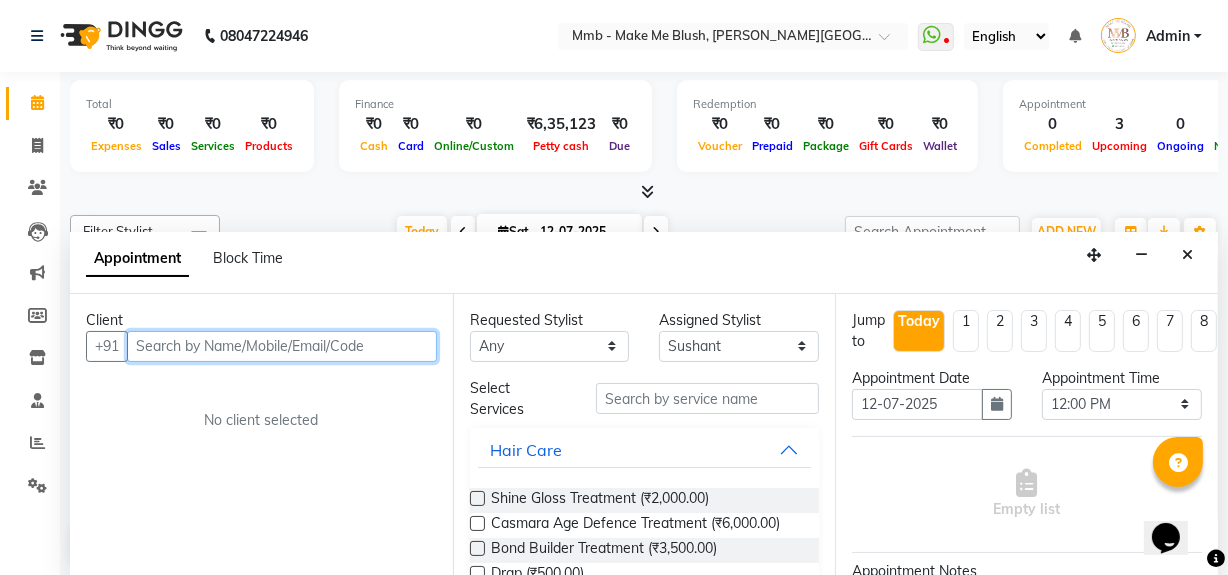 click at bounding box center (282, 346) 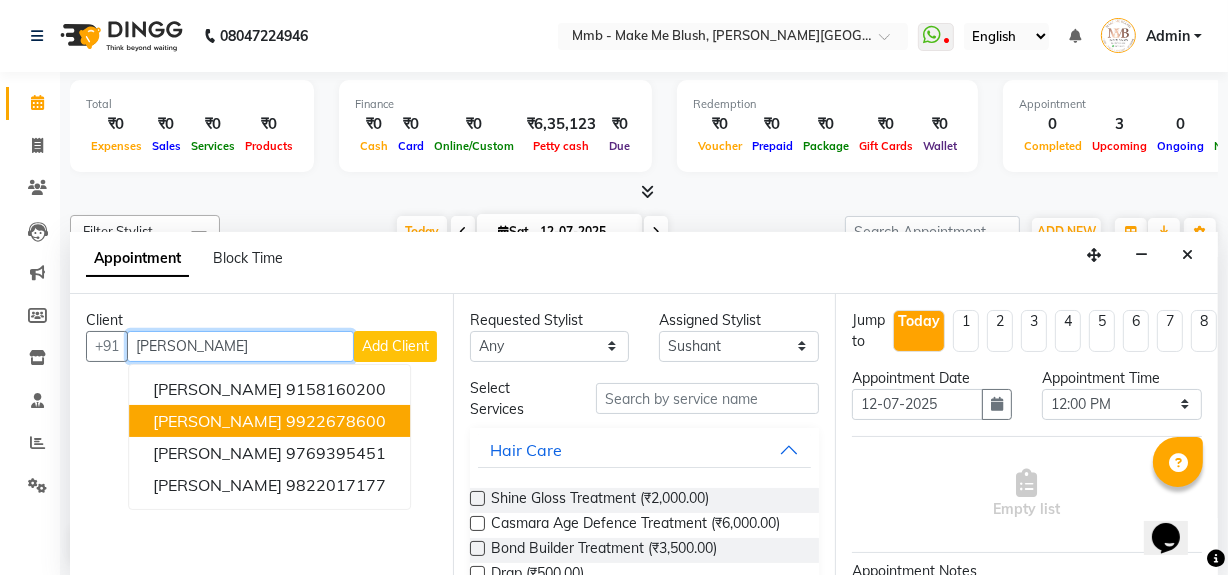click on "[PERSON_NAME]" at bounding box center [217, 421] 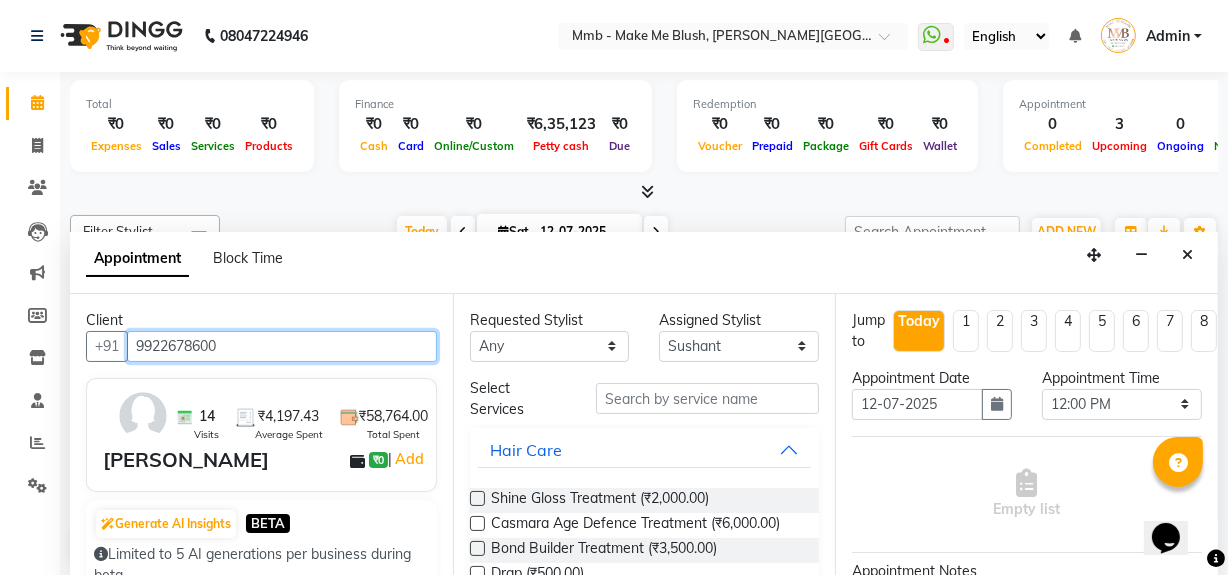 type on "9922678600" 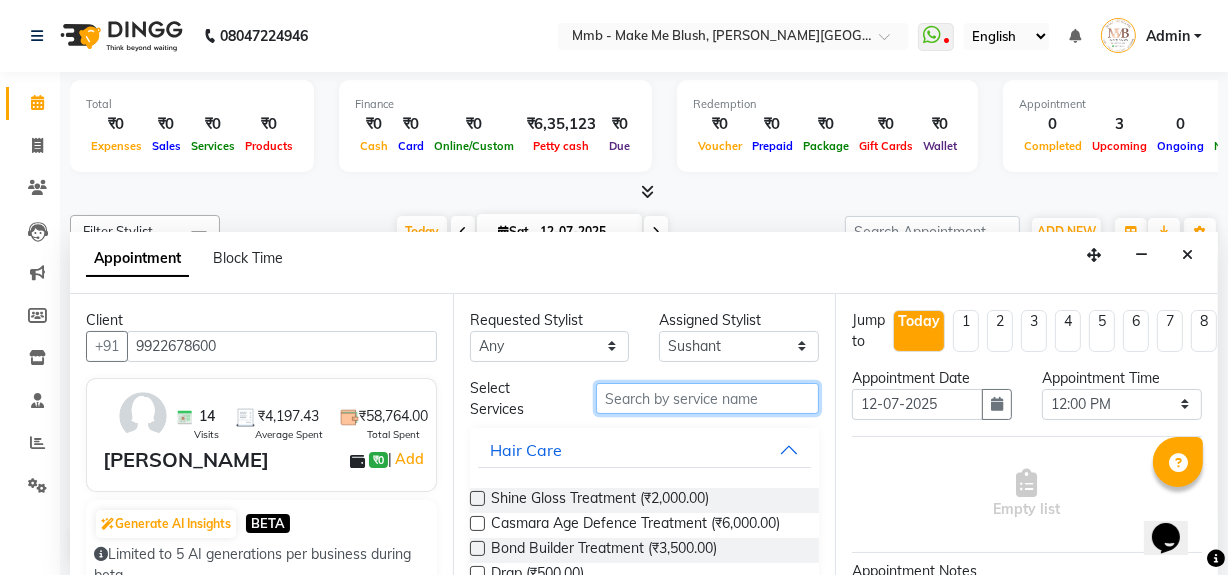 click at bounding box center [707, 398] 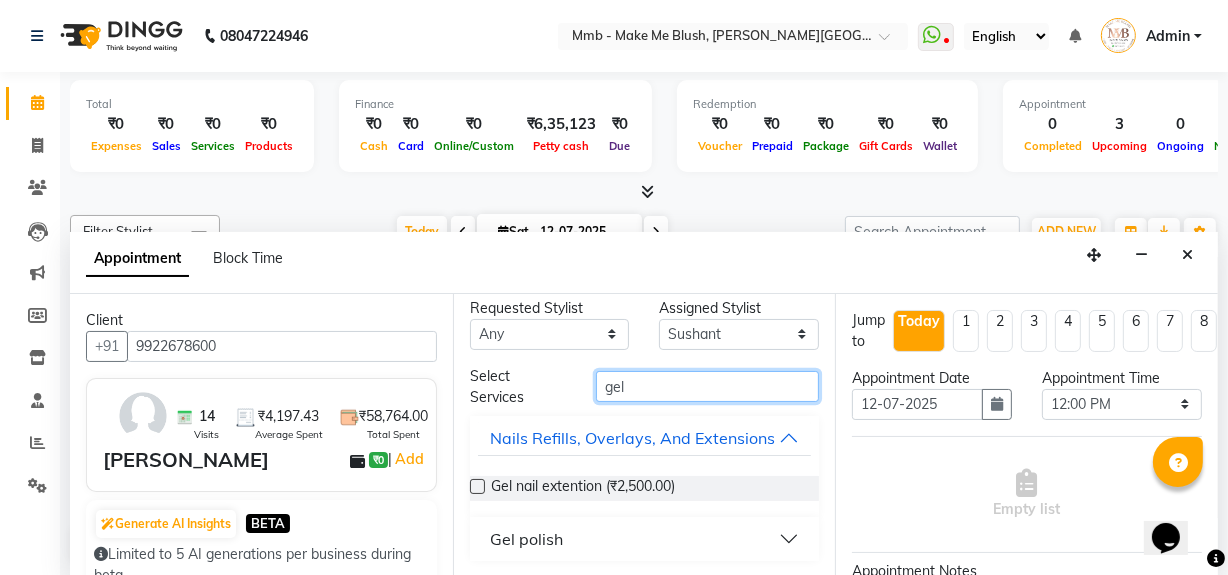 scroll, scrollTop: 35, scrollLeft: 0, axis: vertical 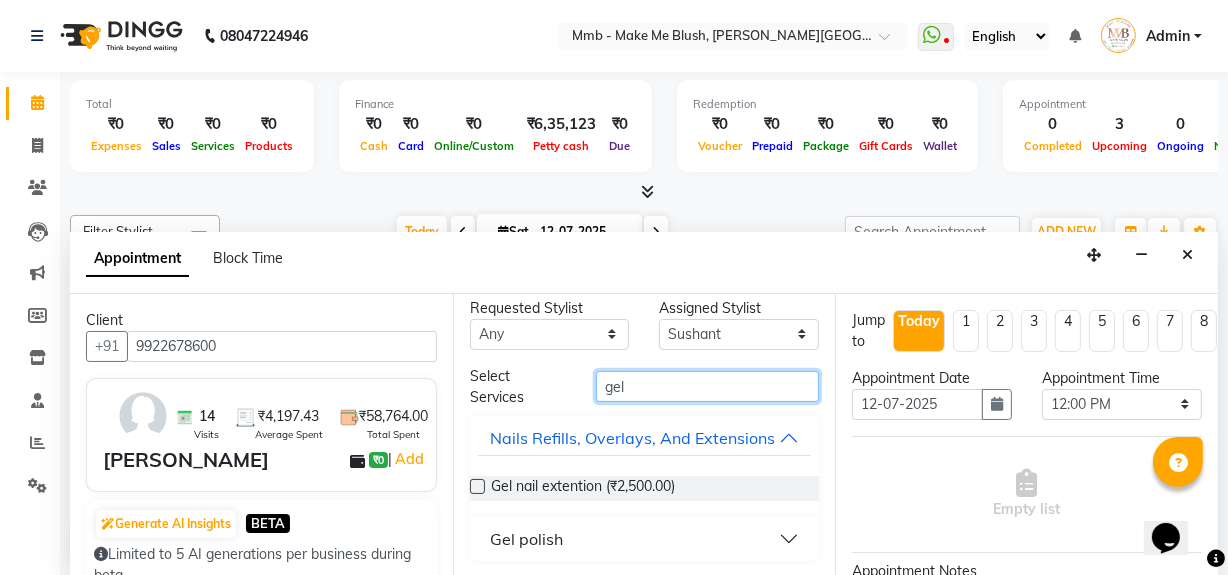 type on "gel" 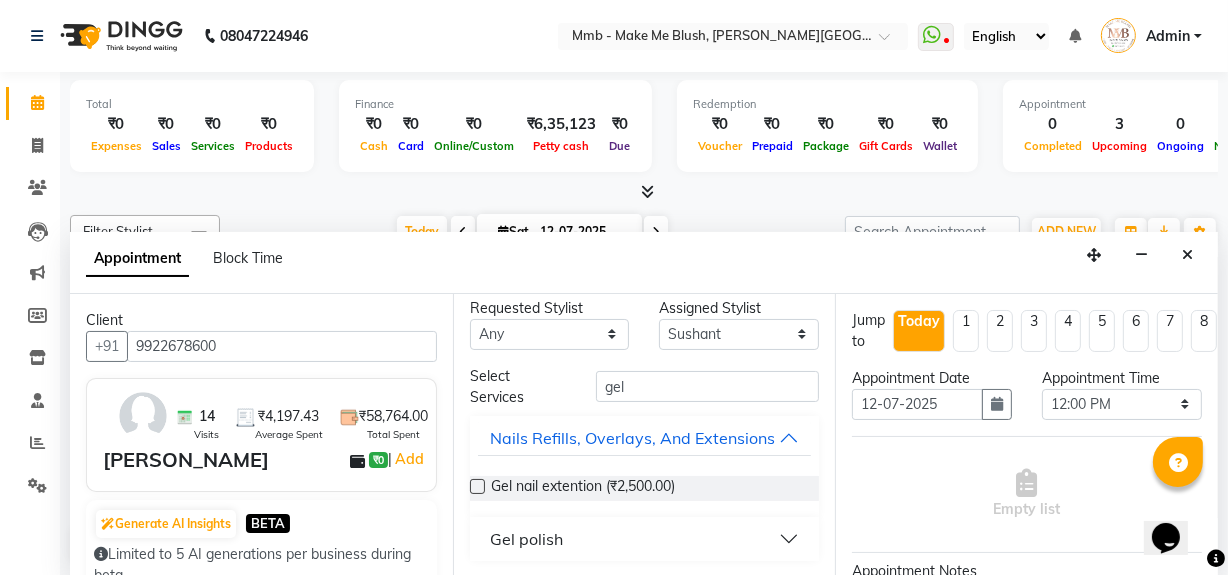 click on "Gel polish" at bounding box center [645, 539] 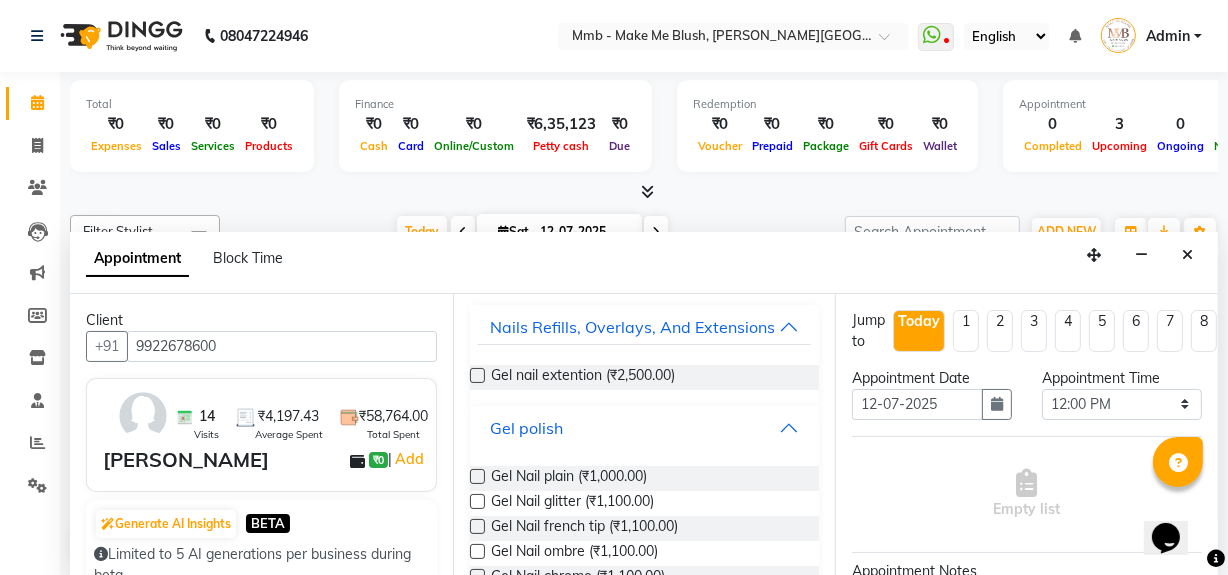 scroll, scrollTop: 180, scrollLeft: 0, axis: vertical 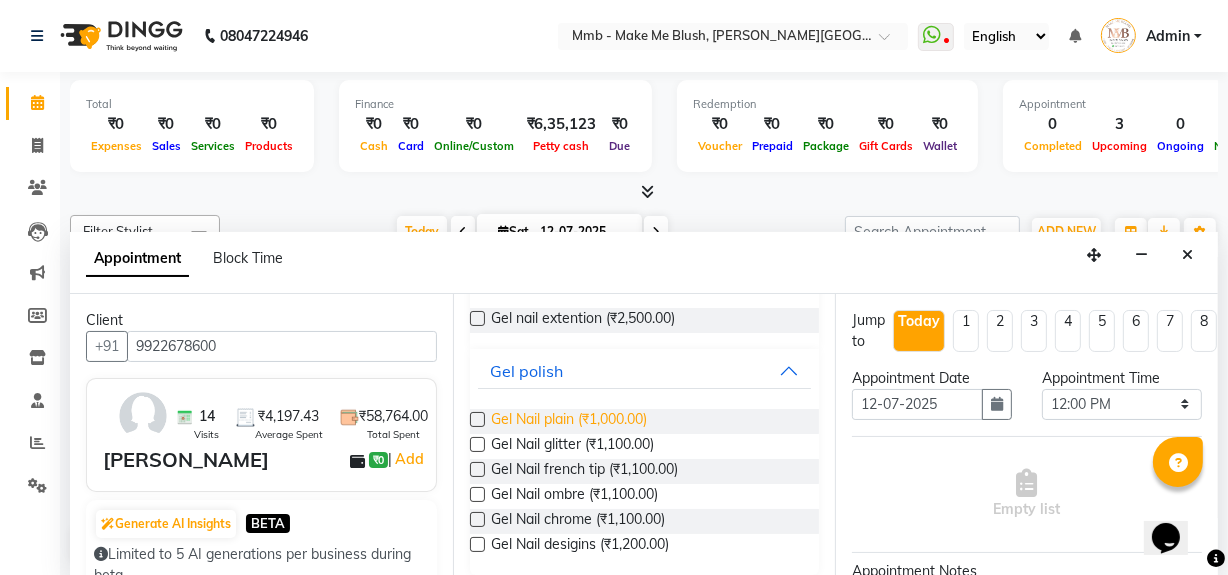 click on "Gel Nail plain  (₹1,000.00)" at bounding box center [569, 421] 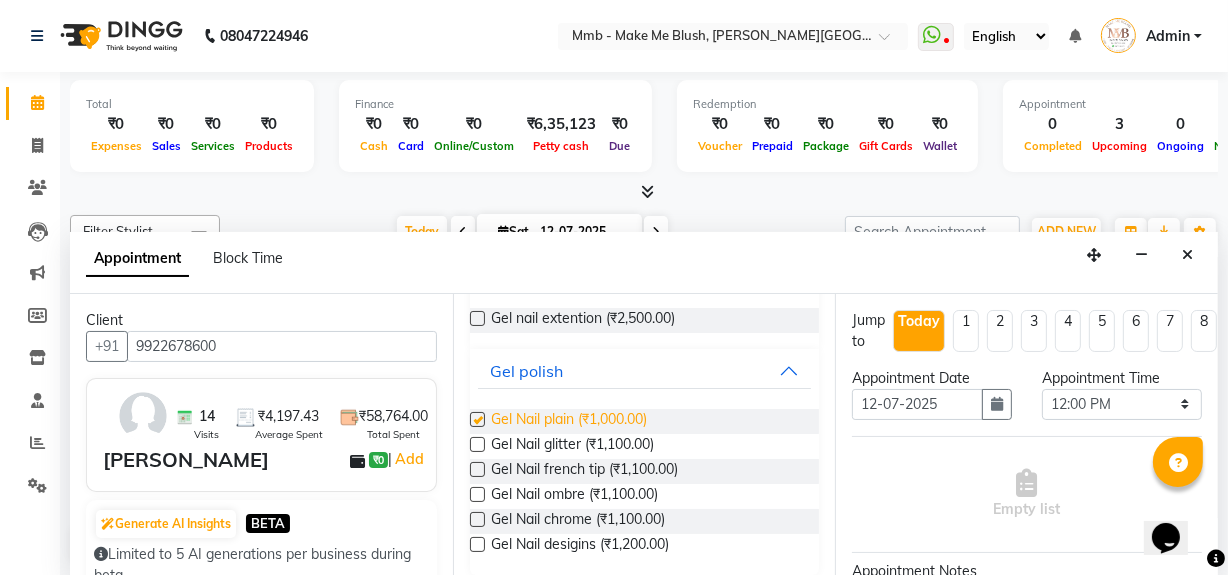 checkbox on "false" 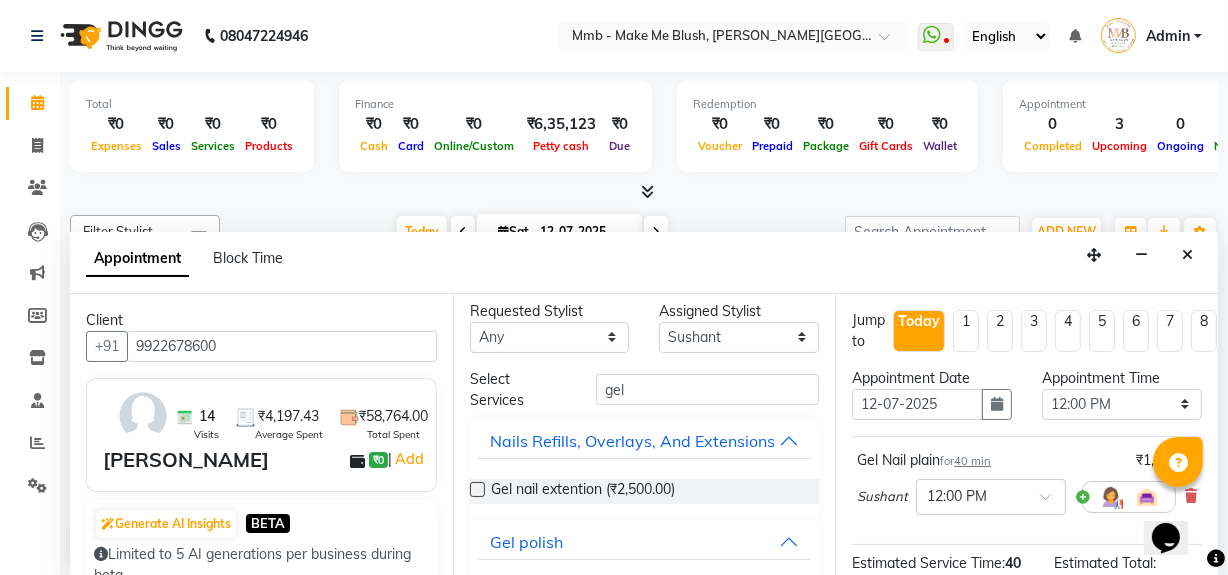 scroll, scrollTop: 0, scrollLeft: 0, axis: both 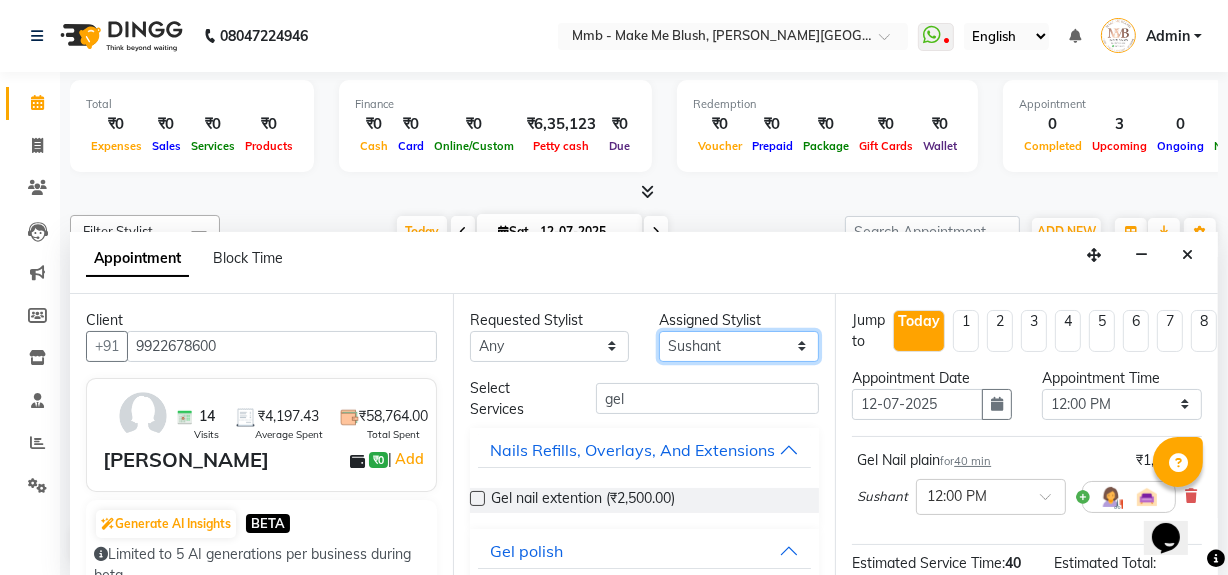 click on "Select [PERSON_NAME] [PERSON_NAME] [PERSON_NAME][MEDICAL_DATA] Pawan Reshma [PERSON_NAME] Sushant [PERSON_NAME] Yuna" at bounding box center (739, 346) 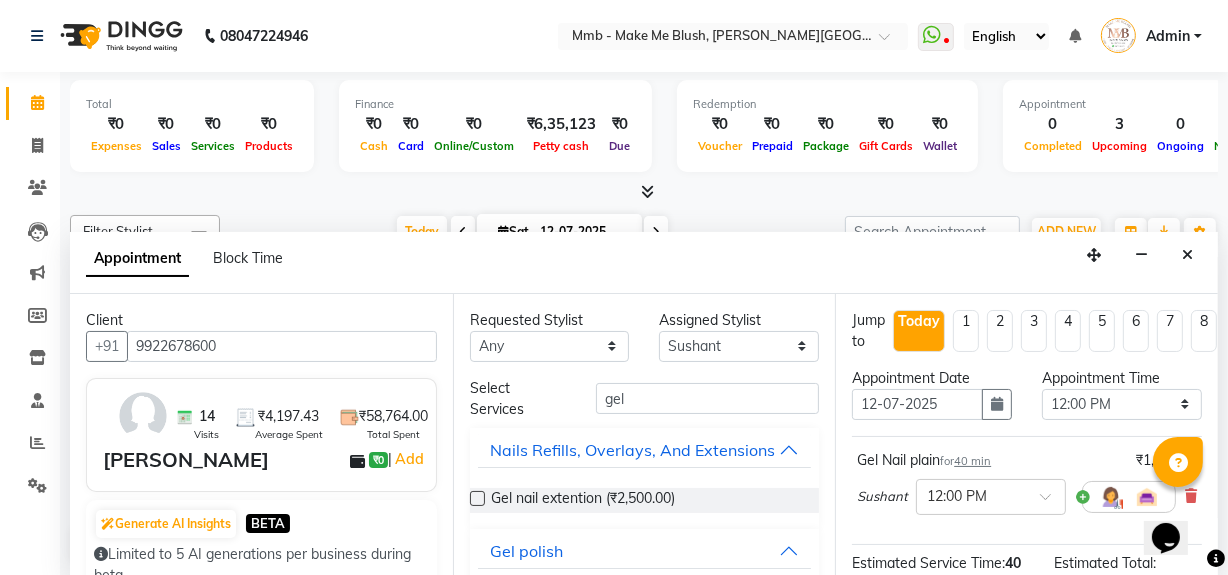 click on "Appointment Block Time" at bounding box center (644, 263) 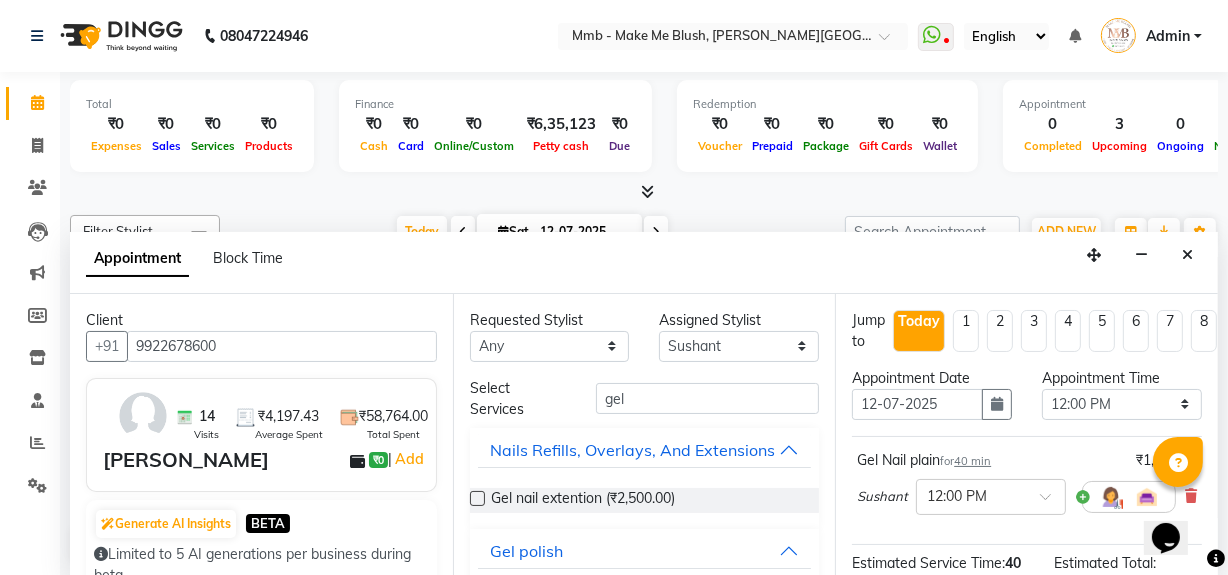 click on "Gel Nail plain    for  40 min ₹1,000.00" at bounding box center [1027, 460] 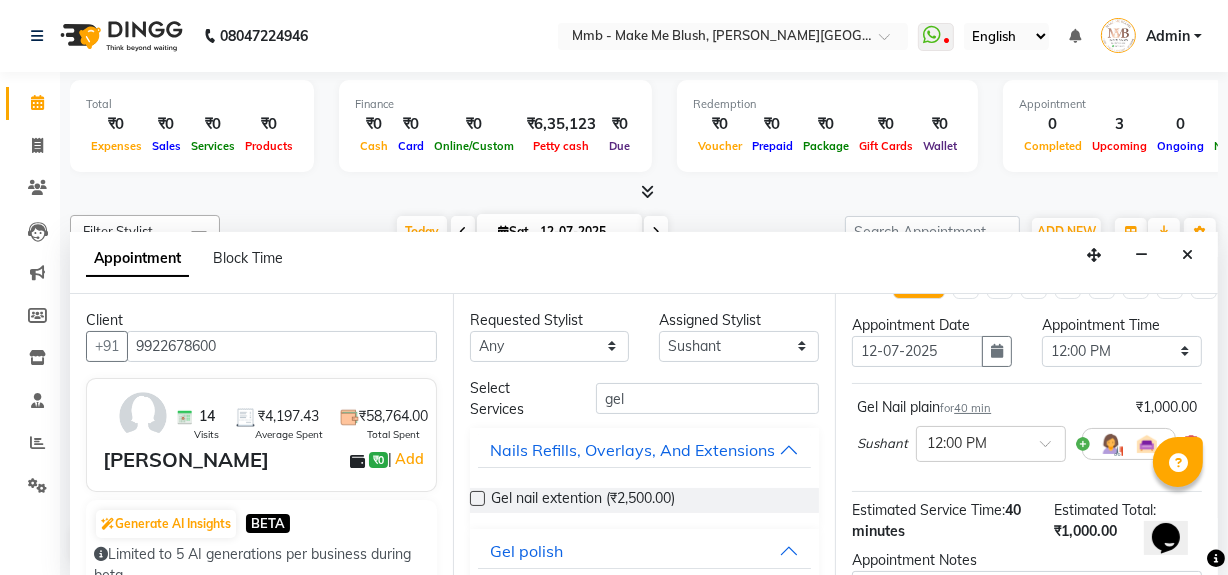 scroll, scrollTop: 17, scrollLeft: 0, axis: vertical 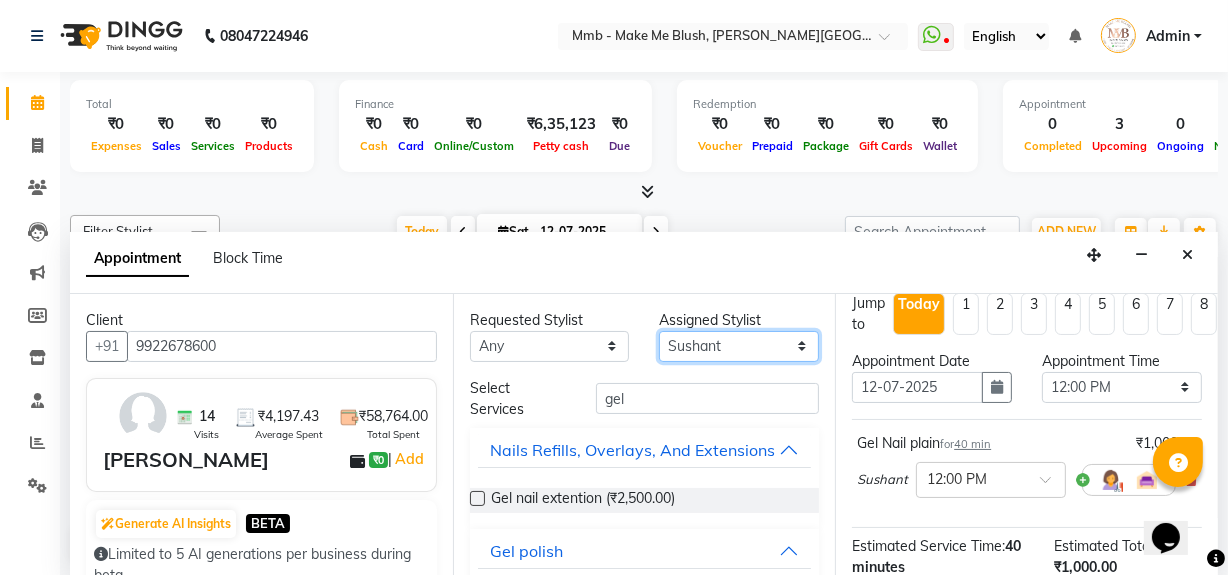 click on "Select [PERSON_NAME] [PERSON_NAME] [PERSON_NAME][MEDICAL_DATA] Pawan Reshma [PERSON_NAME] Sushant [PERSON_NAME] Yuna" at bounding box center [739, 346] 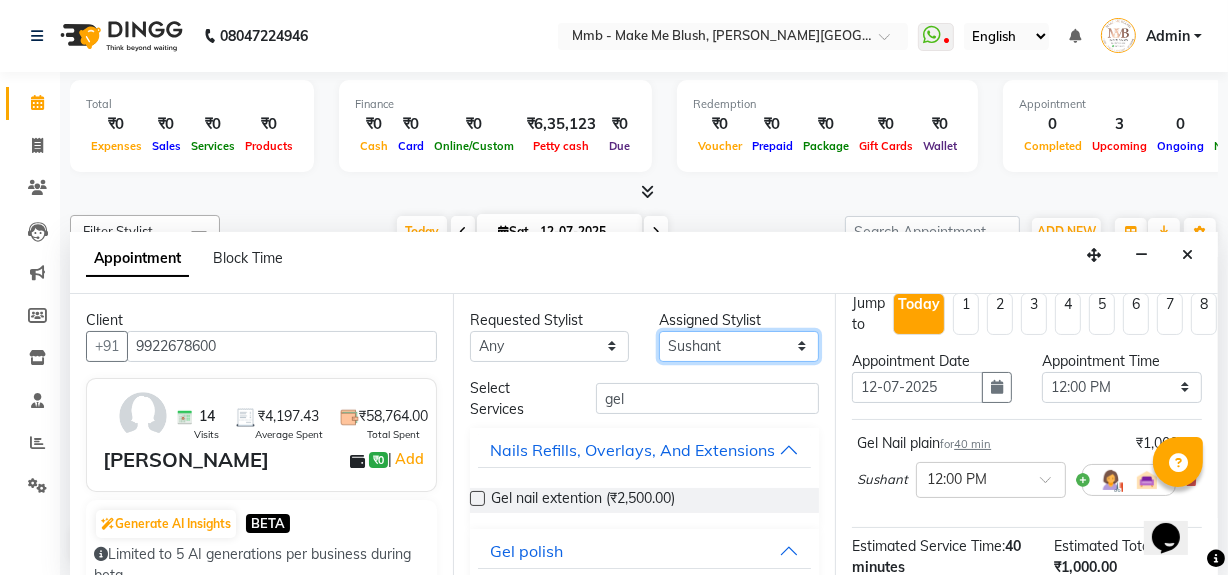select on "45263" 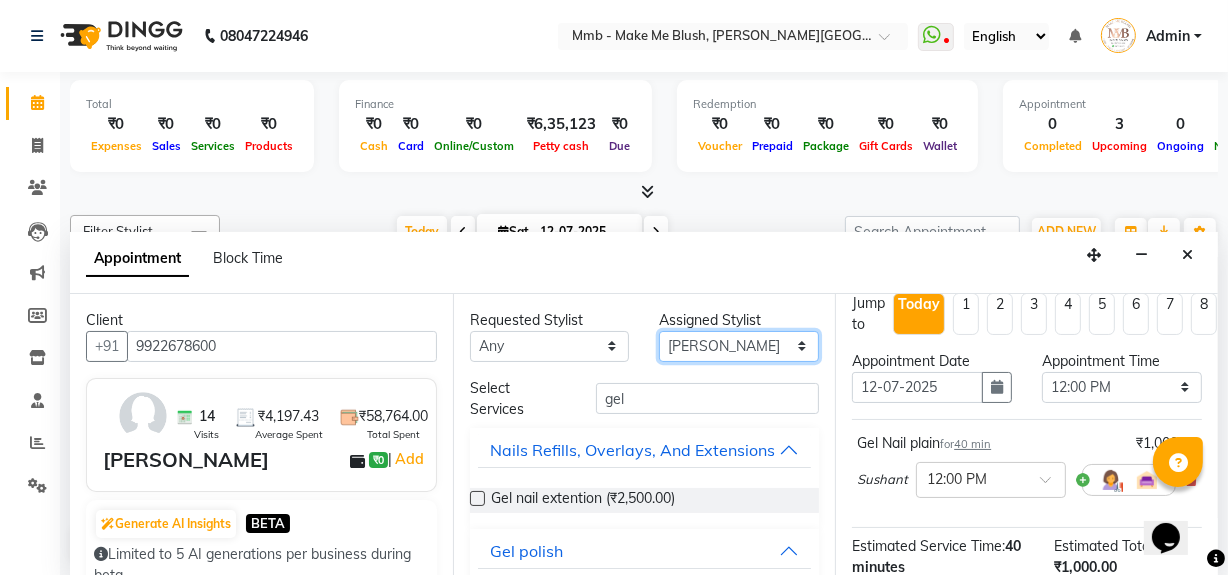 click on "Select [PERSON_NAME] [PERSON_NAME] [PERSON_NAME][MEDICAL_DATA] Pawan Reshma [PERSON_NAME] Sushant [PERSON_NAME] Yuna" at bounding box center (739, 346) 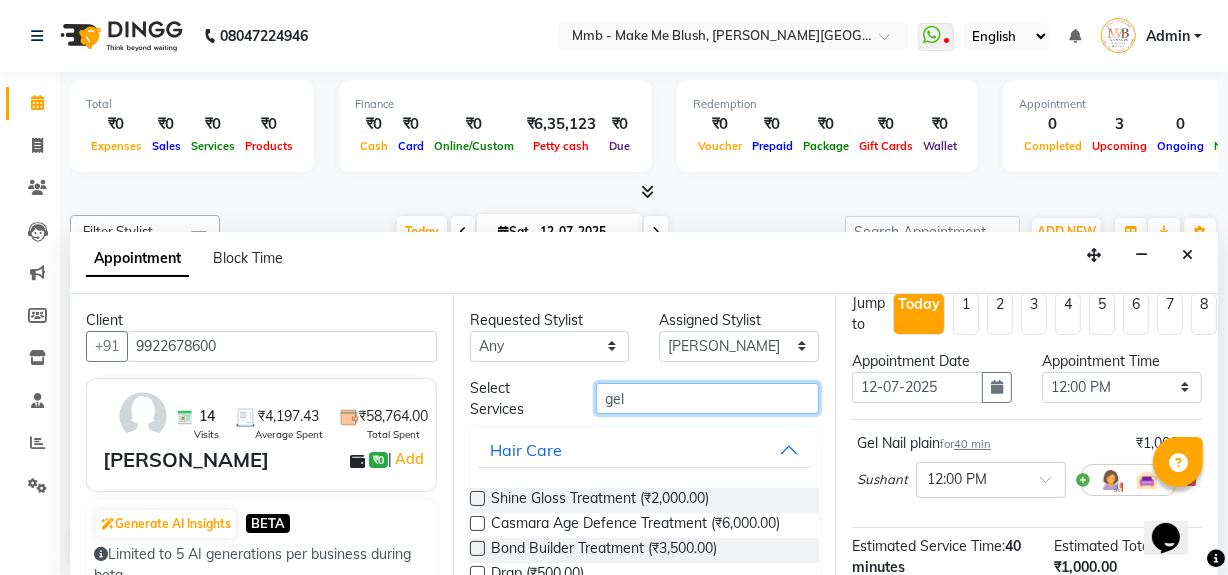 click on "gel" at bounding box center [707, 398] 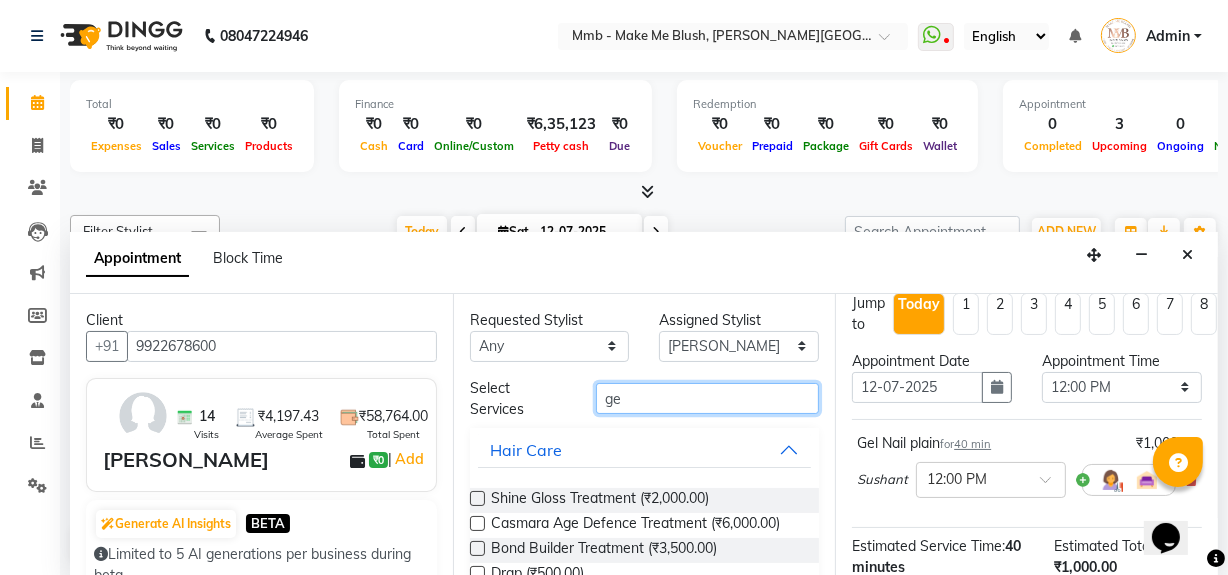 type on "g" 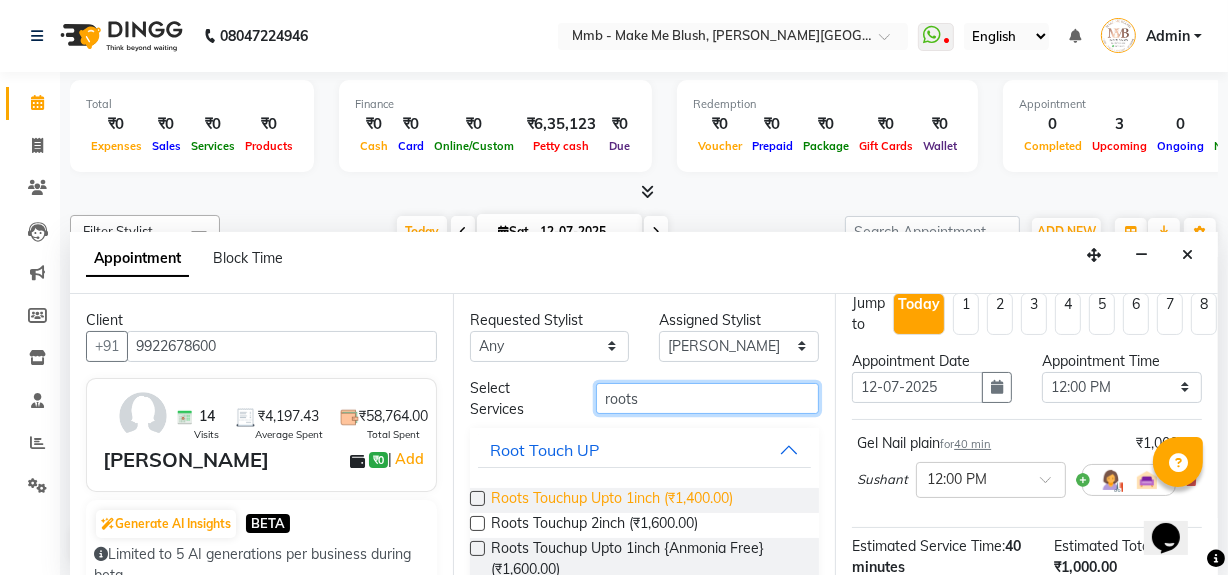 type on "roots" 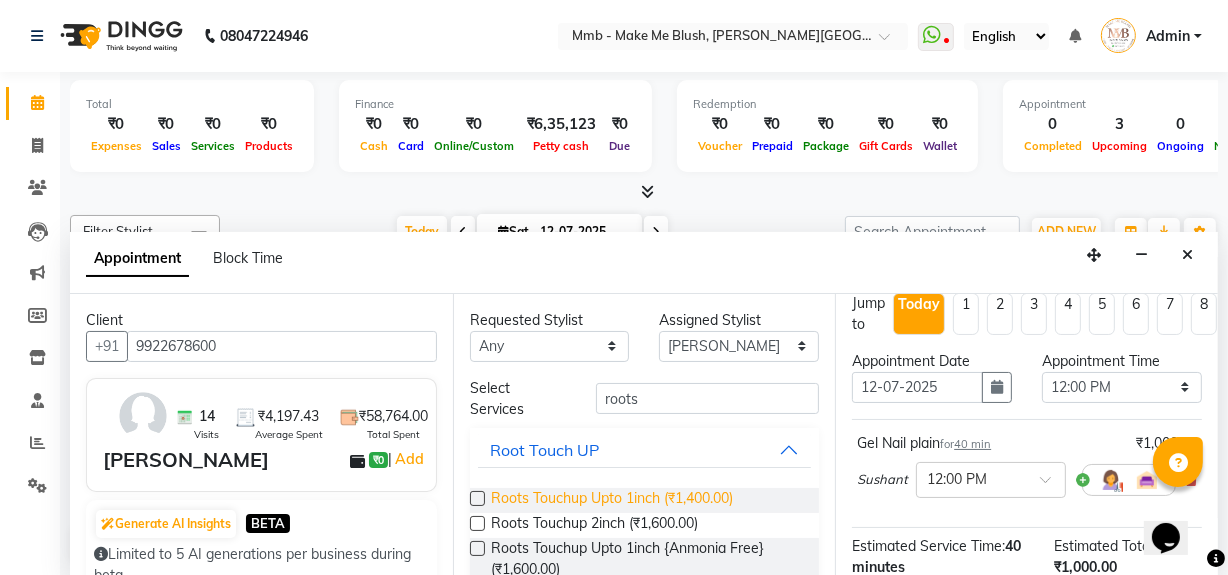 click on "Roots Touchup Upto 1inch  (₹1,400.00)" at bounding box center (612, 500) 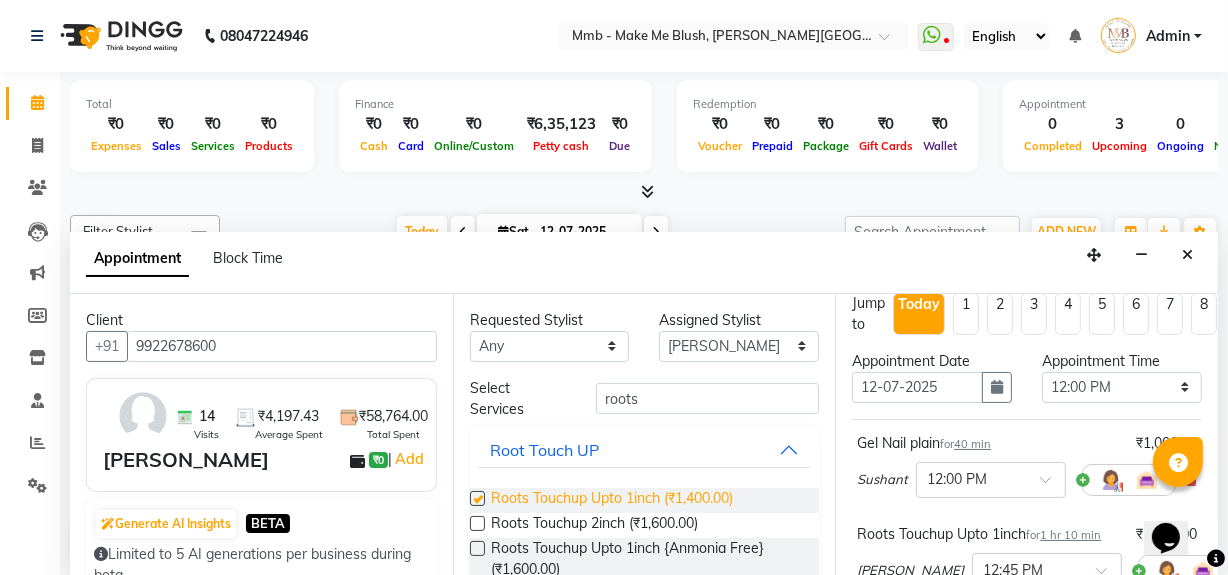 checkbox on "false" 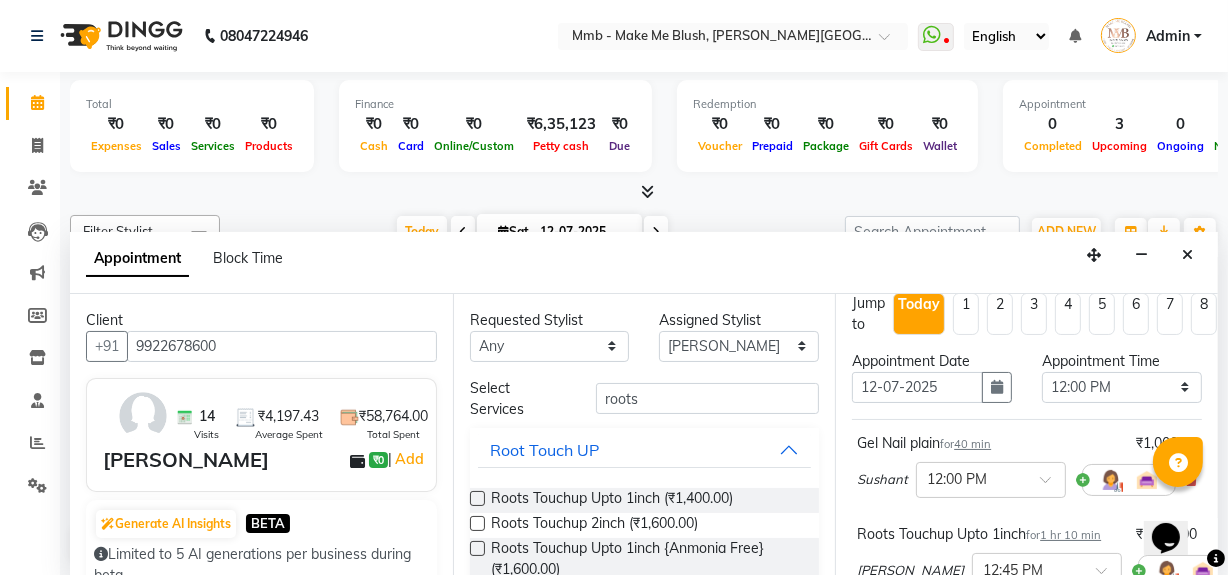 scroll, scrollTop: 252, scrollLeft: 0, axis: vertical 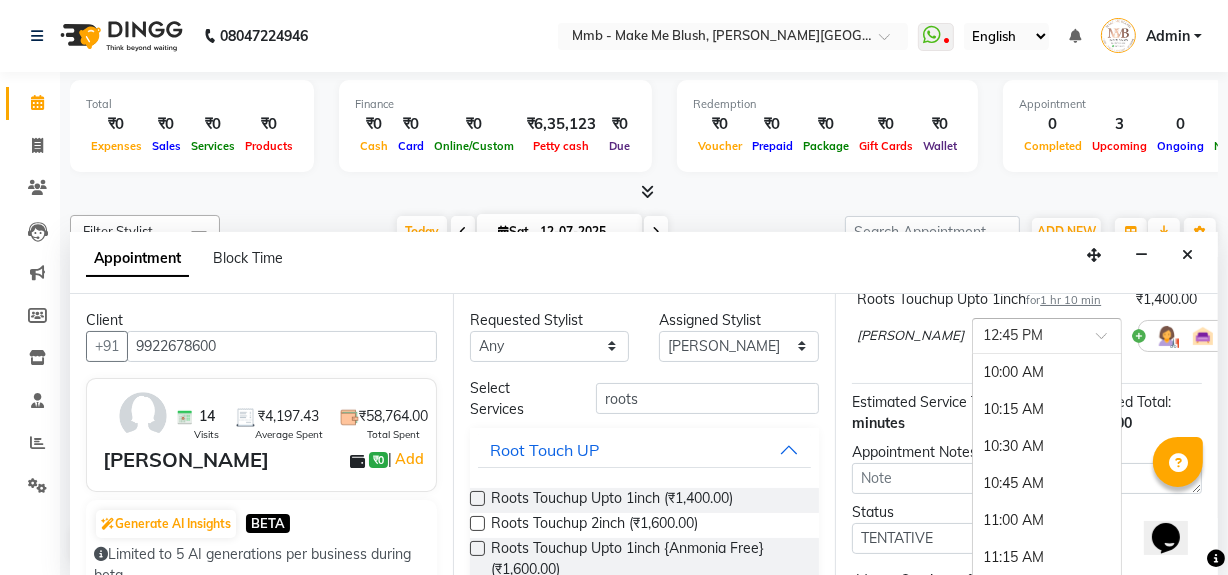 click at bounding box center [1108, 341] 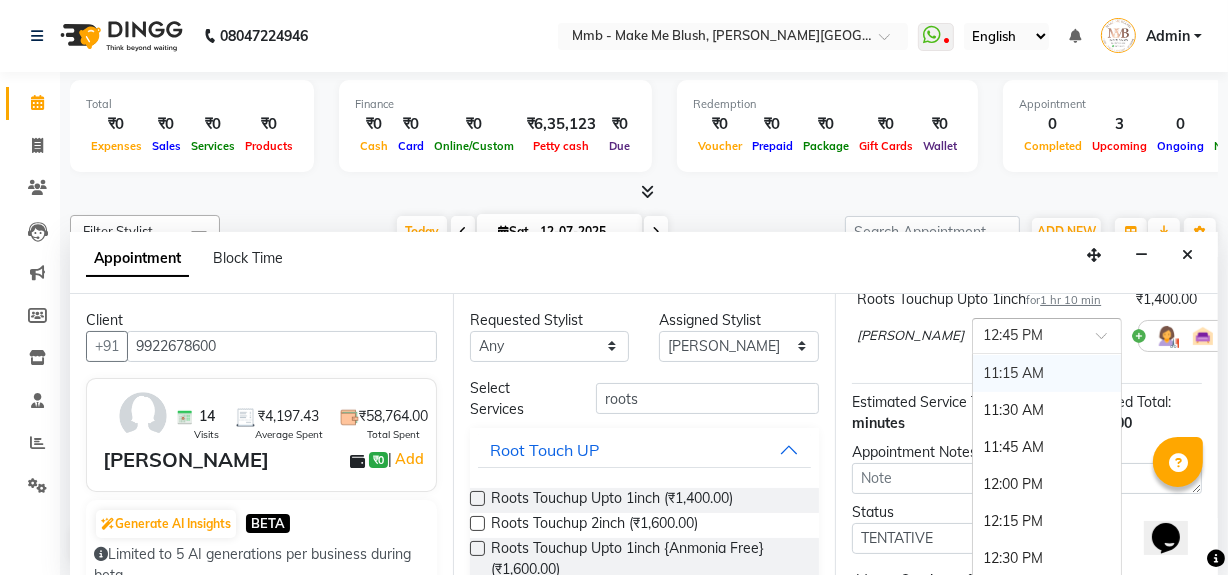 scroll, scrollTop: 210, scrollLeft: 0, axis: vertical 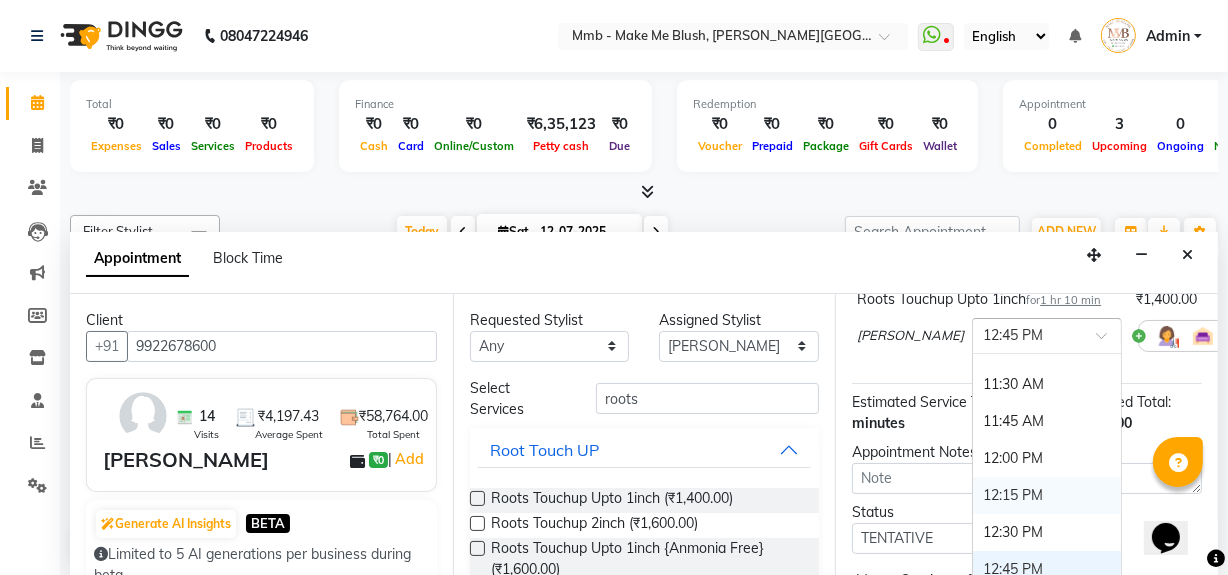 click on "12:15 PM" at bounding box center (1047, 495) 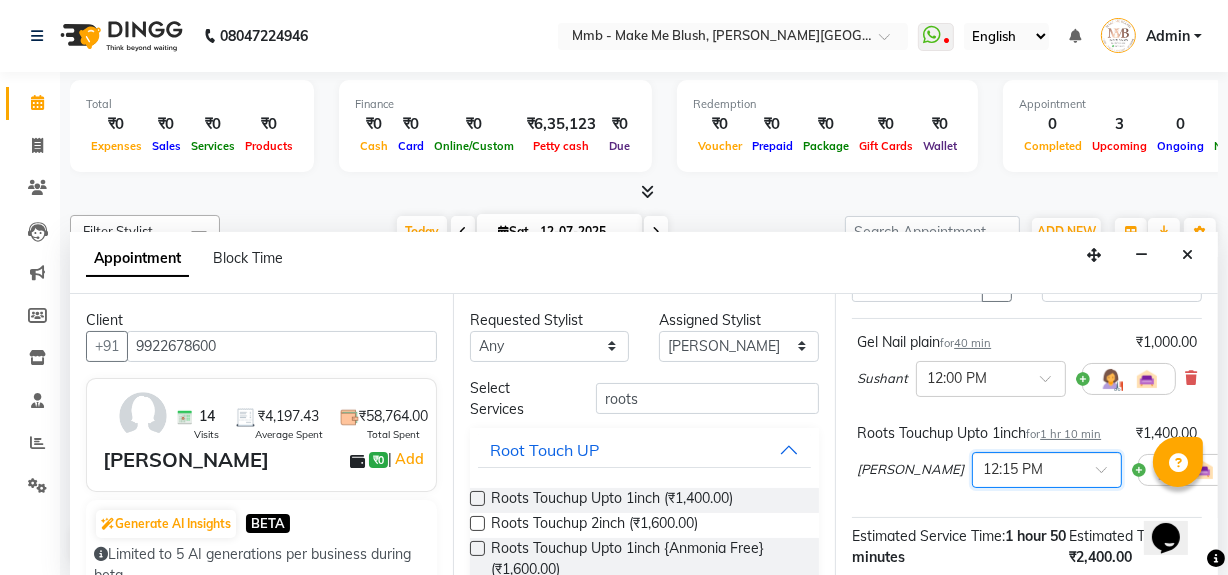 scroll, scrollTop: 107, scrollLeft: 0, axis: vertical 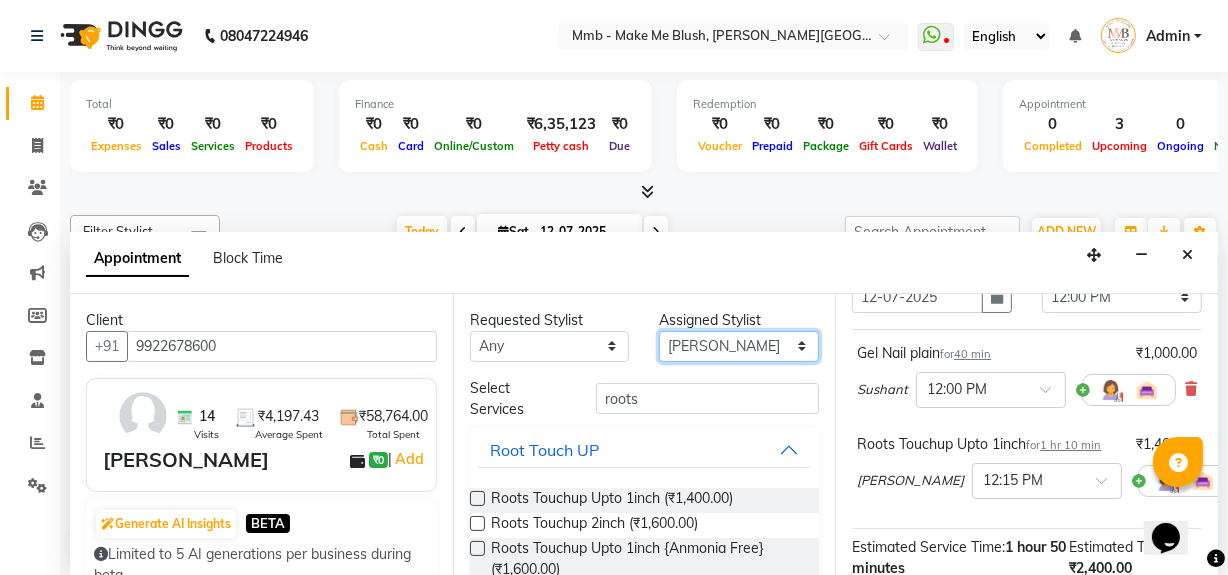 click on "Select [PERSON_NAME] [PERSON_NAME] [PERSON_NAME][MEDICAL_DATA] Pawan Reshma [PERSON_NAME] Sushant [PERSON_NAME] Yuna" at bounding box center (739, 346) 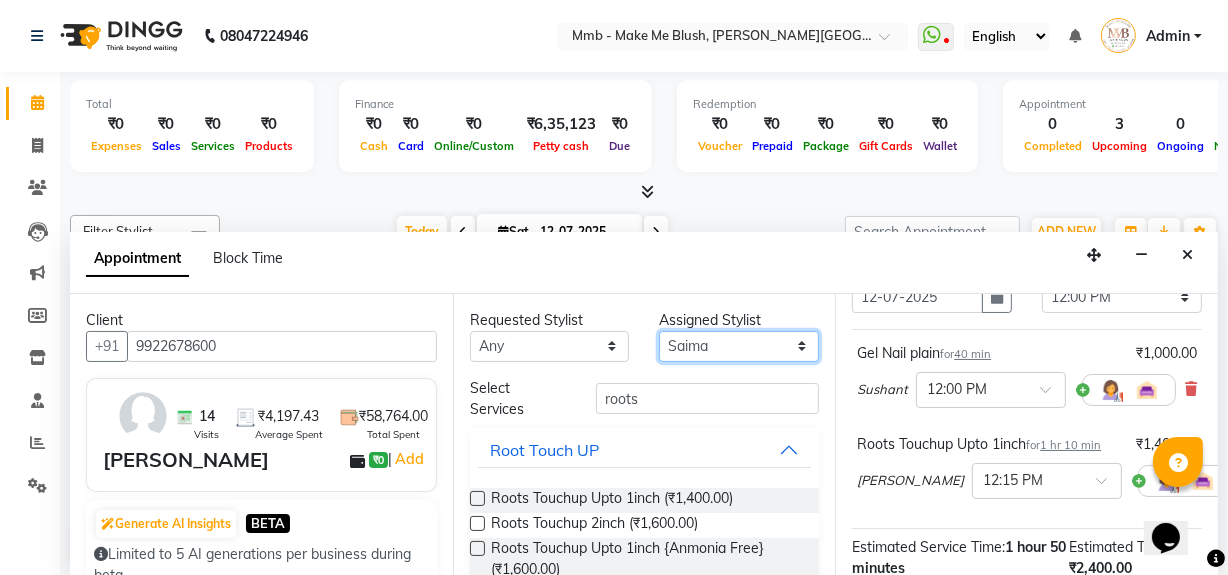 click on "Select [PERSON_NAME] [PERSON_NAME] [PERSON_NAME][MEDICAL_DATA] Pawan Reshma [PERSON_NAME] Sushant [PERSON_NAME] Yuna" at bounding box center (739, 346) 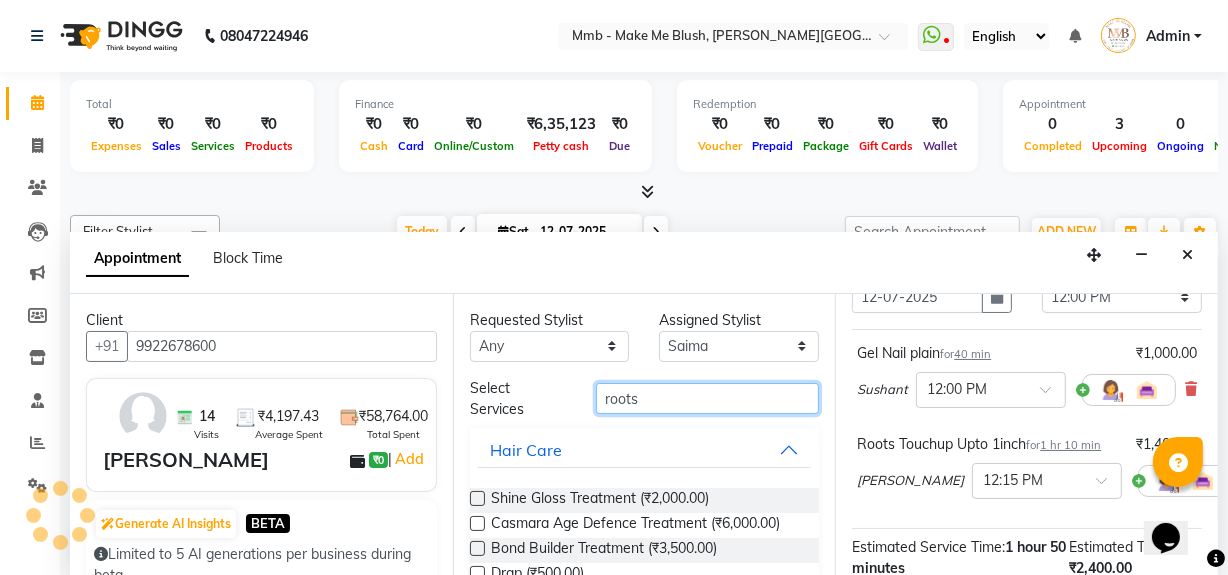 click on "roots" at bounding box center (707, 398) 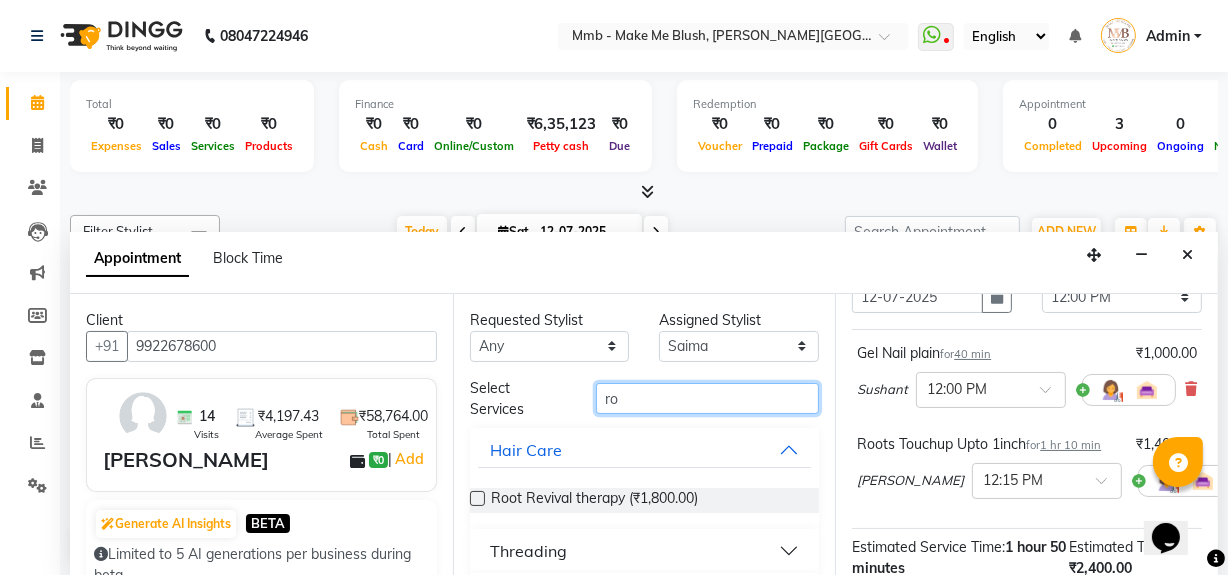 type on "r" 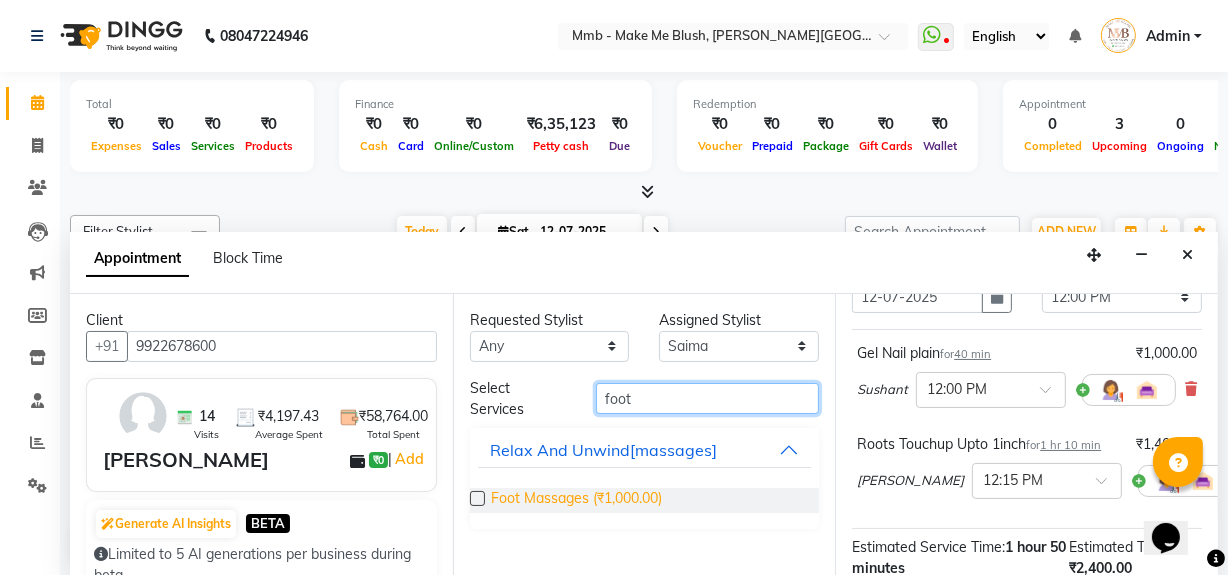 type on "foot" 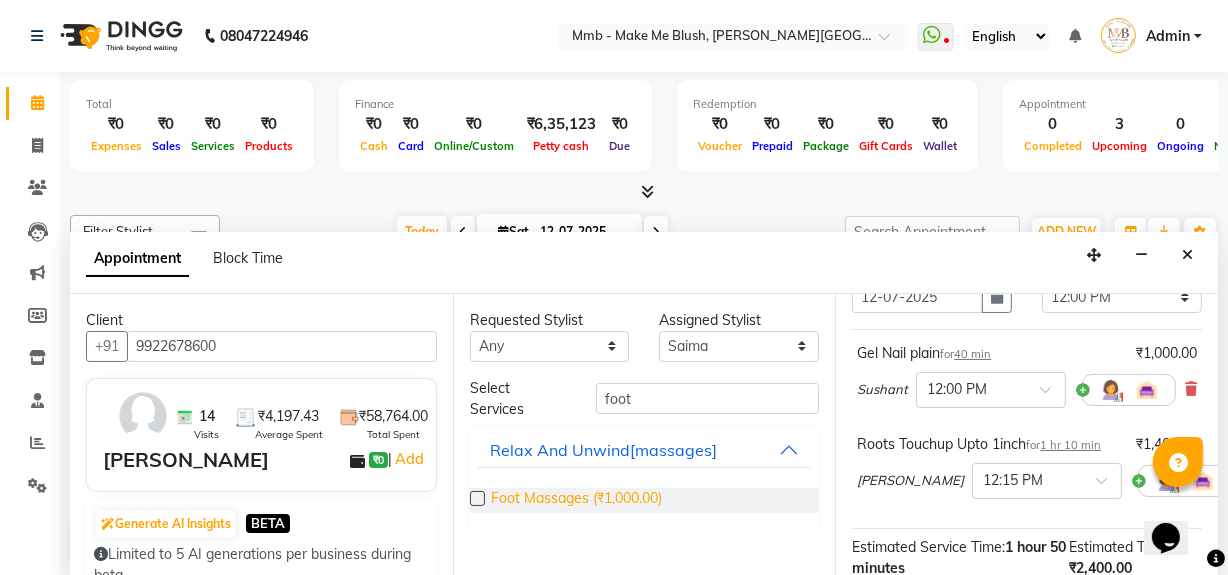 click on "Foot Massages  (₹1,000.00)" at bounding box center (576, 500) 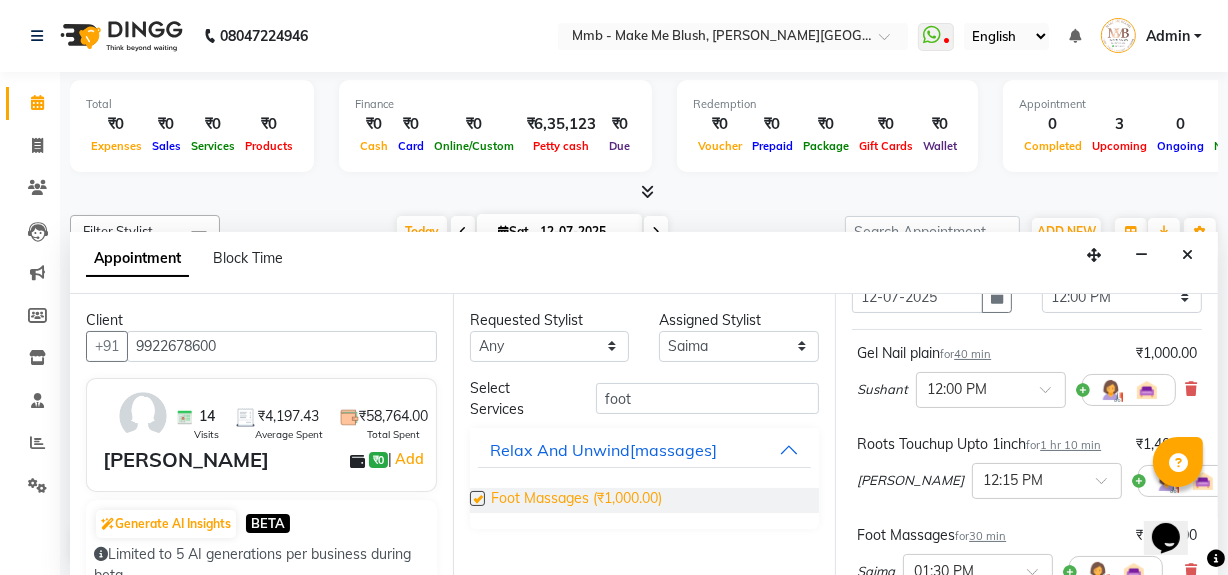 checkbox on "false" 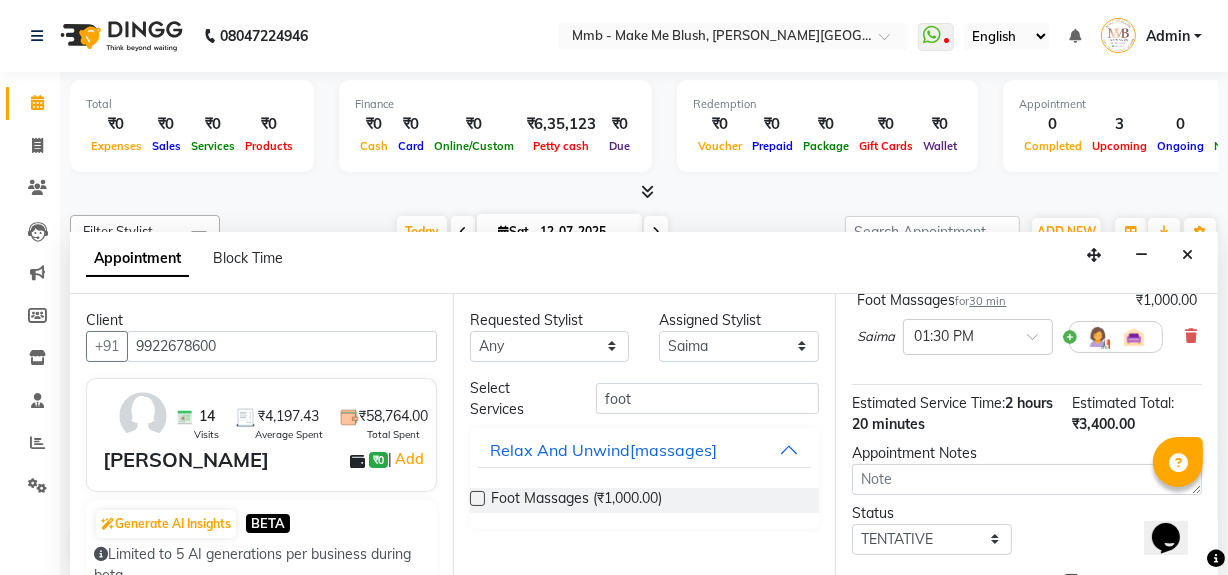 scroll, scrollTop: 479, scrollLeft: 0, axis: vertical 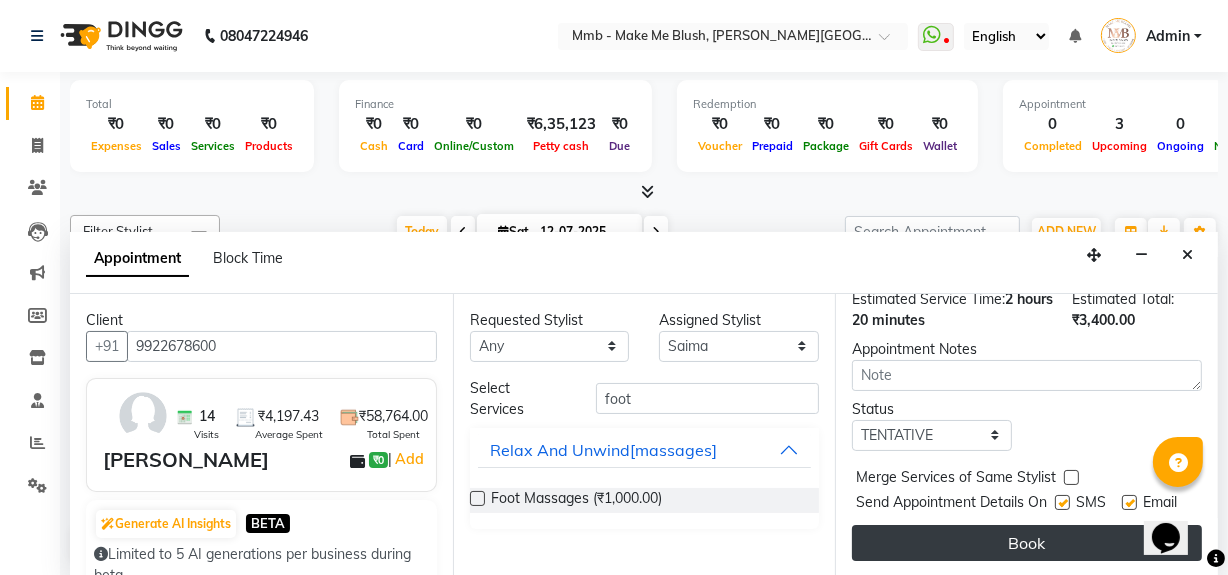 click on "Book" at bounding box center [1027, 543] 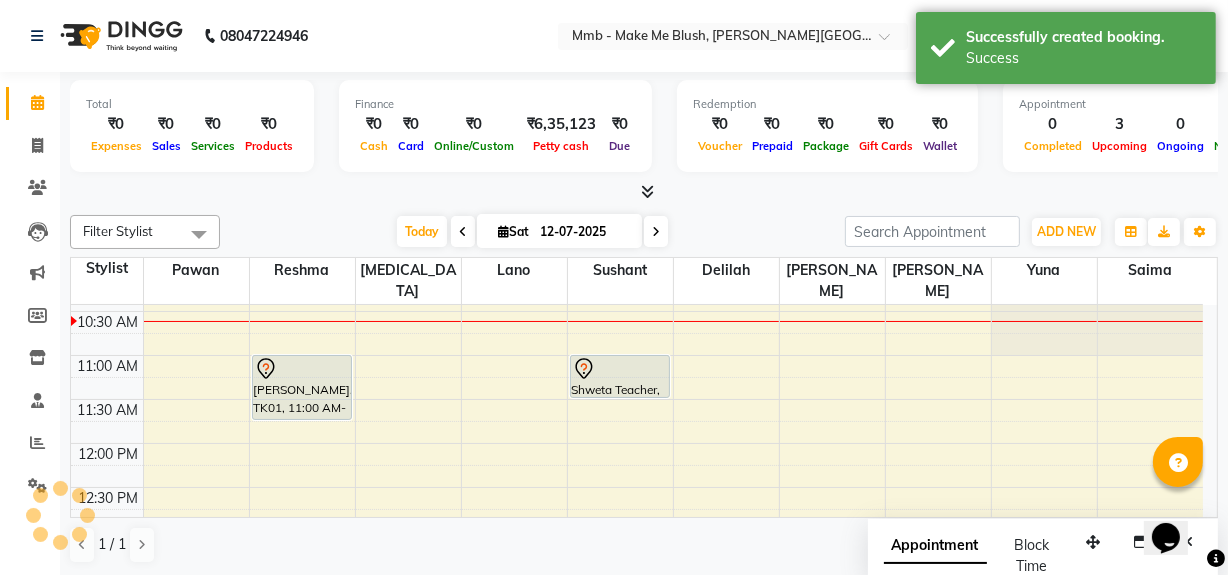 scroll, scrollTop: 0, scrollLeft: 0, axis: both 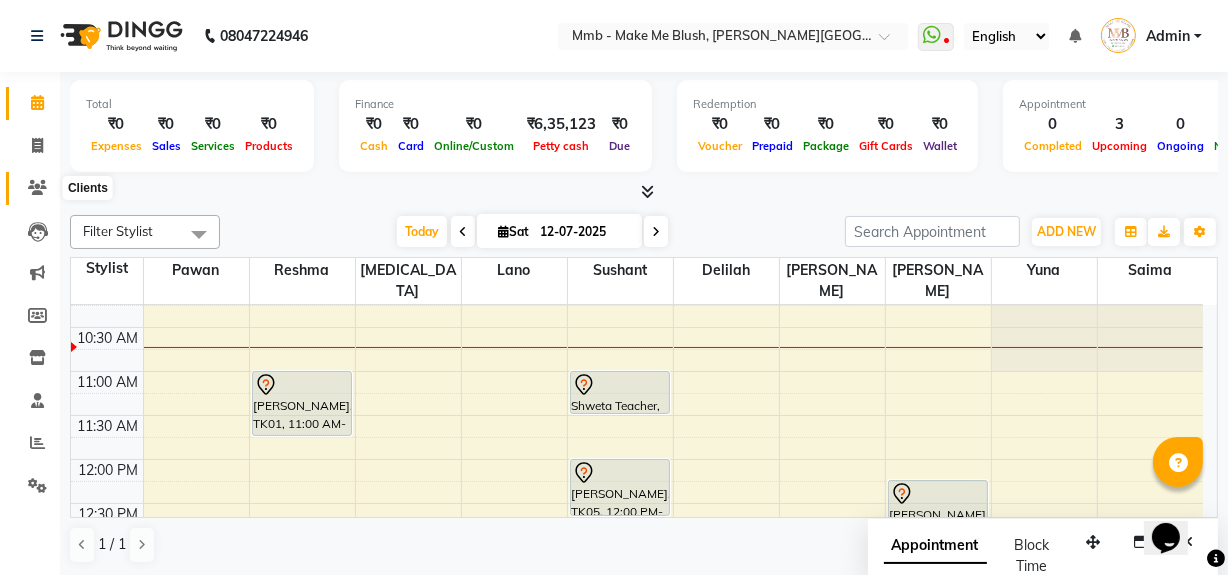 click 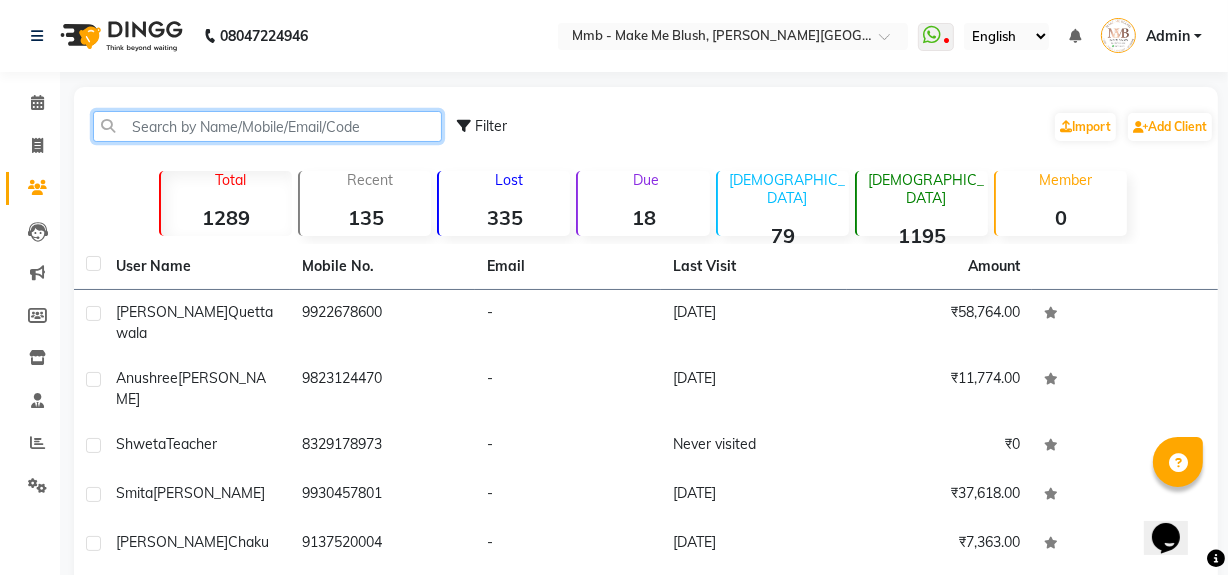 click 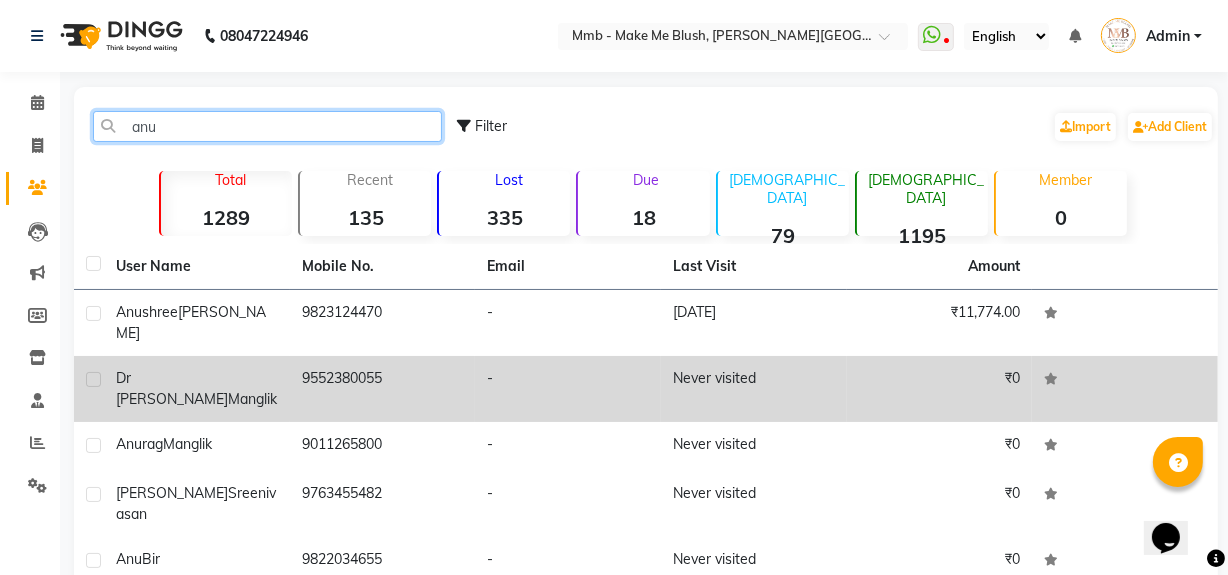 type on "anu" 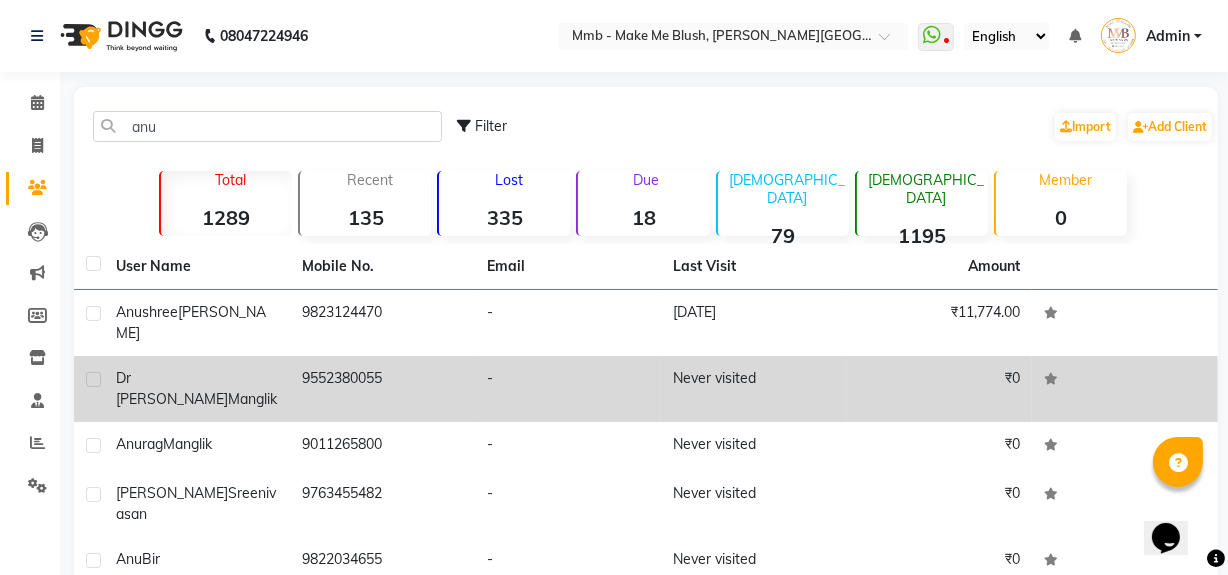click on "Dr  [PERSON_NAME]" 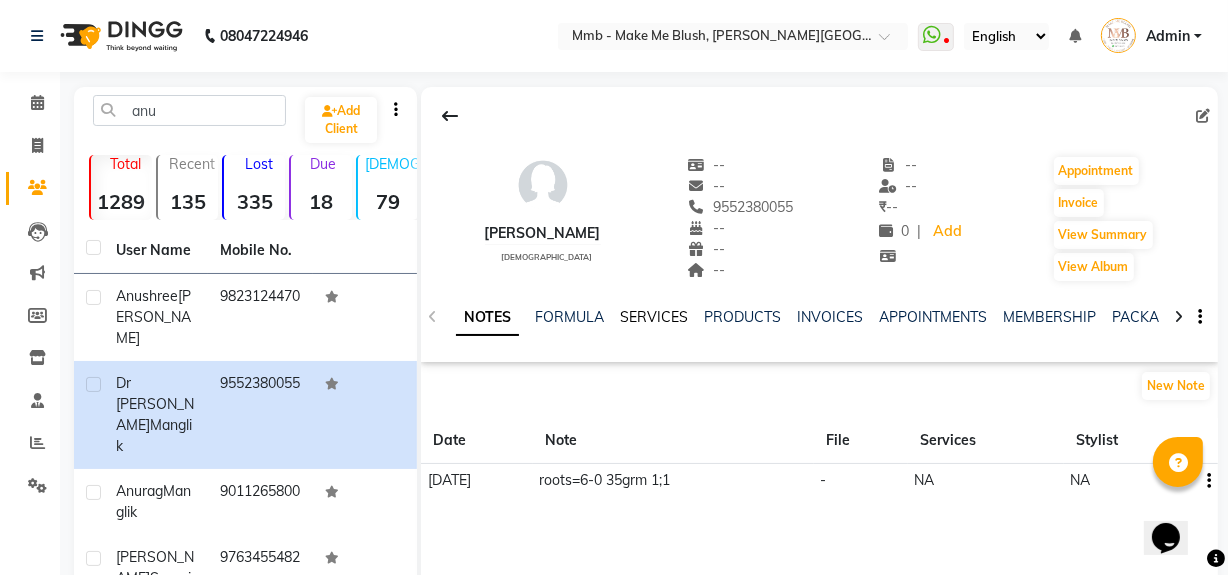 click on "SERVICES" 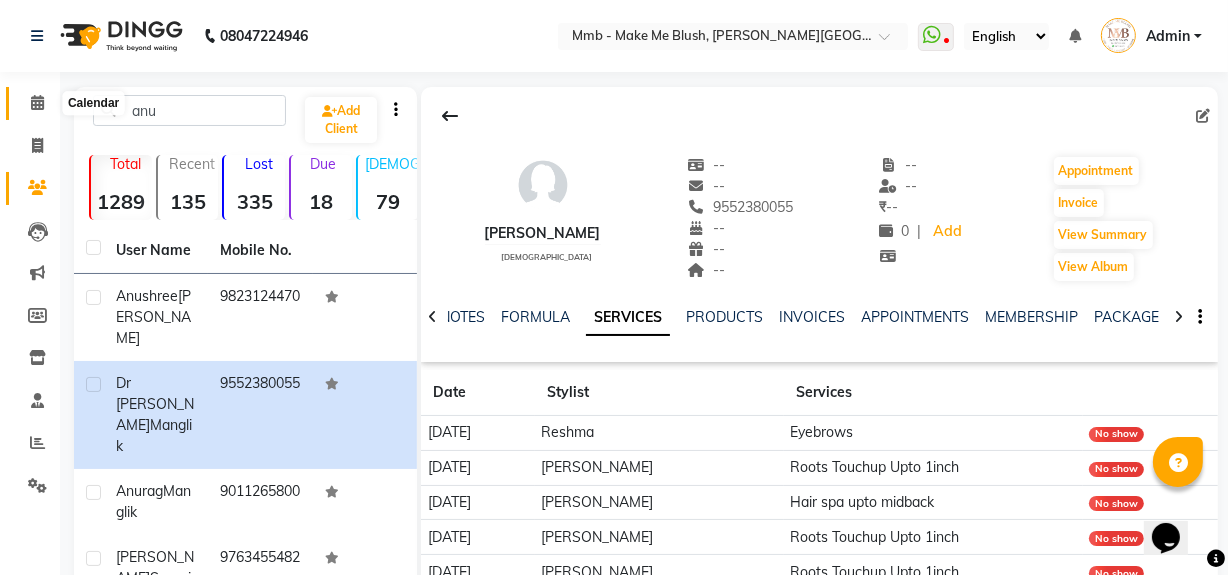click 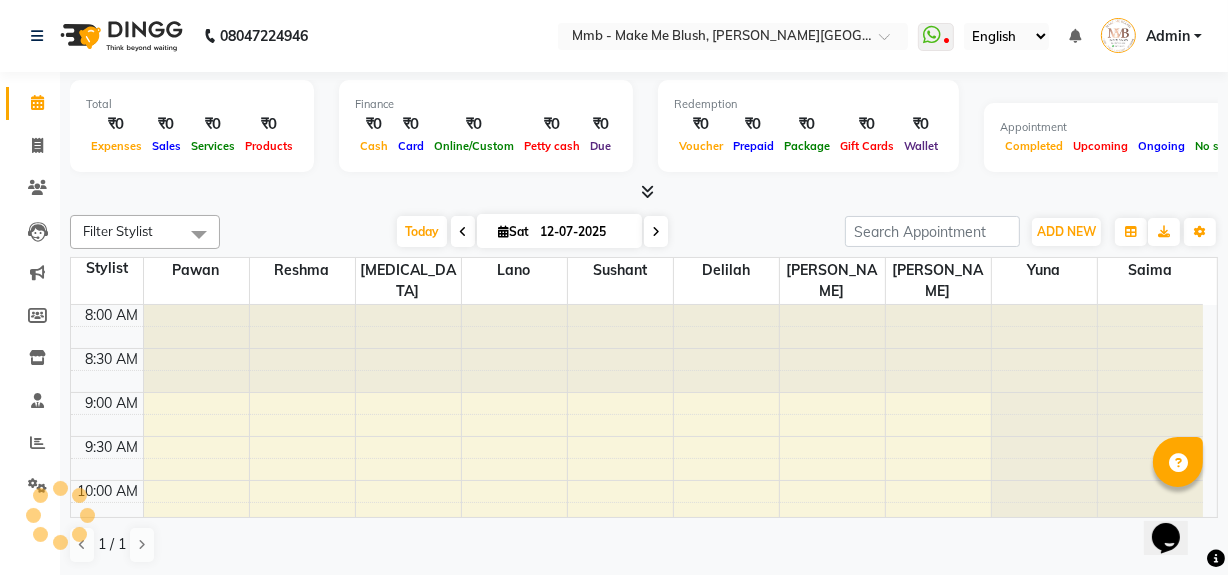 scroll, scrollTop: 0, scrollLeft: 0, axis: both 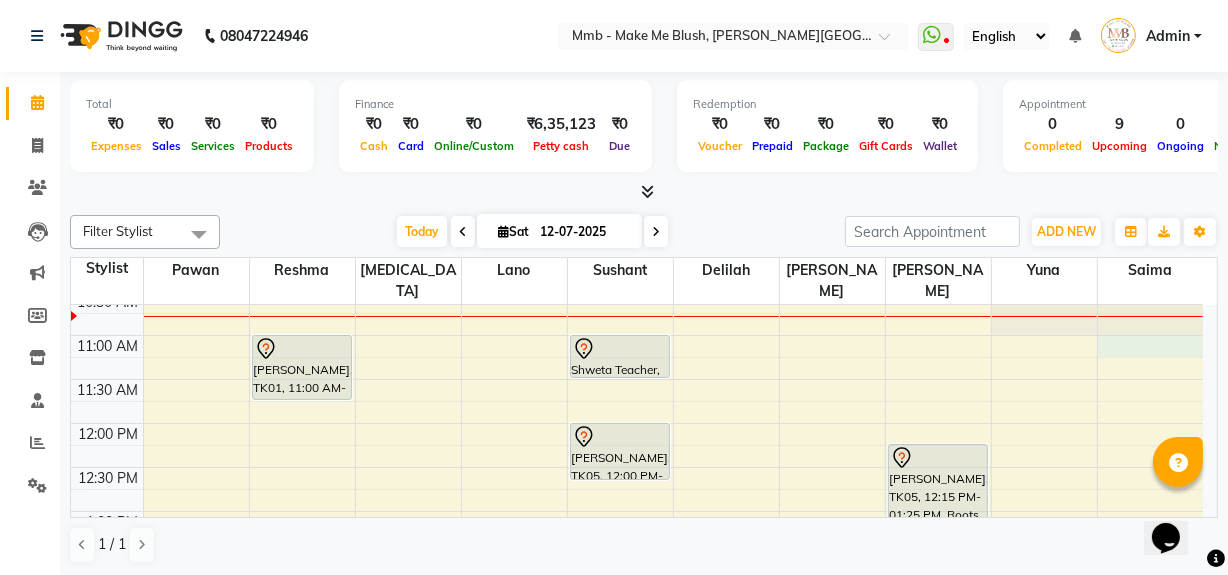 click on "9:00 AM 9:30 AM 10:00 AM 10:30 AM 11:00 AM 11:30 AM 12:00 PM 12:30 PM 1:00 PM 1:30 PM 2:00 PM 2:30 PM 3:00 PM 3:30 PM 4:00 PM 4:30 PM 5:00 PM 5:30 PM 6:00 PM 6:30 PM 7:00 PM 7:30 PM 8:00 PM 8:30 PM             [PERSON_NAME], TK01, 11:00 AM-11:45 AM, Regular Pedicure              Shweta Teacher, TK03, 11:00 AM-11:30 AM, Nail removels             [PERSON_NAME], TK05, 12:00 PM-12:40 PM, Gel Nail plain              [PERSON_NAME], TK05, 12:15 PM-01:25 PM, Roots Touchup Upto 1inch              [PERSON_NAME], TK04, 03:45 PM-04:00 PM, Classic hair wash              sakina Tailor, TK02, 04:00 PM-04:45 PM, Hair Cut Without Wash             sakina Tailor, TK02, 04:45 PM-05:30 PM, Hair Cut Without Wash             [PERSON_NAME], TK05, 01:30 PM-02:00 PM, Foot Massages              [PERSON_NAME], TK04, 03:00 PM-03:45 PM, Head Neck Solder Back Massages" at bounding box center (637, 687) 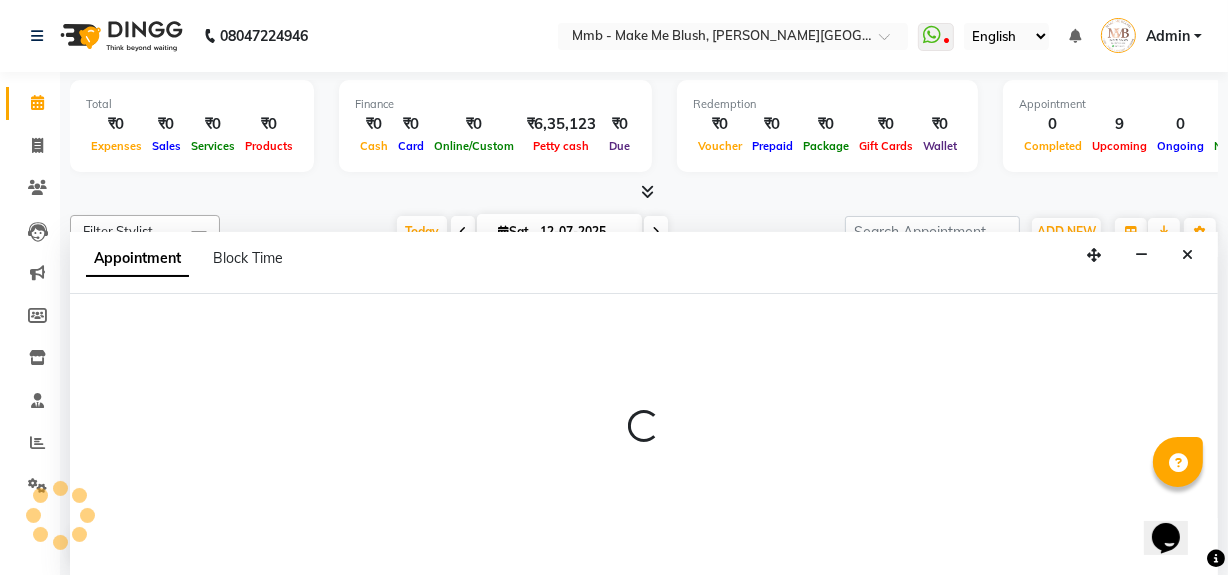 scroll, scrollTop: 0, scrollLeft: 0, axis: both 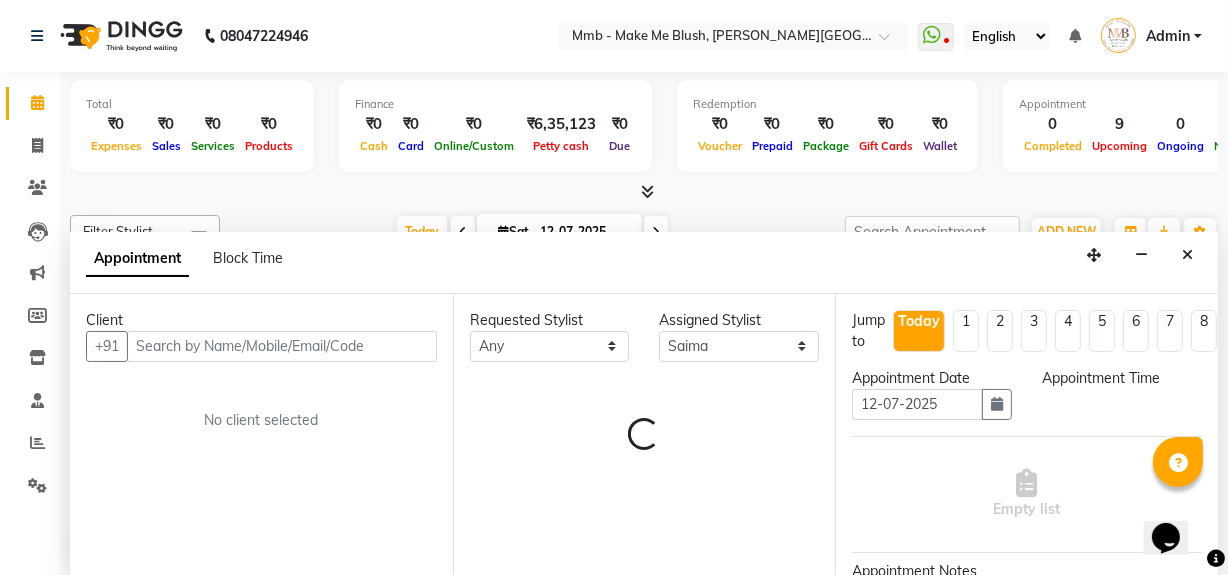 select on "660" 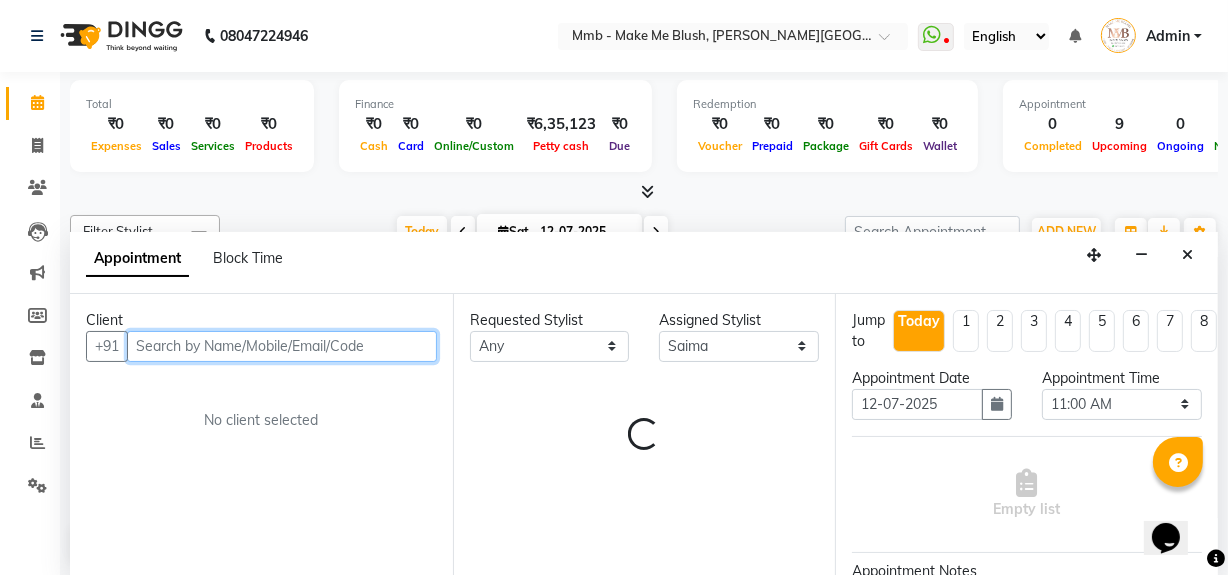 click at bounding box center (282, 346) 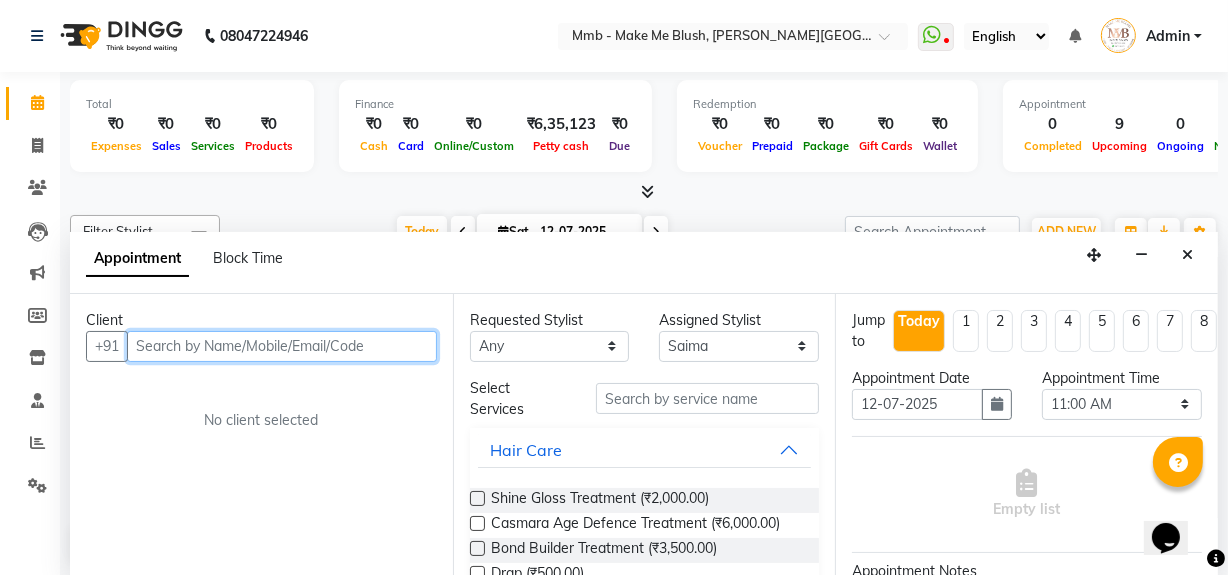 click at bounding box center [282, 346] 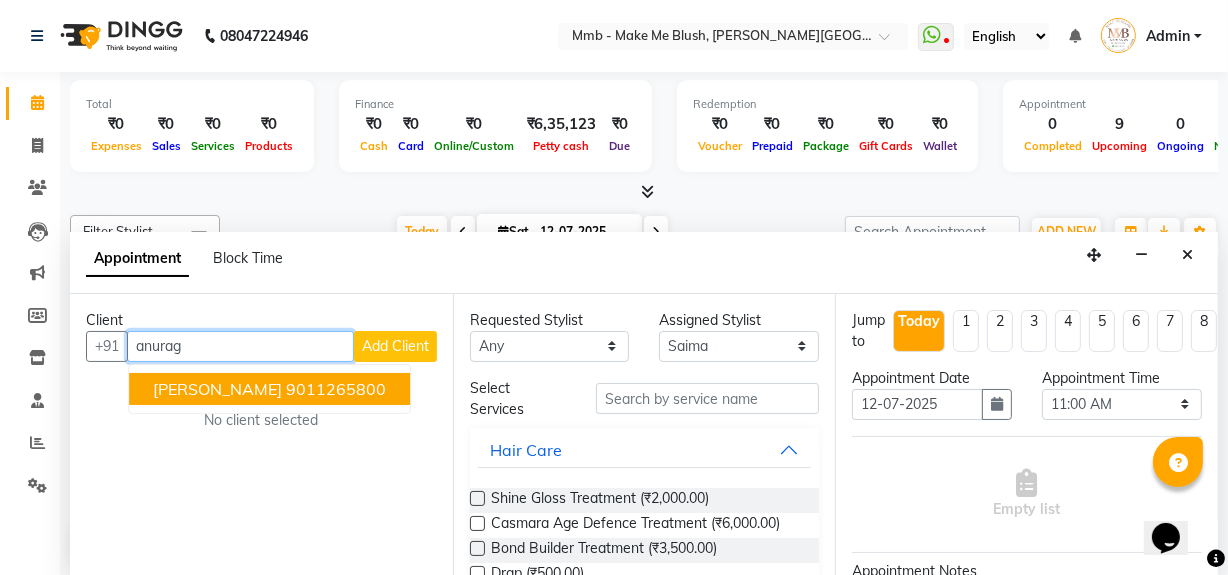 click on "[PERSON_NAME]" at bounding box center (217, 389) 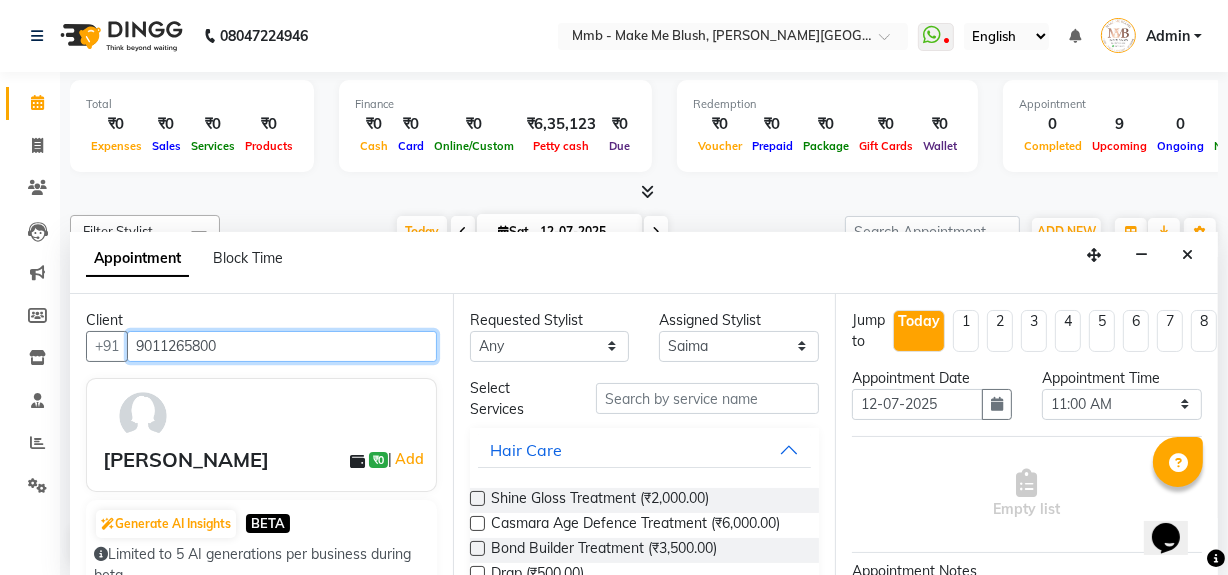type on "9011265800" 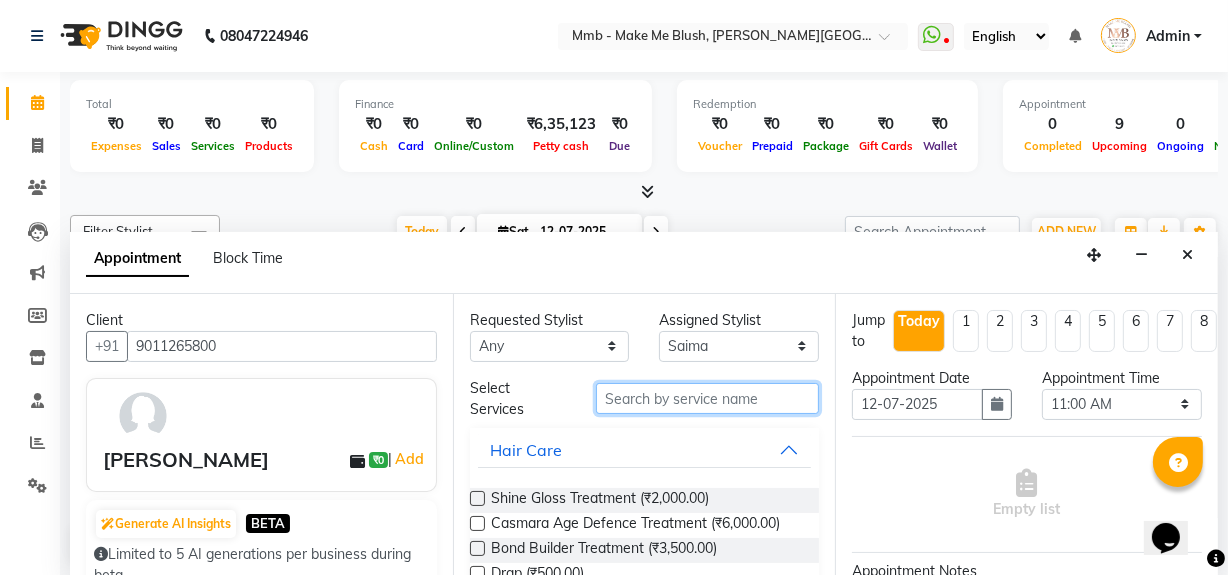 click at bounding box center (707, 398) 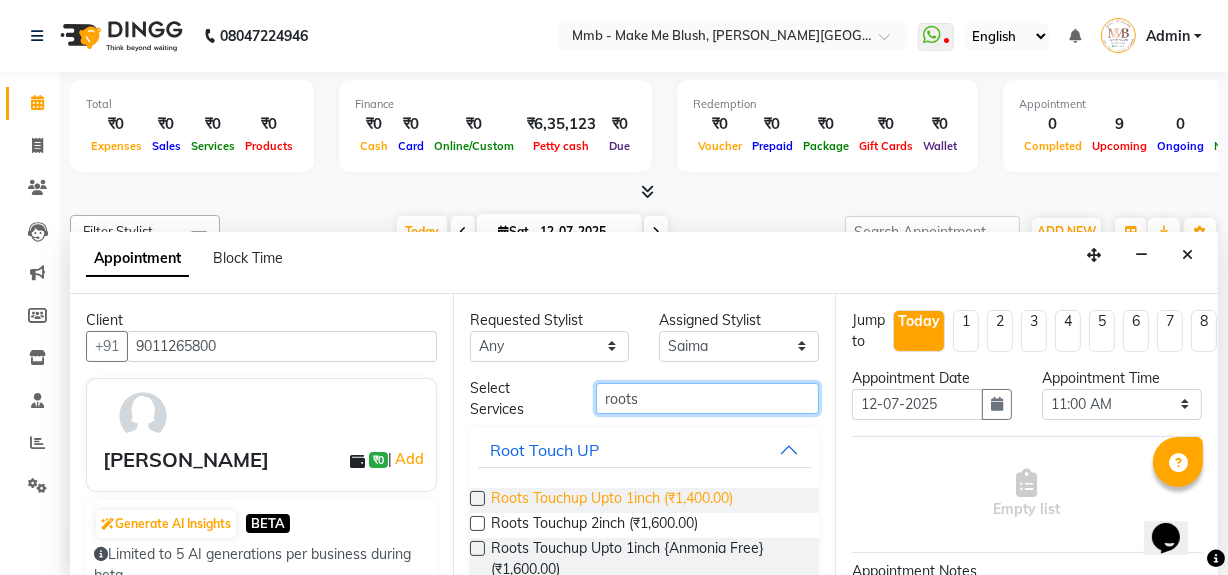 type on "roots" 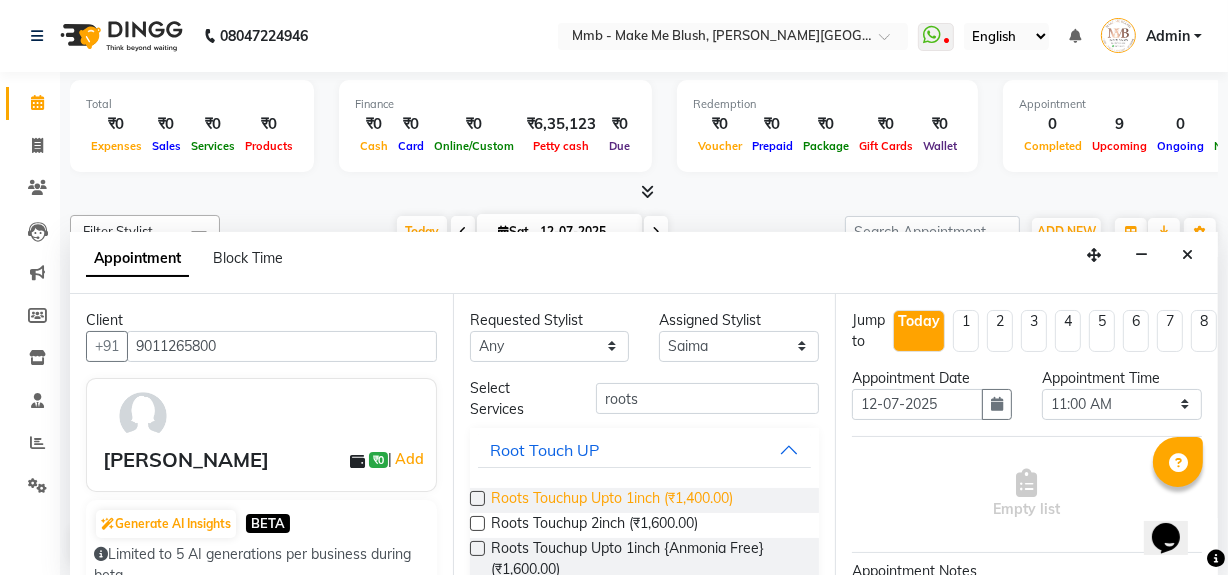 click on "Roots Touchup Upto 1inch  (₹1,400.00)" at bounding box center (612, 500) 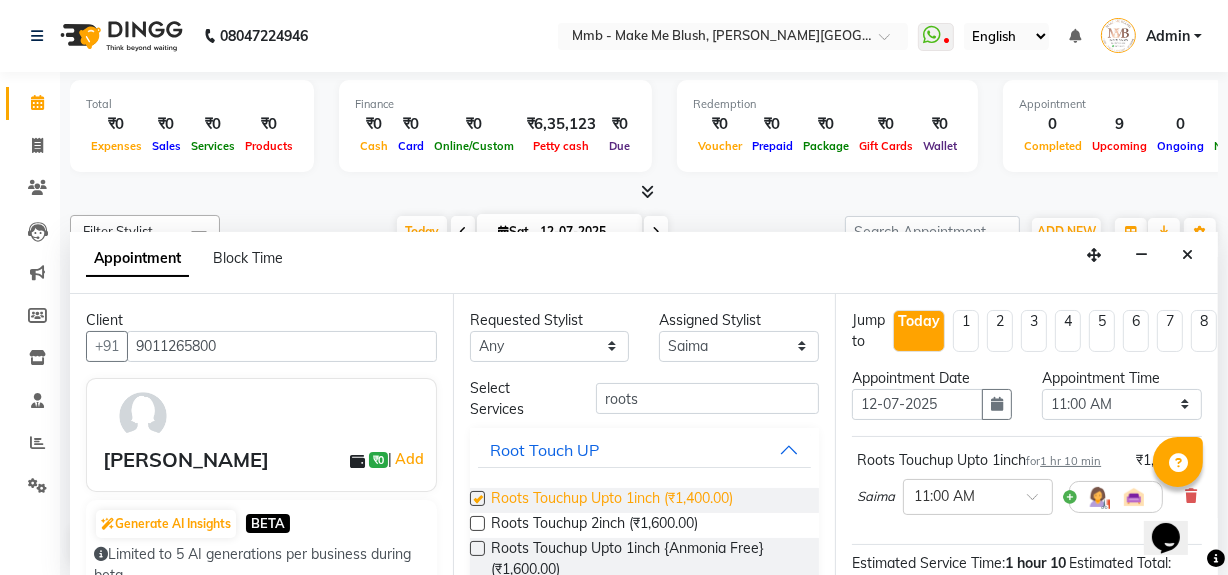 checkbox on "false" 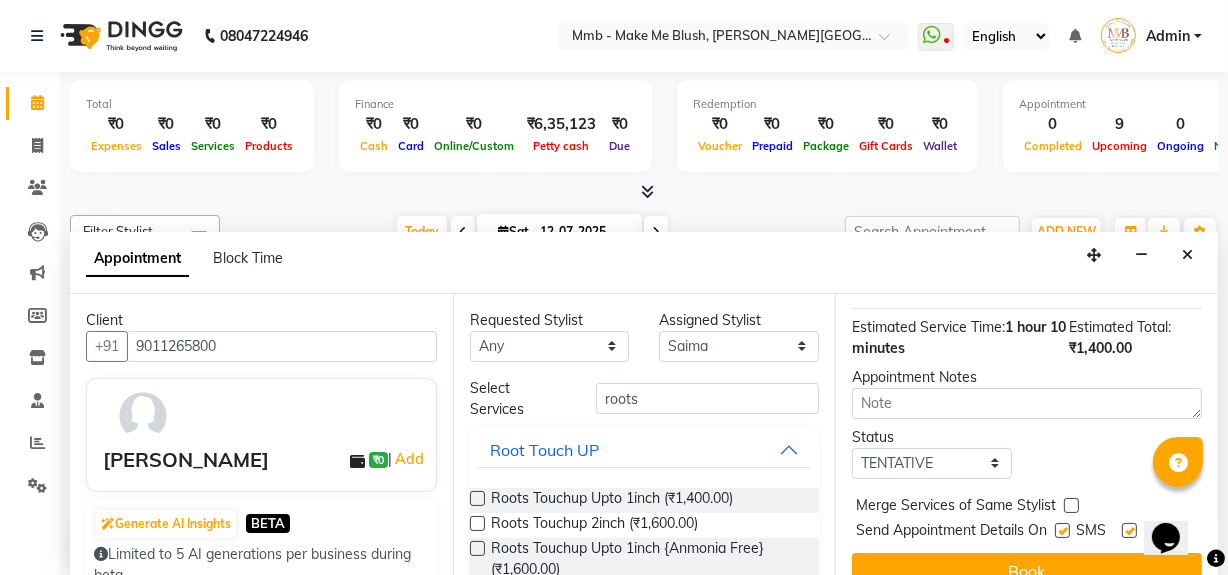 scroll, scrollTop: 293, scrollLeft: 0, axis: vertical 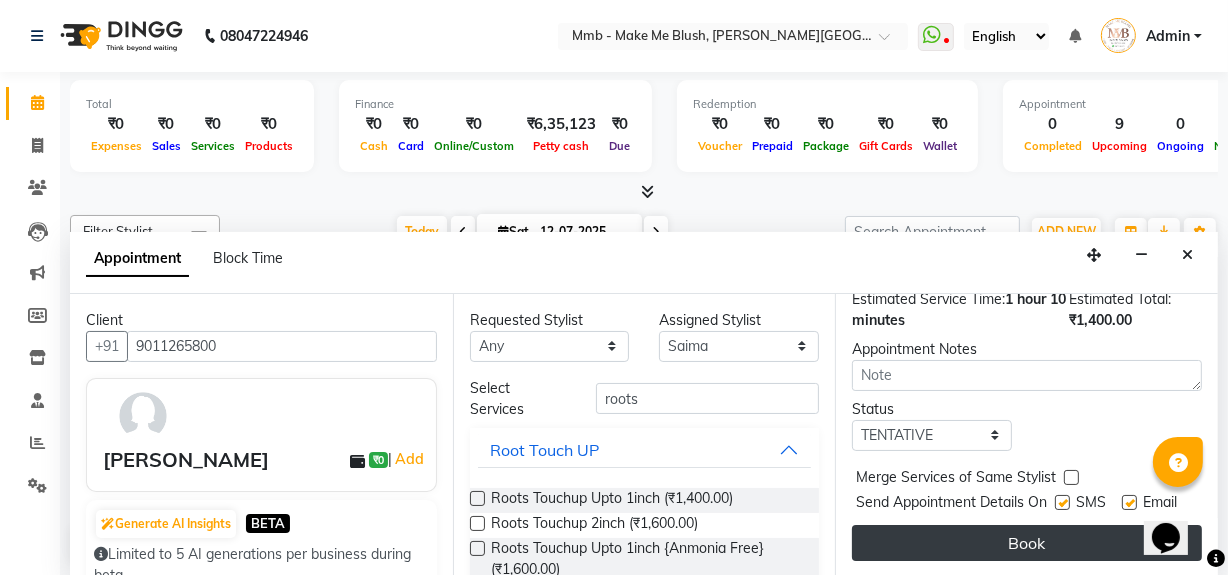 click on "Book" at bounding box center [1027, 543] 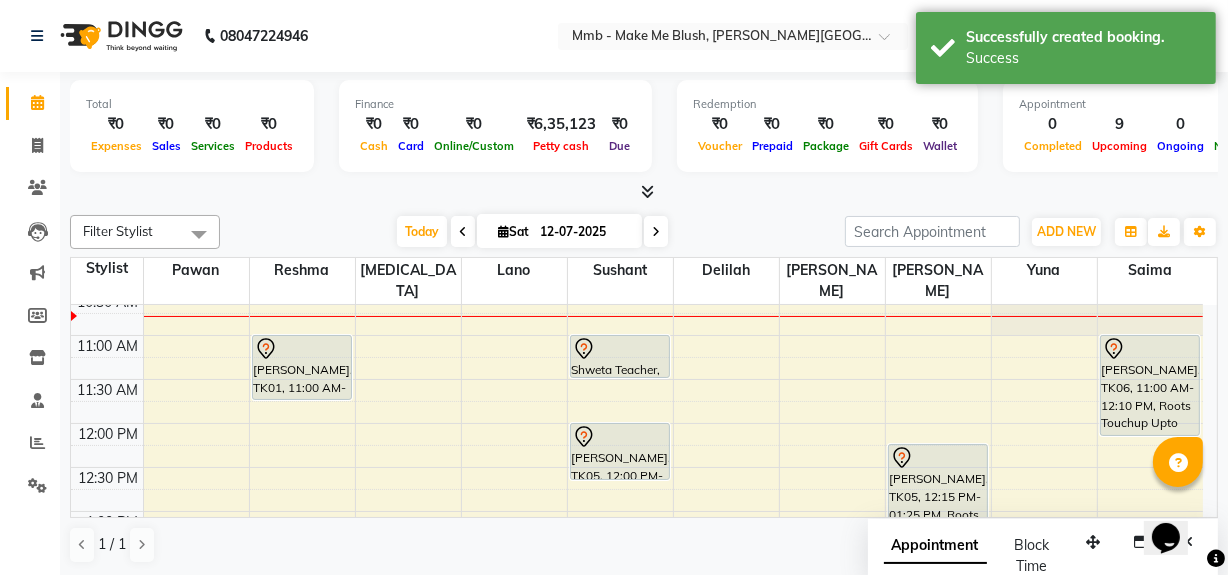 scroll, scrollTop: 0, scrollLeft: 0, axis: both 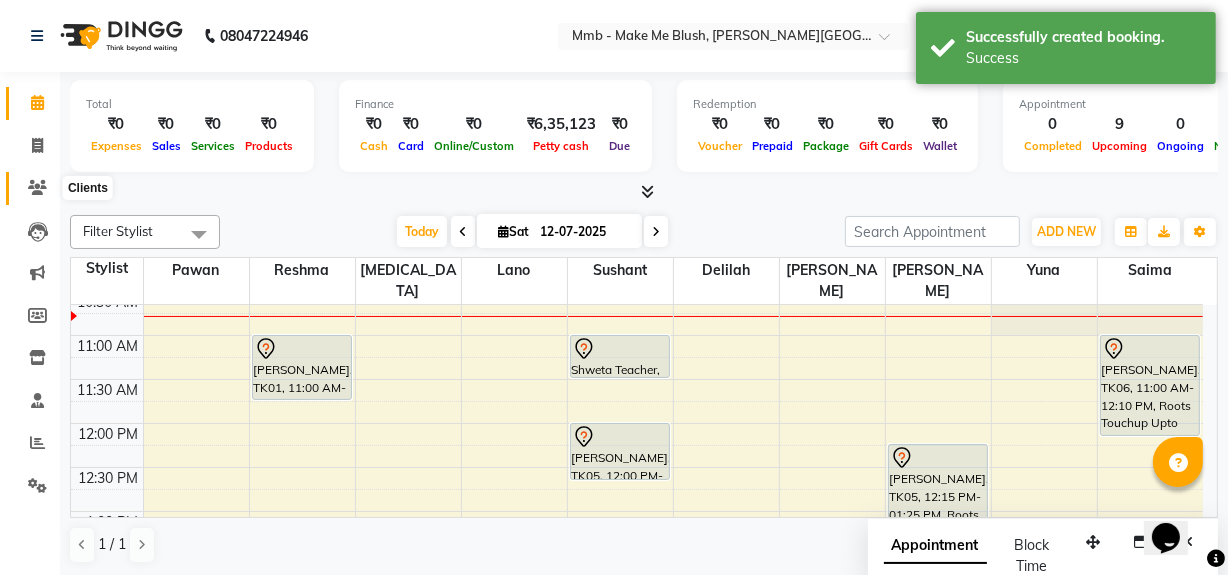 click 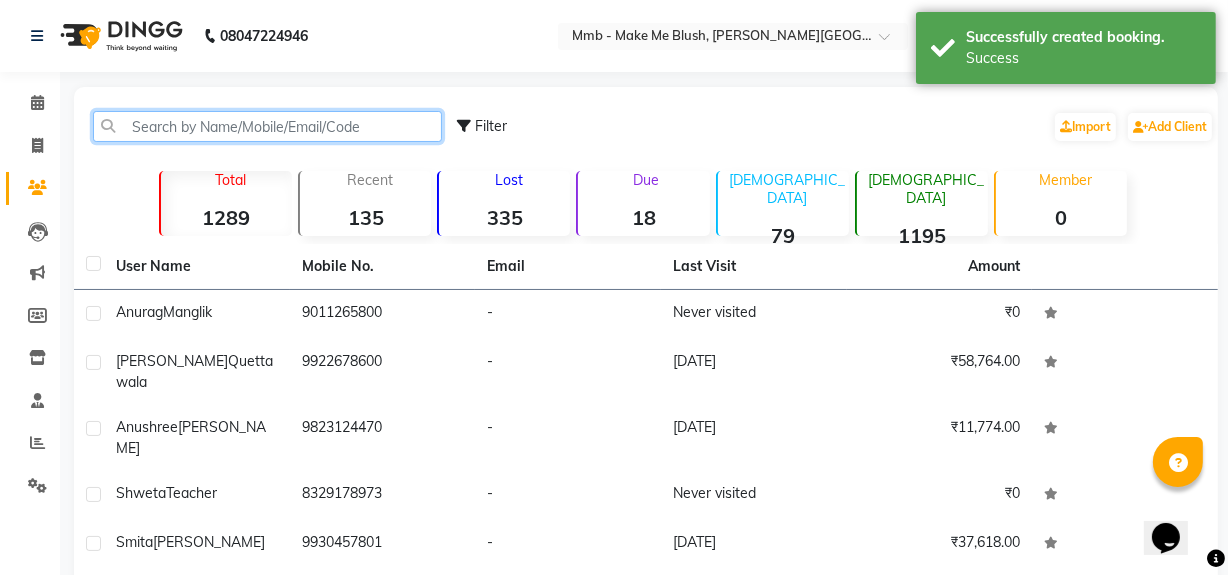 click 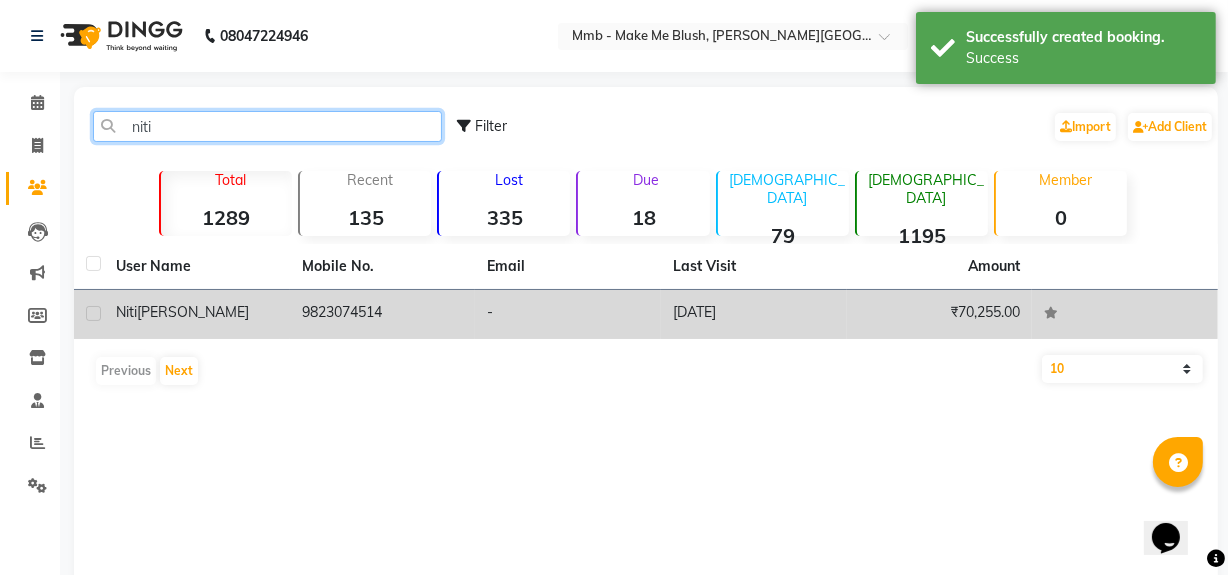 type on "niti" 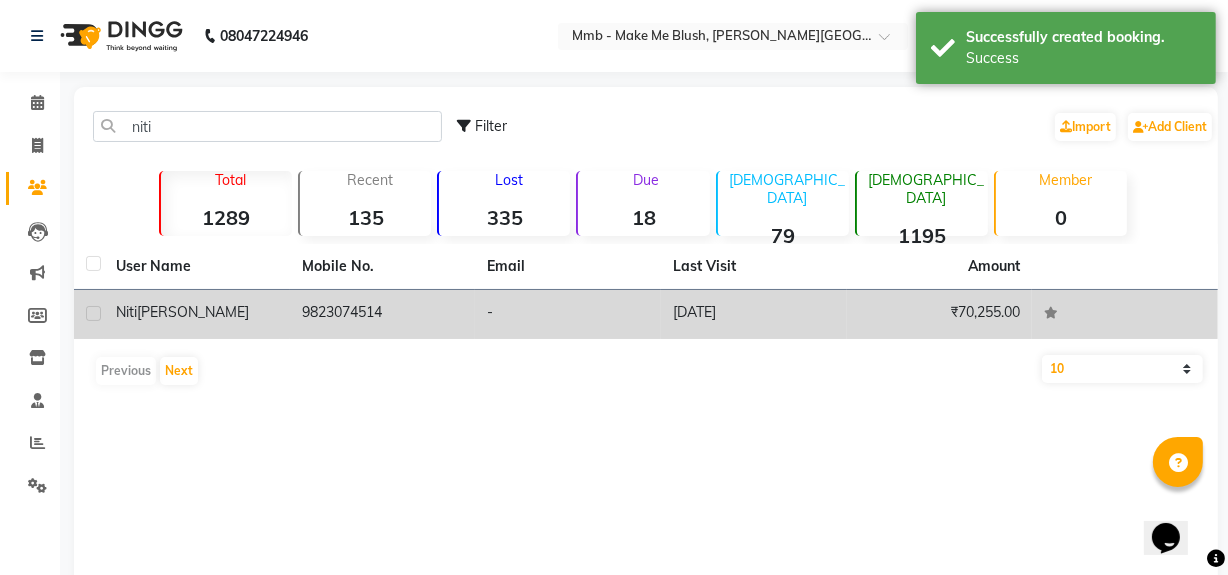 click on "[PERSON_NAME]" 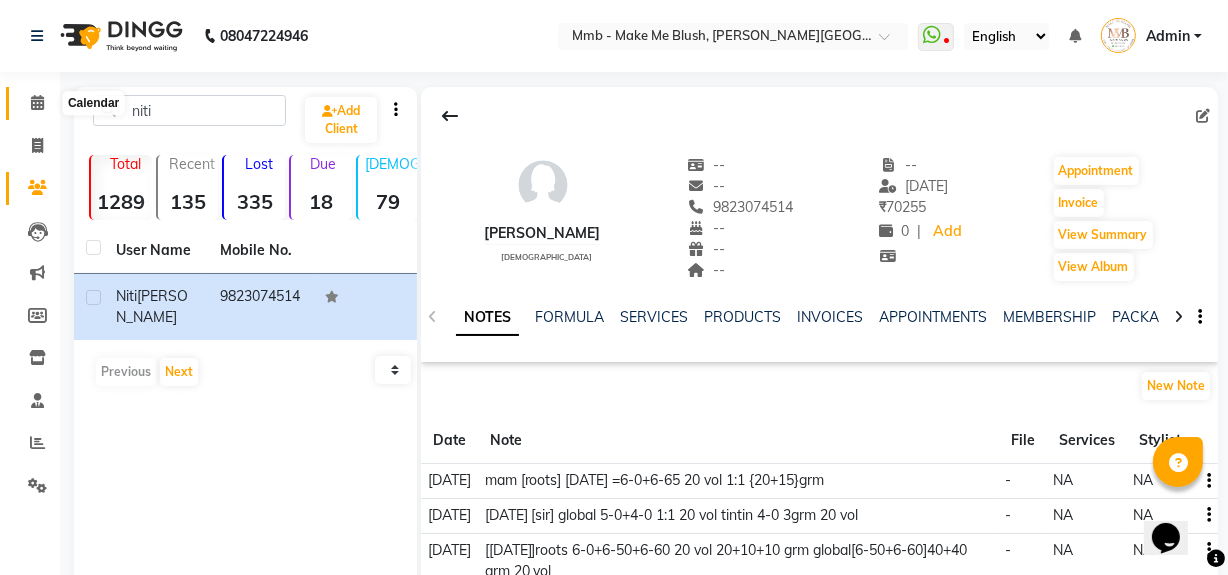 click 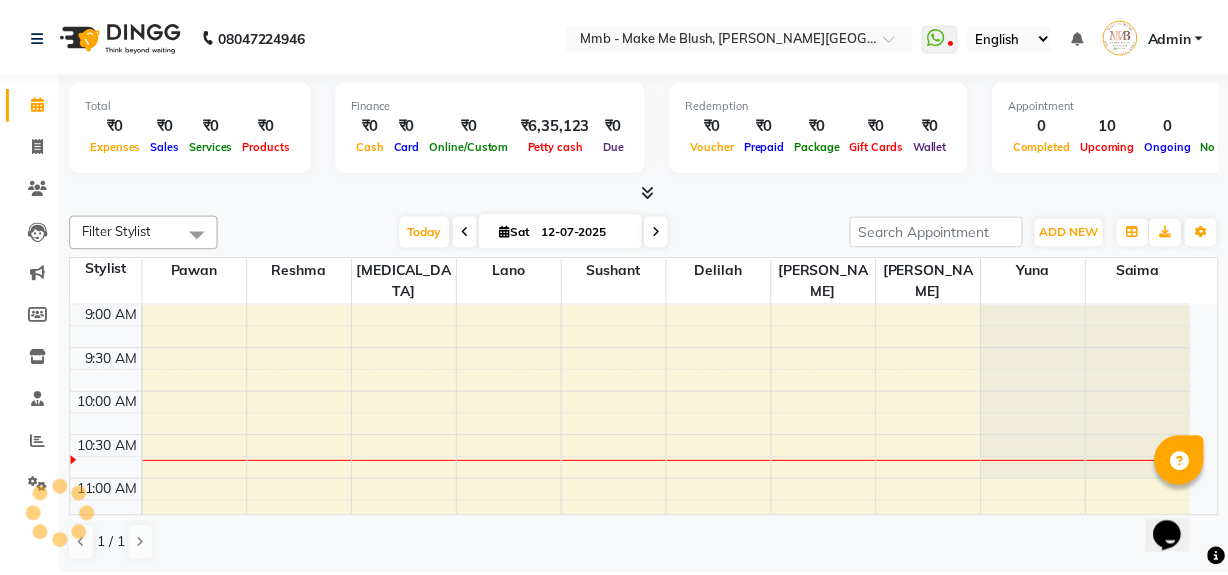 scroll, scrollTop: 0, scrollLeft: 0, axis: both 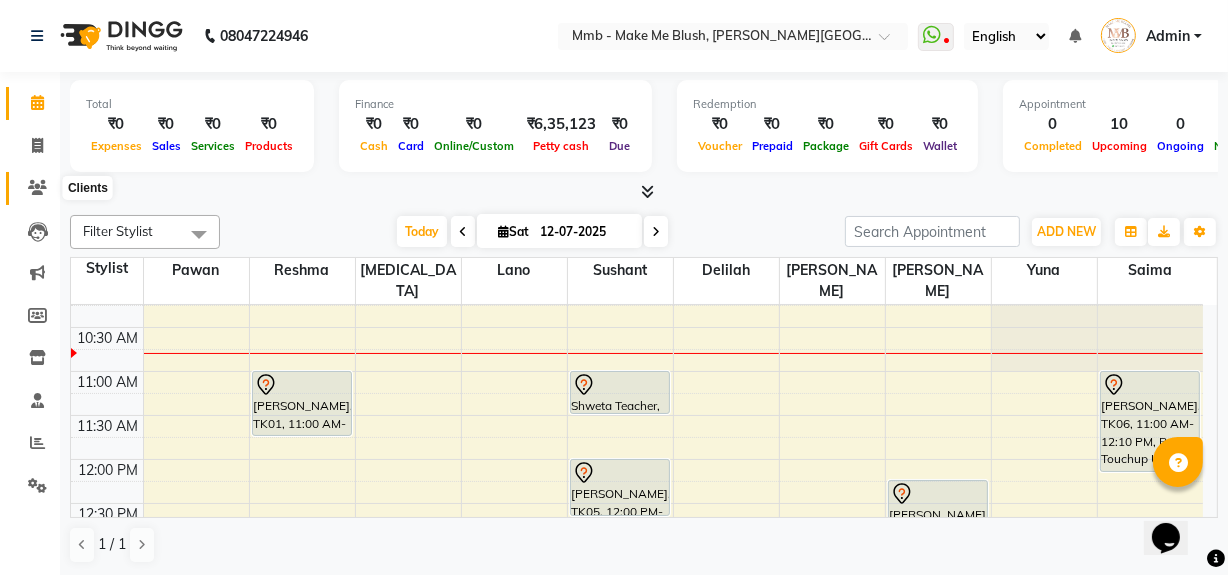 click 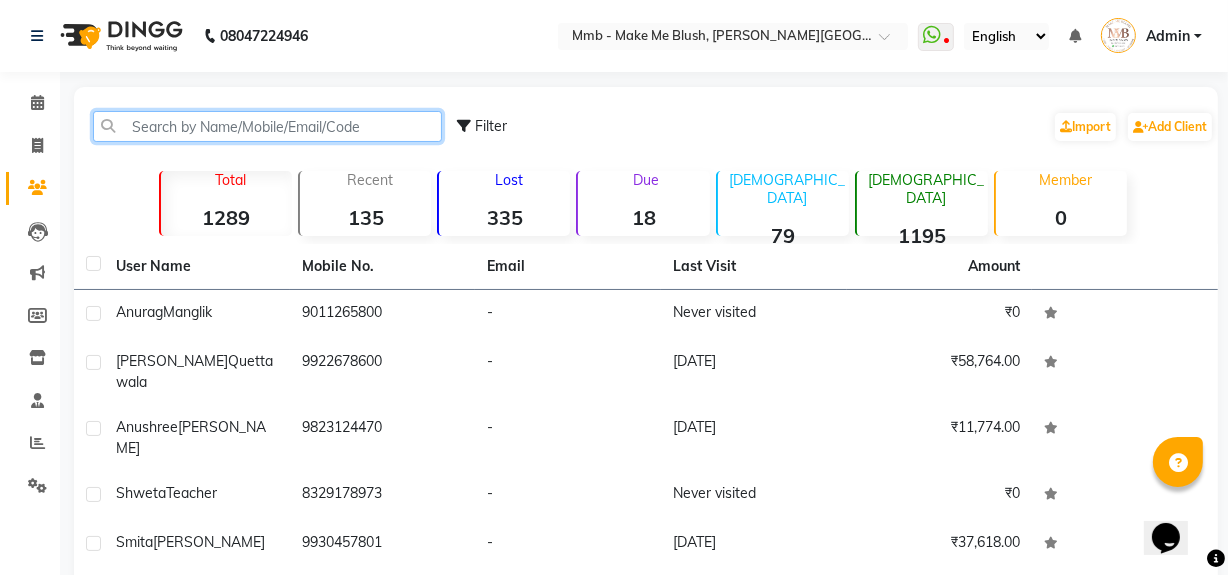 click 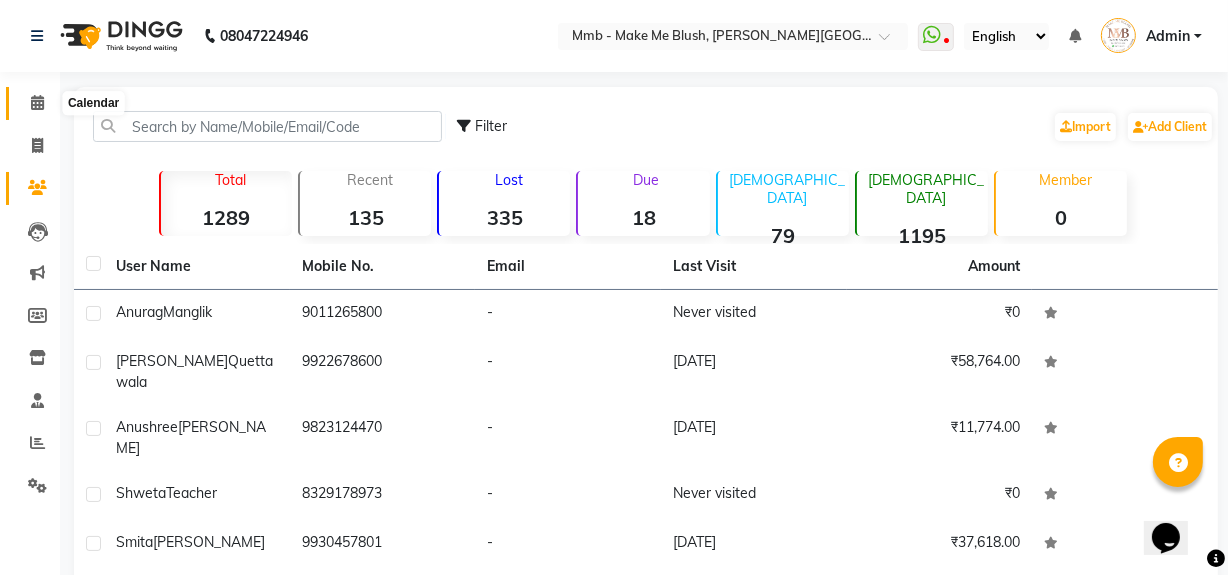 click 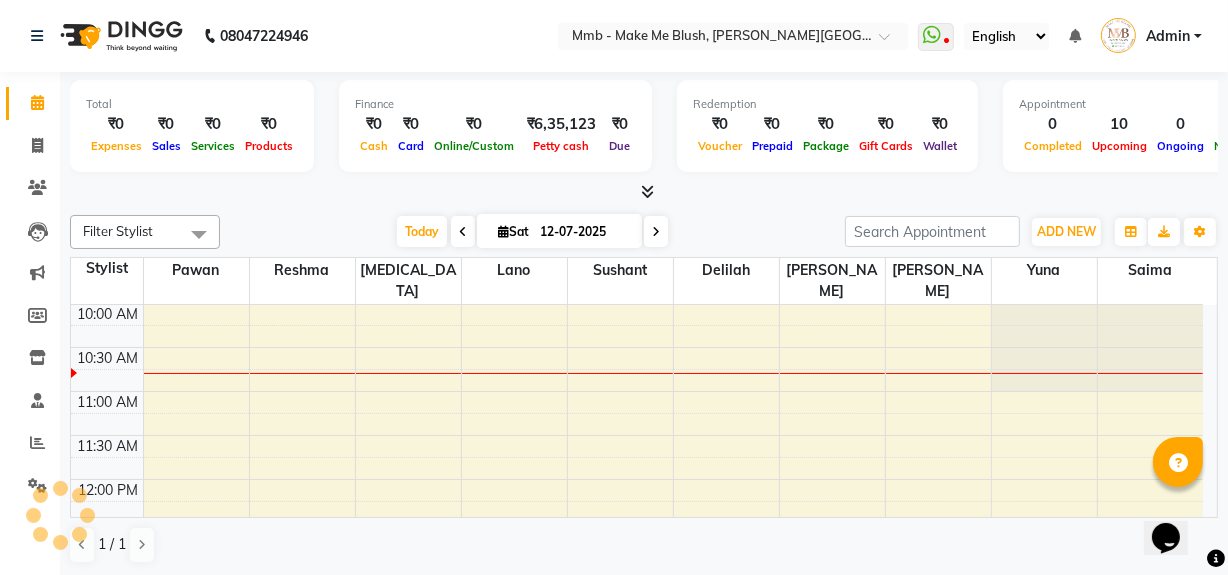 scroll, scrollTop: 0, scrollLeft: 0, axis: both 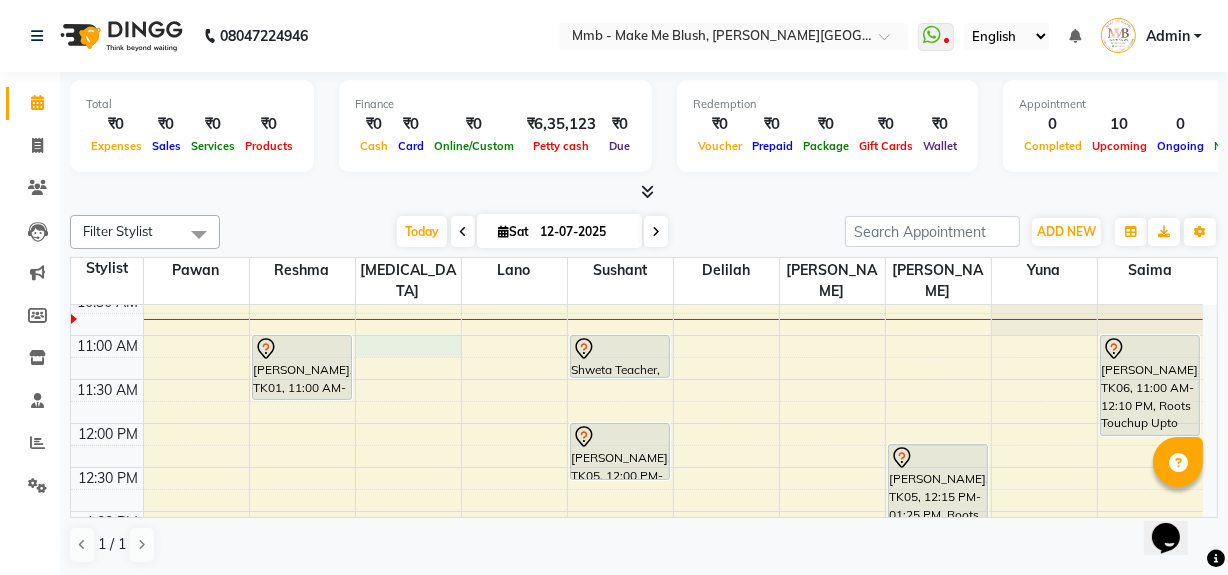 click on "9:00 AM 9:30 AM 10:00 AM 10:30 AM 11:00 AM 11:30 AM 12:00 PM 12:30 PM 1:00 PM 1:30 PM 2:00 PM 2:30 PM 3:00 PM 3:30 PM 4:00 PM 4:30 PM 5:00 PM 5:30 PM 6:00 PM 6:30 PM 7:00 PM 7:30 PM 8:00 PM 8:30 PM             [PERSON_NAME], TK01, 11:00 AM-11:45 AM, Regular Pedicure              Shweta Teacher, TK03, 11:00 AM-11:30 AM, Nail removels             [PERSON_NAME], TK05, 12:00 PM-12:40 PM, Gel Nail plain              [PERSON_NAME], TK05, 12:15 PM-01:25 PM, Roots Touchup Upto 1inch              [PERSON_NAME], TK04, 03:45 PM-04:00 PM, Classic hair wash              sakina Tailor, TK02, 04:00 PM-04:45 PM, Hair Cut Without Wash             sakina Tailor, TK02, 04:45 PM-05:30 PM, Hair Cut Without Wash             [PERSON_NAME], TK06, 11:00 AM-12:10 PM, Roots Touchup Upto 1inch              [PERSON_NAME], TK05, 01:30 PM-02:00 PM, Foot Massages              [PERSON_NAME], TK04, 03:00 PM-03:45 PM, Head Neck Solder Back Massages" at bounding box center (637, 687) 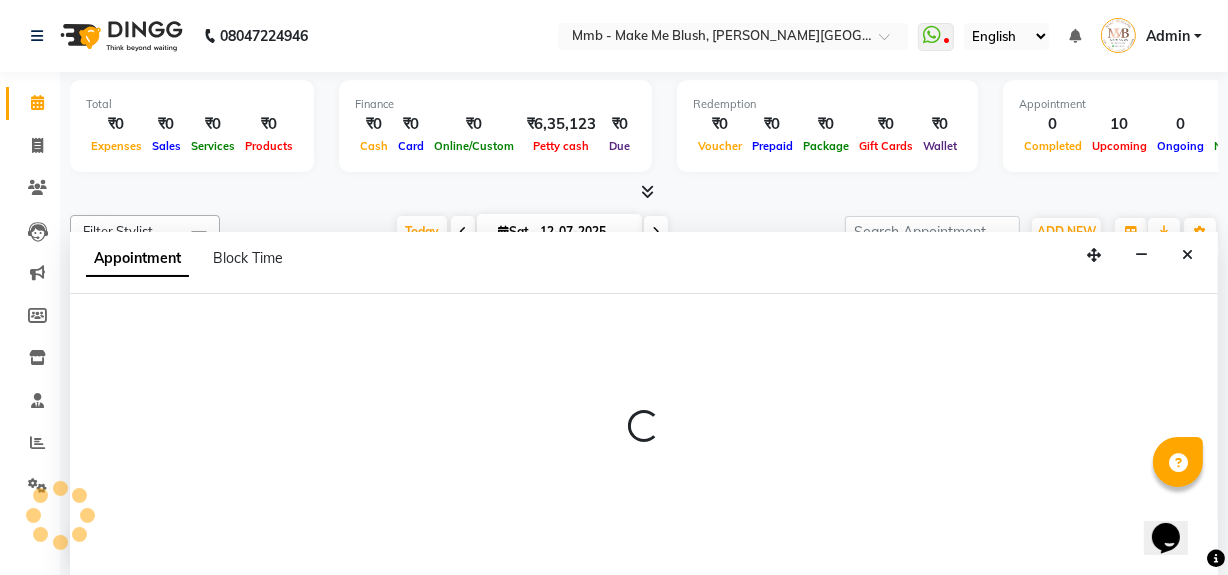 scroll, scrollTop: 0, scrollLeft: 0, axis: both 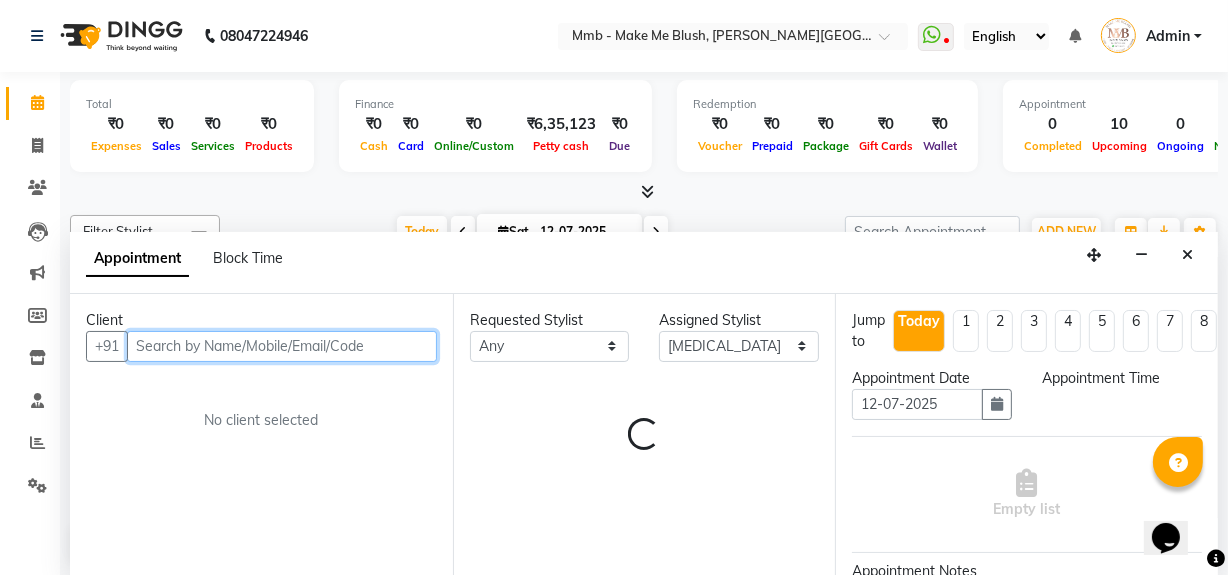 select on "660" 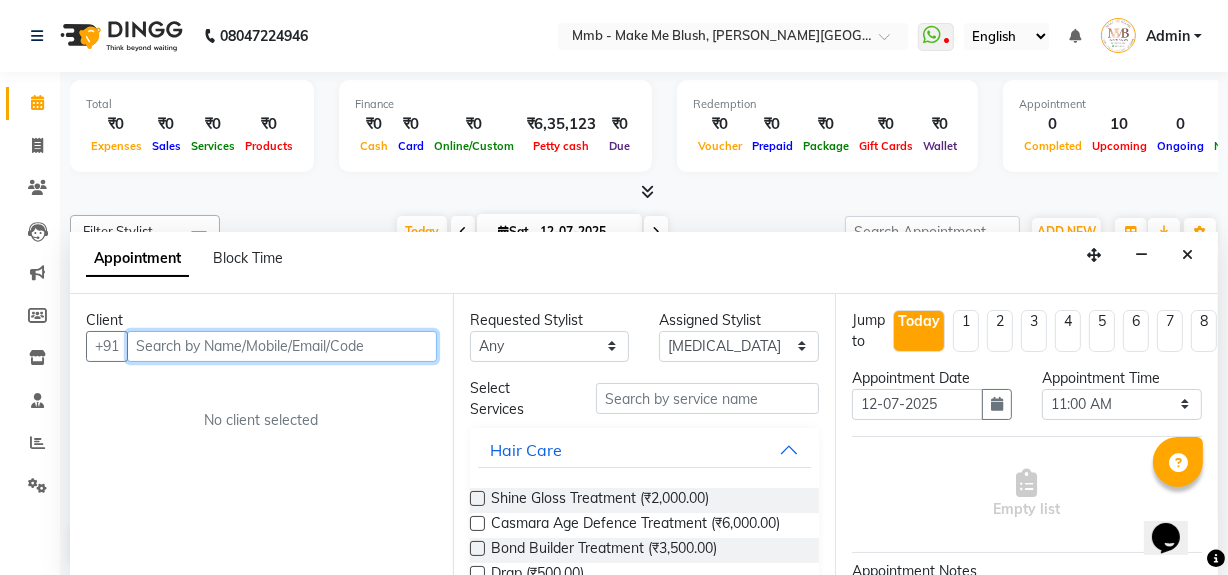 click at bounding box center (282, 346) 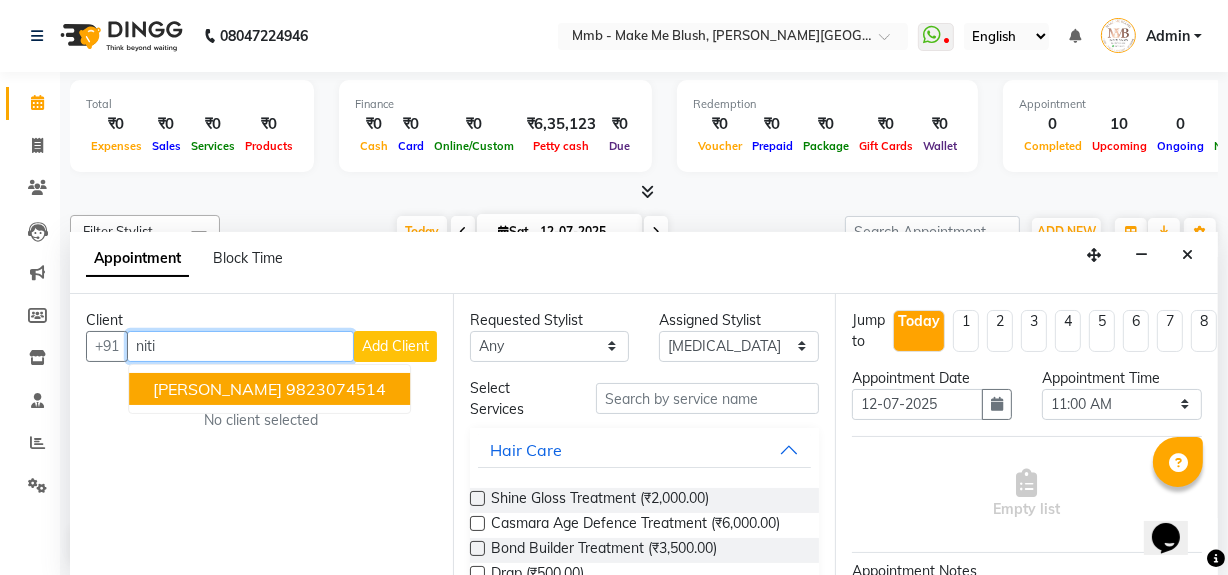 click on "9823074514" at bounding box center (336, 389) 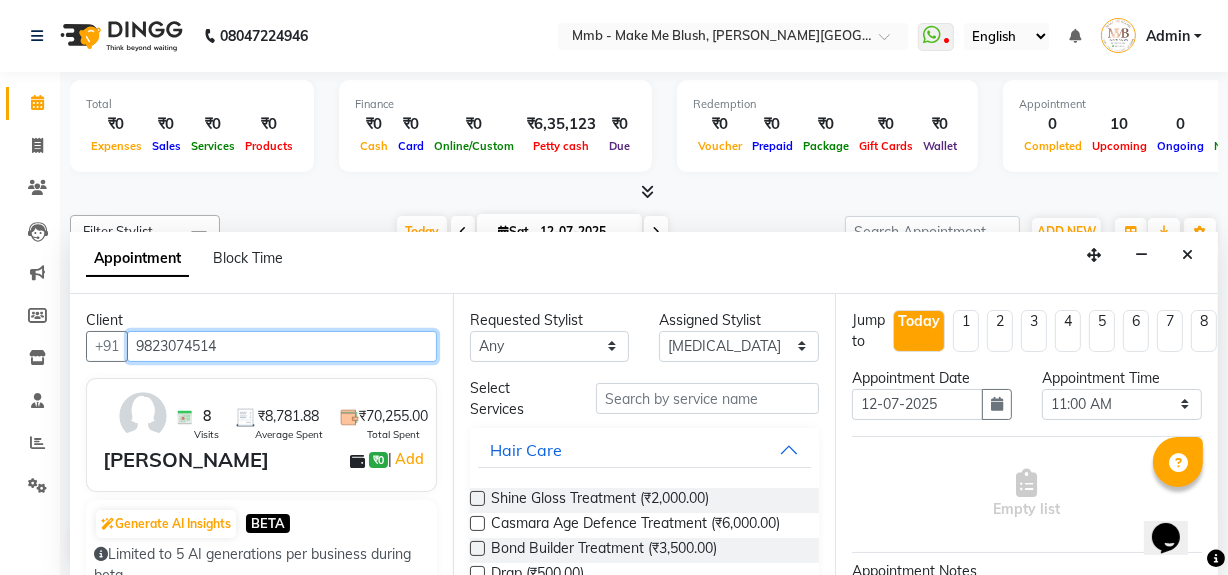 type on "9823074514" 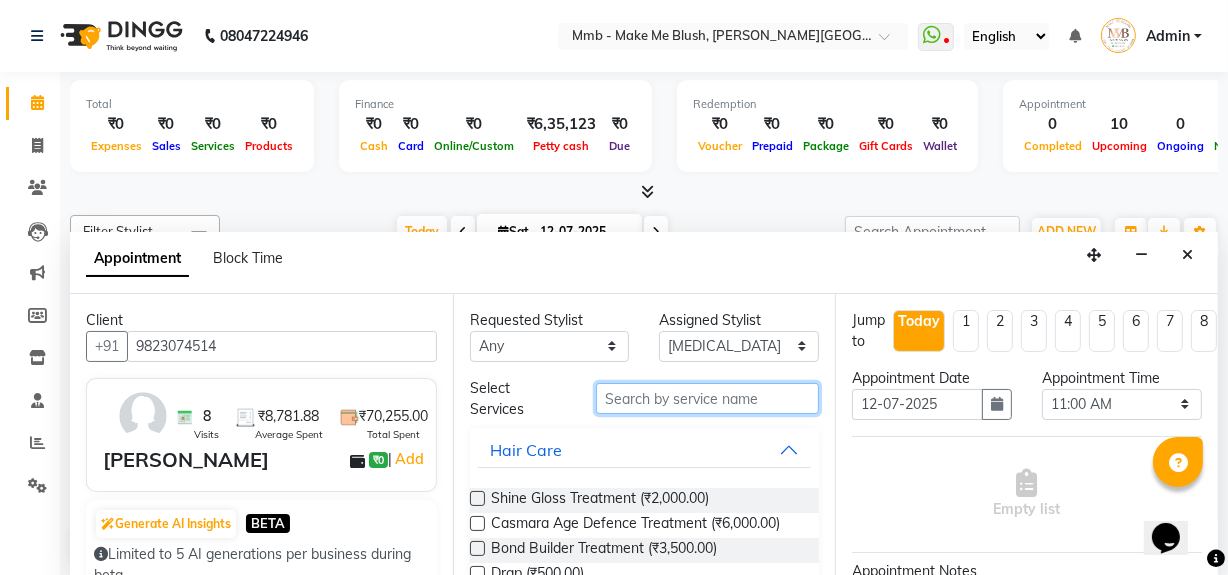 click at bounding box center (707, 398) 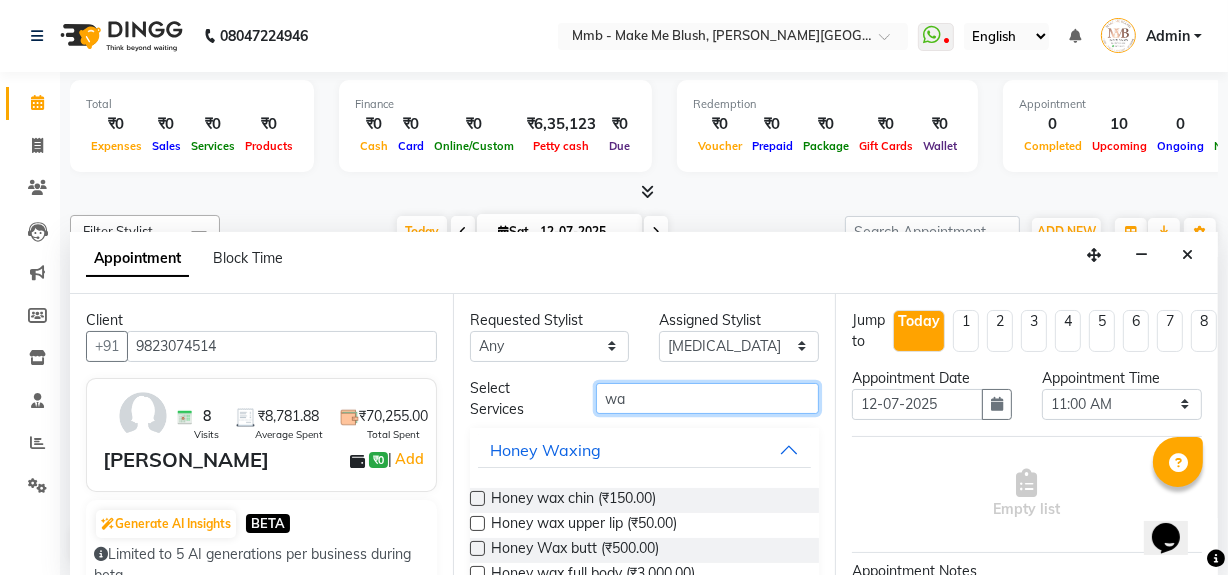 type on "w" 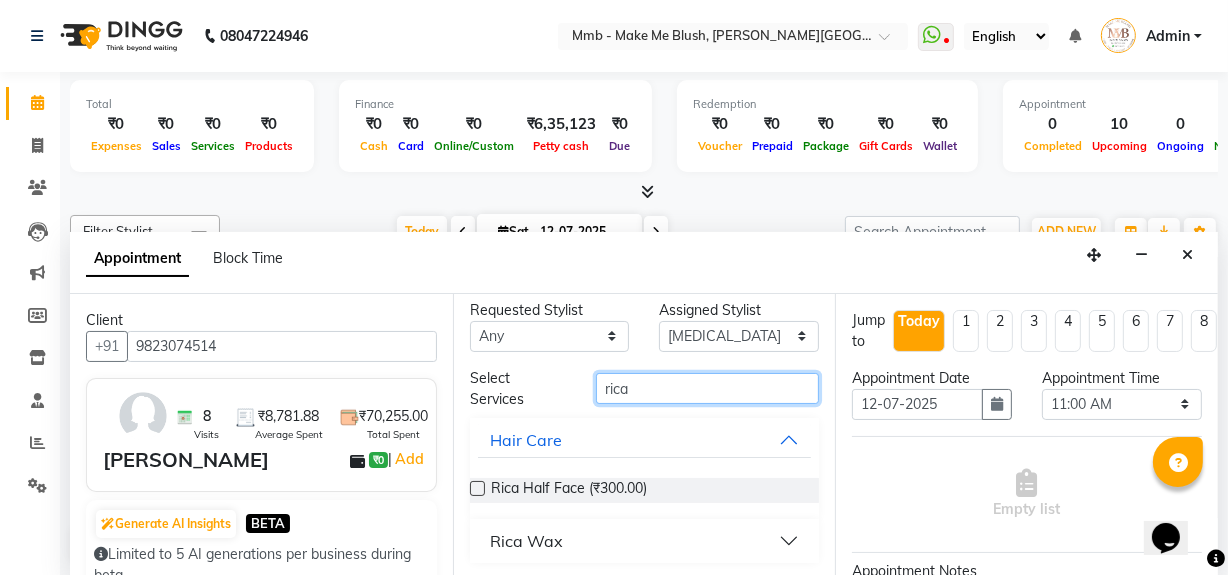 scroll, scrollTop: 10, scrollLeft: 0, axis: vertical 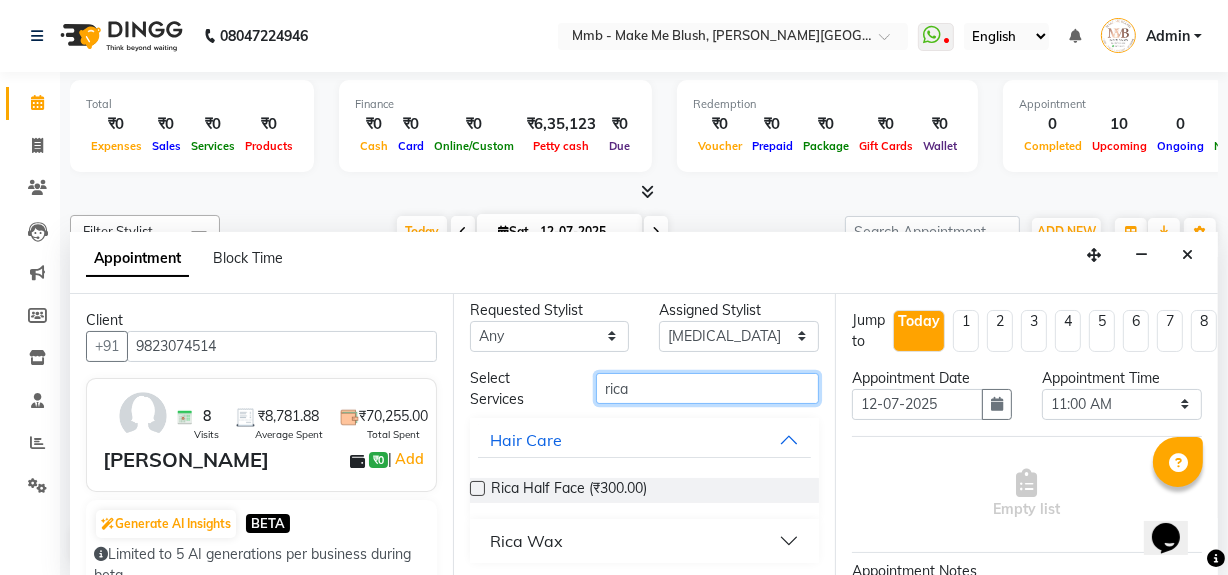type on "rica" 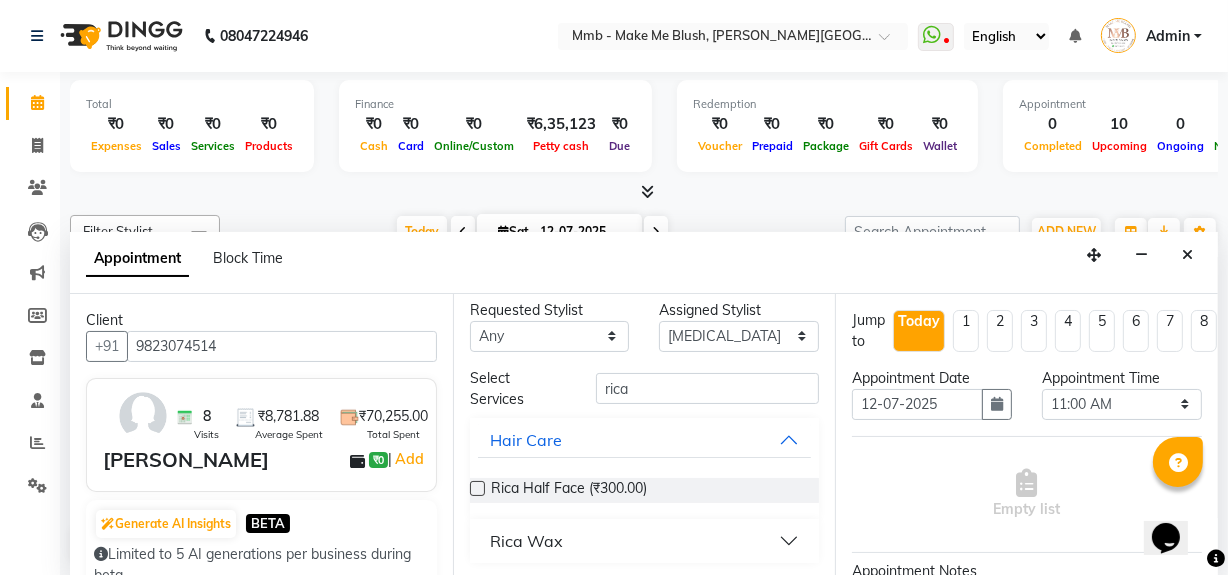 click on "Rica Wax" at bounding box center [645, 541] 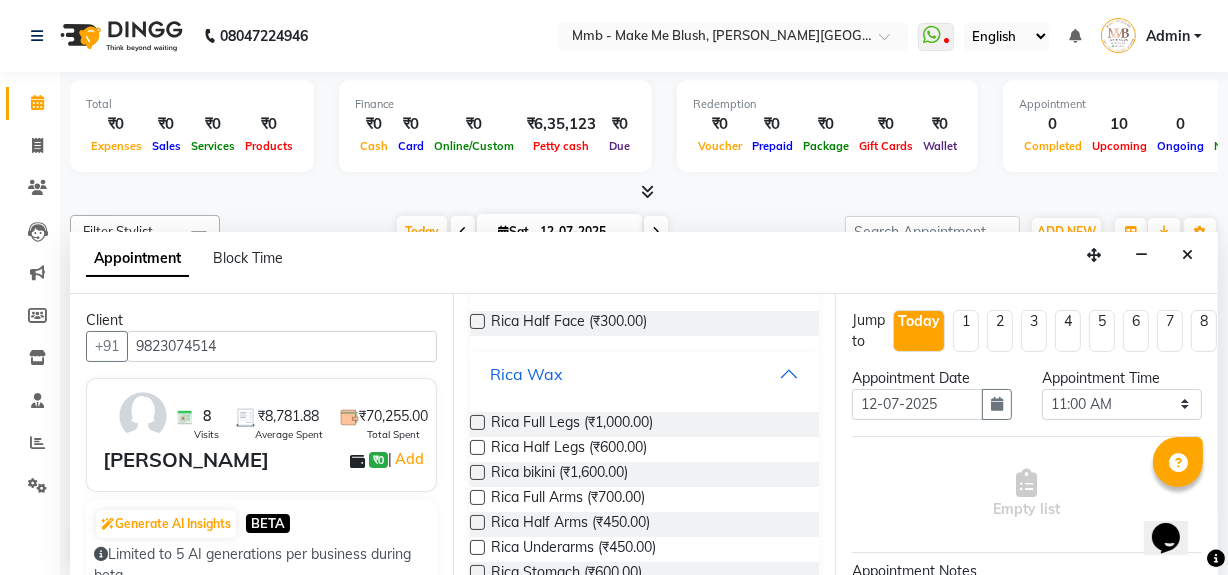 scroll, scrollTop: 192, scrollLeft: 0, axis: vertical 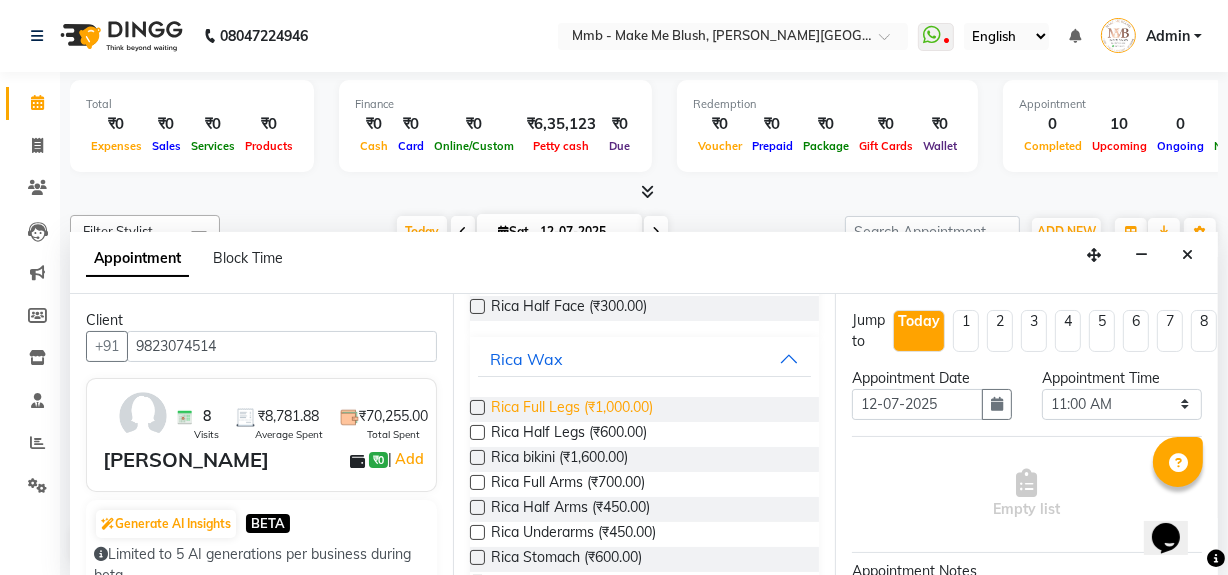 click on "Rica  Full Legs (₹1,000.00)" at bounding box center [572, 409] 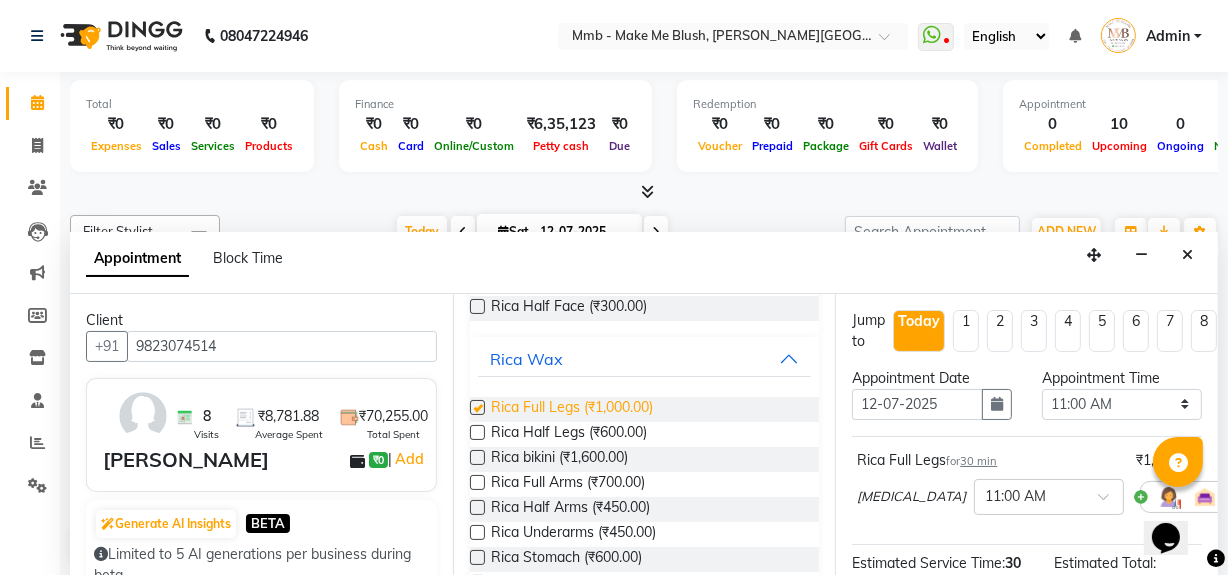 checkbox on "false" 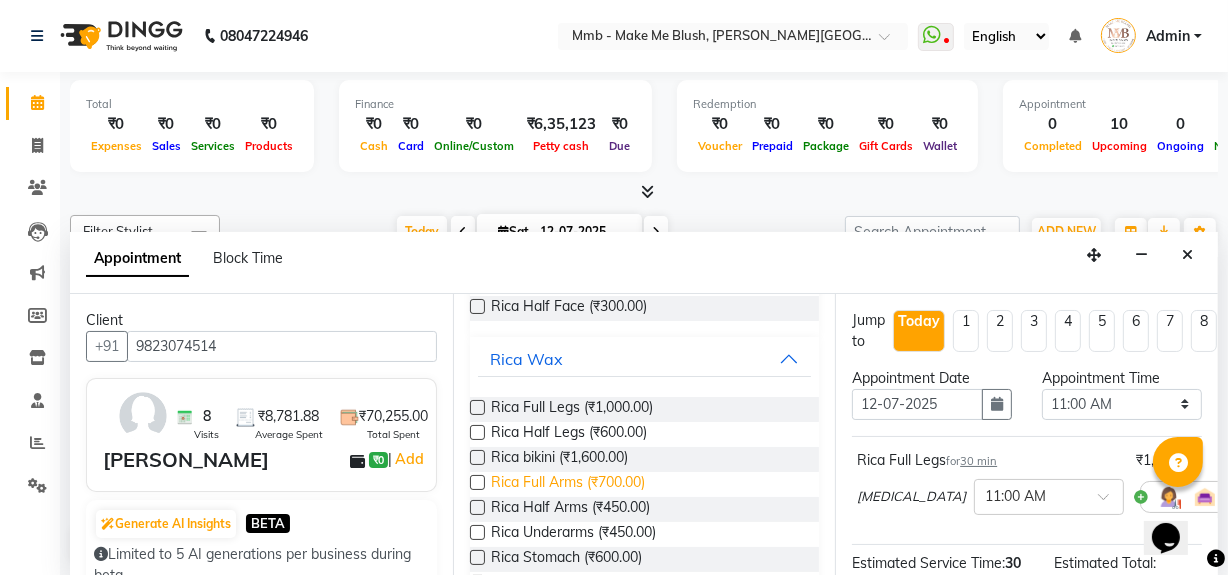 click on "Rica Full Arms (₹700.00)" at bounding box center (568, 484) 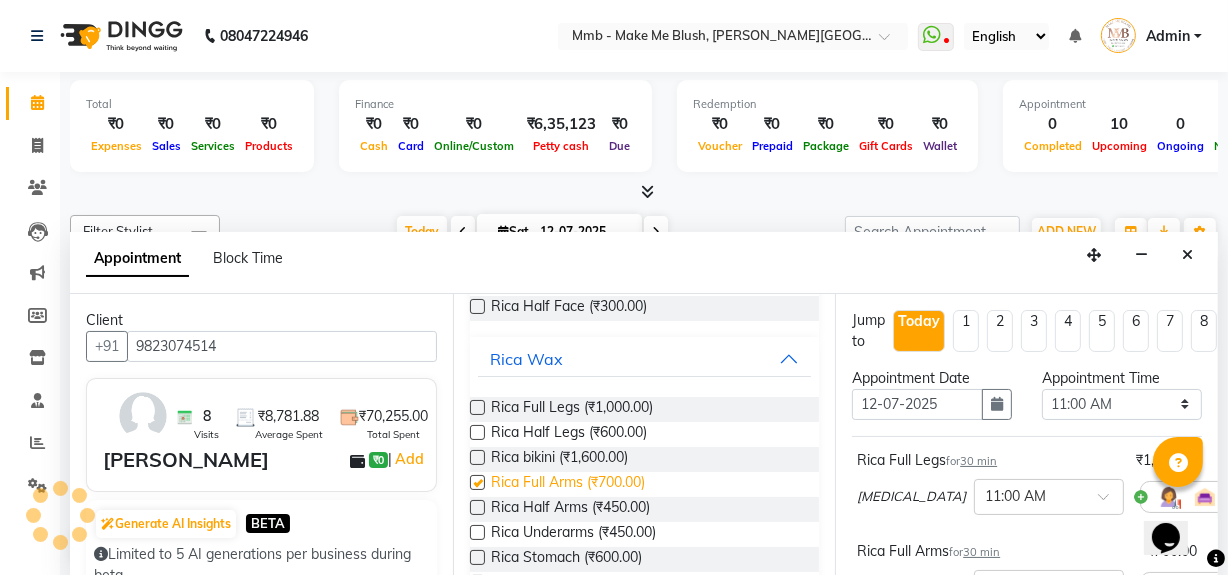 checkbox on "false" 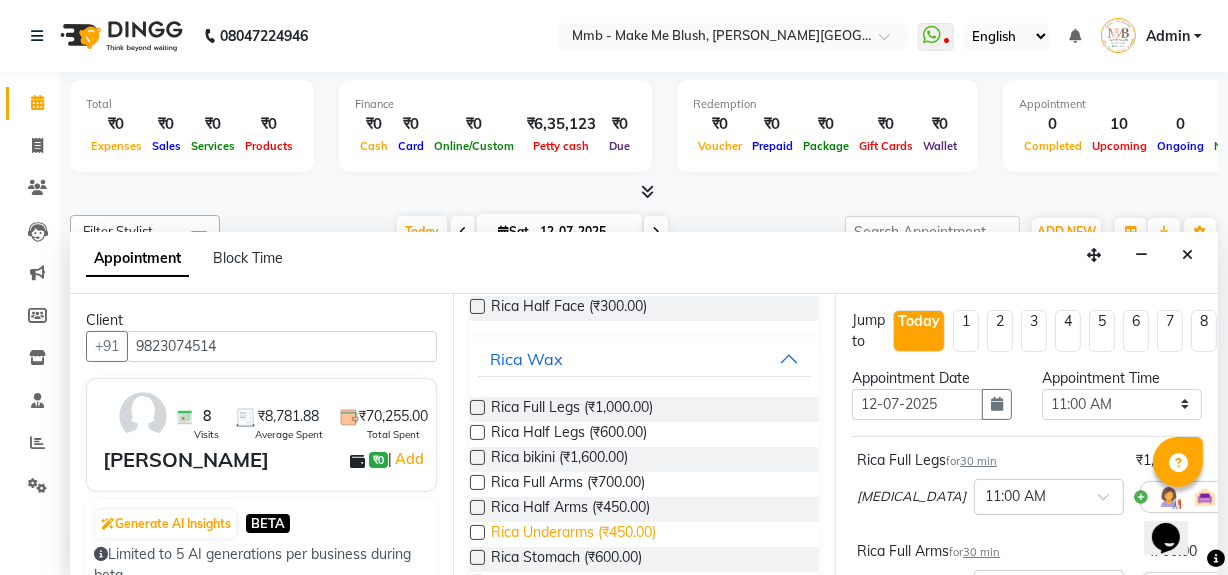 click on "Rica Underarms (₹450.00)" at bounding box center (573, 534) 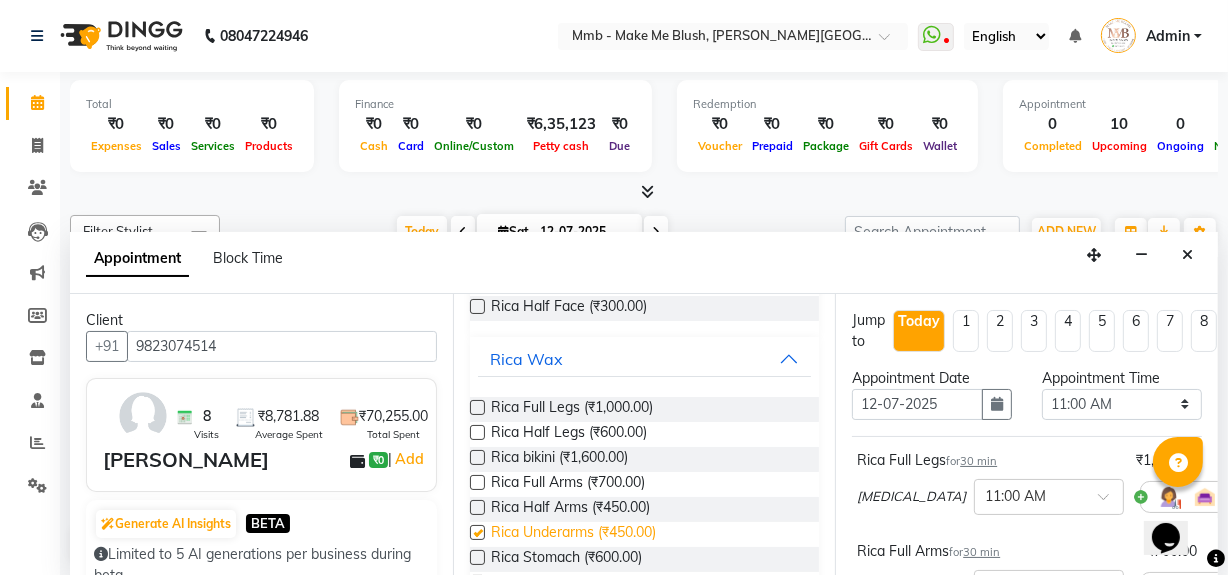 checkbox on "false" 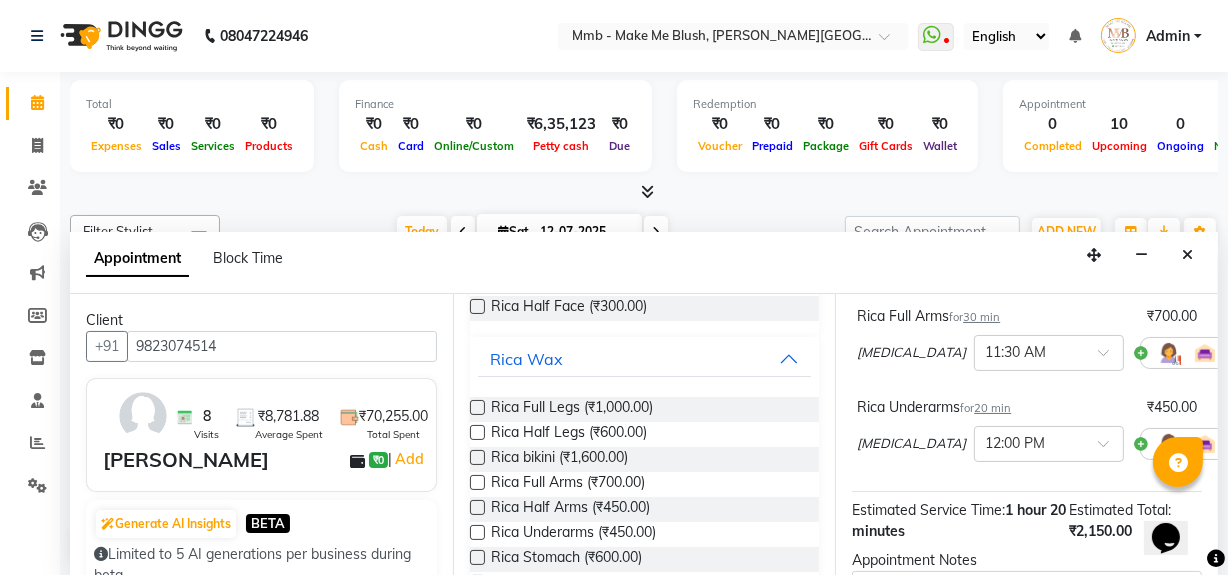 scroll, scrollTop: 470, scrollLeft: 0, axis: vertical 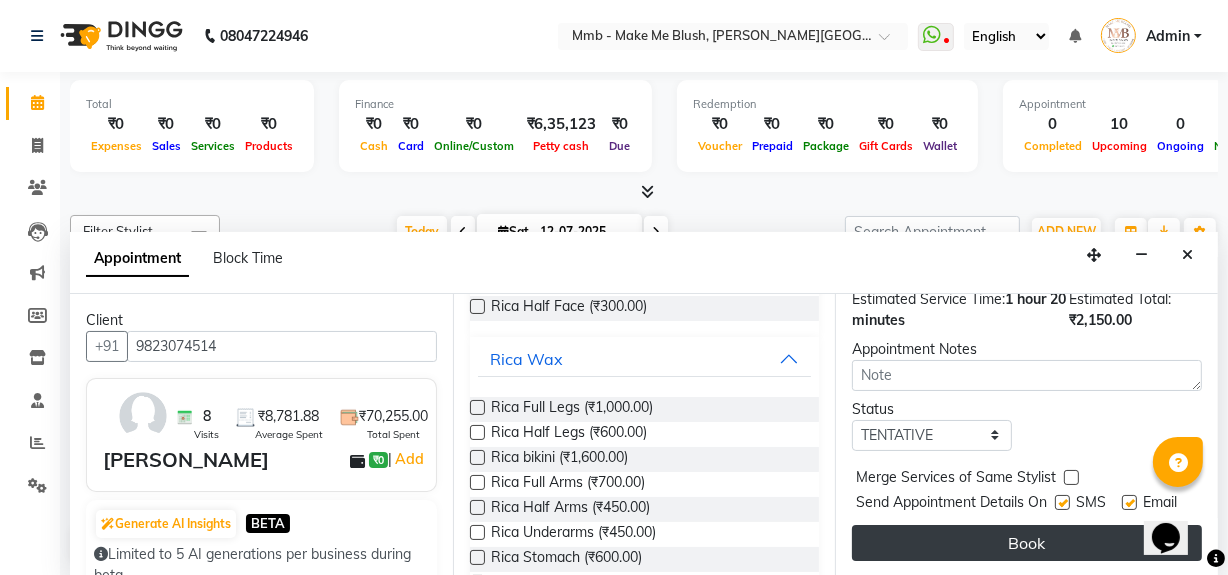 click on "Book" at bounding box center (1027, 543) 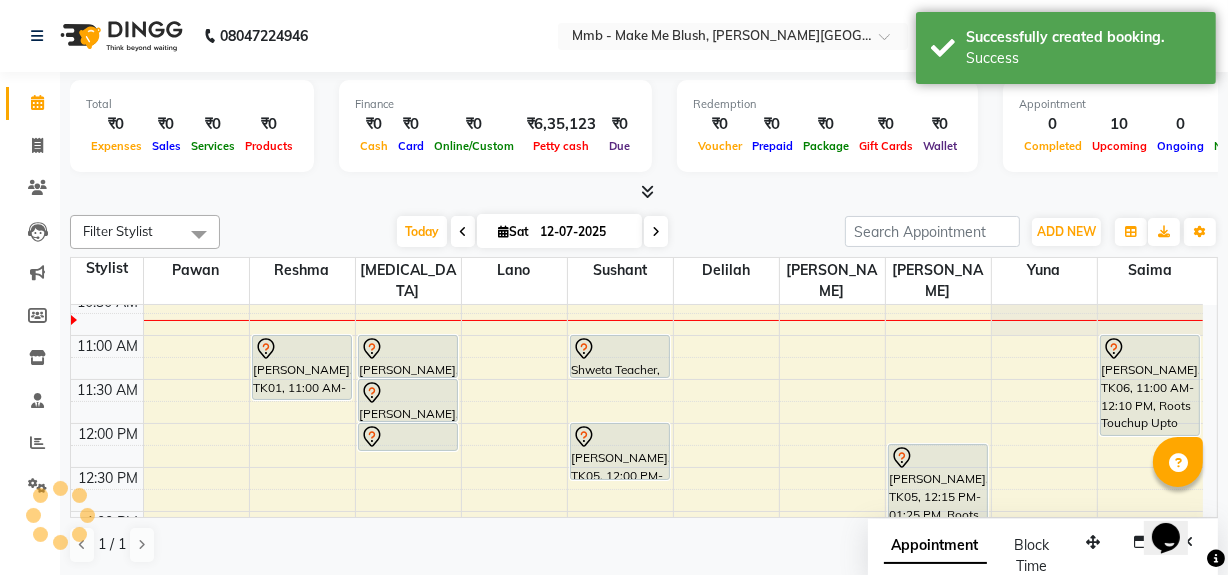 scroll, scrollTop: 0, scrollLeft: 0, axis: both 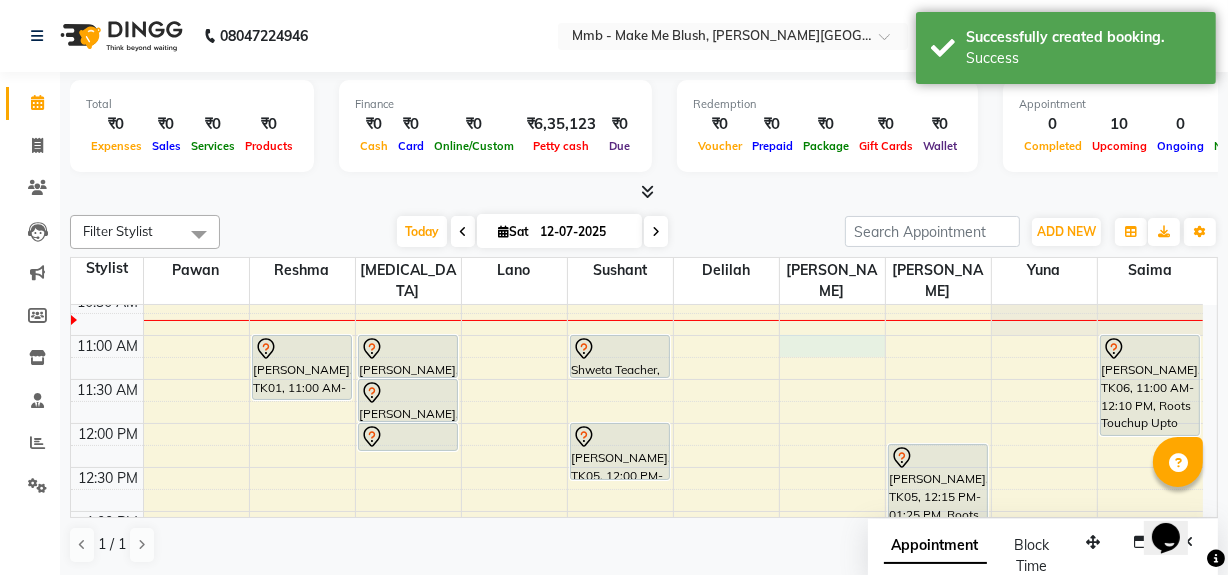 click on "9:00 AM 9:30 AM 10:00 AM 10:30 AM 11:00 AM 11:30 AM 12:00 PM 12:30 PM 1:00 PM 1:30 PM 2:00 PM 2:30 PM 3:00 PM 3:30 PM 4:00 PM 4:30 PM 5:00 PM 5:30 PM 6:00 PM 6:30 PM 7:00 PM 7:30 PM 8:00 PM 8:30 PM             [PERSON_NAME], TK01, 11:00 AM-11:45 AM, Regular Pedicure              [PERSON_NAME], TK07, 11:00 AM-11:30 AM, Rica  Full Legs             [PERSON_NAME], TK07, 11:30 AM-12:00 PM, Rica Full Arms             [PERSON_NAME], TK07, 12:00 PM-12:20 PM, Rica Underarms             Shweta Teacher, TK03, 11:00 AM-11:30 AM, Nail removels             [PERSON_NAME], TK05, 12:00 PM-12:40 PM, Gel Nail plain              [PERSON_NAME], TK05, 12:15 PM-01:25 PM, Roots Touchup Upto 1inch              [PERSON_NAME], TK04, 03:45 PM-04:00 PM, Classic hair wash              sakina Tailor, TK02, 04:00 PM-04:45 PM, Hair Cut Without Wash             sakina Tailor, TK02, 04:45 PM-05:30 PM, Hair Cut Without Wash             [PERSON_NAME], TK06, 11:00 AM-12:10 PM, Roots Touchup Upto 1inch" at bounding box center (637, 687) 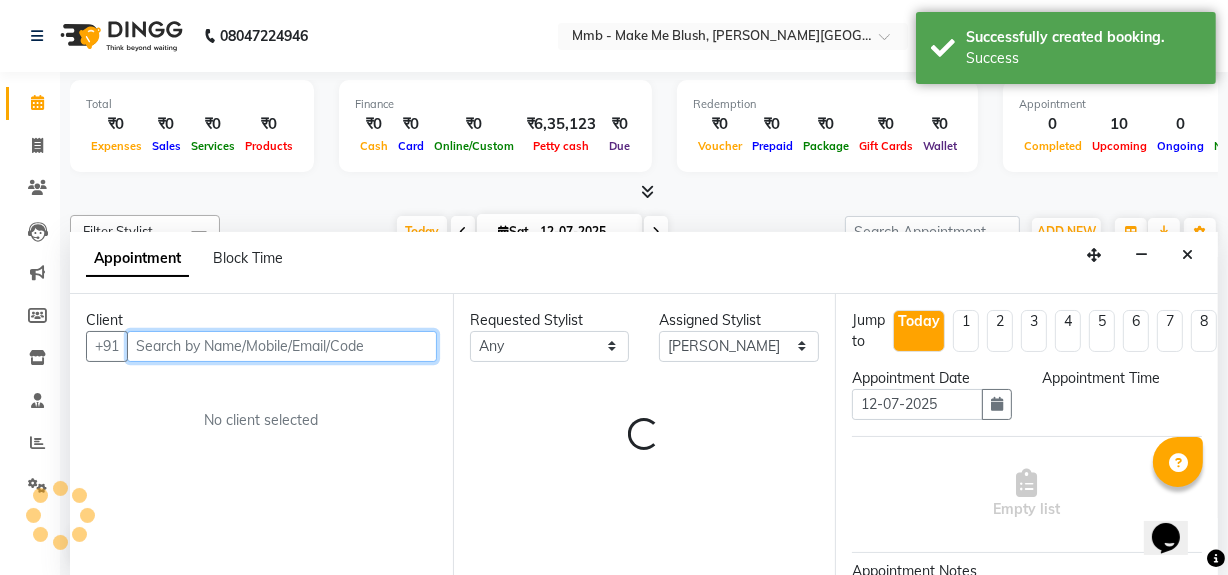 select on "660" 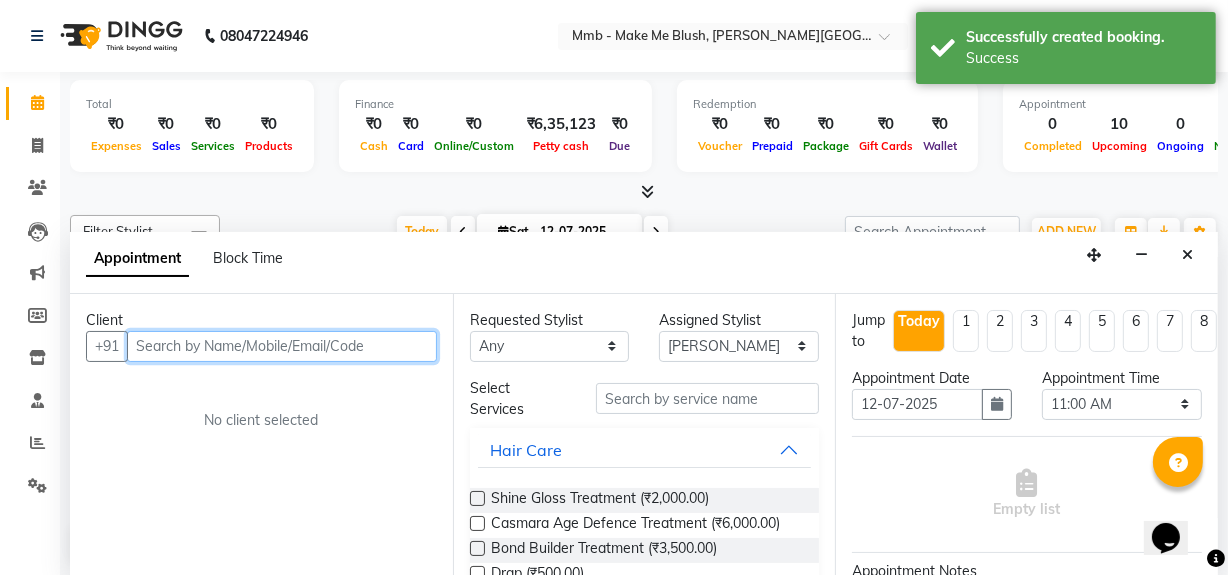 scroll, scrollTop: 0, scrollLeft: 0, axis: both 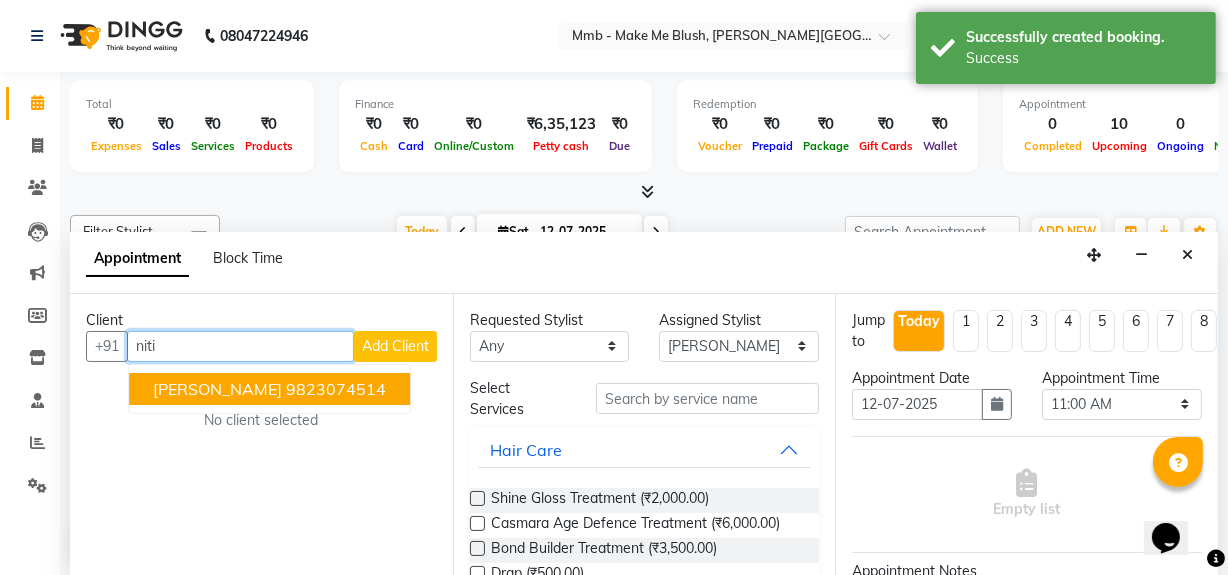 click on "9823074514" at bounding box center [336, 389] 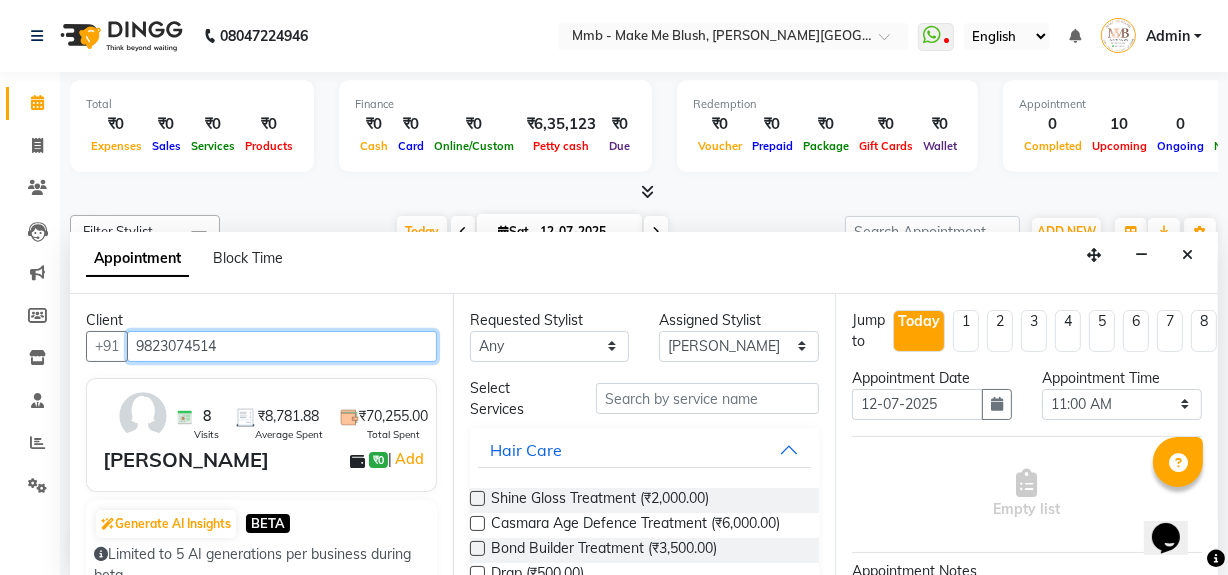 type on "9823074514" 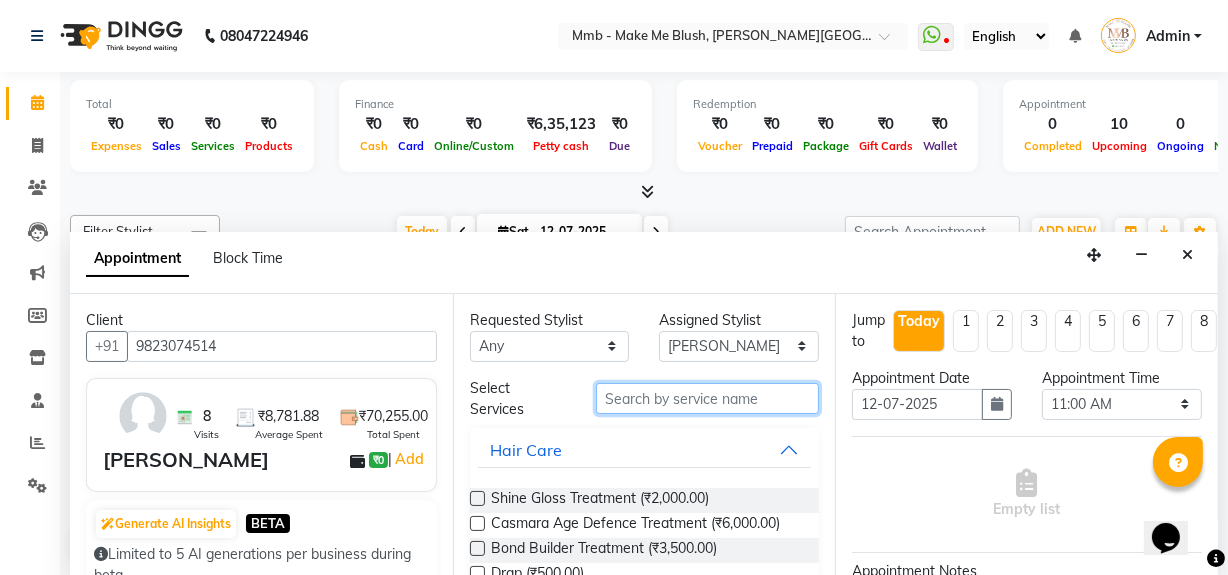 click at bounding box center [707, 398] 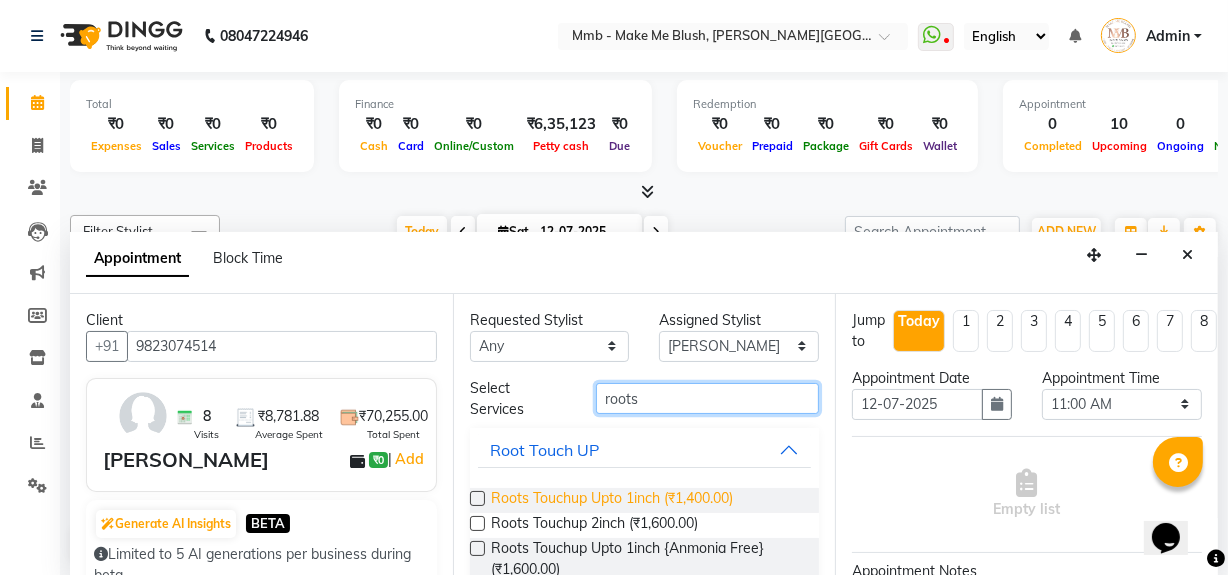 type on "roots" 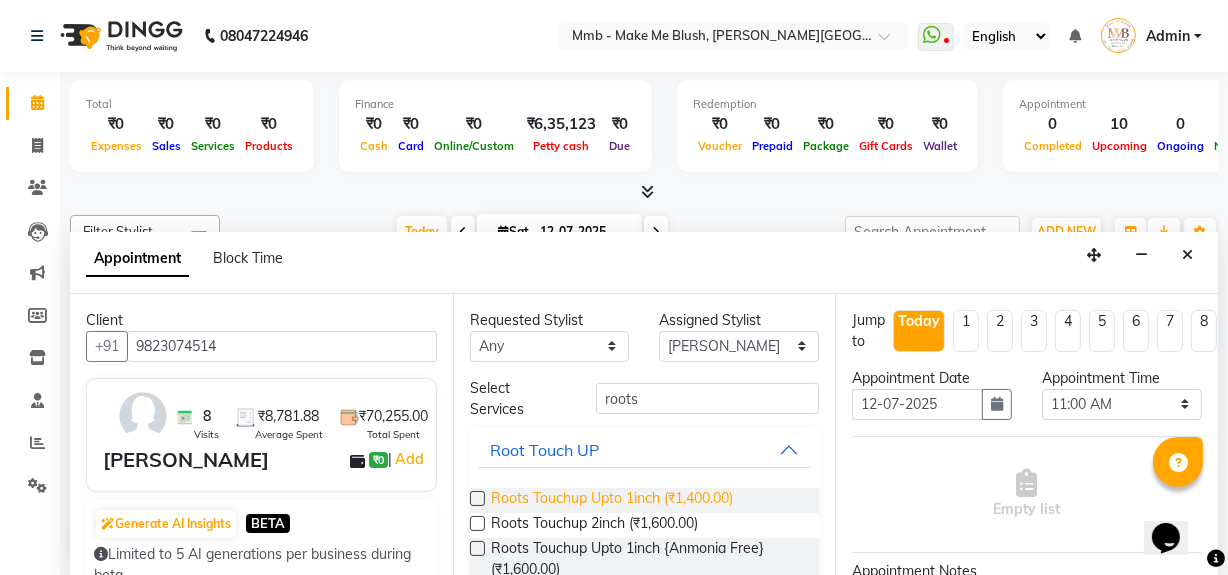 click on "Roots Touchup Upto 1inch  (₹1,400.00)" at bounding box center (612, 500) 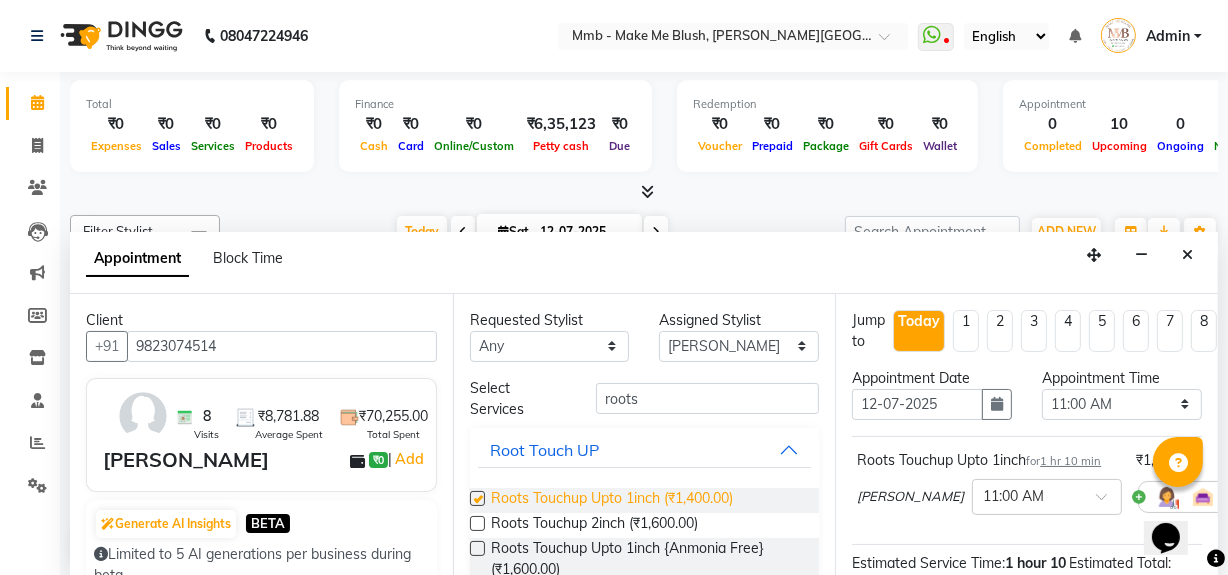 checkbox on "false" 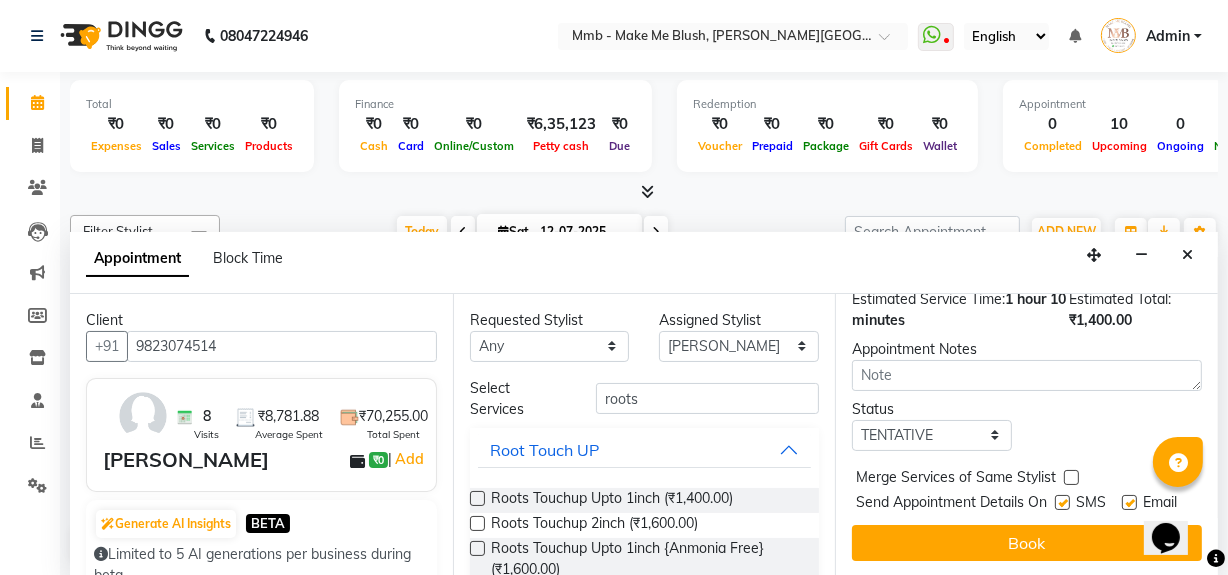 scroll, scrollTop: 296, scrollLeft: 0, axis: vertical 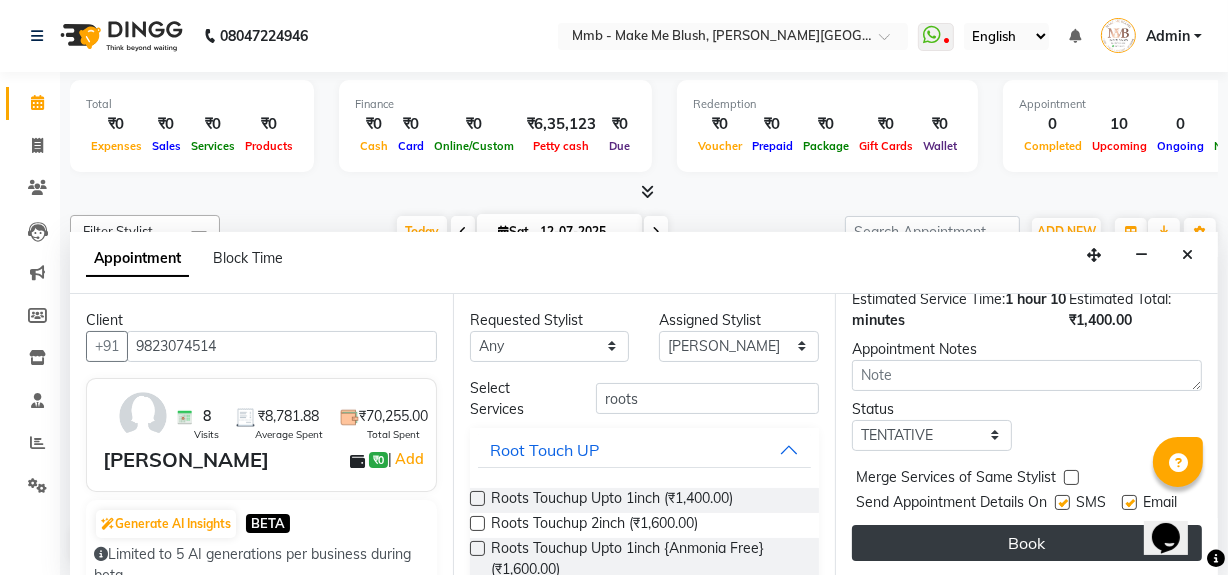 click on "Book" at bounding box center (1027, 543) 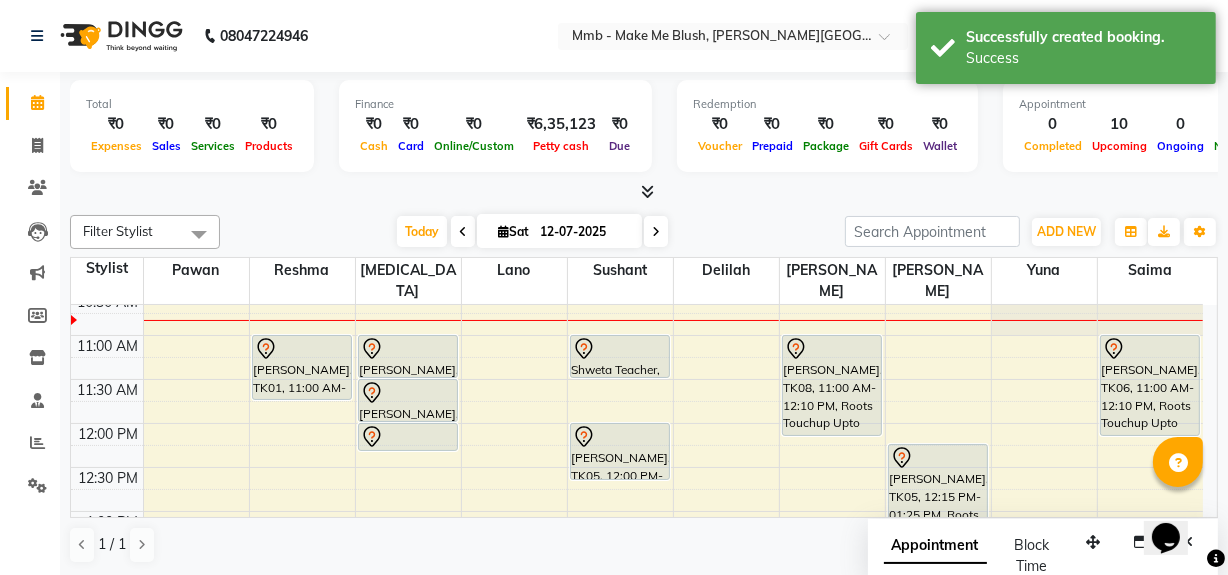 scroll, scrollTop: 0, scrollLeft: 0, axis: both 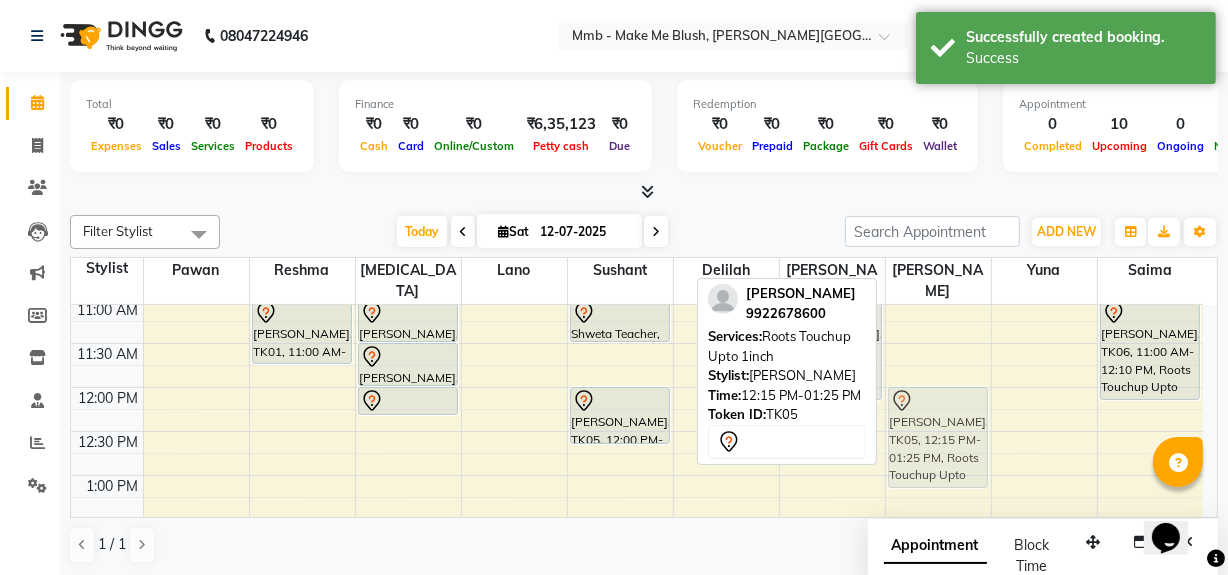 drag, startPoint x: 970, startPoint y: 429, endPoint x: 969, endPoint y: 415, distance: 14.035668 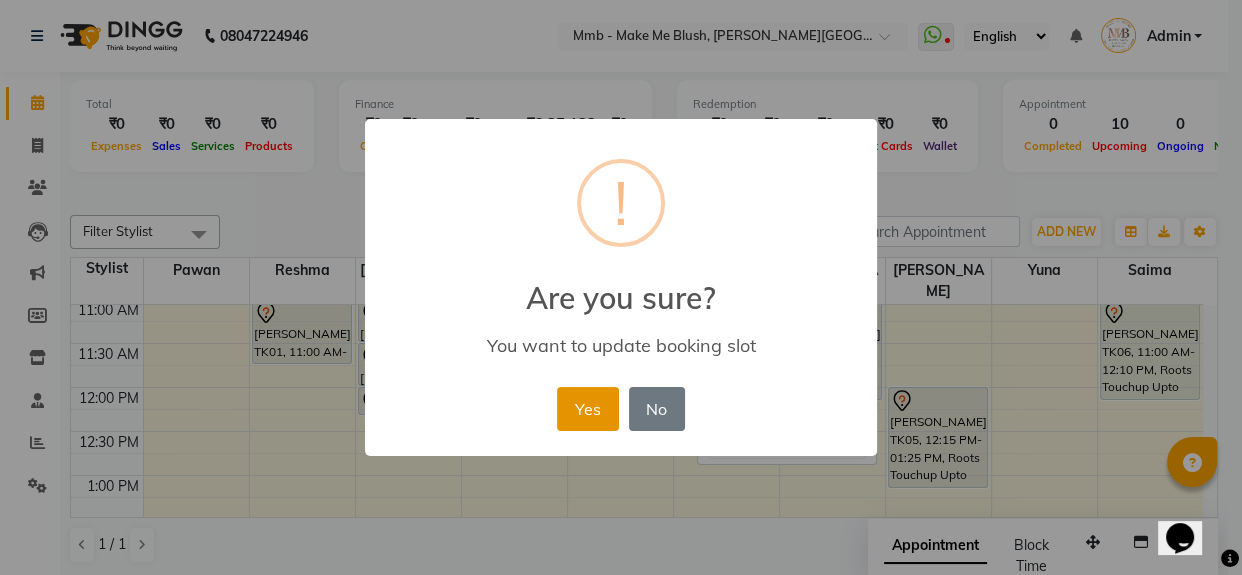click on "Yes" at bounding box center (587, 409) 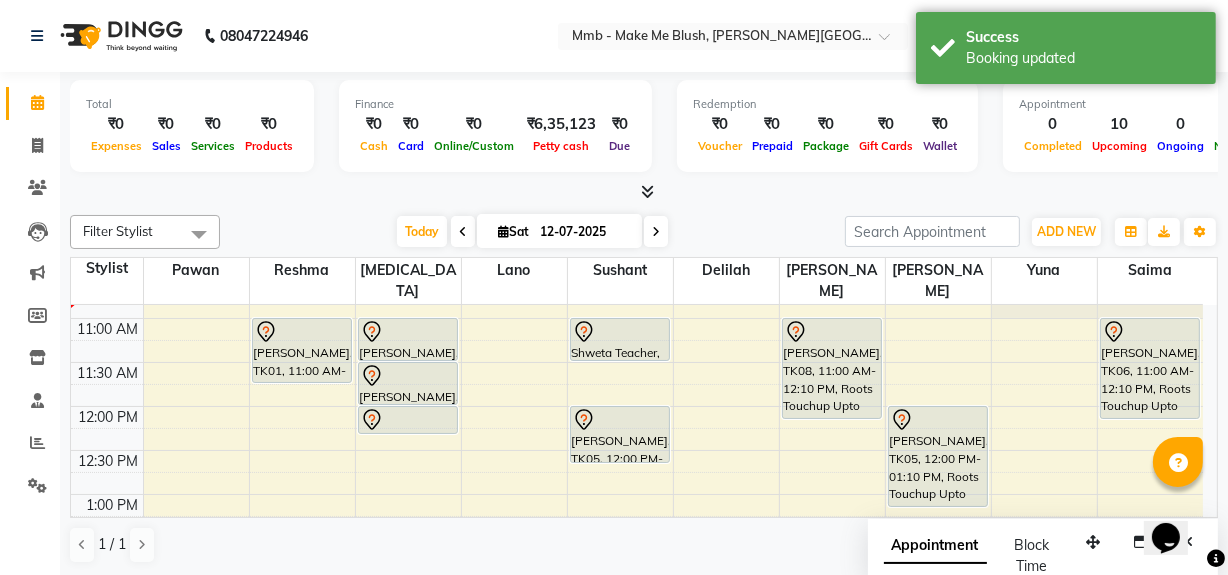 scroll, scrollTop: 145, scrollLeft: 0, axis: vertical 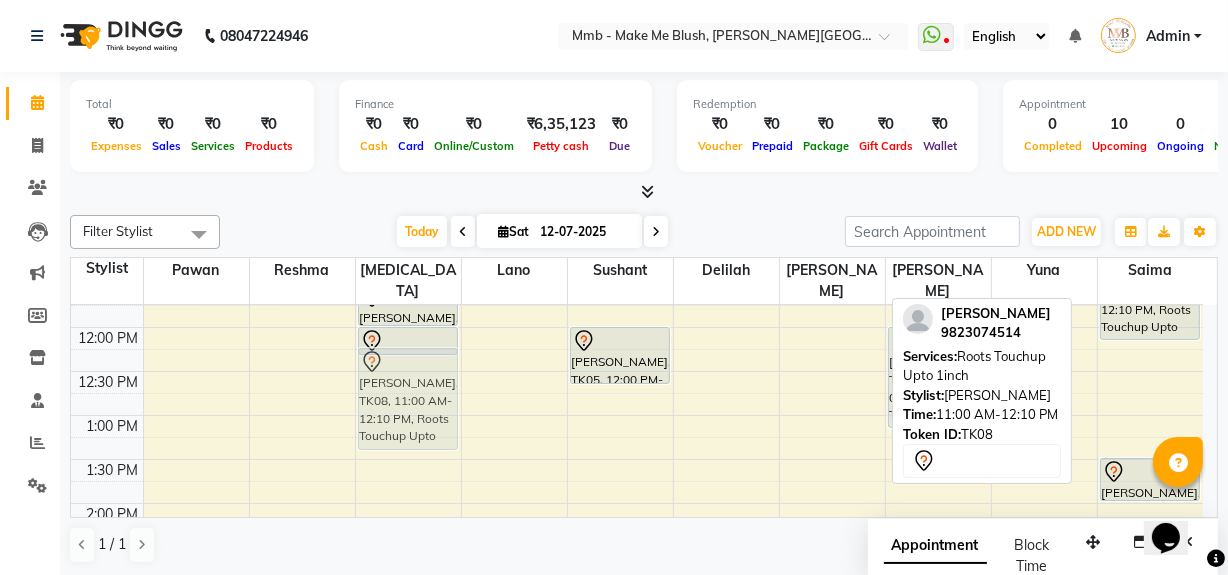 drag, startPoint x: 843, startPoint y: 398, endPoint x: 468, endPoint y: 419, distance: 375.58755 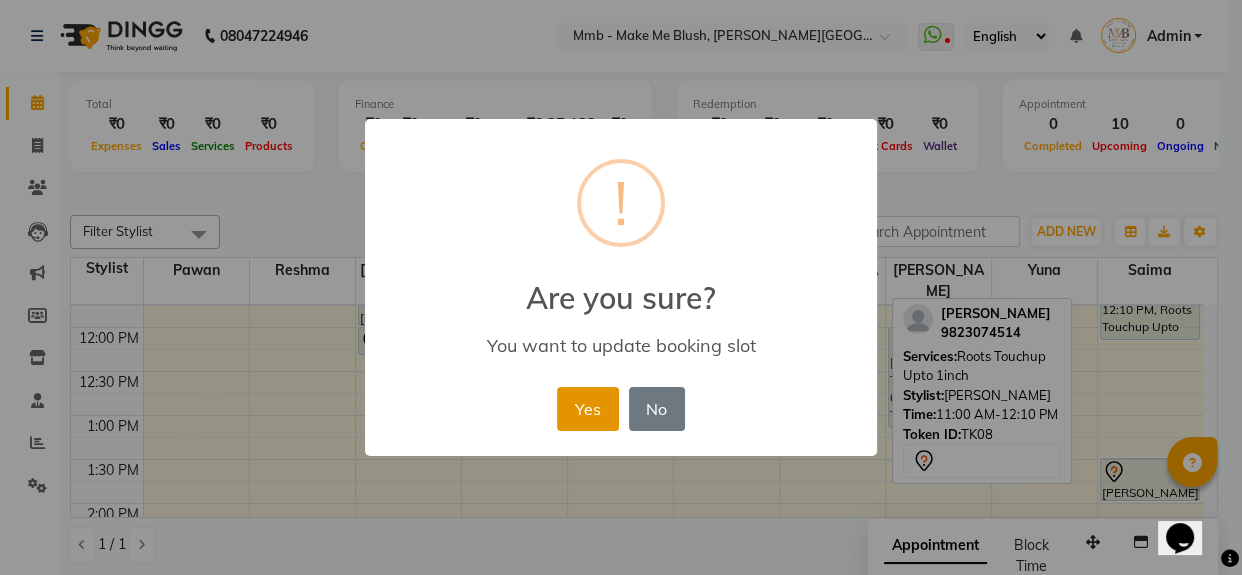 click on "Yes" at bounding box center [587, 409] 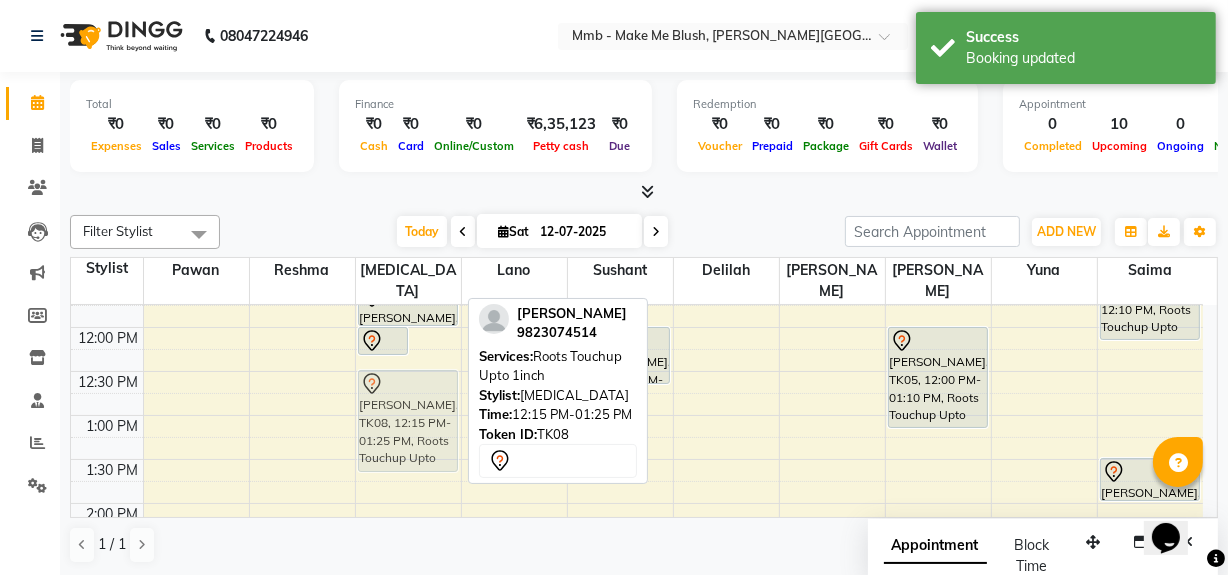 drag, startPoint x: 435, startPoint y: 404, endPoint x: 410, endPoint y: 418, distance: 28.653097 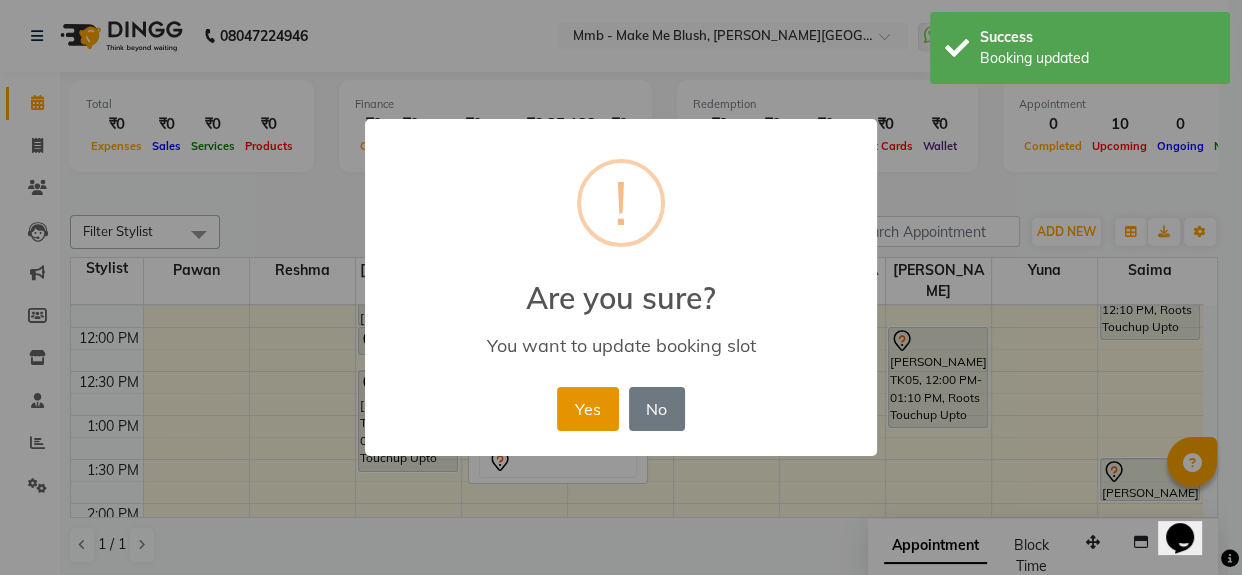 click on "Yes" at bounding box center (587, 409) 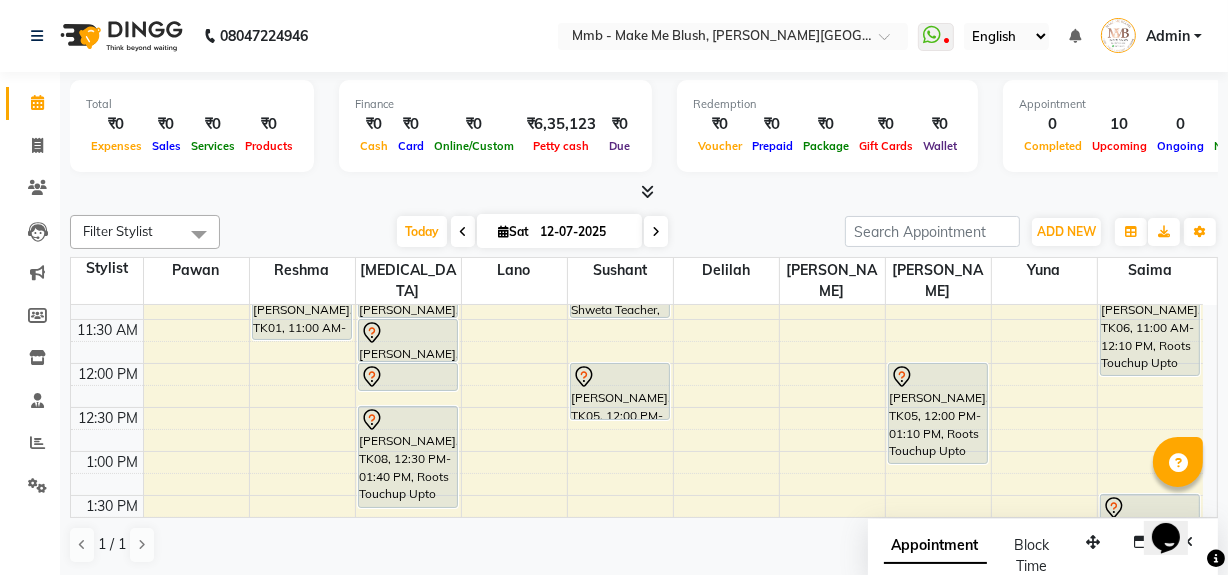 scroll, scrollTop: 169, scrollLeft: 0, axis: vertical 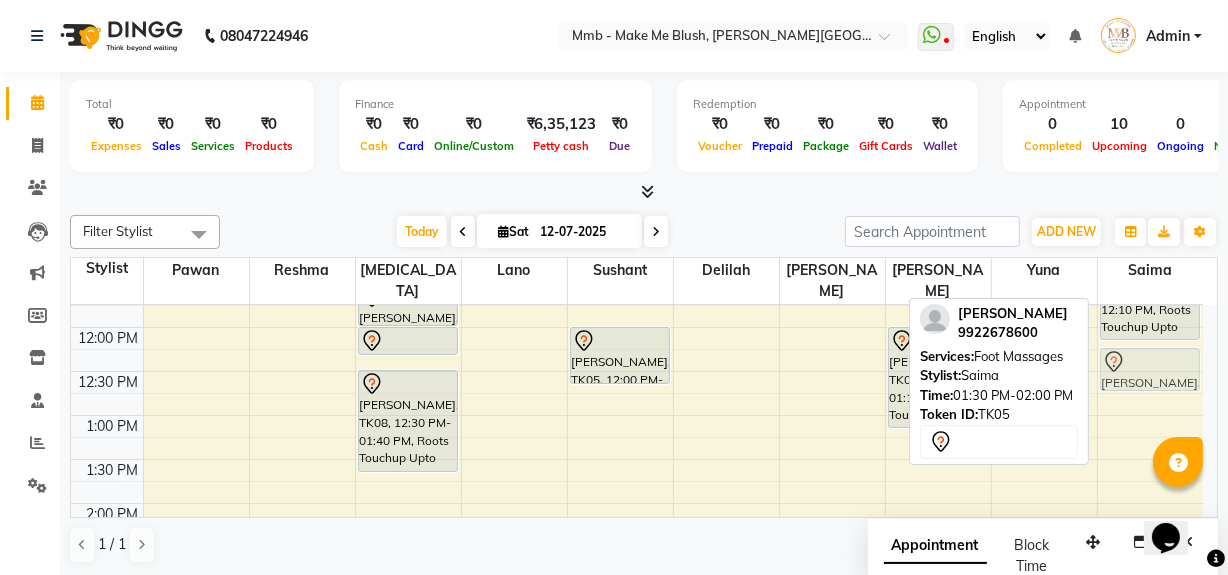 drag, startPoint x: 1117, startPoint y: 471, endPoint x: 1129, endPoint y: 370, distance: 101.71037 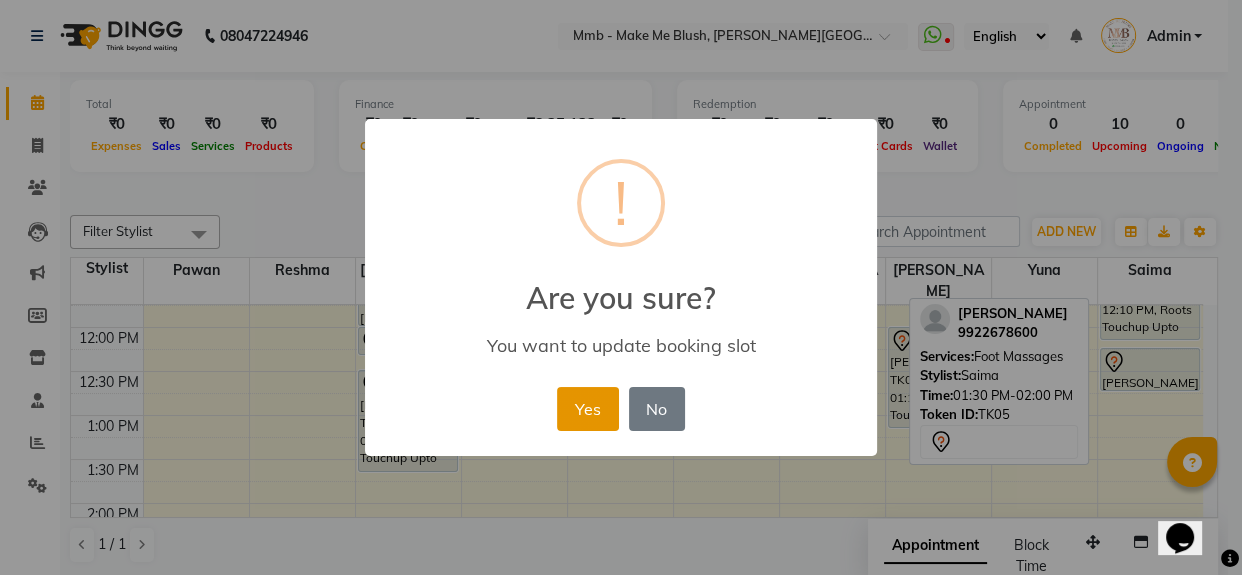click on "Yes" at bounding box center (587, 409) 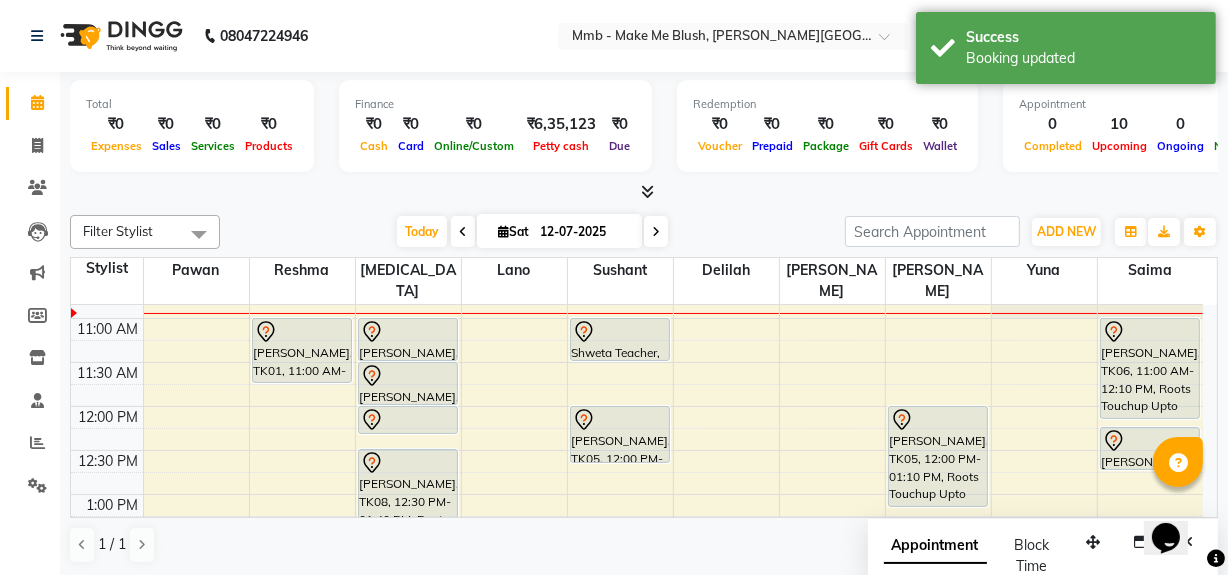 scroll, scrollTop: 132, scrollLeft: 0, axis: vertical 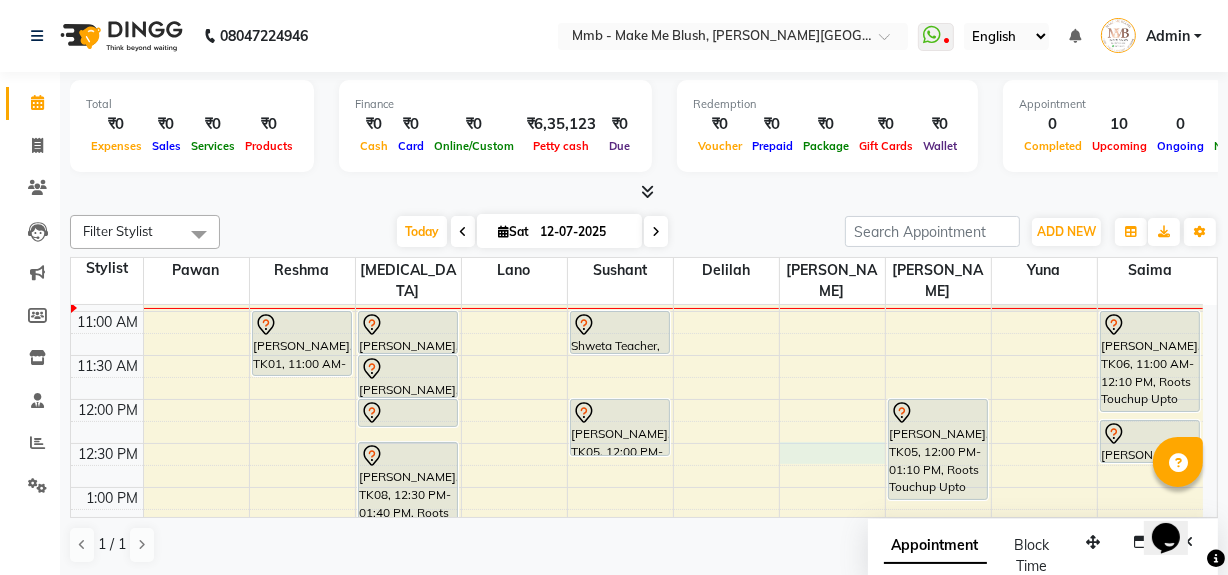 click on "9:00 AM 9:30 AM 10:00 AM 10:30 AM 11:00 AM 11:30 AM 12:00 PM 12:30 PM 1:00 PM 1:30 PM 2:00 PM 2:30 PM 3:00 PM 3:30 PM 4:00 PM 4:30 PM 5:00 PM 5:30 PM 6:00 PM 6:30 PM 7:00 PM 7:30 PM 8:00 PM 8:30 PM             [PERSON_NAME], TK01, 11:00 AM-11:45 AM, Regular Pedicure              [PERSON_NAME], TK07, 11:00 AM-11:30 AM, Rica  Full Legs             [PERSON_NAME], TK07, 11:30 AM-12:00 PM, Rica Full Arms             [PERSON_NAME], TK07, 12:00 PM-12:20 PM, Rica Underarms             [PERSON_NAME], TK08, 12:30 PM-01:40 PM, Roots Touchup Upto 1inch              Shweta Teacher, TK03, 11:00 AM-11:30 AM, Nail removels             [PERSON_NAME], TK05, 12:00 PM-12:40 PM, Gel Nail plain              [PERSON_NAME], TK05, 12:00 PM-01:10 PM, Roots Touchup Upto 1inch              [PERSON_NAME], TK04, 03:45 PM-04:00 PM, Classic hair wash              sakina Tailor, TK02, 04:00 PM-04:45 PM, Hair Cut Without Wash             sakina Tailor, TK02, 04:45 PM-05:30 PM, Hair Cut Without Wash" at bounding box center [637, 663] 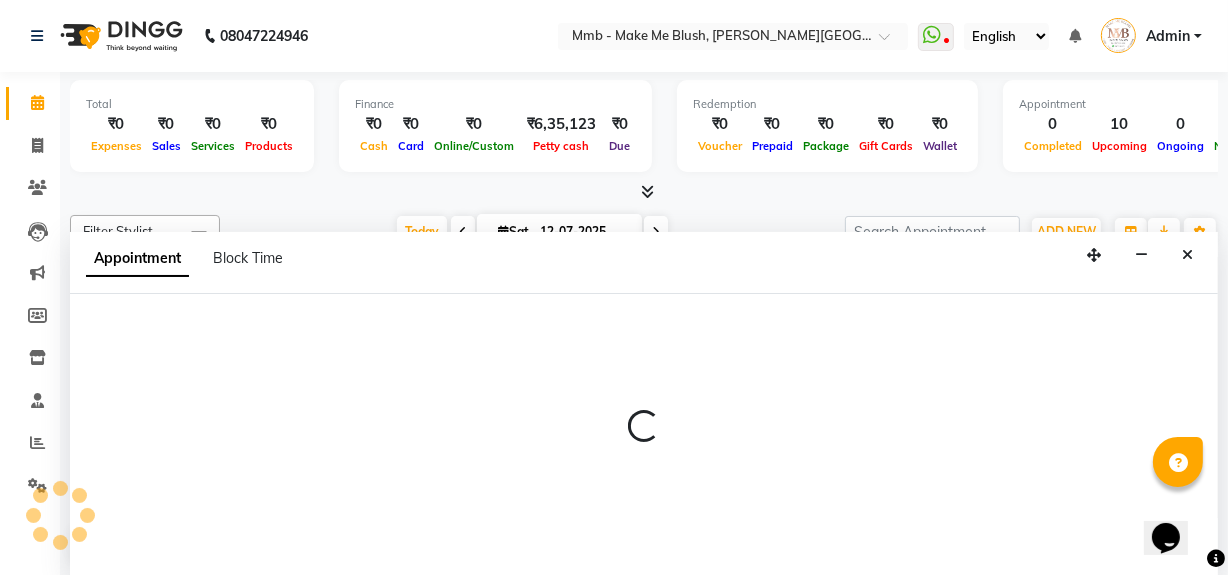 scroll, scrollTop: 0, scrollLeft: 0, axis: both 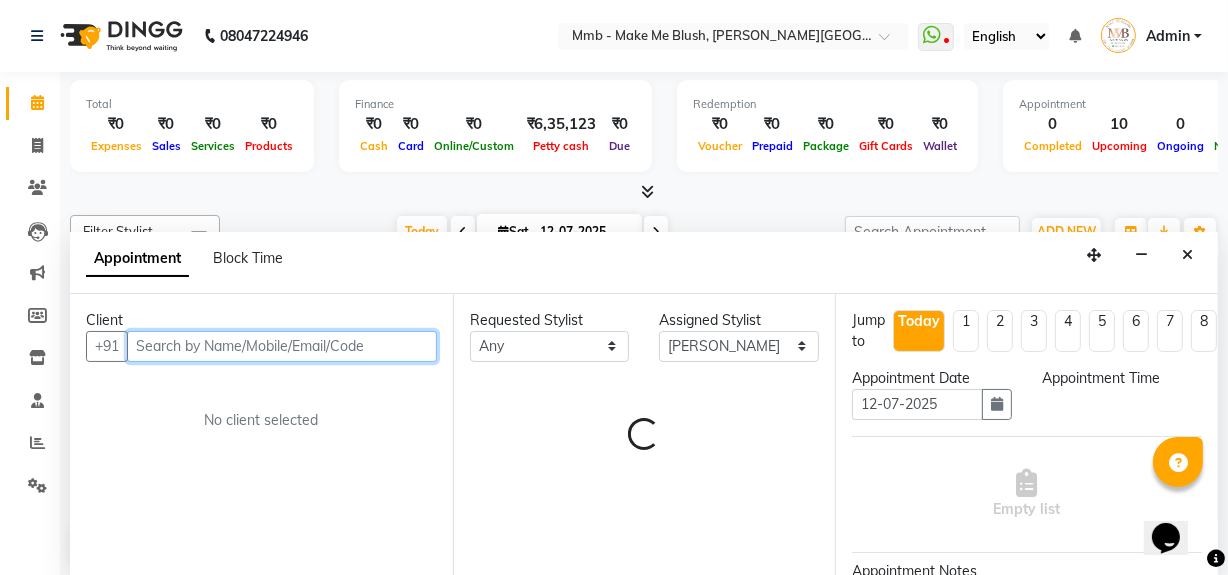 select on "750" 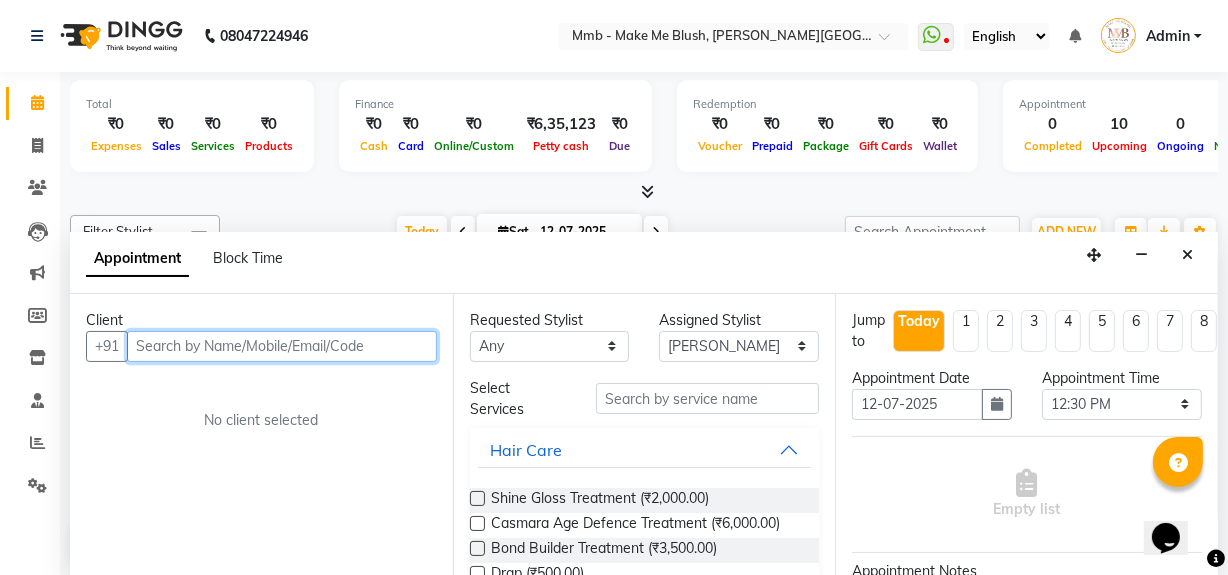 click at bounding box center (282, 346) 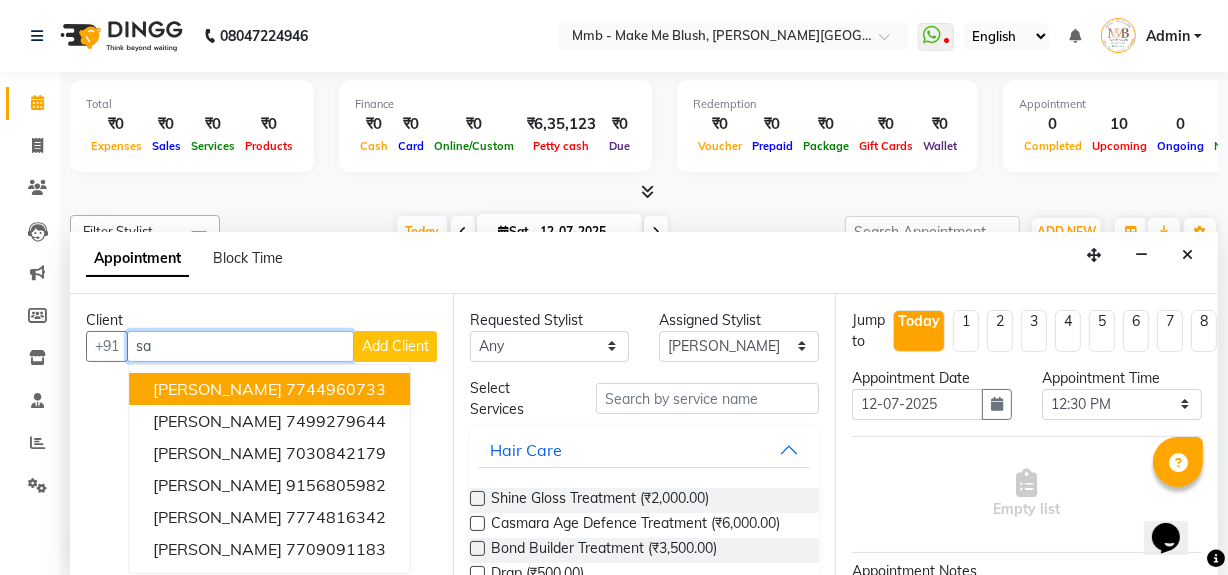 type on "s" 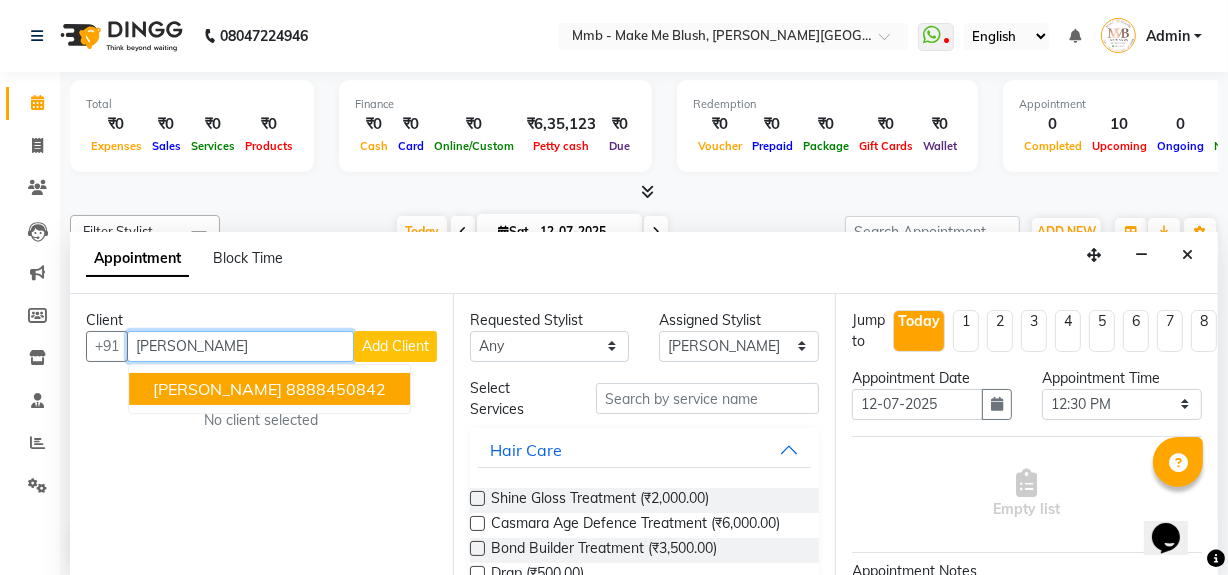 click on "8888450842" at bounding box center [336, 389] 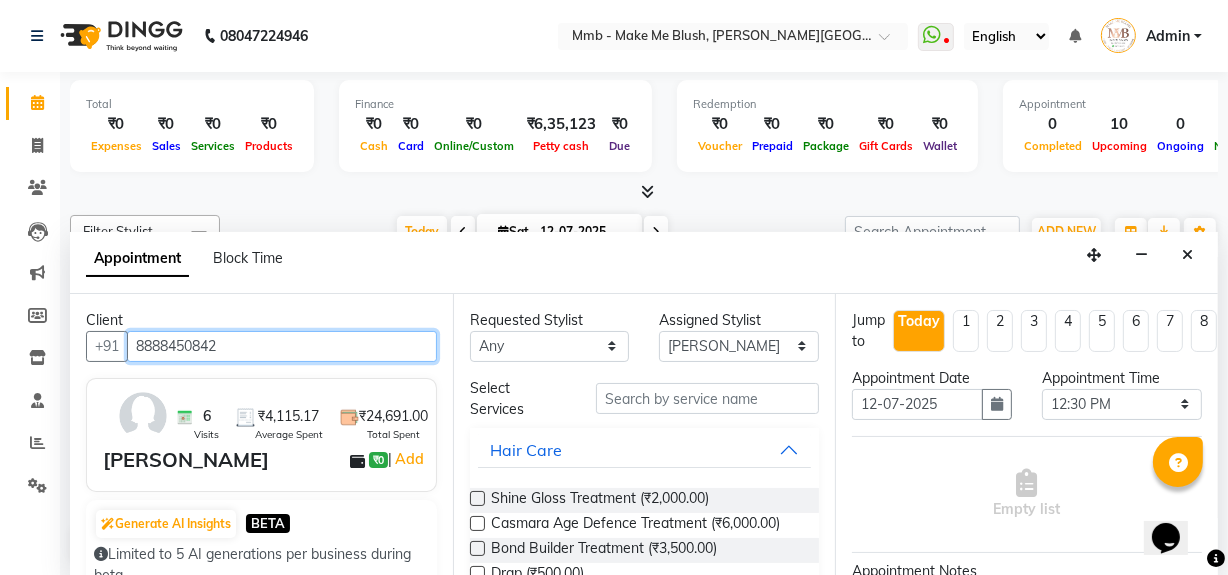 type on "8888450842" 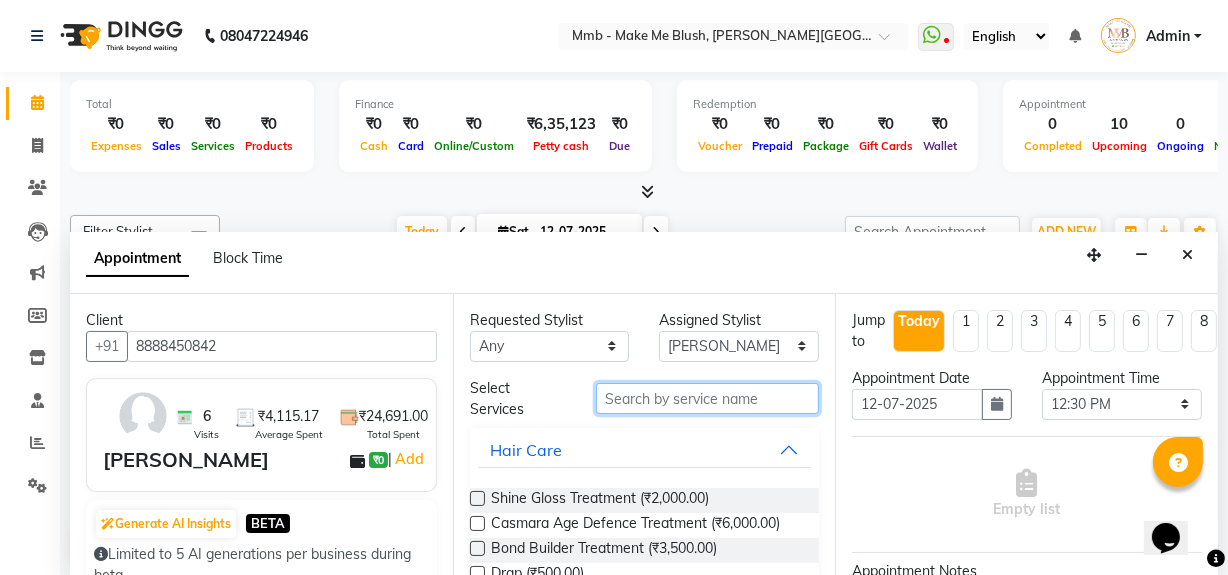 click at bounding box center (707, 398) 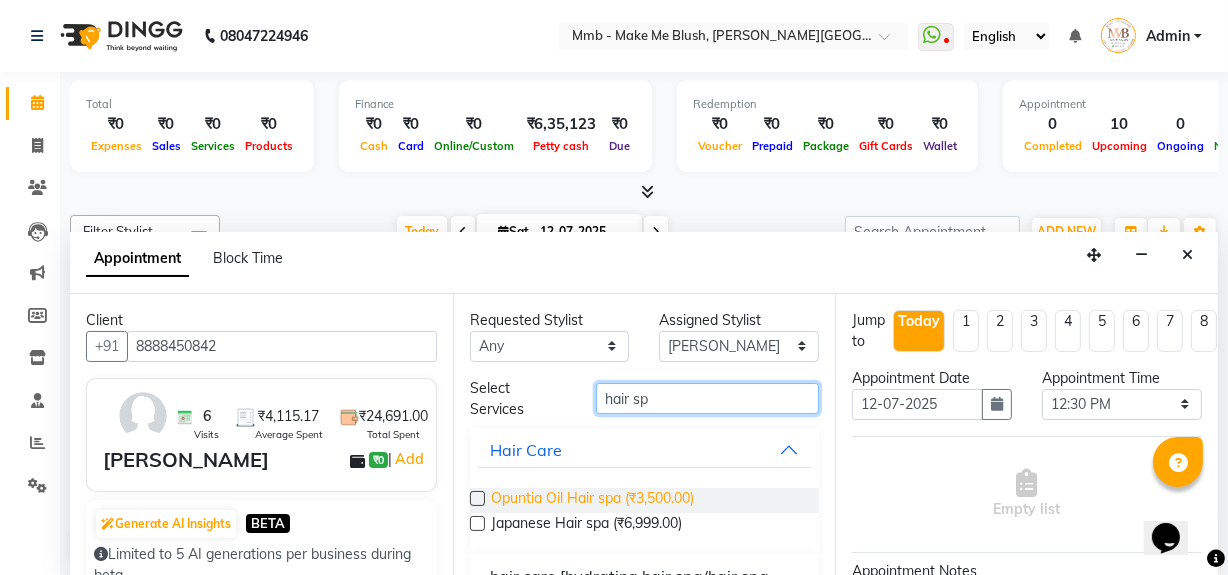 type on "hair sp" 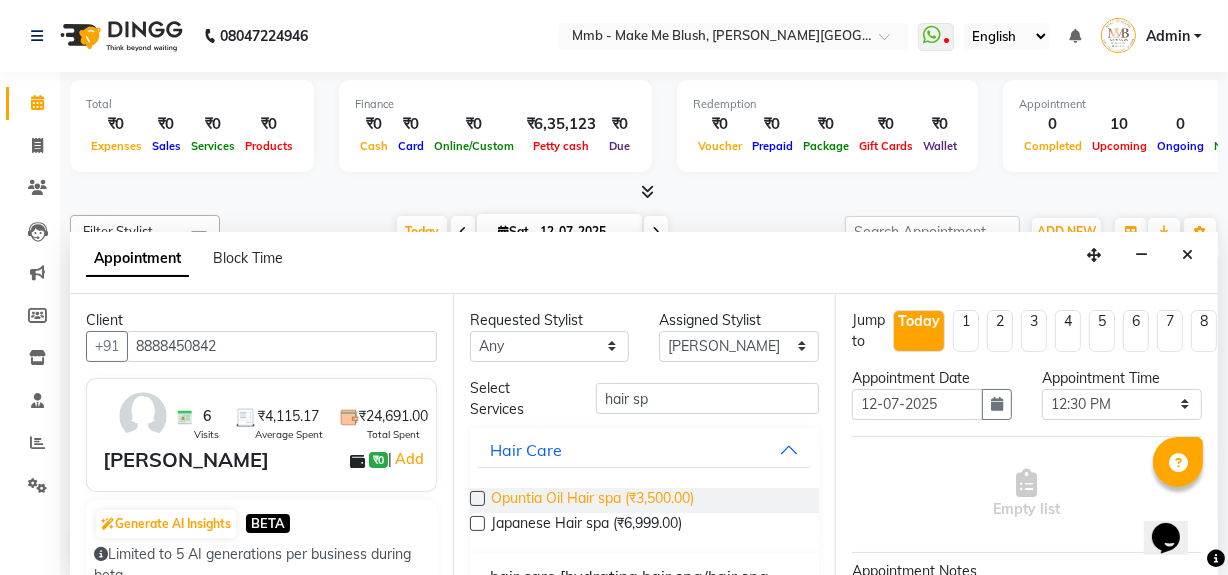 click on "Opuntia Oil Hair spa (₹3,500.00)" at bounding box center (592, 500) 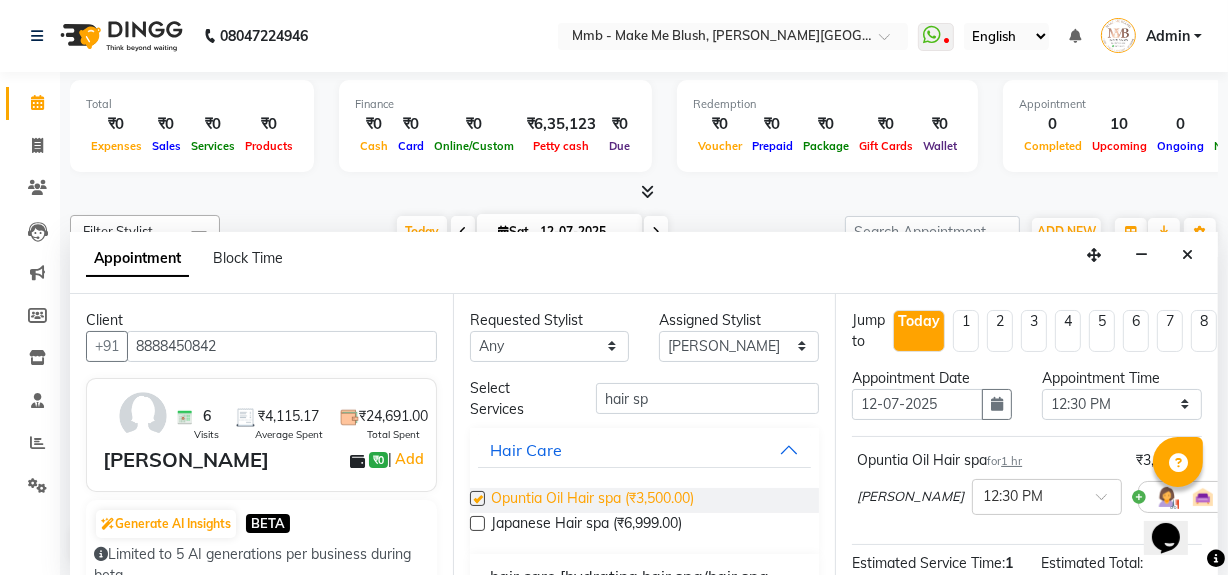 checkbox on "false" 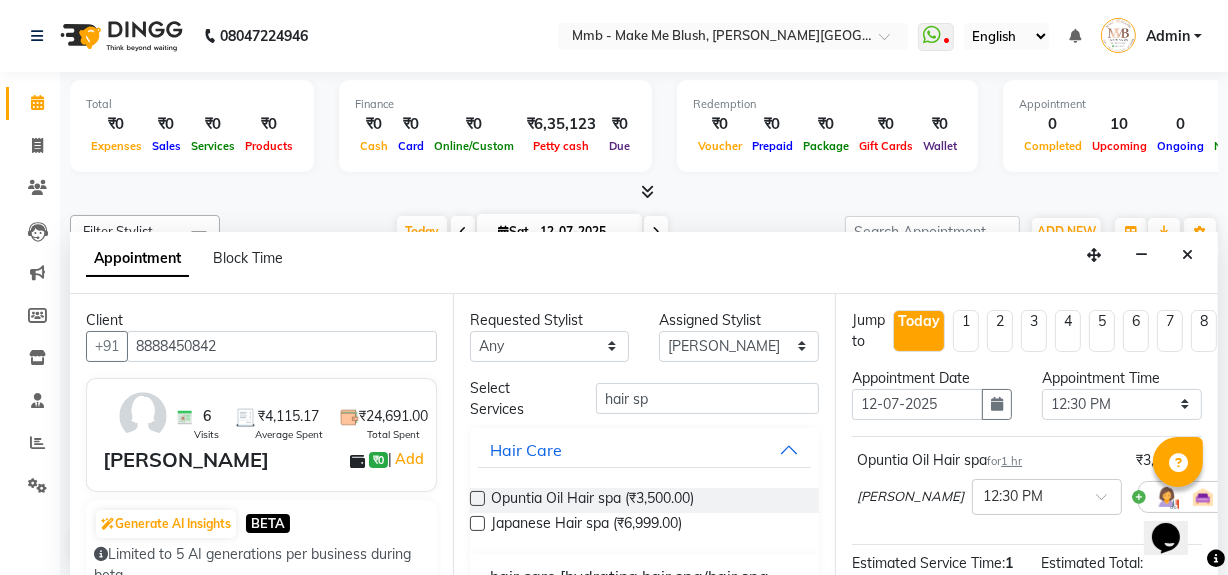click on "Total  ₹0  Expenses ₹0  Sales ₹0  Services ₹0  Products Finance  ₹0  Cash ₹0  Card ₹0  Online/Custom ₹6,35,123 [PERSON_NAME] cash ₹0 Due  Redemption  ₹0 Voucher ₹0 Prepaid ₹0 Package ₹0  Gift Cards ₹0  Wallet  Appointment  0 Completed 10 Upcoming 0 Ongoing 0 No show  Other sales  ₹0  Packages ₹0  Memberships ₹0  Vouchers ₹0  Prepaids ₹0  Gift Cards Filter Stylist Select All [PERSON_NAME] [PERSON_NAME] [PERSON_NAME][MEDICAL_DATA] [PERSON_NAME] Sushant [PERSON_NAME] Yuna [DATE]  [DATE] Toggle Dropdown Add Appointment Add Invoice Add Expense Add Attendance Add Client Add Transaction Toggle Dropdown Add Appointment Add Invoice Add Expense Add Attendance Add Client ADD NEW Toggle Dropdown Add Appointment Add Invoice Add Expense Add Attendance Add Client Add Transaction Filter Stylist Select All [PERSON_NAME] [PERSON_NAME] [PERSON_NAME][MEDICAL_DATA] [PERSON_NAME] [PERSON_NAME] Yuna Group By  Staff View   Room View  View as Vertical  Vertical - Week View  Horizontal  Horizontal - Week View  List  Full Screen" 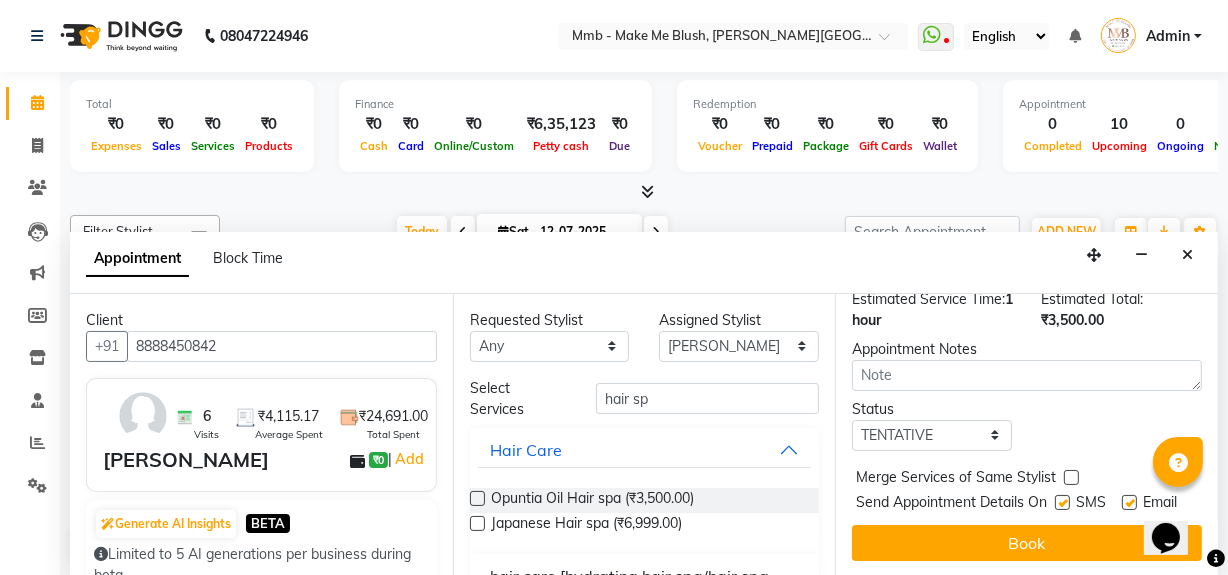 scroll, scrollTop: 296, scrollLeft: 0, axis: vertical 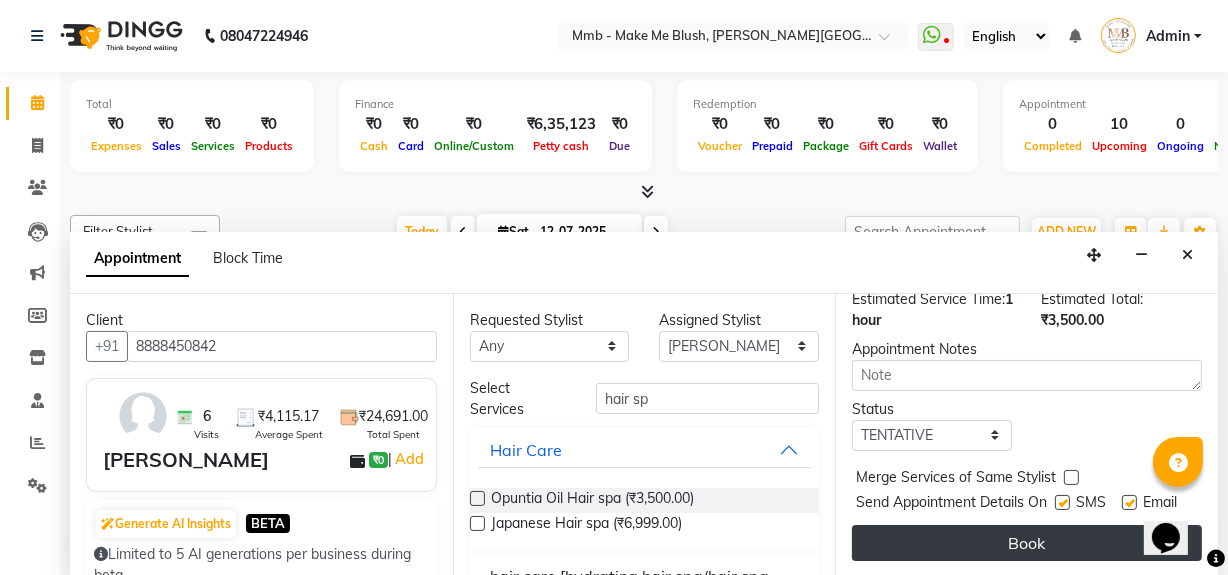 click on "Book" at bounding box center [1027, 543] 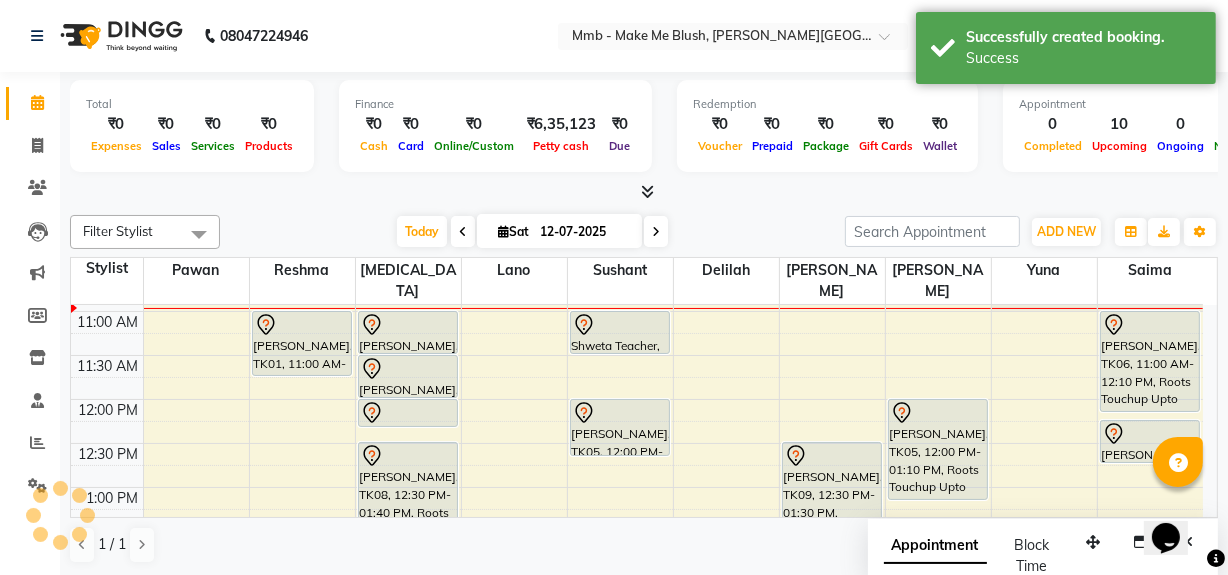 scroll, scrollTop: 0, scrollLeft: 0, axis: both 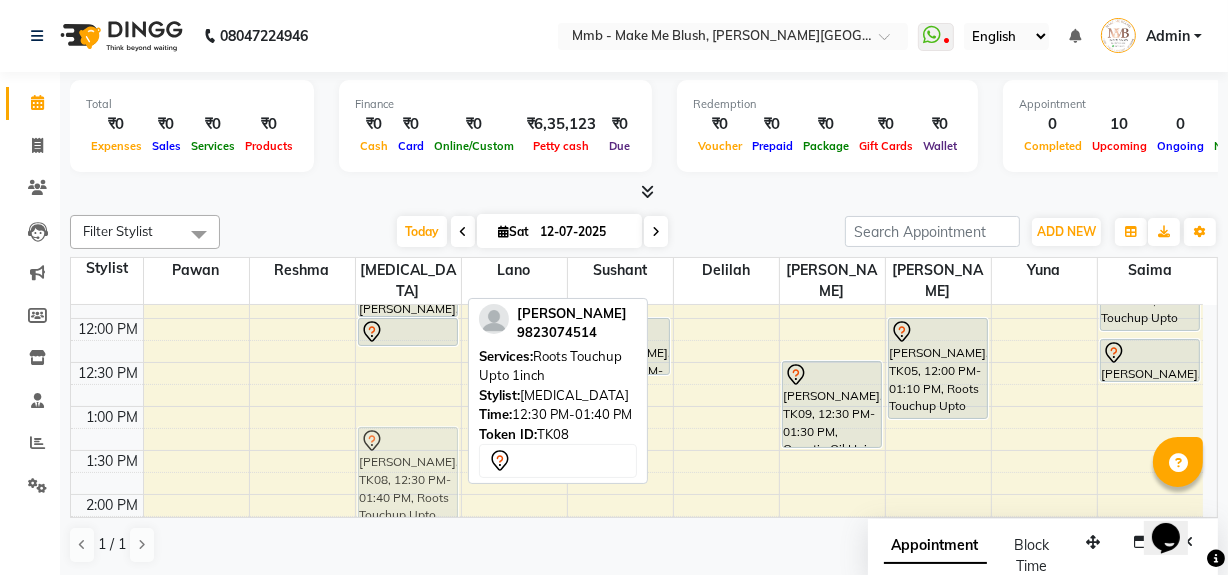 drag, startPoint x: 417, startPoint y: 466, endPoint x: 401, endPoint y: 459, distance: 17.464249 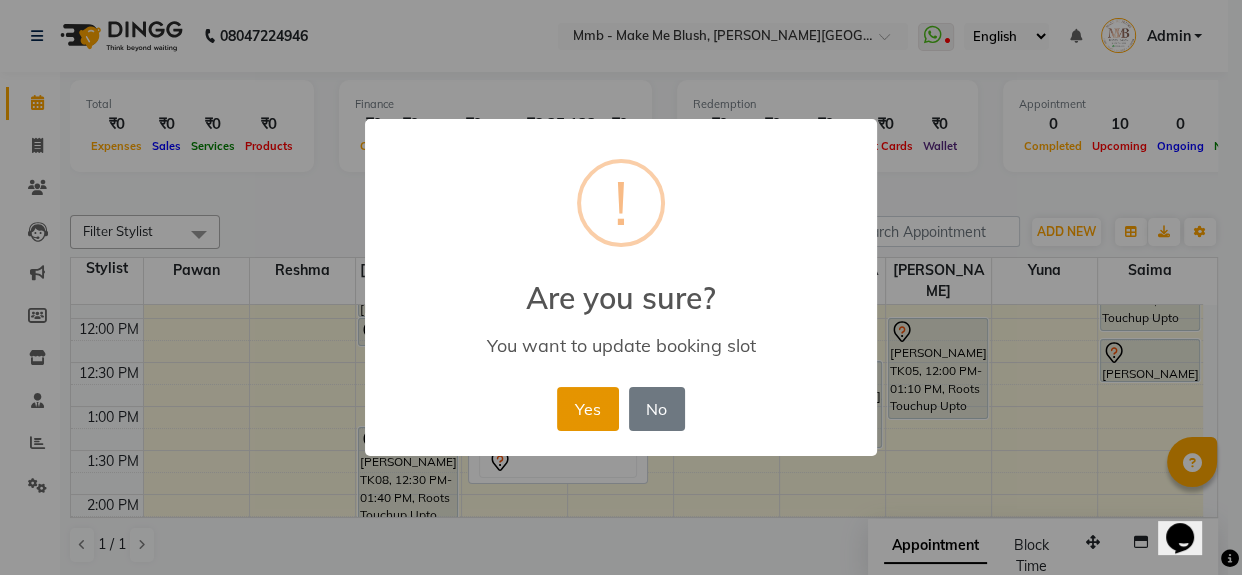click on "Yes" at bounding box center (587, 409) 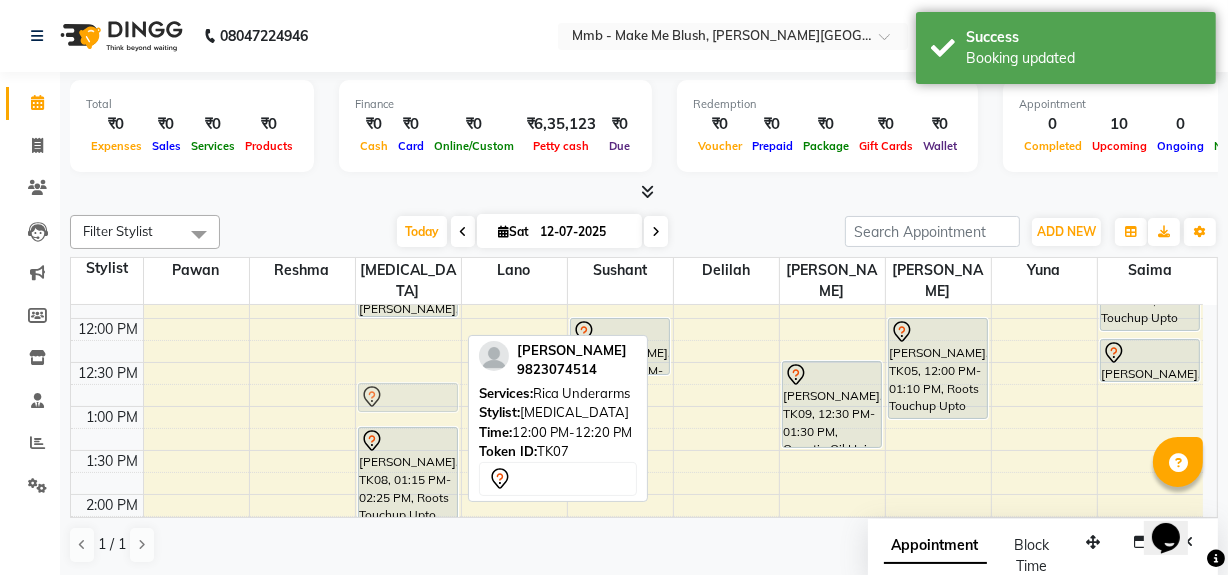 drag, startPoint x: 370, startPoint y: 325, endPoint x: 366, endPoint y: 396, distance: 71.11259 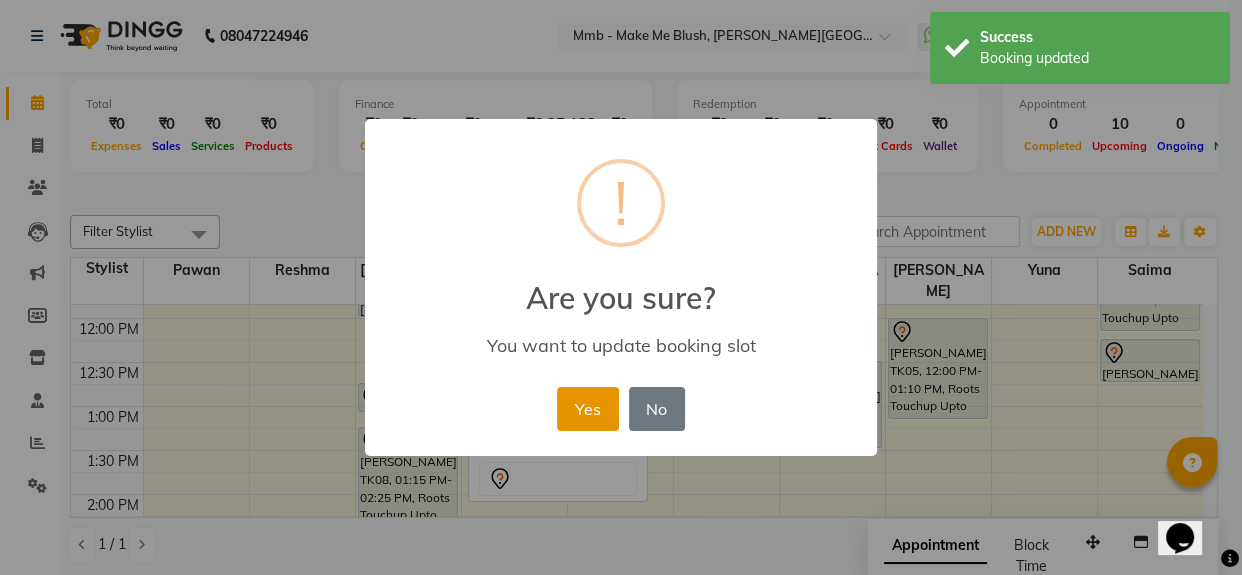 click on "Yes" at bounding box center (587, 409) 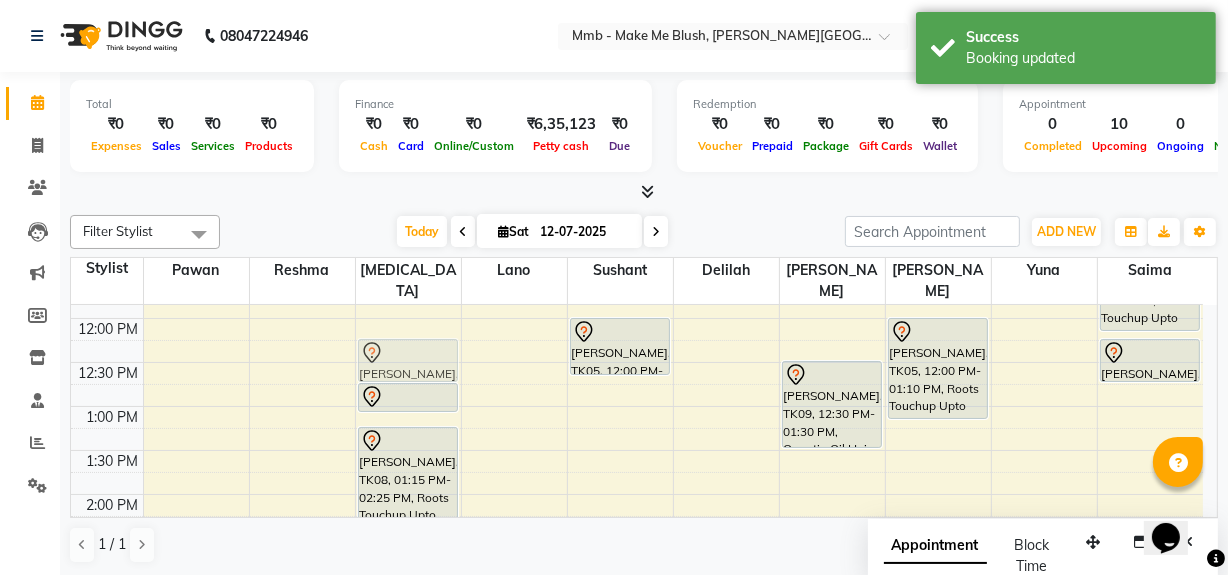 drag, startPoint x: 410, startPoint y: 308, endPoint x: 403, endPoint y: 364, distance: 56.435802 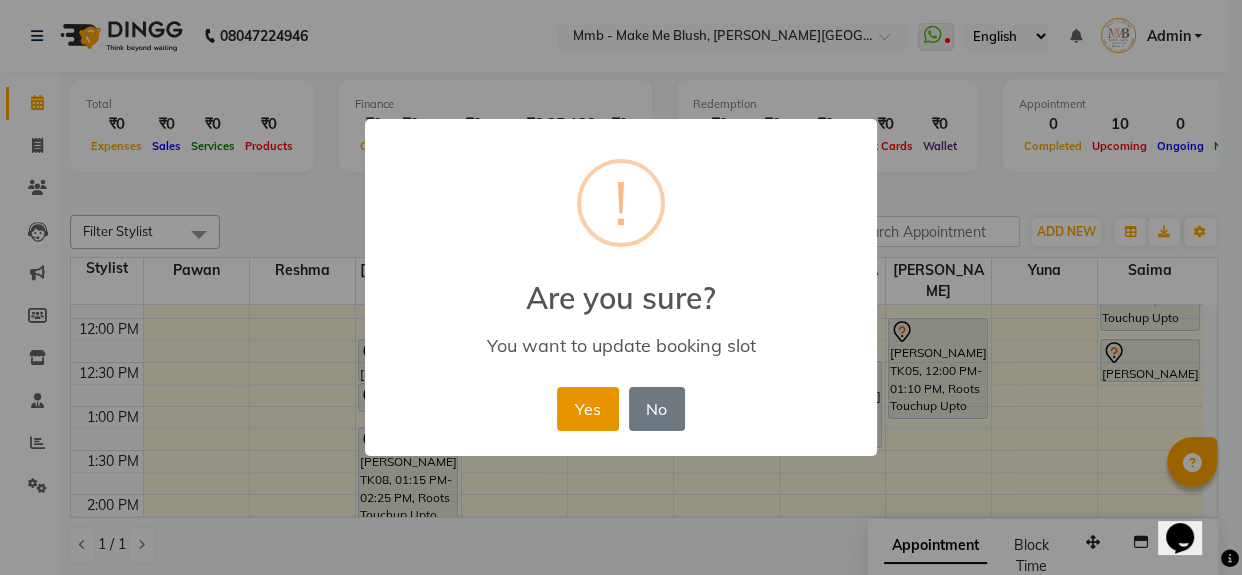 click on "Yes" at bounding box center (587, 409) 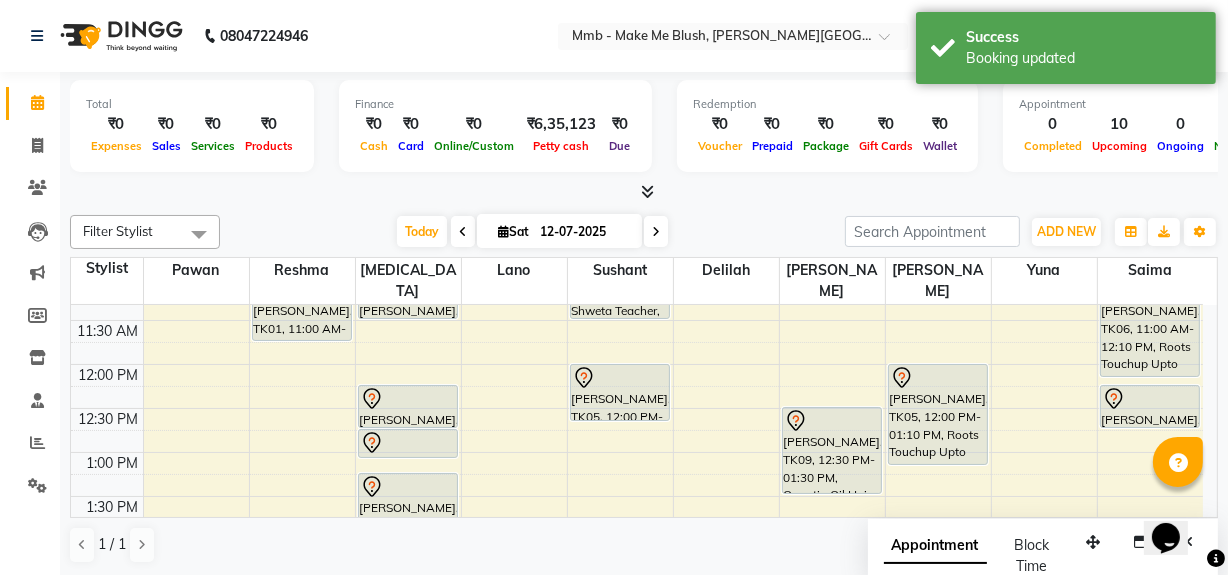 scroll, scrollTop: 177, scrollLeft: 0, axis: vertical 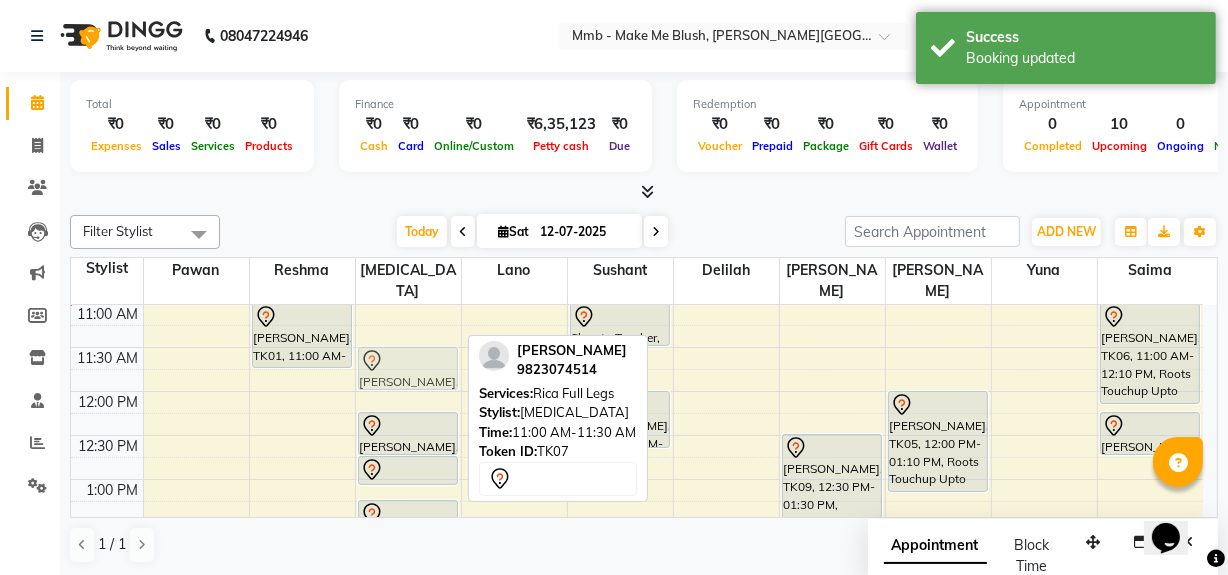 drag, startPoint x: 424, startPoint y: 318, endPoint x: 410, endPoint y: 368, distance: 51.92302 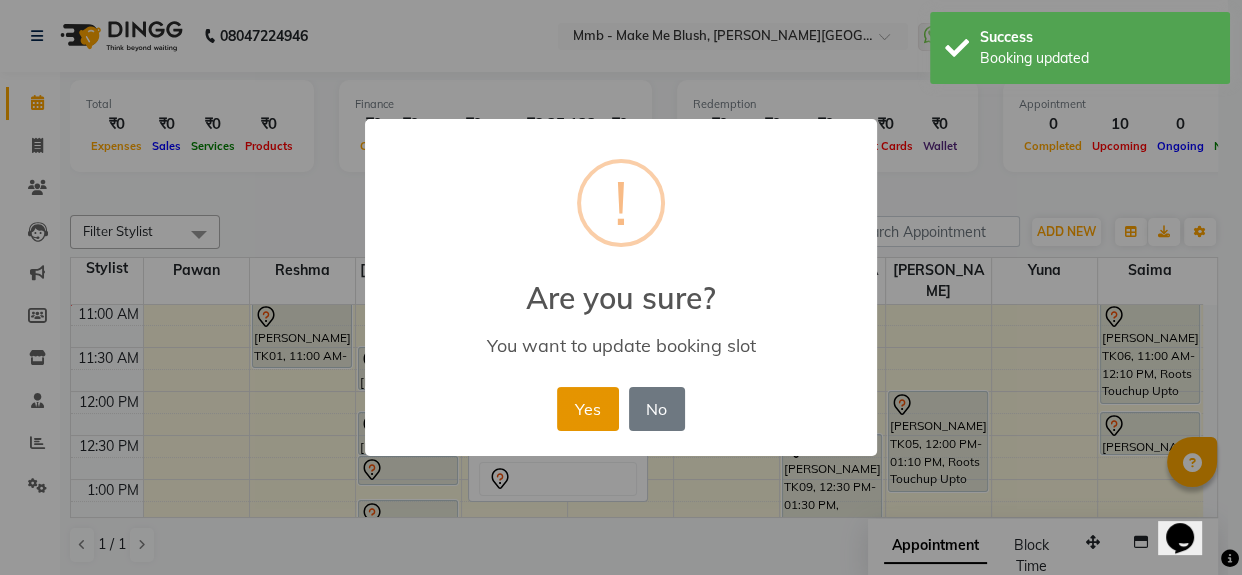 click on "Yes" at bounding box center [587, 409] 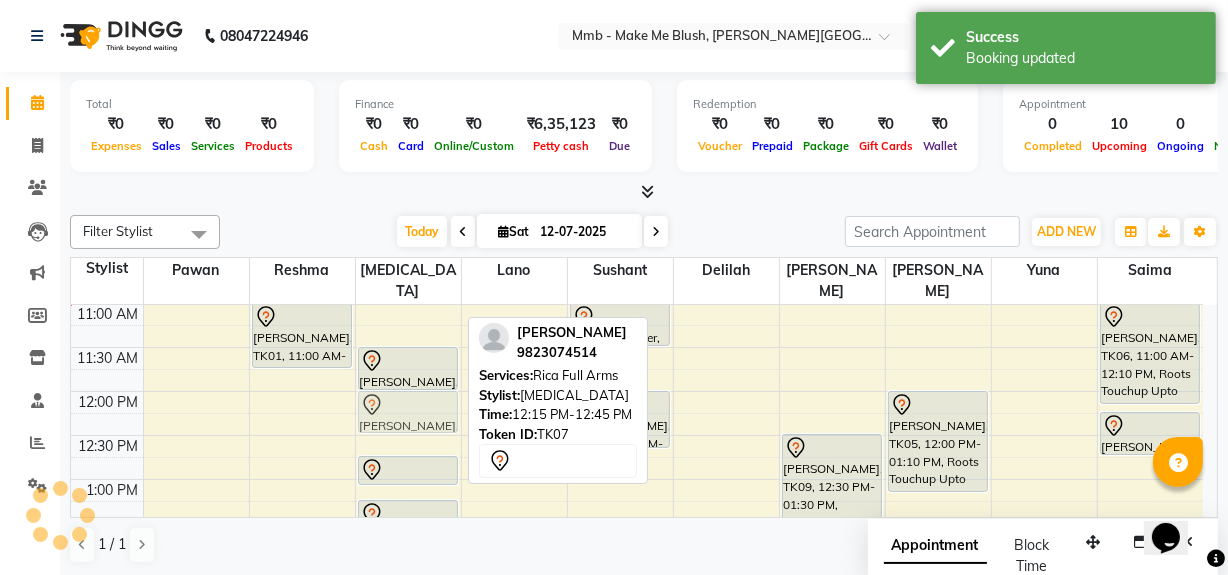 drag, startPoint x: 413, startPoint y: 425, endPoint x: 411, endPoint y: 408, distance: 17.117243 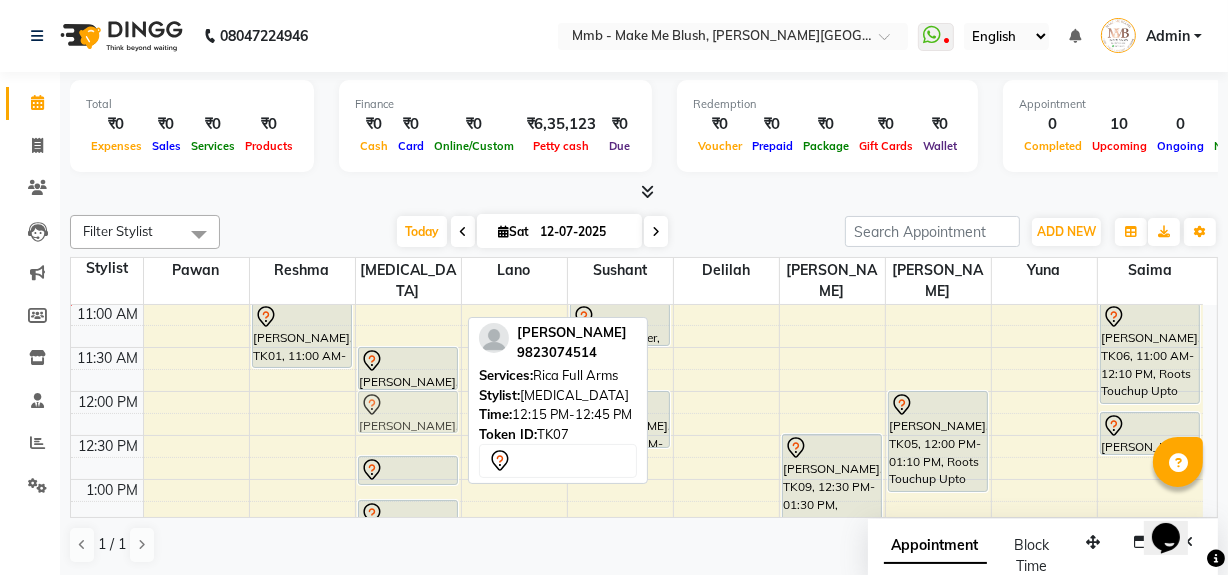 drag, startPoint x: 411, startPoint y: 408, endPoint x: 387, endPoint y: 410, distance: 24.083189 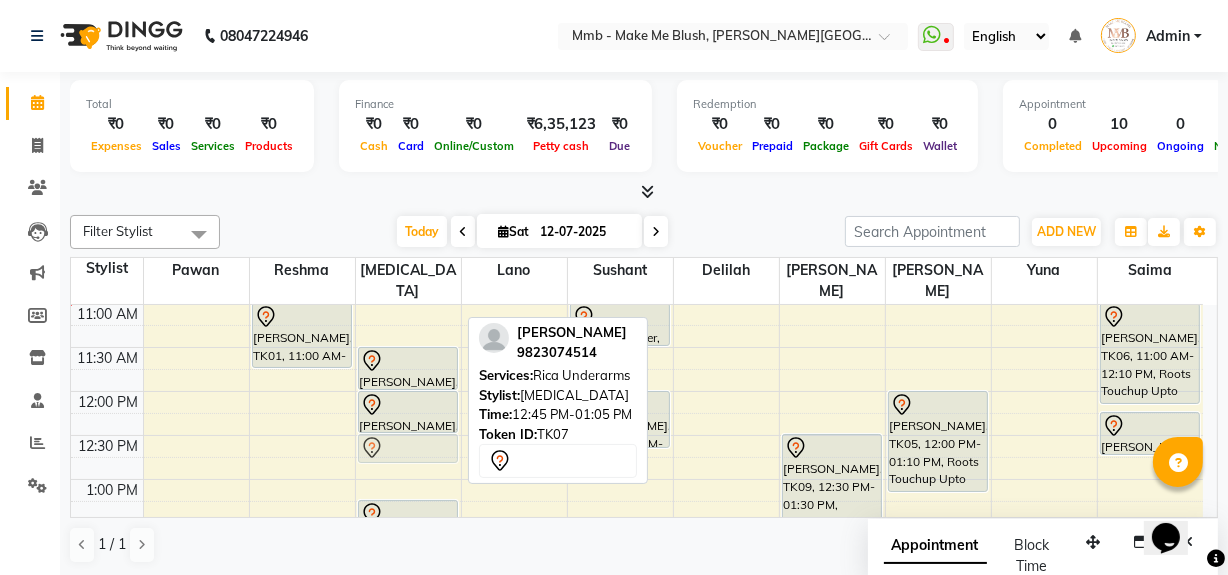 drag, startPoint x: 409, startPoint y: 470, endPoint x: 410, endPoint y: 453, distance: 17.029387 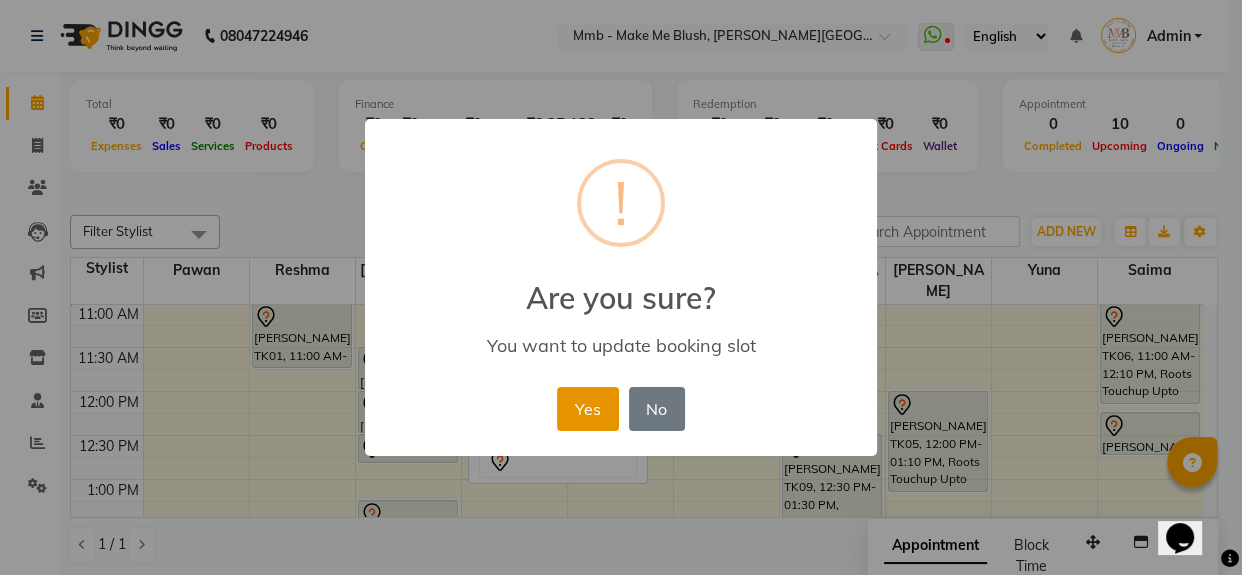 click on "Yes" at bounding box center [587, 409] 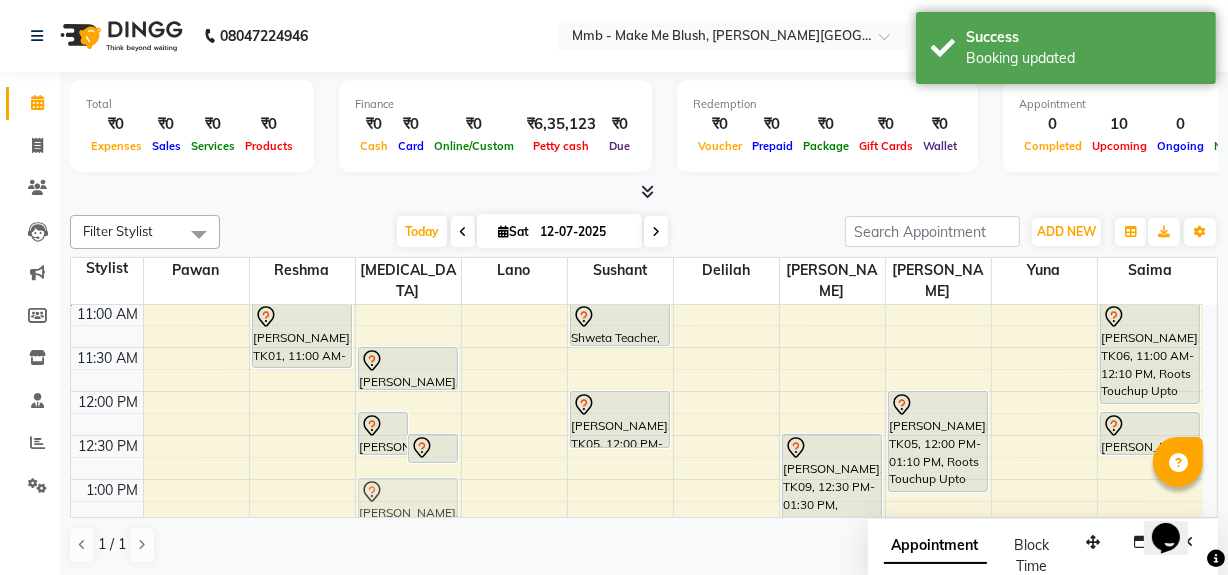 drag, startPoint x: 417, startPoint y: 503, endPoint x: 418, endPoint y: 480, distance: 23.021729 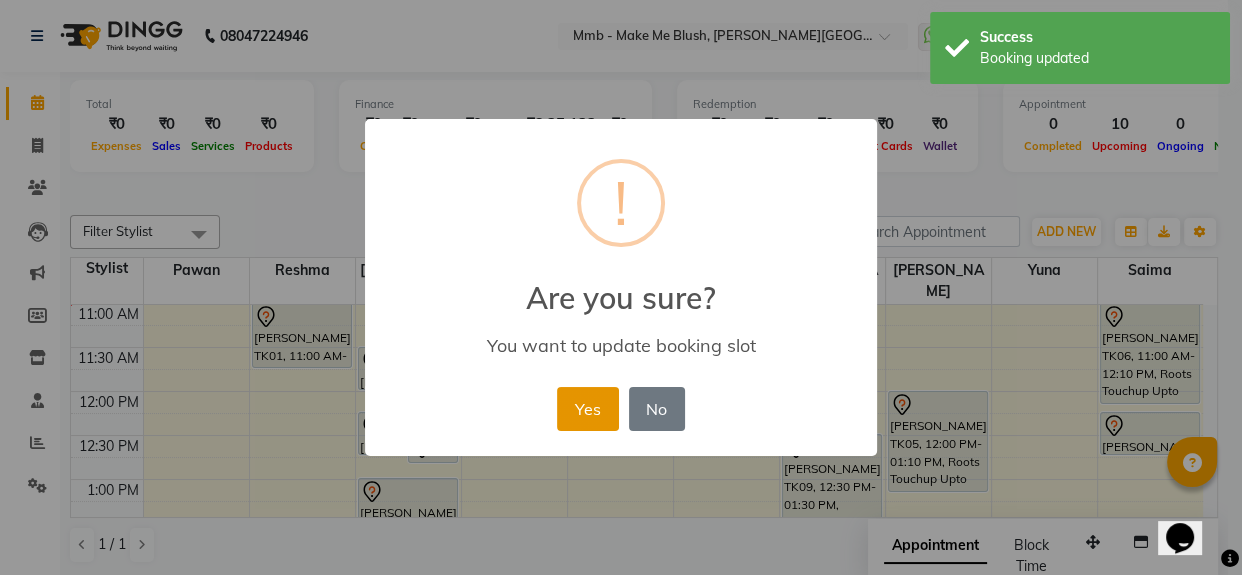 click on "Yes" at bounding box center [587, 409] 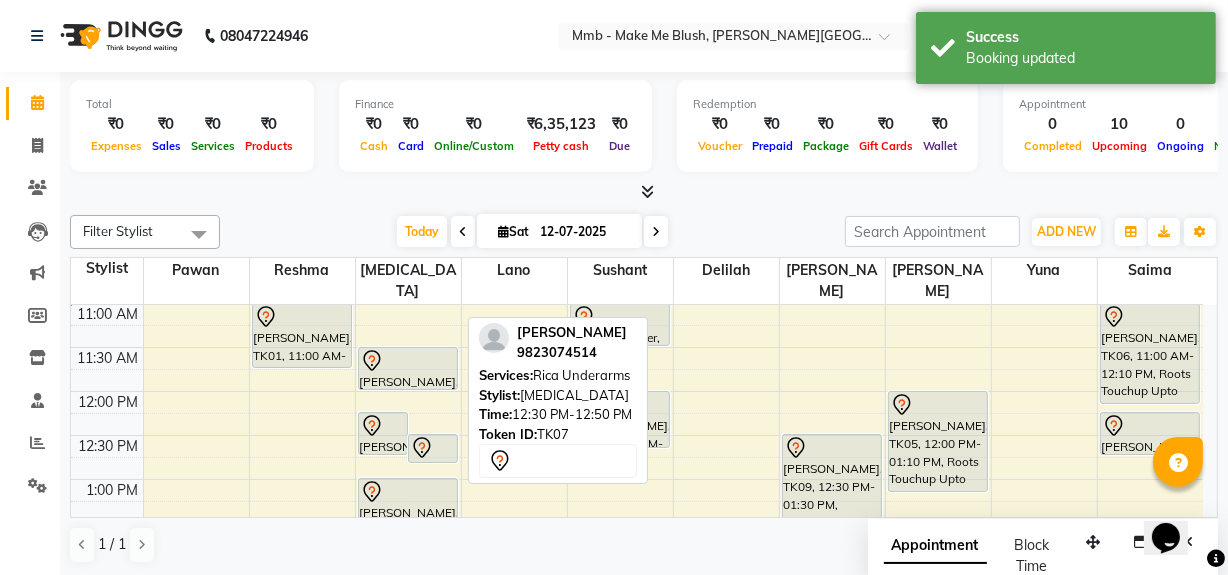 click 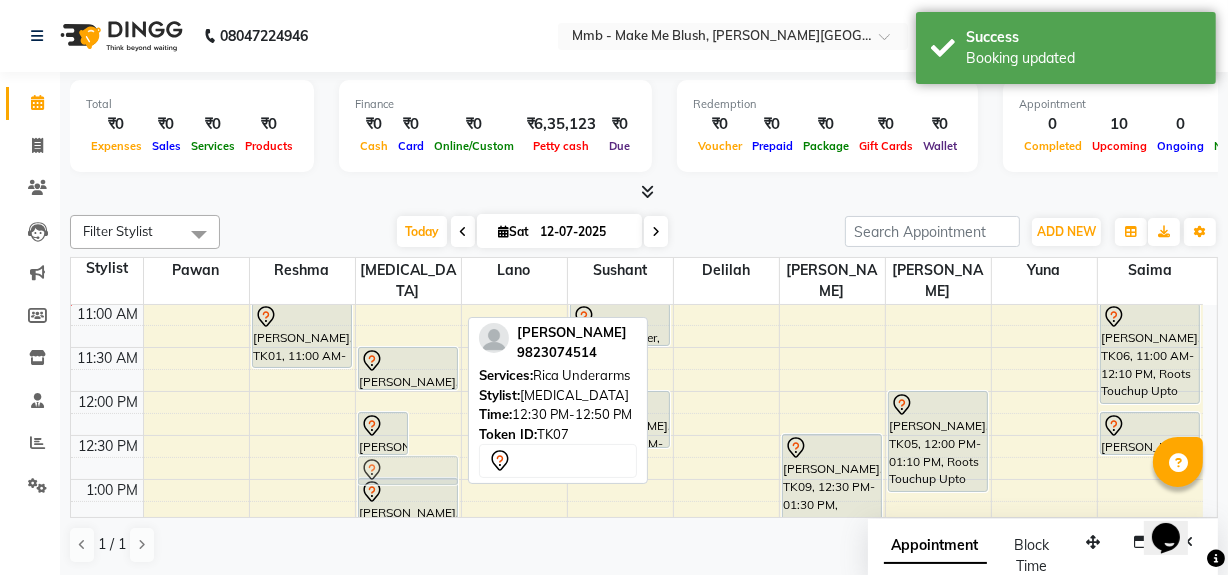 drag, startPoint x: 422, startPoint y: 455, endPoint x: 397, endPoint y: 466, distance: 27.313 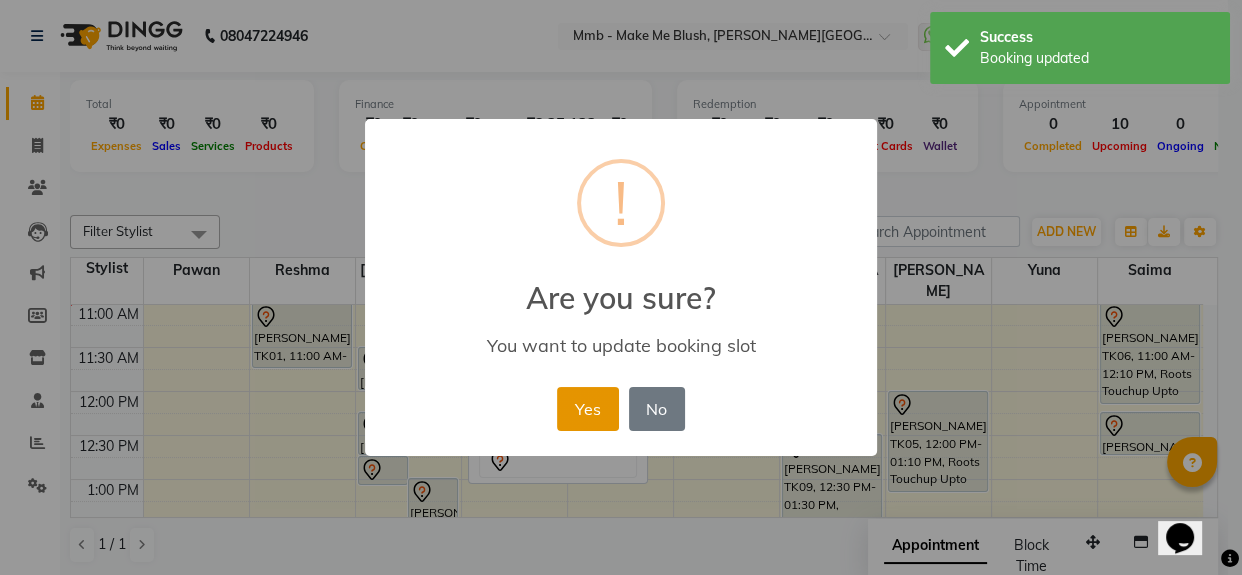 click on "Yes" at bounding box center (587, 409) 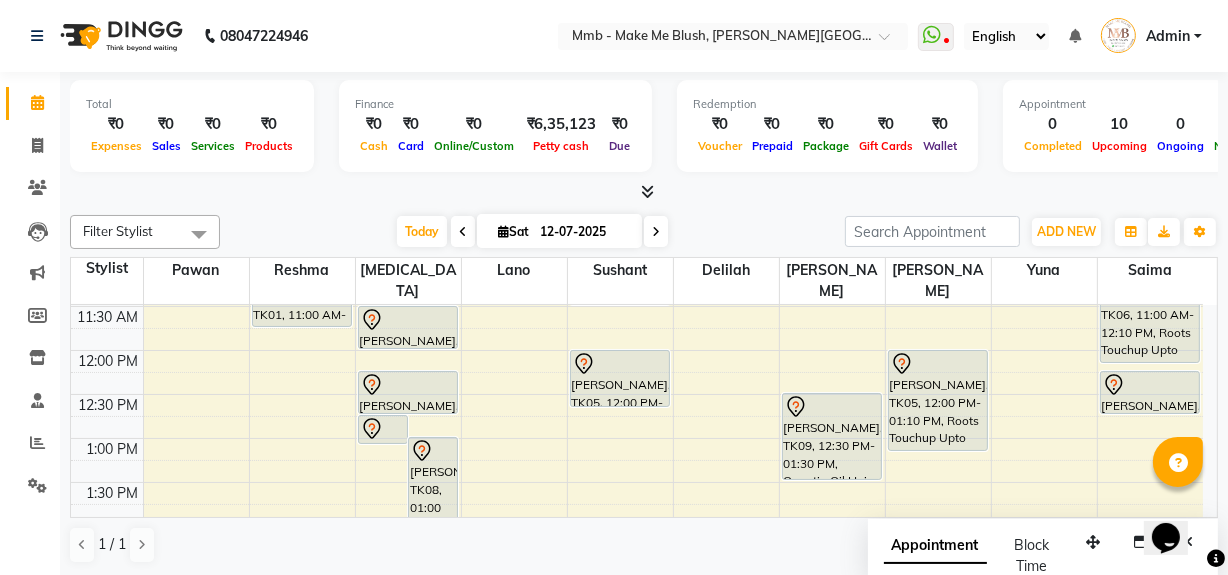 scroll, scrollTop: 213, scrollLeft: 0, axis: vertical 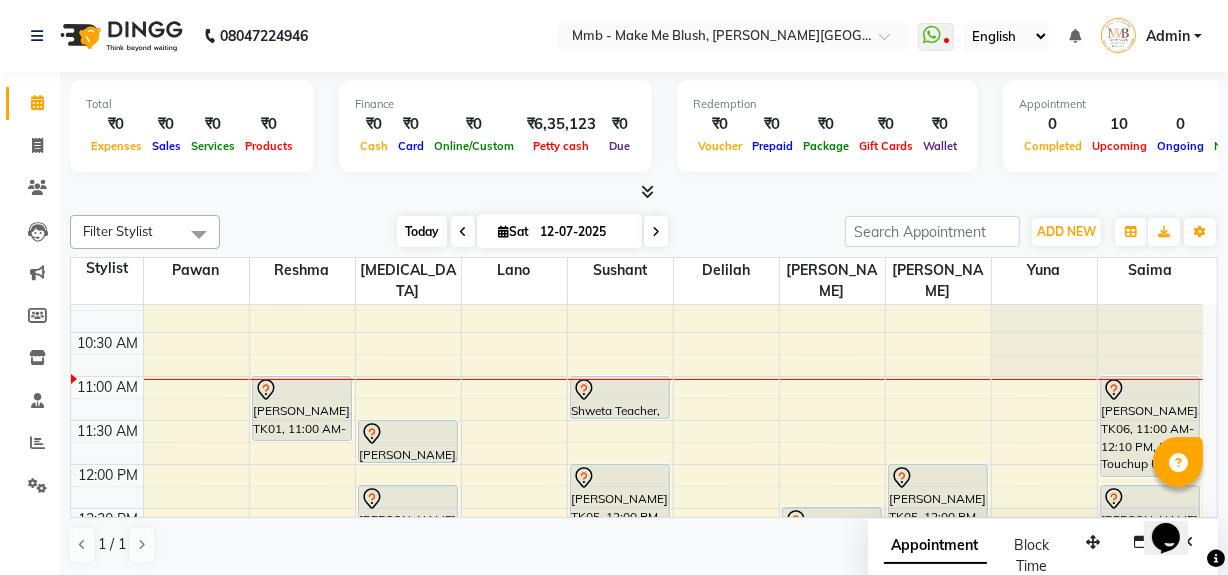 click on "Today" at bounding box center [422, 231] 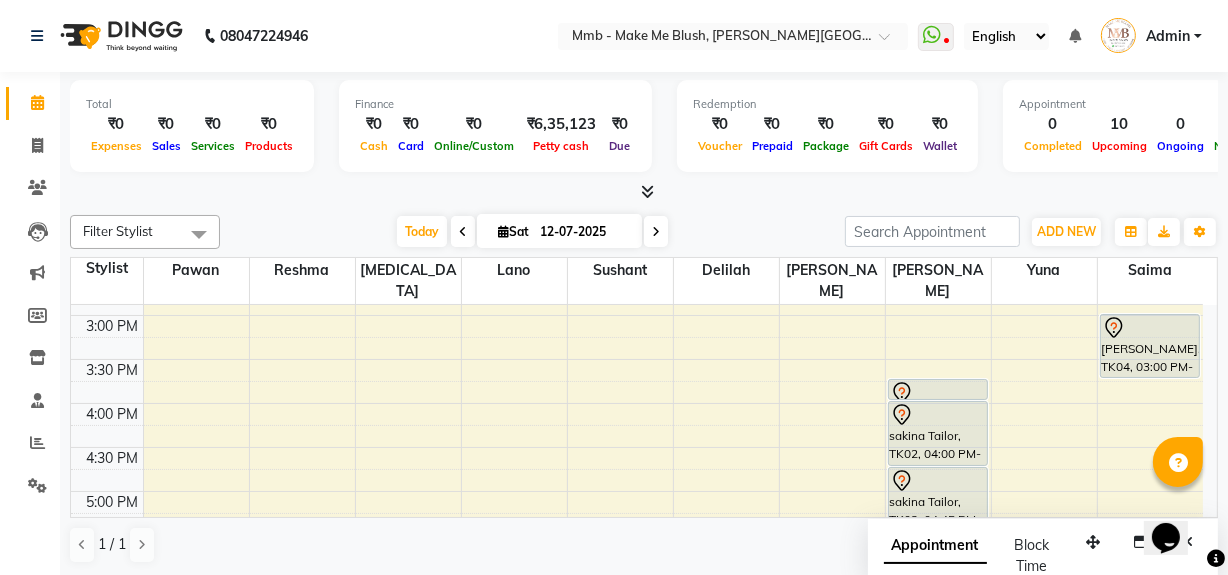 scroll, scrollTop: 503, scrollLeft: 0, axis: vertical 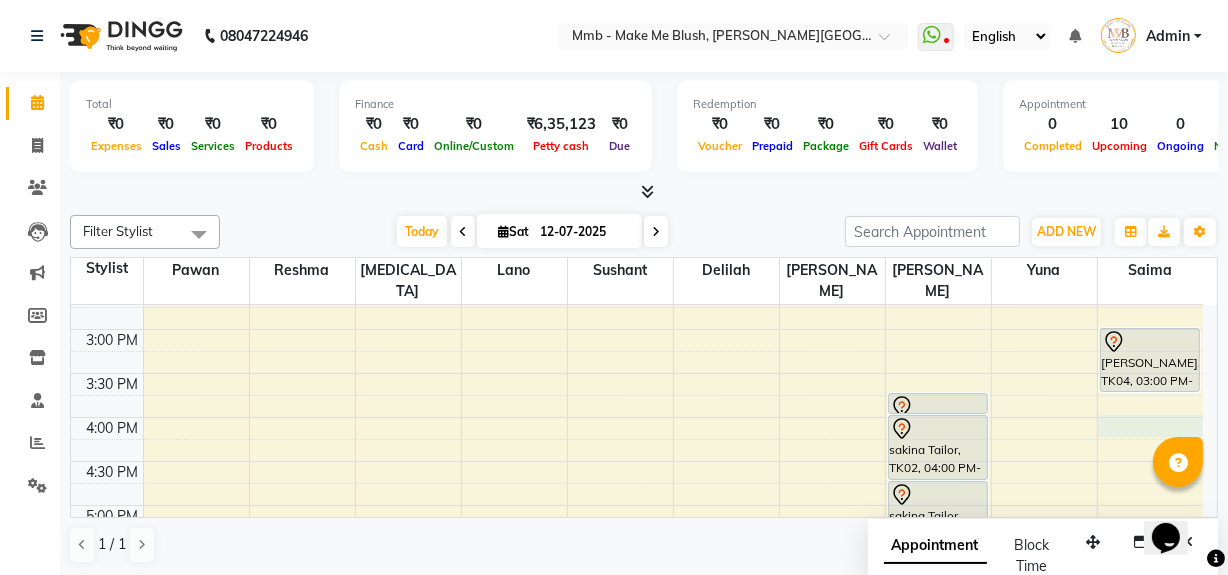 click on "9:00 AM 9:30 AM 10:00 AM 10:30 AM 11:00 AM 11:30 AM 12:00 PM 12:30 PM 1:00 PM 1:30 PM 2:00 PM 2:30 PM 3:00 PM 3:30 PM 4:00 PM 4:30 PM 5:00 PM 5:30 PM 6:00 PM 6:30 PM 7:00 PM 7:30 PM 8:00 PM 8:30 PM             [PERSON_NAME], TK01, 11:00 AM-11:45 AM, Regular Pedicure              [PERSON_NAME], TK07, 12:45 PM-01:05 PM, Rica Underarms             [PERSON_NAME], TK08, 01:00 PM-02:10 PM, Roots Touchup Upto 1inch              [PERSON_NAME], TK07, 11:30 AM-12:00 PM, Rica  Full Legs             [PERSON_NAME], TK07, 12:15 PM-12:45 PM, Rica Full Arms             Shweta Teacher, TK03, 11:00 AM-11:30 AM, Nail removels             [PERSON_NAME], TK05, 12:00 PM-12:40 PM, [GEOGRAPHIC_DATA]              [PERSON_NAME], TK09, 12:30 PM-01:30 PM, Opuntia Oil Hair spa             [PERSON_NAME], TK05, 12:00 PM-01:10 PM, Roots Touchup Upto 1inch              [PERSON_NAME], TK04, 03:45 PM-04:00 PM, Classic hair wash              sakina Tailor, TK02, 04:00 PM-04:45 PM, Hair Cut Without Wash" at bounding box center (637, 329) 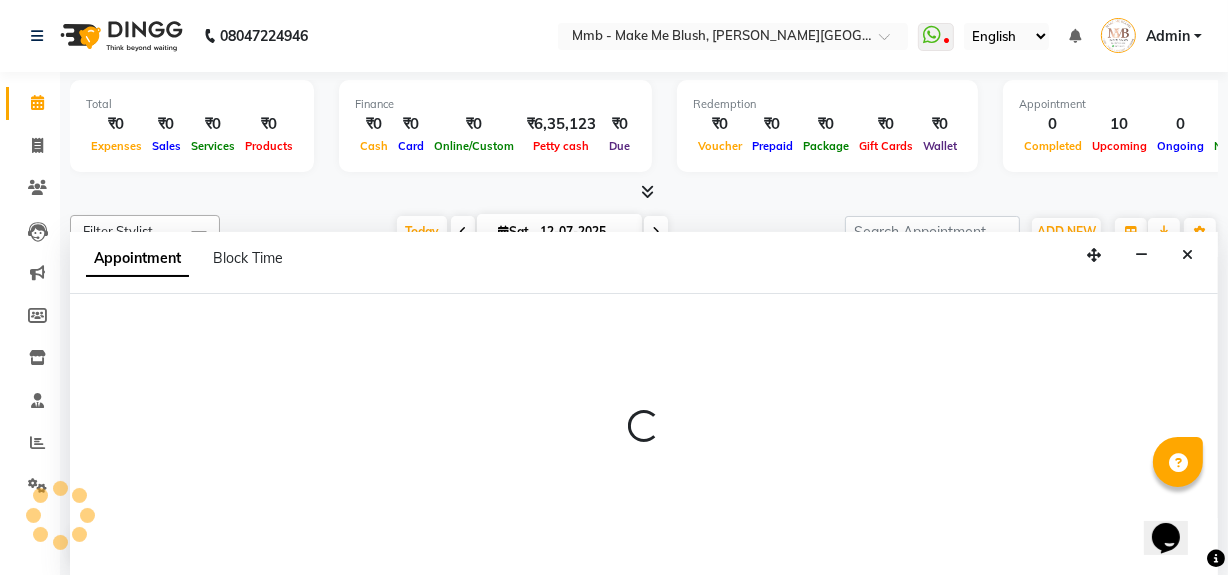 scroll, scrollTop: 0, scrollLeft: 0, axis: both 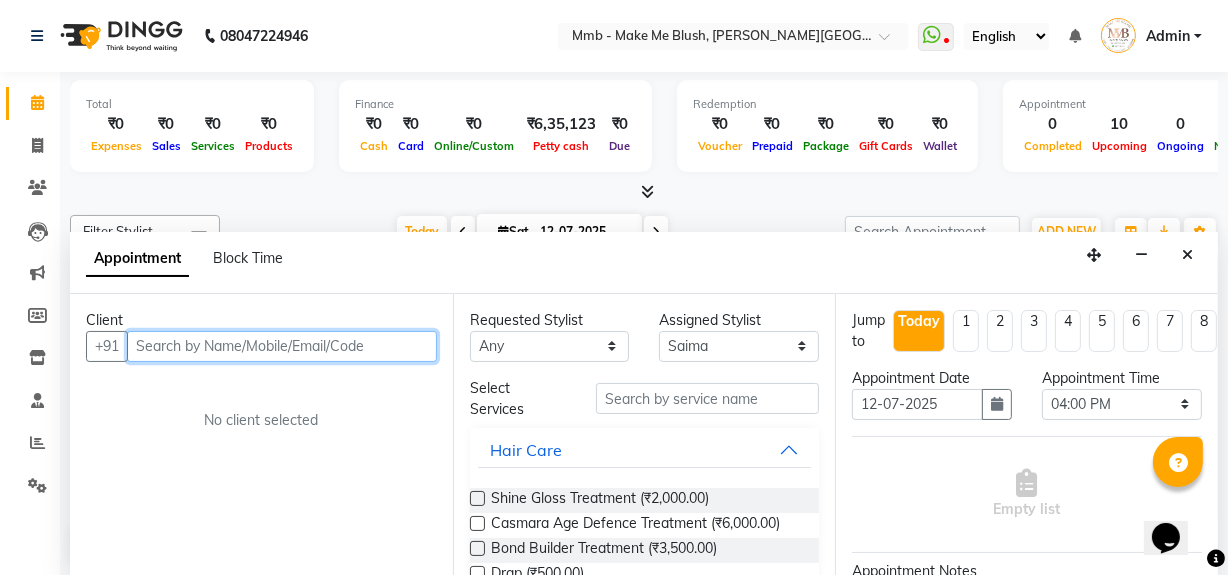 click at bounding box center [282, 346] 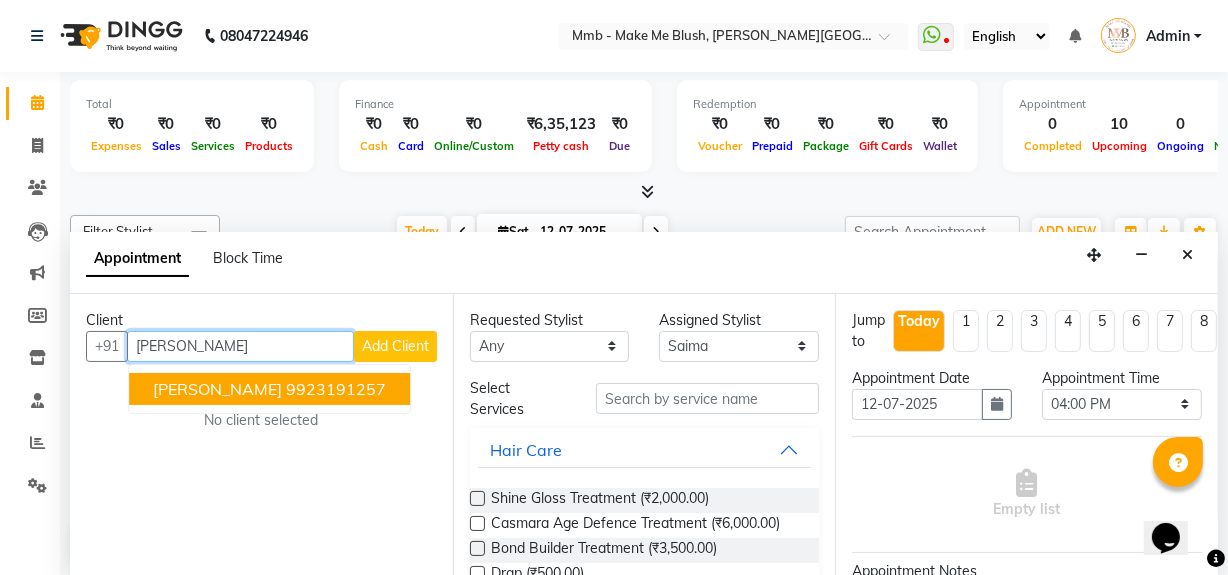 click on "[PERSON_NAME]" at bounding box center (217, 389) 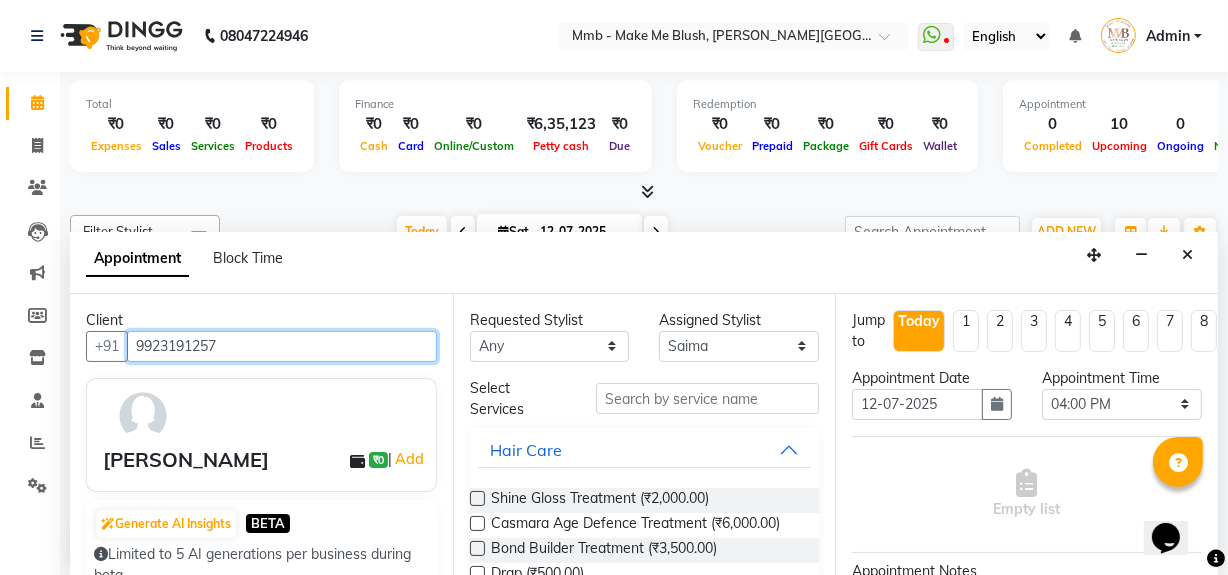type on "9923191257" 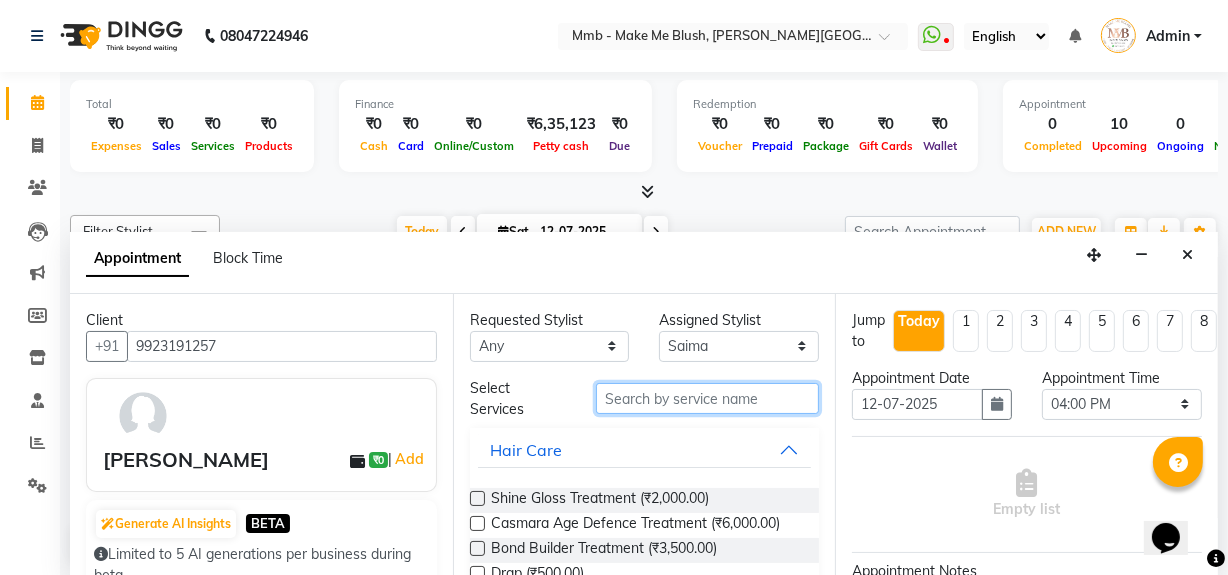 click at bounding box center [707, 398] 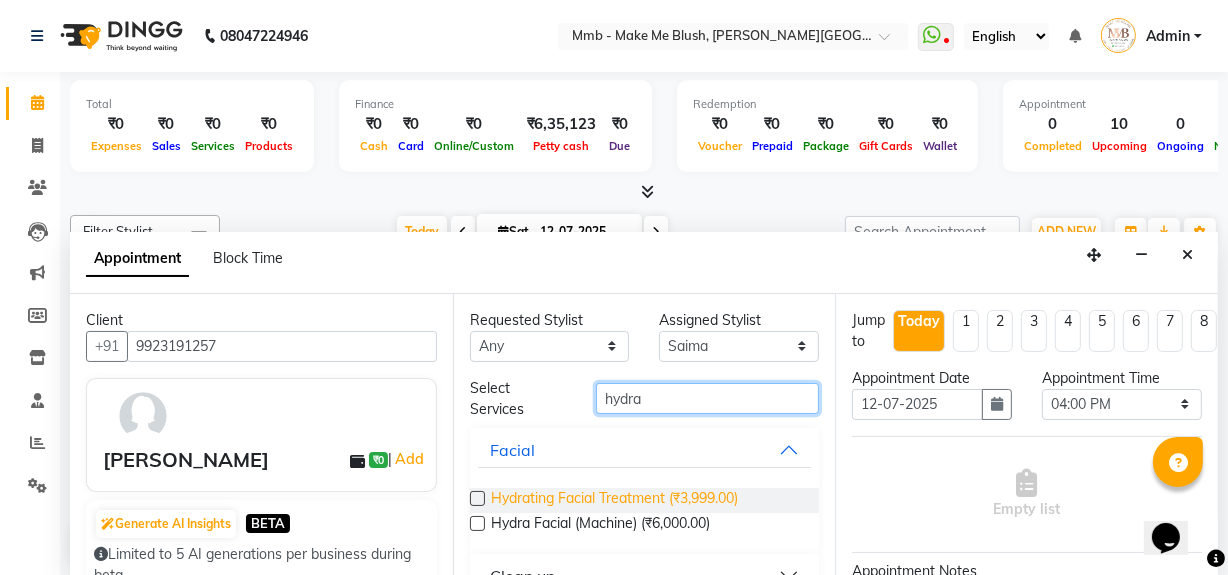 type on "hydra" 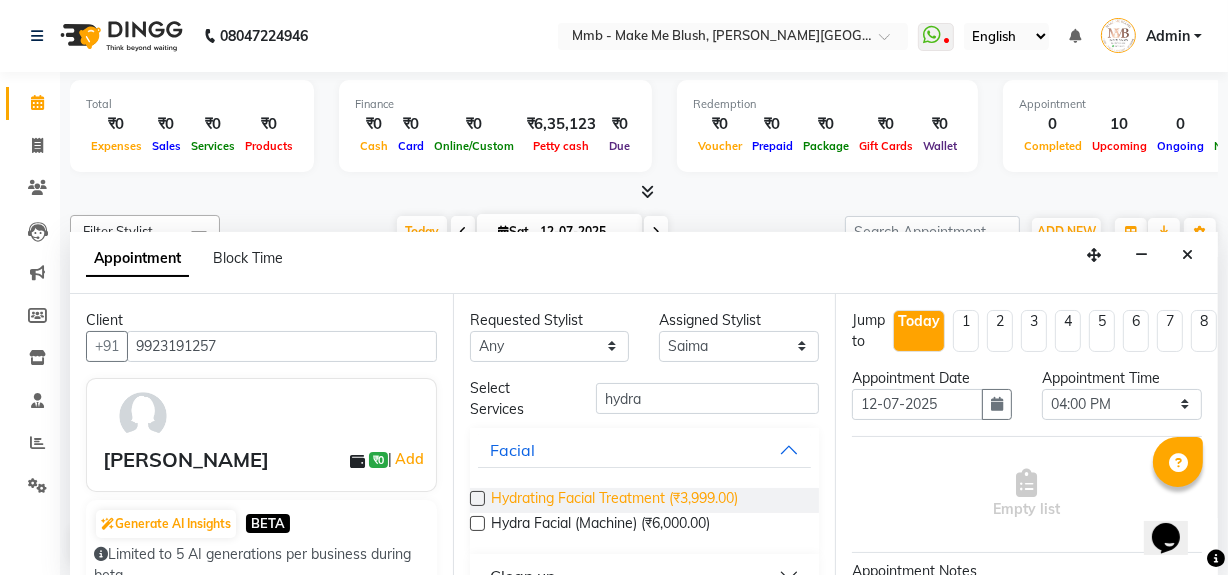 click on "Hydrating Facial Treatment (₹3,999.00)" at bounding box center (614, 500) 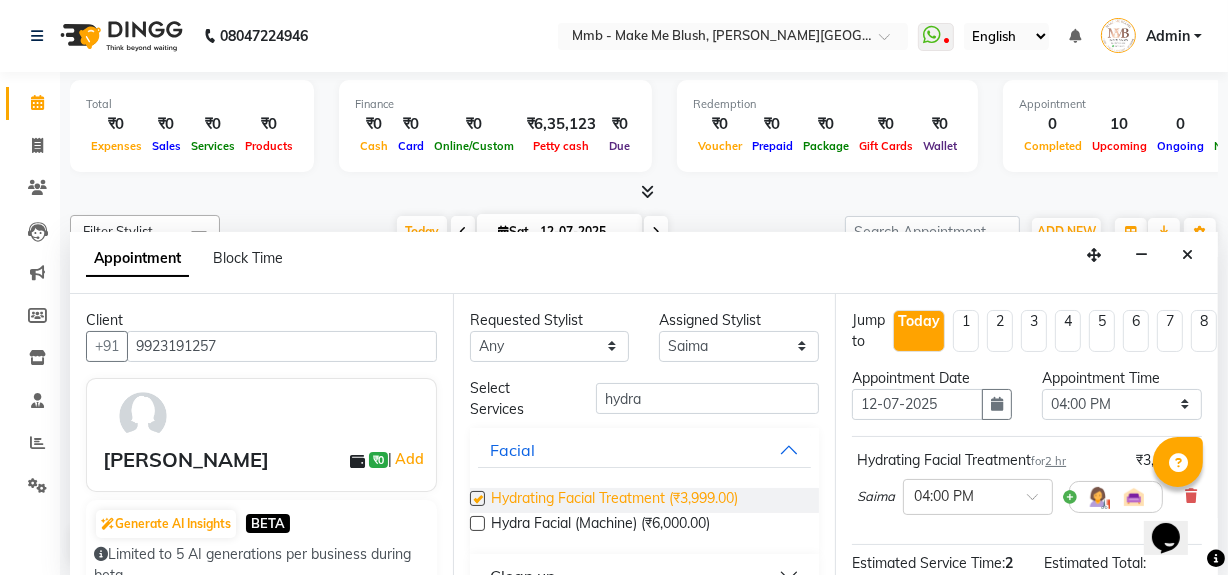 checkbox on "false" 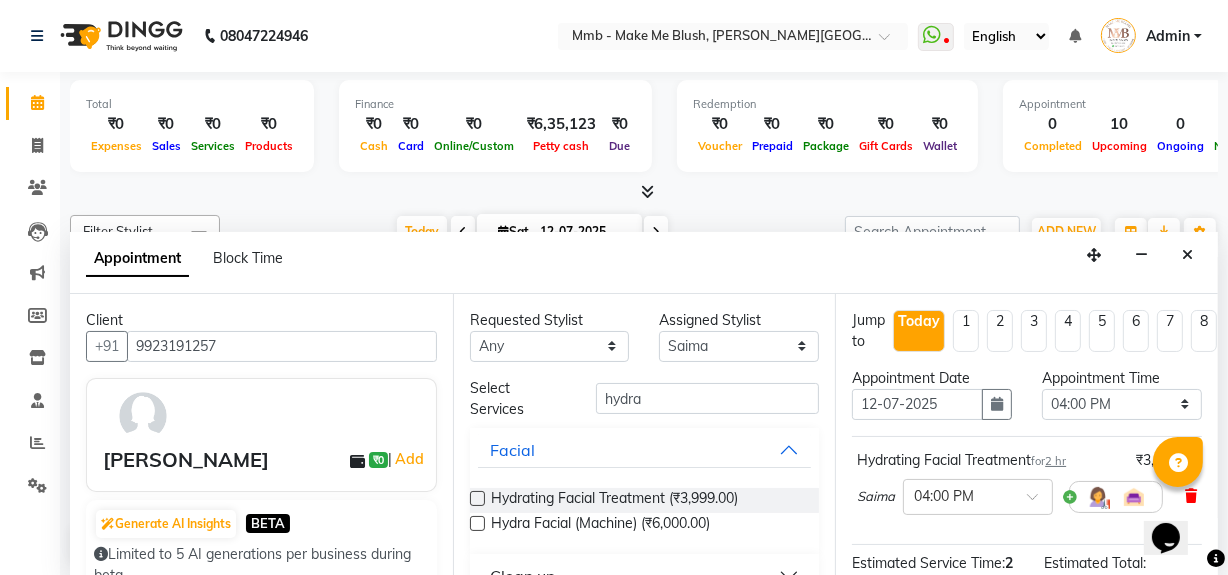 click at bounding box center [1191, 496] 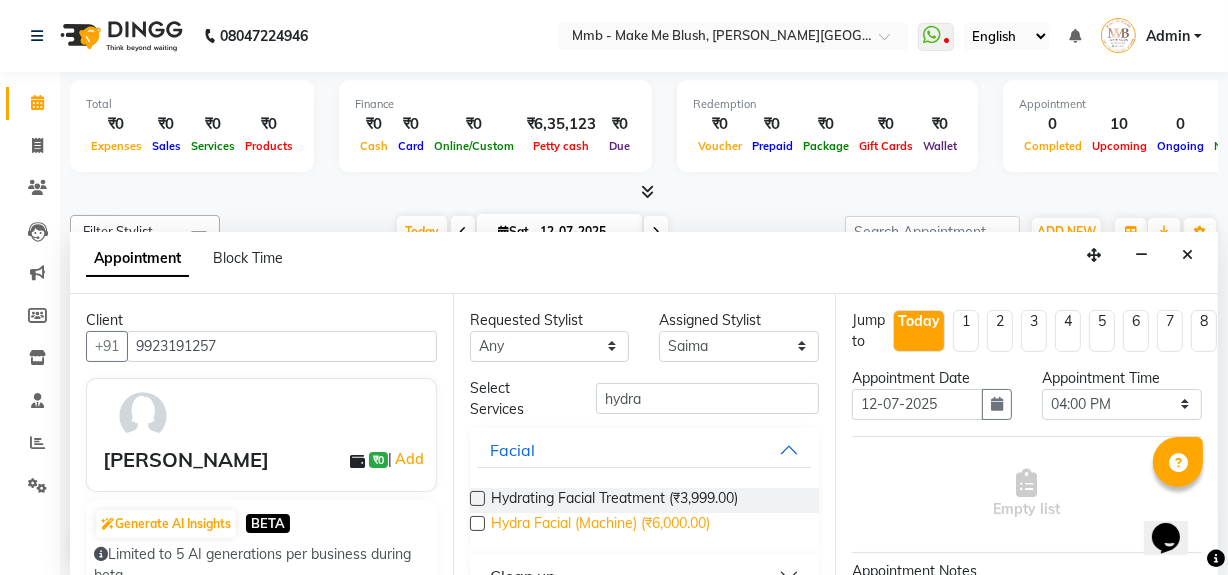 click on "Hydra Facial (Machine) (₹6,000.00)" at bounding box center [600, 525] 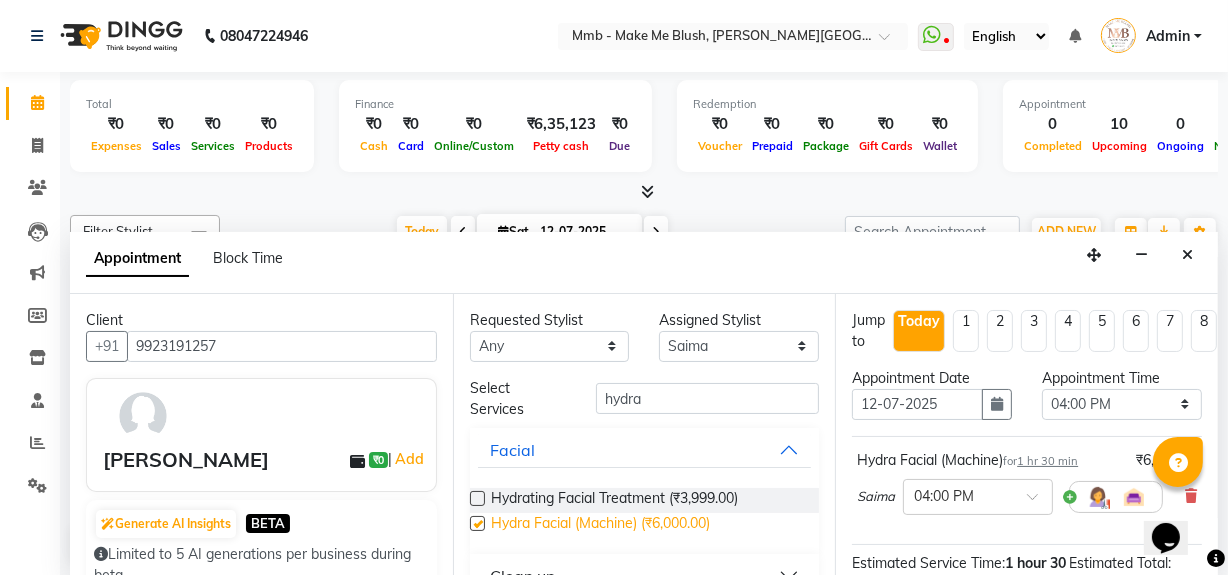checkbox on "false" 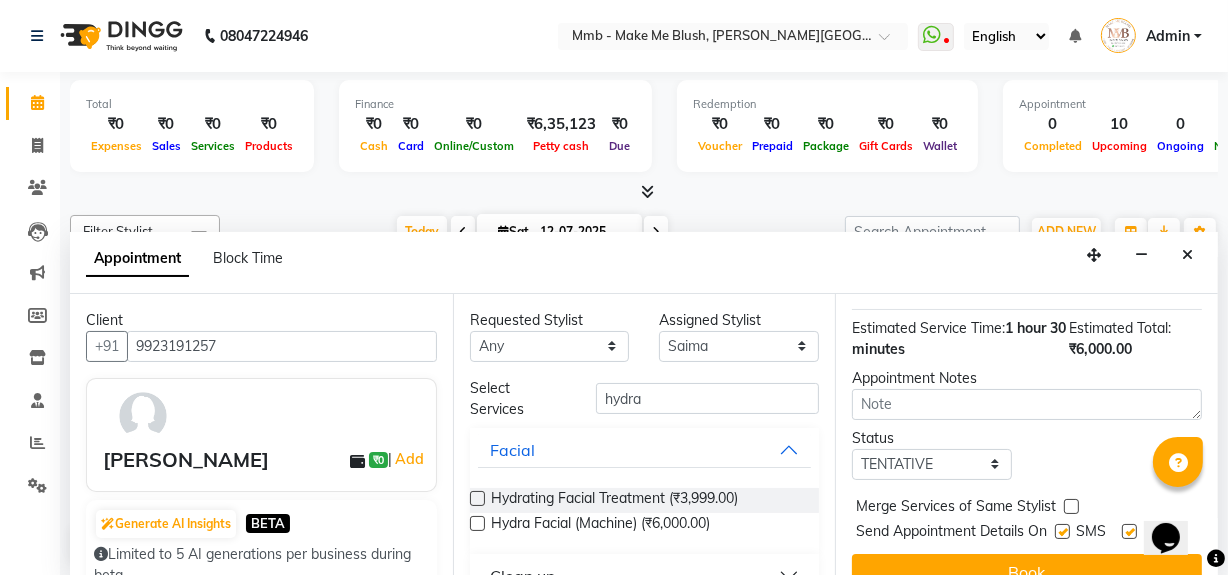 scroll, scrollTop: 293, scrollLeft: 0, axis: vertical 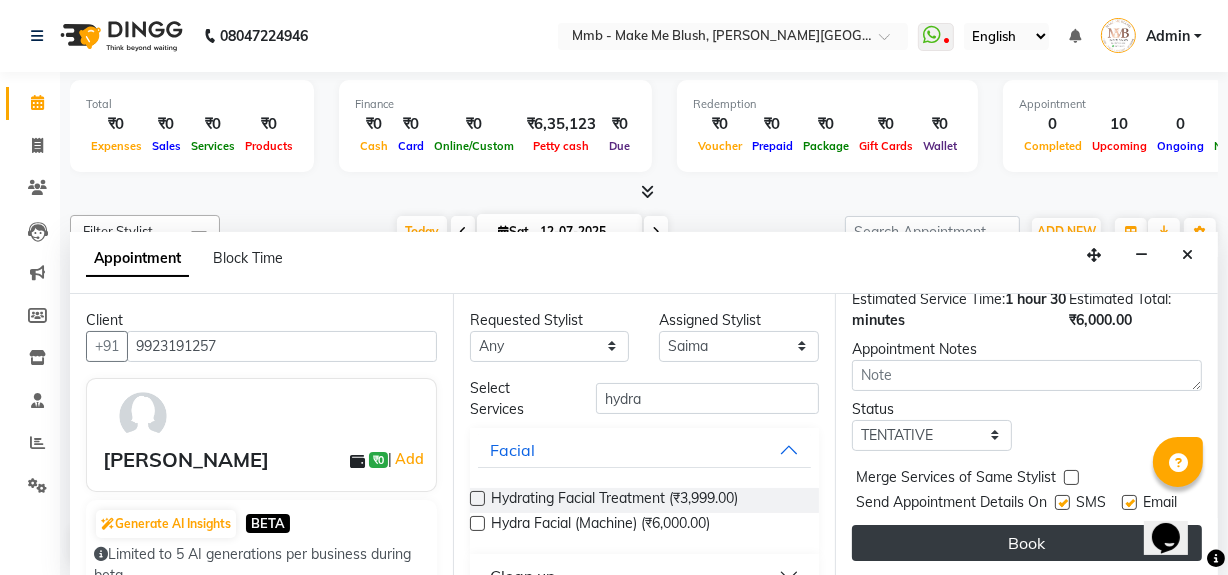 click on "Book" at bounding box center [1027, 543] 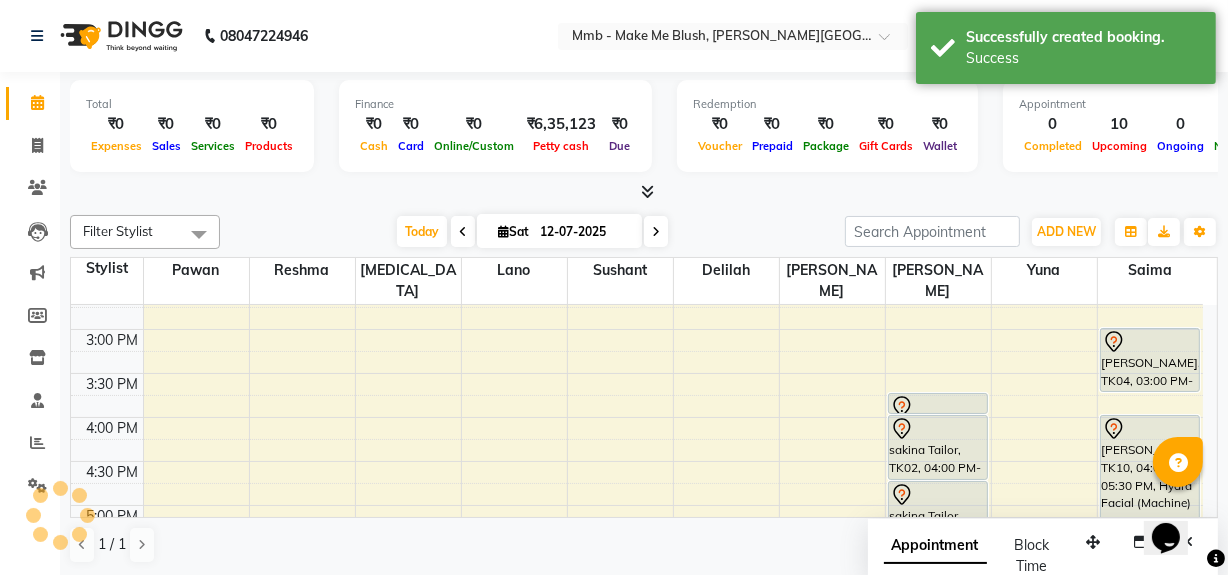scroll, scrollTop: 0, scrollLeft: 0, axis: both 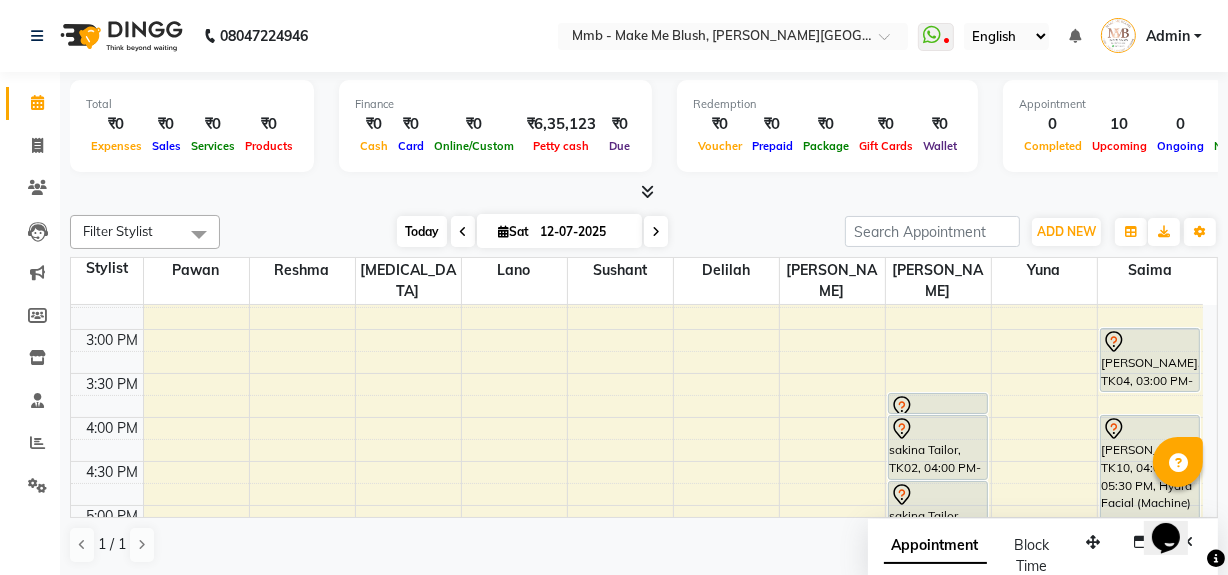 click on "Today" at bounding box center [422, 231] 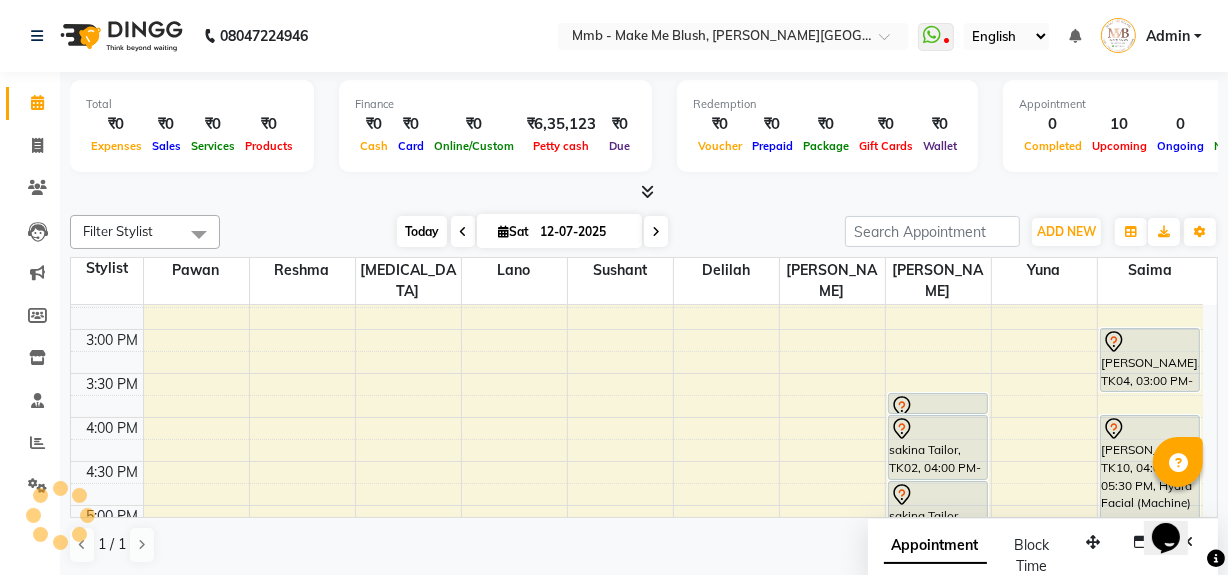 scroll, scrollTop: 176, scrollLeft: 0, axis: vertical 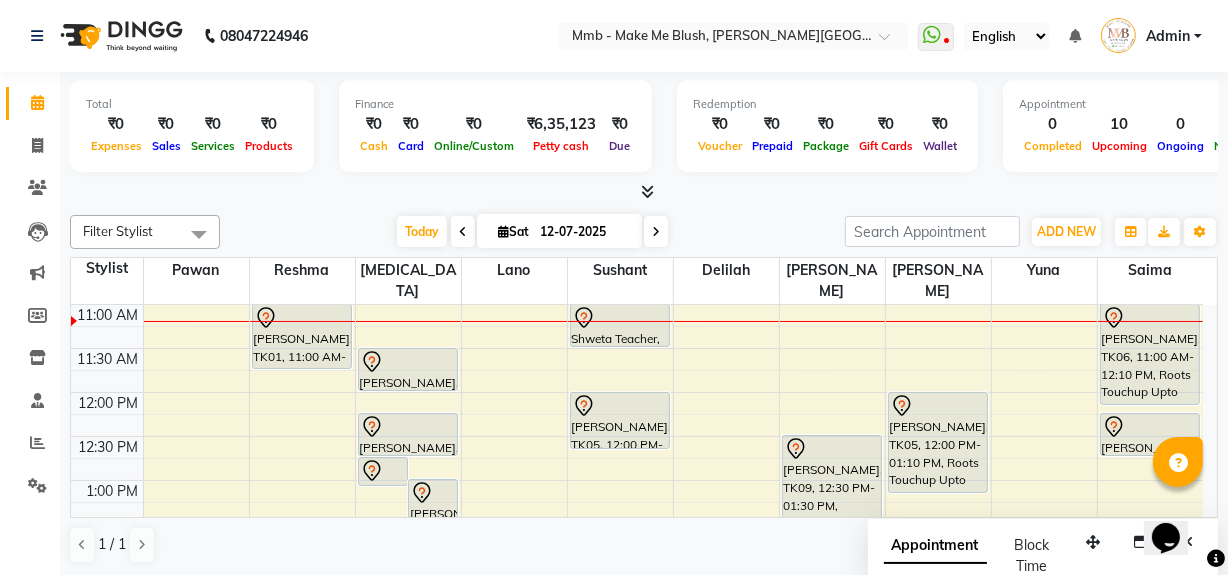 click on "Opens Chat This icon Opens the chat window." at bounding box center (1175, 502) 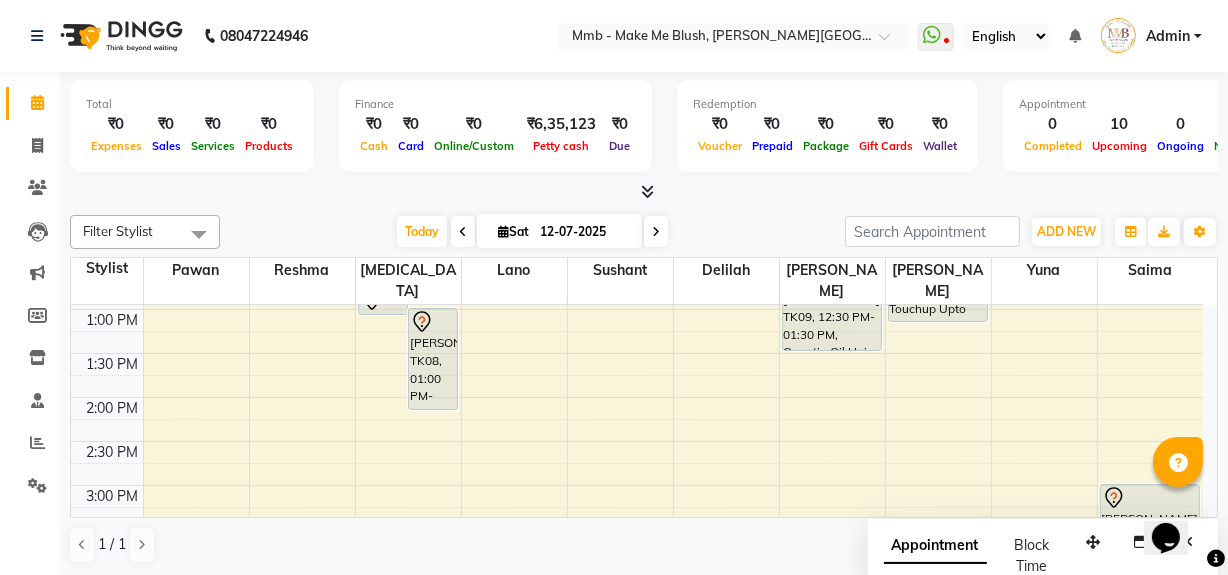 scroll, scrollTop: 358, scrollLeft: 0, axis: vertical 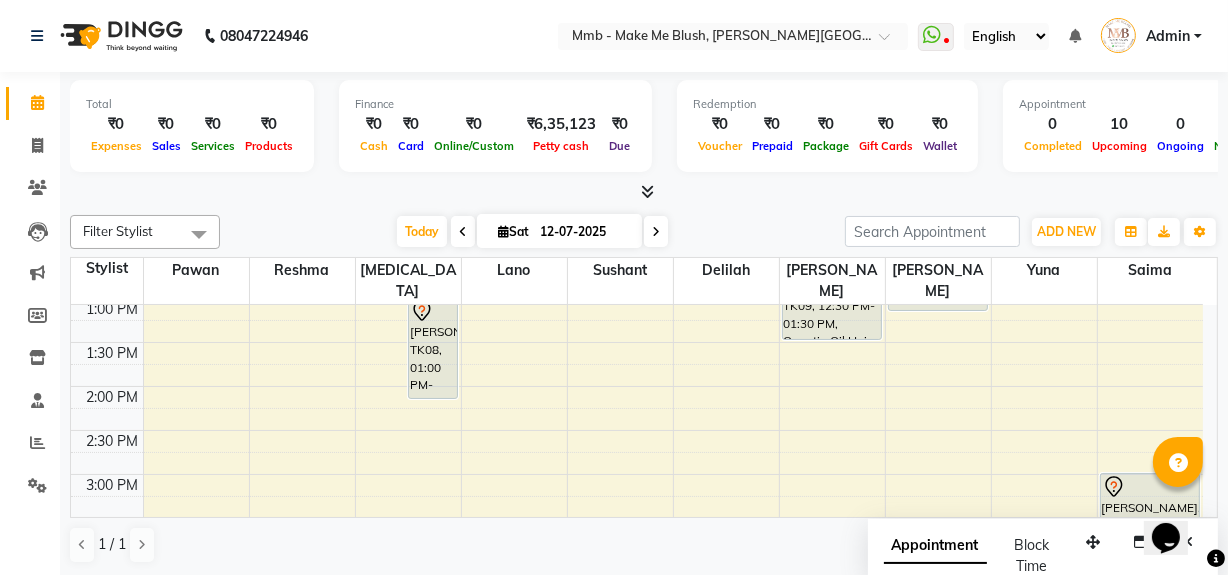 click on "9:00 AM 9:30 AM 10:00 AM 10:30 AM 11:00 AM 11:30 AM 12:00 PM 12:30 PM 1:00 PM 1:30 PM 2:00 PM 2:30 PM 3:00 PM 3:30 PM 4:00 PM 4:30 PM 5:00 PM 5:30 PM 6:00 PM 6:30 PM 7:00 PM 7:30 PM 8:00 PM 8:30 PM             [PERSON_NAME], TK01, 11:00 AM-11:45 AM, Regular Pedicure              [PERSON_NAME], TK07, 12:45 PM-01:05 PM, Rica Underarms             [PERSON_NAME], TK08, 01:00 PM-02:10 PM, Roots Touchup Upto 1inch              [PERSON_NAME], TK07, 11:30 AM-12:00 PM, Rica  Full Legs             [PERSON_NAME], TK07, 12:15 PM-12:45 PM, Rica Full Arms             Shweta Teacher, TK03, 11:00 AM-11:30 AM, Nail removels             [PERSON_NAME], TK05, 12:00 PM-12:40 PM, [GEOGRAPHIC_DATA]              [PERSON_NAME], TK09, 12:30 PM-01:30 PM, Opuntia Oil Hair spa             [PERSON_NAME], TK05, 12:00 PM-01:10 PM, Roots Touchup Upto 1inch              [PERSON_NAME], TK04, 03:45 PM-04:00 PM, Classic hair wash              sakina Tailor, TK02, 04:00 PM-04:45 PM, Hair Cut Without Wash" at bounding box center [644, 411] 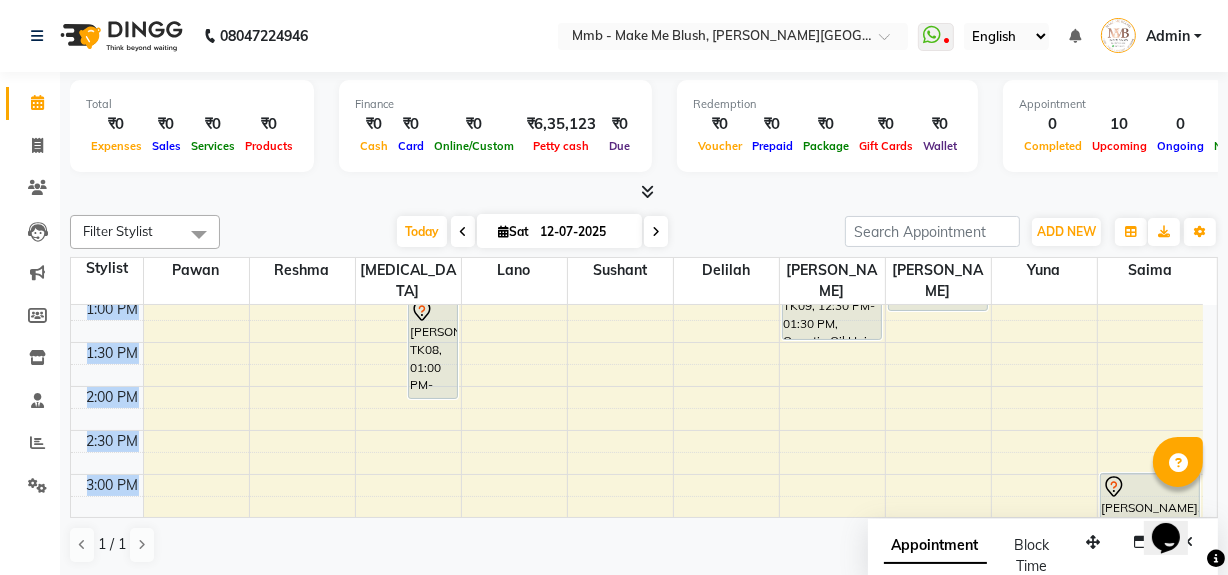click on "9:00 AM 9:30 AM 10:00 AM 10:30 AM 11:00 AM 11:30 AM 12:00 PM 12:30 PM 1:00 PM 1:30 PM 2:00 PM 2:30 PM 3:00 PM 3:30 PM 4:00 PM 4:30 PM 5:00 PM 5:30 PM 6:00 PM 6:30 PM 7:00 PM 7:30 PM 8:00 PM 8:30 PM             [PERSON_NAME], TK01, 11:00 AM-11:45 AM, Regular Pedicure              [PERSON_NAME], TK07, 12:45 PM-01:05 PM, Rica Underarms             [PERSON_NAME], TK08, 01:00 PM-02:10 PM, Roots Touchup Upto 1inch              [PERSON_NAME], TK07, 11:30 AM-12:00 PM, Rica  Full Legs             [PERSON_NAME], TK07, 12:15 PM-12:45 PM, Rica Full Arms             Shweta Teacher, TK03, 11:00 AM-11:30 AM, Nail removels             [PERSON_NAME], TK05, 12:00 PM-12:40 PM, [GEOGRAPHIC_DATA]              [PERSON_NAME], TK09, 12:30 PM-01:30 PM, Opuntia Oil Hair spa             [PERSON_NAME], TK05, 12:00 PM-01:10 PM, Roots Touchup Upto 1inch              [PERSON_NAME], TK04, 03:45 PM-04:00 PM, Classic hair wash              sakina Tailor, TK02, 04:00 PM-04:45 PM, Hair Cut Without Wash" at bounding box center [644, 411] 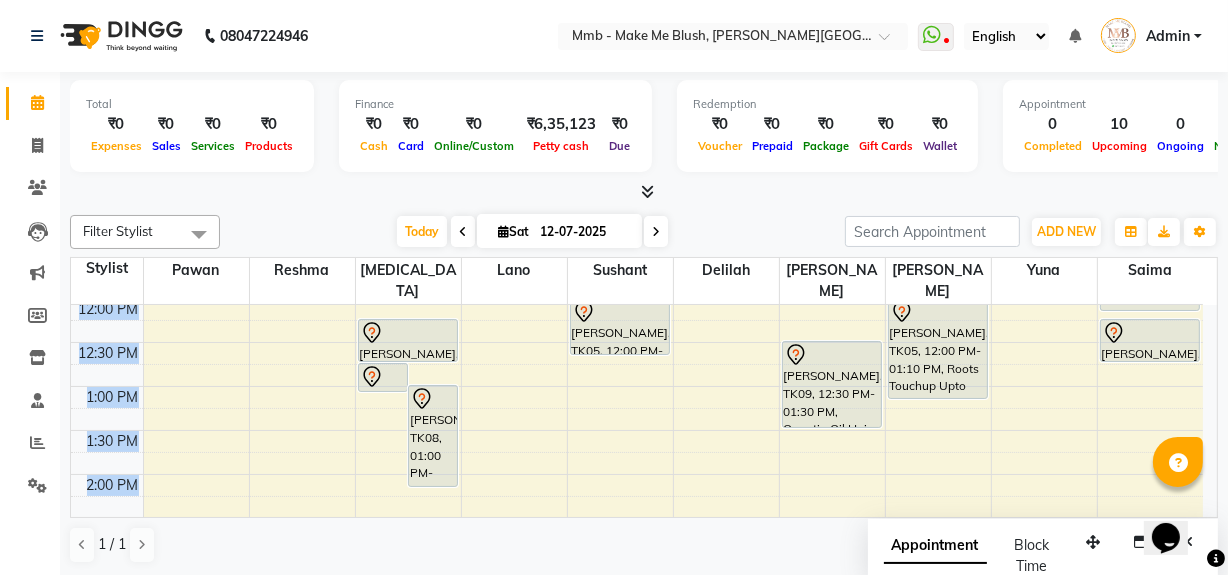 scroll, scrollTop: 249, scrollLeft: 0, axis: vertical 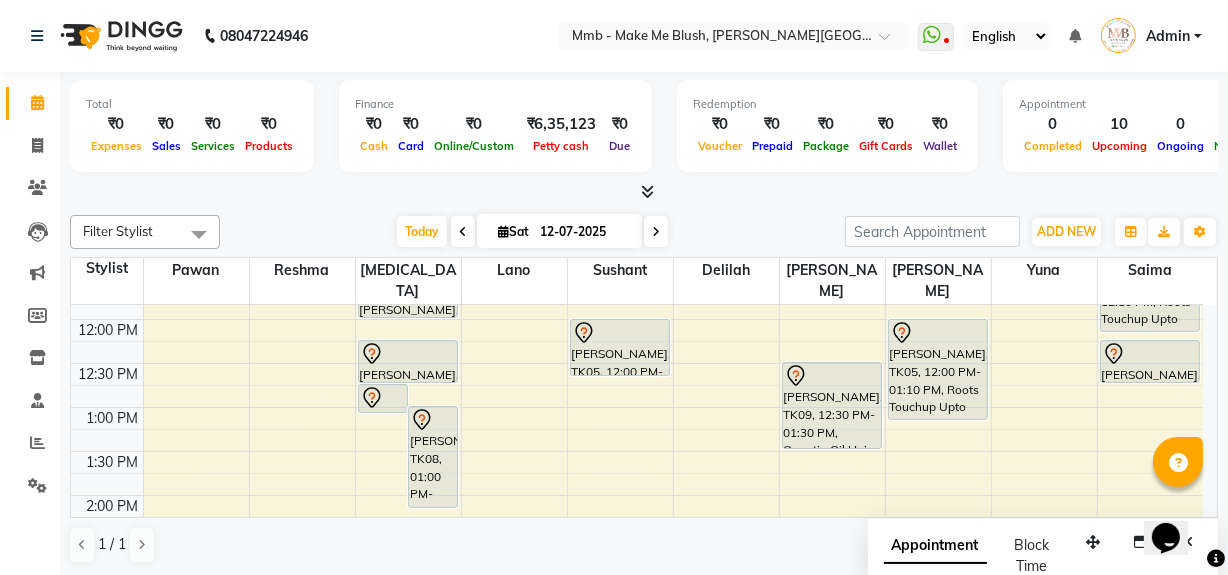 click on "[DATE]  [DATE]" at bounding box center (532, 232) 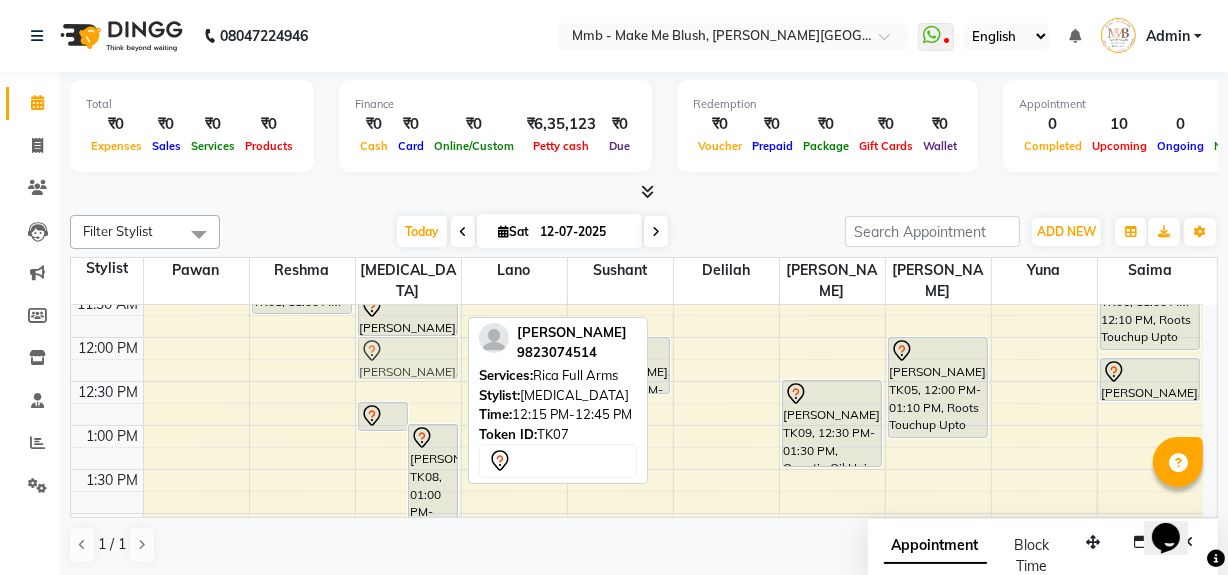 scroll, scrollTop: 230, scrollLeft: 0, axis: vertical 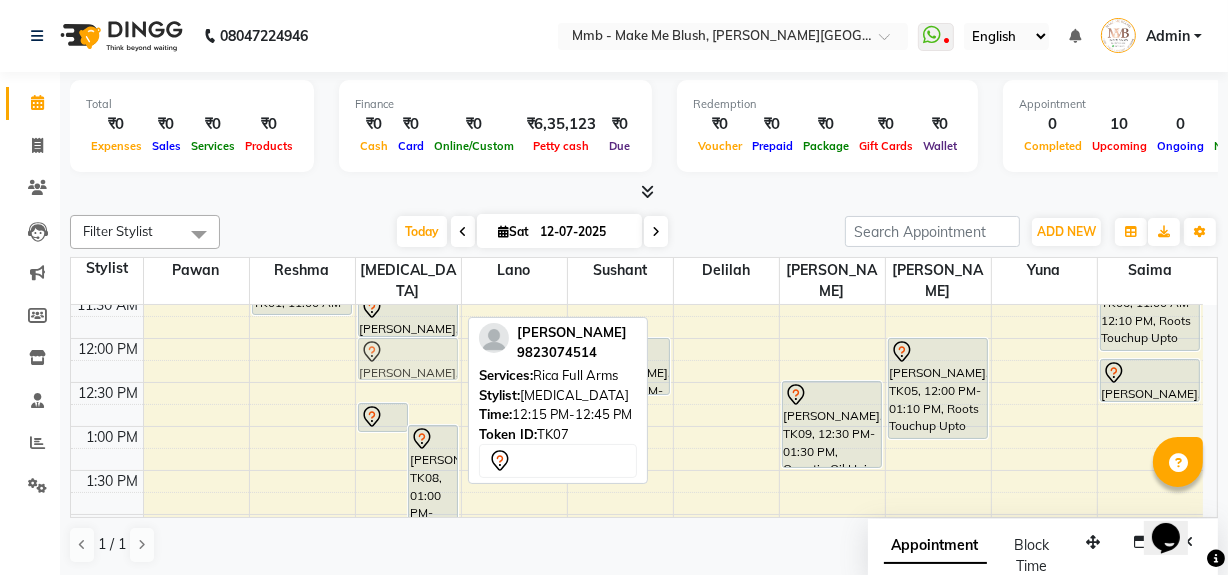 click on "[PERSON_NAME], TK07, 12:45 PM-01:05 PM, Rica Underarms             [PERSON_NAME], TK08, 01:00 PM-02:10 PM, Roots Touchup Upto 1inch              [PERSON_NAME], TK07, 11:30 AM-12:00 PM, Rica  Full Legs             [PERSON_NAME], TK07, 12:15 PM-12:45 PM, Rica Full Arms             [PERSON_NAME], TK07, 12:15 PM-12:45 PM, Rica Full Arms" at bounding box center [408, 602] 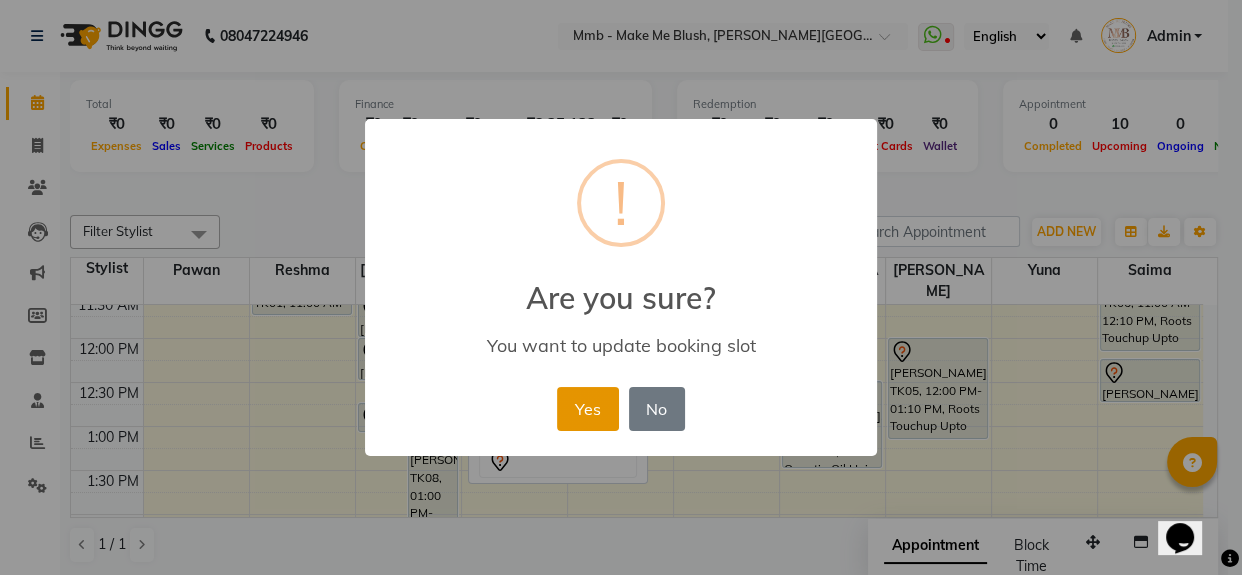 click on "Yes" at bounding box center [587, 409] 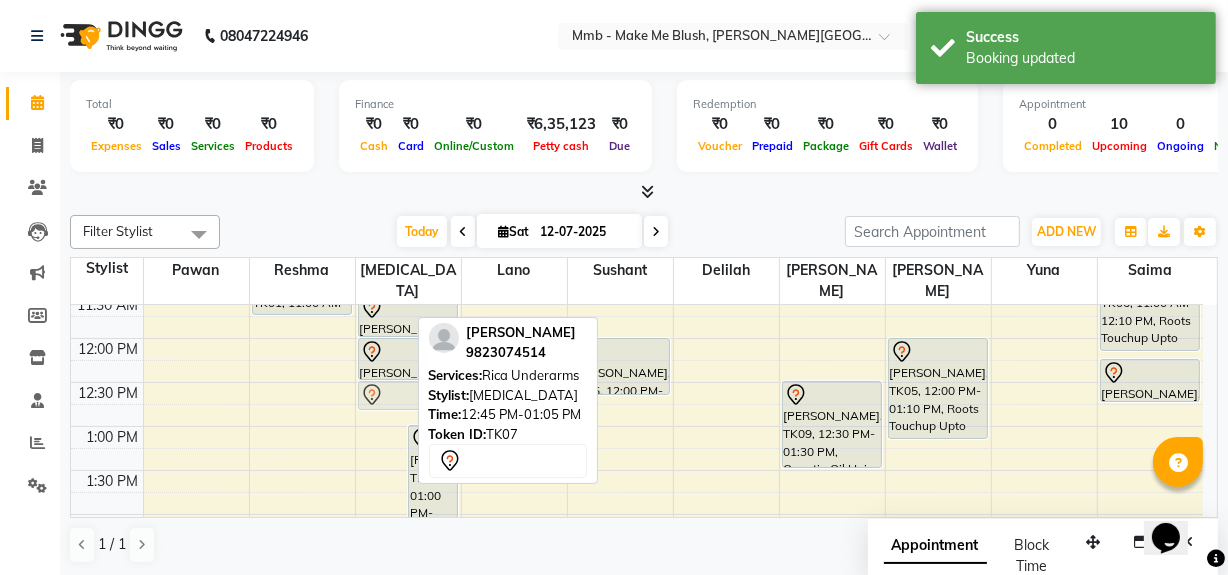 drag, startPoint x: 386, startPoint y: 406, endPoint x: 406, endPoint y: 390, distance: 25.612497 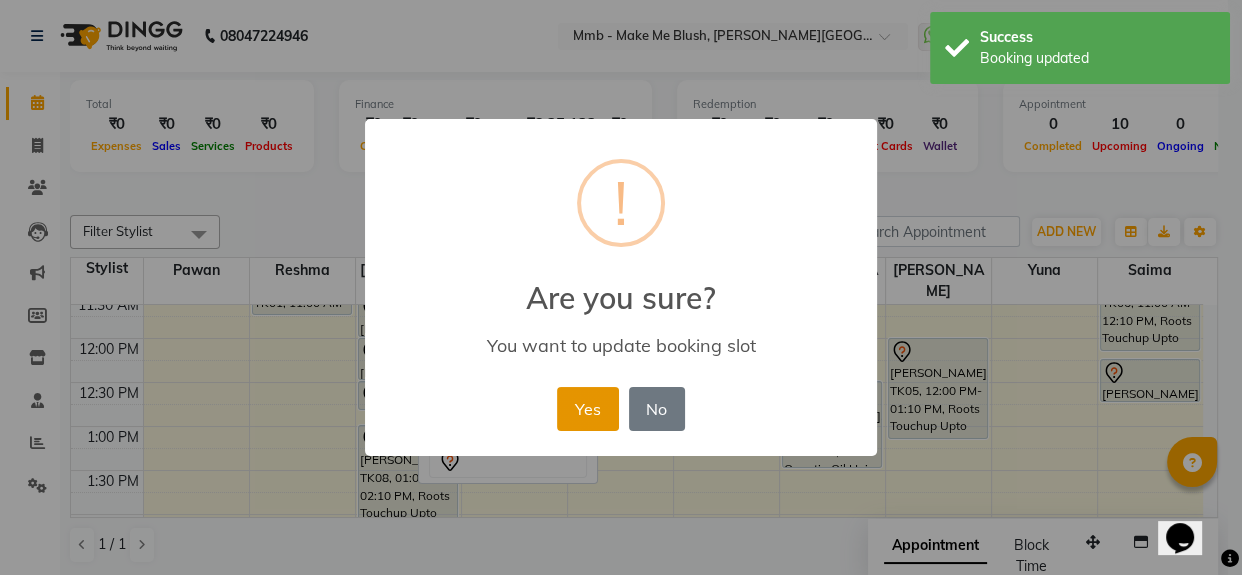click on "Yes" at bounding box center (587, 409) 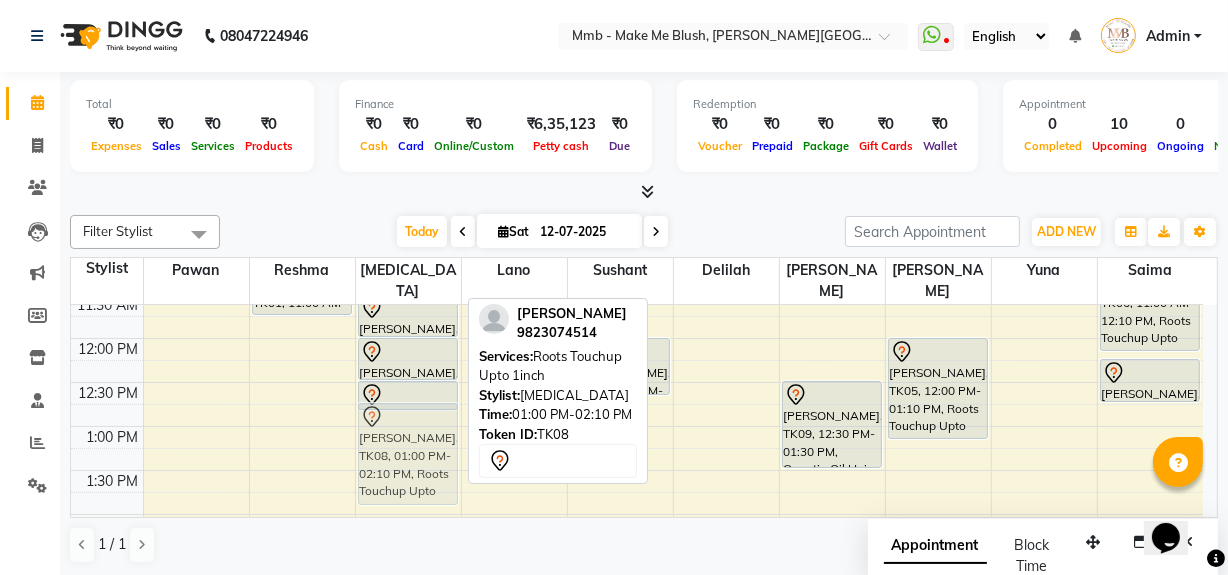 drag, startPoint x: 390, startPoint y: 451, endPoint x: 395, endPoint y: 435, distance: 16.763054 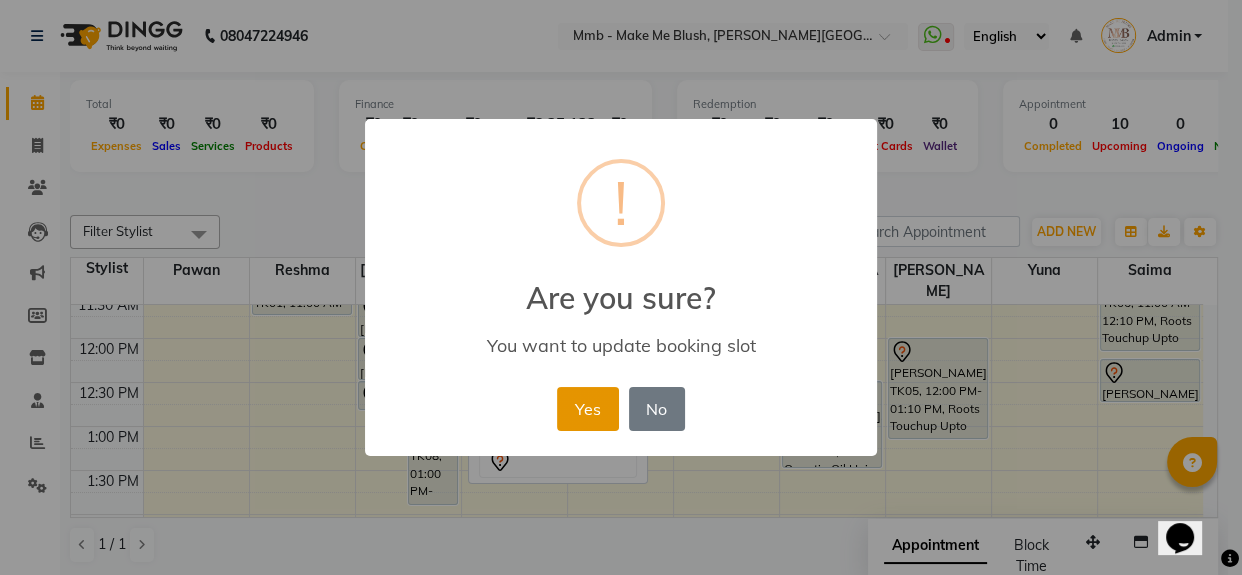 click on "Yes" at bounding box center [587, 409] 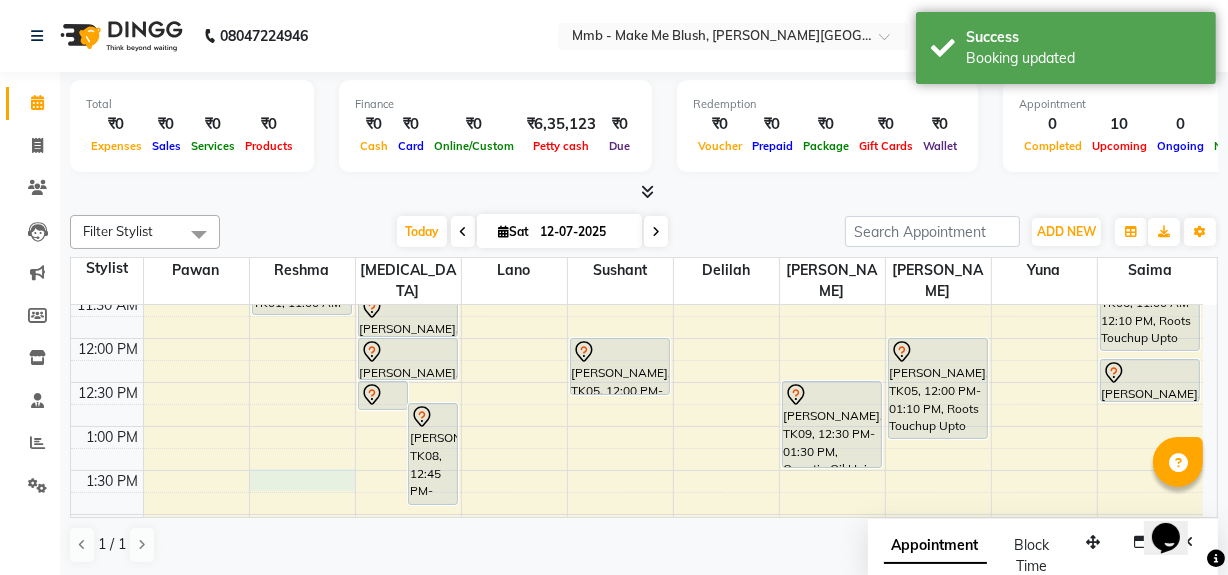 click on "9:00 AM 9:30 AM 10:00 AM 10:30 AM 11:00 AM 11:30 AM 12:00 PM 12:30 PM 1:00 PM 1:30 PM 2:00 PM 2:30 PM 3:00 PM 3:30 PM 4:00 PM 4:30 PM 5:00 PM 5:30 PM 6:00 PM 6:30 PM 7:00 PM 7:30 PM 8:00 PM 8:30 PM             [PERSON_NAME], TK01, 11:00 AM-11:45 AM, Regular Pedicure              [PERSON_NAME], TK07, 12:30 PM-12:50 PM, Rica Underarms             [PERSON_NAME], TK08, 12:45 PM-01:55 PM, Roots Touchup Upto 1inch              [PERSON_NAME], TK07, 11:30 AM-12:00 PM, Rica  Full Legs             [PERSON_NAME], TK07, 12:00 PM-12:30 PM, Rica Full Arms             Shweta Teacher, TK03, 11:00 AM-11:30 AM, Nail removels             [PERSON_NAME], TK05, 12:00 PM-12:40 PM, [GEOGRAPHIC_DATA]              [PERSON_NAME], TK09, 12:30 PM-01:30 PM, Opuntia Oil Hair spa             [PERSON_NAME], TK05, 12:00 PM-01:10 PM, Roots Touchup Upto 1inch              [PERSON_NAME], TK04, 03:45 PM-04:00 PM, Classic hair wash              sakina Tailor, TK02, 04:00 PM-04:45 PM, Hair Cut Without Wash" at bounding box center [637, 602] 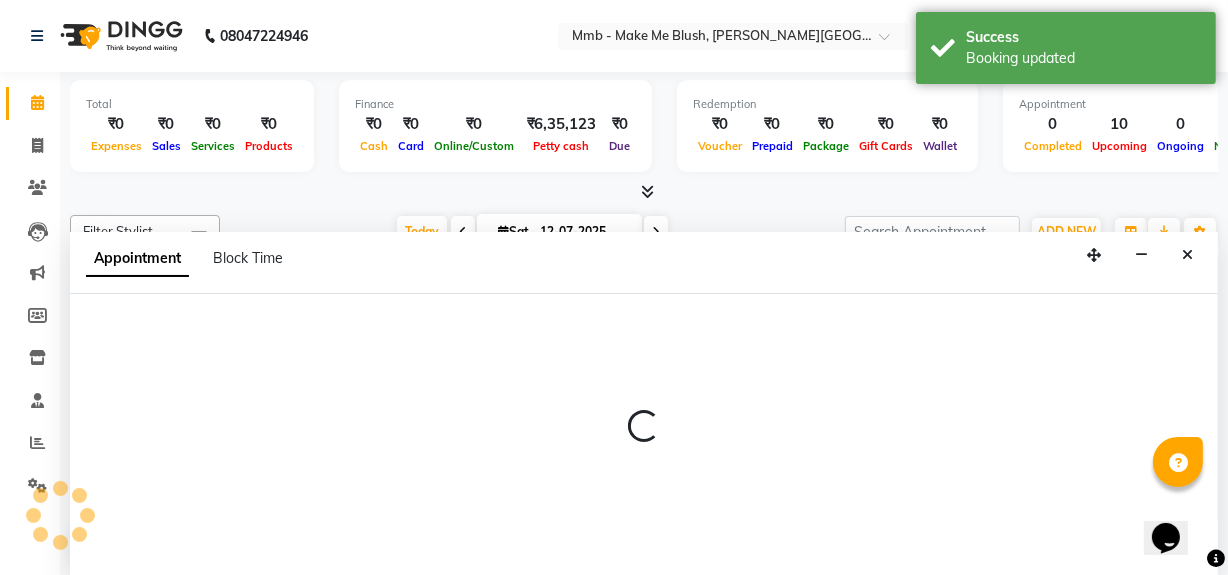 scroll, scrollTop: 0, scrollLeft: 0, axis: both 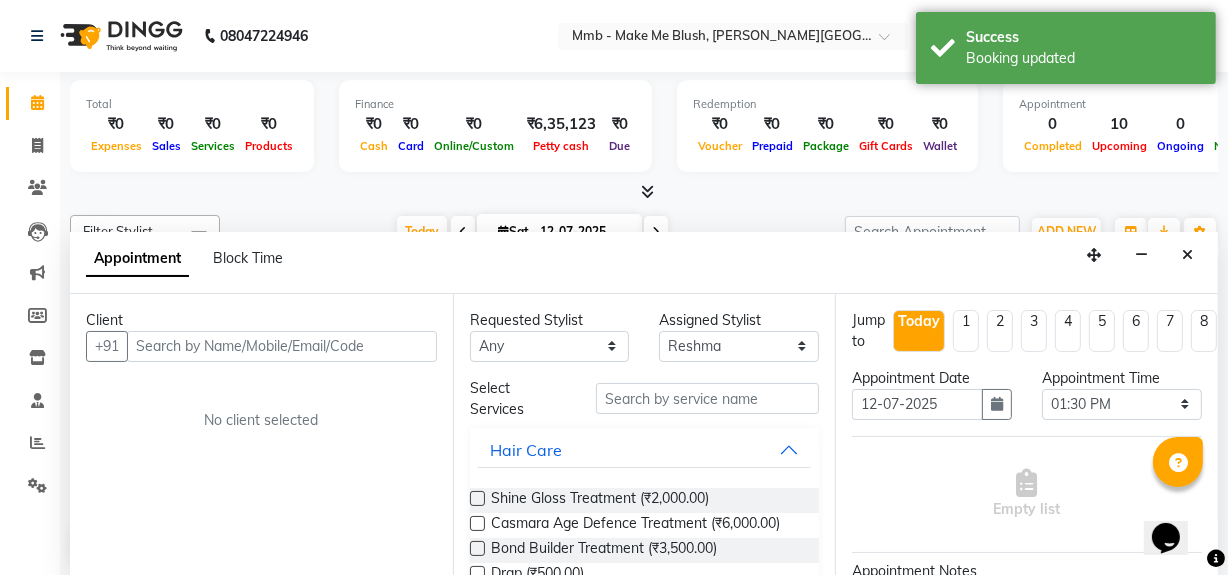click at bounding box center [282, 346] 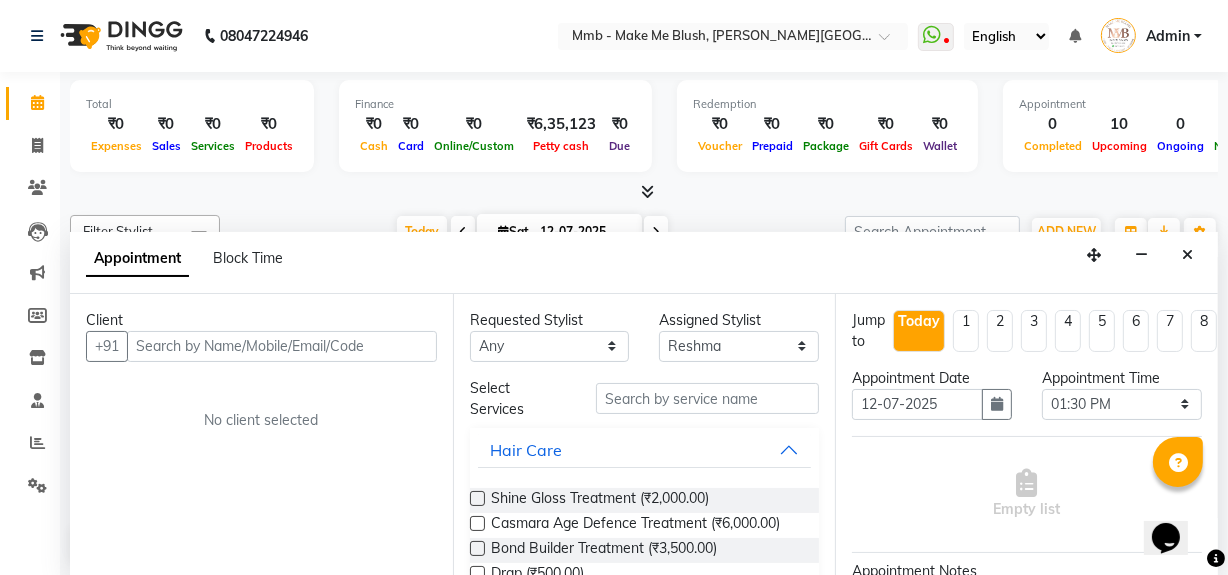 type on "1" 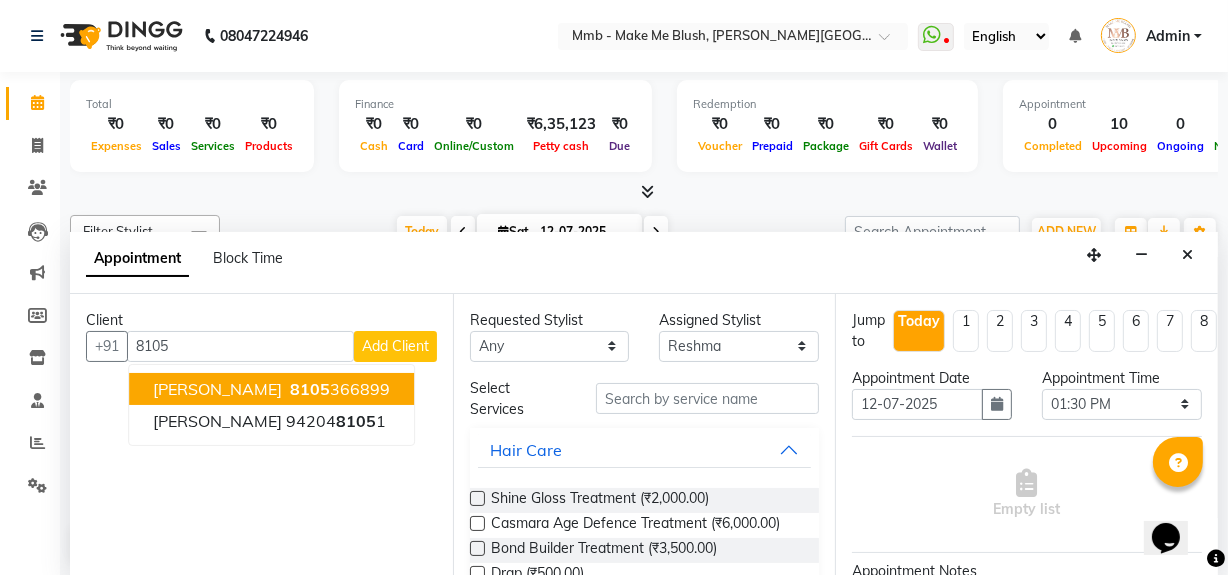 click on "[PERSON_NAME]" at bounding box center (217, 389) 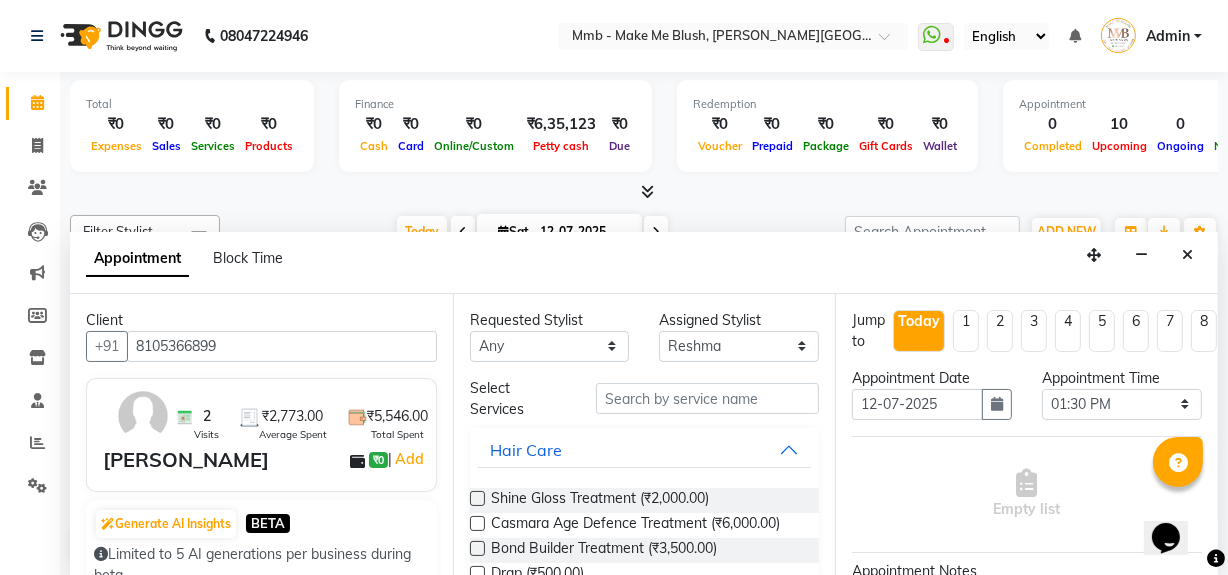 type on "8105366899" 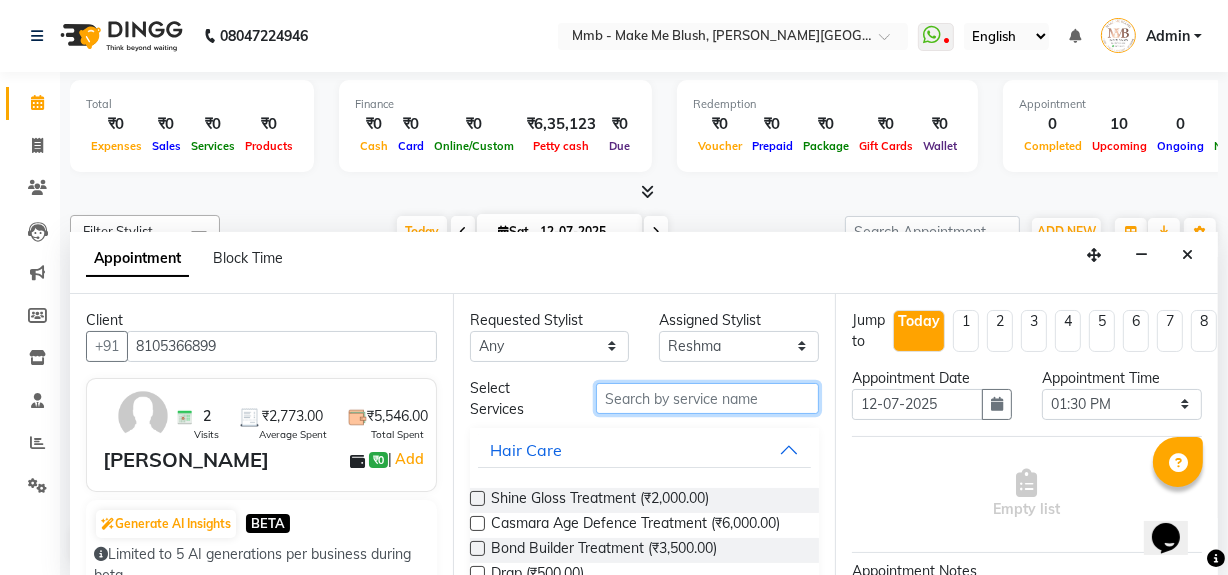 click at bounding box center [707, 398] 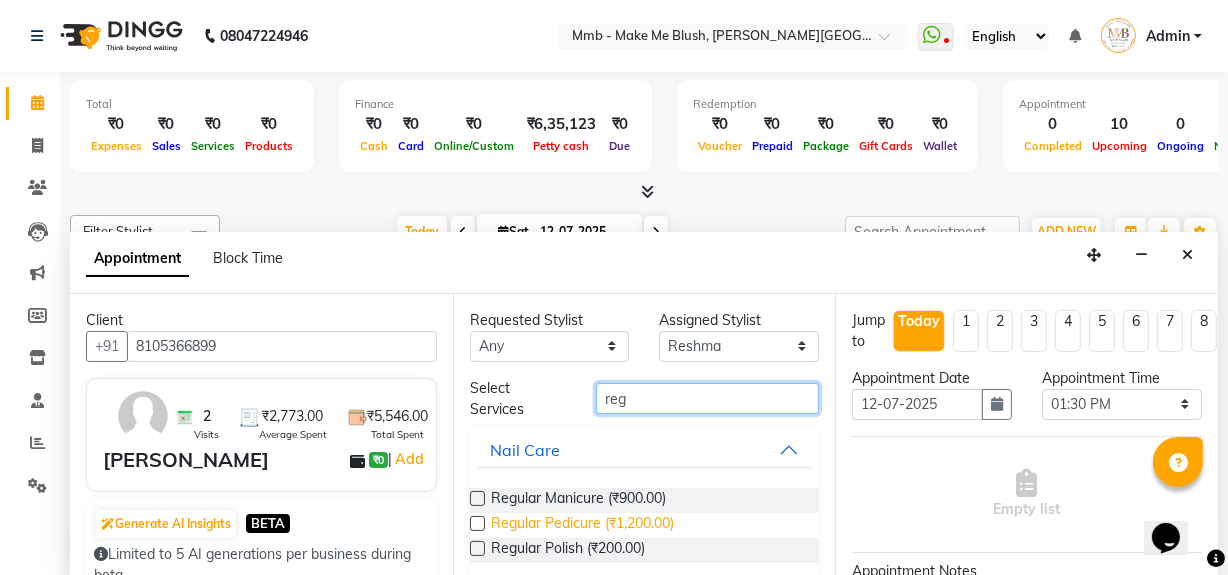 type on "reg" 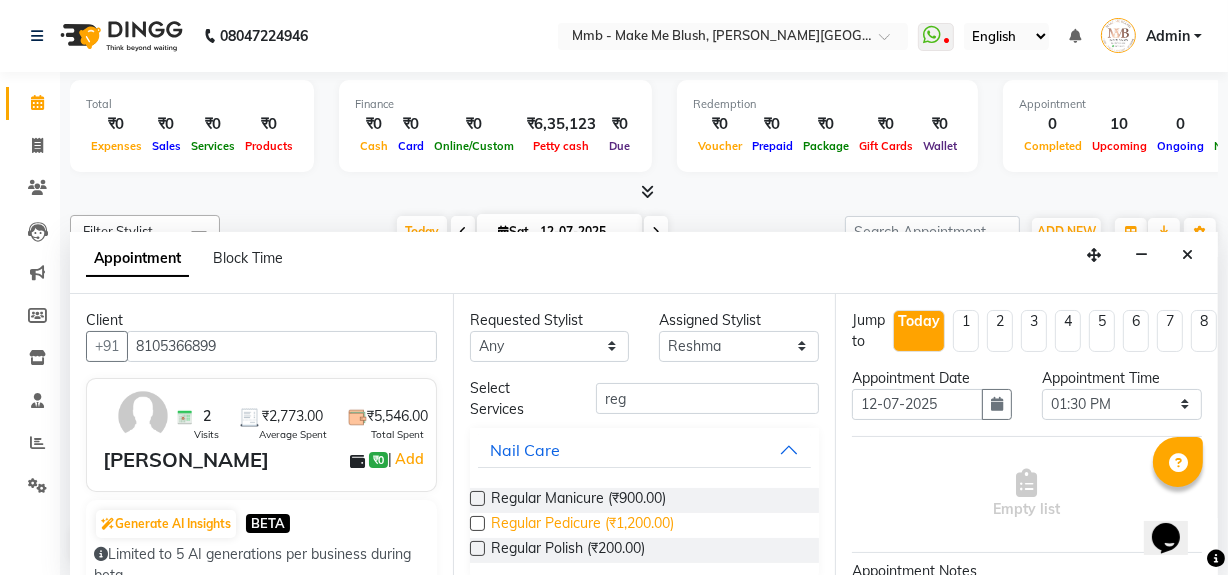 click on "Regular Pedicure  (₹1,200.00)" at bounding box center [582, 525] 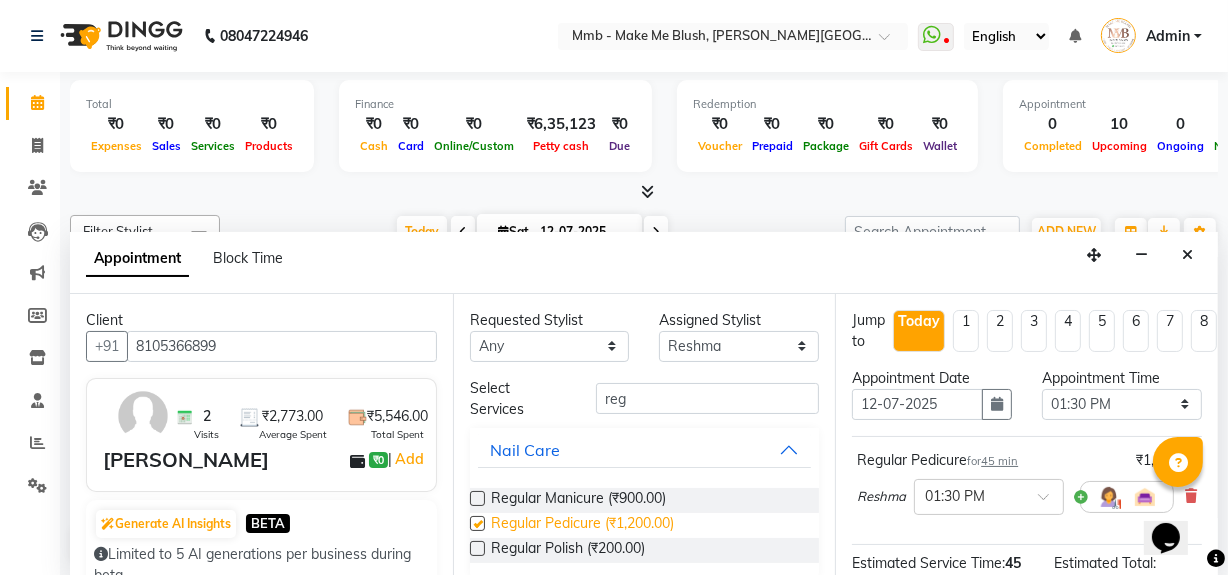 checkbox on "false" 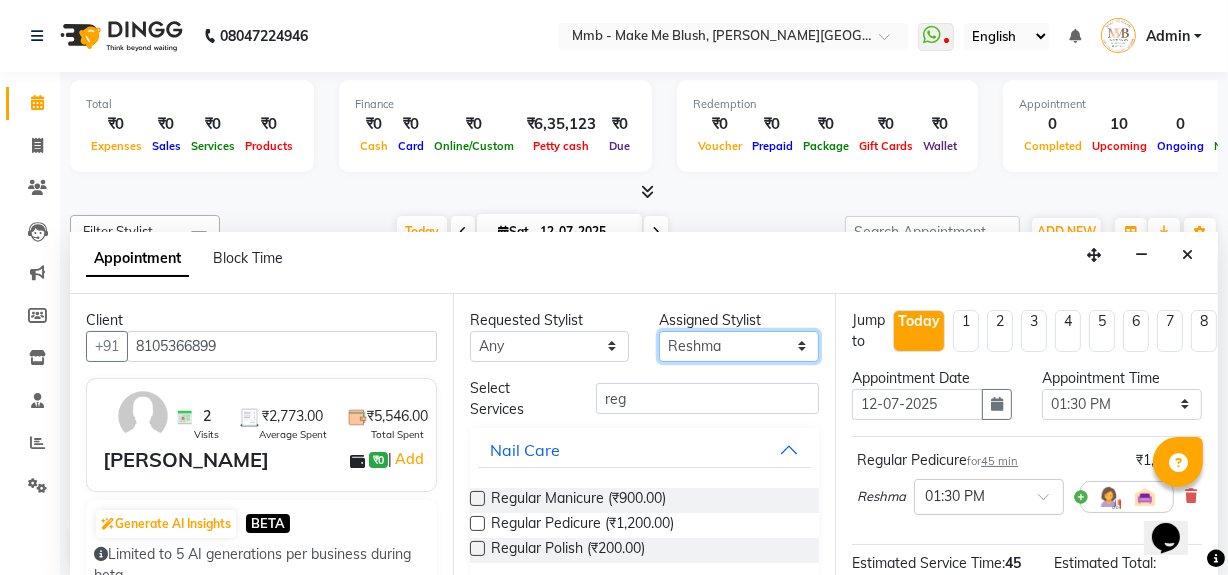 click on "Select [PERSON_NAME] [PERSON_NAME] [PERSON_NAME][MEDICAL_DATA] Pawan Reshma [PERSON_NAME] Sushant [PERSON_NAME] Yuna" at bounding box center [739, 346] 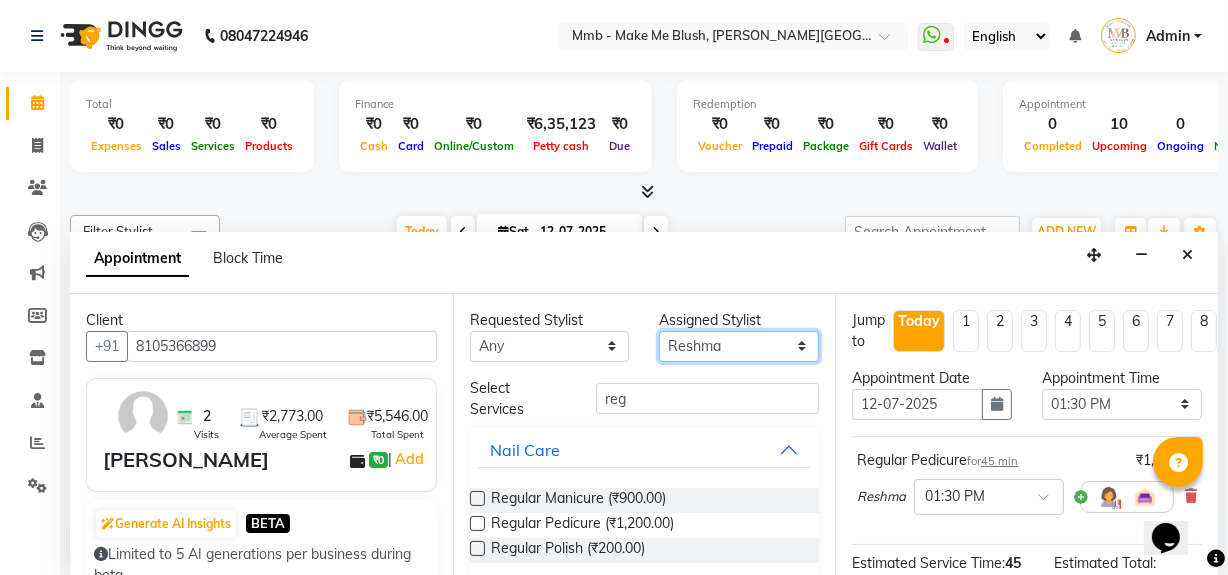 select on "18874" 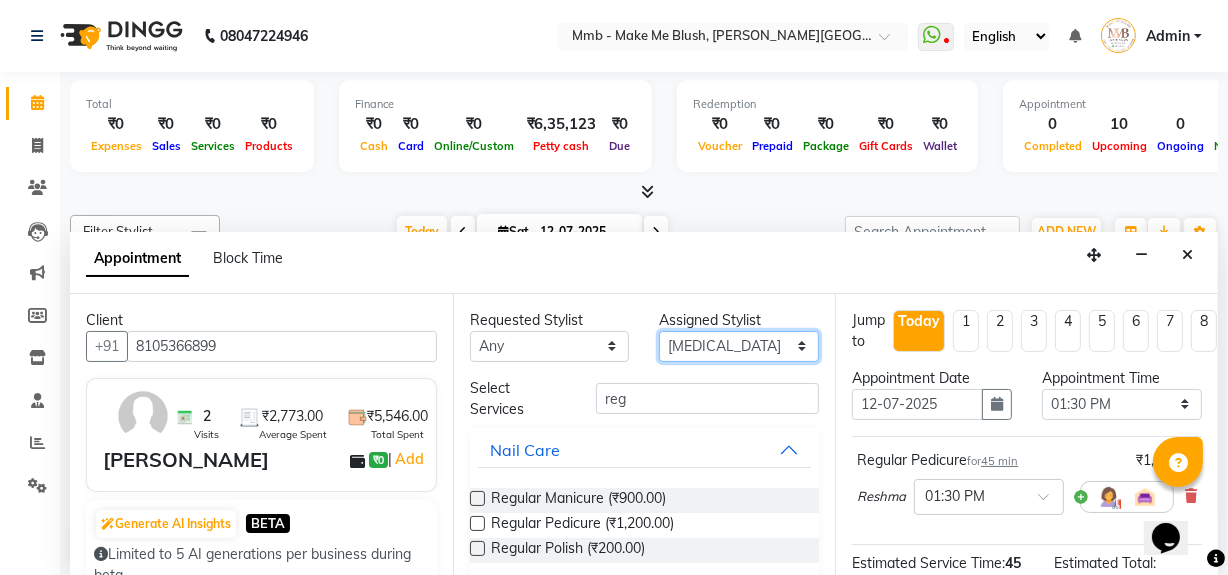 click on "Select [PERSON_NAME] [PERSON_NAME] [PERSON_NAME][MEDICAL_DATA] Pawan Reshma [PERSON_NAME] Sushant [PERSON_NAME] Yuna" at bounding box center (739, 346) 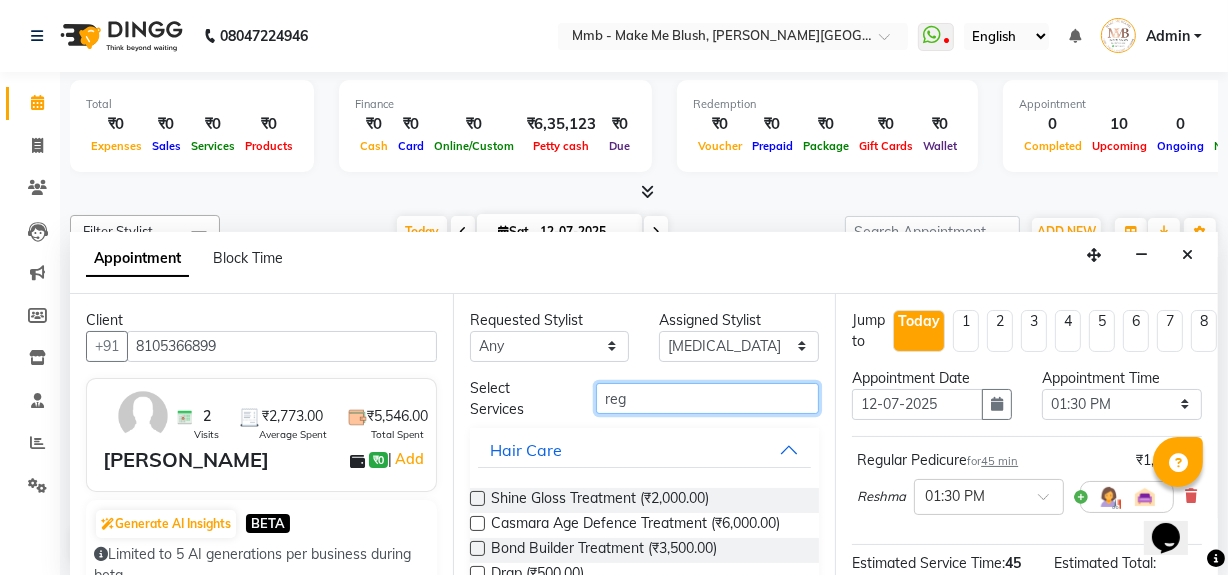 click on "reg" at bounding box center [707, 398] 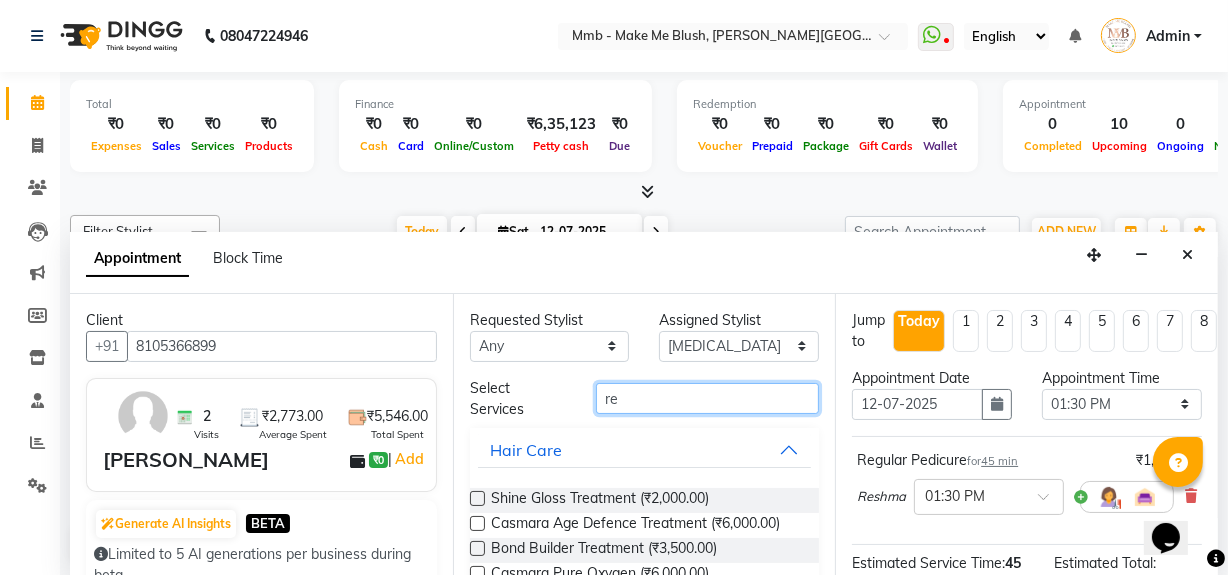 type on "reg" 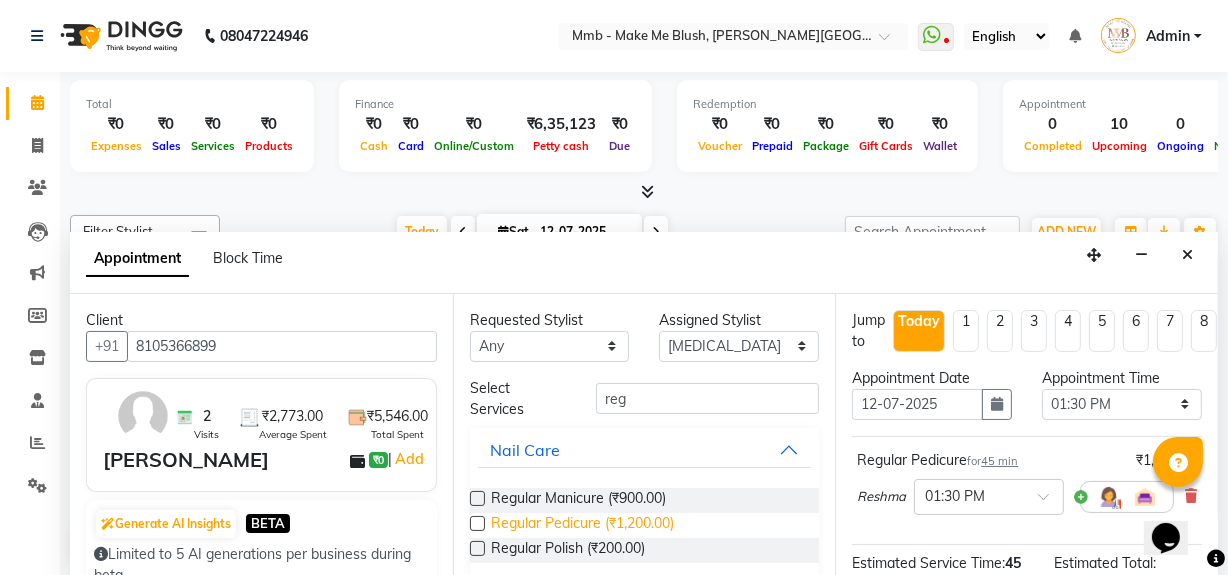 click on "Regular Pedicure  (₹1,200.00)" at bounding box center [582, 525] 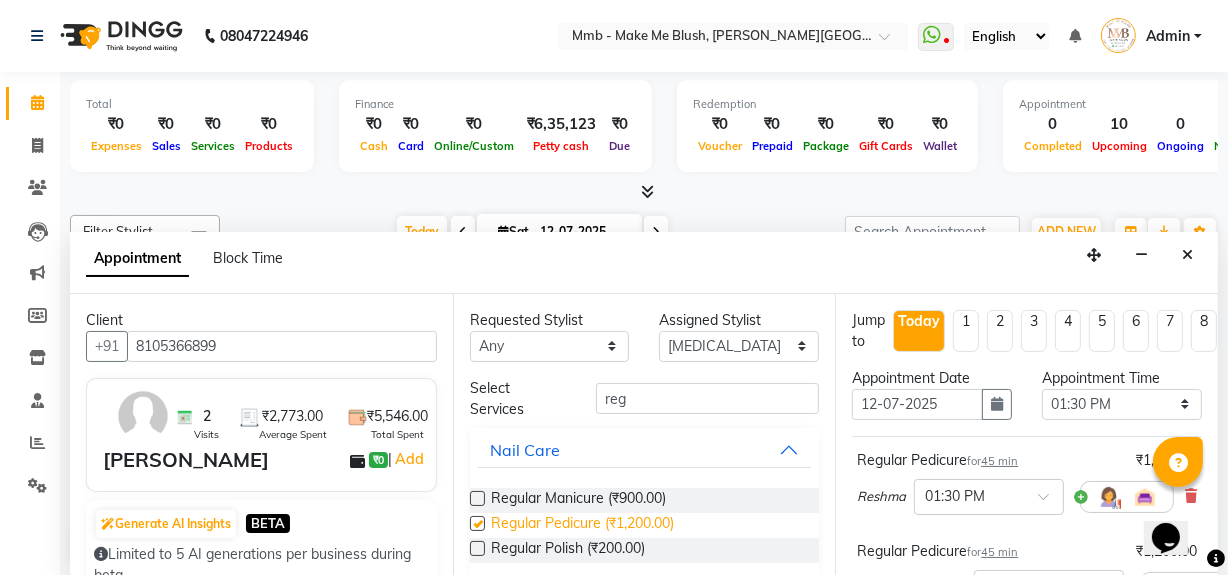 checkbox on "false" 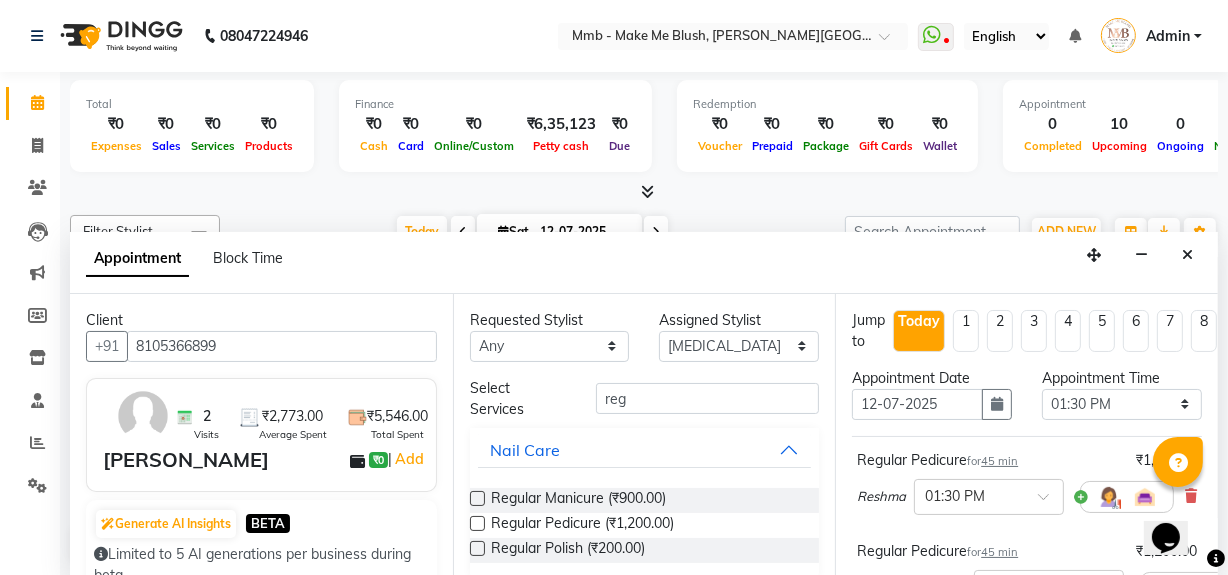 scroll, scrollTop: 235, scrollLeft: 0, axis: vertical 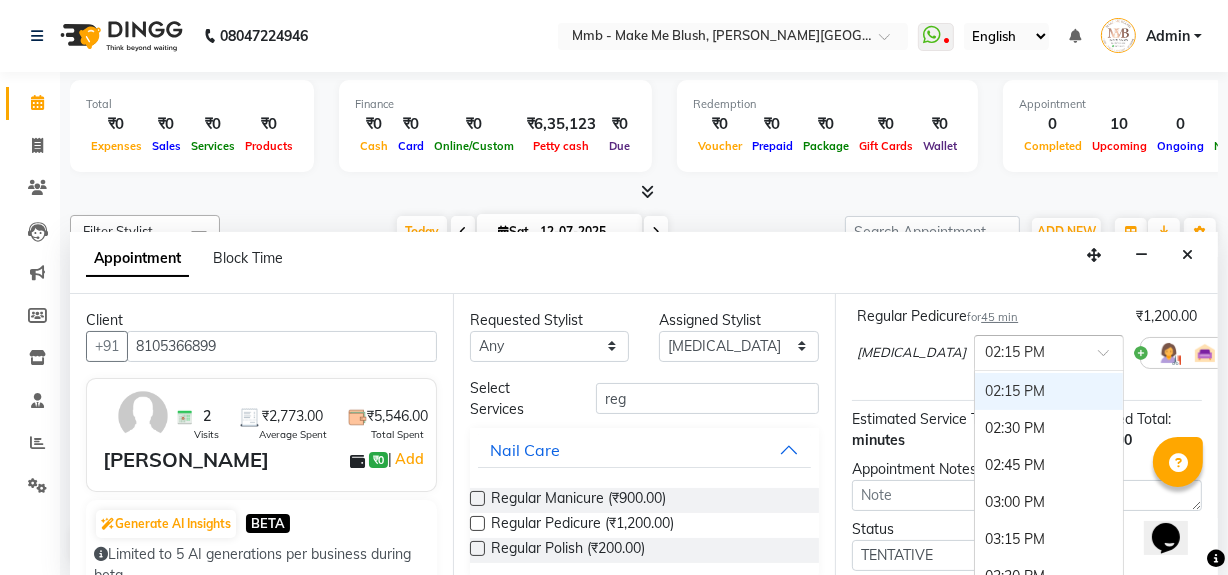 click at bounding box center [1110, 358] 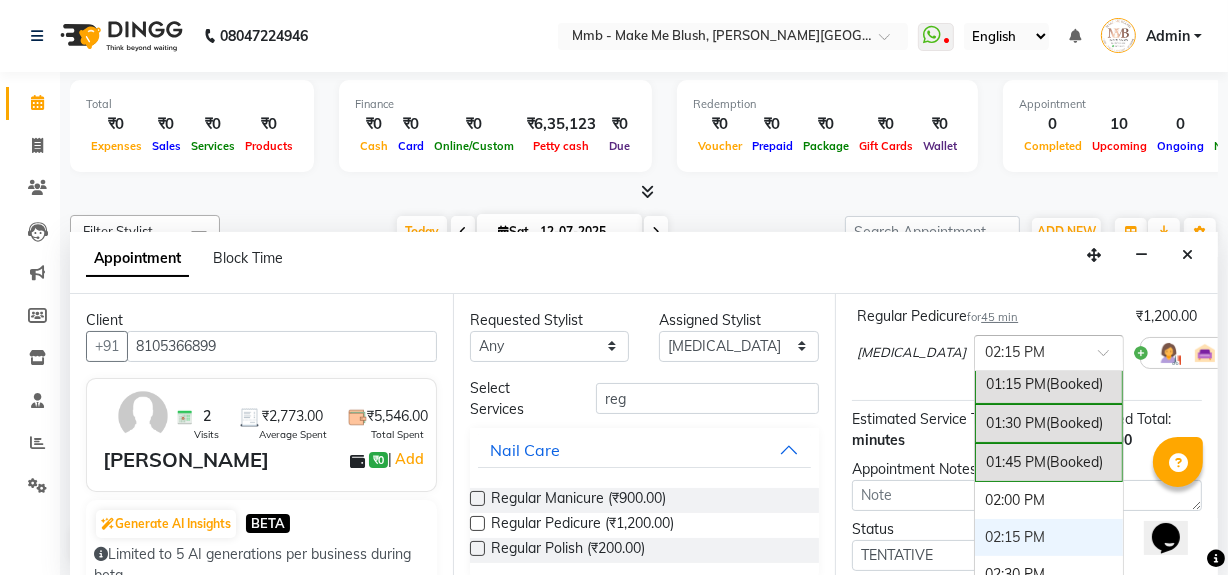 scroll, scrollTop: 453, scrollLeft: 0, axis: vertical 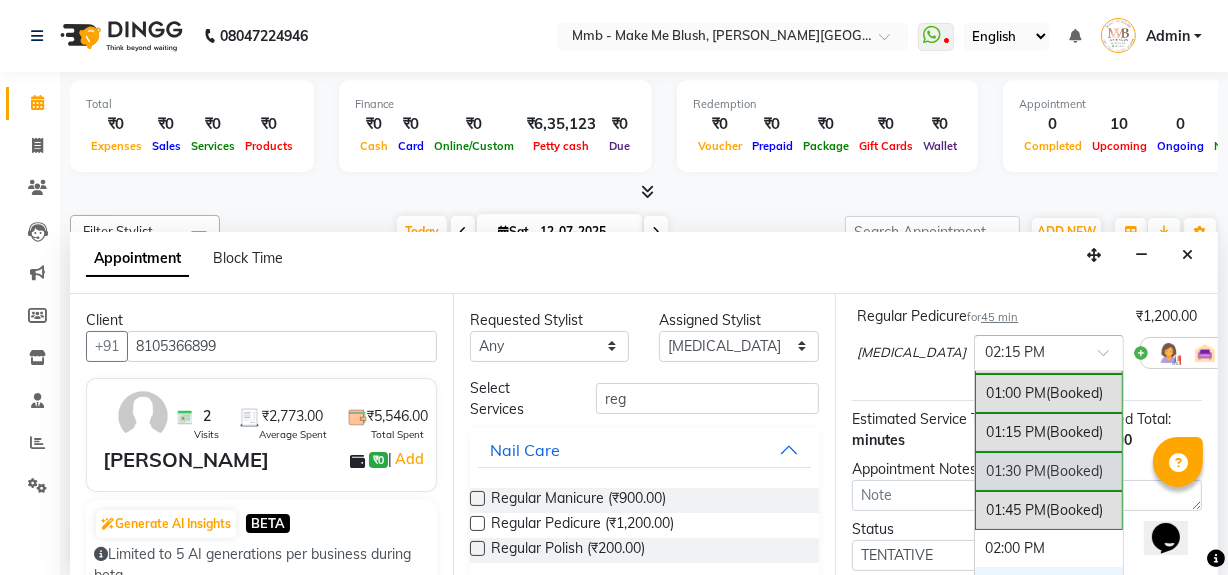 click on "(Booked)" at bounding box center (1074, 471) 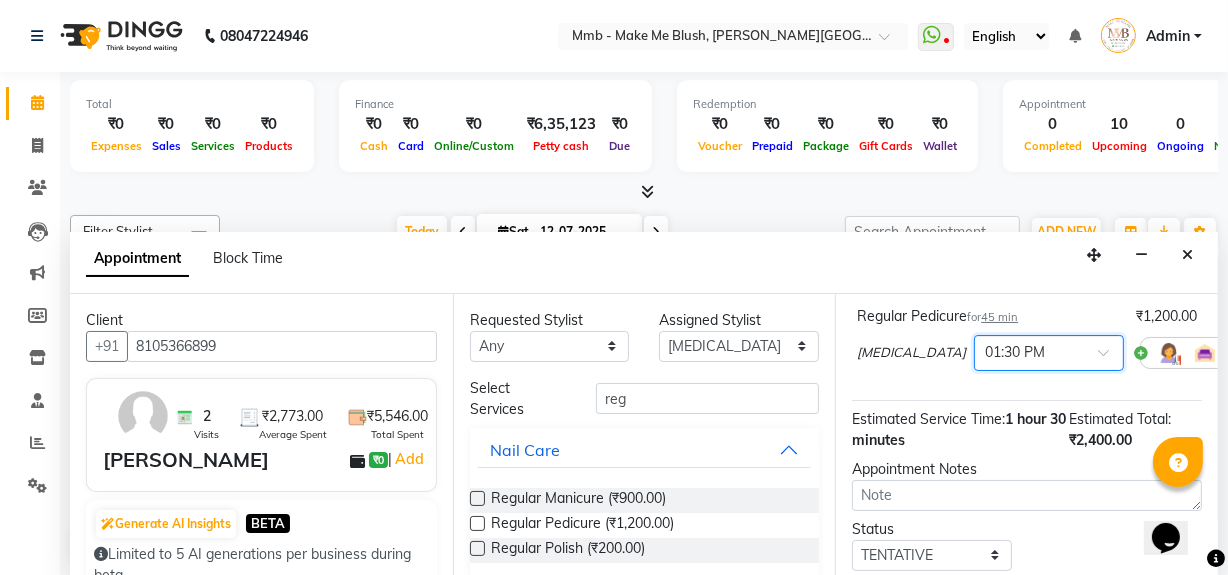 scroll, scrollTop: 405, scrollLeft: 0, axis: vertical 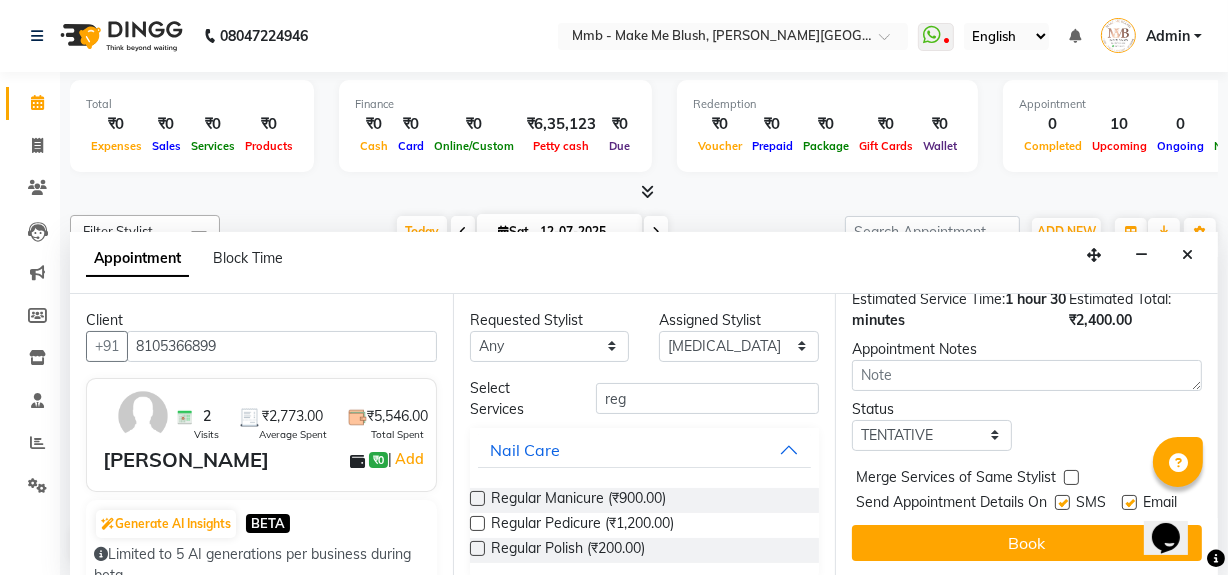 click on "Book" at bounding box center [1027, 543] 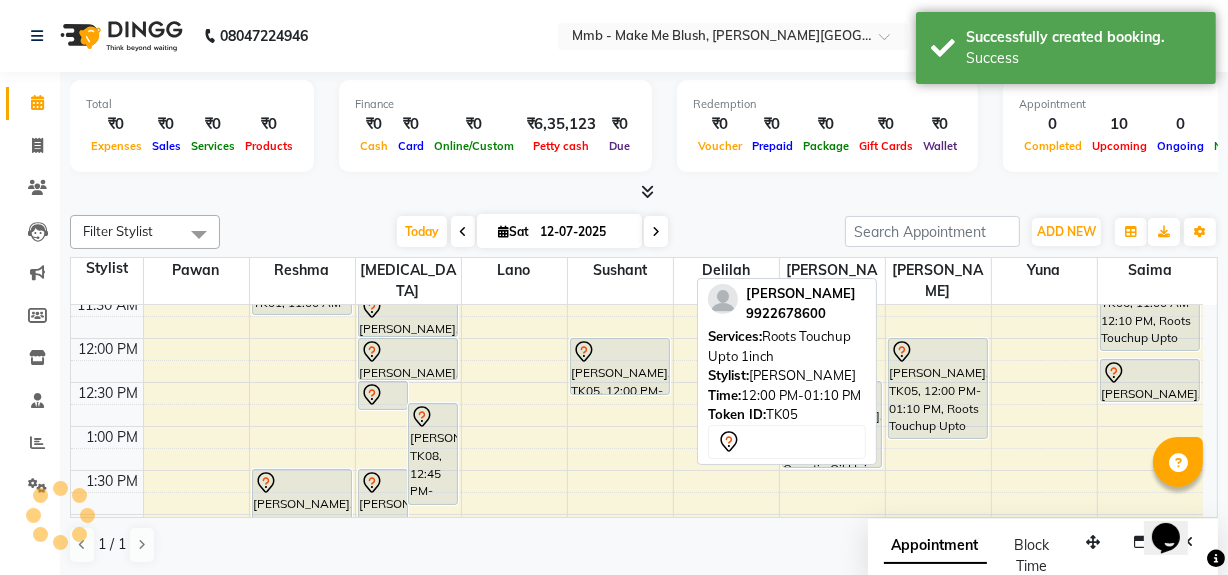 scroll, scrollTop: 0, scrollLeft: 0, axis: both 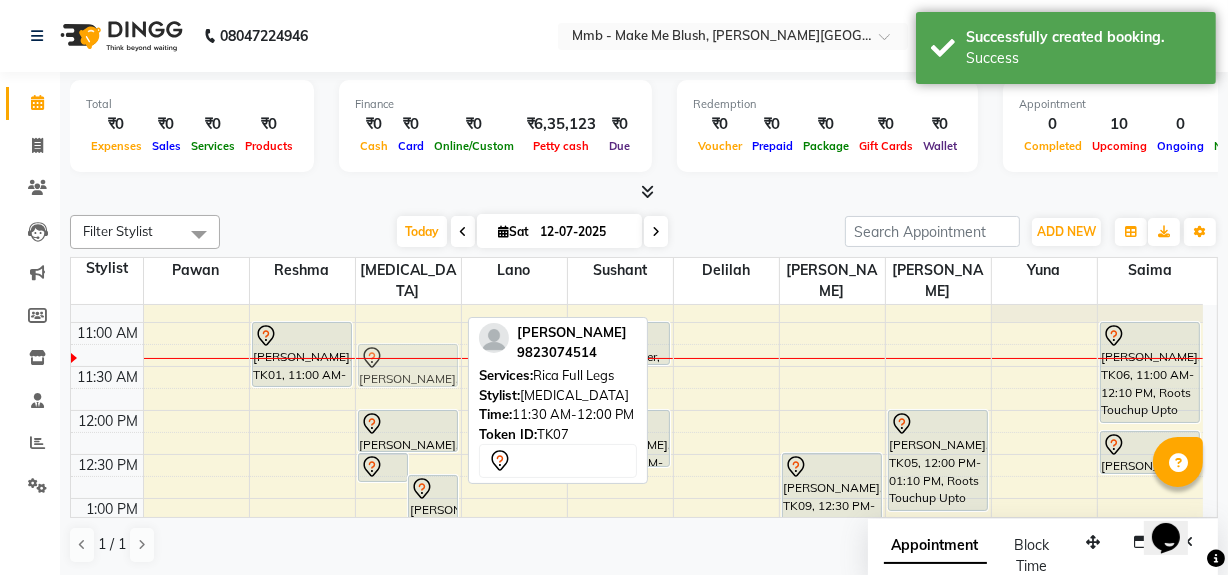 drag, startPoint x: 428, startPoint y: 380, endPoint x: 429, endPoint y: 366, distance: 14.035668 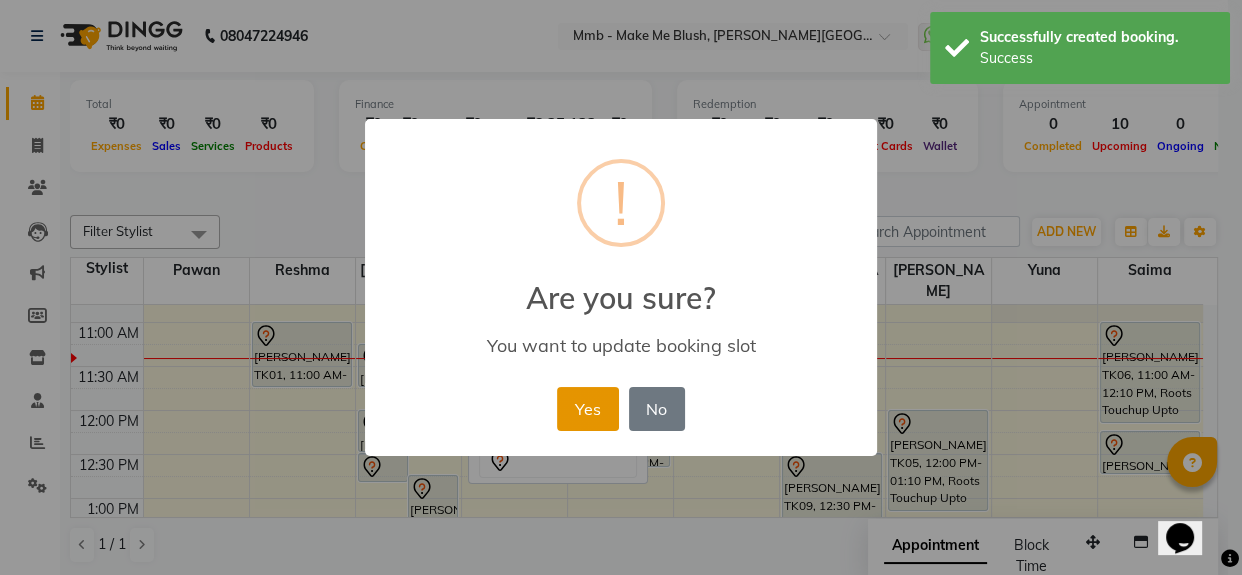 click on "Yes" at bounding box center (587, 409) 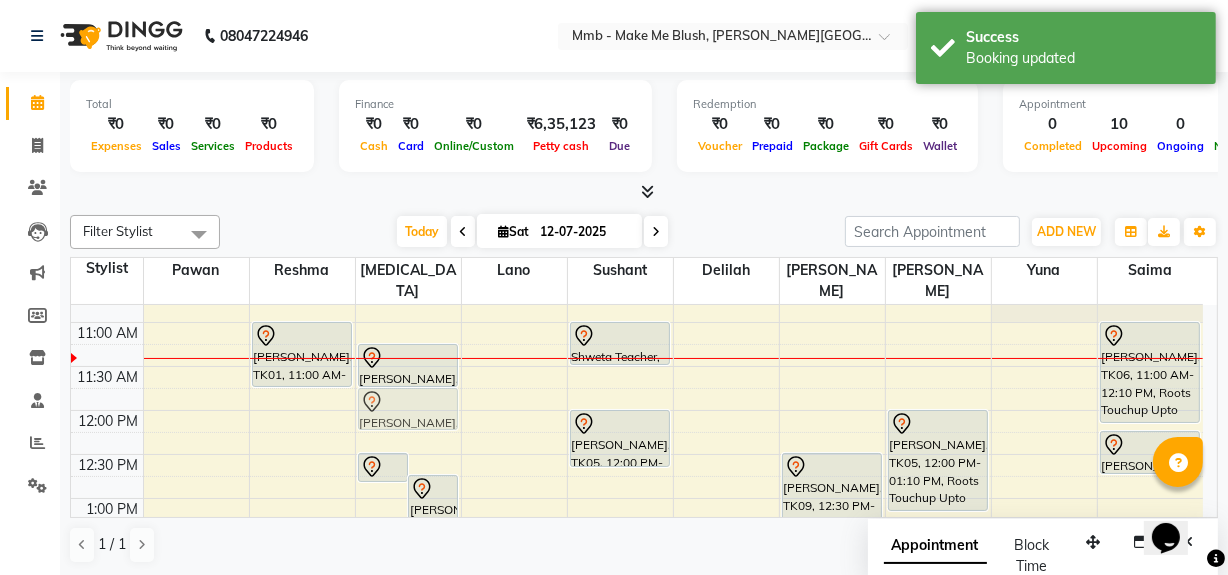drag, startPoint x: 419, startPoint y: 416, endPoint x: 414, endPoint y: 396, distance: 20.615528 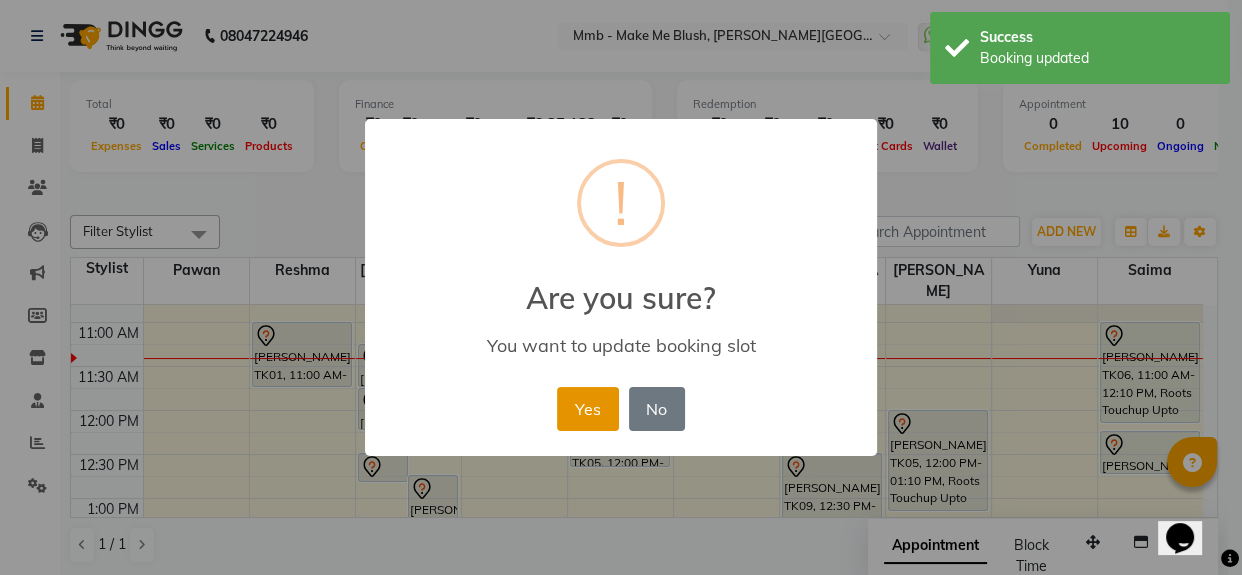 click on "Yes" at bounding box center [587, 409] 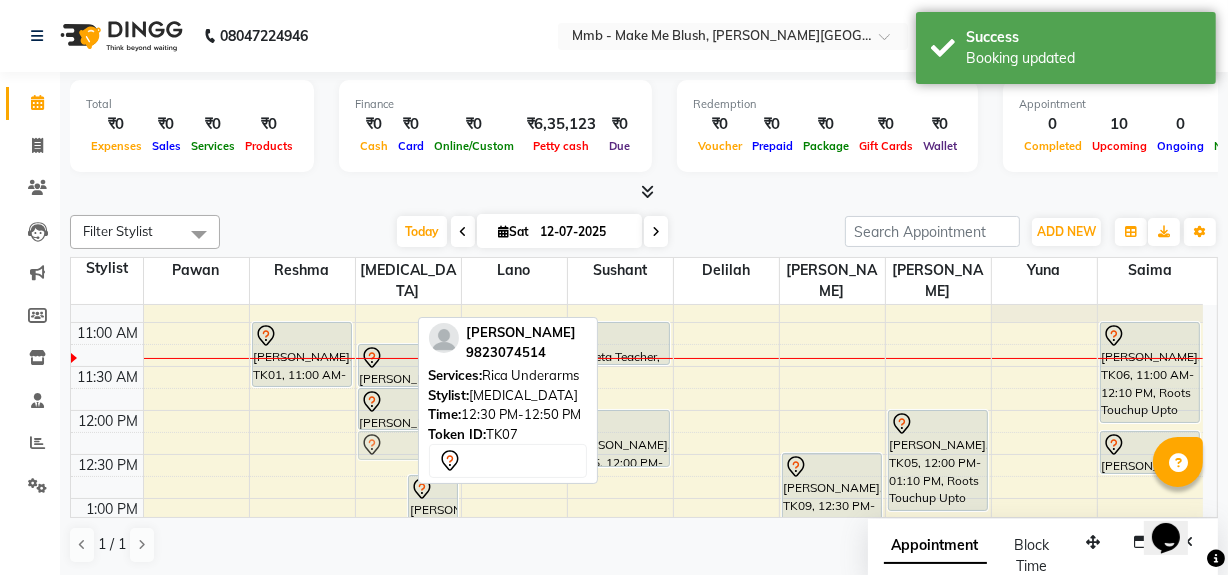 drag, startPoint x: 390, startPoint y: 459, endPoint x: 404, endPoint y: 440, distance: 23.600847 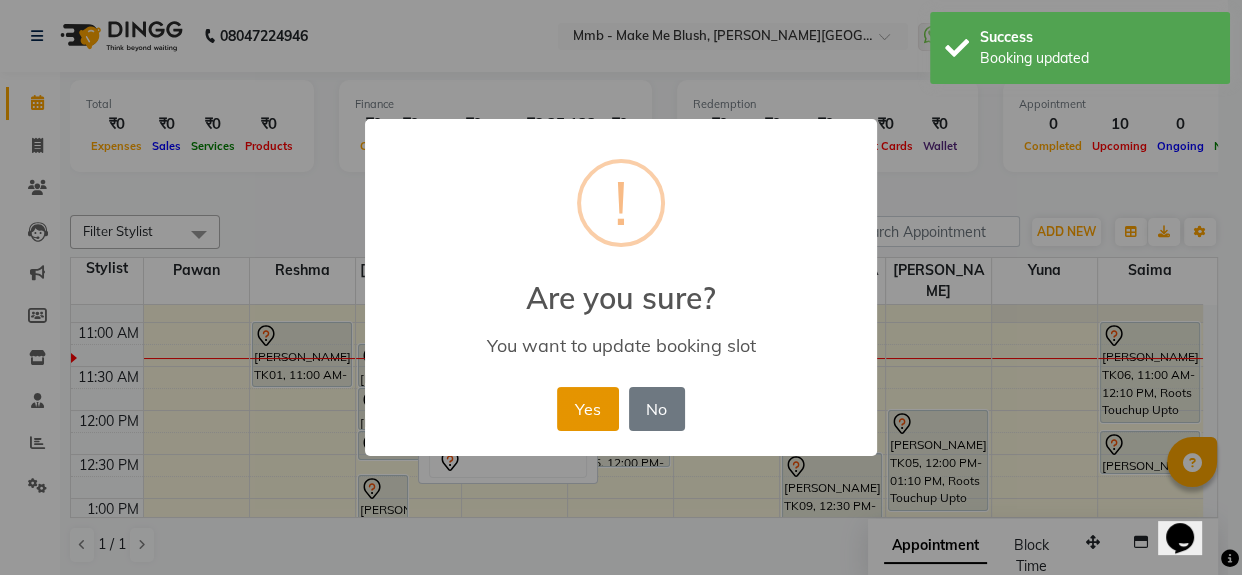 click on "Yes" at bounding box center (587, 409) 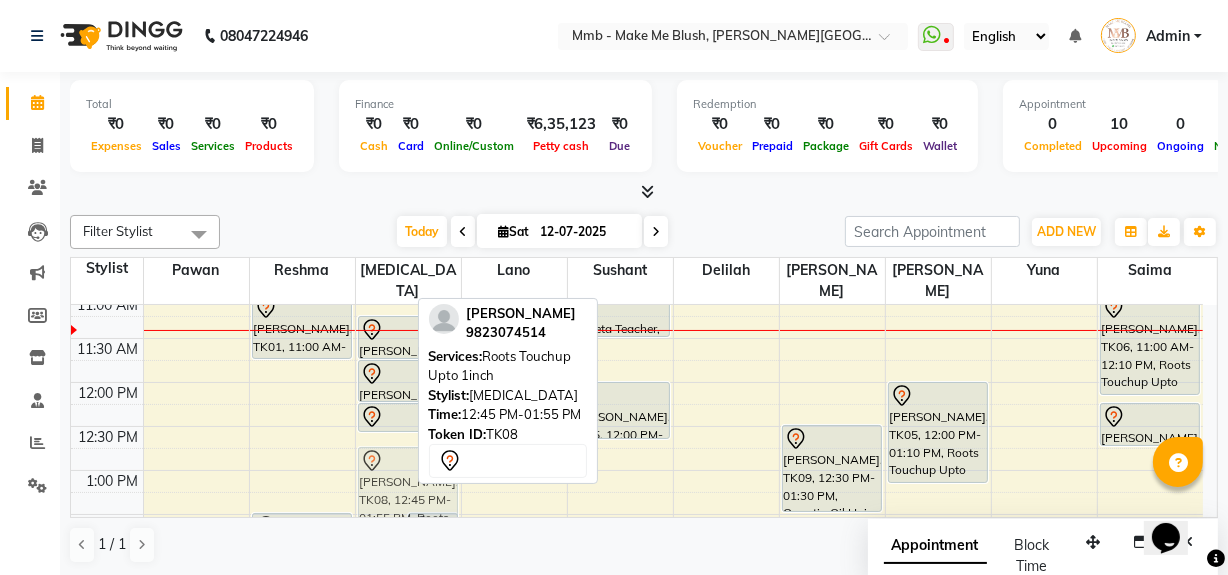 scroll, scrollTop: 189, scrollLeft: 0, axis: vertical 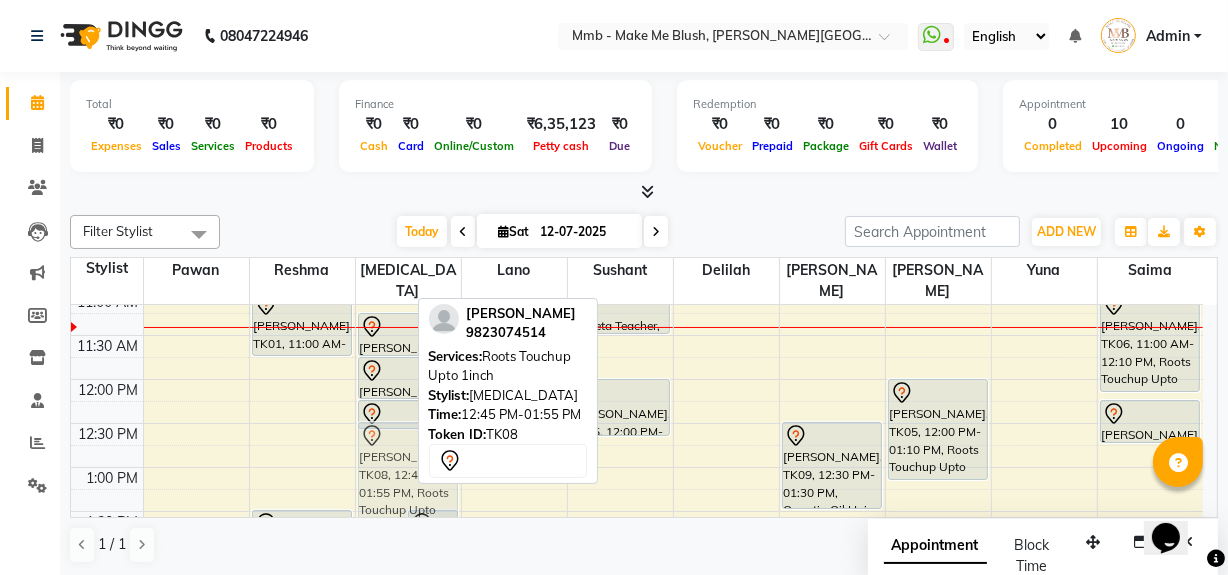 drag, startPoint x: 386, startPoint y: 498, endPoint x: 399, endPoint y: 451, distance: 48.76474 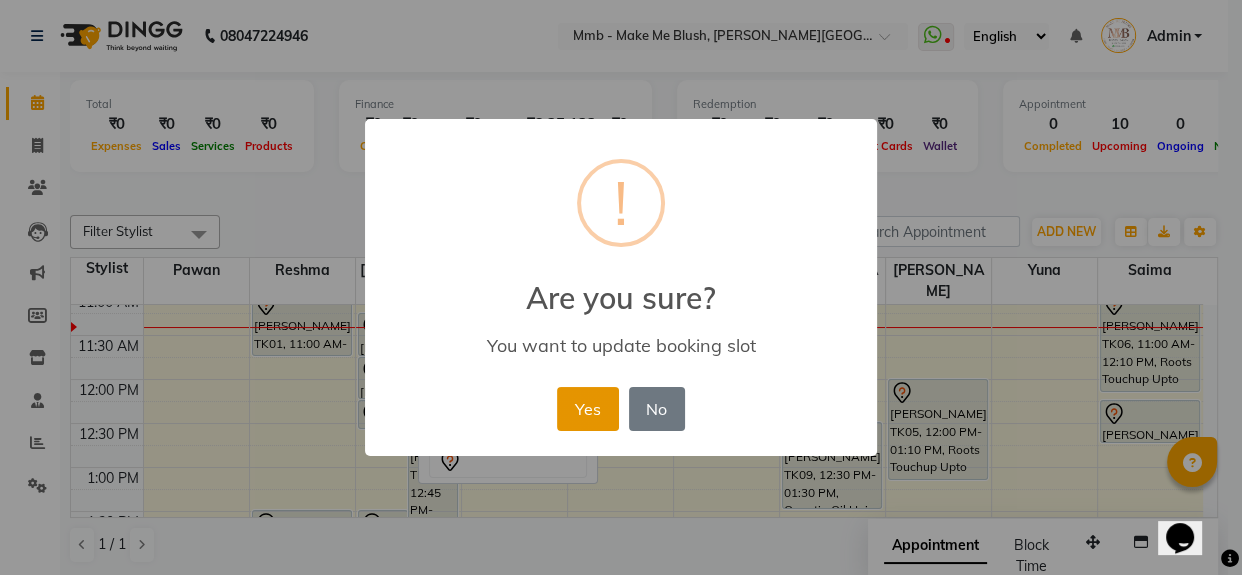 click on "Yes" at bounding box center (587, 409) 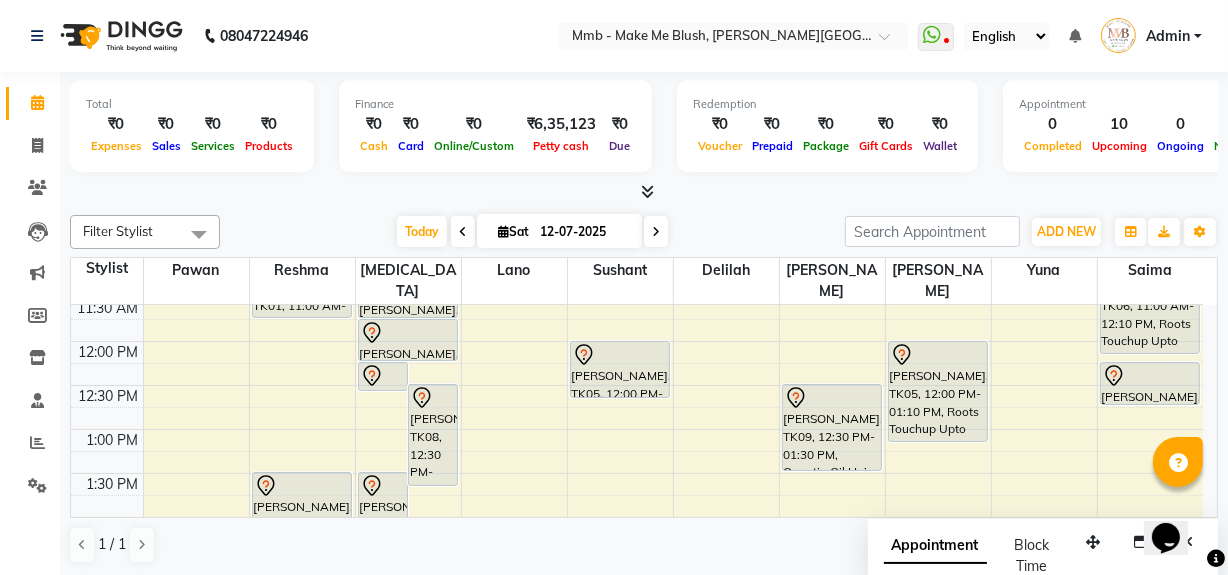 scroll, scrollTop: 225, scrollLeft: 0, axis: vertical 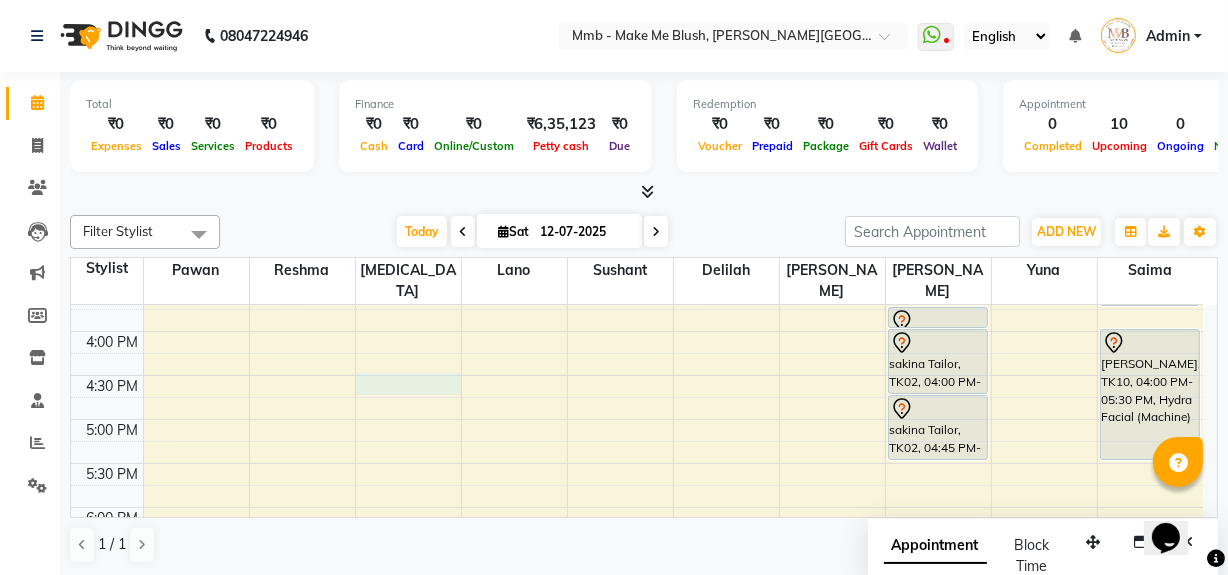 click on "9:00 AM 9:30 AM 10:00 AM 10:30 AM 11:00 AM 11:30 AM 12:00 PM 12:30 PM 1:00 PM 1:30 PM 2:00 PM 2:30 PM 3:00 PM 3:30 PM 4:00 PM 4:30 PM 5:00 PM 5:30 PM 6:00 PM 6:30 PM 7:00 PM 7:30 PM 8:00 PM 8:30 PM             [PERSON_NAME], TK01, 11:00 AM-11:45 AM, Regular Pedicure              [PERSON_NAME], TK11, 01:30 PM-02:15 PM, Regular Pedicure              [PERSON_NAME], TK07, 12:15 PM-12:35 PM, Rica Underarms             [PERSON_NAME], TK08, 12:30 PM-01:40 PM, Roots Touchup Upto 1inch              [PERSON_NAME], TK11, 01:30 PM-02:15 PM, Regular Pedicure              [PERSON_NAME], TK07, 11:15 AM-11:45 AM, Rica  Full Legs             [PERSON_NAME], TK07, 11:45 AM-12:15 PM, Rica Full Arms             Shweta Teacher, TK03, 11:00 AM-11:30 AM, Nail removels             [PERSON_NAME], TK05, 12:00 PM-12:40 PM, Gel Nail plain              [PERSON_NAME], TK09, 12:30 PM-01:30 PM, Opuntia Oil Hair spa             [PERSON_NAME], TK05, 12:00 PM-01:10 PM, Roots Touchup Upto 1inch" at bounding box center [637, 243] 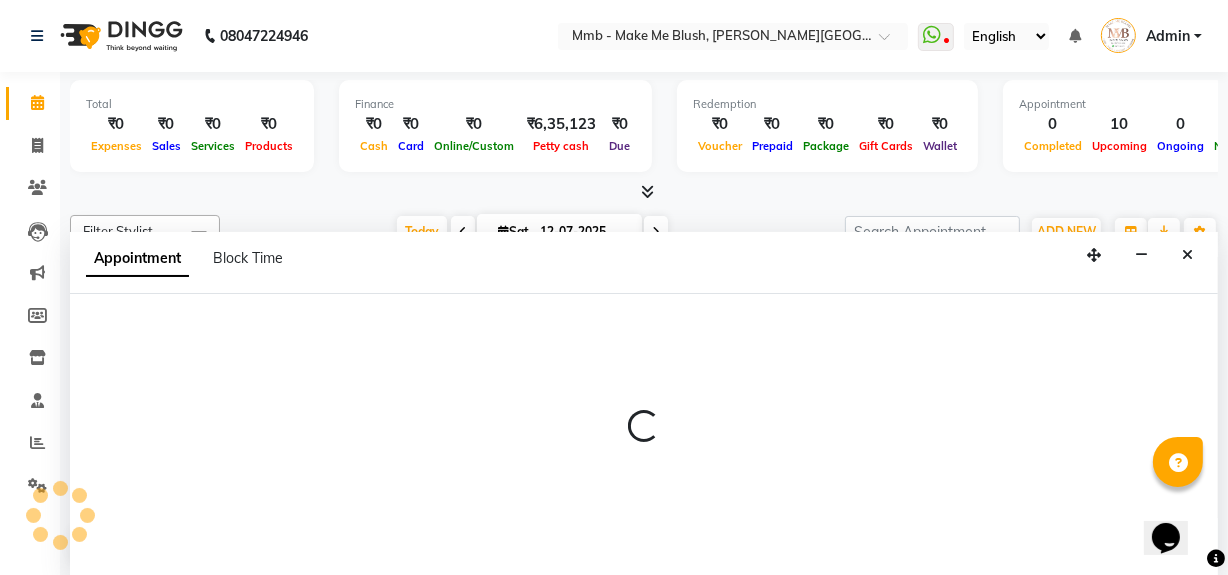 scroll, scrollTop: 0, scrollLeft: 0, axis: both 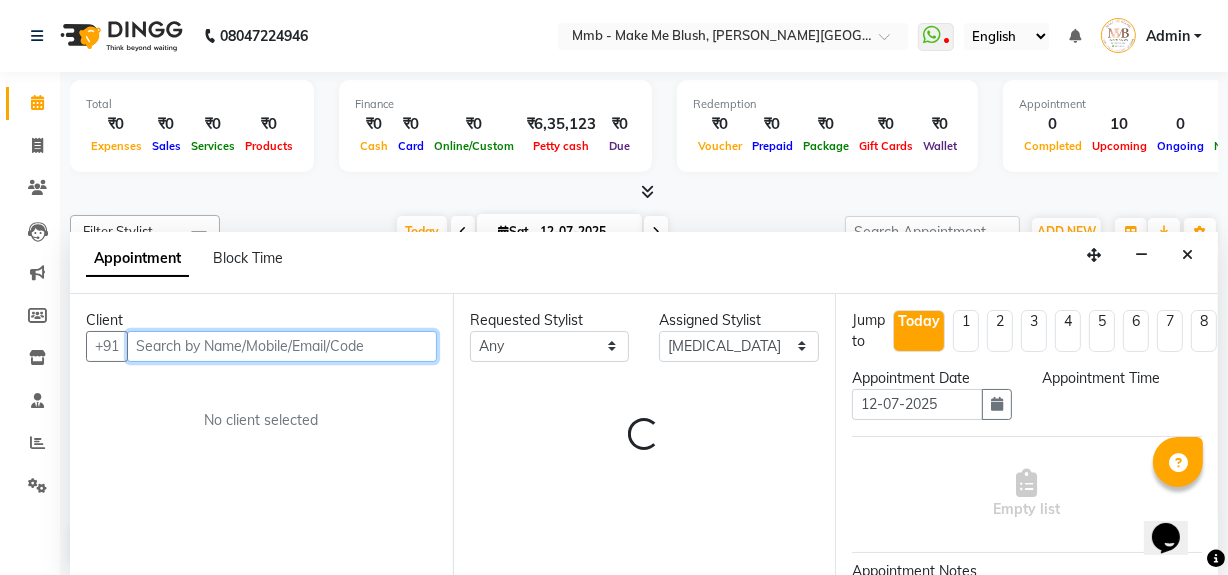 select on "990" 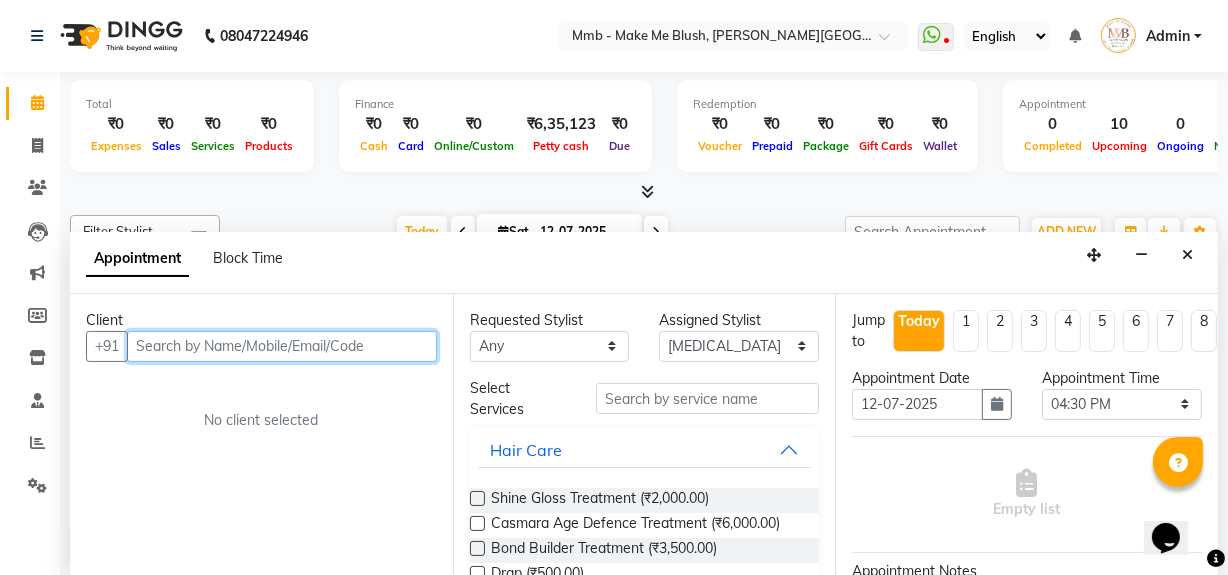 click at bounding box center [282, 346] 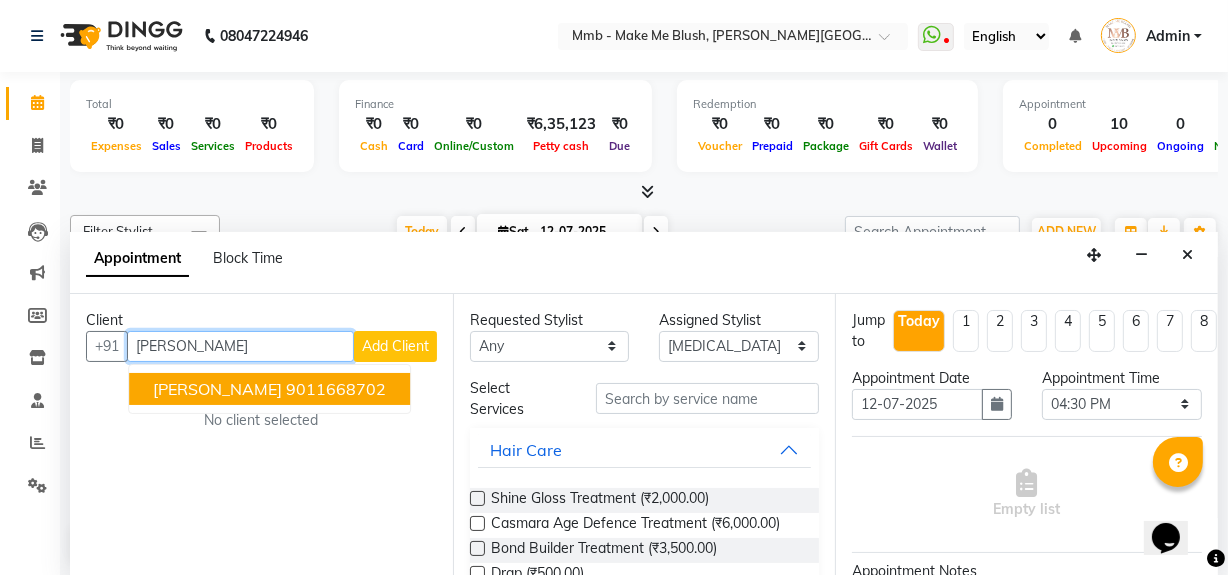 click on "9011668702" at bounding box center [336, 389] 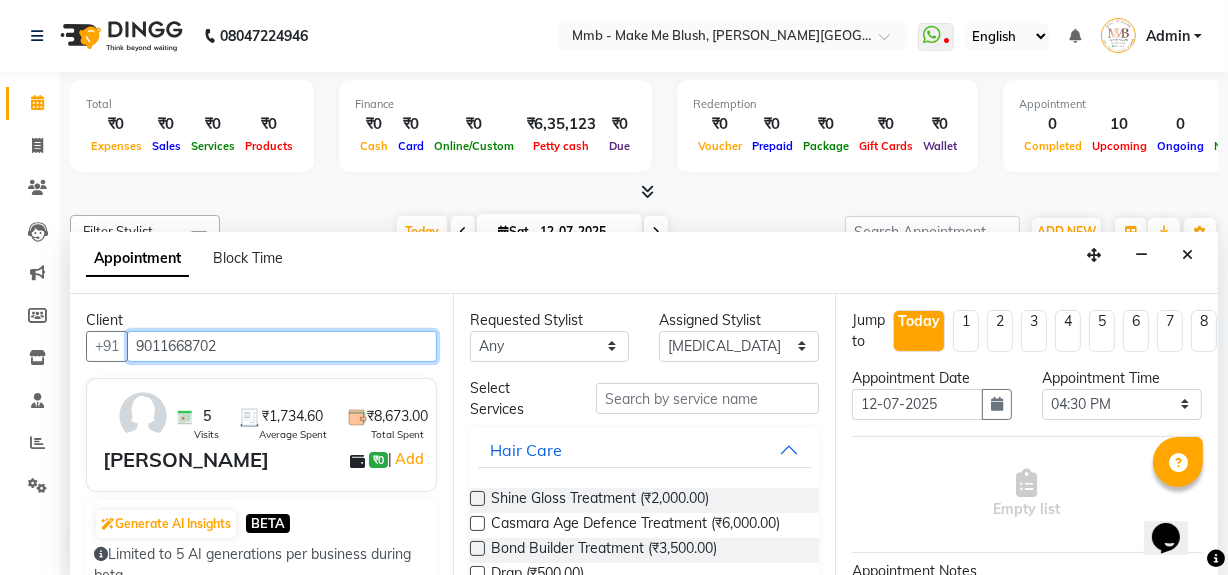 type on "9011668702" 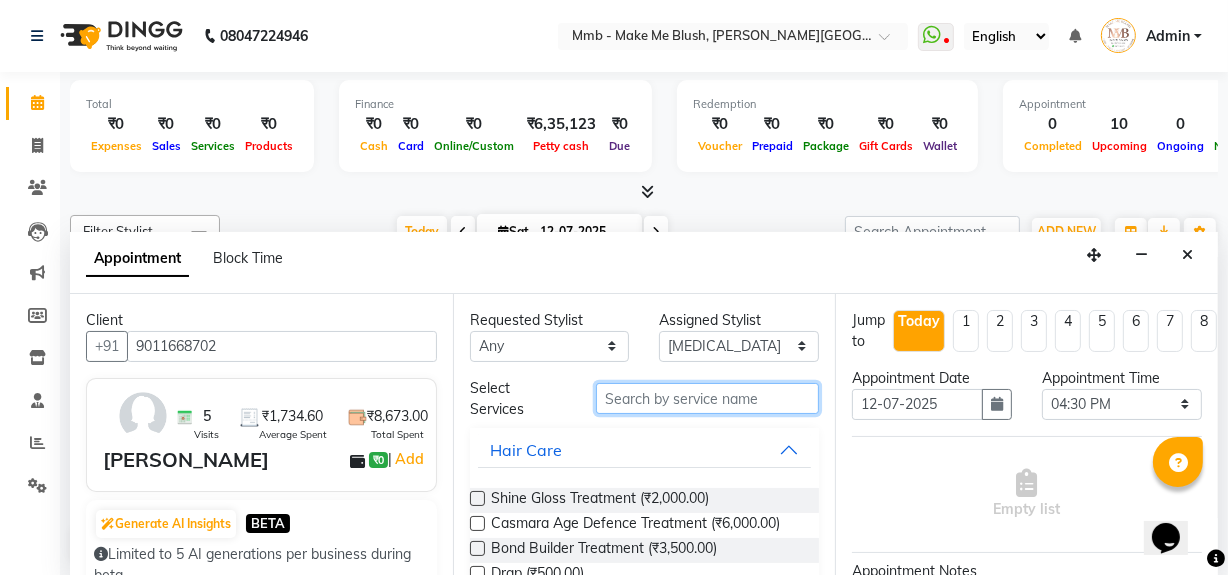 click at bounding box center (707, 398) 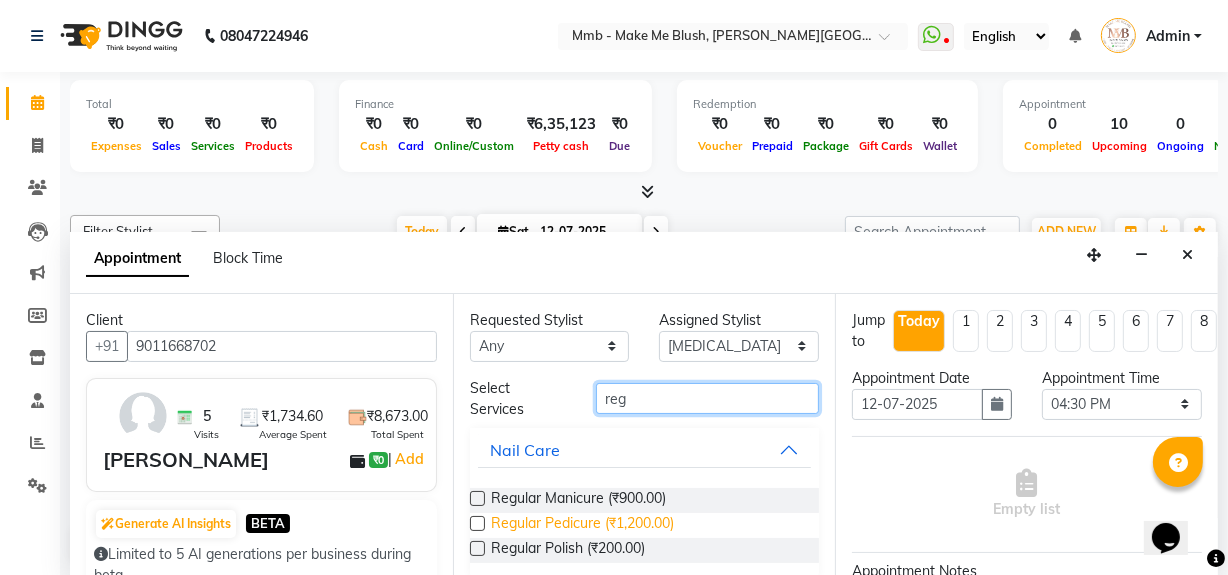 type on "reg" 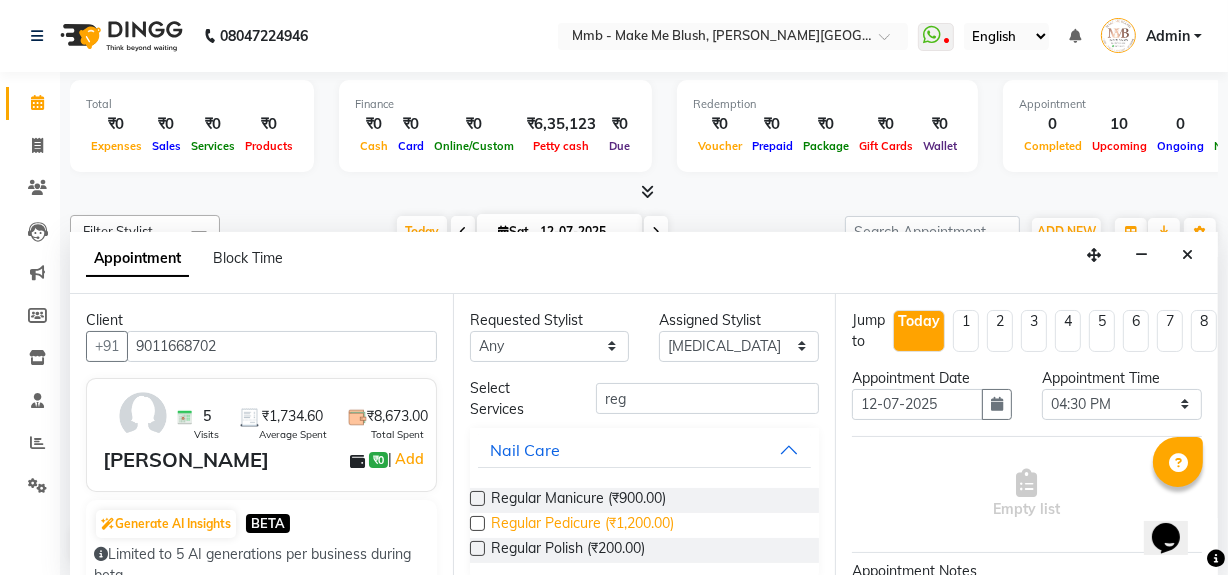 click on "Regular Pedicure  (₹1,200.00)" at bounding box center (582, 525) 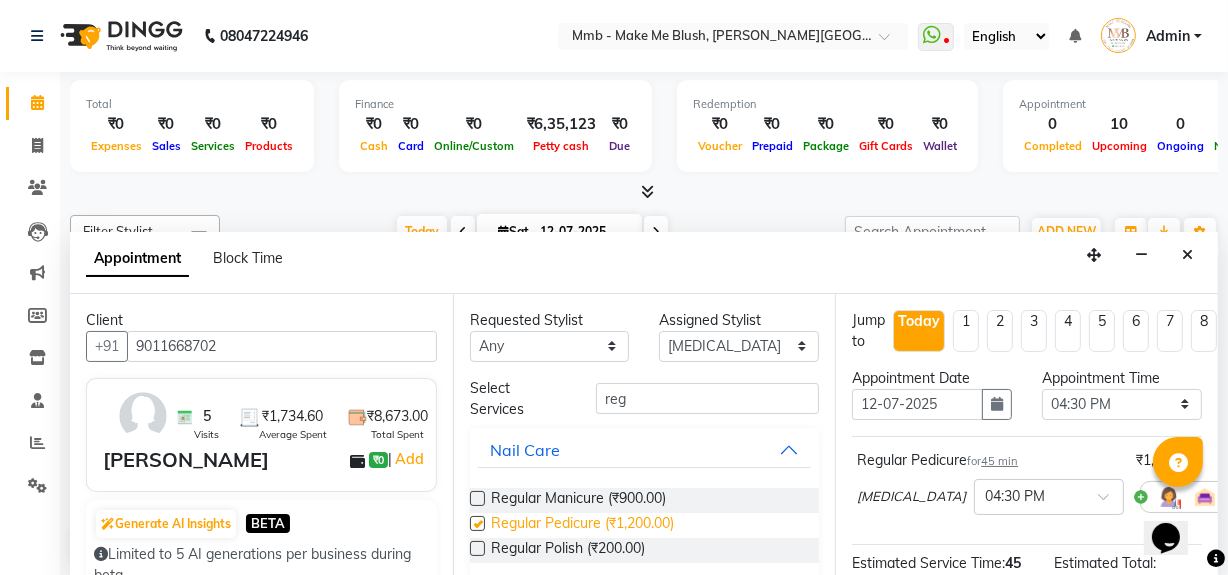 checkbox on "false" 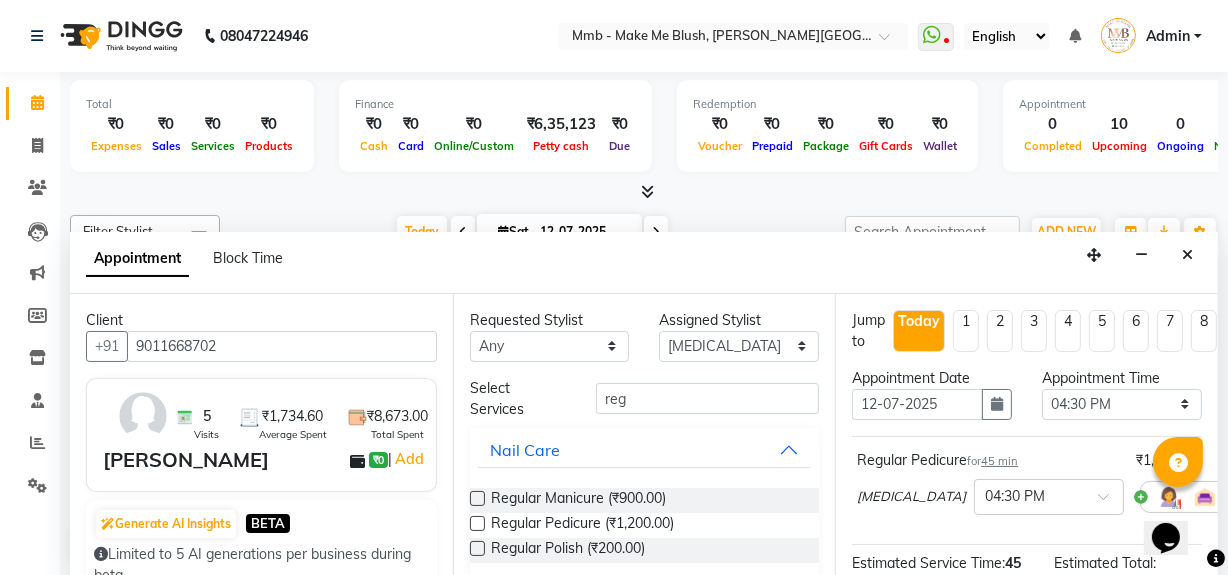 scroll, scrollTop: 235, scrollLeft: 0, axis: vertical 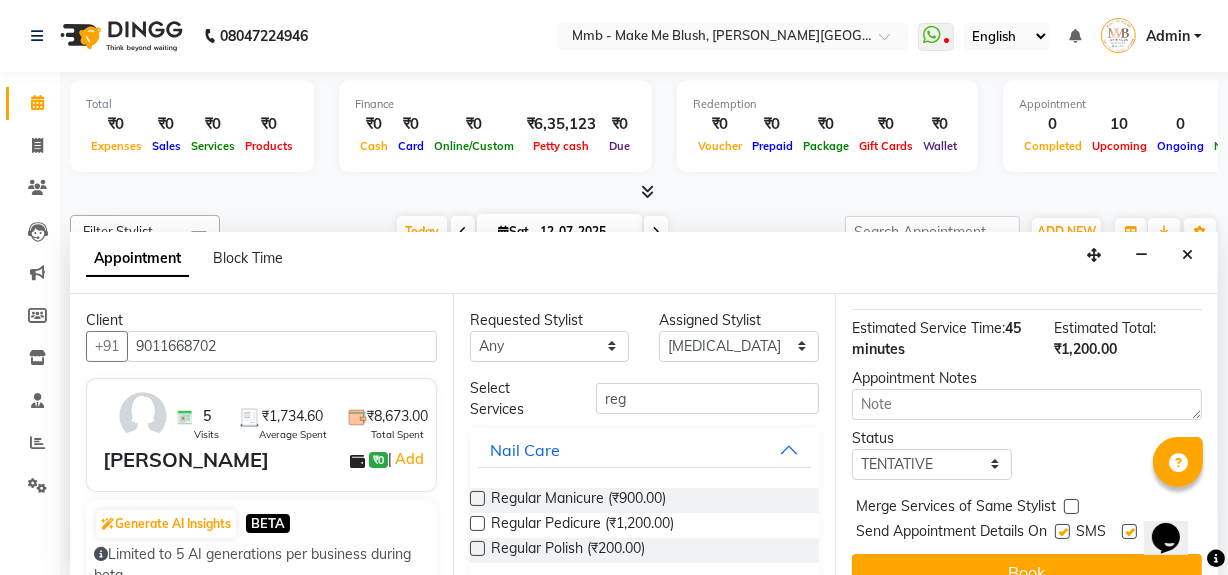 click on "Opens Chat This icon Opens the chat window." at bounding box center (1175, 502) 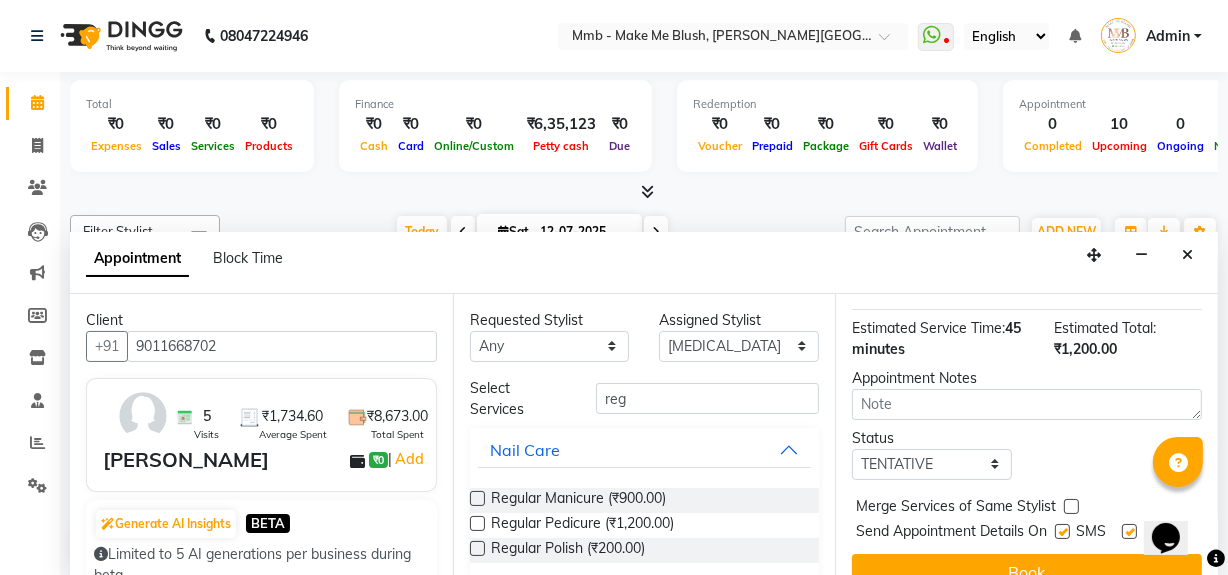 scroll, scrollTop: 293, scrollLeft: 0, axis: vertical 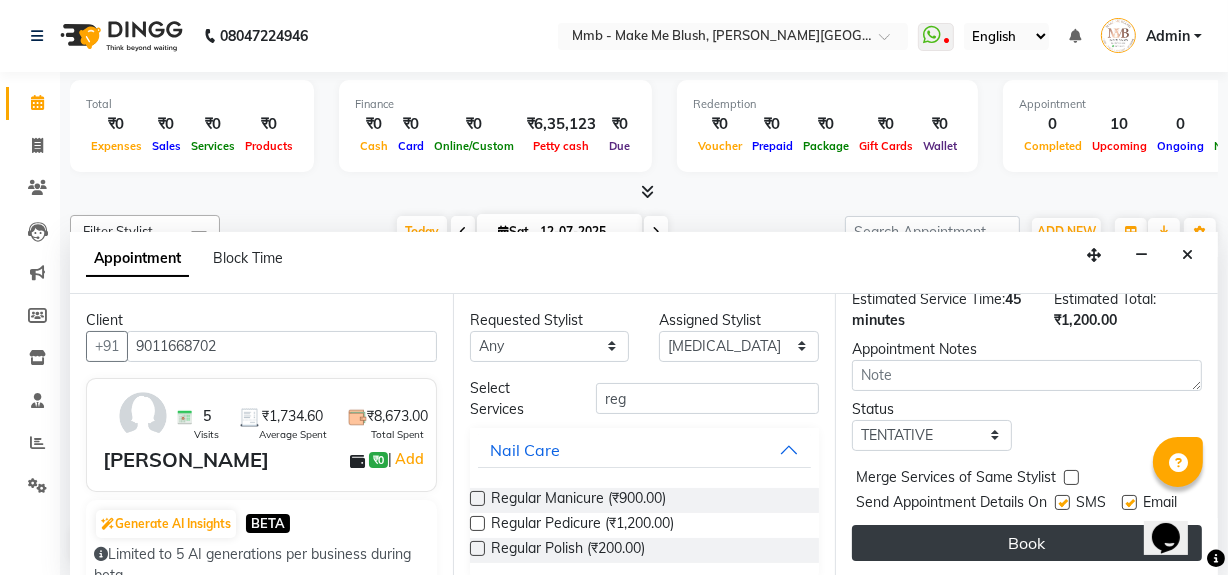 click on "Book" at bounding box center (1027, 543) 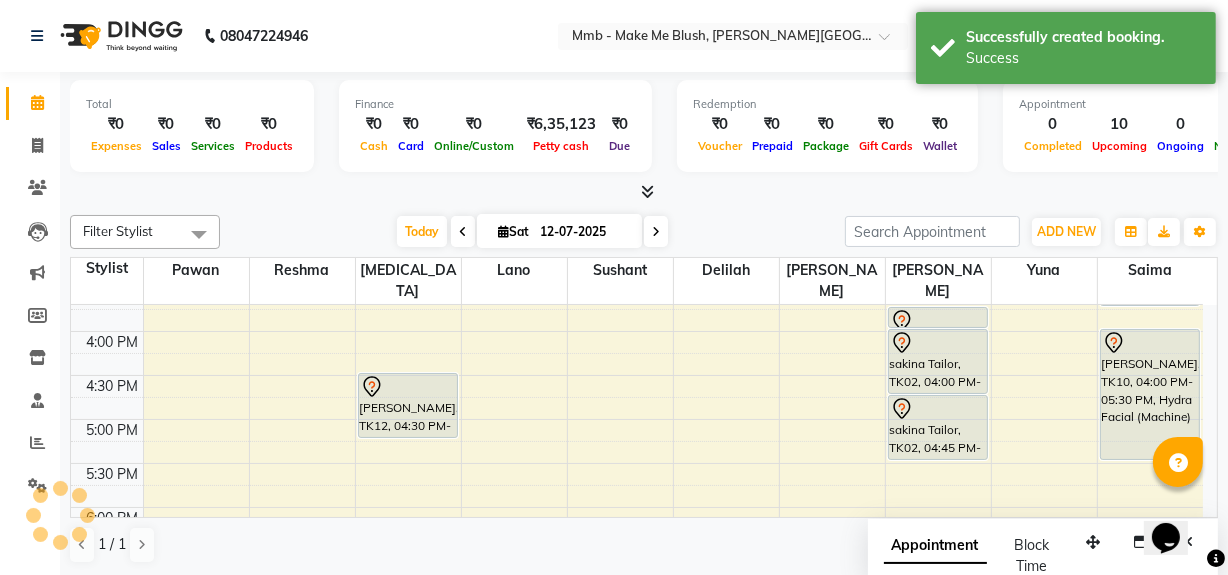 scroll, scrollTop: 0, scrollLeft: 0, axis: both 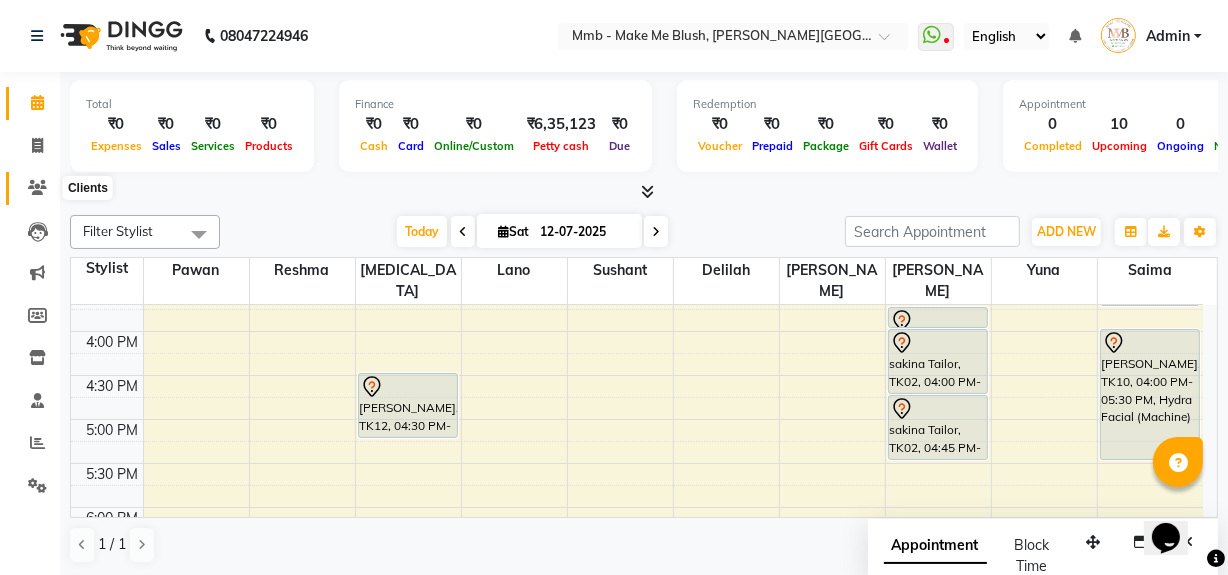click 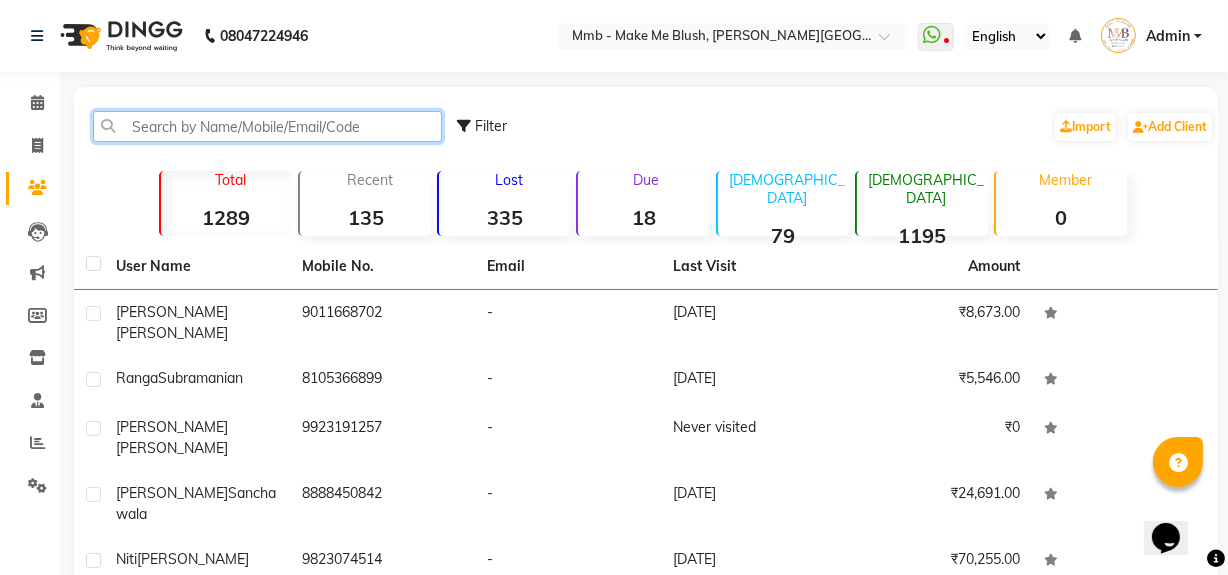 click 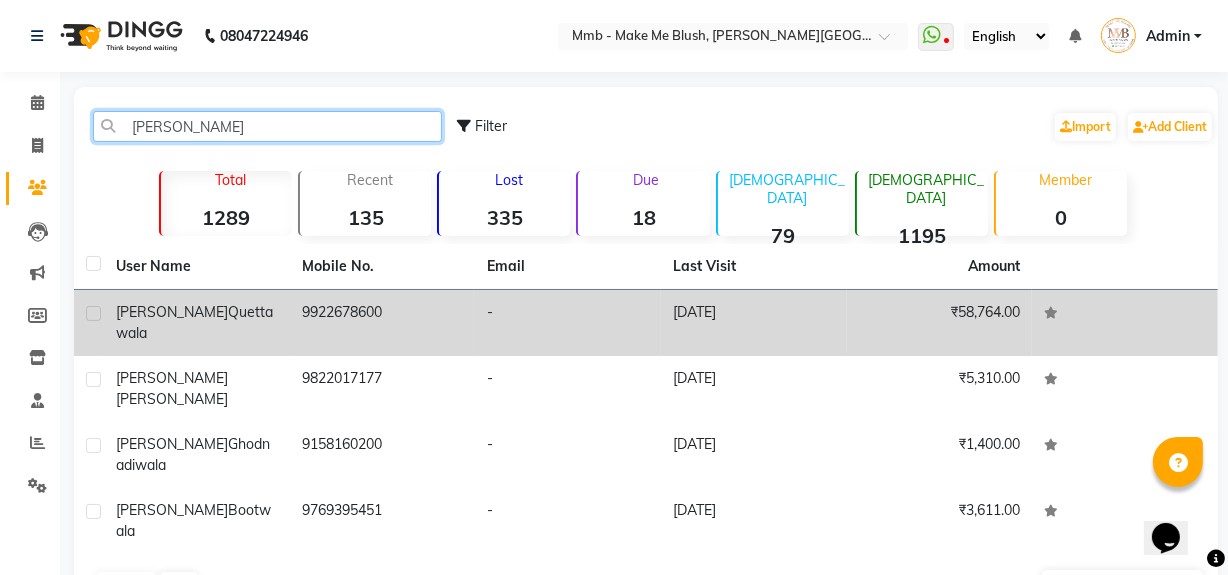 type on "[PERSON_NAME]" 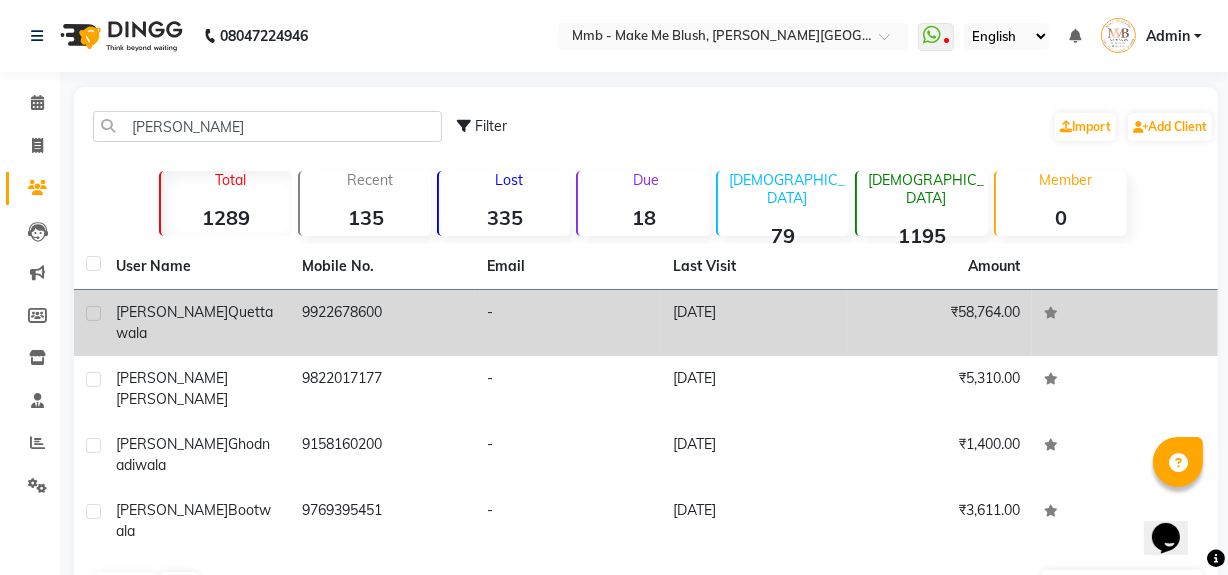 click on "Quettawala" 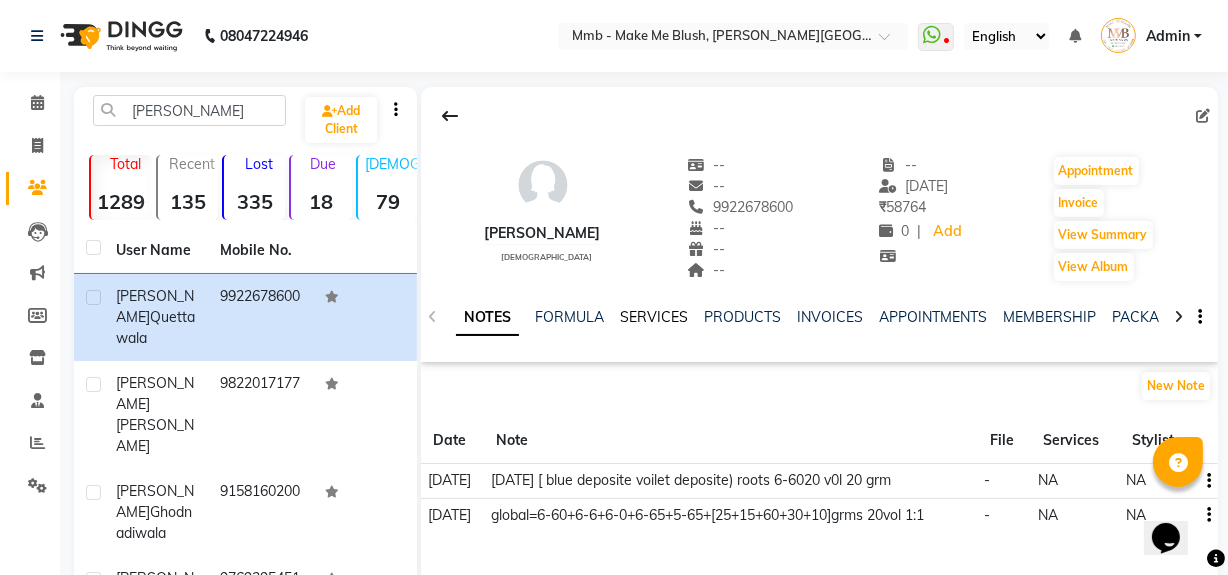 click on "SERVICES" 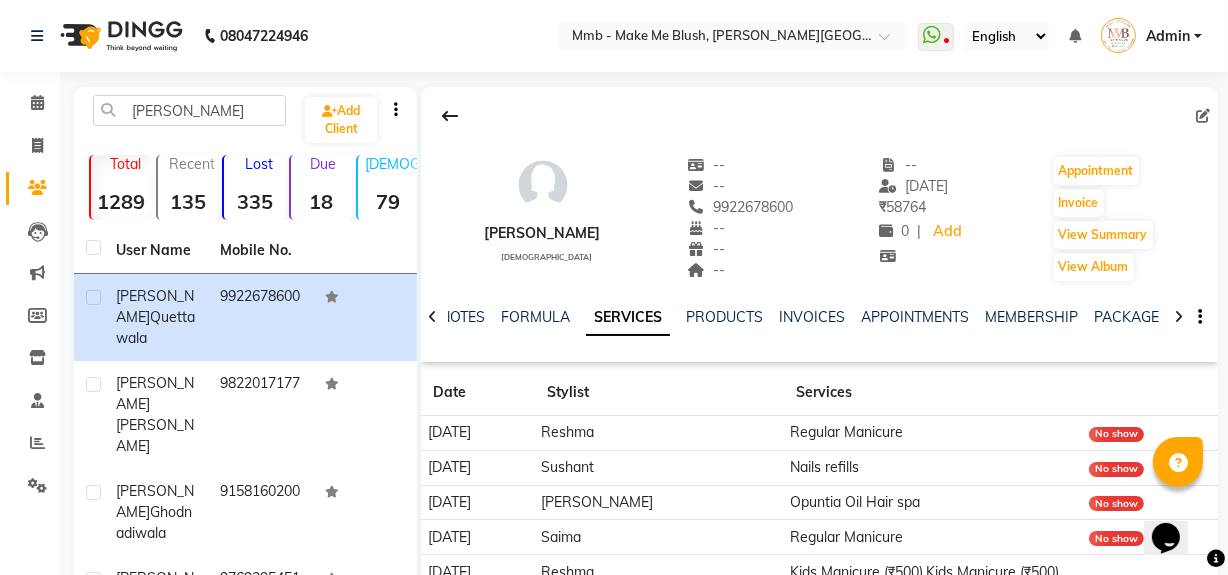 scroll, scrollTop: 141, scrollLeft: 0, axis: vertical 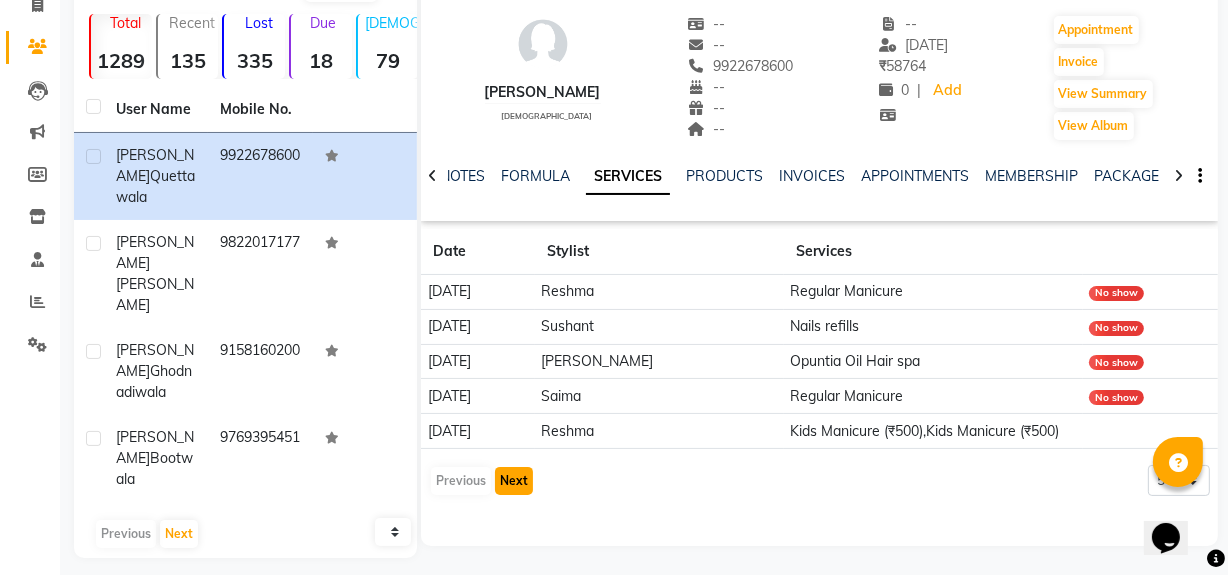click on "Next" 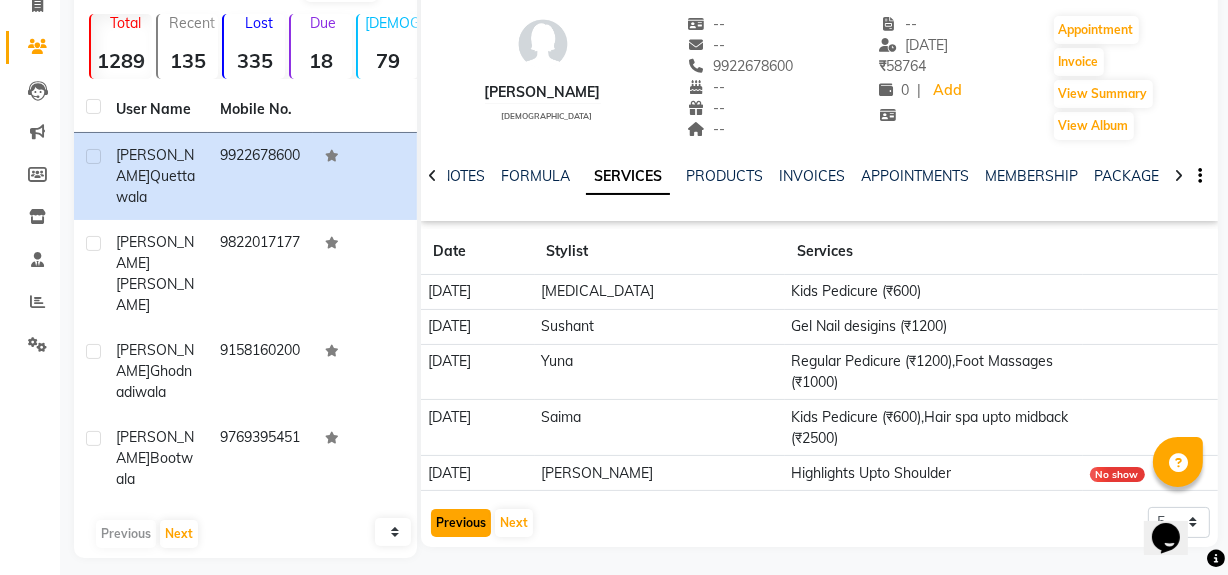 click on "Previous" 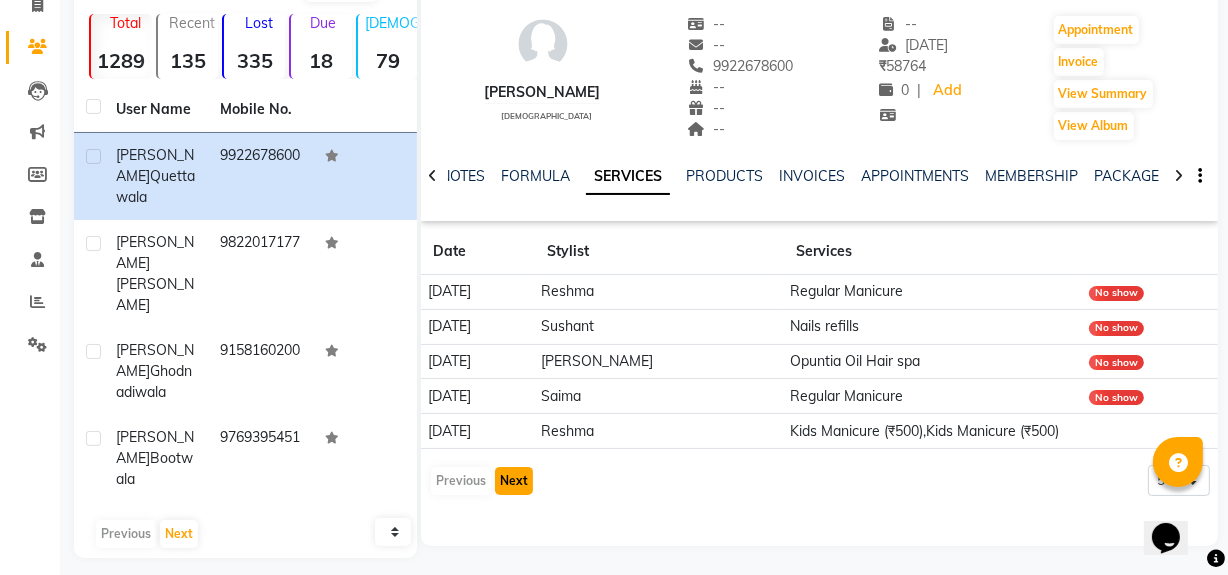 click on "Next" 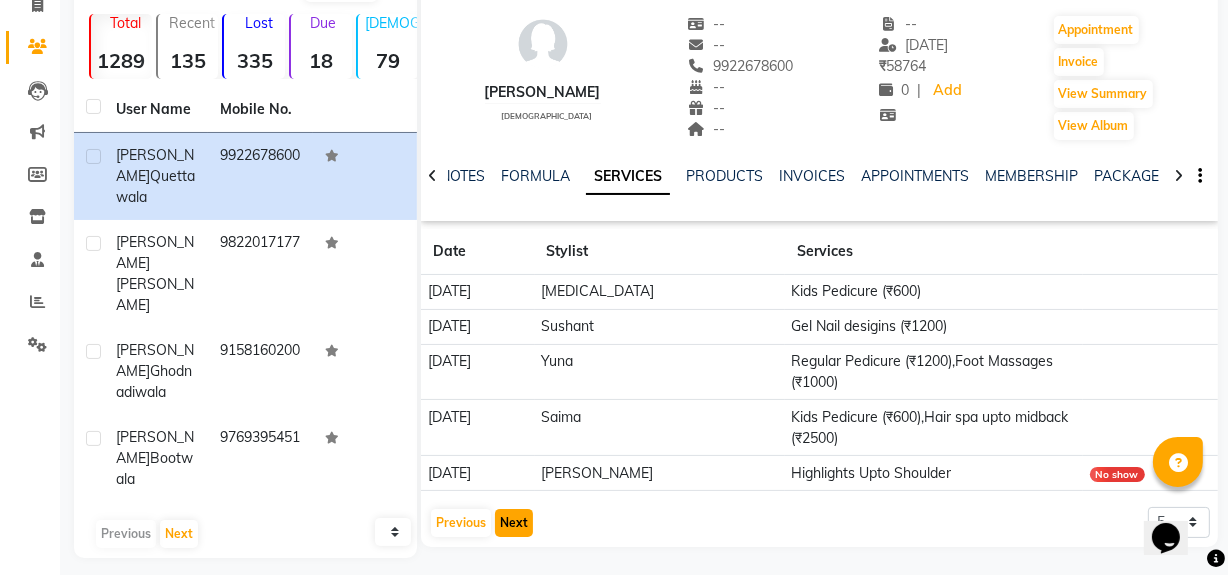 click on "Next" 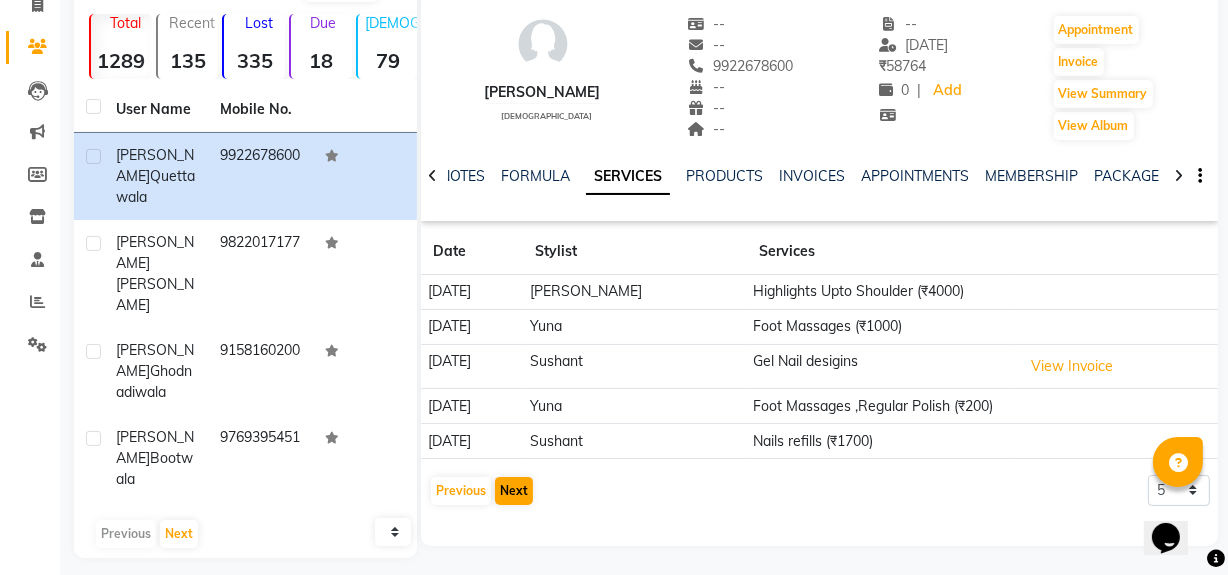 drag, startPoint x: 509, startPoint y: 508, endPoint x: 515, endPoint y: 489, distance: 19.924858 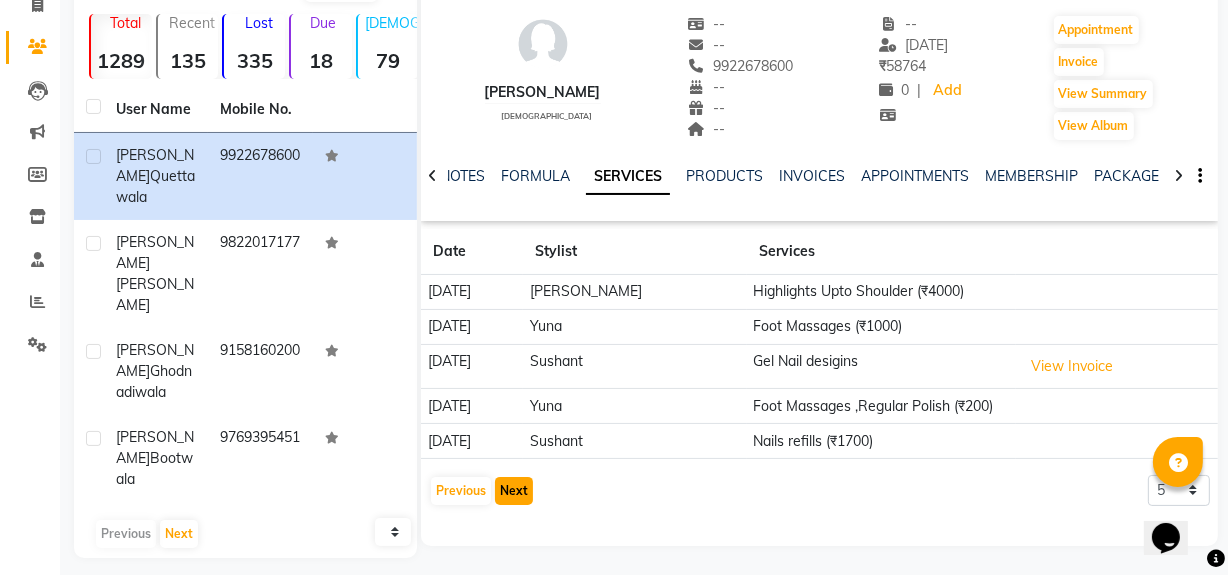 click on "Next" 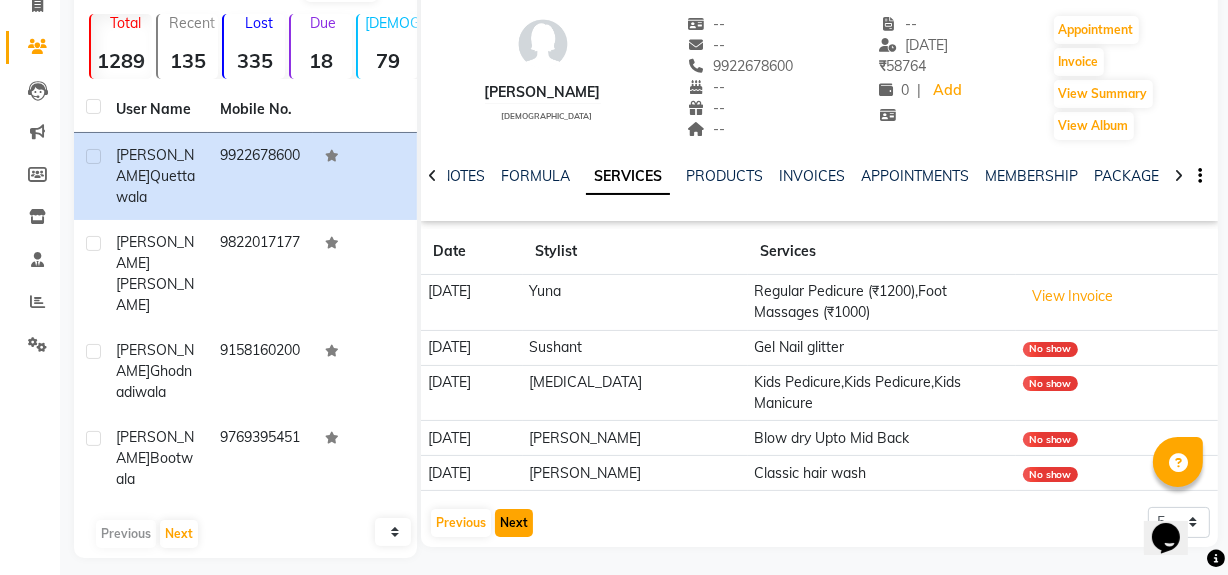 click on "Next" 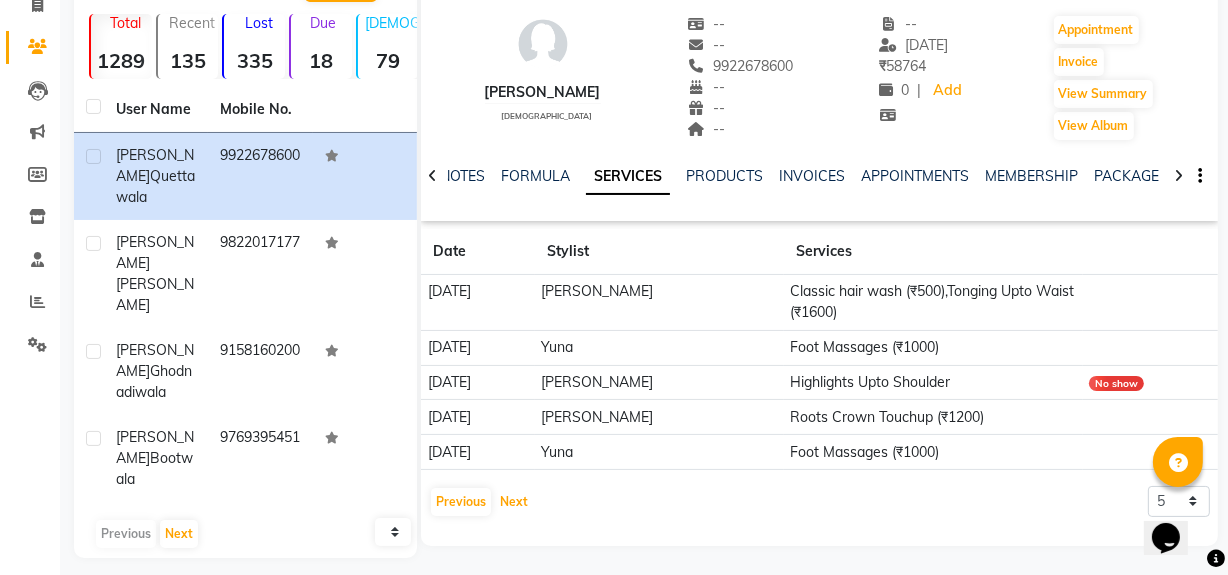 scroll, scrollTop: 0, scrollLeft: 0, axis: both 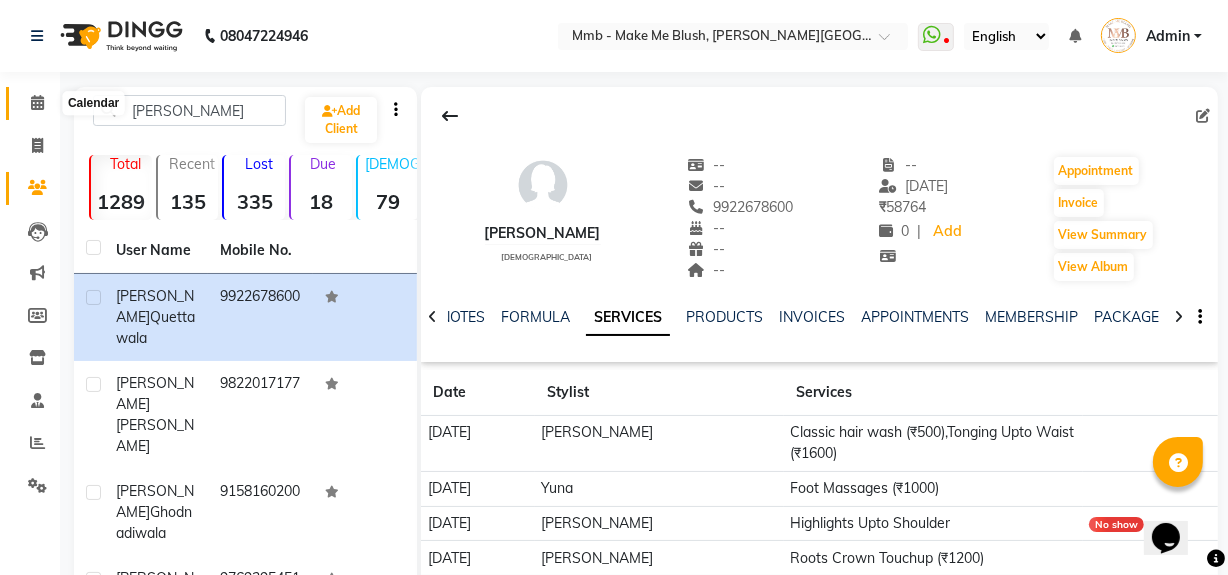 click 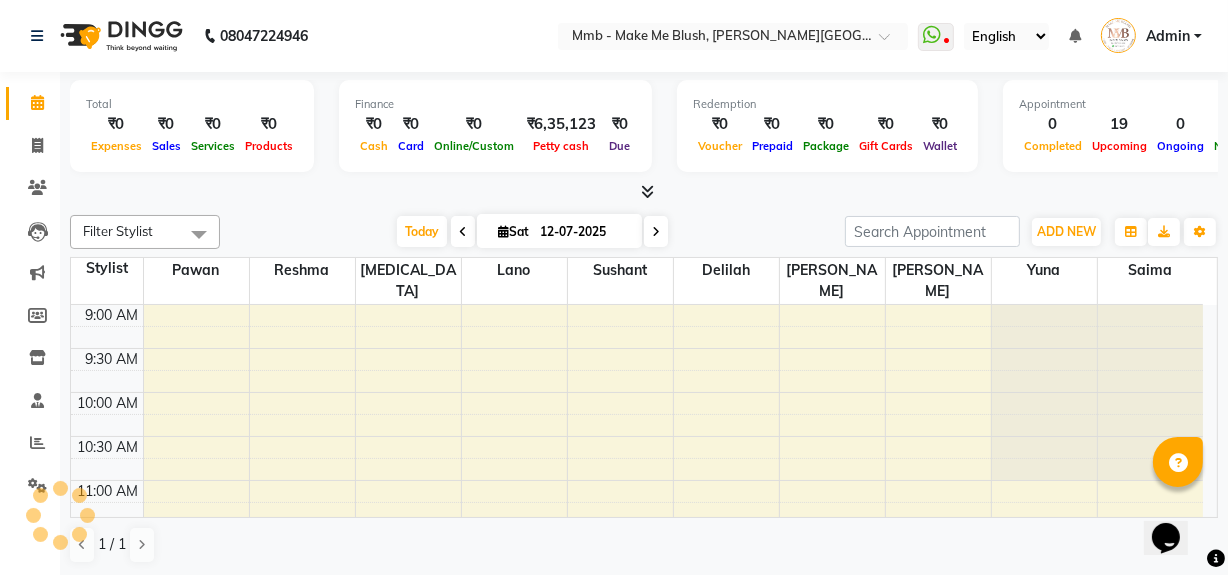 scroll, scrollTop: 0, scrollLeft: 0, axis: both 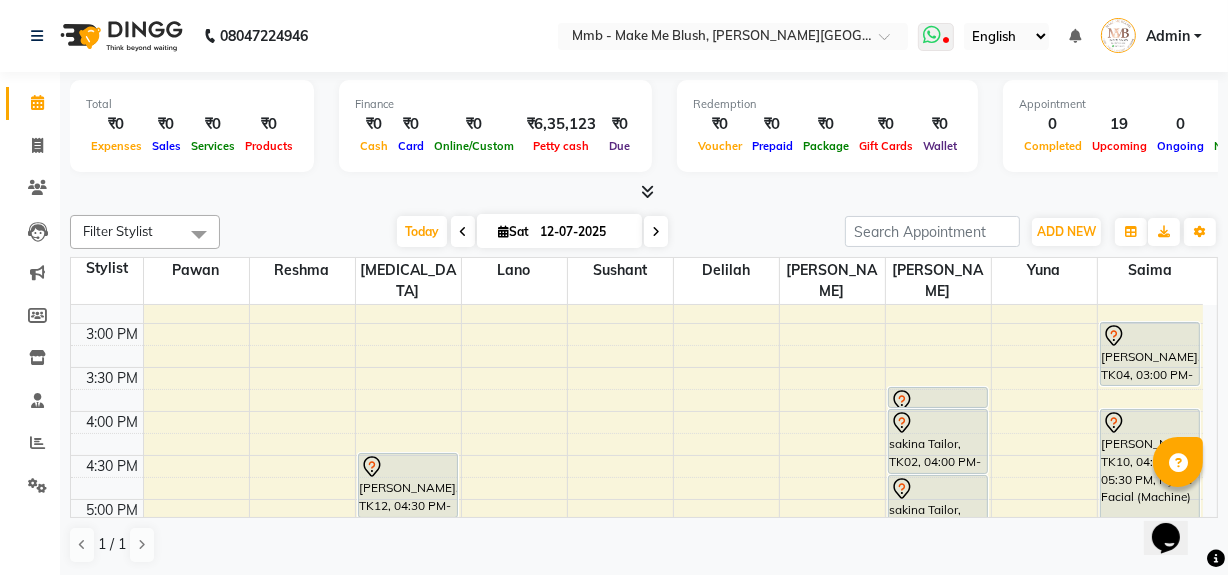 click at bounding box center (932, 35) 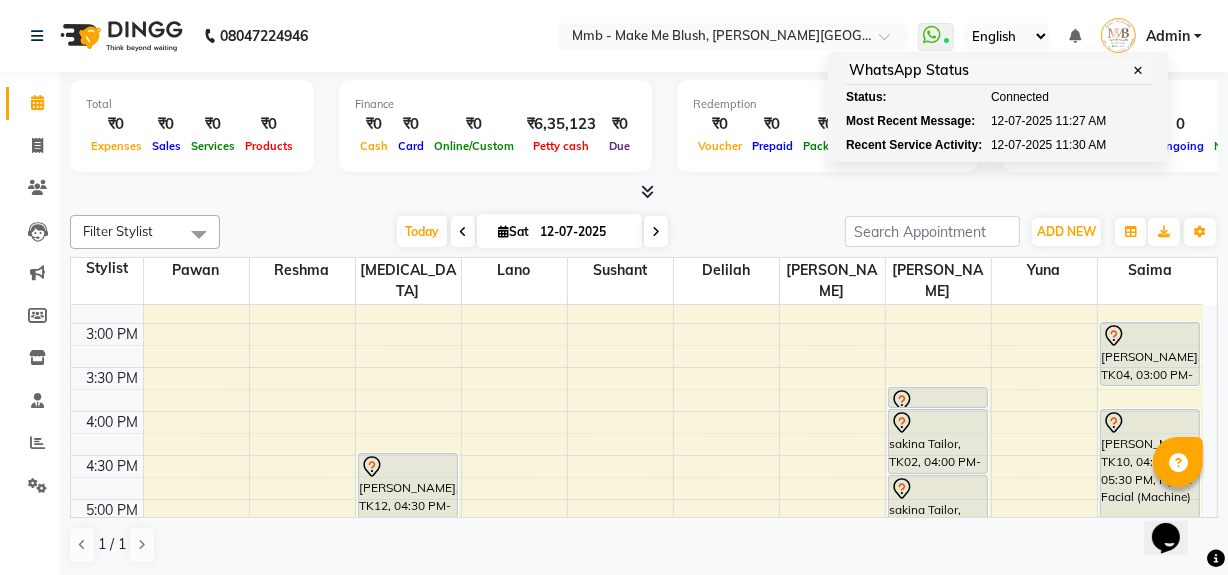 click at bounding box center [644, 192] 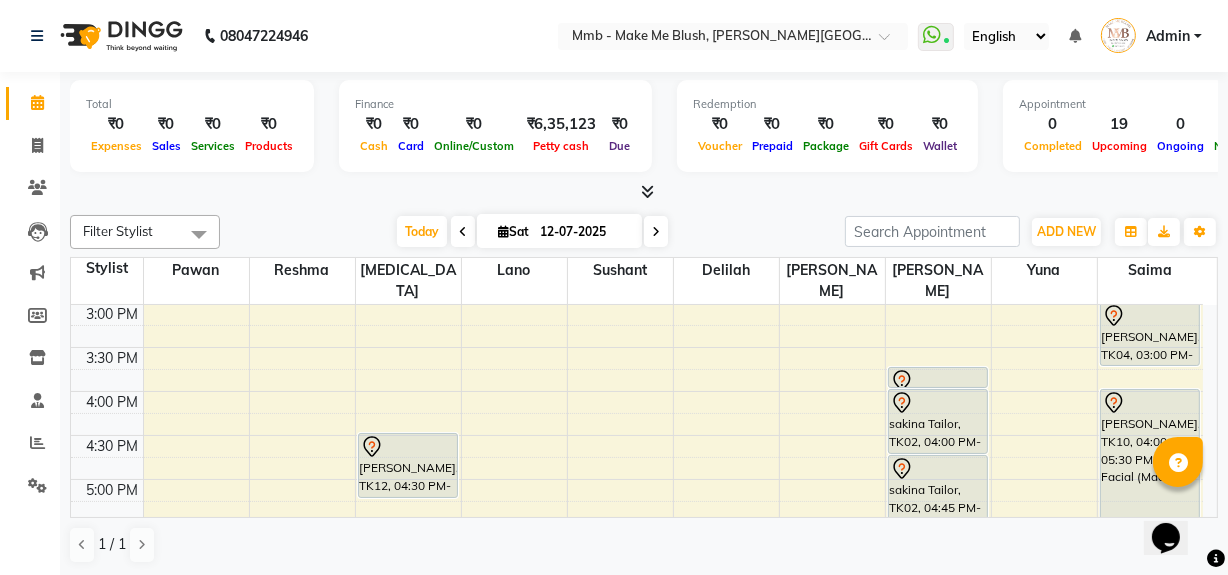 scroll, scrollTop: 545, scrollLeft: 0, axis: vertical 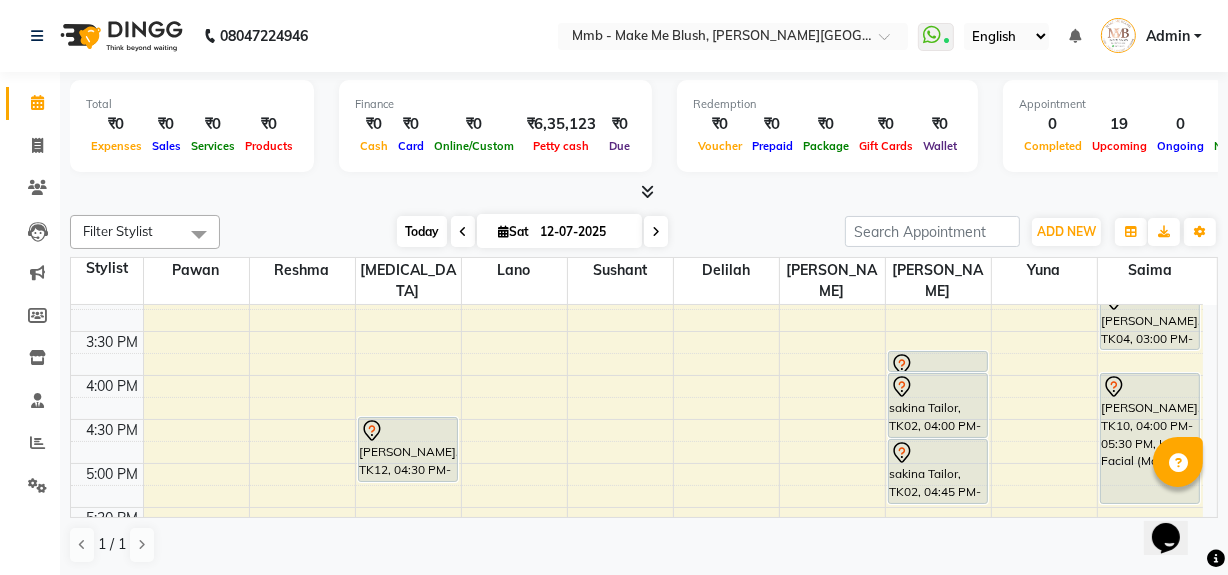 click on "Today" at bounding box center (422, 231) 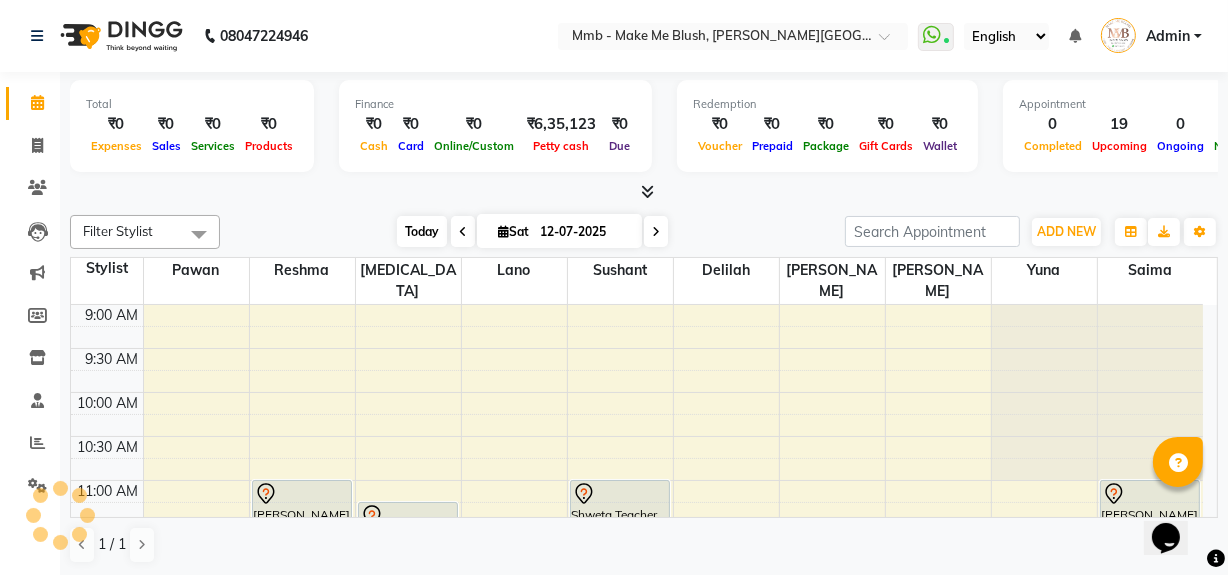 scroll, scrollTop: 176, scrollLeft: 0, axis: vertical 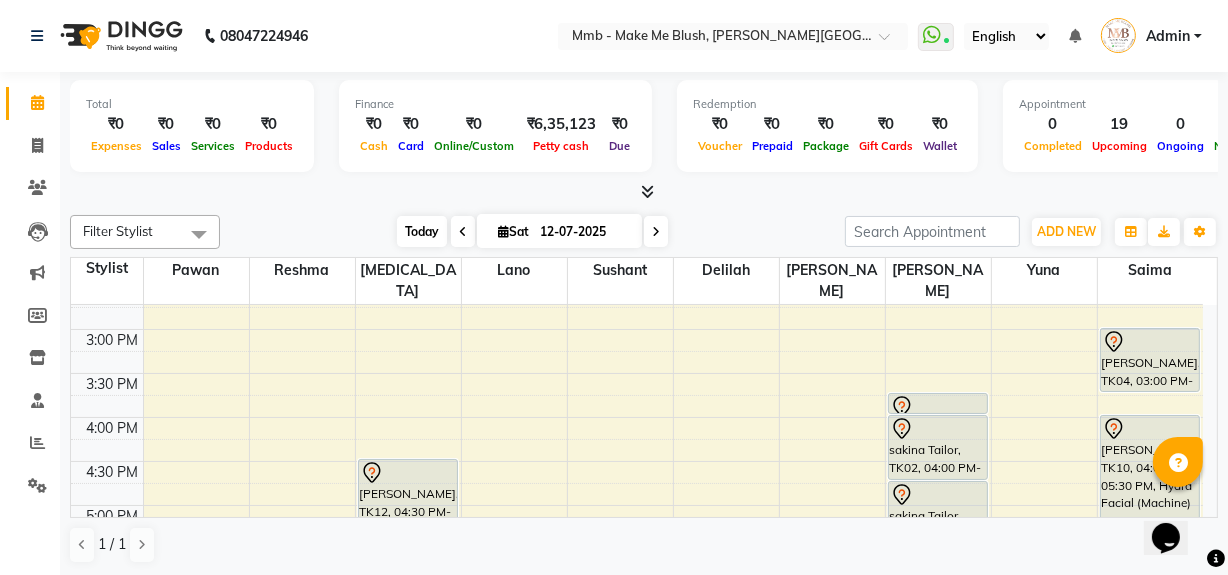 click on "Today" at bounding box center [422, 231] 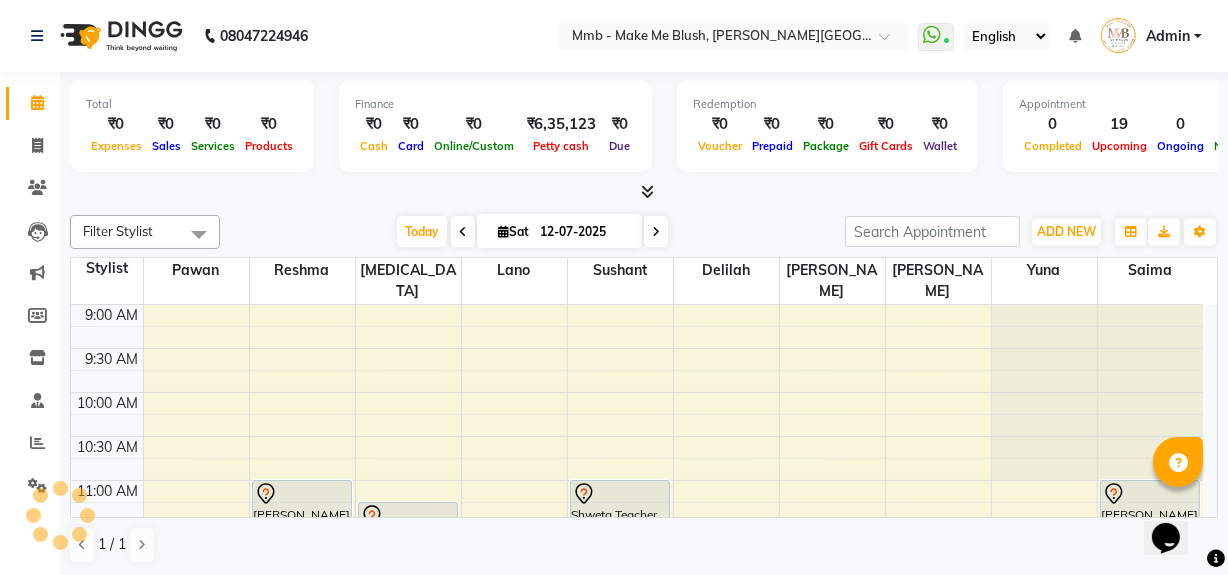 scroll, scrollTop: 176, scrollLeft: 0, axis: vertical 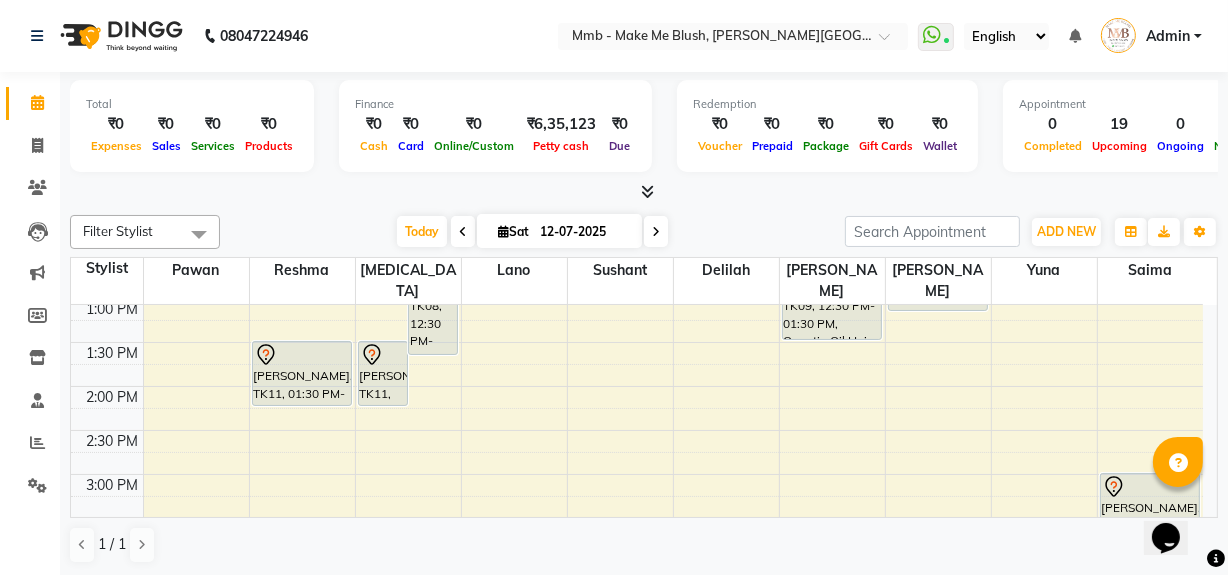 click at bounding box center (656, 232) 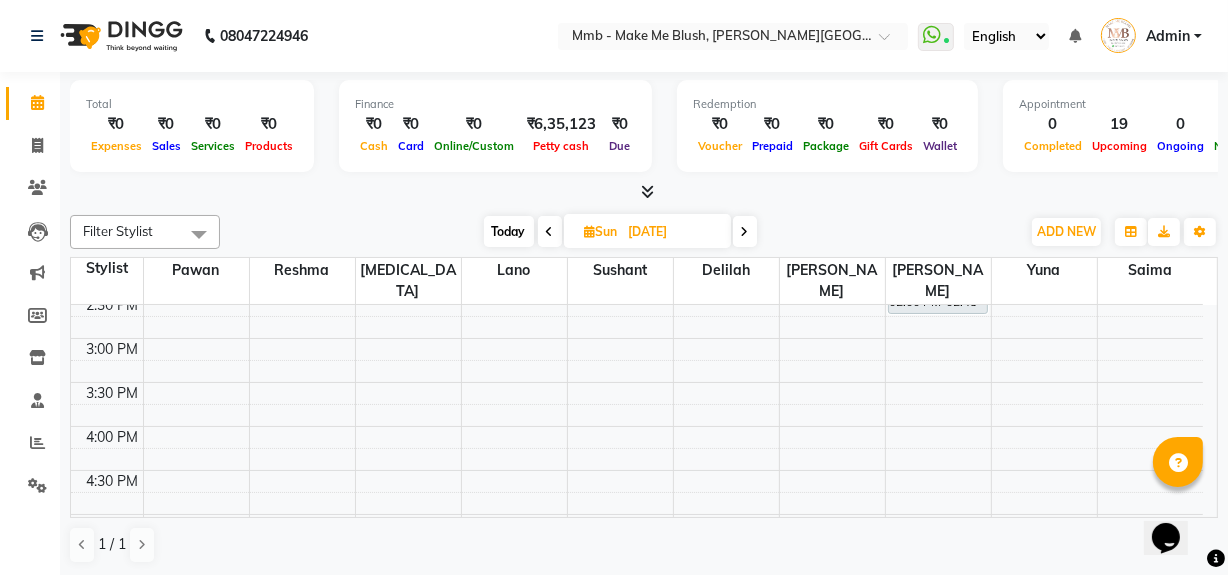 scroll, scrollTop: 503, scrollLeft: 0, axis: vertical 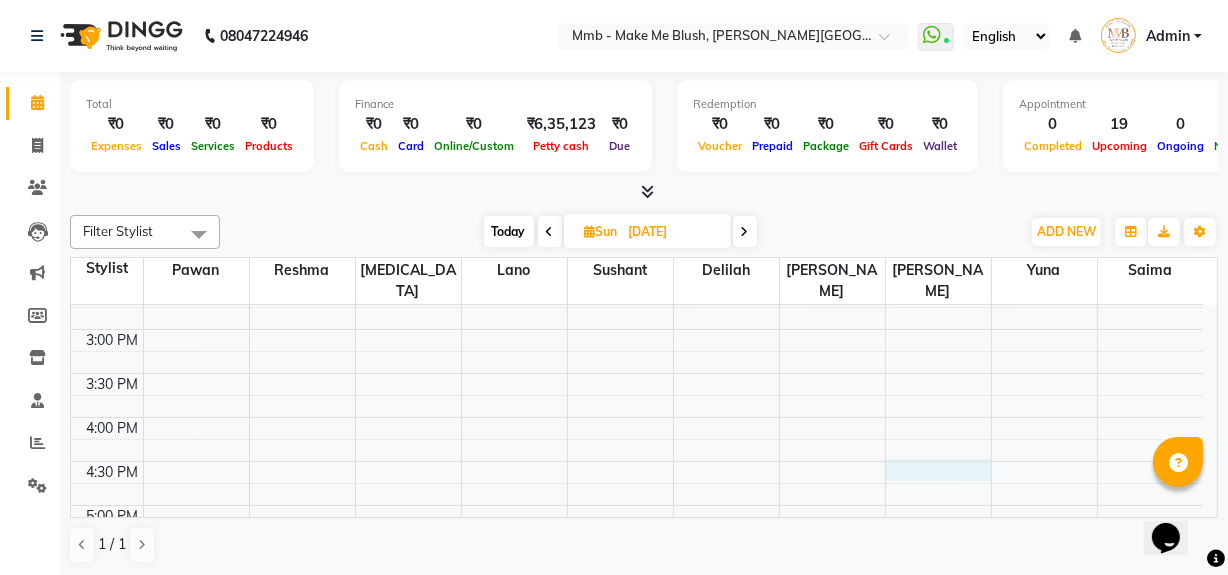 click on "9:00 AM 9:30 AM 10:00 AM 10:30 AM 11:00 AM 11:30 AM 12:00 PM 12:30 PM 1:00 PM 1:30 PM 2:00 PM 2:30 PM 3:00 PM 3:30 PM 4:00 PM 4:30 PM 5:00 PM 5:30 PM 6:00 PM 6:30 PM 7:00 PM 7:30 PM 8:00 PM 8:30 PM             [PERSON_NAME], 11:30 AM-12:30 PM, Opuntia Oil Hair spa             [PERSON_NAME], 11:00 AM-12:10 PM, Roots Touchup Upto 1inch              [PERSON_NAME], 02:00 PM-02:45 PM, Hair Cut Without Wash             [PERSON_NAME], 12:45 PM-01:15 PM, Head Massages             [PERSON_NAME], 01:15 PM-01:45 PM, Classic hair wash" at bounding box center (637, 329) 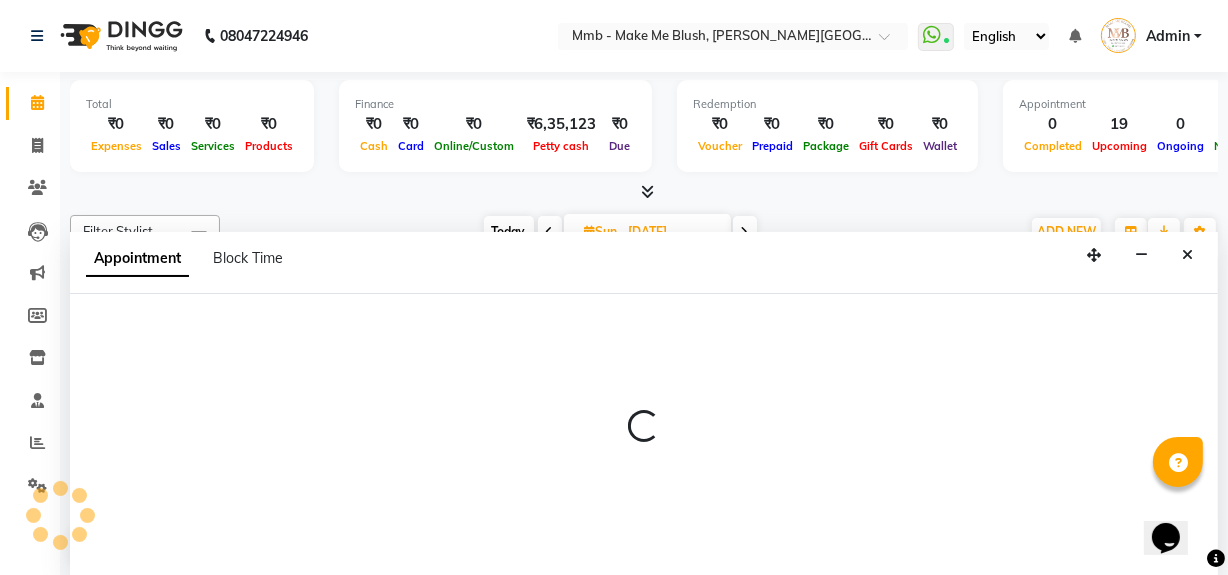 select on "45263" 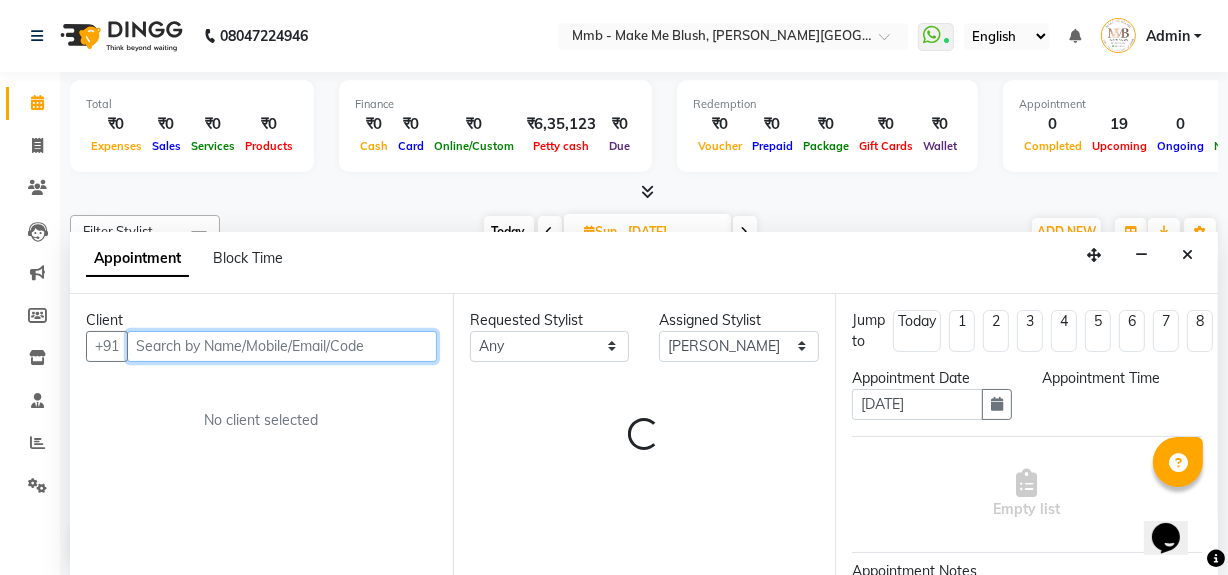 select on "990" 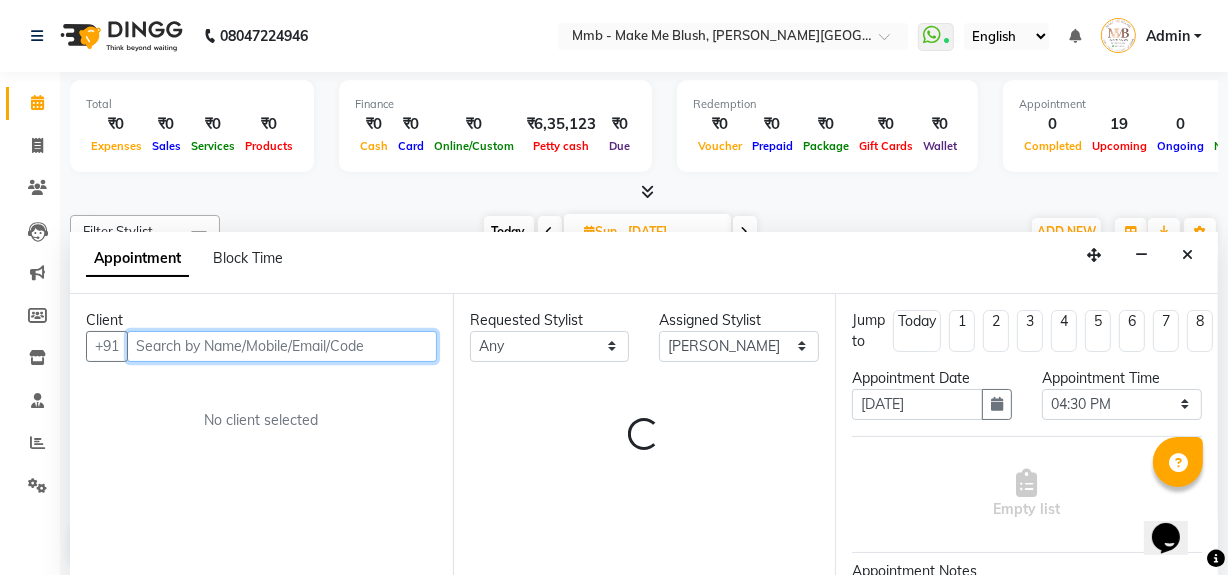 scroll, scrollTop: 0, scrollLeft: 0, axis: both 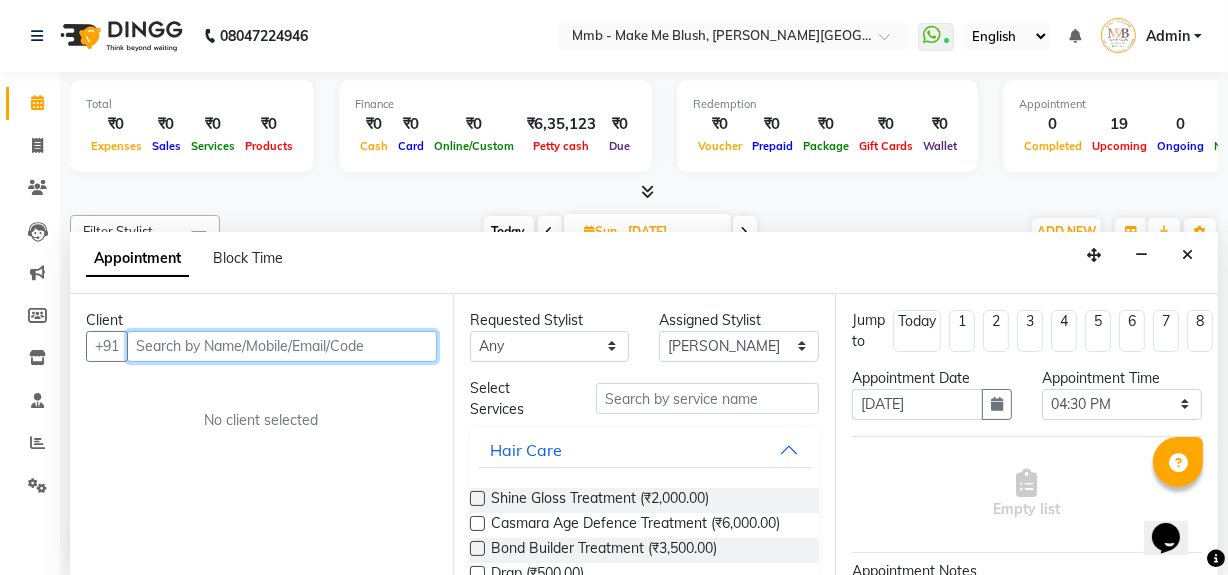 click at bounding box center [282, 346] 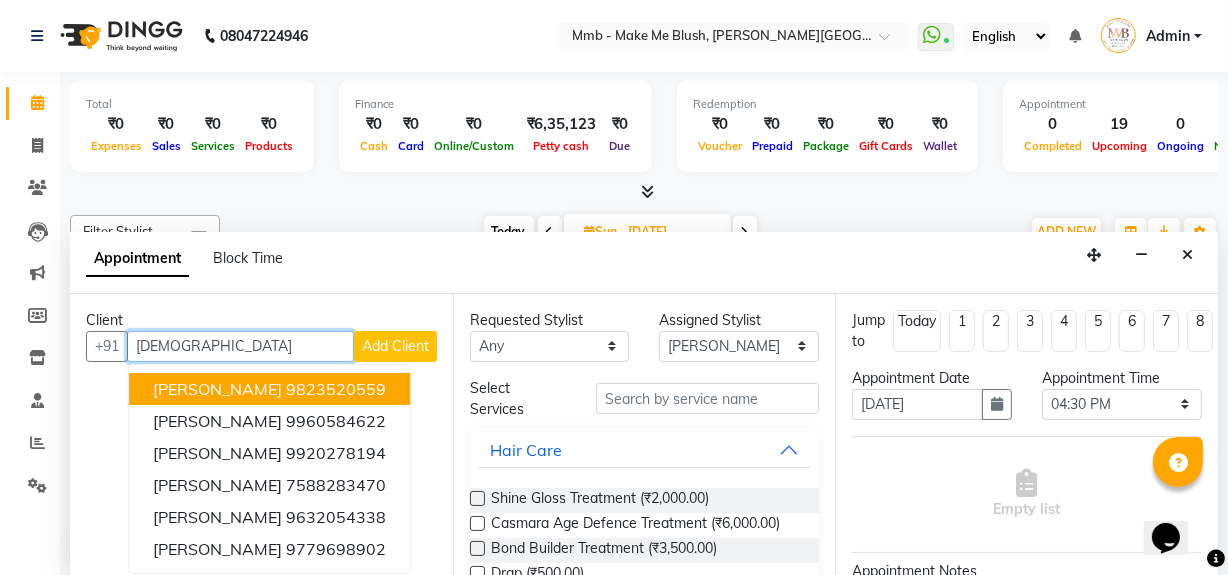 click on "9823520559" at bounding box center [336, 389] 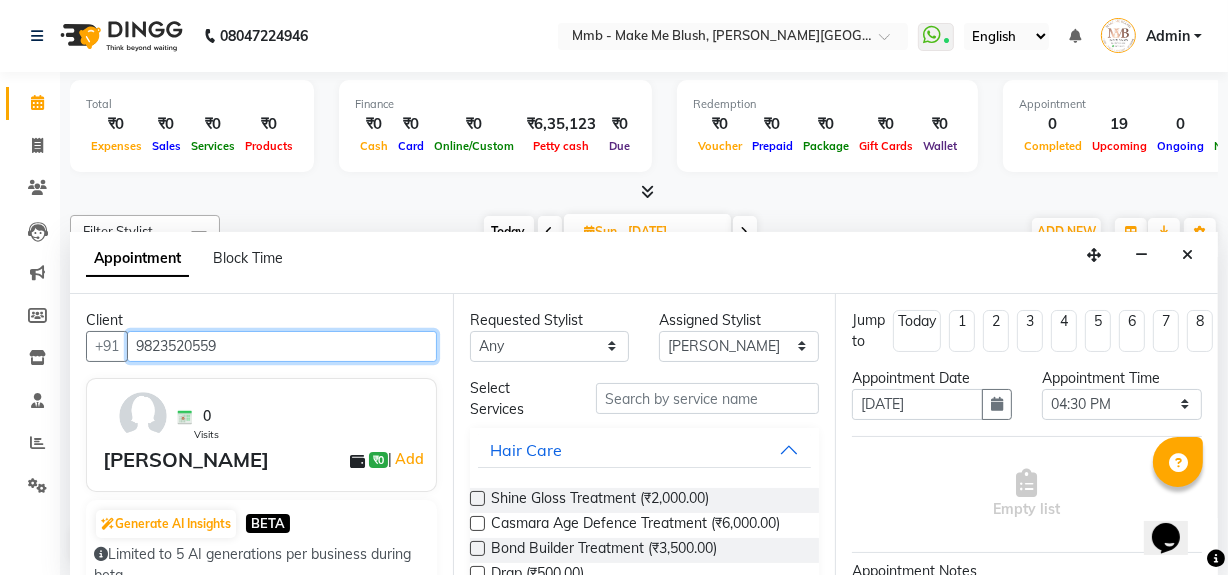 type on "9823520559" 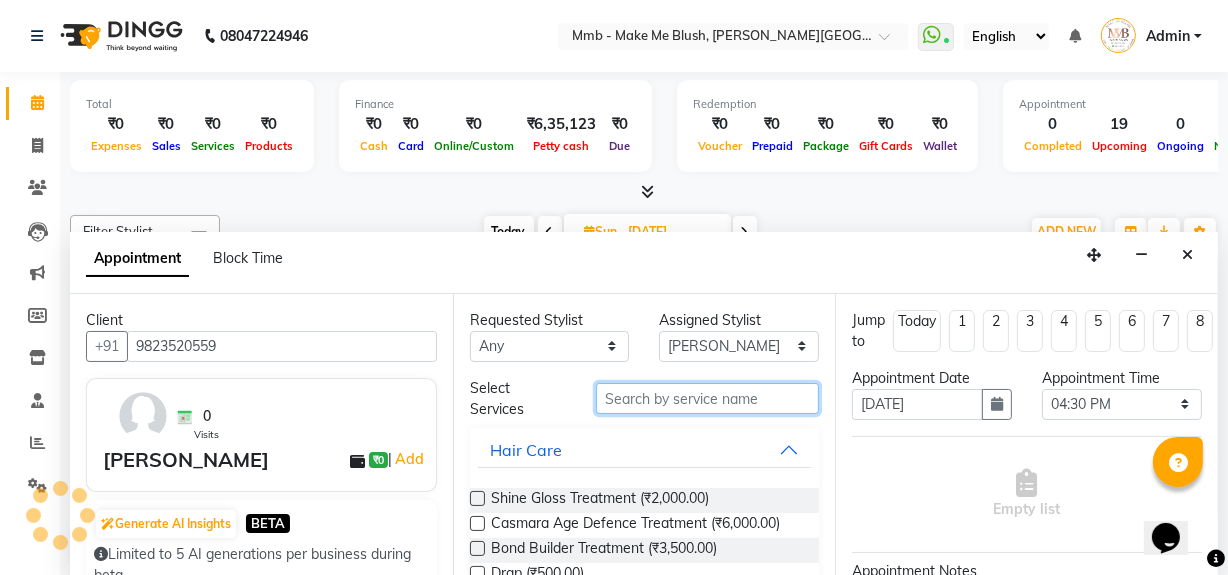click at bounding box center [707, 398] 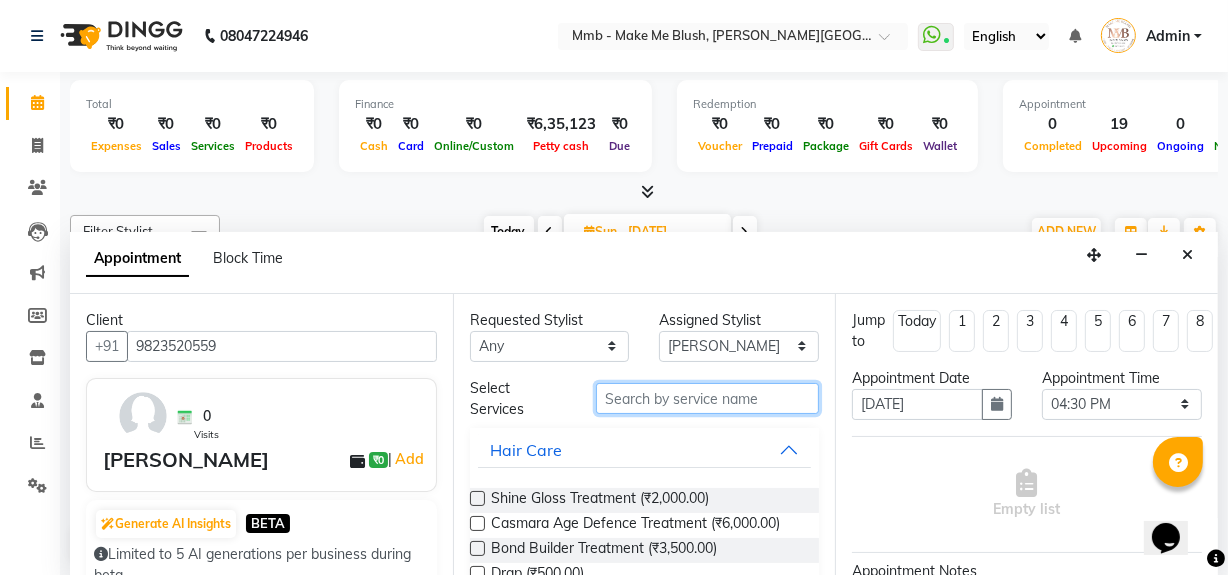 click at bounding box center (707, 398) 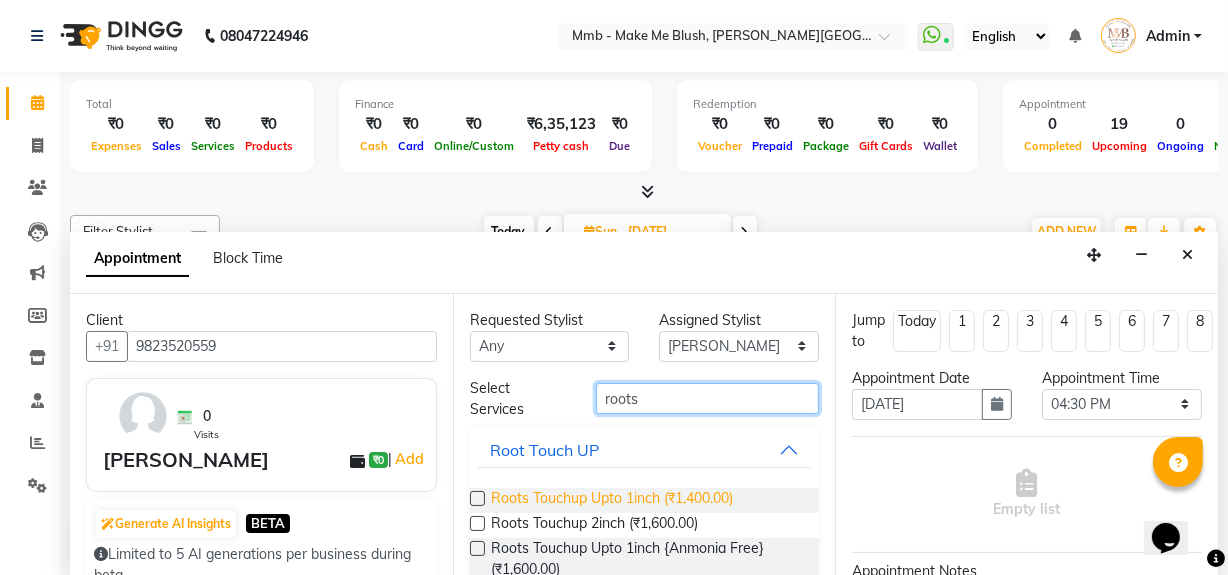 type on "roots" 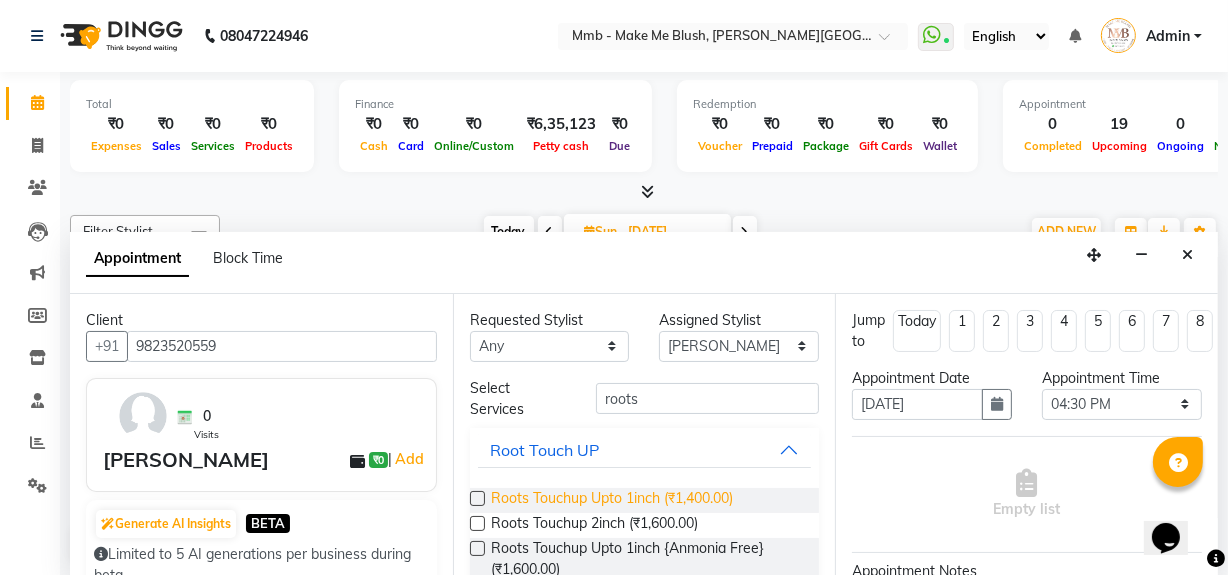 click on "Roots Touchup Upto 1inch  (₹1,400.00)" at bounding box center (612, 500) 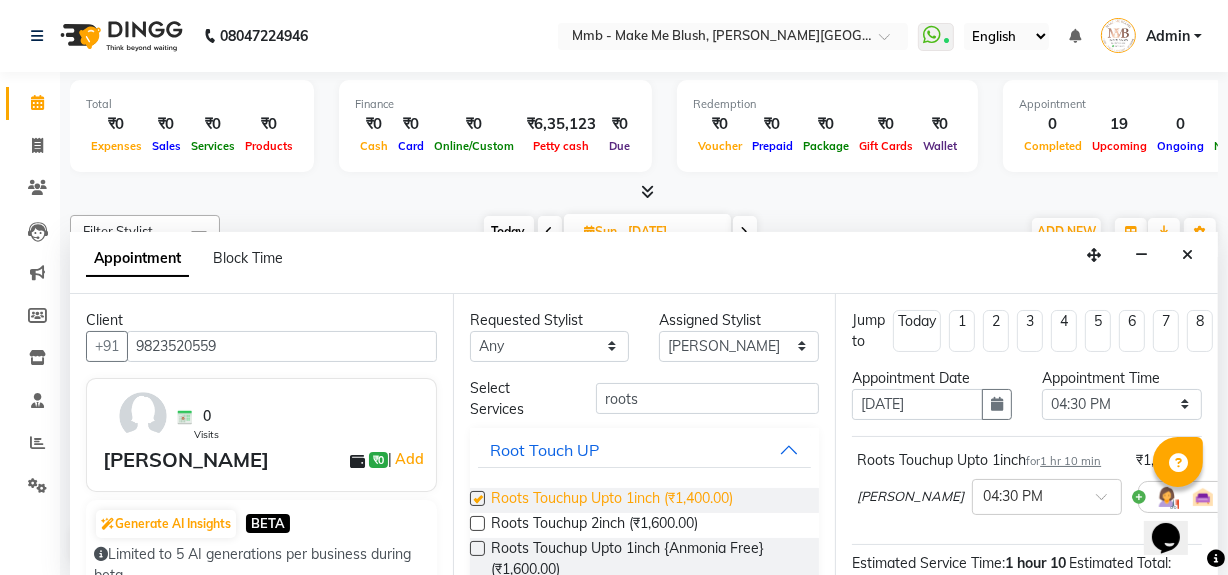 checkbox on "false" 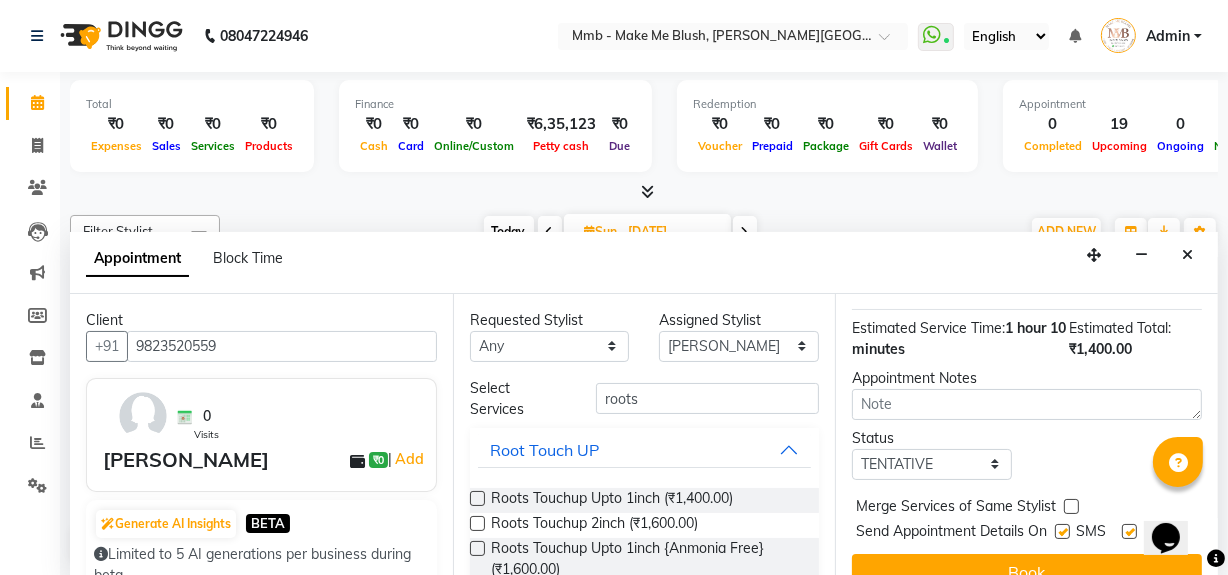 scroll, scrollTop: 296, scrollLeft: 0, axis: vertical 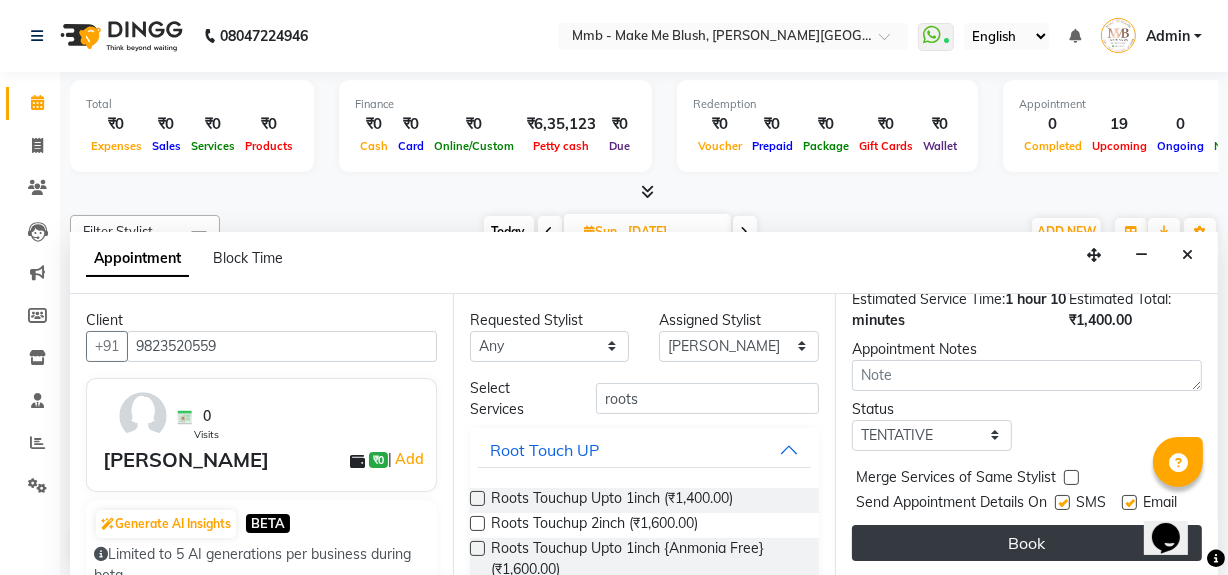 click on "Book" at bounding box center [1027, 543] 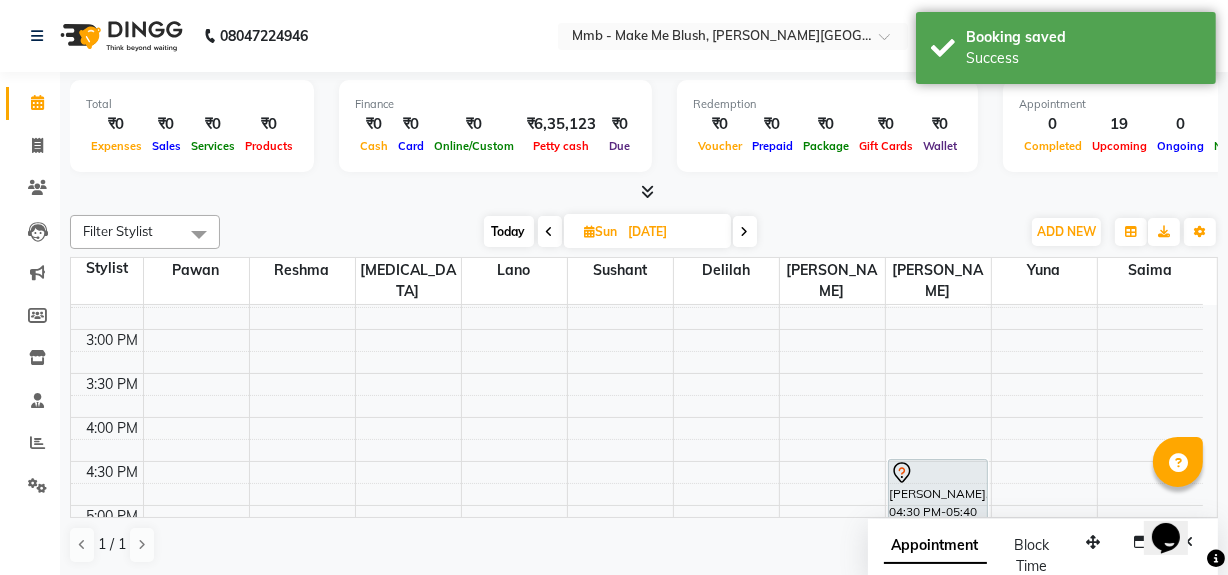 scroll, scrollTop: 0, scrollLeft: 0, axis: both 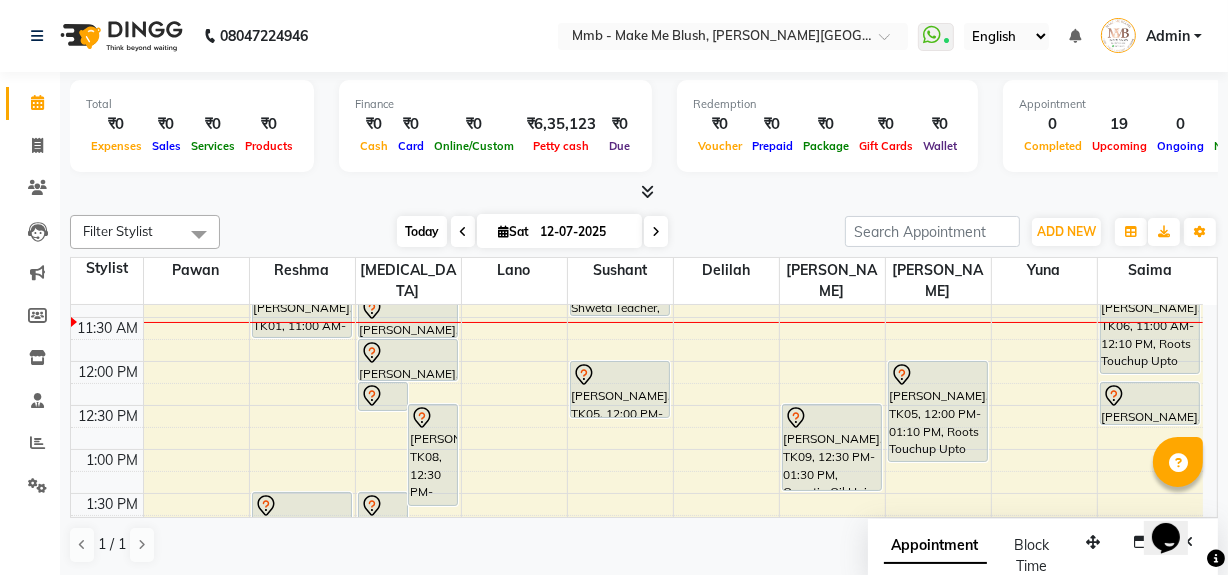 click on "Today" at bounding box center [422, 231] 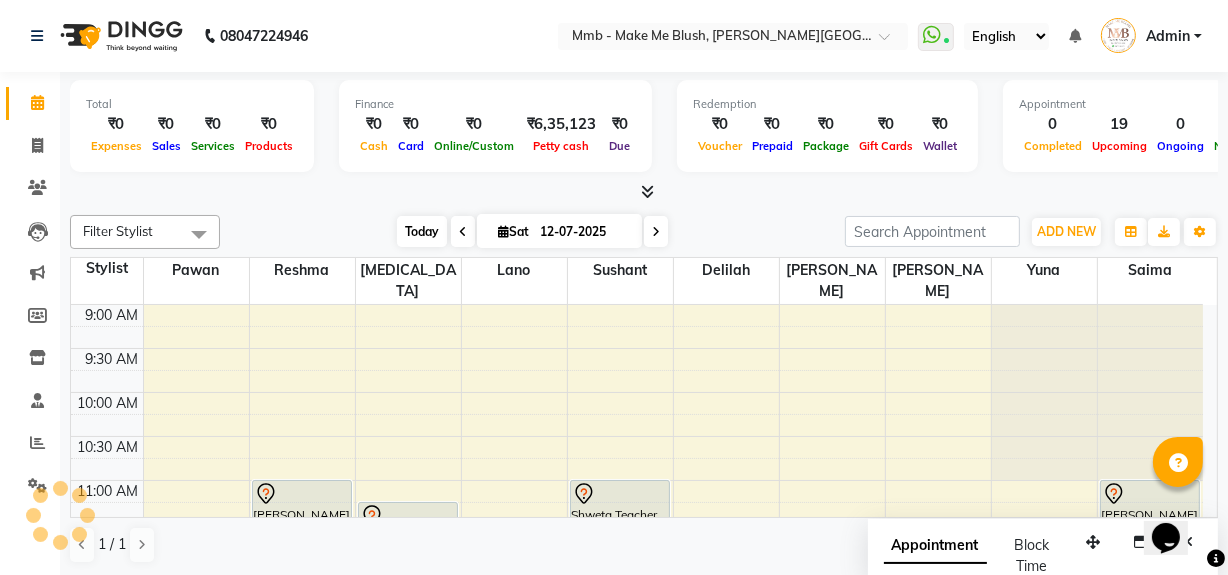 scroll, scrollTop: 176, scrollLeft: 0, axis: vertical 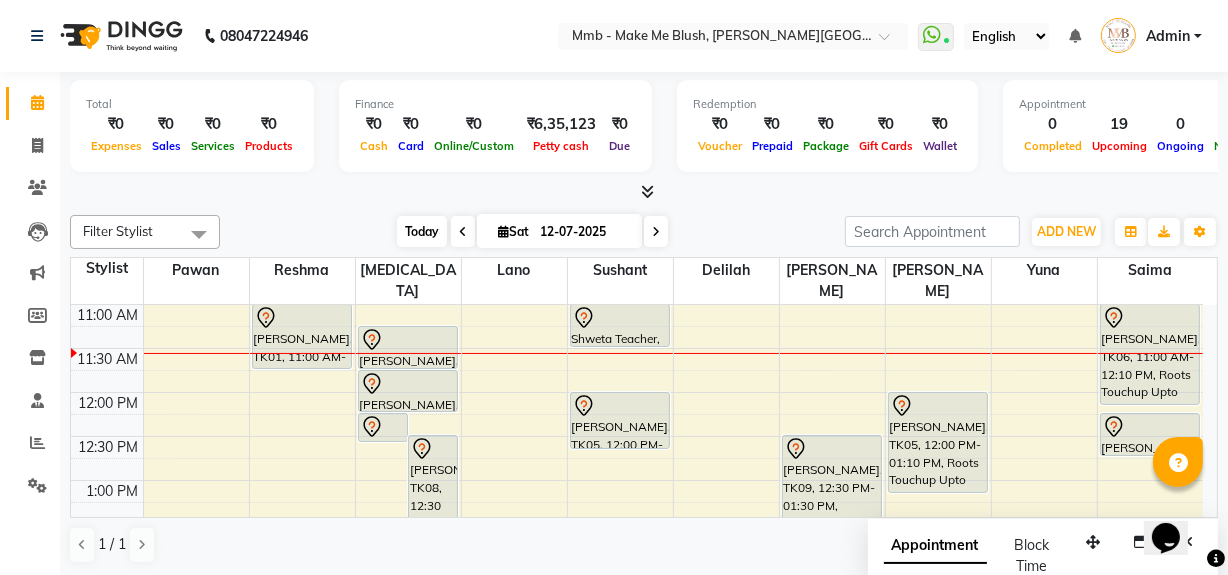 click on "Today" at bounding box center (422, 231) 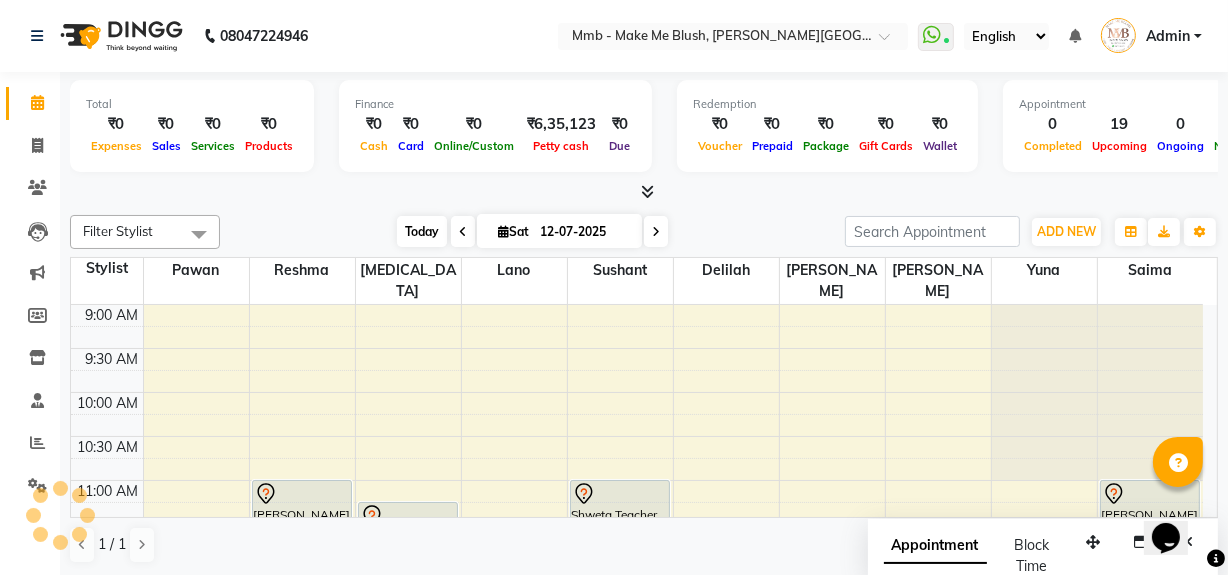 scroll, scrollTop: 176, scrollLeft: 0, axis: vertical 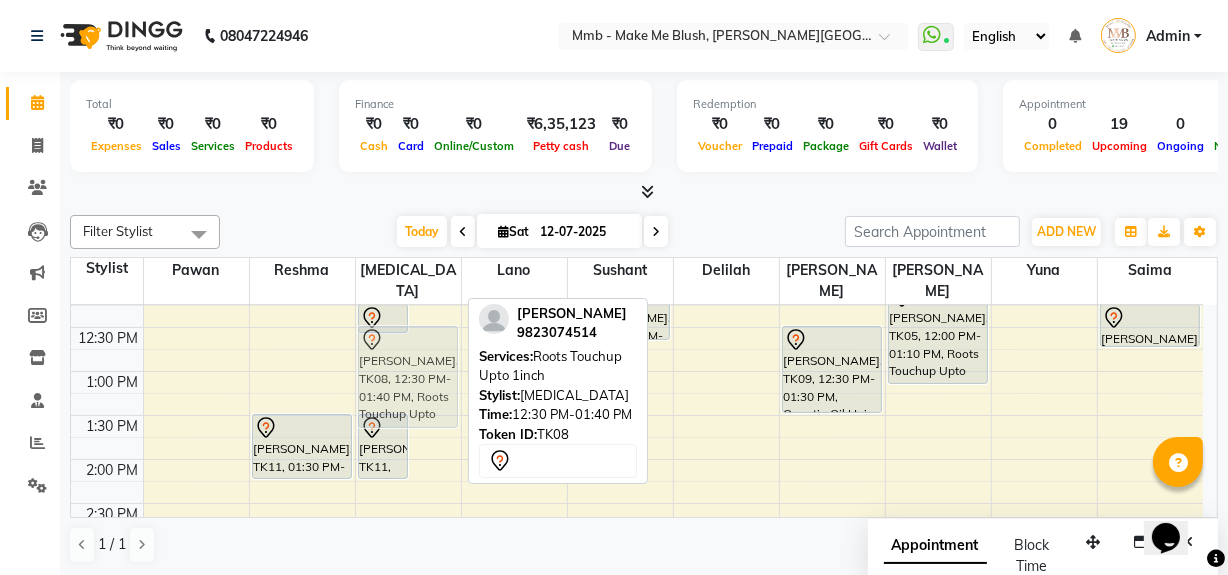 click on "[PERSON_NAME], TK07, 12:15 PM-12:35 PM, Rica Underarms             [PERSON_NAME], TK08, 12:30 PM-01:40 PM, Roots Touchup Upto 1inch              [PERSON_NAME], TK11, 01:30 PM-02:15 PM, Regular Pedicure              [PERSON_NAME], TK07, 11:15 AM-11:45 AM, Rica  Full Legs             [PERSON_NAME], TK07, 11:45 AM-12:15 PM, Rica Full Arms             [PERSON_NAME], TK12, 04:30 PM-05:15 PM, Regular Pedicure              [PERSON_NAME], TK08, 12:30 PM-01:40 PM, Roots Touchup Upto 1inch" at bounding box center (408, 547) 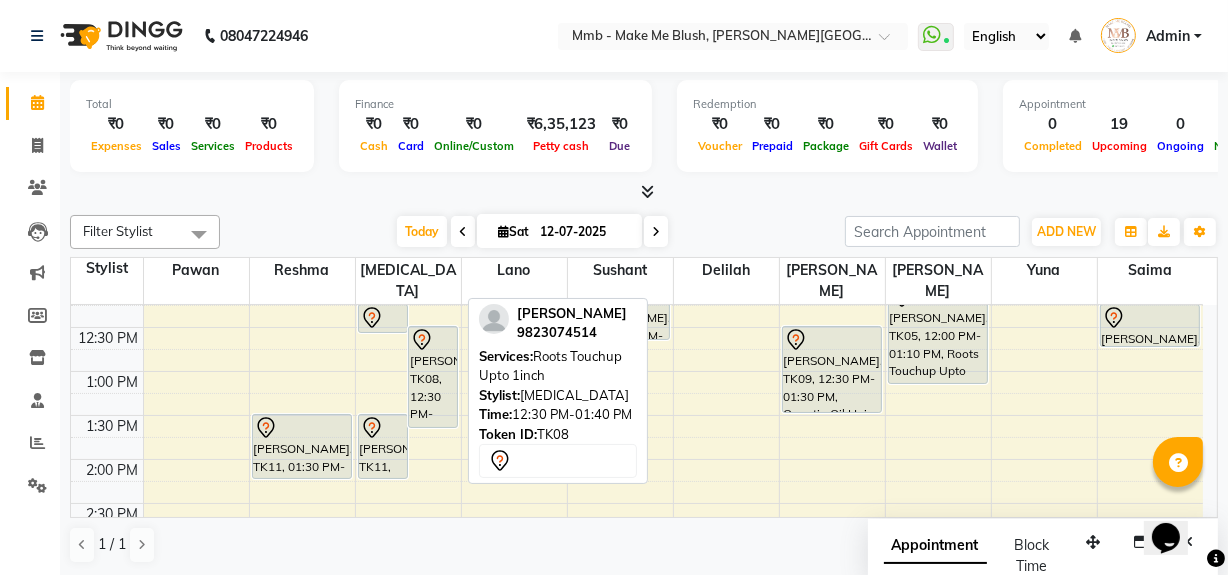 click on "[PERSON_NAME], TK08, 12:30 PM-01:40 PM, Roots Touchup Upto 1inch" at bounding box center [433, 377] 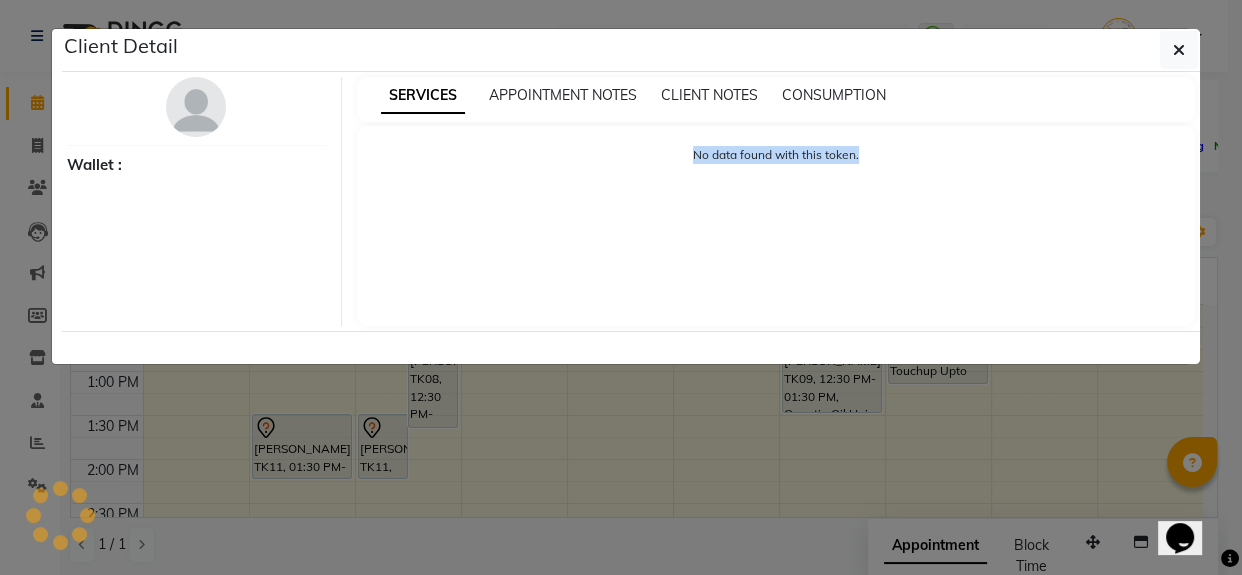 click on "Client Detail     Wallet : SERVICES APPOINTMENT NOTES CLIENT NOTES CONSUMPTION No data found with this token." 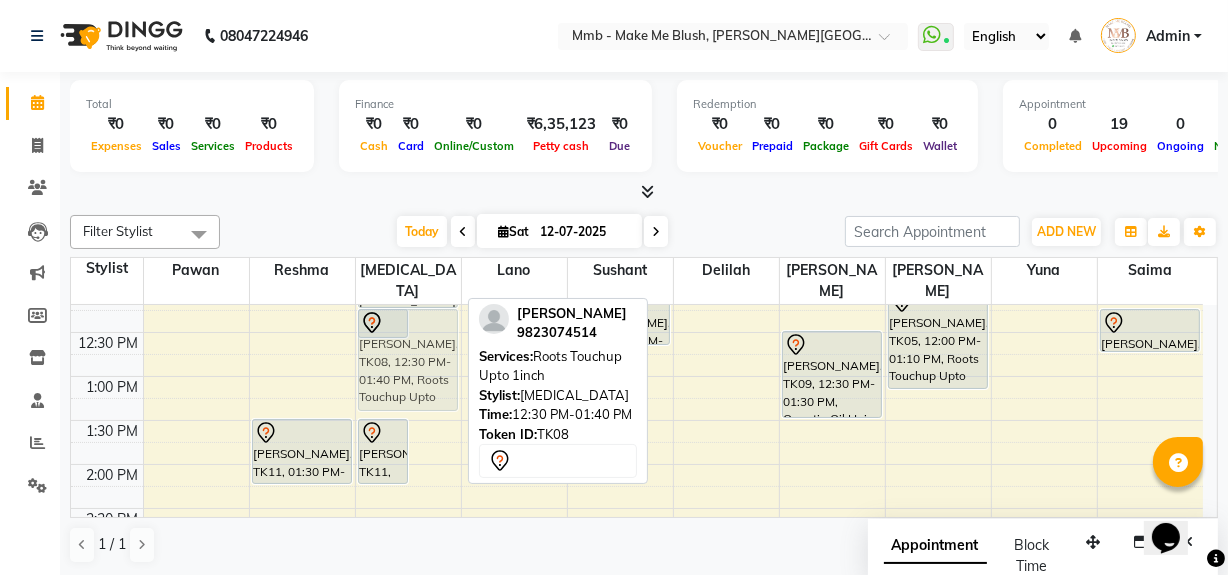 drag, startPoint x: 436, startPoint y: 361, endPoint x: 439, endPoint y: 343, distance: 18.248287 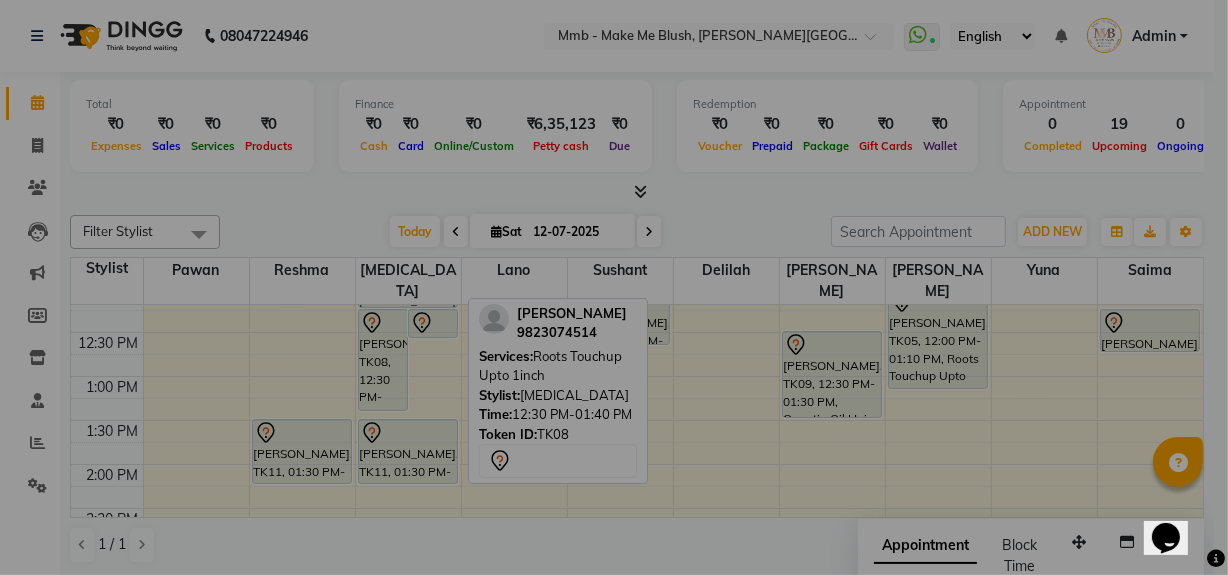 scroll, scrollTop: 279, scrollLeft: 0, axis: vertical 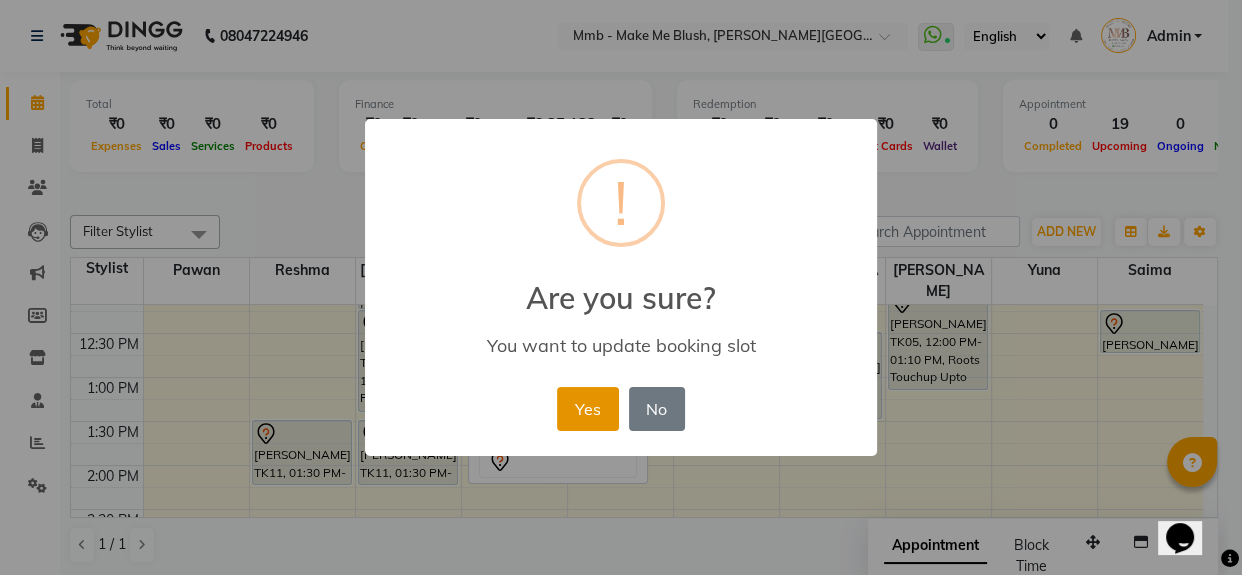 click on "Yes" at bounding box center [587, 409] 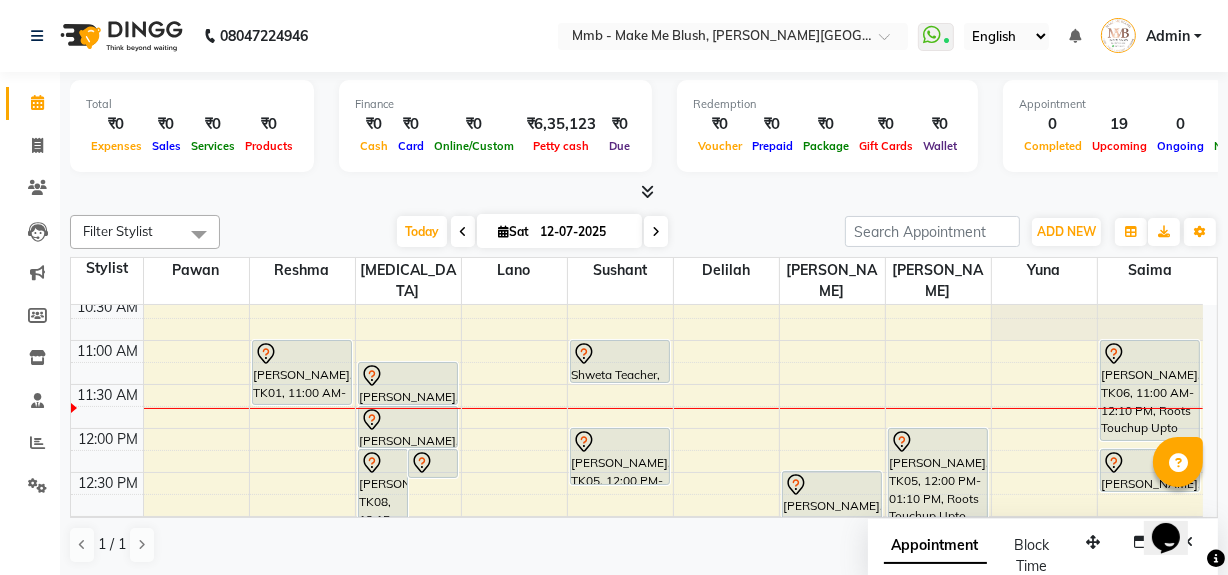 scroll, scrollTop: 97, scrollLeft: 0, axis: vertical 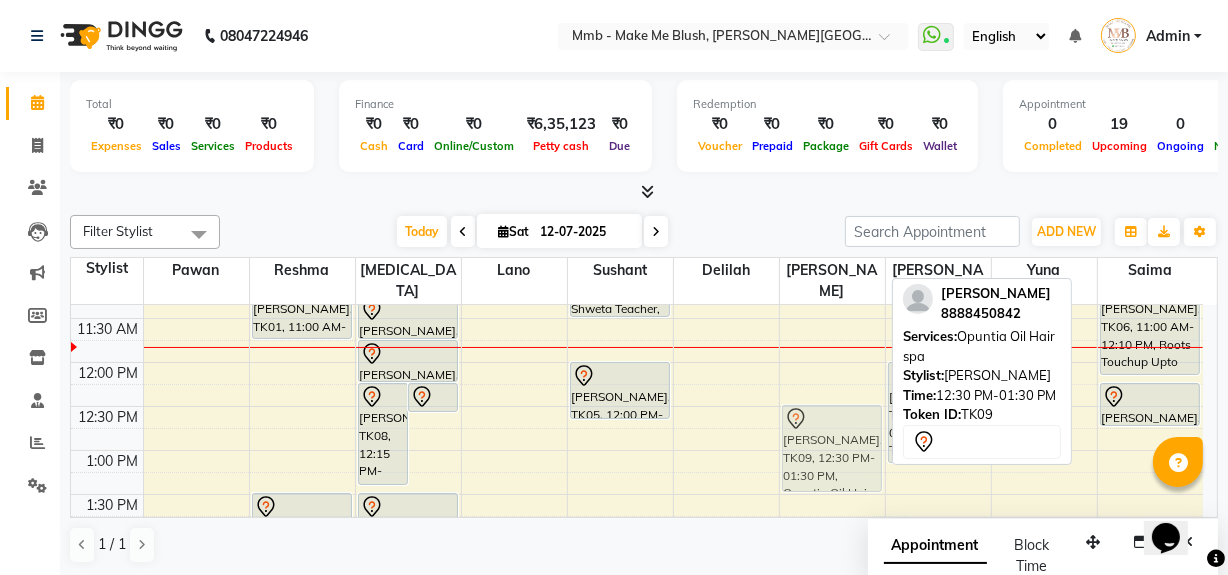 drag, startPoint x: 830, startPoint y: 422, endPoint x: 818, endPoint y: 418, distance: 12.649111 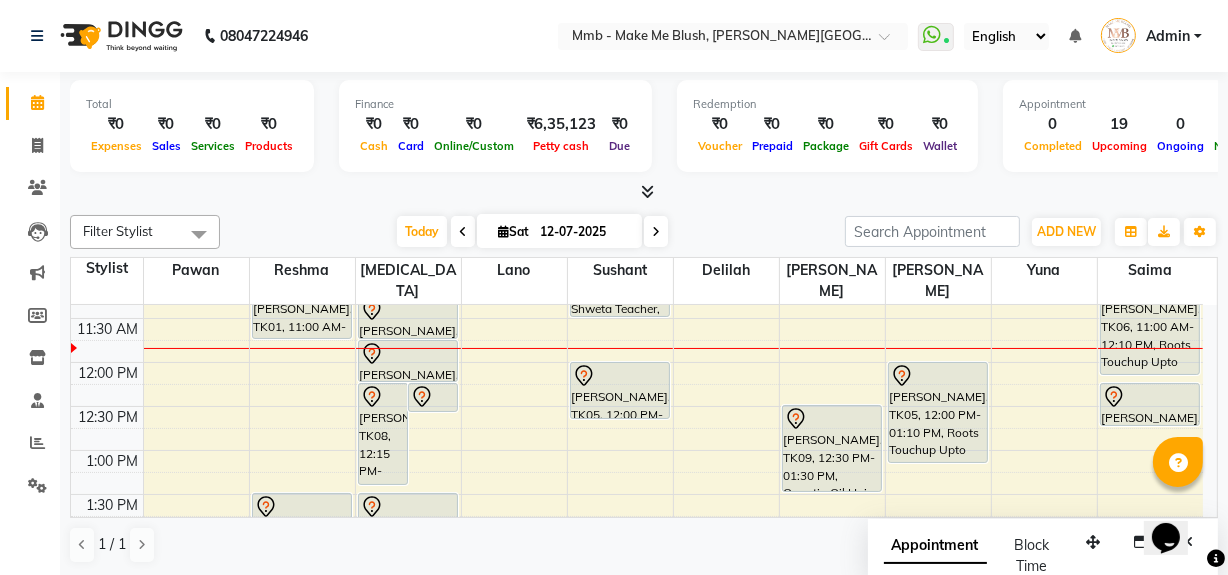 scroll, scrollTop: 242, scrollLeft: 0, axis: vertical 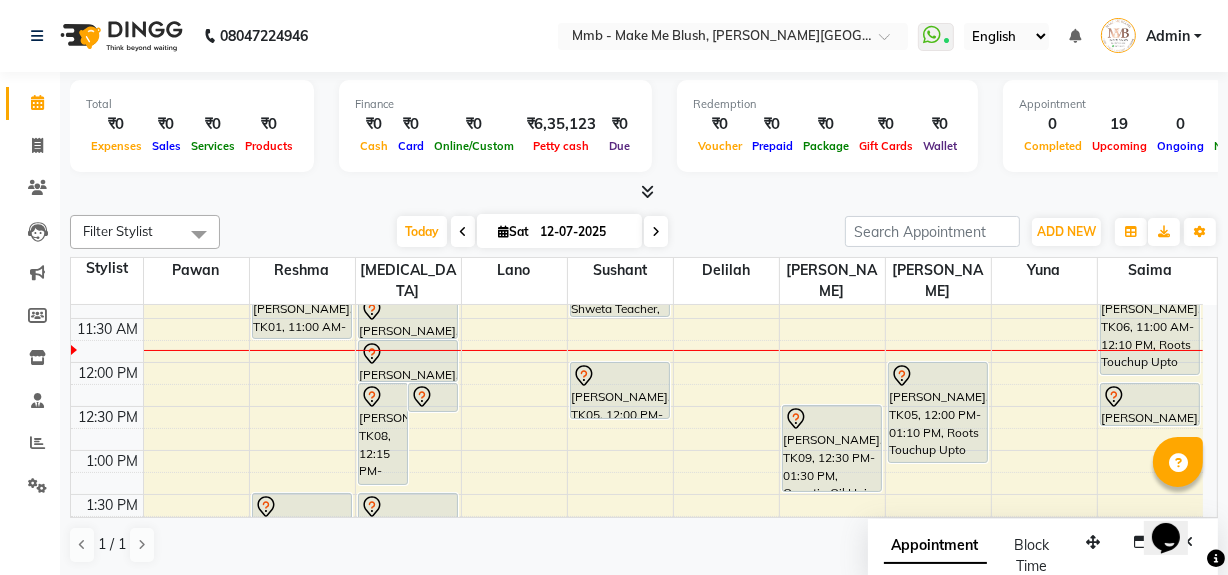 click at bounding box center [503, 231] 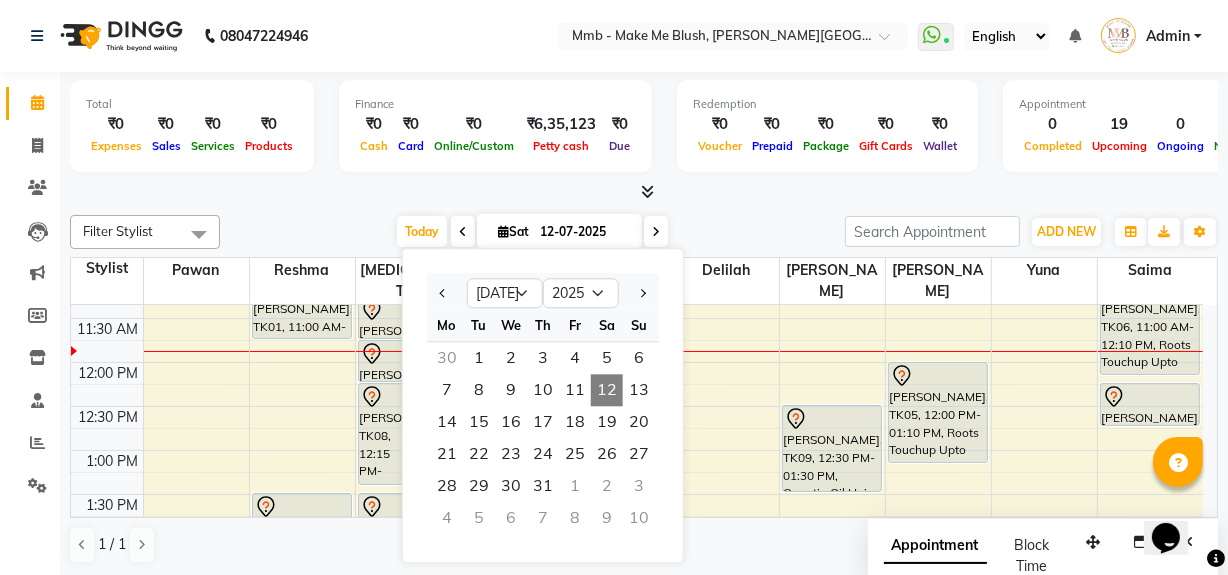 click on "[DATE]  [DATE] Jan Feb Mar Apr May Jun [DATE] Aug Sep Oct Nov [DATE] 2016 2017 2018 2019 2020 2021 2022 2023 2024 2025 2026 2027 2028 2029 2030 2031 2032 2033 2034 2035 Mo Tu We Th Fr Sa Su  30   1   2   3   4   5   6   7   8   9   10   11   12   13   14   15   16   17   18   19   20   21   22   23   24   25   26   27   28   29   30   31   1   2   3   4   5   6   7   8   9   10" at bounding box center [532, 232] 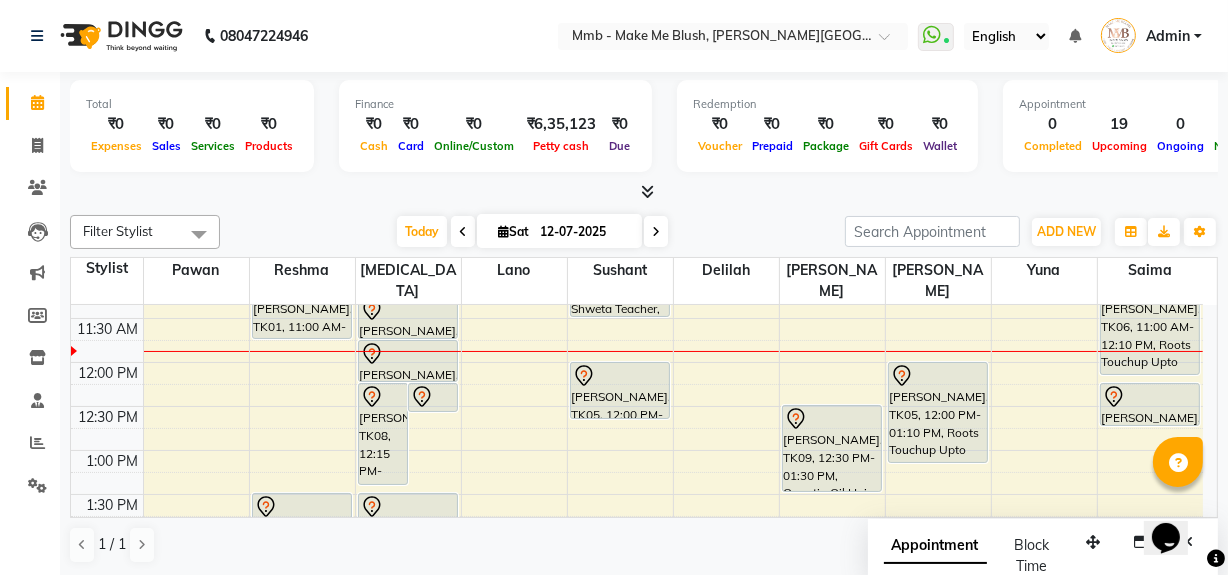 scroll, scrollTop: 242, scrollLeft: 0, axis: vertical 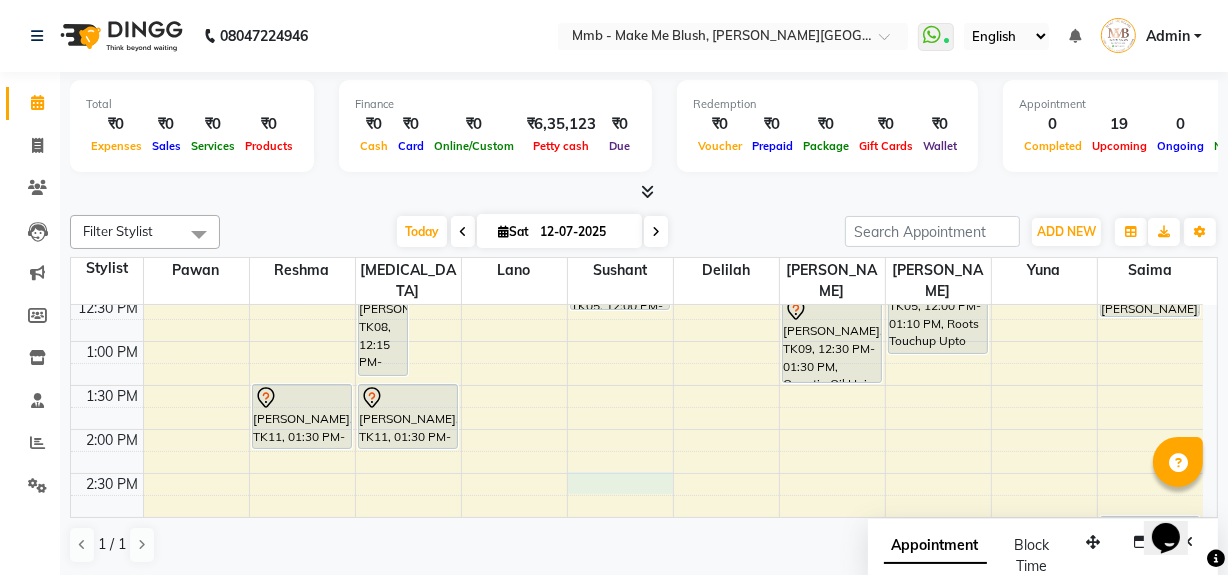 click on "9:00 AM 9:30 AM 10:00 AM 10:30 AM 11:00 AM 11:30 AM 12:00 PM 12:30 PM 1:00 PM 1:30 PM 2:00 PM 2:30 PM 3:00 PM 3:30 PM 4:00 PM 4:30 PM 5:00 PM 5:30 PM 6:00 PM 6:30 PM 7:00 PM 7:30 PM 8:00 PM 8:30 PM             [PERSON_NAME], TK01, 11:00 AM-11:45 AM, Regular Pedicure              [PERSON_NAME], TK11, 01:30 PM-02:15 PM, Regular Pedicure              [PERSON_NAME], TK08, 12:15 PM-01:25 PM, Roots Touchup Upto 1inch              [PERSON_NAME], TK07, 12:15 PM-12:35 PM, Rica Underarms             [PERSON_NAME], TK07, 11:15 AM-11:45 AM, Rica  Full Legs             [PERSON_NAME], TK07, 11:45 AM-12:15 PM, Rica Full Arms             [PERSON_NAME], TK11, 01:30 PM-02:15 PM, Regular Pedicure              [PERSON_NAME], TK12, 04:30 PM-05:15 PM, Regular Pedicure              Shweta Teacher, TK03, 11:00 AM-11:30 AM, Nail removels             [PERSON_NAME], TK05, 12:00 PM-12:40 PM, [GEOGRAPHIC_DATA]              [PERSON_NAME], TK09, 12:30 PM-01:30 PM, Opuntia Oil Hair spa" at bounding box center [637, 517] 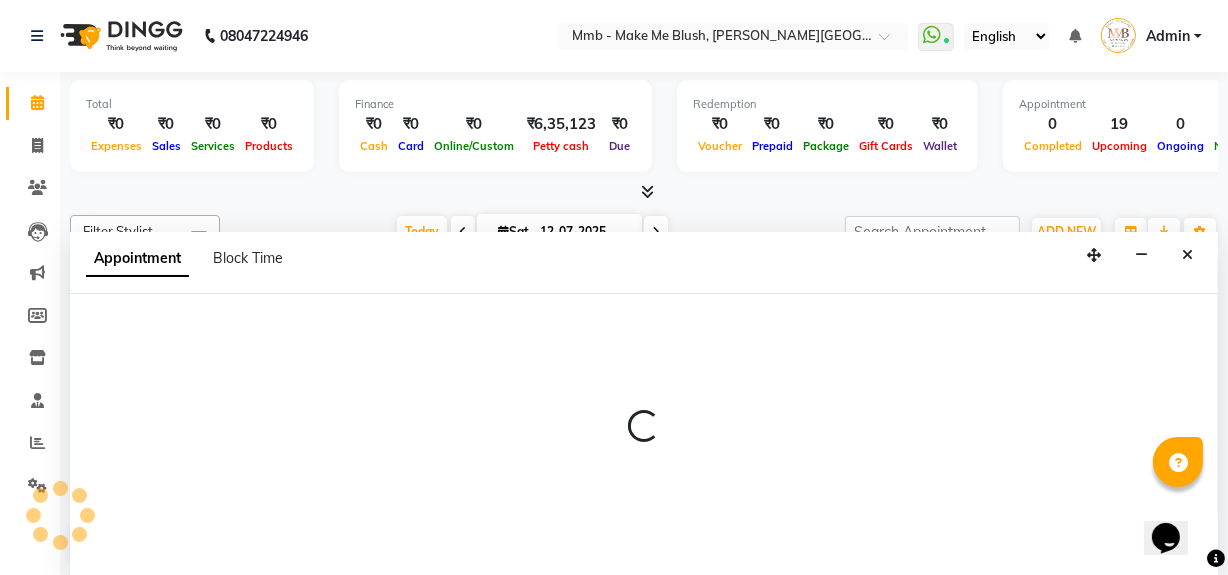 select on "18878" 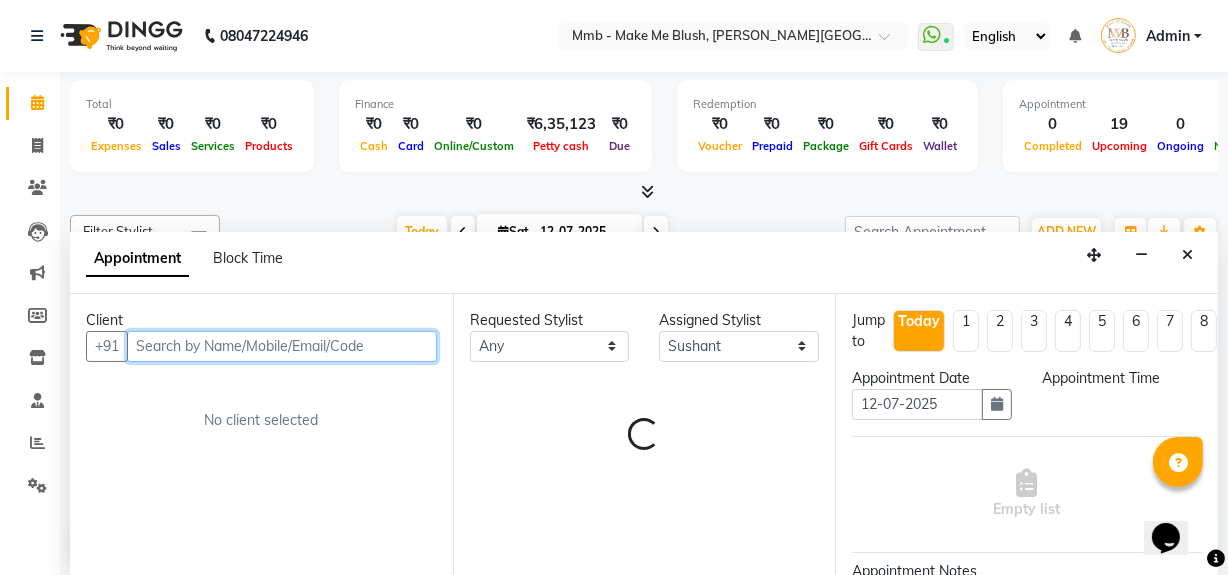 select on "870" 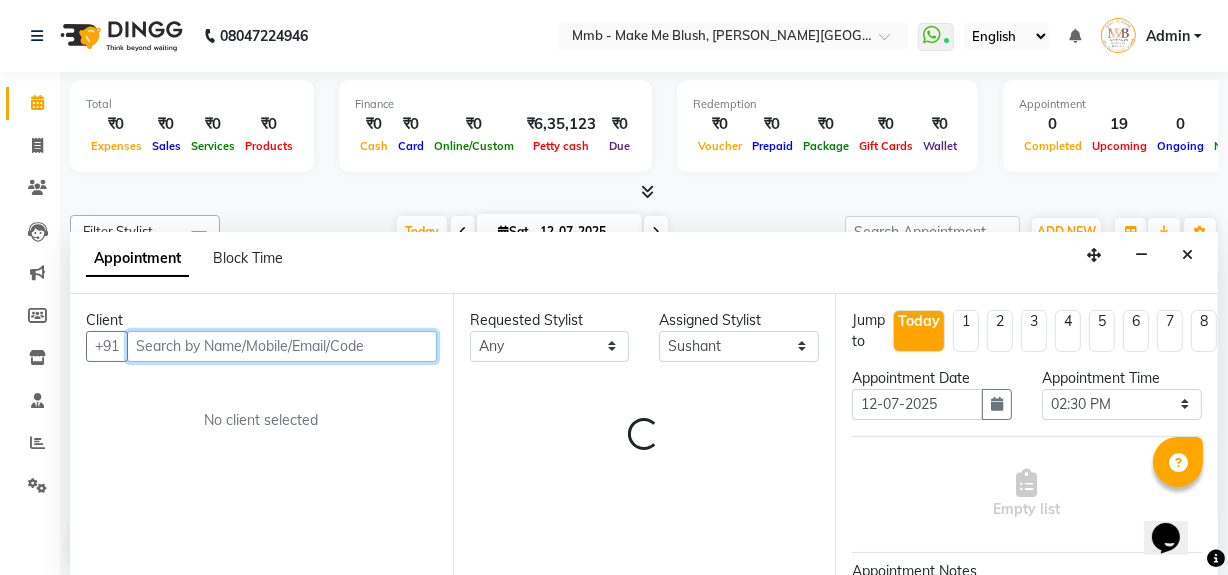 scroll, scrollTop: 0, scrollLeft: 0, axis: both 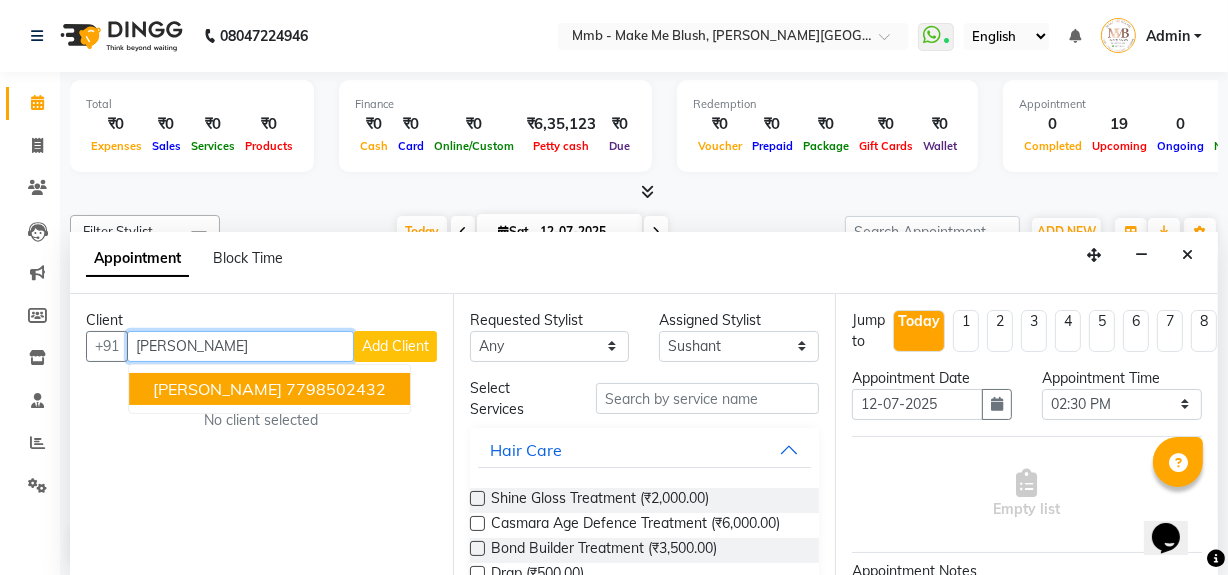 click on "7798502432" at bounding box center (336, 389) 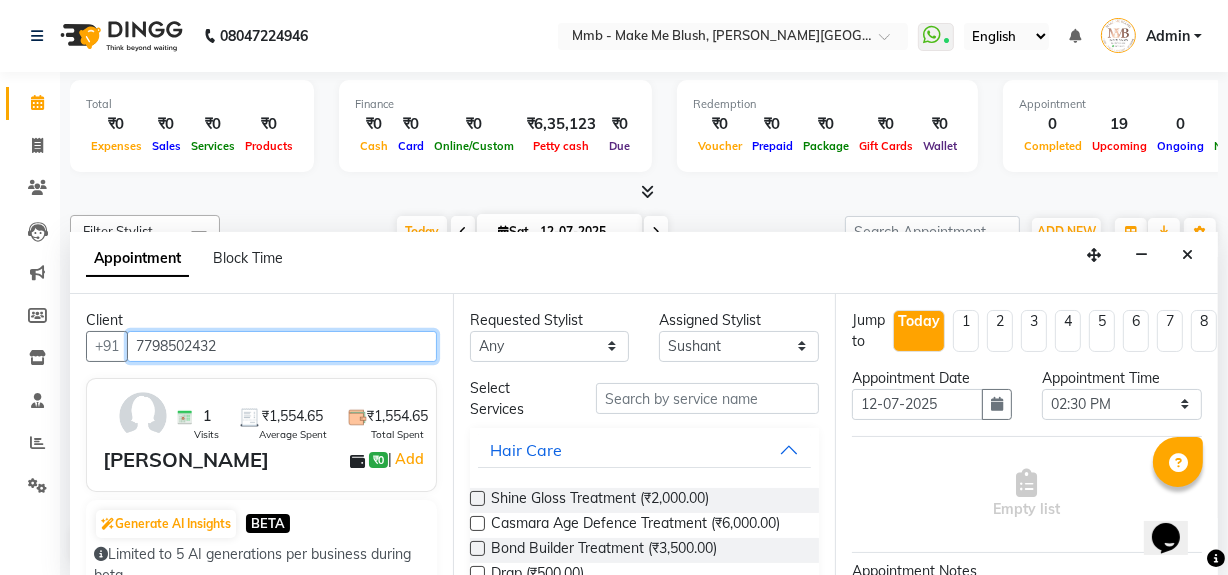 type on "7798502432" 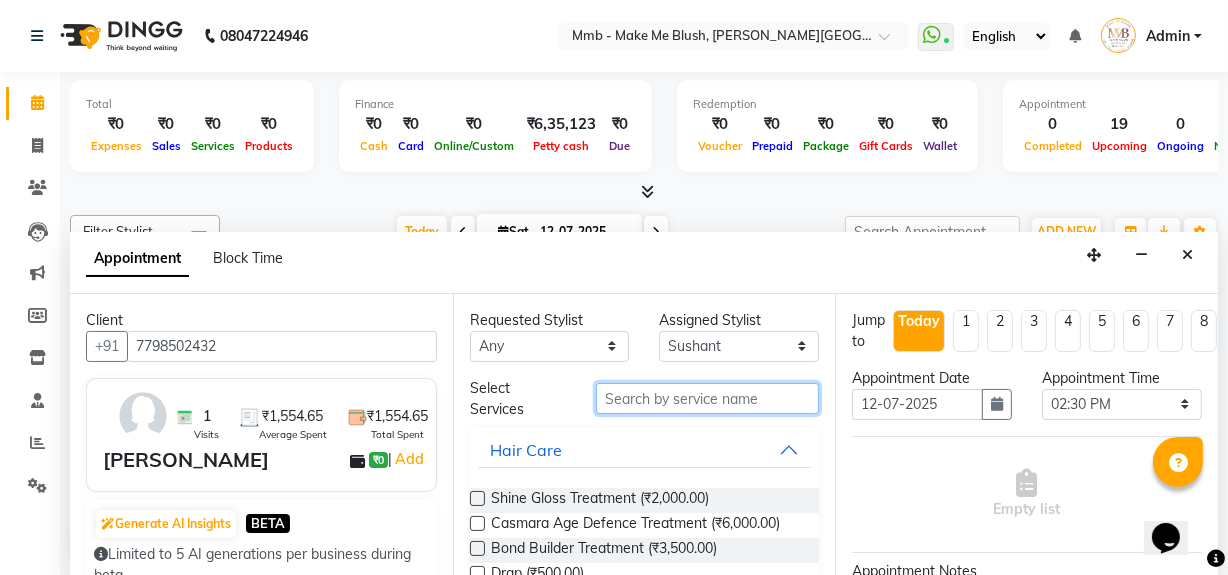 click at bounding box center [707, 398] 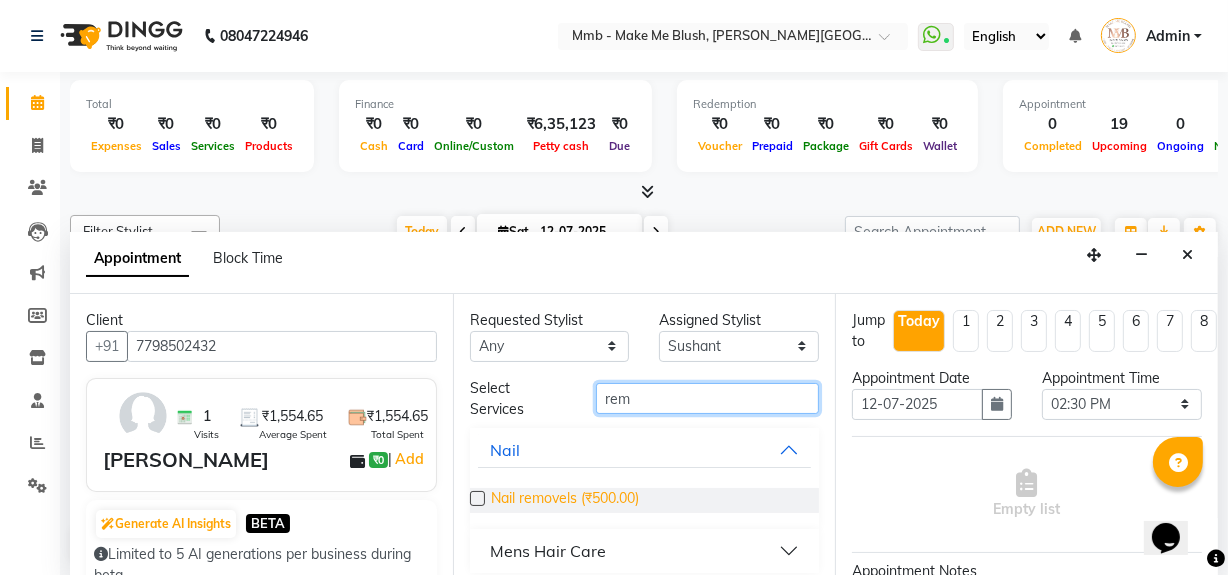 type on "rem" 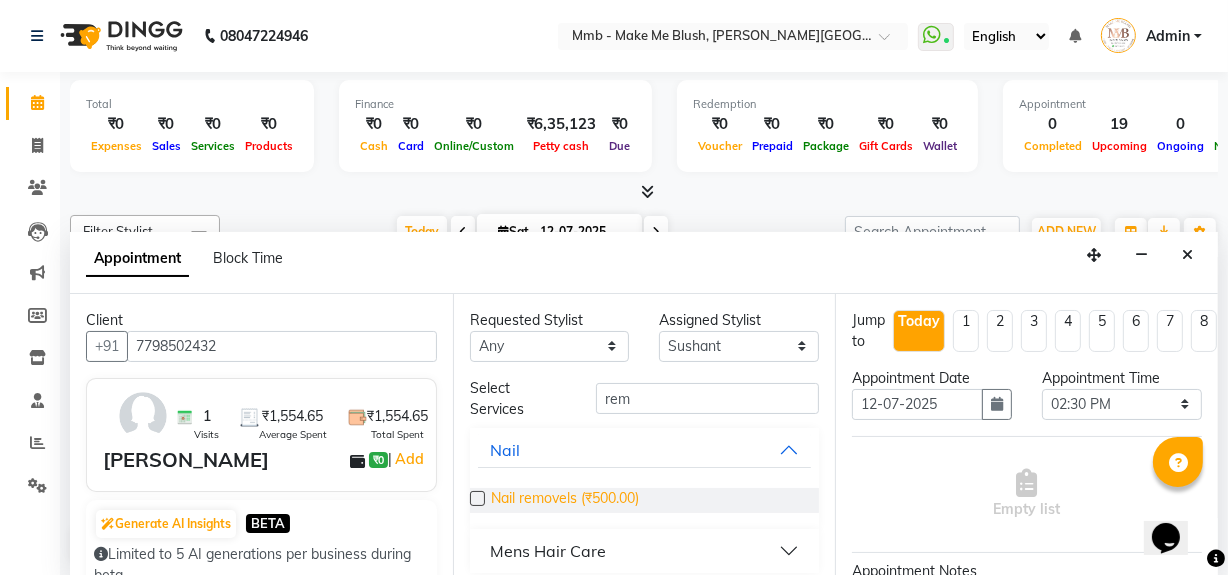 click on "Nail removels (₹500.00)" at bounding box center (565, 500) 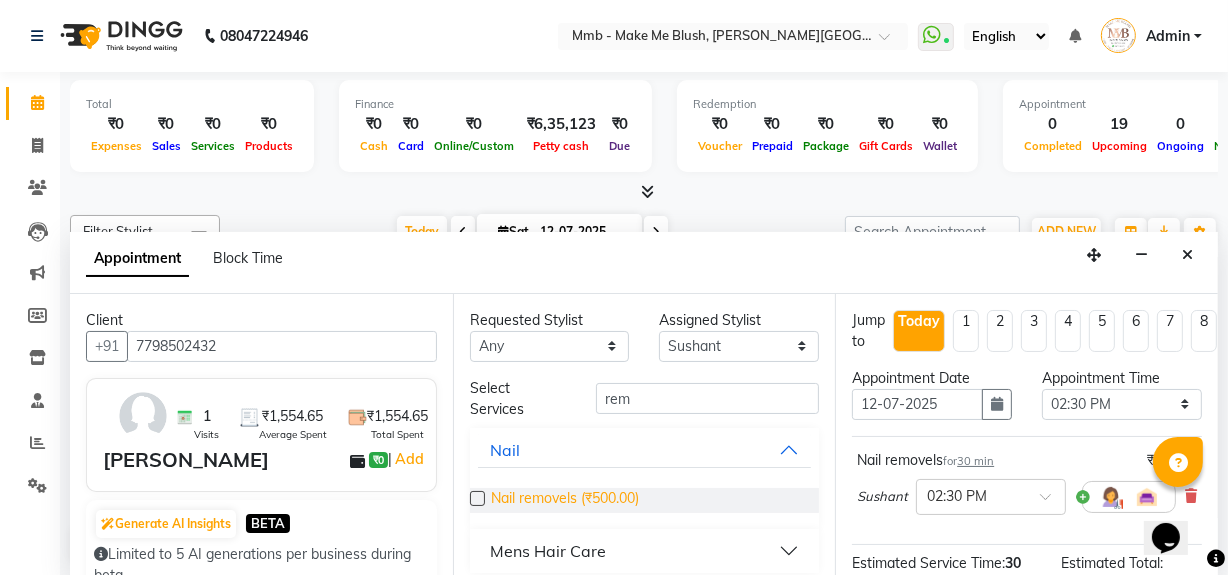 click on "Nail removels (₹500.00)" at bounding box center [565, 500] 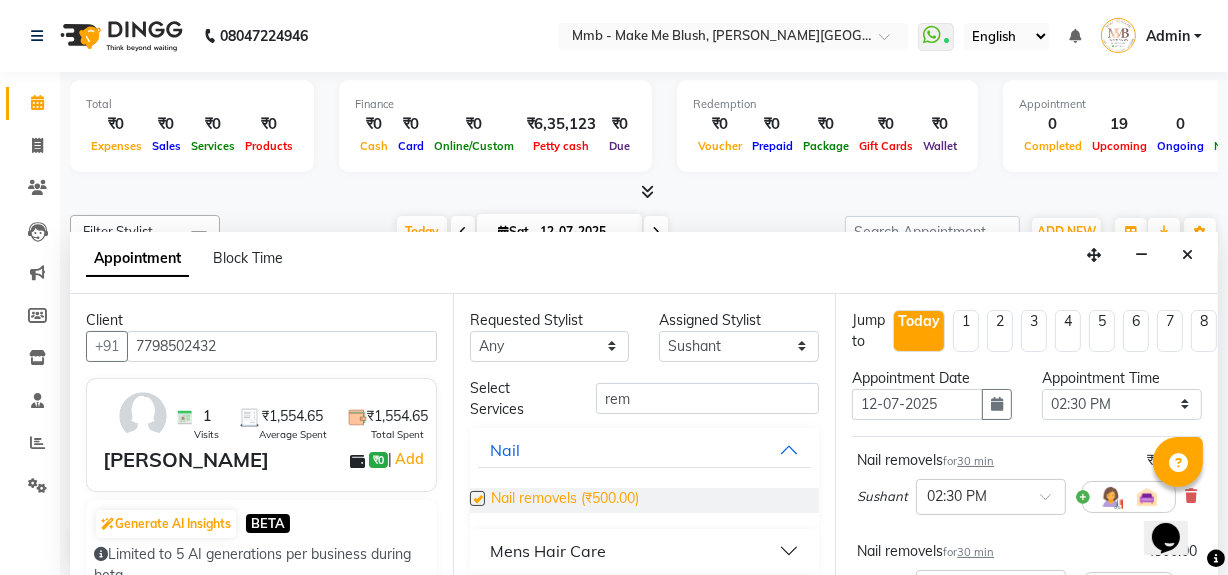 checkbox on "false" 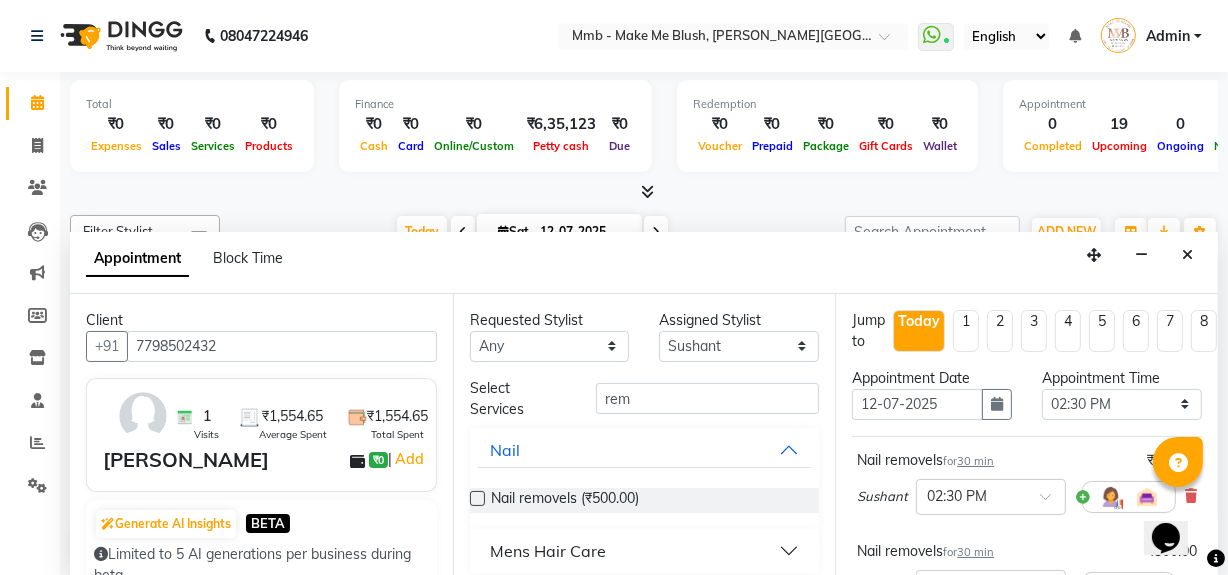 scroll, scrollTop: 235, scrollLeft: 0, axis: vertical 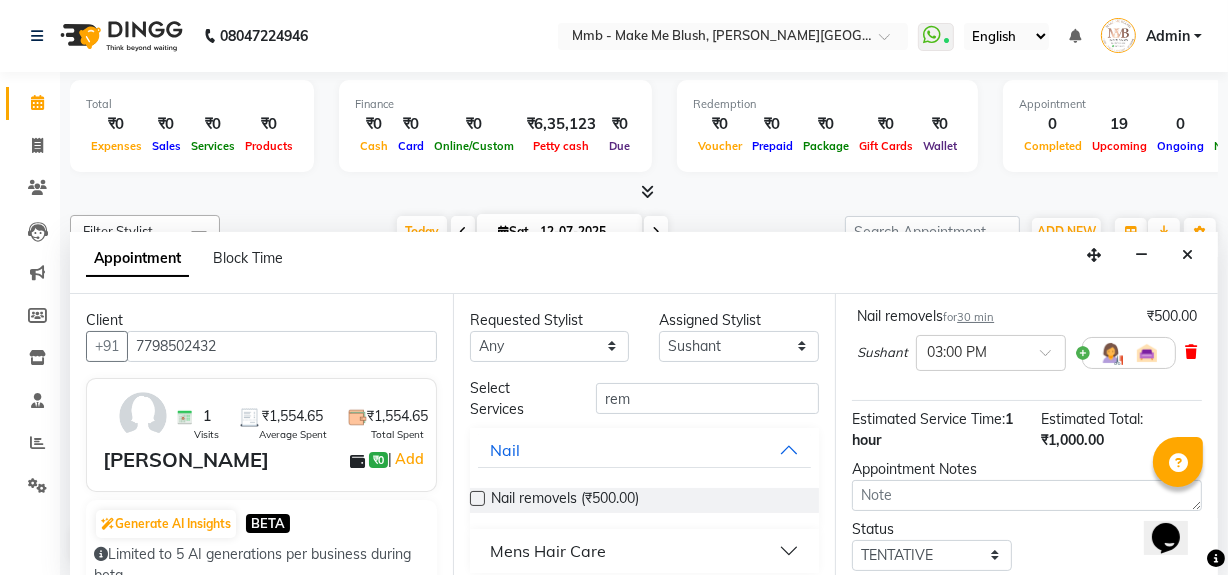 click at bounding box center [1191, 352] 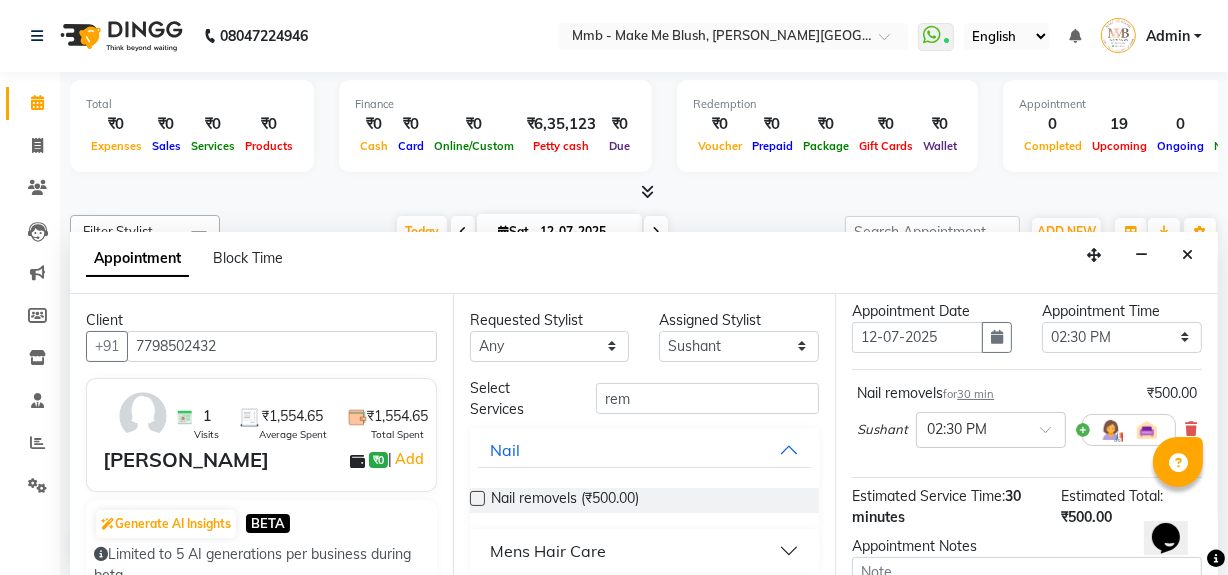 scroll, scrollTop: 0, scrollLeft: 0, axis: both 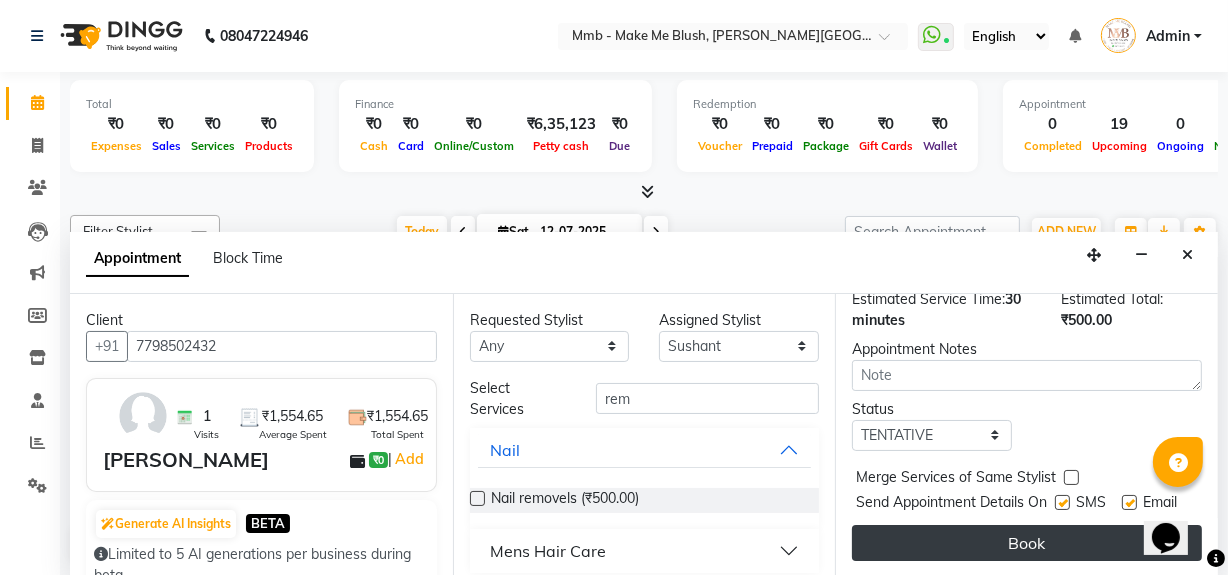 click on "Book" at bounding box center [1027, 543] 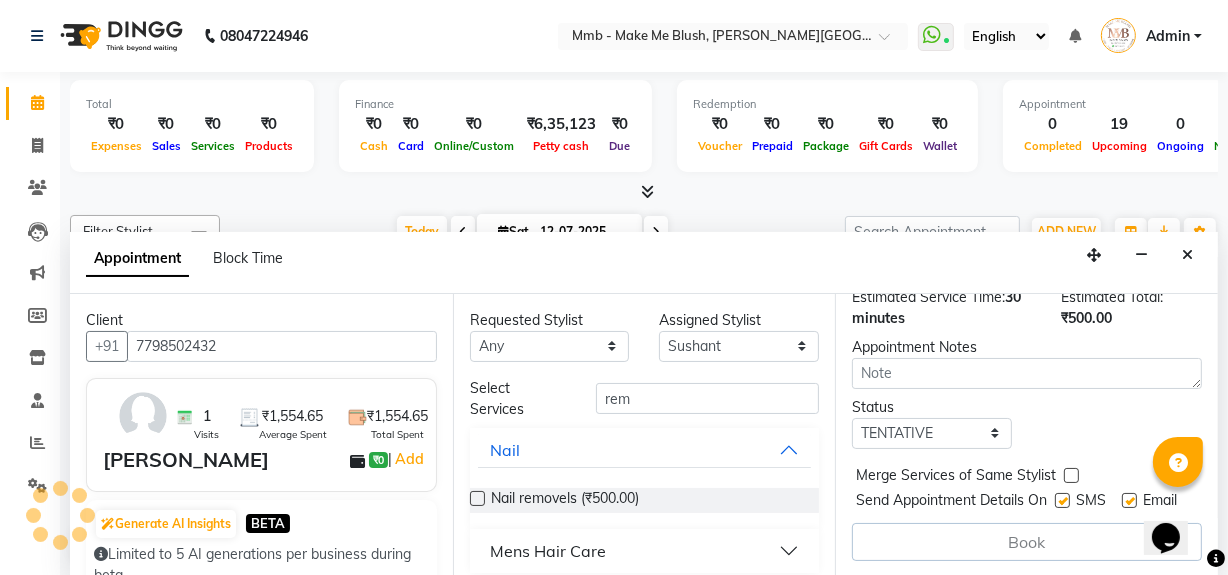 click on "Appointment Block Time" at bounding box center [196, 262] 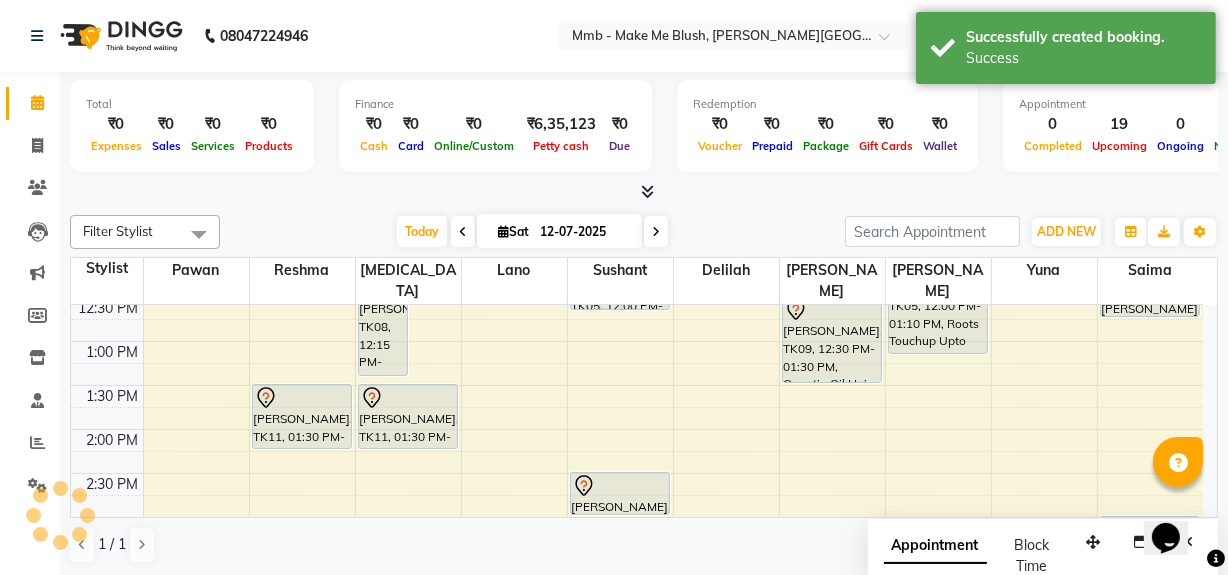 scroll, scrollTop: 0, scrollLeft: 0, axis: both 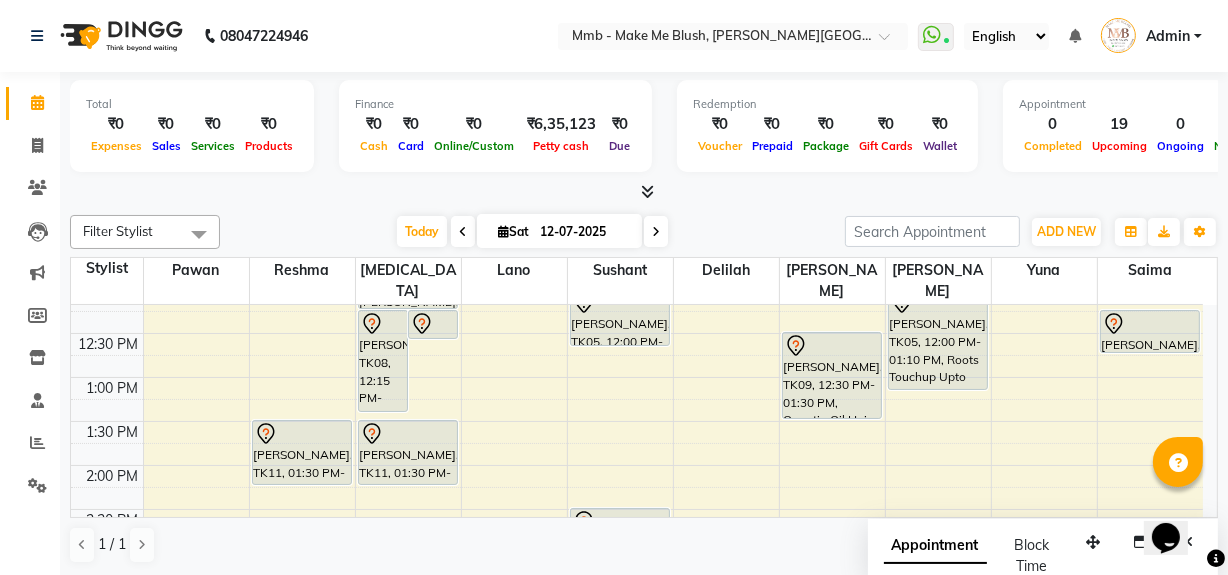 click on "9:00 AM 9:30 AM 10:00 AM 10:30 AM 11:00 AM 11:30 AM 12:00 PM 12:30 PM 1:00 PM 1:30 PM 2:00 PM 2:30 PM 3:00 PM 3:30 PM 4:00 PM 4:30 PM 5:00 PM 5:30 PM 6:00 PM 6:30 PM 7:00 PM 7:30 PM 8:00 PM 8:30 PM             [PERSON_NAME], TK01, 11:00 AM-11:45 AM, Regular Pedicure              [PERSON_NAME], TK11, 01:30 PM-02:15 PM, Regular Pedicure              [PERSON_NAME], TK08, 12:15 PM-01:25 PM, Roots Touchup Upto 1inch              [PERSON_NAME], TK07, 12:15 PM-12:35 PM, Rica Underarms             [PERSON_NAME], TK07, 11:15 AM-11:45 AM, Rica  Full Legs             [PERSON_NAME], TK07, 11:45 AM-12:15 PM, Rica Full Arms             [PERSON_NAME], TK11, 01:30 PM-02:15 PM, Regular Pedicure              [PERSON_NAME], TK12, 04:30 PM-05:15 PM, Regular Pedicure              Shweta Teacher, TK03, 11:00 AM-11:30 AM, Nail removels             [PERSON_NAME], TK05, 12:00 PM-12:40 PM, Gel Nail plain              [PERSON_NAME], TK13, 02:30 PM-03:00 PM, [PERSON_NAME] removels" at bounding box center (644, 411) 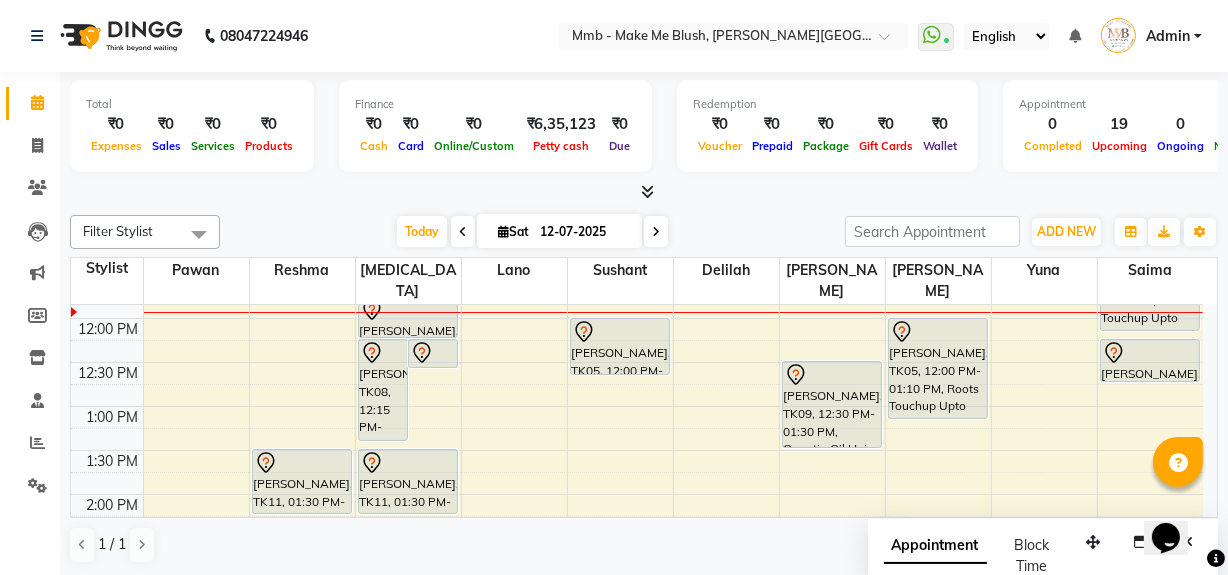scroll, scrollTop: 242, scrollLeft: 0, axis: vertical 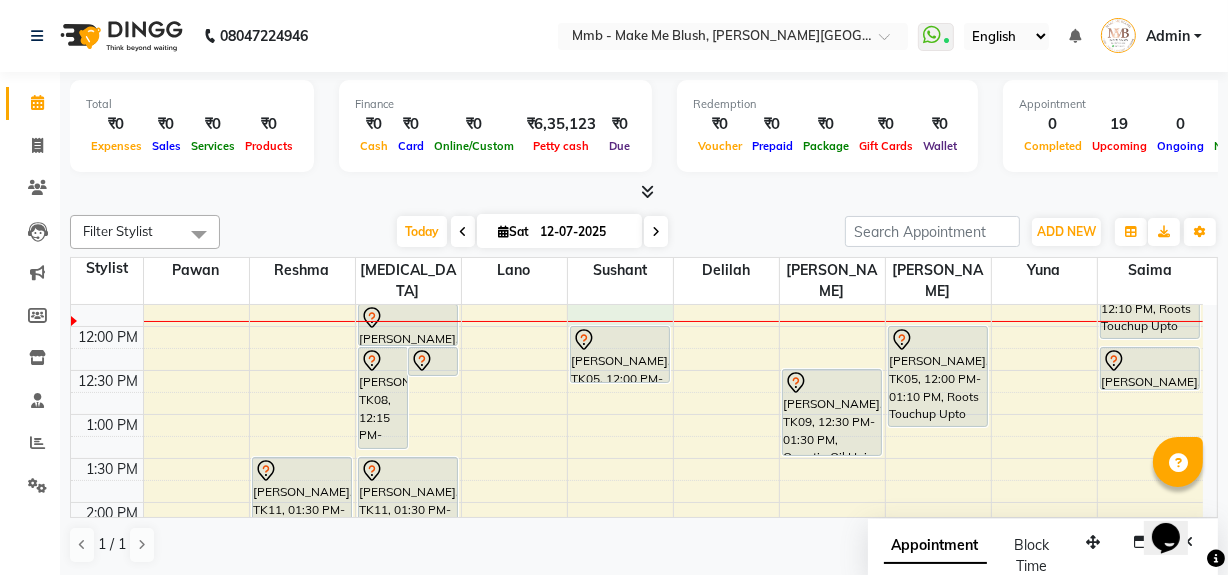 click on "9:00 AM 9:30 AM 10:00 AM 10:30 AM 11:00 AM 11:30 AM 12:00 PM 12:30 PM 1:00 PM 1:30 PM 2:00 PM 2:30 PM 3:00 PM 3:30 PM 4:00 PM 4:30 PM 5:00 PM 5:30 PM 6:00 PM 6:30 PM 7:00 PM 7:30 PM 8:00 PM 8:30 PM             [PERSON_NAME], TK01, 11:00 AM-11:45 AM, Regular Pedicure              [PERSON_NAME], TK11, 01:30 PM-02:15 PM, Regular Pedicure              [PERSON_NAME], TK08, 12:15 PM-01:25 PM, Roots Touchup Upto 1inch              [PERSON_NAME], TK07, 12:15 PM-12:35 PM, Rica Underarms             [PERSON_NAME], TK07, 11:15 AM-11:45 AM, Rica  Full Legs             [PERSON_NAME], TK07, 11:45 AM-12:15 PM, Rica Full Arms             [PERSON_NAME], TK11, 01:30 PM-02:15 PM, Regular Pedicure              [PERSON_NAME], TK12, 04:30 PM-05:15 PM, Regular Pedicure              Shweta Teacher, TK03, 11:00 AM-11:30 AM, Nail removels             [PERSON_NAME], TK05, 12:00 PM-12:40 PM, Gel Nail plain              [PERSON_NAME], TK13, 02:30 PM-03:00 PM, [PERSON_NAME] removels" at bounding box center [637, 590] 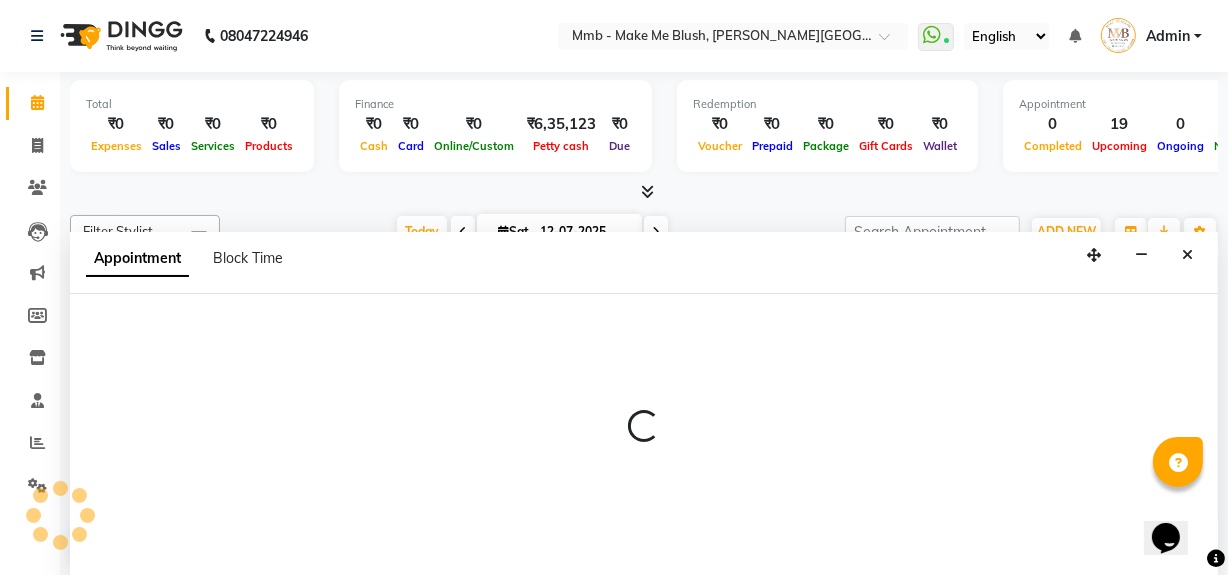 drag, startPoint x: 634, startPoint y: 342, endPoint x: 1164, endPoint y: 232, distance: 541.29474 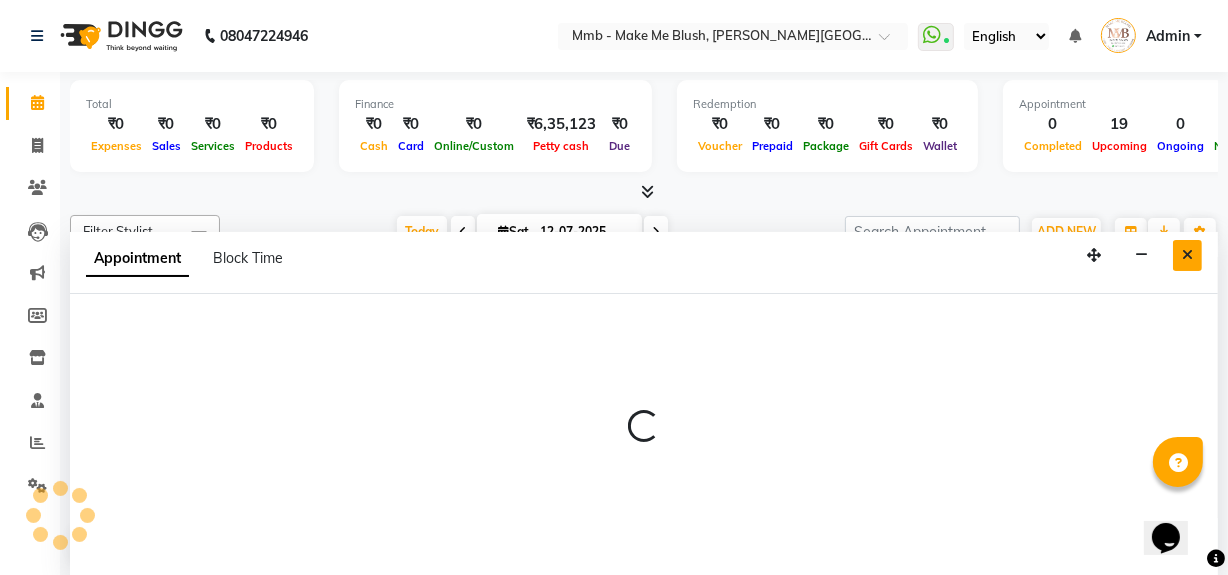 select on "18878" 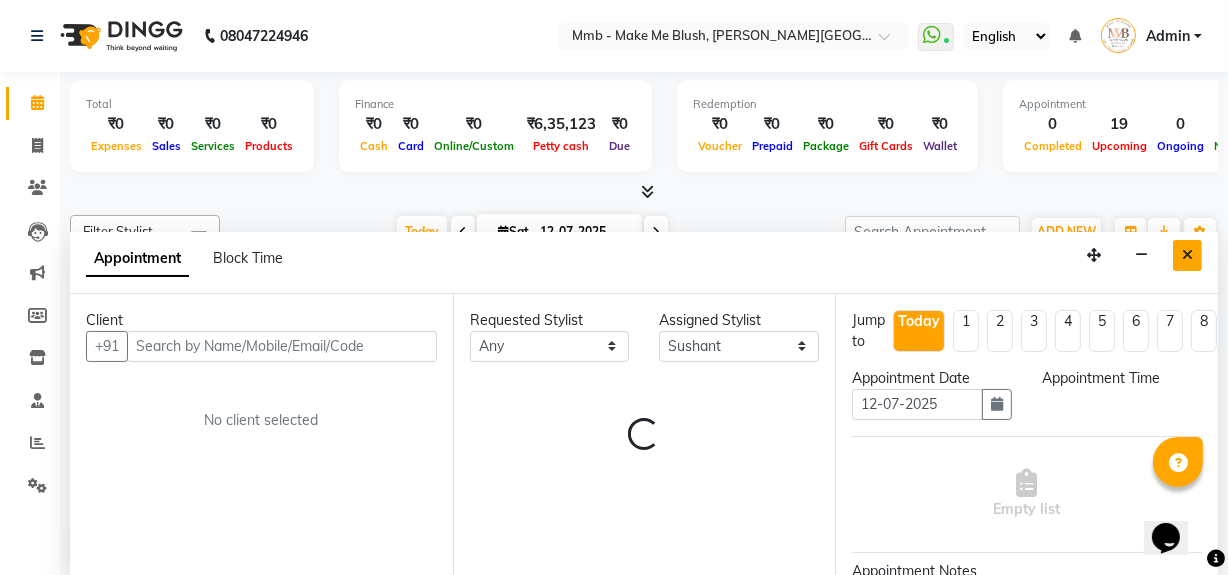 scroll, scrollTop: 0, scrollLeft: 0, axis: both 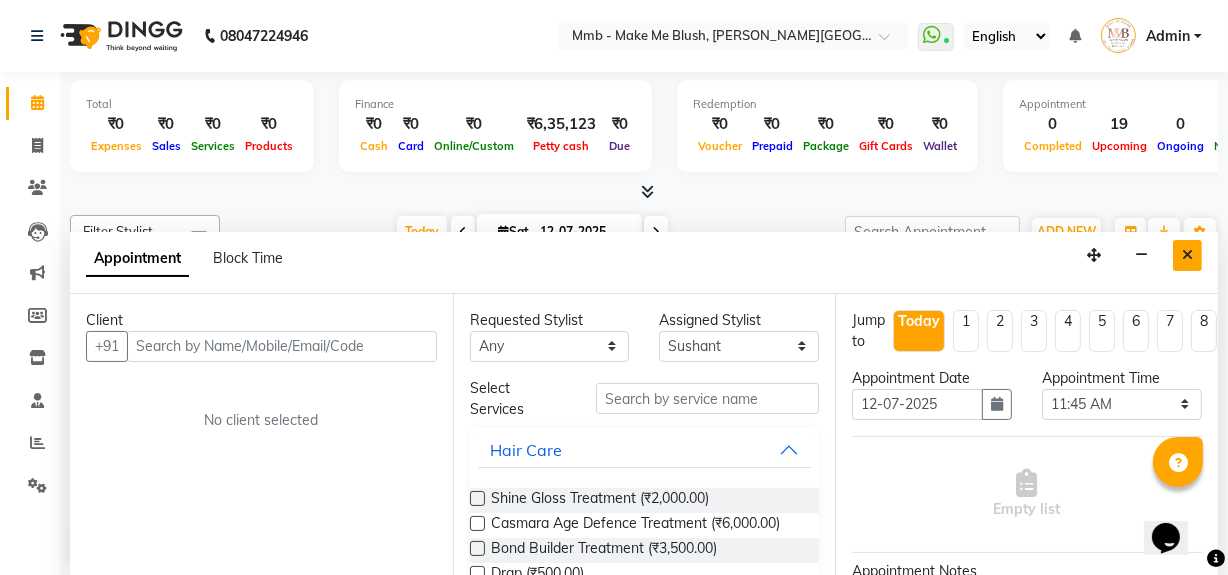 click at bounding box center (1187, 255) 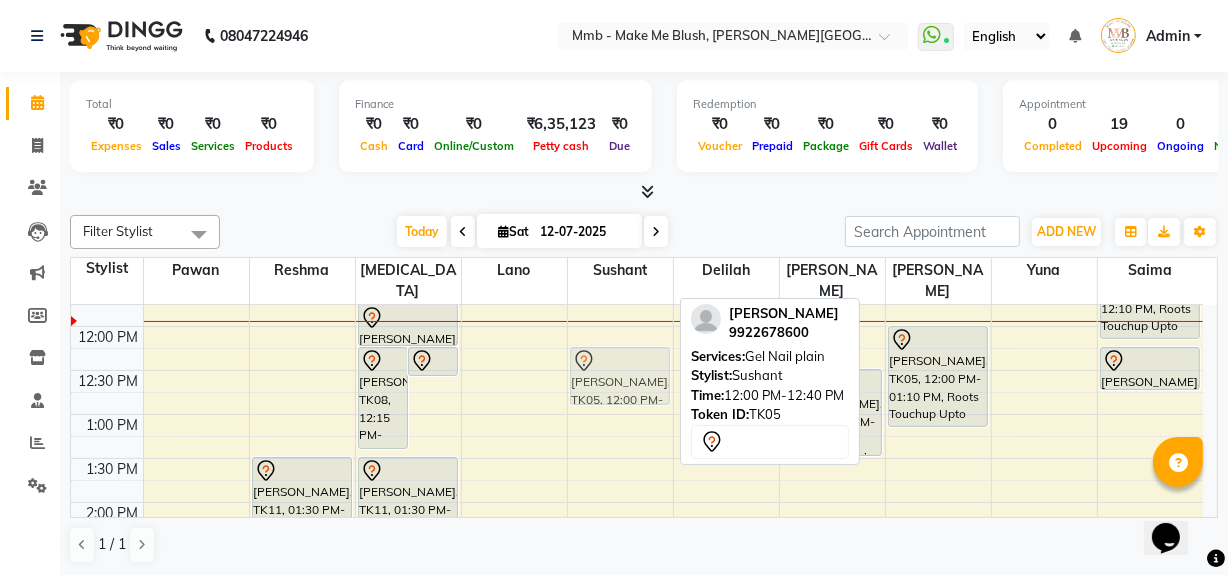 drag, startPoint x: 619, startPoint y: 343, endPoint x: 608, endPoint y: 367, distance: 26.400757 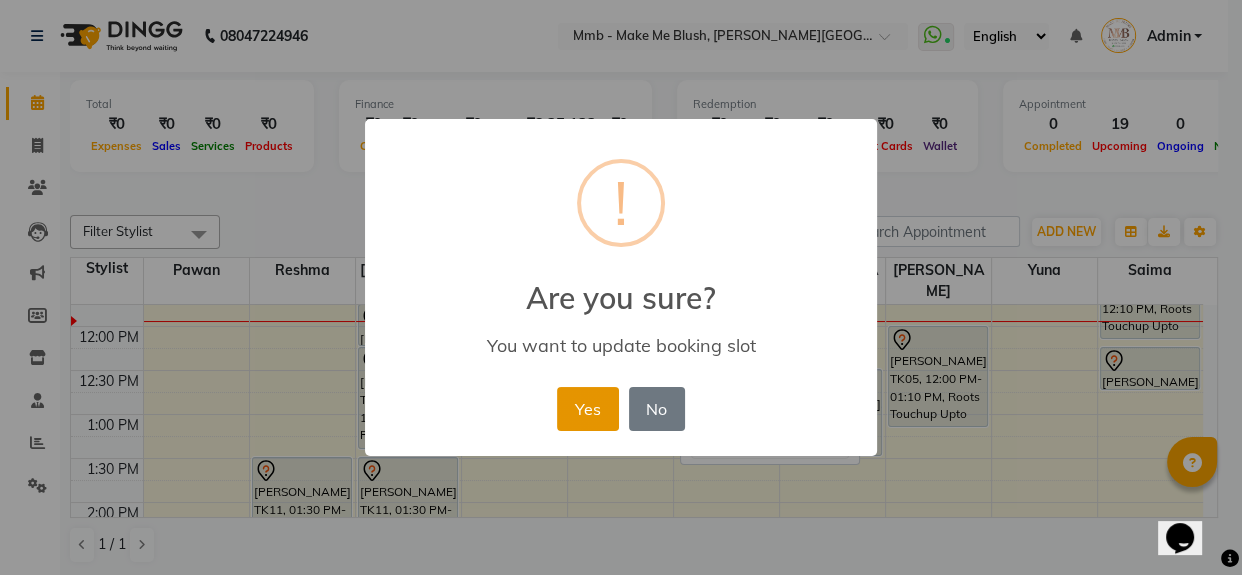 click on "Yes" at bounding box center (587, 409) 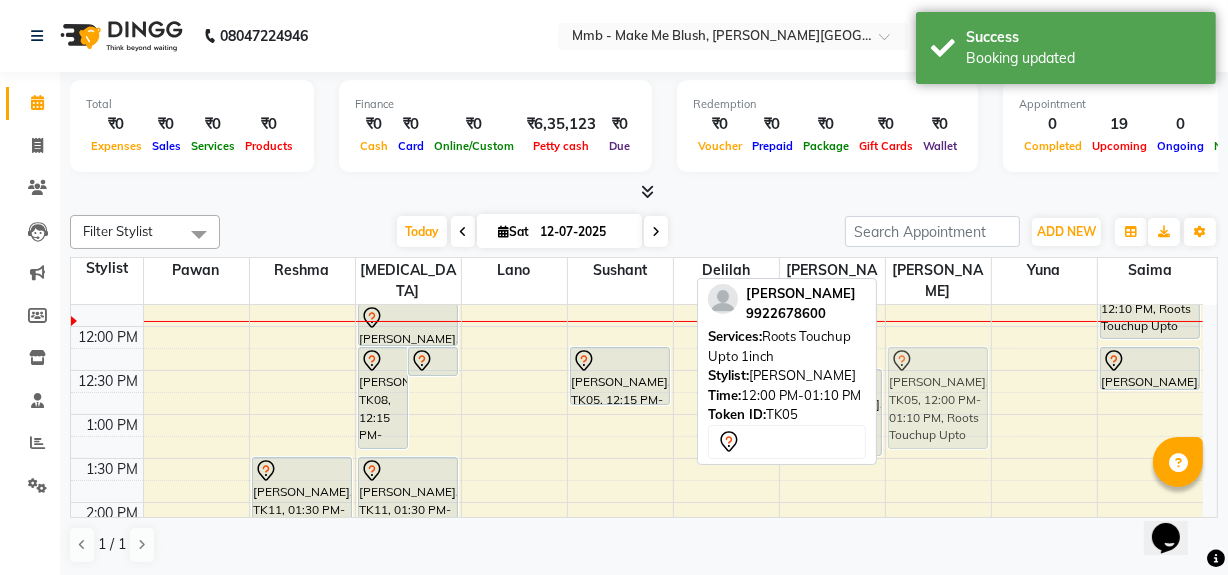 drag, startPoint x: 959, startPoint y: 356, endPoint x: 956, endPoint y: 378, distance: 22.203604 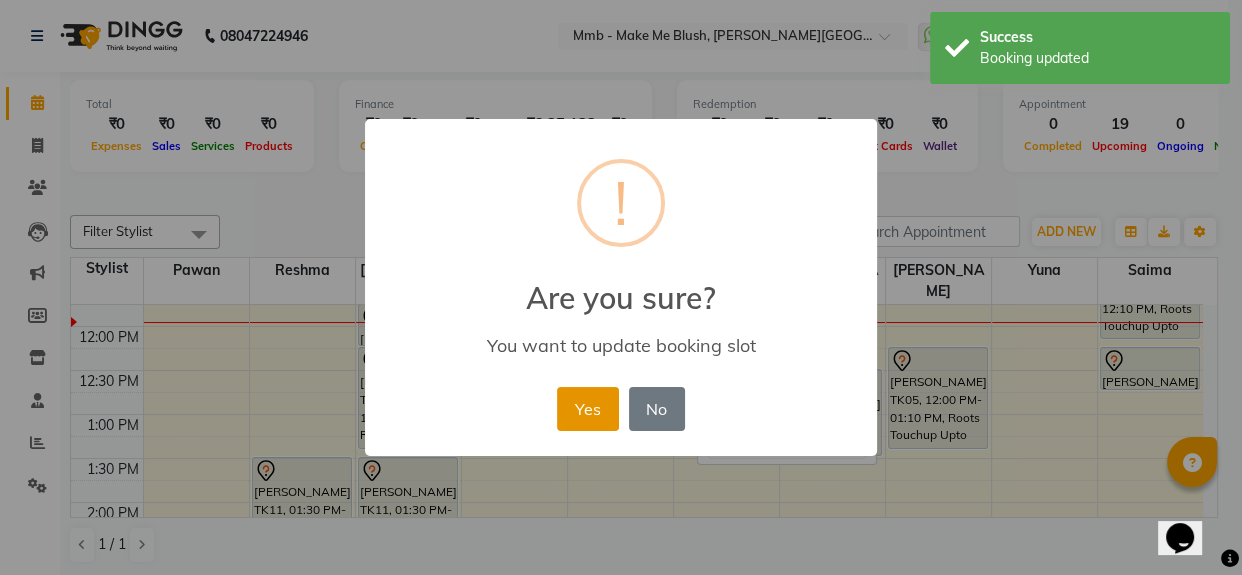 click on "Yes" at bounding box center (587, 409) 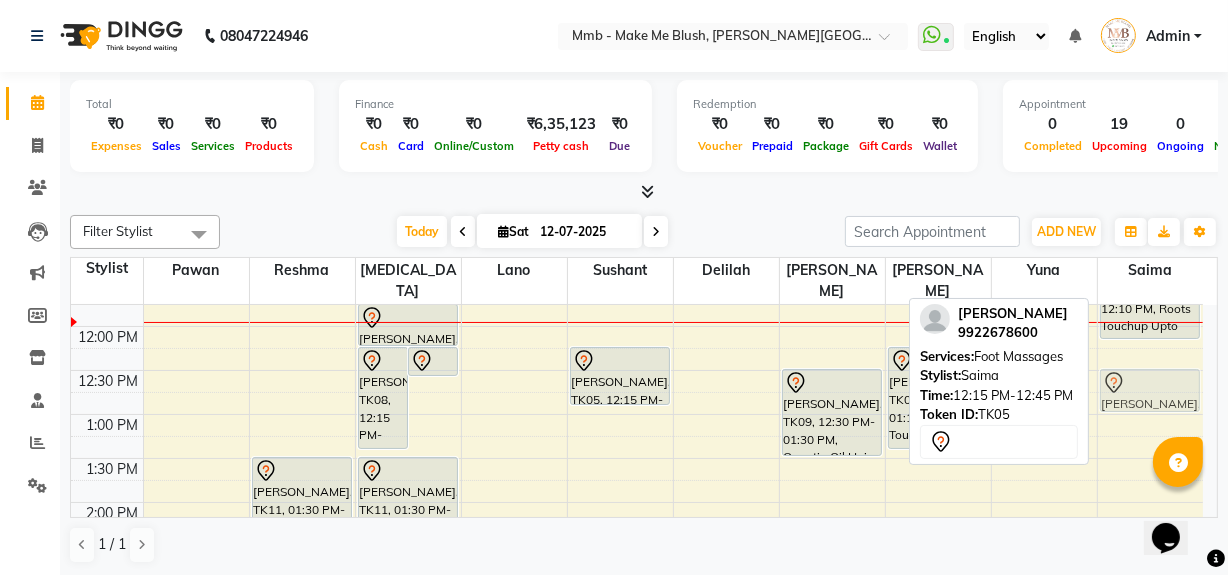 drag, startPoint x: 1146, startPoint y: 372, endPoint x: 1144, endPoint y: 390, distance: 18.110771 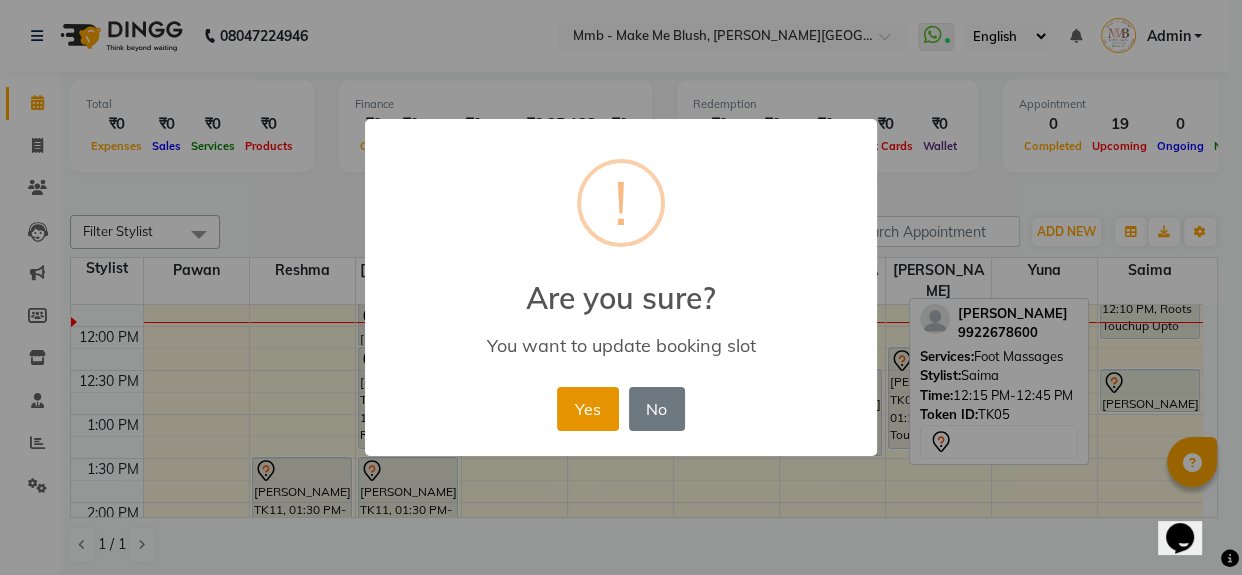 click on "Yes" at bounding box center [587, 409] 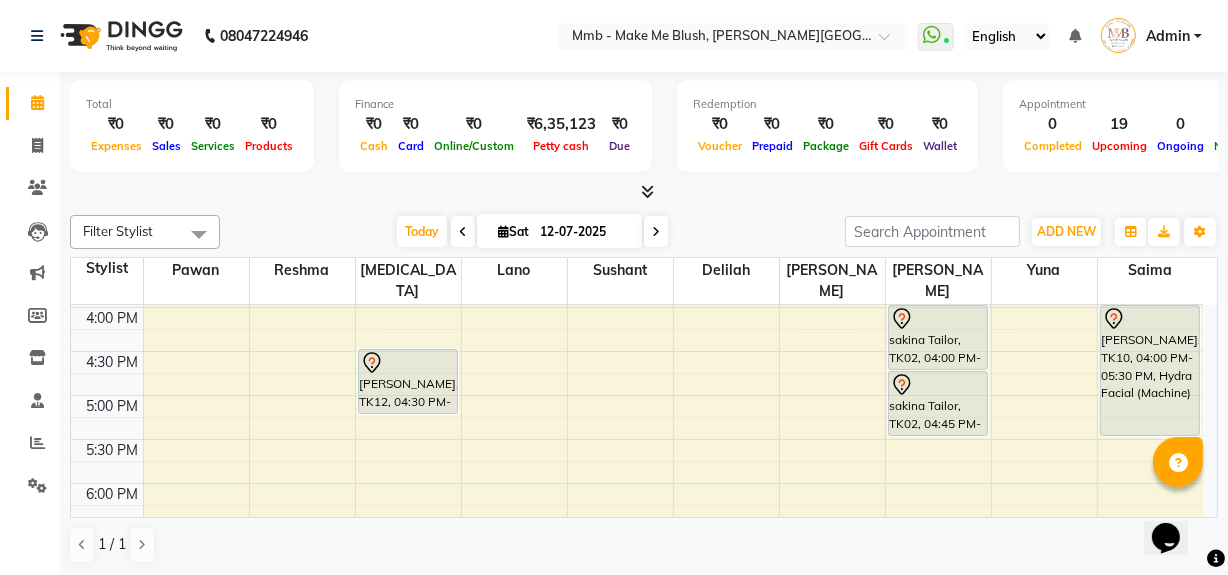 scroll, scrollTop: 737, scrollLeft: 0, axis: vertical 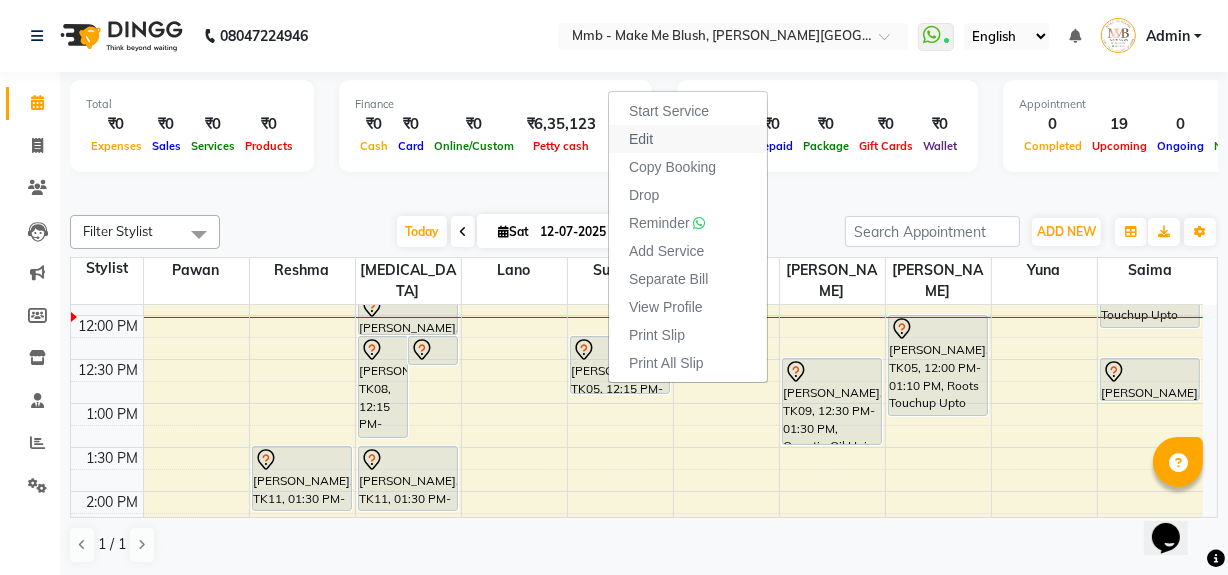 click on "Edit" at bounding box center [688, 139] 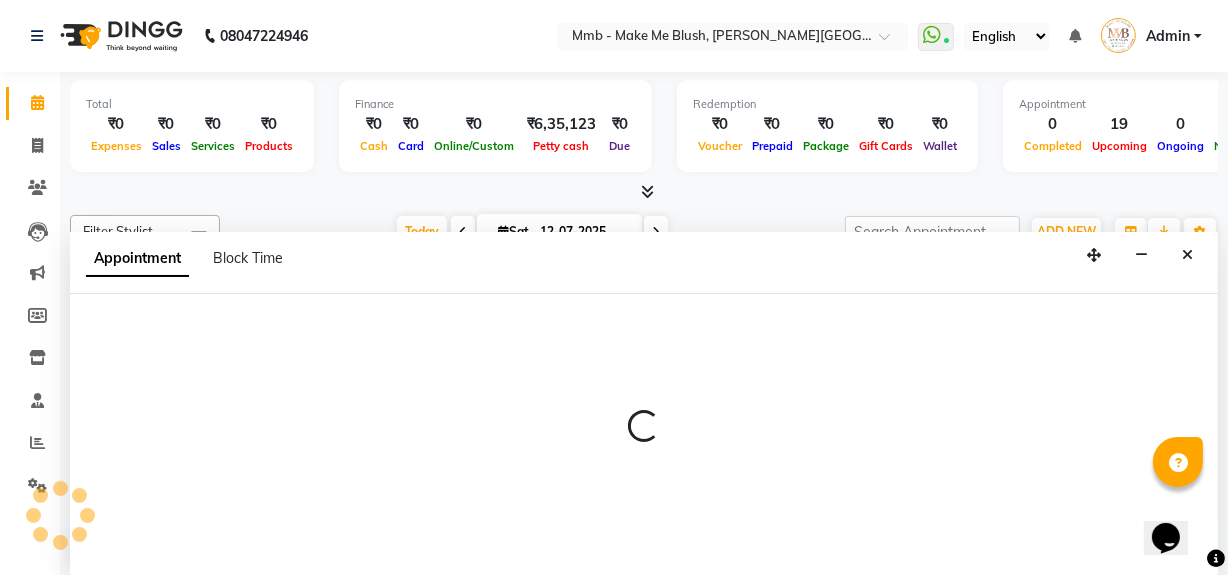 select on "tentative" 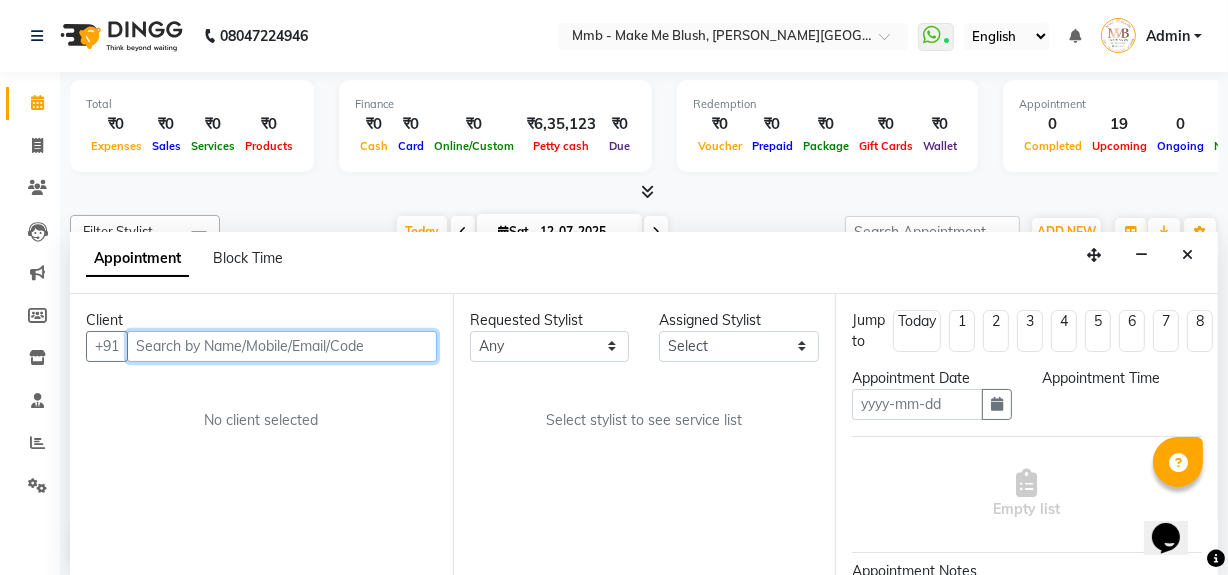 type on "12-07-2025" 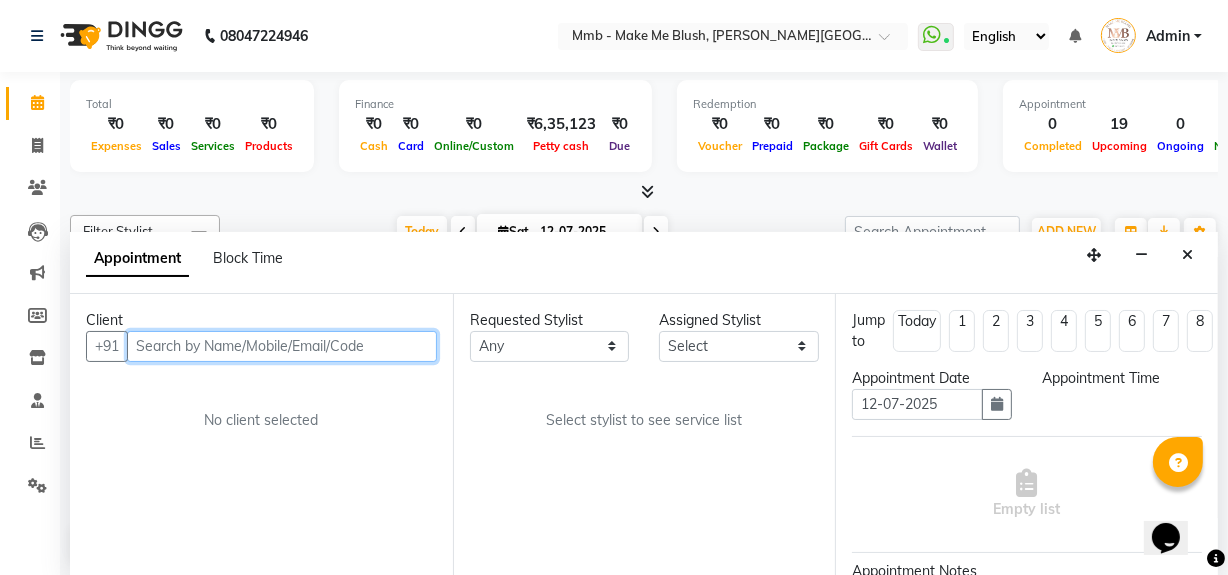 select on "720" 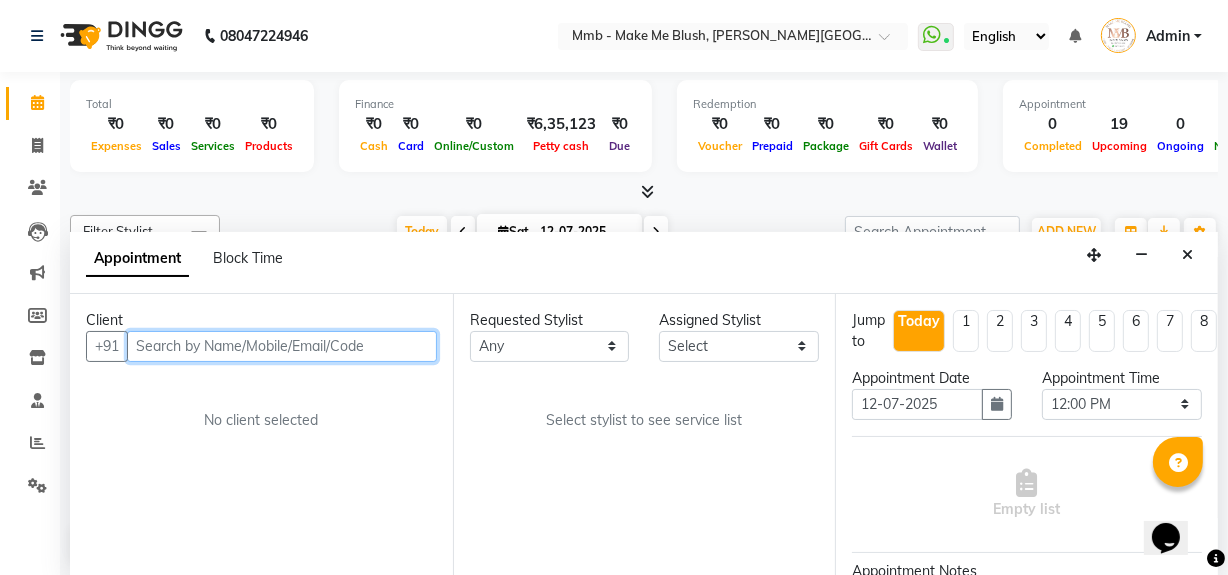 scroll, scrollTop: 0, scrollLeft: 0, axis: both 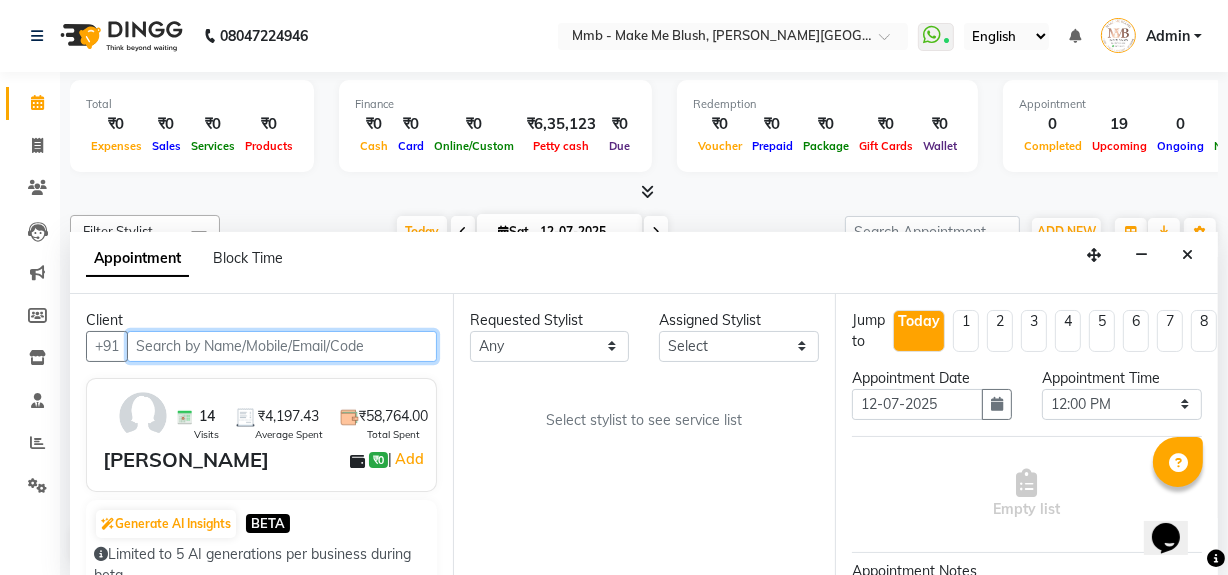 select on "74536" 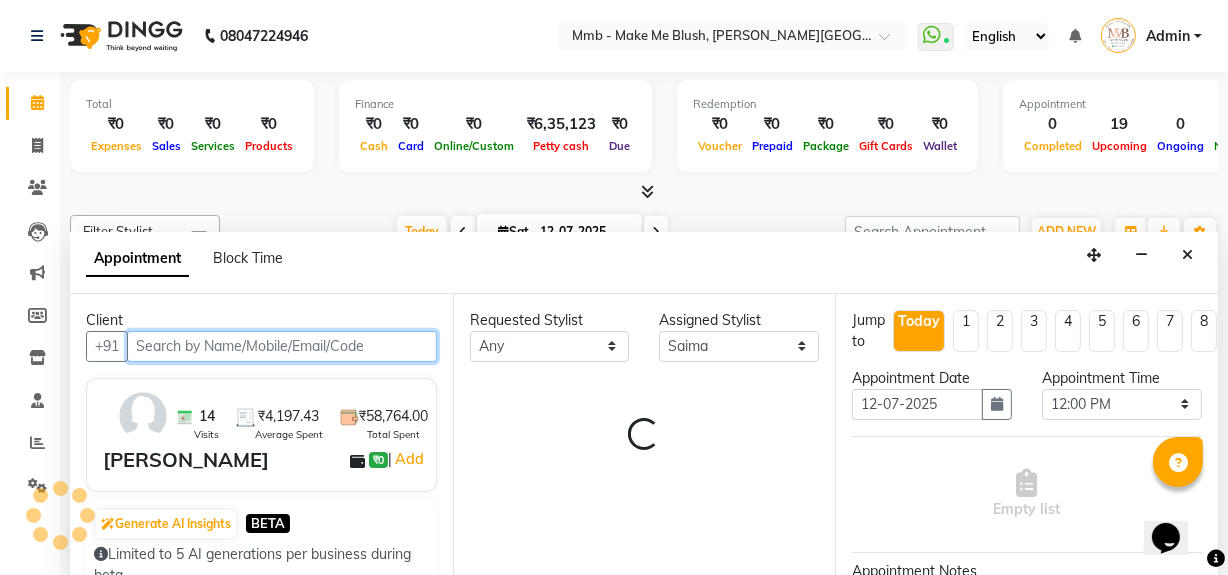 select on "1396" 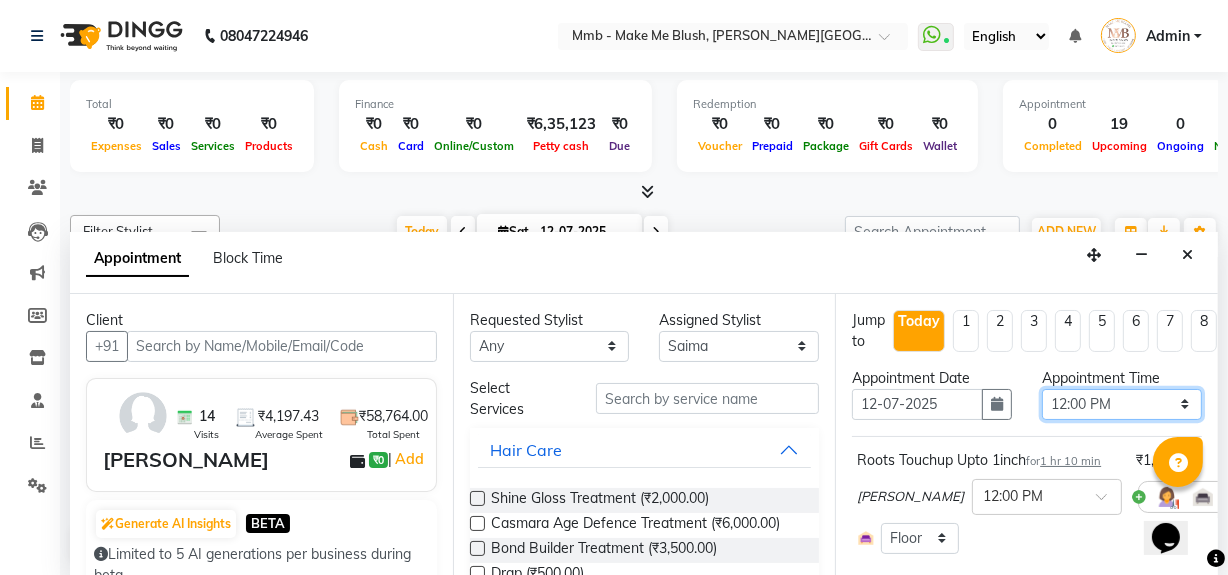click on "Select 10:00 AM 10:15 AM 10:30 AM 10:45 AM 11:00 AM 11:15 AM 11:30 AM 11:45 AM 12:00 PM 12:15 PM 12:30 PM 12:45 PM 01:00 PM 01:15 PM 01:30 PM 01:45 PM 02:00 PM 02:15 PM 02:30 PM 02:45 PM 03:00 PM 03:15 PM 03:30 PM 03:45 PM 04:00 PM 04:15 PM 04:30 PM 04:45 PM 05:00 PM 05:15 PM 05:30 PM 05:45 PM 06:00 PM 06:15 PM 06:30 PM 06:45 PM 07:00 PM 07:15 PM 07:30 PM 07:45 PM 08:00 PM" at bounding box center [1122, 404] 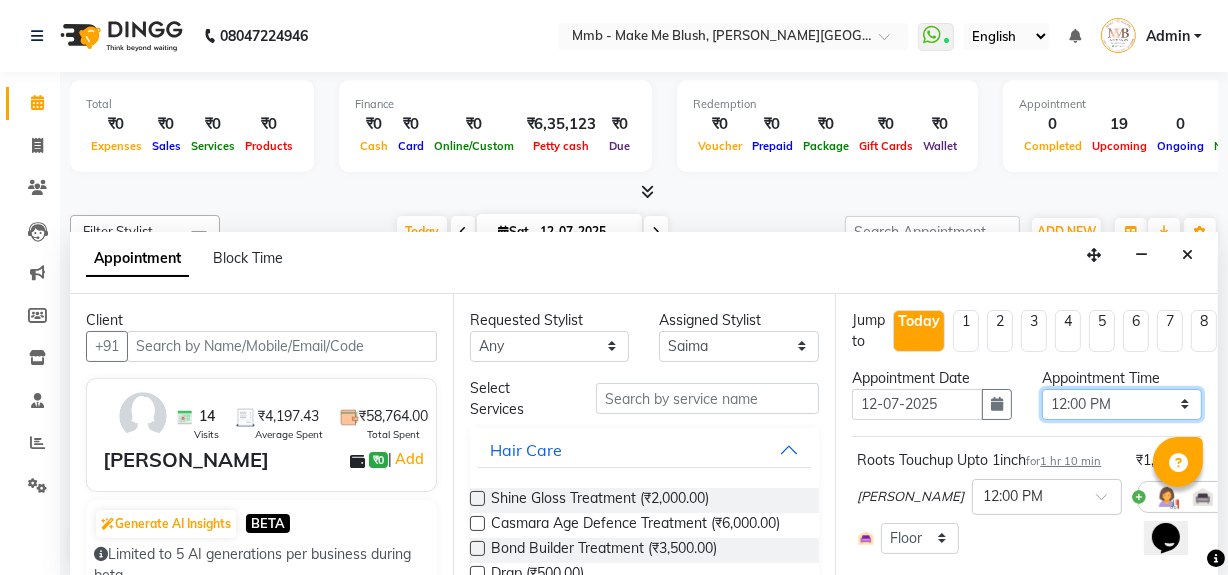 select on "1080" 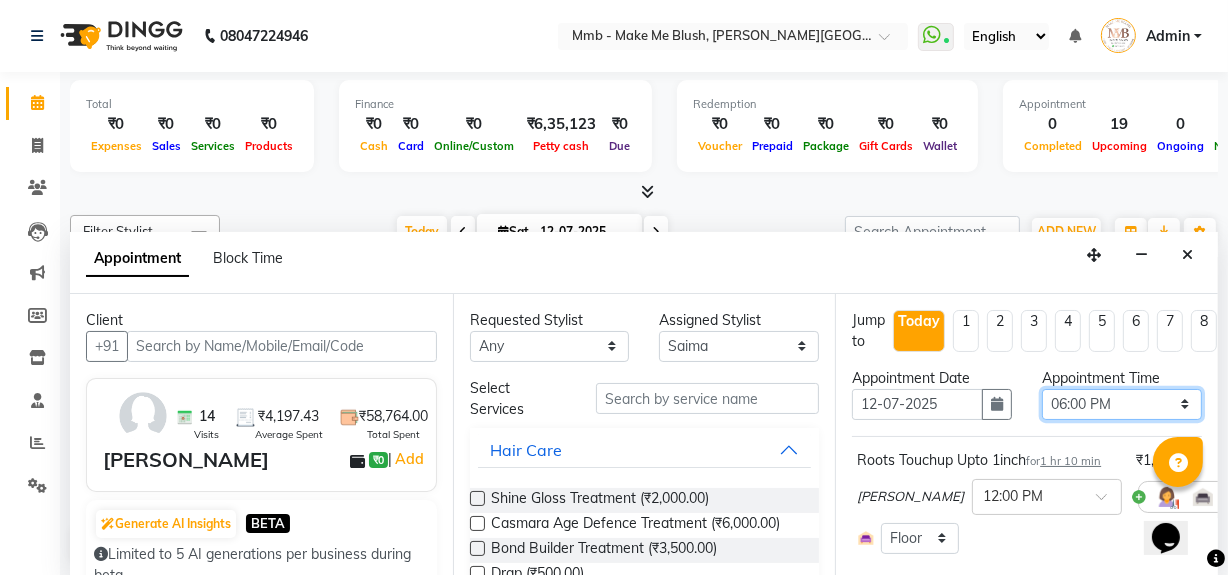 click on "Select 10:00 AM 10:15 AM 10:30 AM 10:45 AM 11:00 AM 11:15 AM 11:30 AM 11:45 AM 12:00 PM 12:15 PM 12:30 PM 12:45 PM 01:00 PM 01:15 PM 01:30 PM 01:45 PM 02:00 PM 02:15 PM 02:30 PM 02:45 PM 03:00 PM 03:15 PM 03:30 PM 03:45 PM 04:00 PM 04:15 PM 04:30 PM 04:45 PM 05:00 PM 05:15 PM 05:30 PM 05:45 PM 06:00 PM 06:15 PM 06:30 PM 06:45 PM 07:00 PM 07:15 PM 07:30 PM 07:45 PM 08:00 PM" at bounding box center [1122, 404] 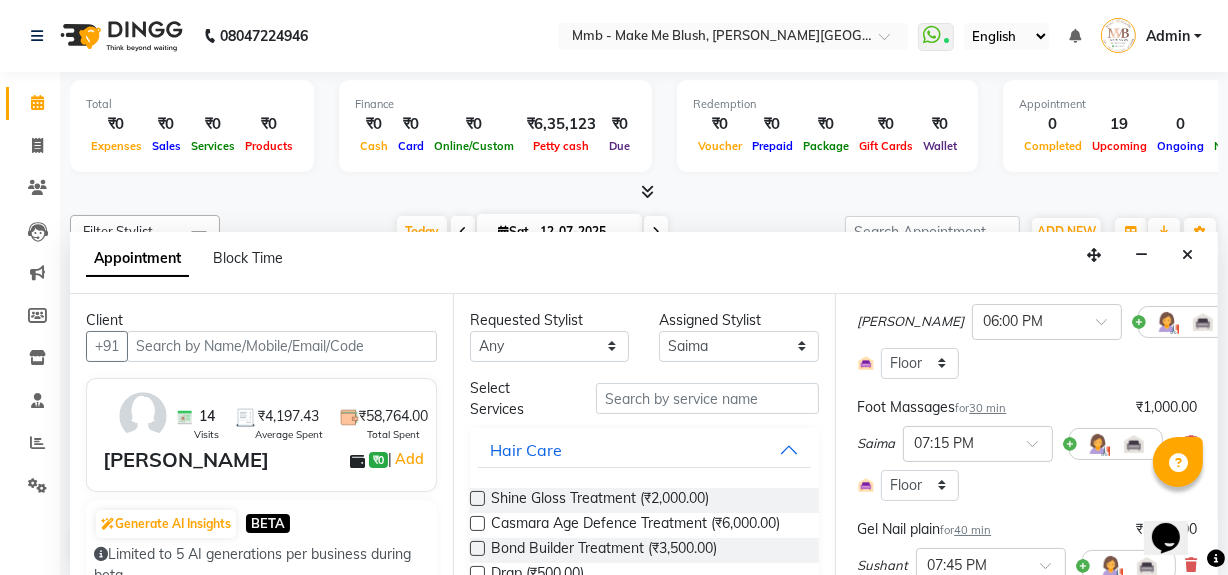 scroll, scrollTop: 470, scrollLeft: 0, axis: vertical 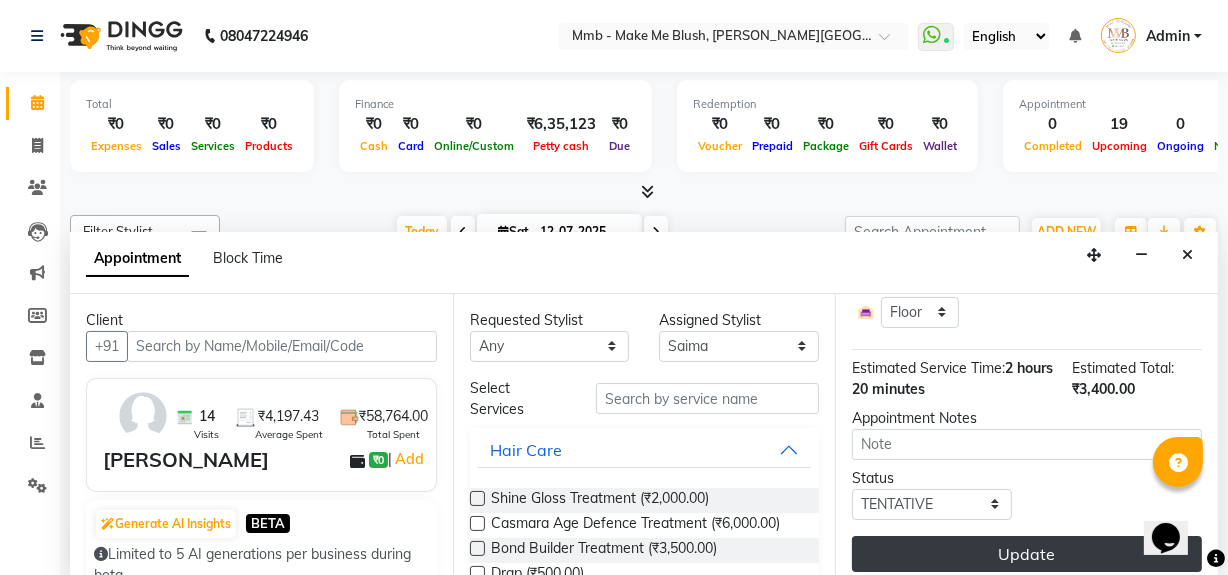 click on "Update" at bounding box center (1027, 554) 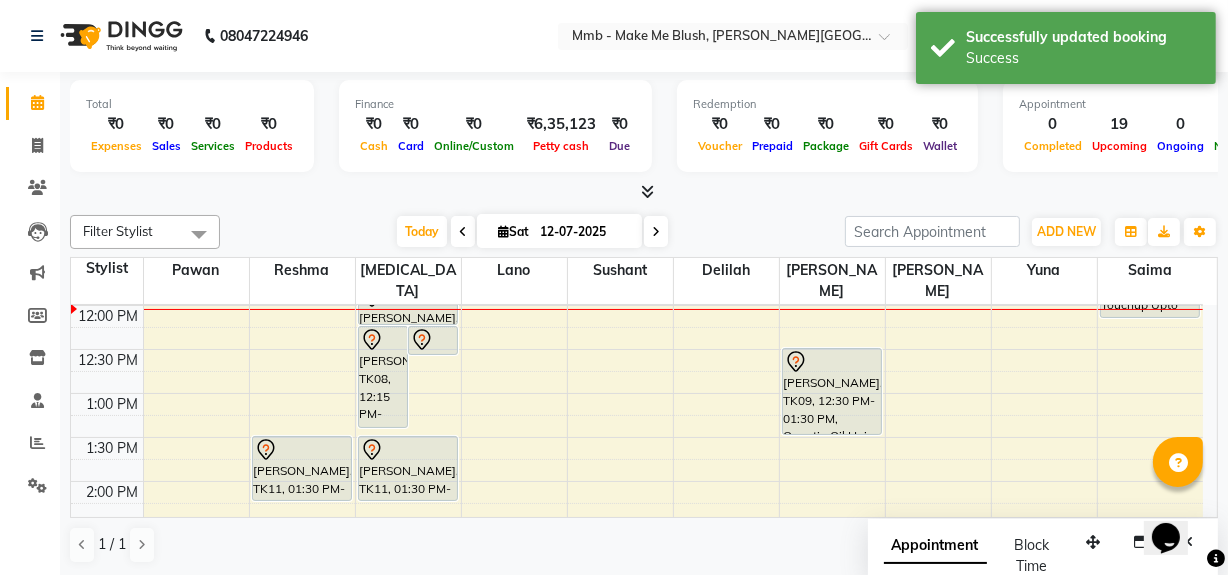 scroll, scrollTop: 0, scrollLeft: 0, axis: both 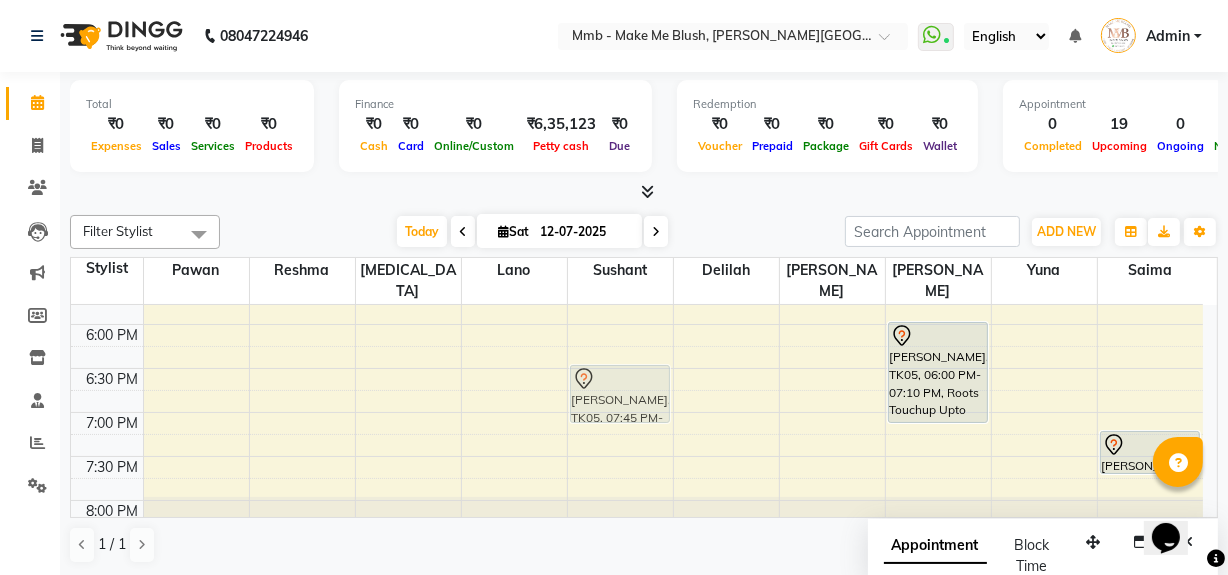 drag, startPoint x: 621, startPoint y: 477, endPoint x: 612, endPoint y: 376, distance: 101.4002 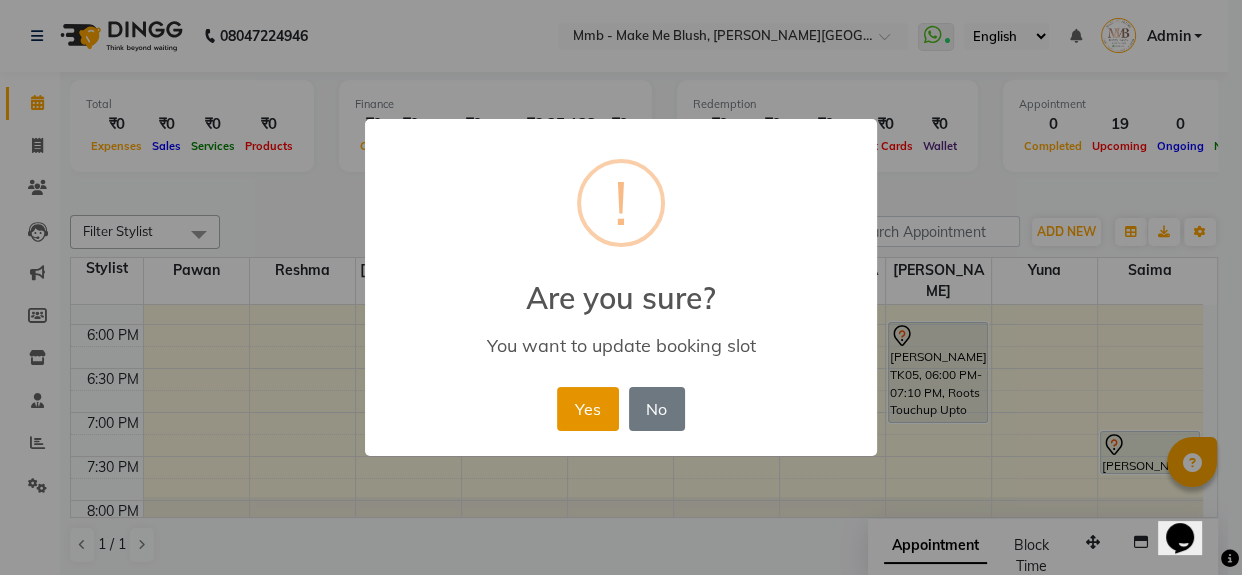 click on "Yes" at bounding box center (587, 409) 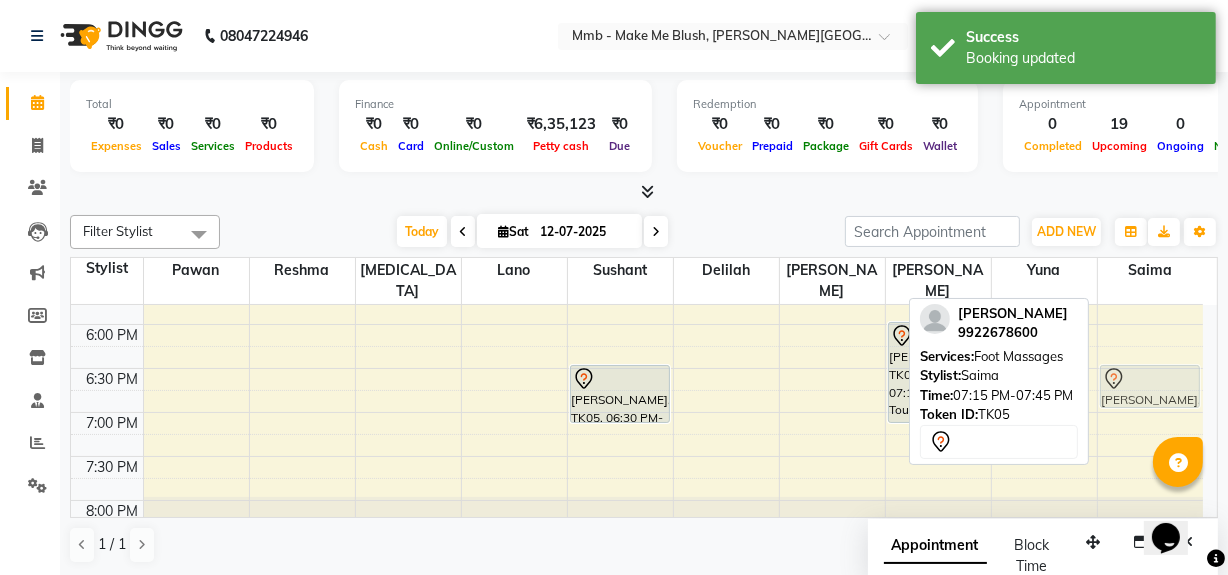 drag, startPoint x: 1154, startPoint y: 437, endPoint x: 1151, endPoint y: 375, distance: 62.072536 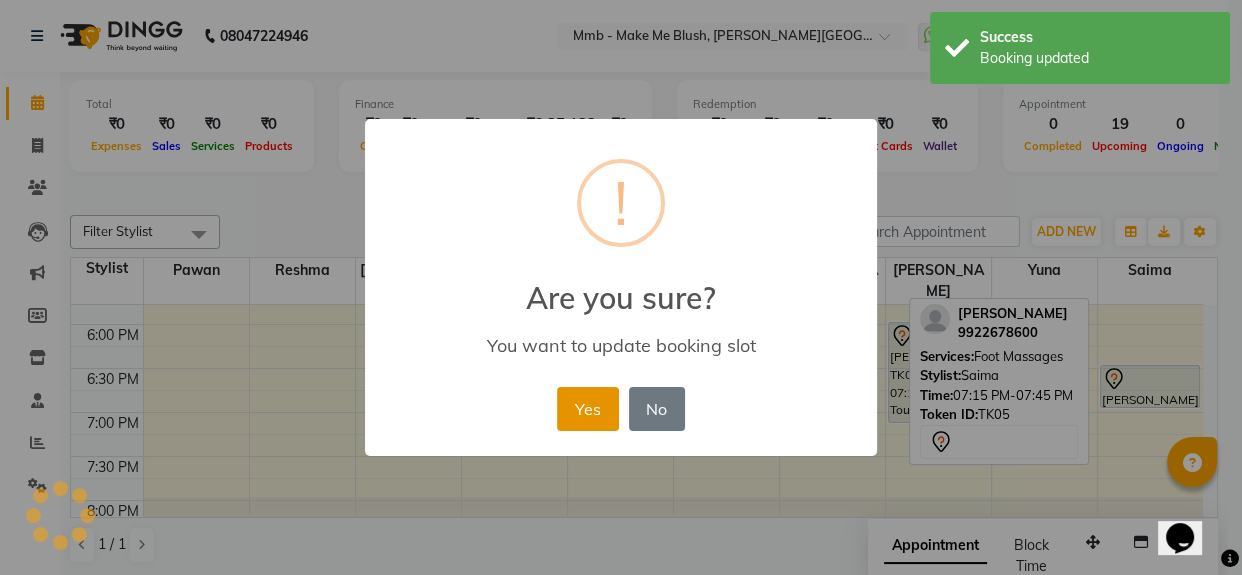 click on "Yes" at bounding box center (587, 409) 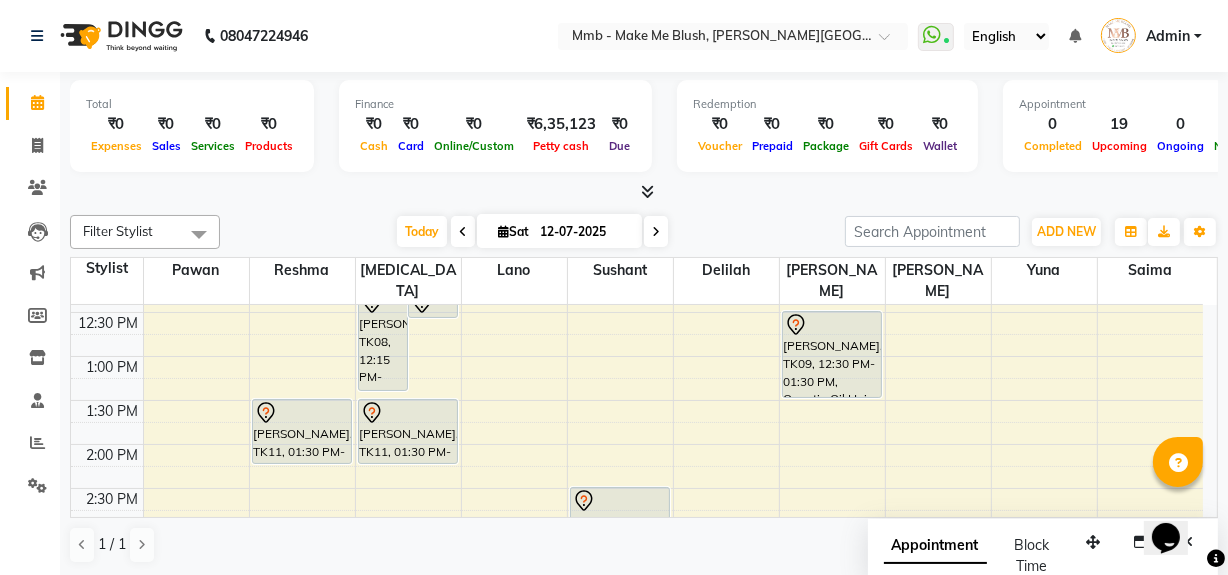 scroll, scrollTop: 263, scrollLeft: 0, axis: vertical 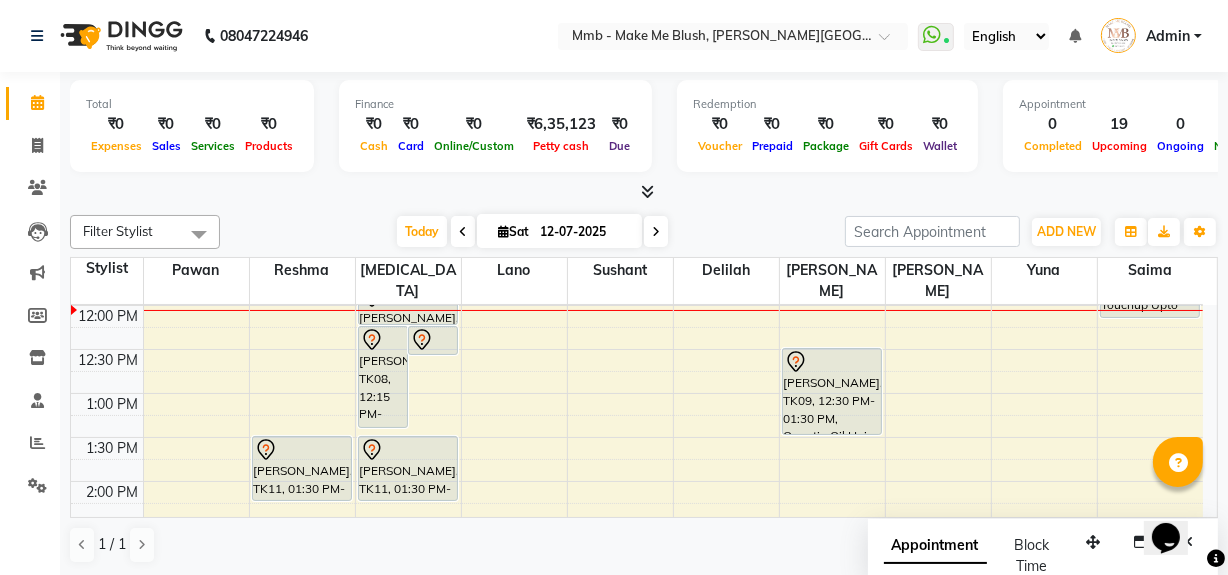 click on "Opens Chat This icon Opens the chat window." at bounding box center [1175, 502] 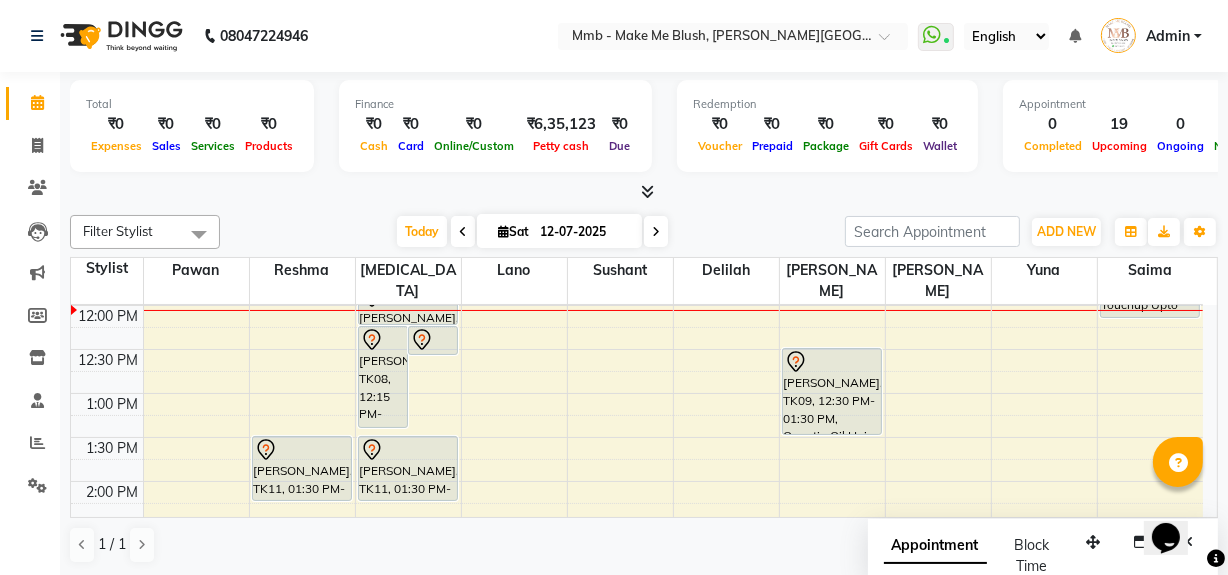 drag, startPoint x: 1205, startPoint y: 508, endPoint x: 2355, endPoint y: 1003, distance: 1252.0084 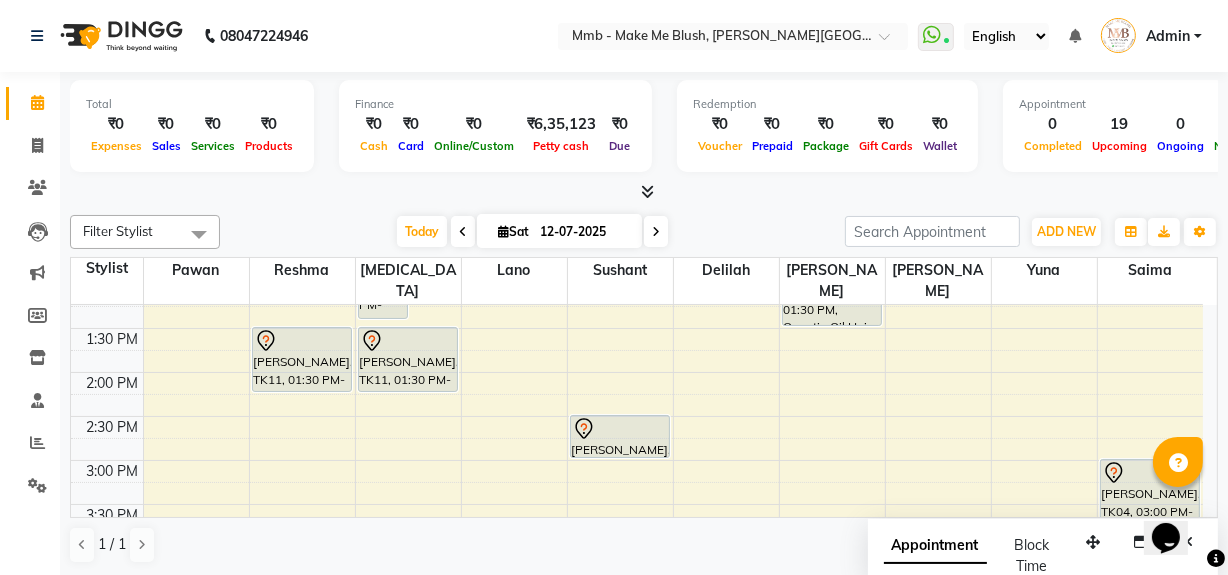 scroll, scrollTop: 409, scrollLeft: 0, axis: vertical 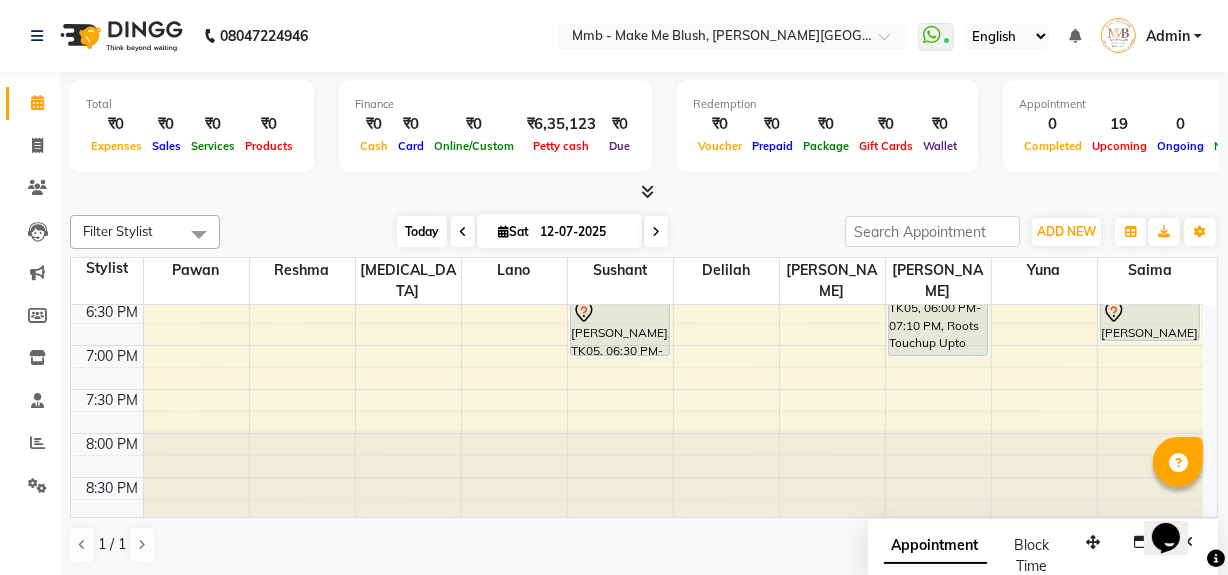 click on "Today" at bounding box center [422, 231] 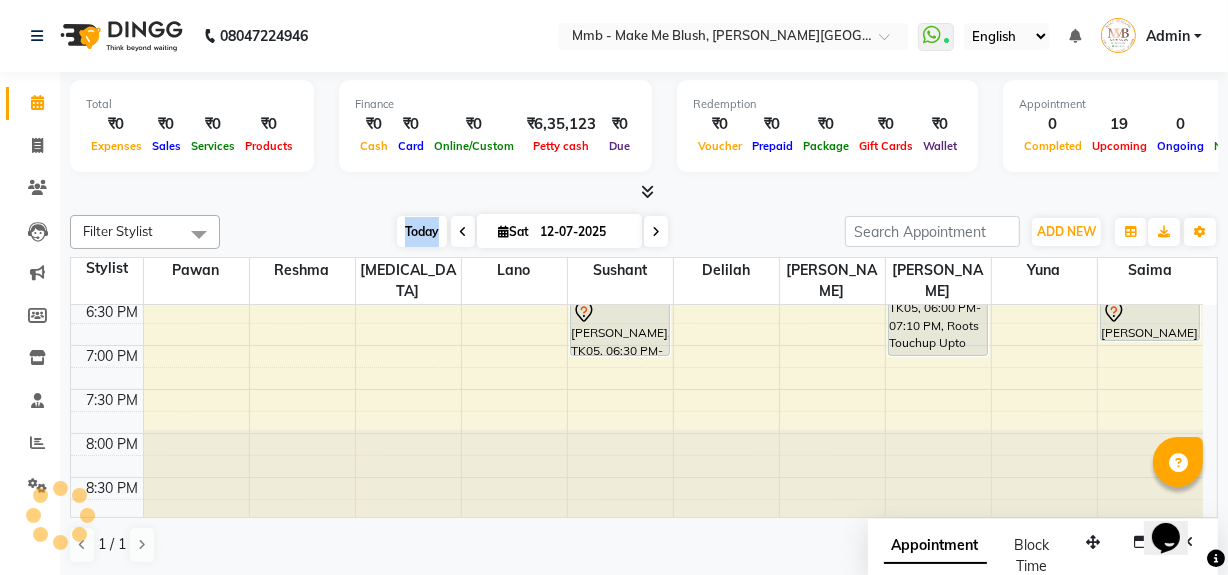 scroll, scrollTop: 0, scrollLeft: 0, axis: both 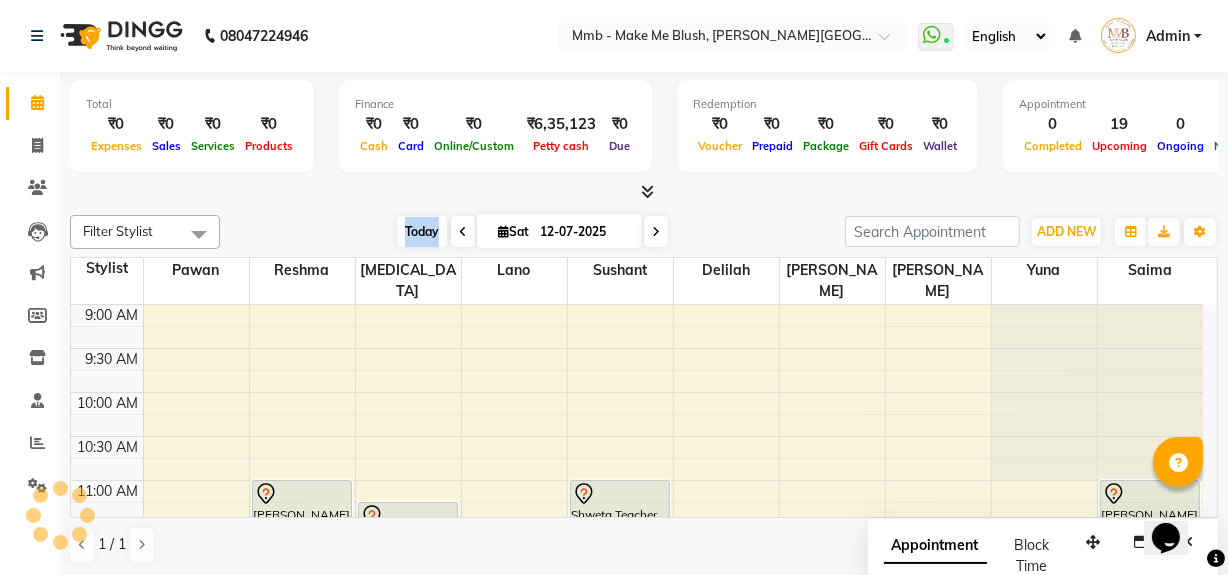 click on "Today" at bounding box center (422, 231) 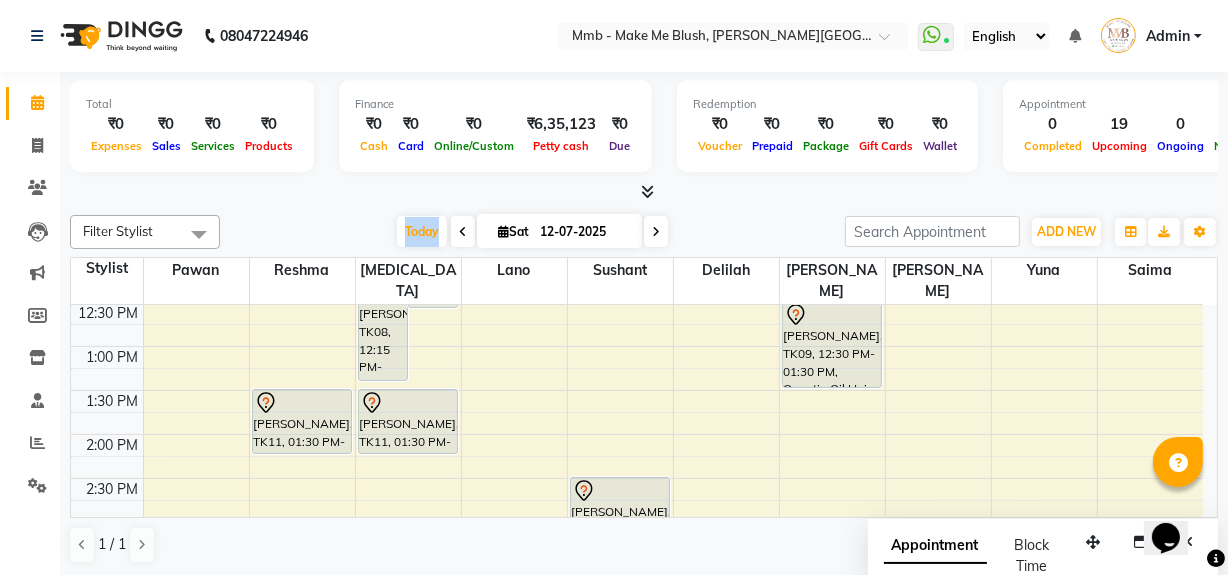 scroll, scrollTop: 293, scrollLeft: 0, axis: vertical 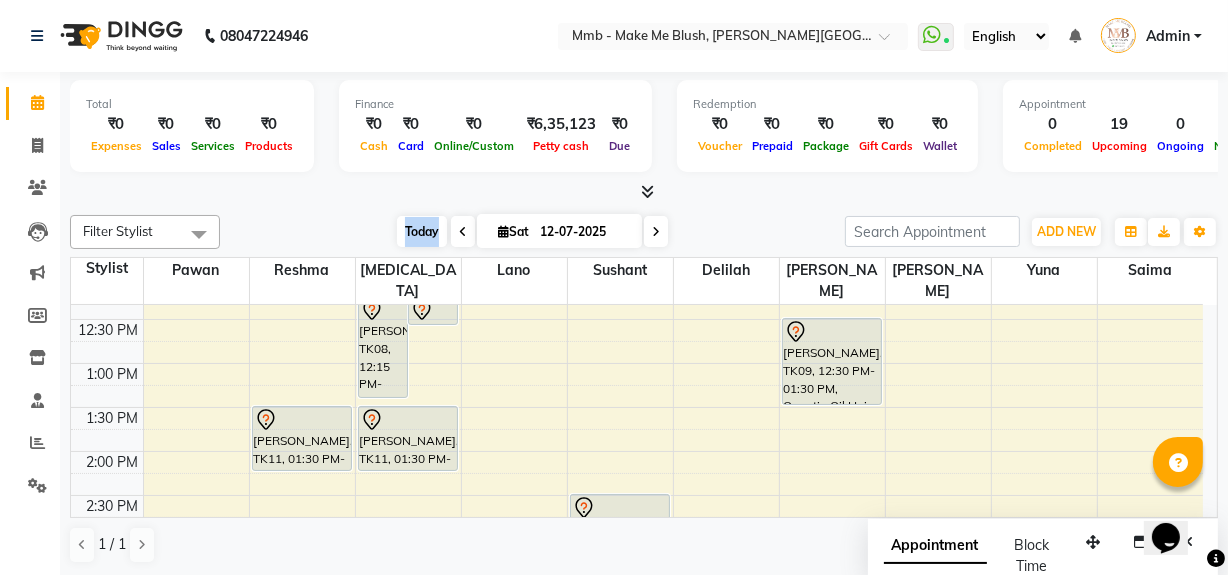 click on "Today" at bounding box center [422, 231] 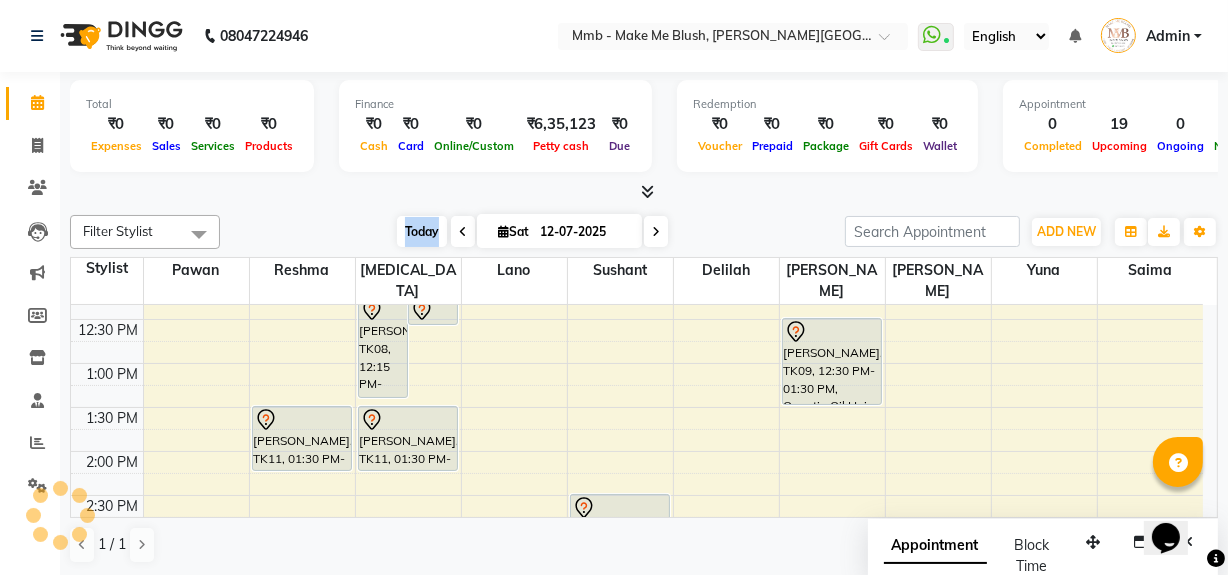 scroll, scrollTop: 263, scrollLeft: 0, axis: vertical 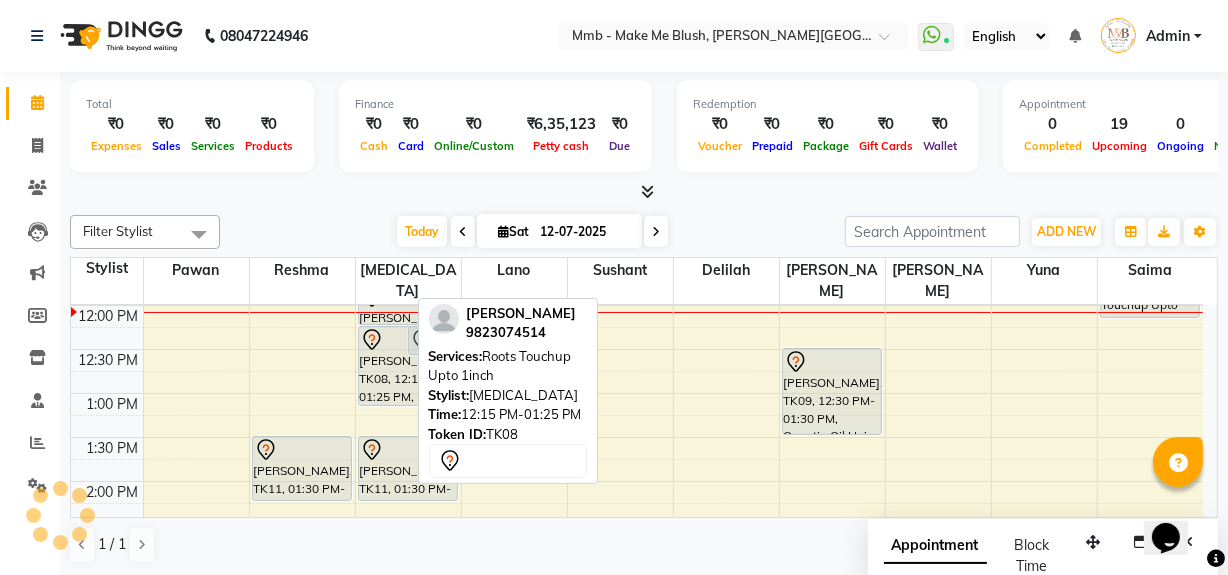 drag, startPoint x: 384, startPoint y: 422, endPoint x: 386, endPoint y: 393, distance: 29.068884 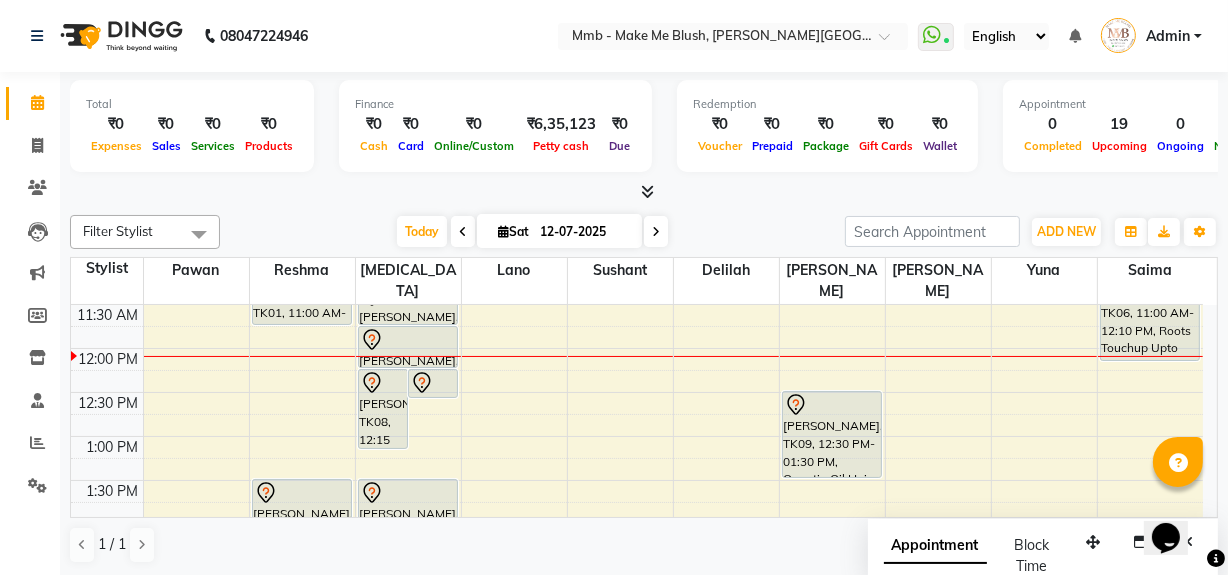 scroll, scrollTop: 184, scrollLeft: 0, axis: vertical 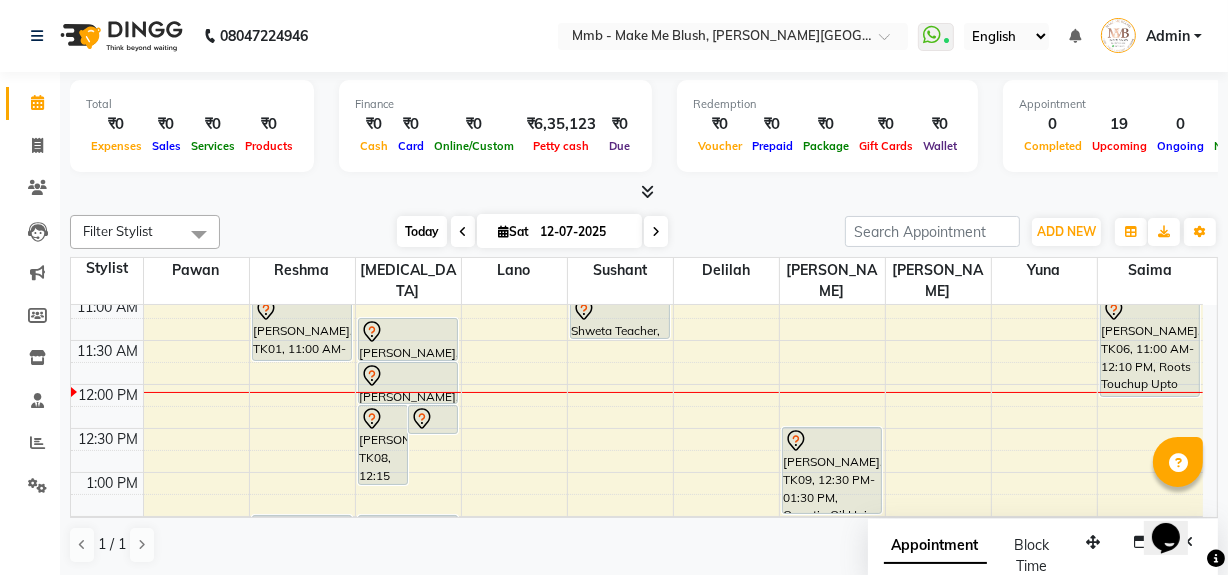 click on "Today" at bounding box center [422, 231] 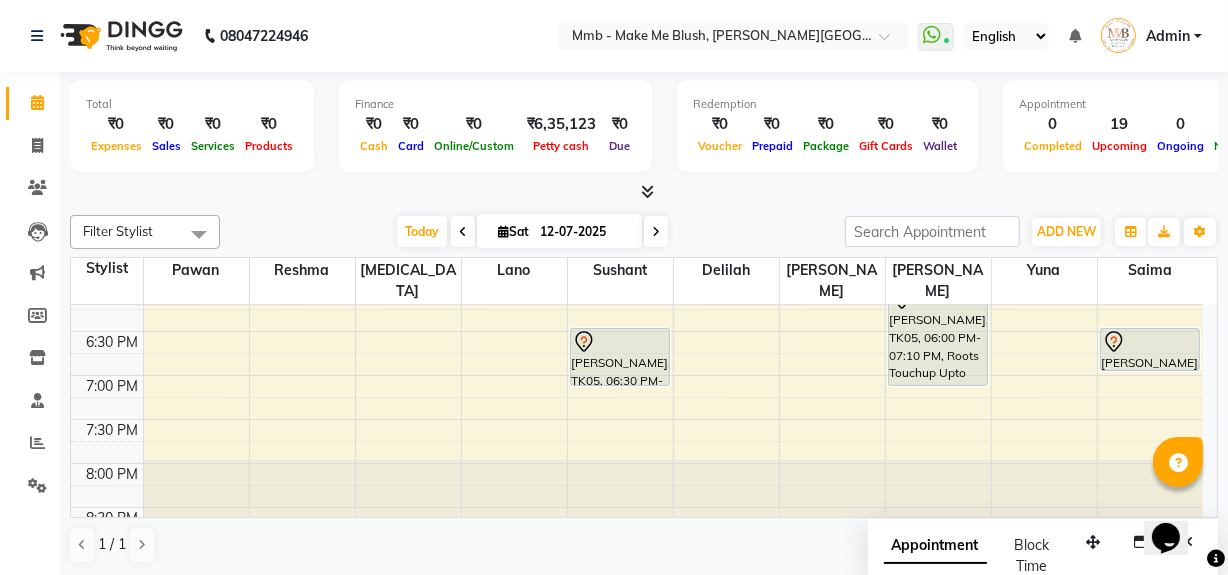 scroll, scrollTop: 839, scrollLeft: 0, axis: vertical 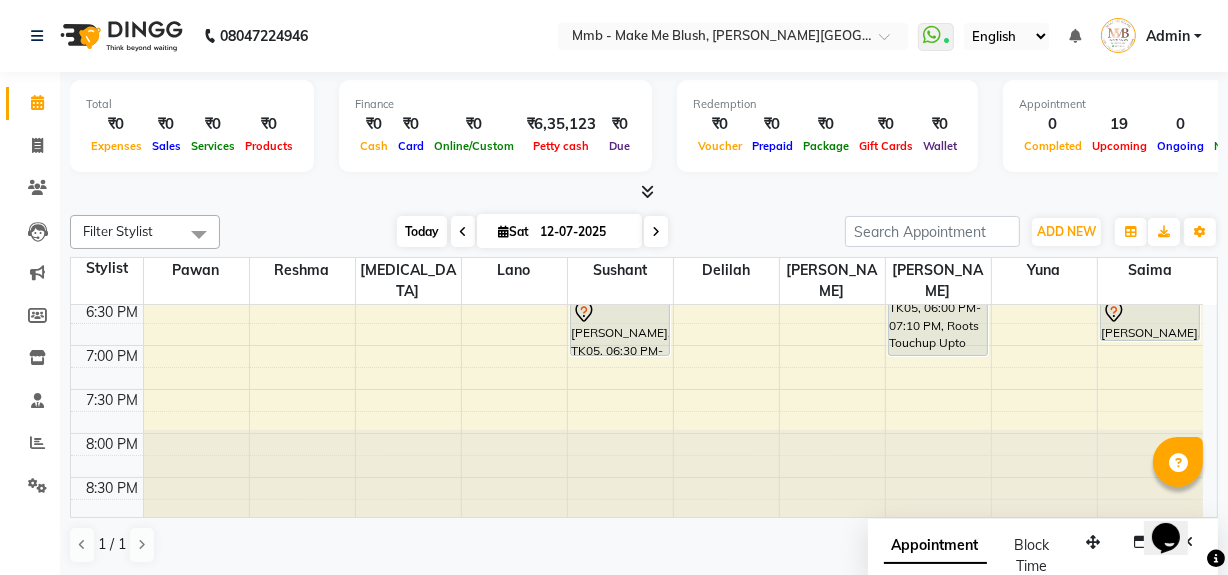 click on "Today" at bounding box center [422, 231] 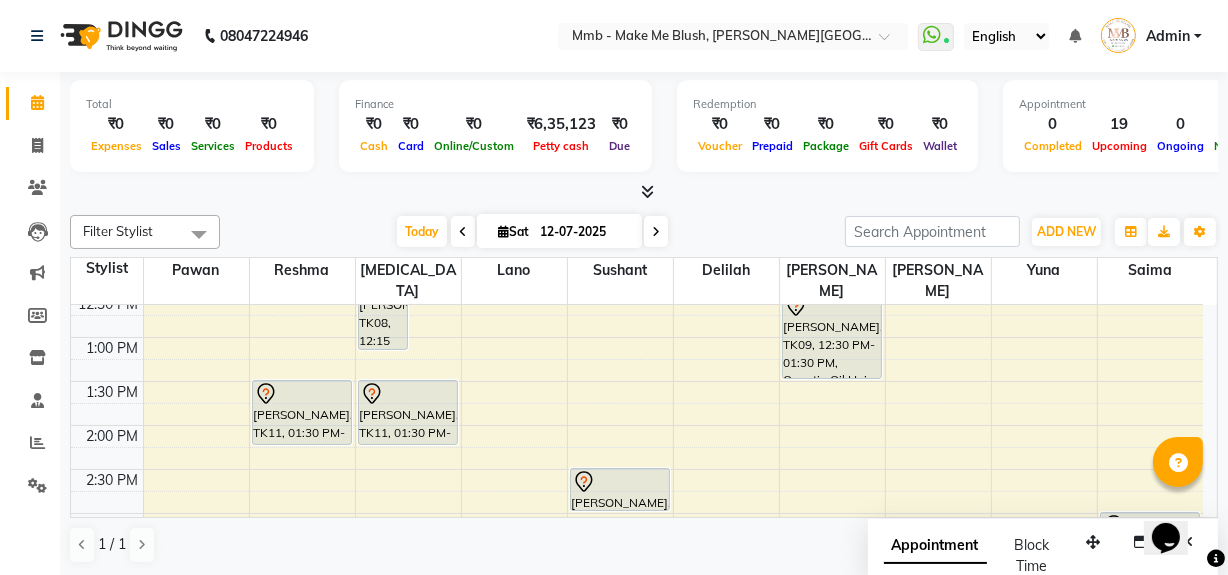 scroll, scrollTop: 336, scrollLeft: 0, axis: vertical 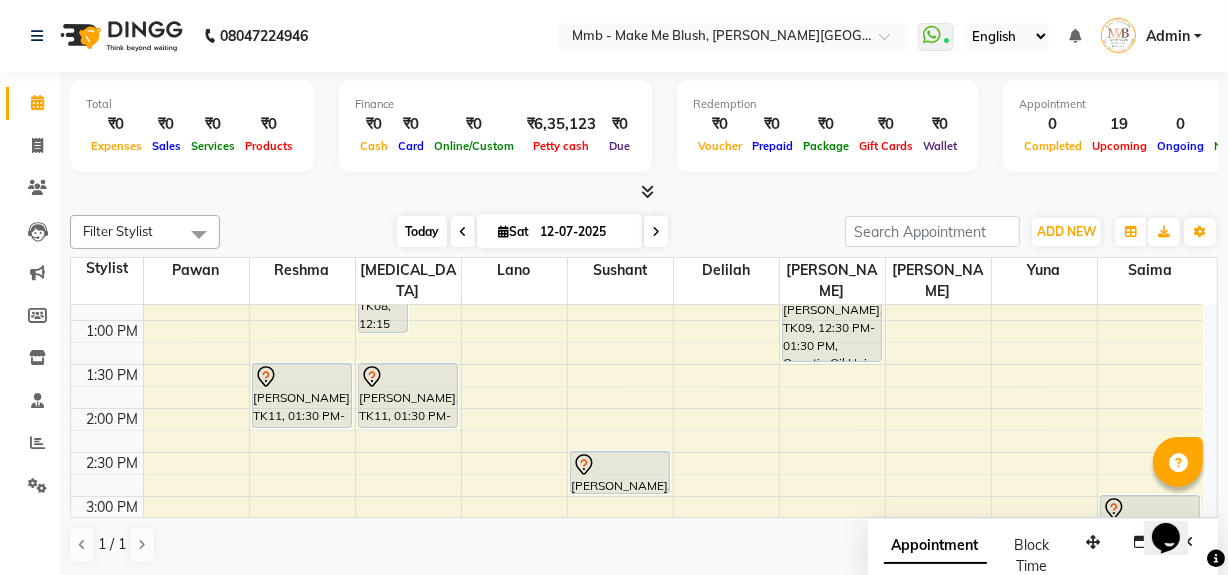 click on "Today" at bounding box center (422, 231) 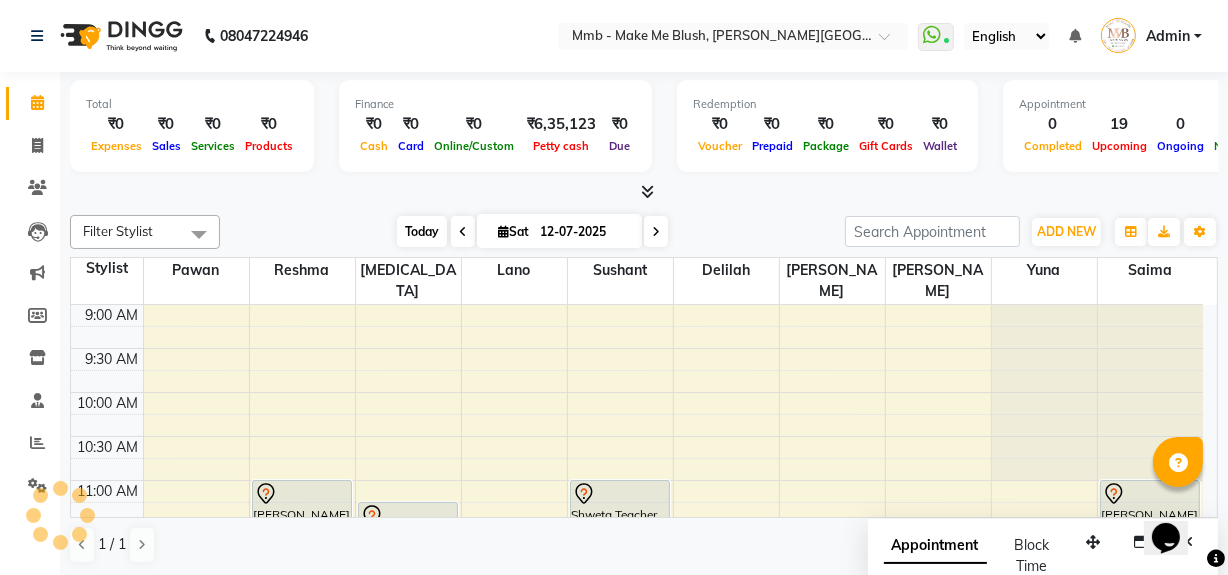 scroll, scrollTop: 263, scrollLeft: 0, axis: vertical 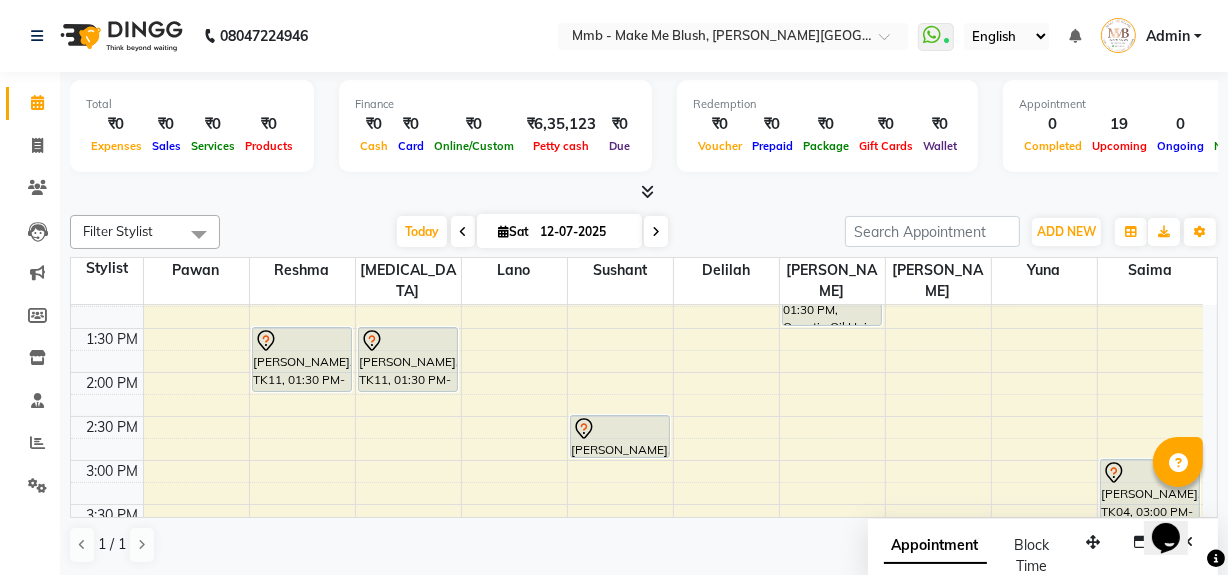 click at bounding box center [656, 231] 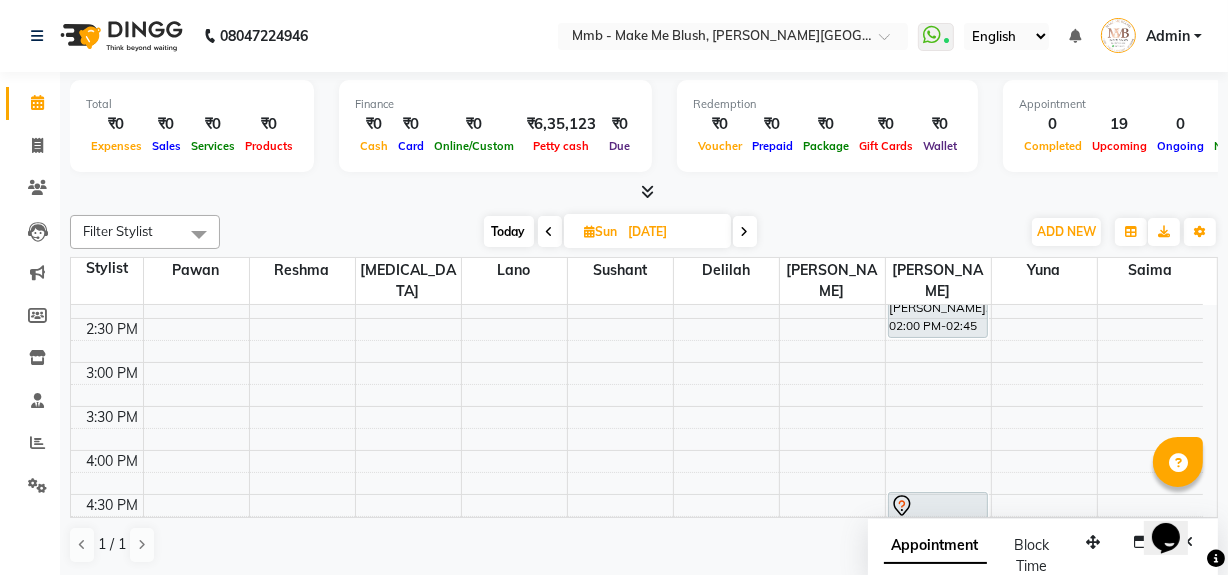scroll, scrollTop: 472, scrollLeft: 0, axis: vertical 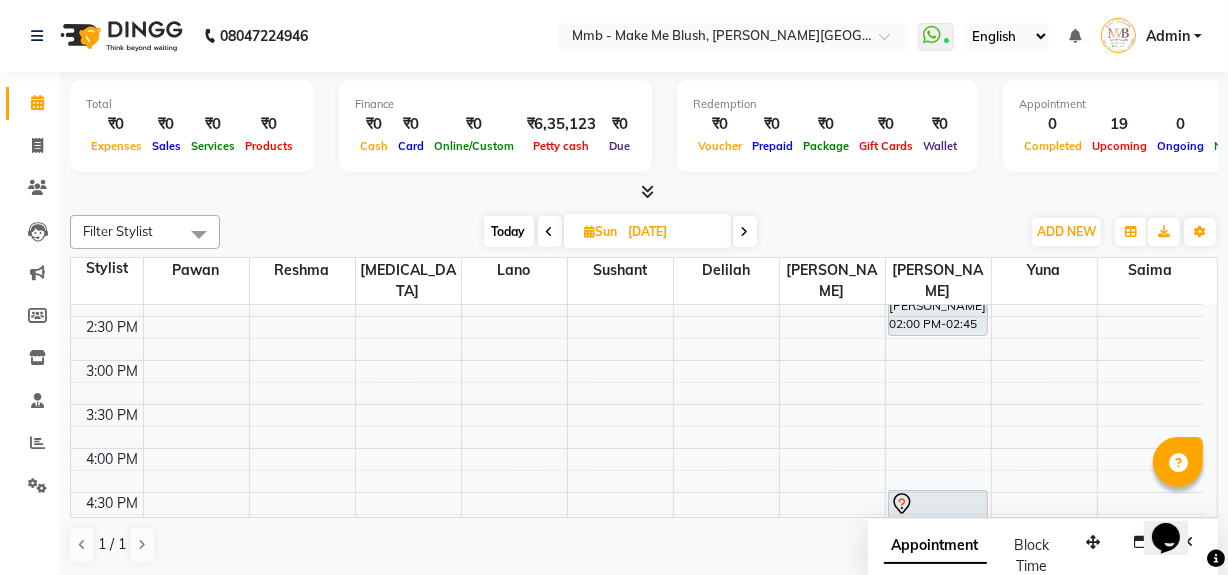 click on "Today" at bounding box center (509, 231) 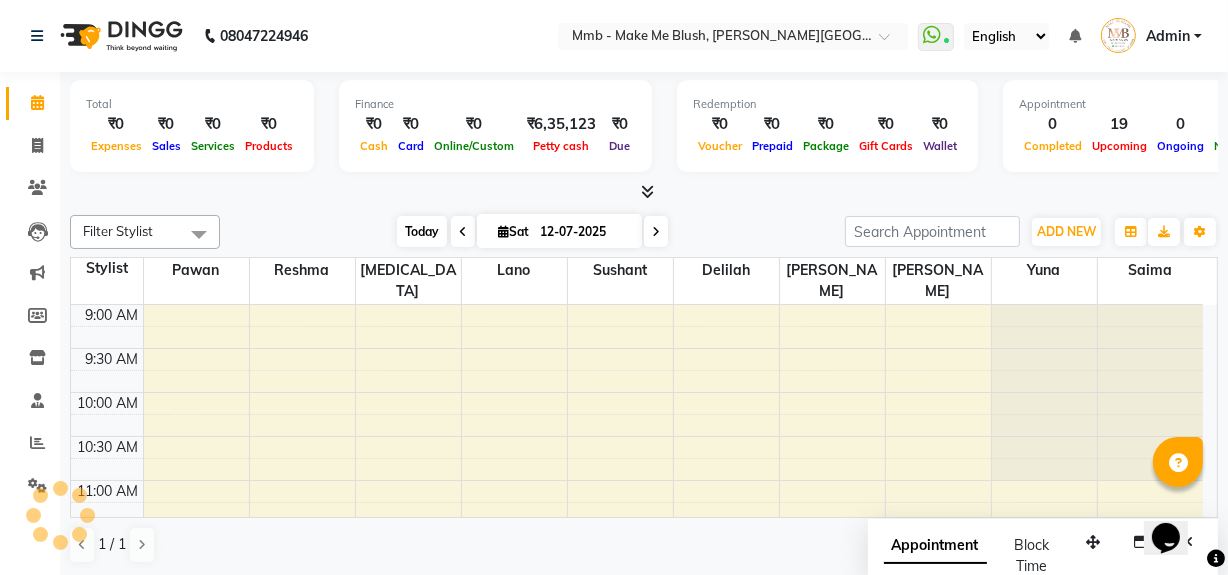 scroll, scrollTop: 263, scrollLeft: 0, axis: vertical 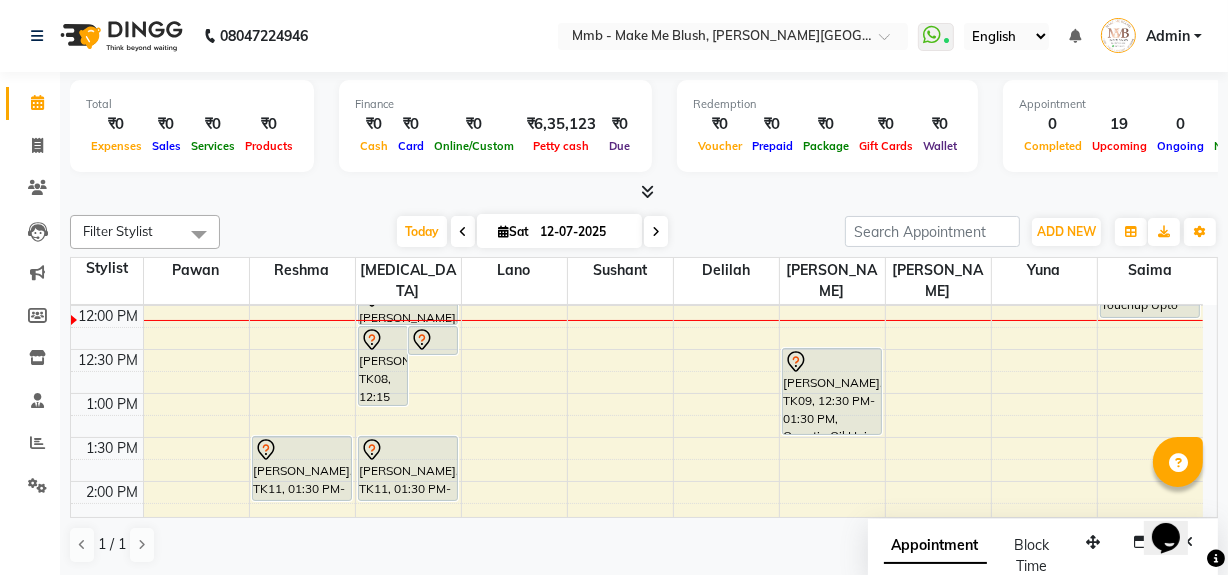 click on "Opens Chat This icon Opens the chat window." at bounding box center (1175, 502) 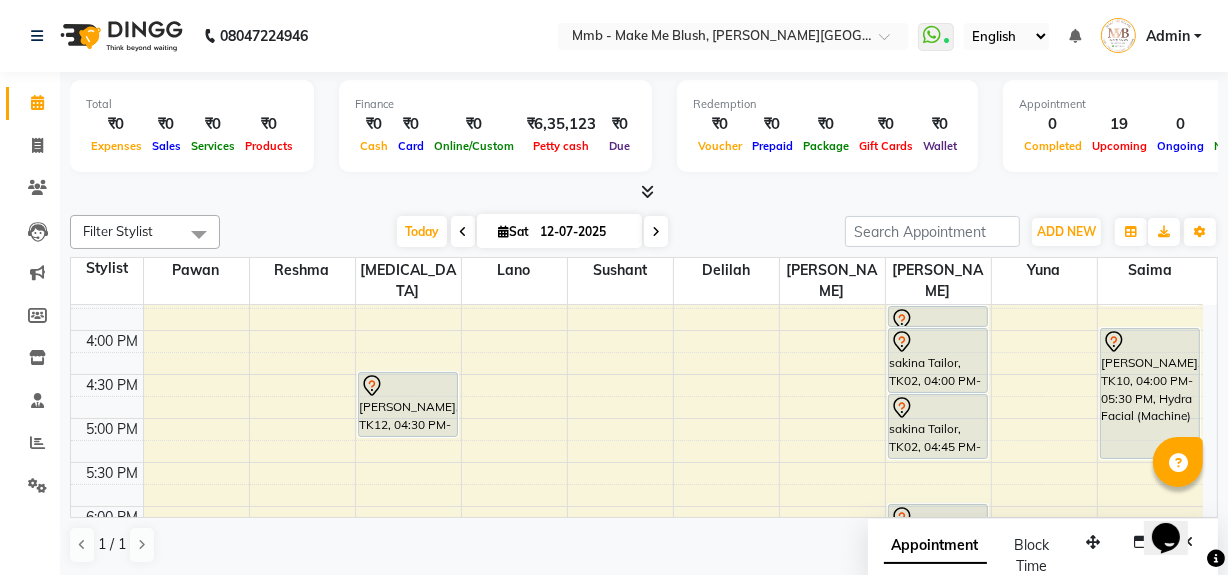 scroll, scrollTop: 627, scrollLeft: 0, axis: vertical 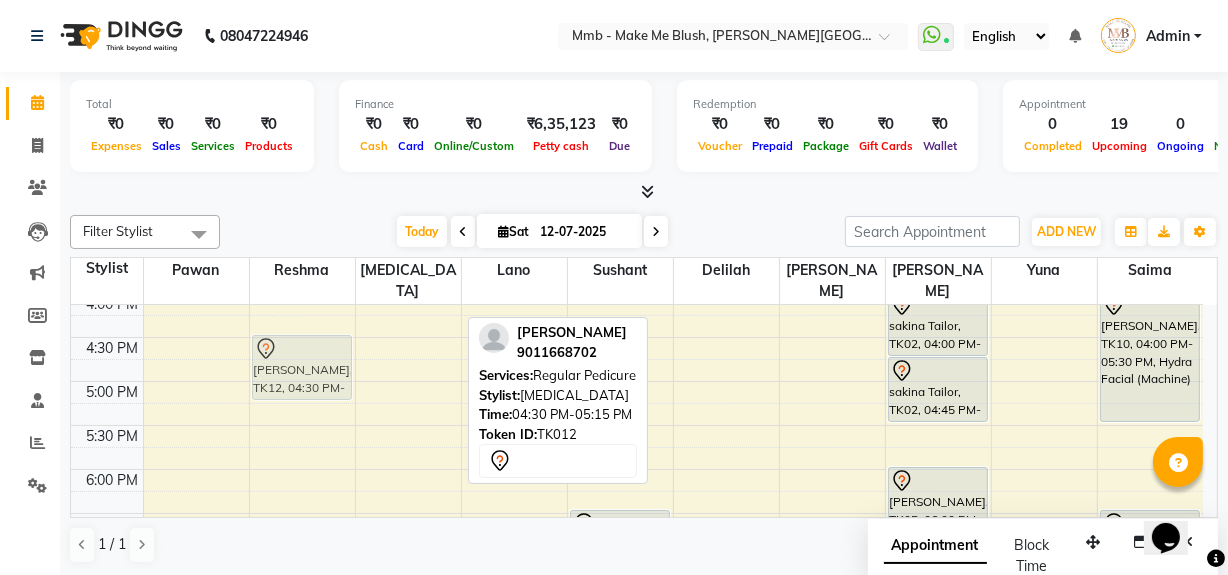 drag, startPoint x: 406, startPoint y: 354, endPoint x: 338, endPoint y: 352, distance: 68.0294 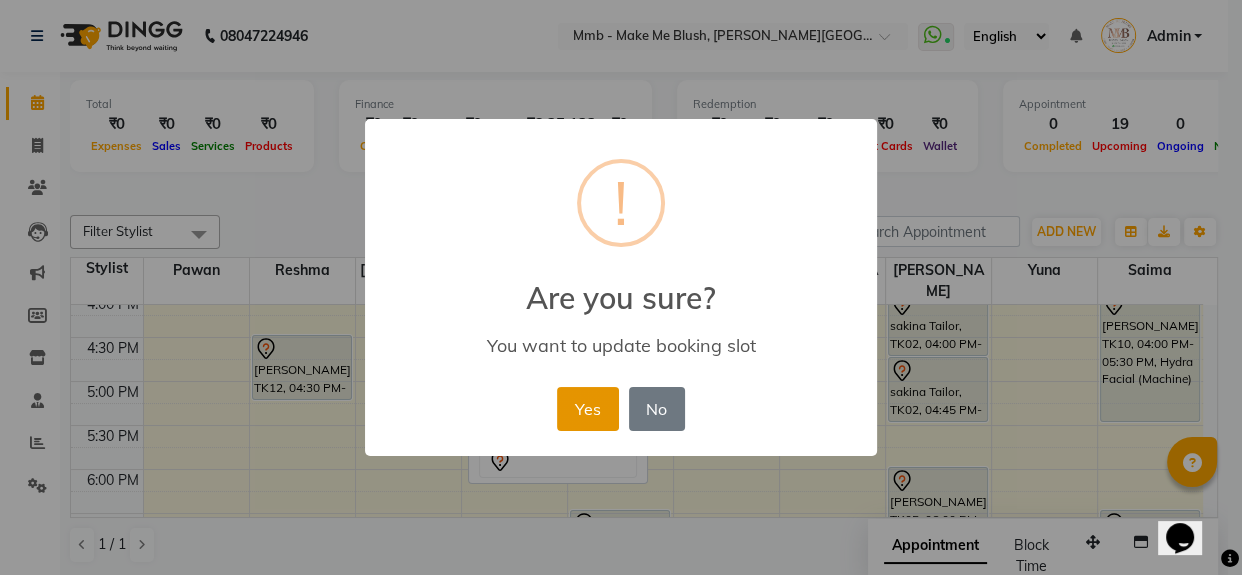 click on "Yes" at bounding box center [587, 409] 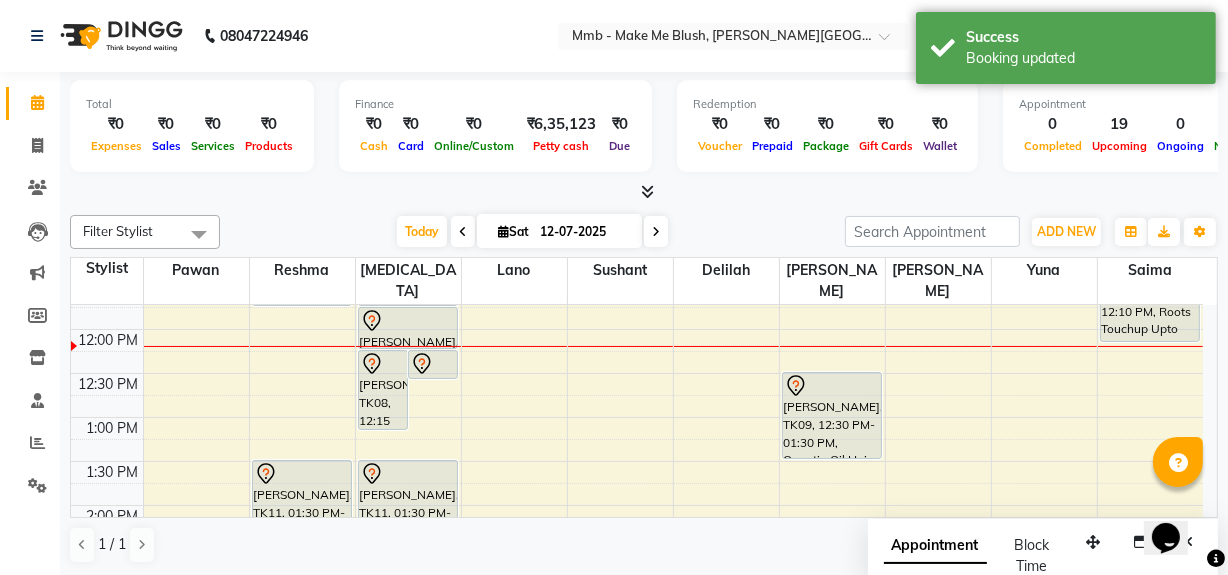scroll, scrollTop: 227, scrollLeft: 0, axis: vertical 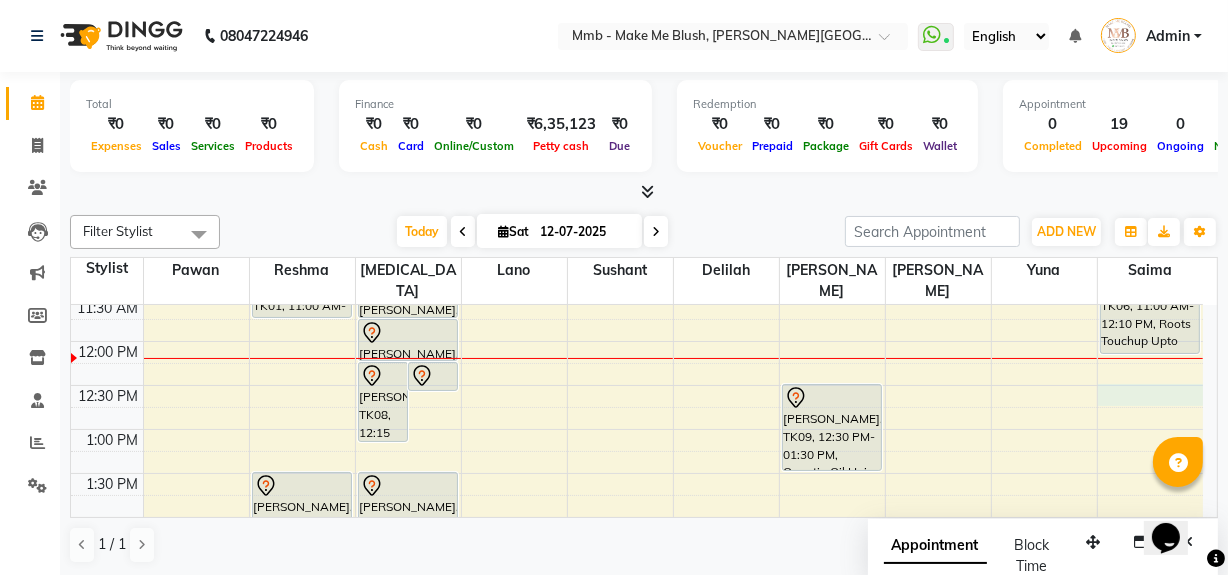 click on "9:00 AM 9:30 AM 10:00 AM 10:30 AM 11:00 AM 11:30 AM 12:00 PM 12:30 PM 1:00 PM 1:30 PM 2:00 PM 2:30 PM 3:00 PM 3:30 PM 4:00 PM 4:30 PM 5:00 PM 5:30 PM 6:00 PM 6:30 PM 7:00 PM 7:30 PM 8:00 PM 8:30 PM             [PERSON_NAME], TK01, 11:00 AM-11:45 AM, Regular Pedicure              [PERSON_NAME], TK11, 01:30 PM-02:15 PM, Regular Pedicure              [PERSON_NAME], TK12, 04:30 PM-05:15 PM, Regular Pedicure              [PERSON_NAME], TK08, 12:15 PM-01:10 PM, Roots Touchup Upto 1inch              [PERSON_NAME], TK07, 12:15 PM-12:35 PM, Rica Underarms             [PERSON_NAME], TK07, 11:15 AM-11:45 AM, Rica  Full Legs             [PERSON_NAME], TK07, 11:45 AM-12:15 PM, Rica Full Arms             [PERSON_NAME], TK11, 01:30 PM-02:15 PM, Regular Pedicure              Shweta Teacher, TK03, 11:00 AM-11:30 AM, Nail removels             [PERSON_NAME], TK13, 02:30 PM-03:00 PM, Nail removels             [PERSON_NAME], TK05, 06:30 PM-07:10 PM, [GEOGRAPHIC_DATA]" at bounding box center (637, 605) 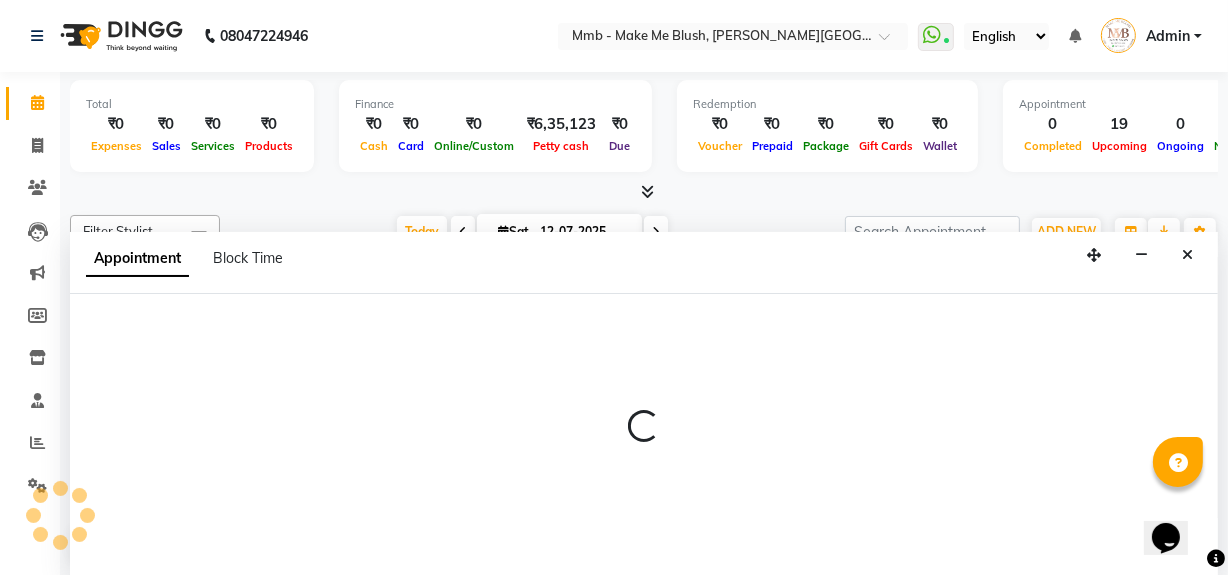 select on "74536" 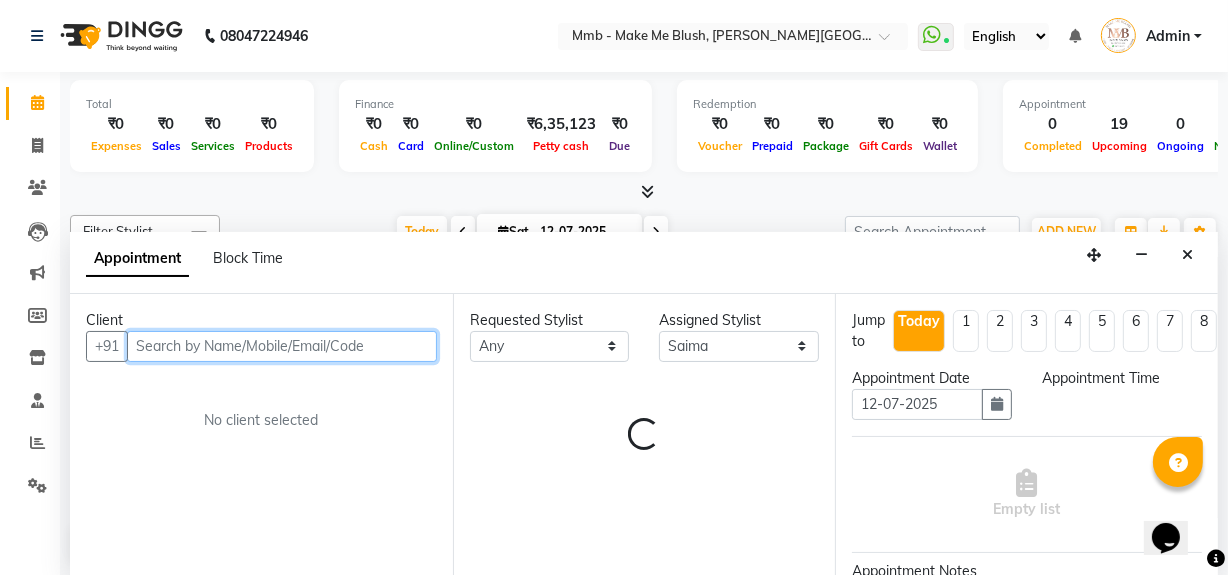 select on "750" 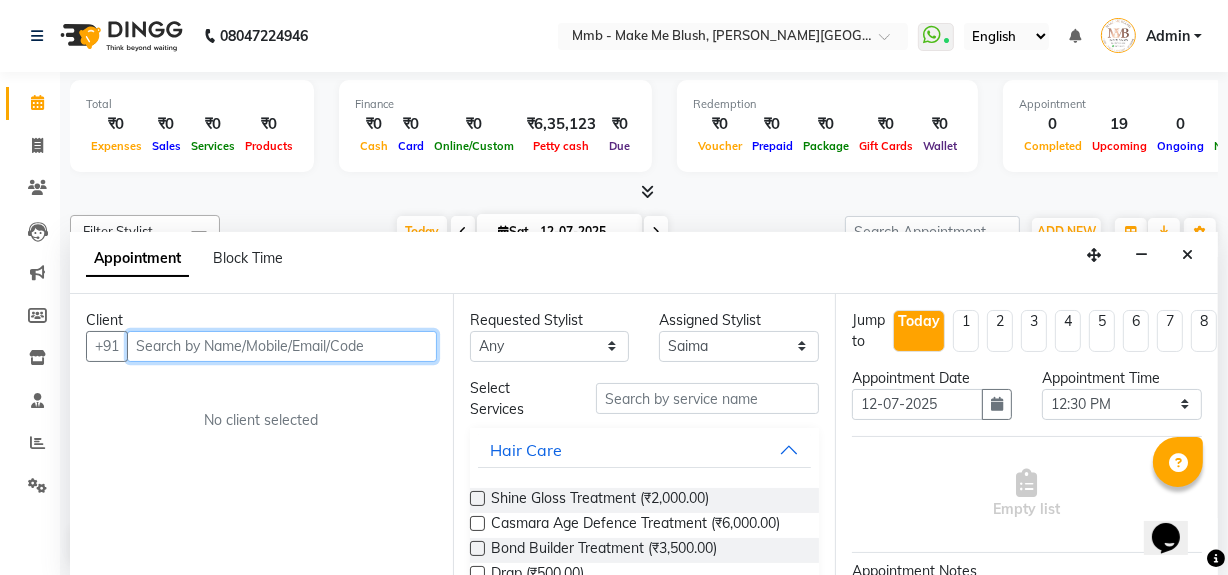 scroll, scrollTop: 0, scrollLeft: 0, axis: both 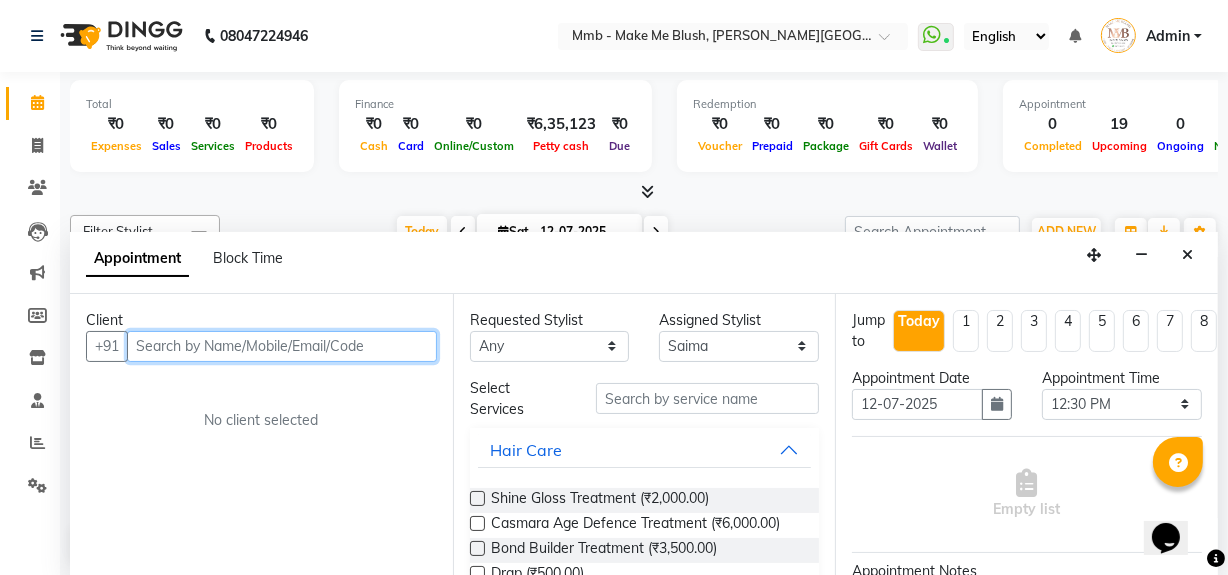 click at bounding box center [282, 346] 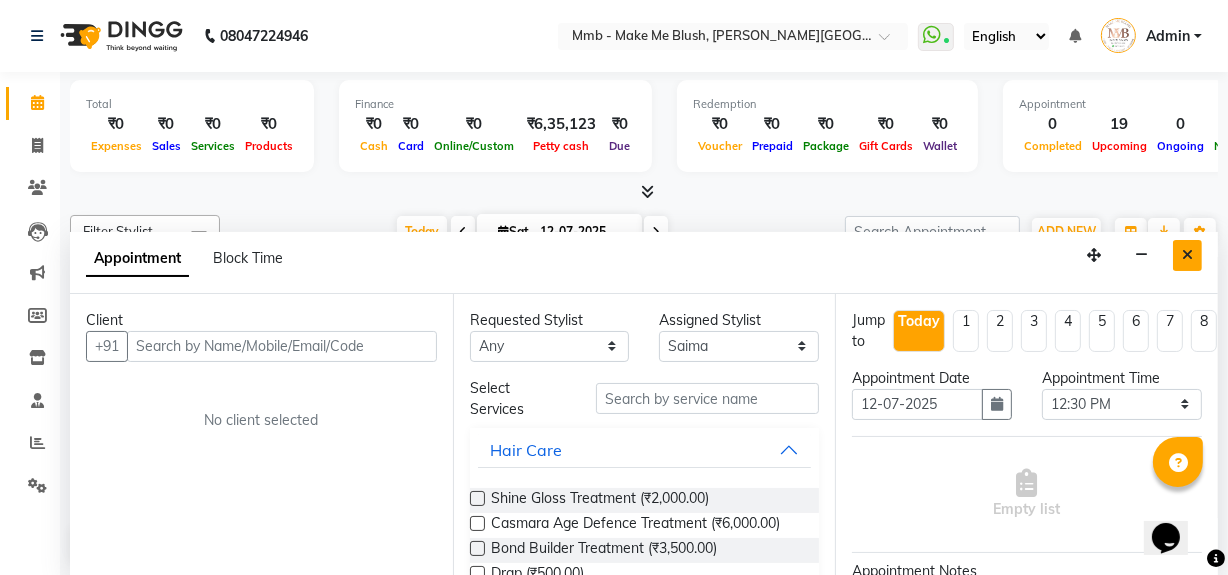 click at bounding box center (1187, 255) 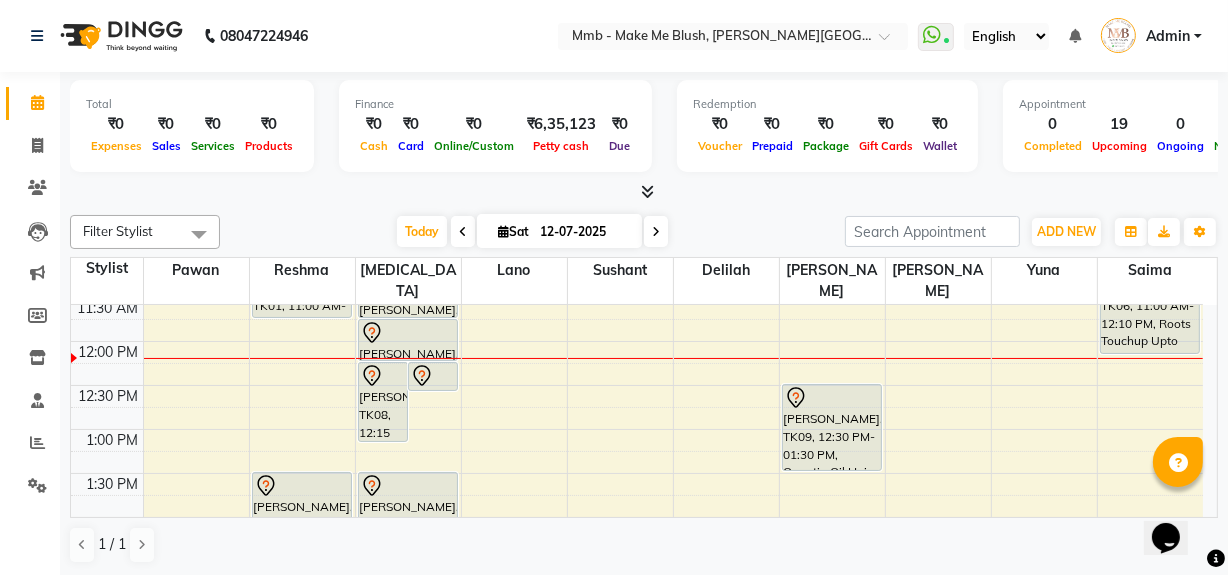 scroll, scrollTop: 263, scrollLeft: 0, axis: vertical 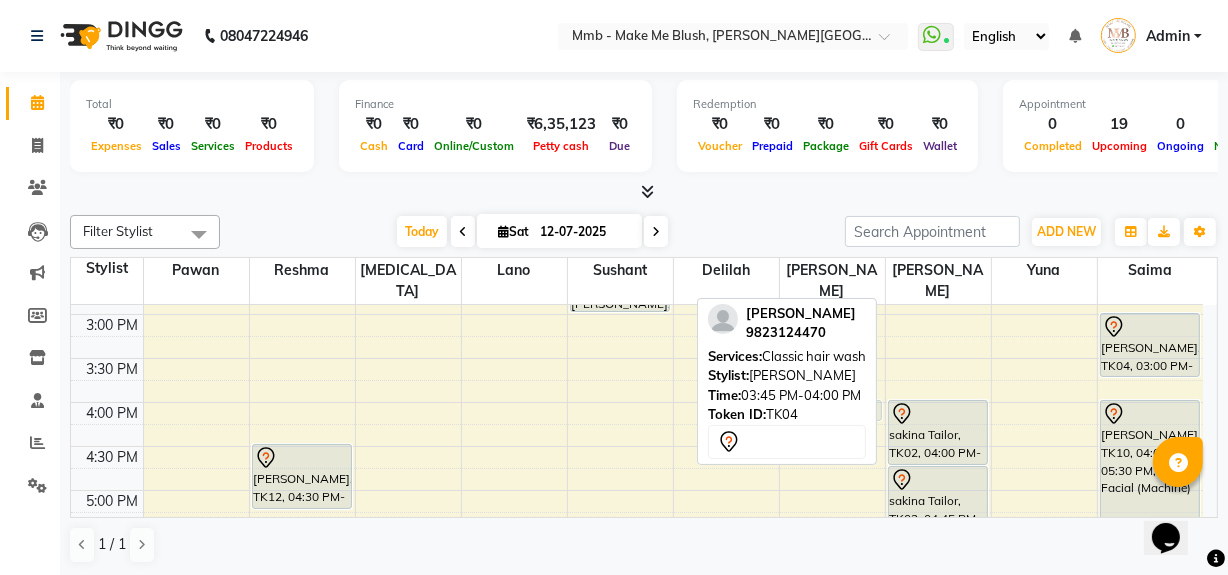 drag, startPoint x: 936, startPoint y: 382, endPoint x: 843, endPoint y: 405, distance: 95.80188 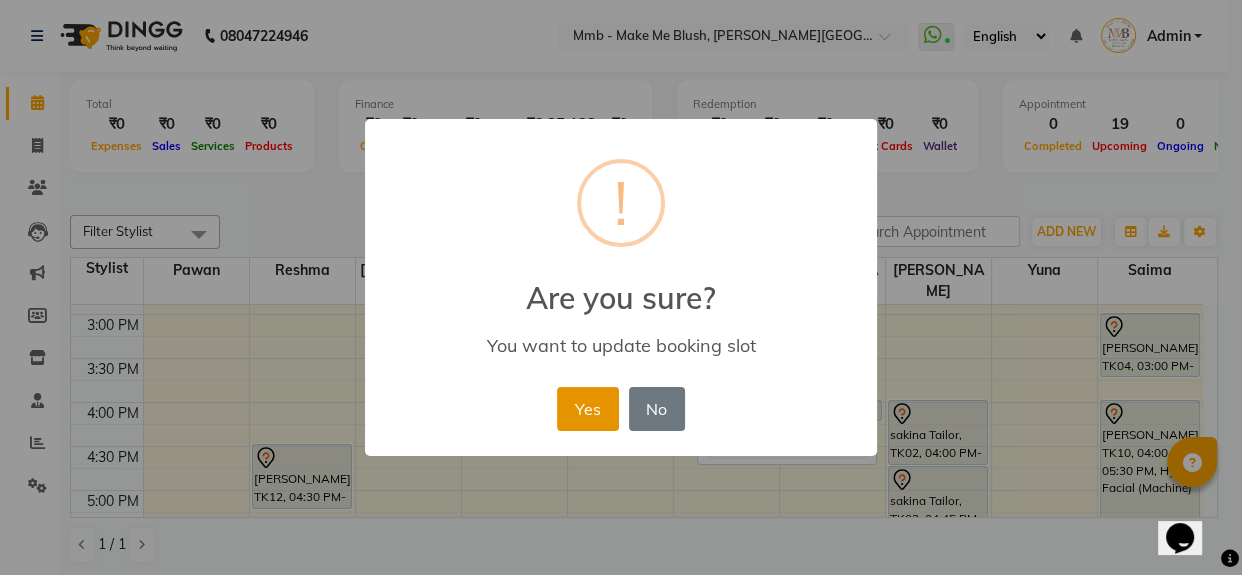 click on "Yes" at bounding box center [587, 409] 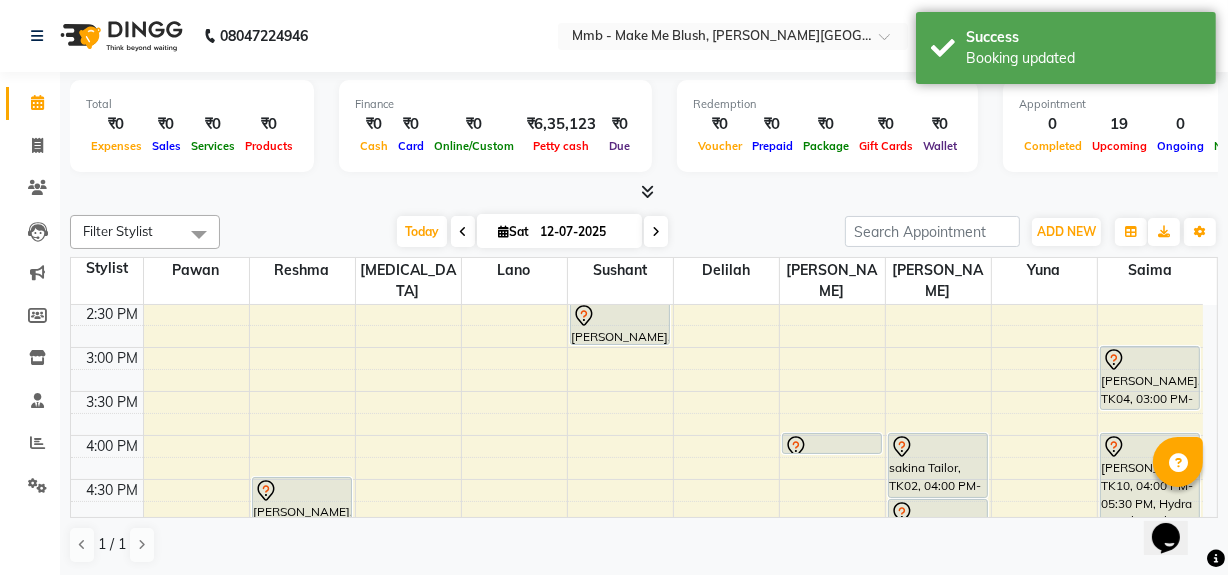 scroll, scrollTop: 481, scrollLeft: 0, axis: vertical 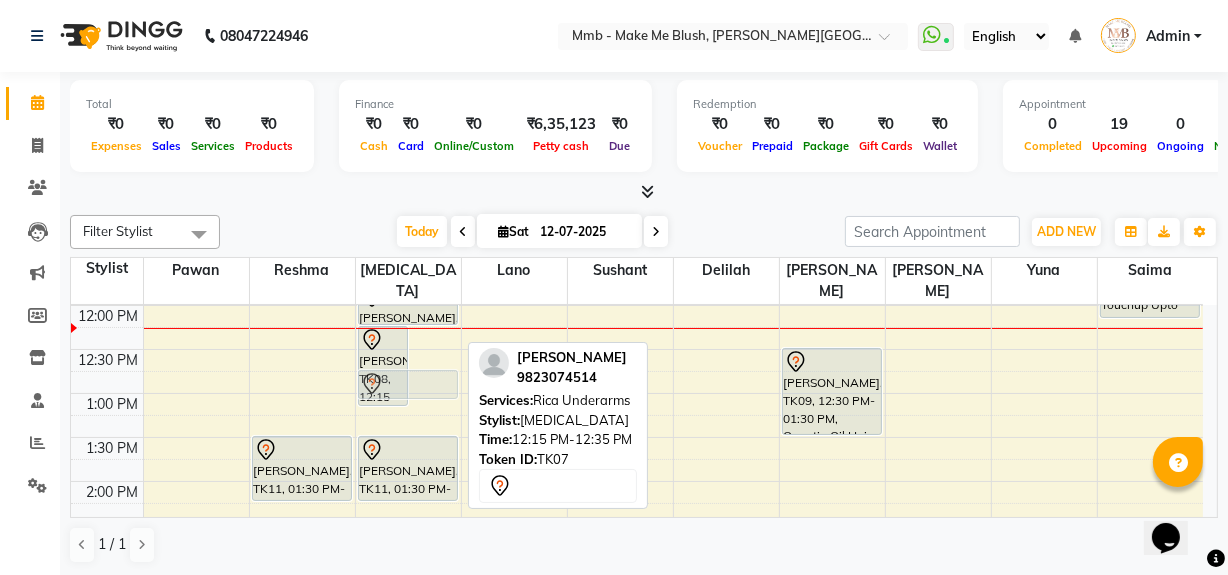 drag, startPoint x: 438, startPoint y: 345, endPoint x: 432, endPoint y: 383, distance: 38.470768 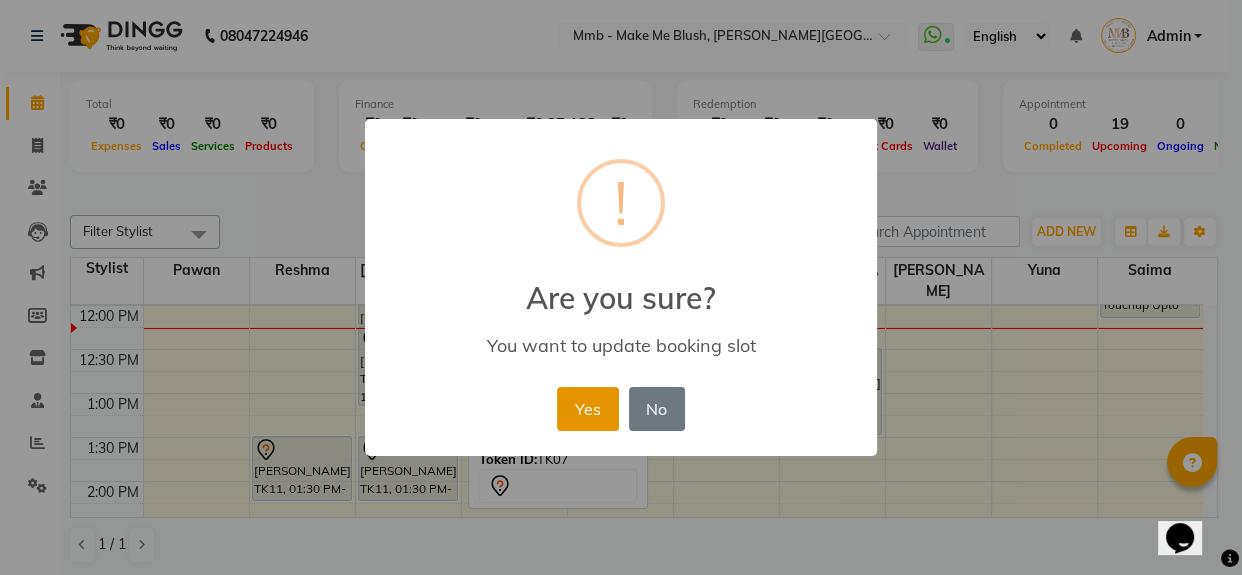 click on "Yes" at bounding box center [587, 409] 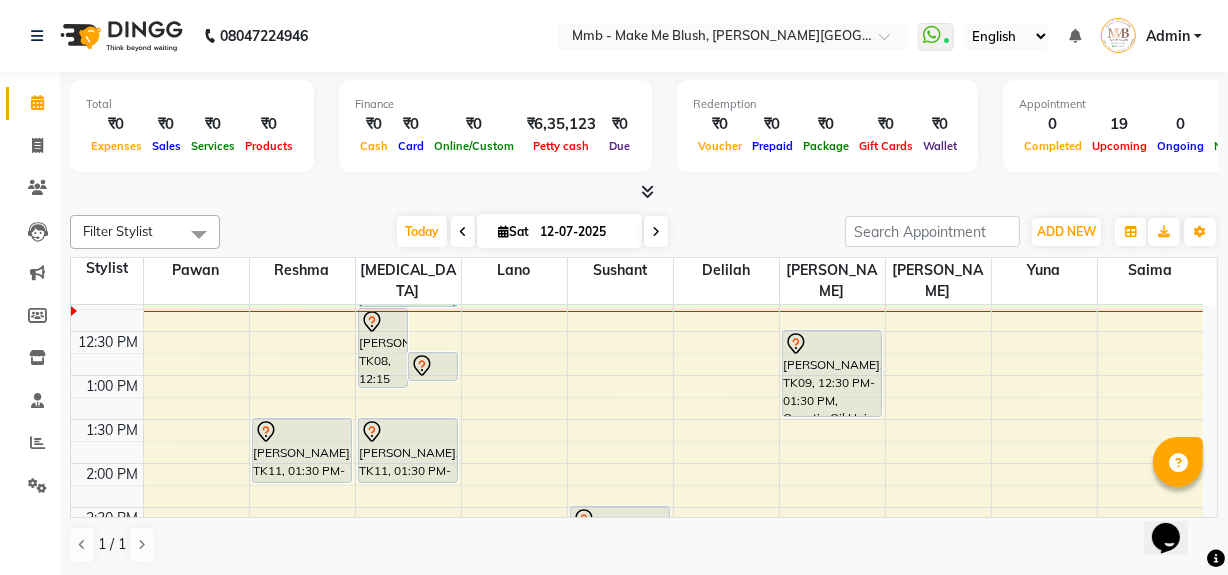 scroll, scrollTop: 275, scrollLeft: 0, axis: vertical 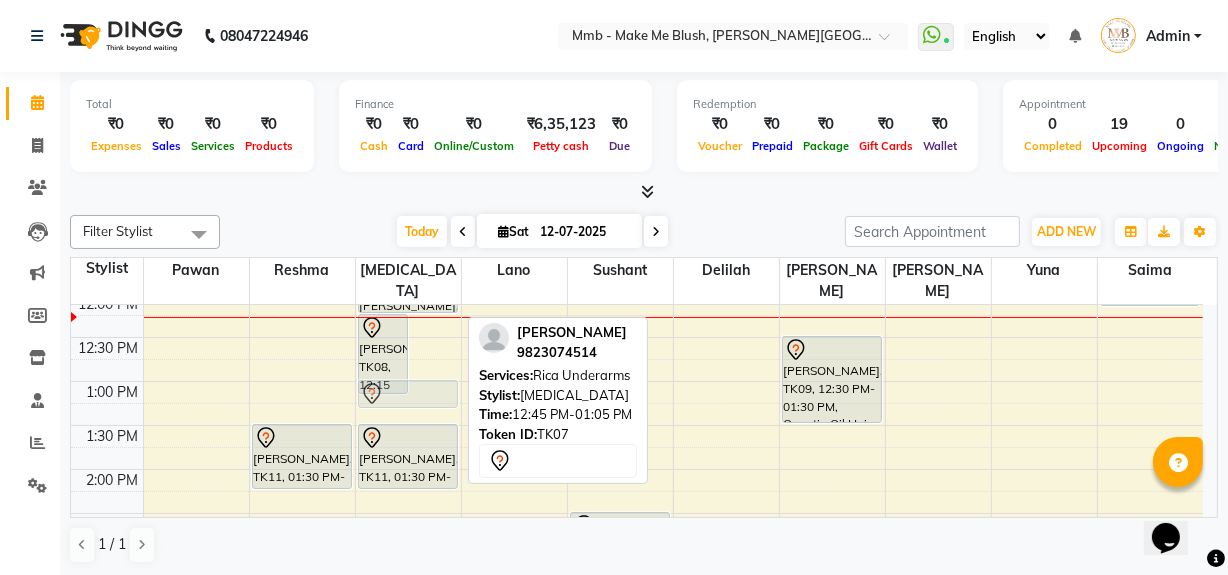 drag, startPoint x: 429, startPoint y: 365, endPoint x: 424, endPoint y: 384, distance: 19.646883 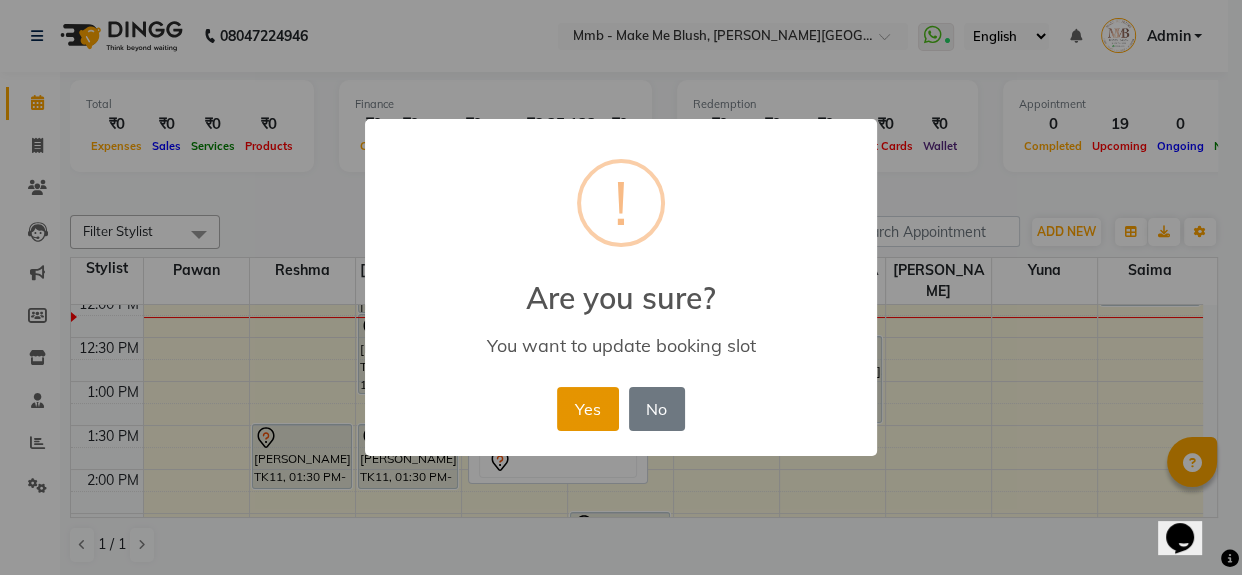 click on "Yes" at bounding box center [587, 409] 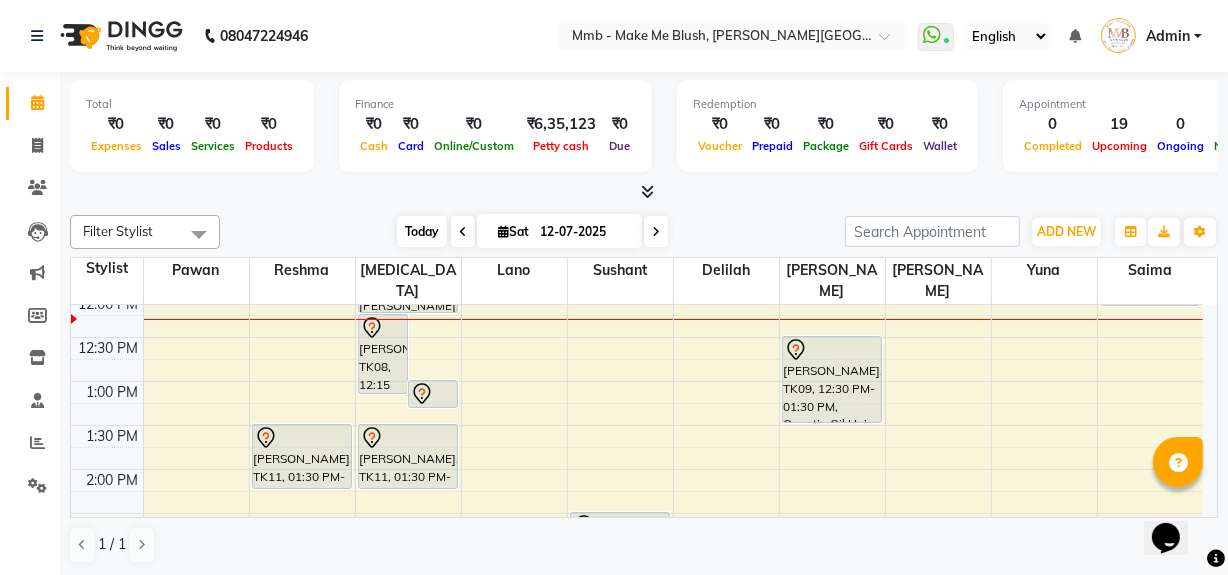 click on "Today" at bounding box center [422, 231] 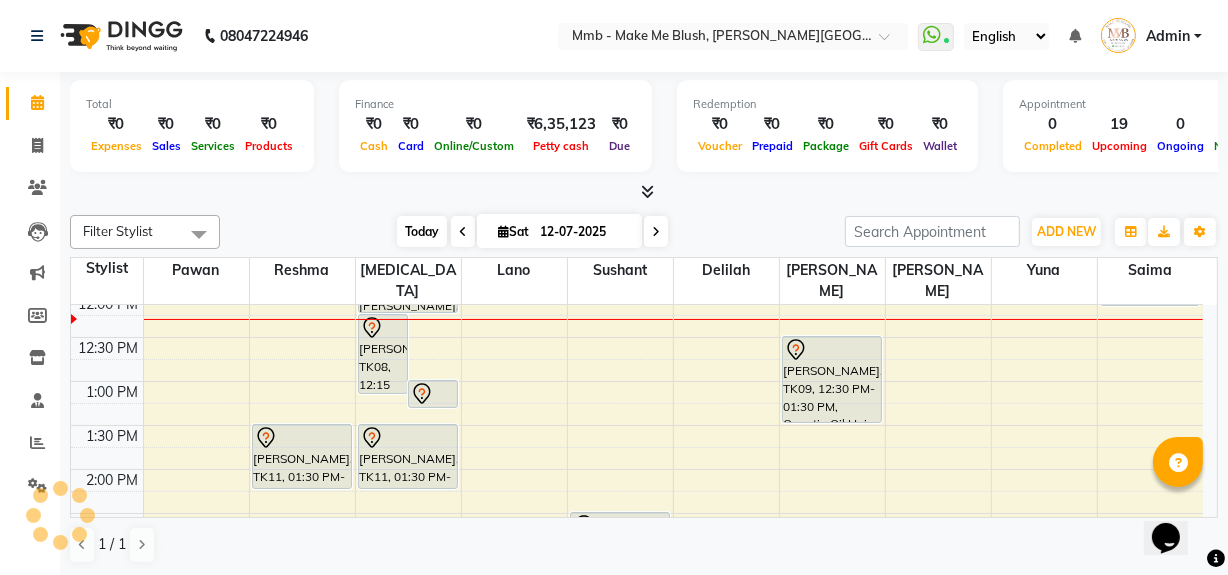 scroll, scrollTop: 263, scrollLeft: 0, axis: vertical 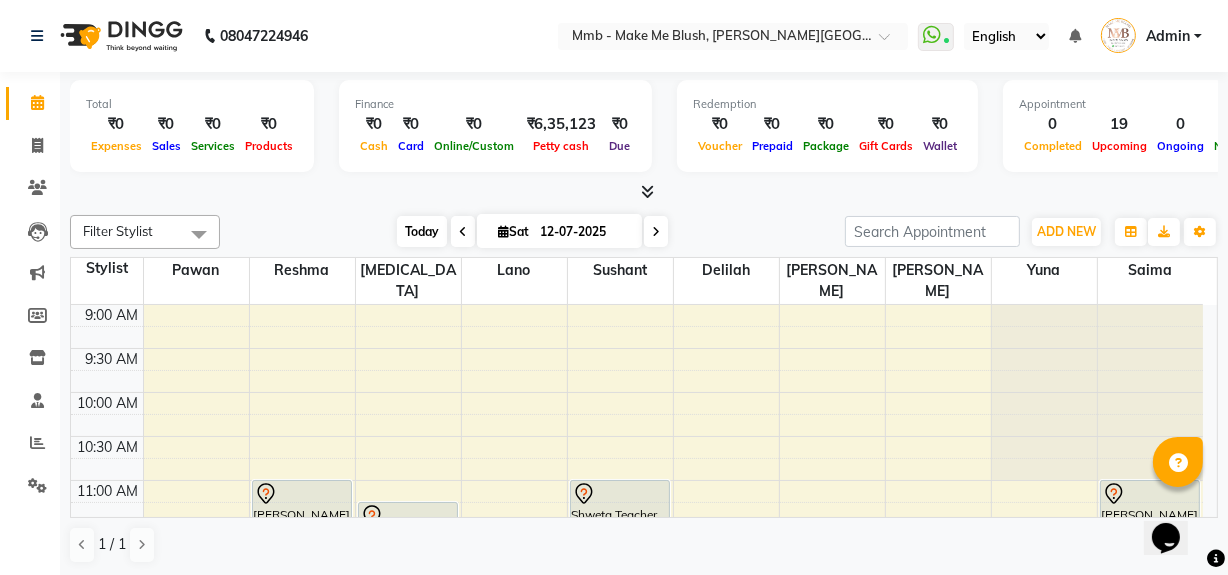 click on "Today" at bounding box center [422, 231] 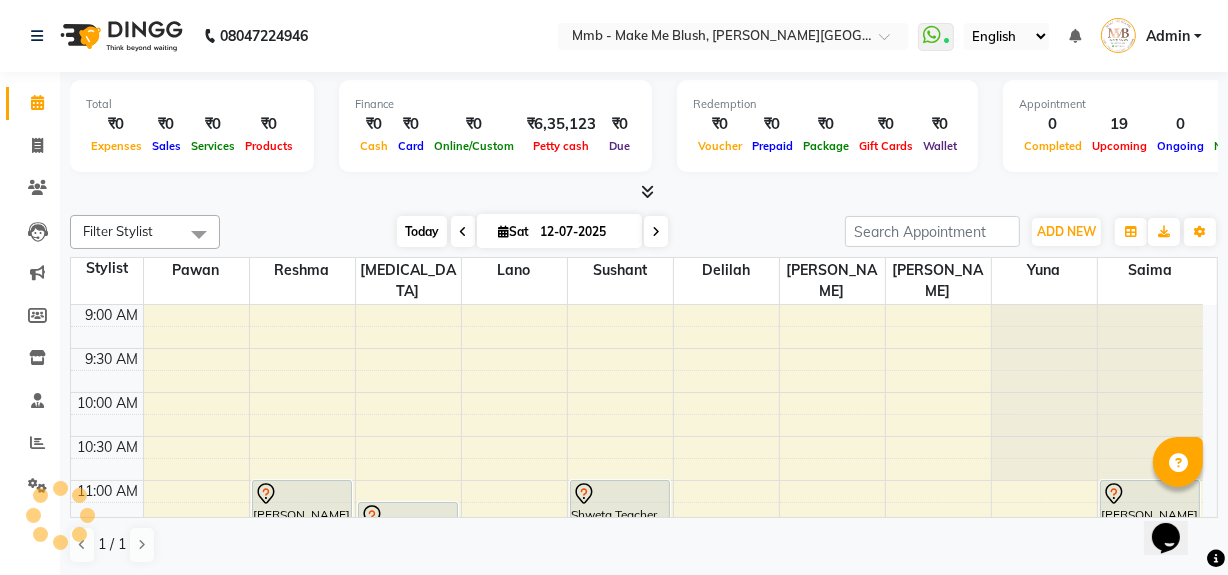 scroll, scrollTop: 263, scrollLeft: 0, axis: vertical 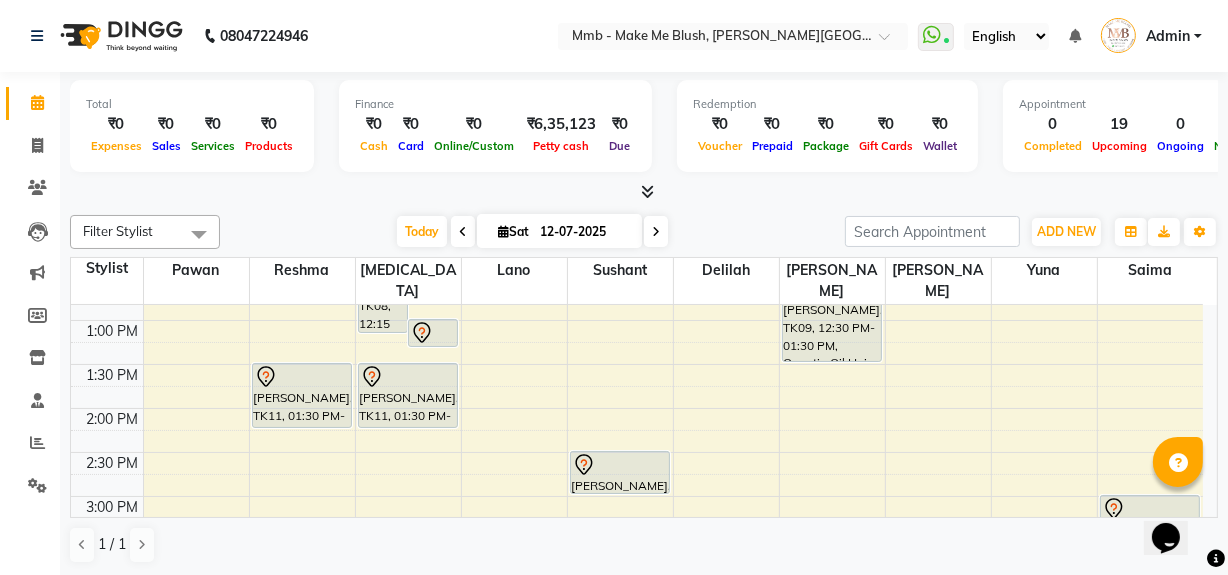 click at bounding box center [503, 231] 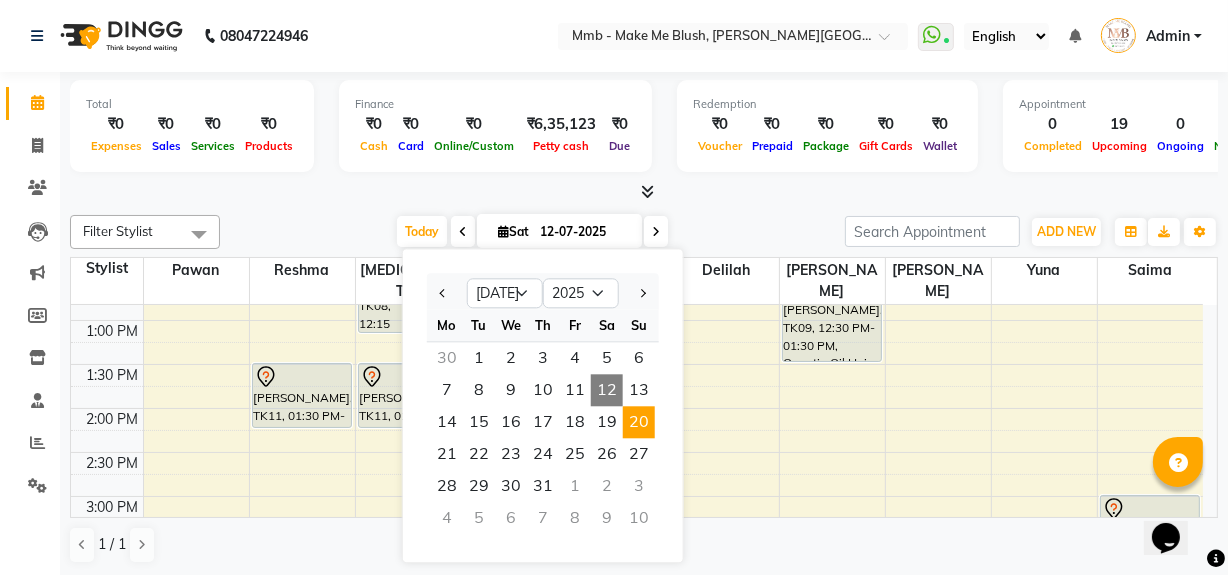click on "20" at bounding box center [639, 422] 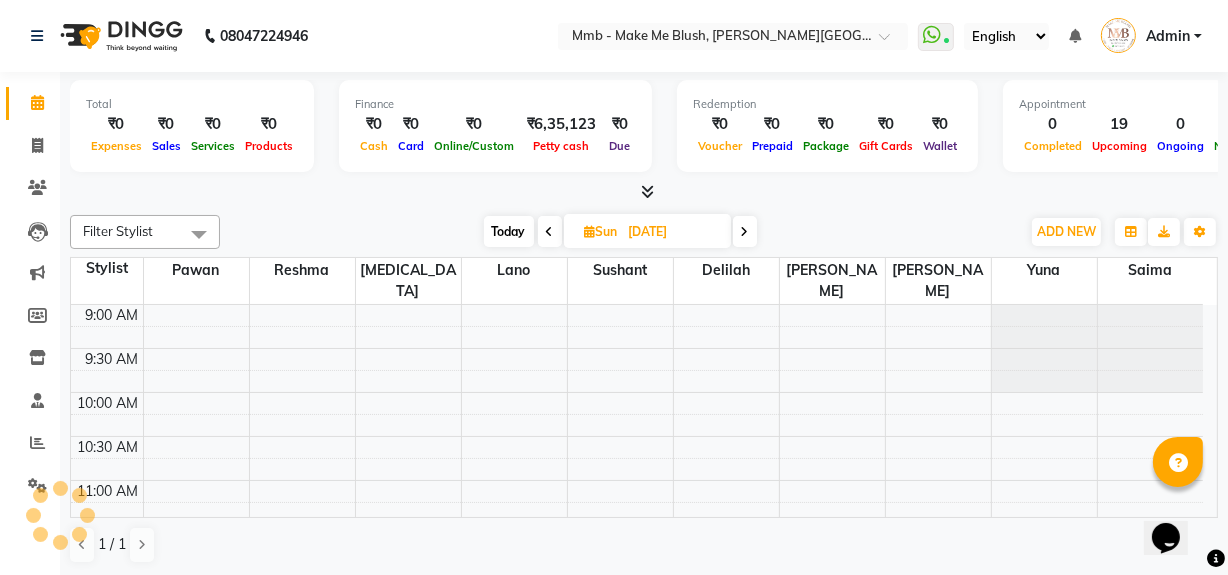 scroll, scrollTop: 263, scrollLeft: 0, axis: vertical 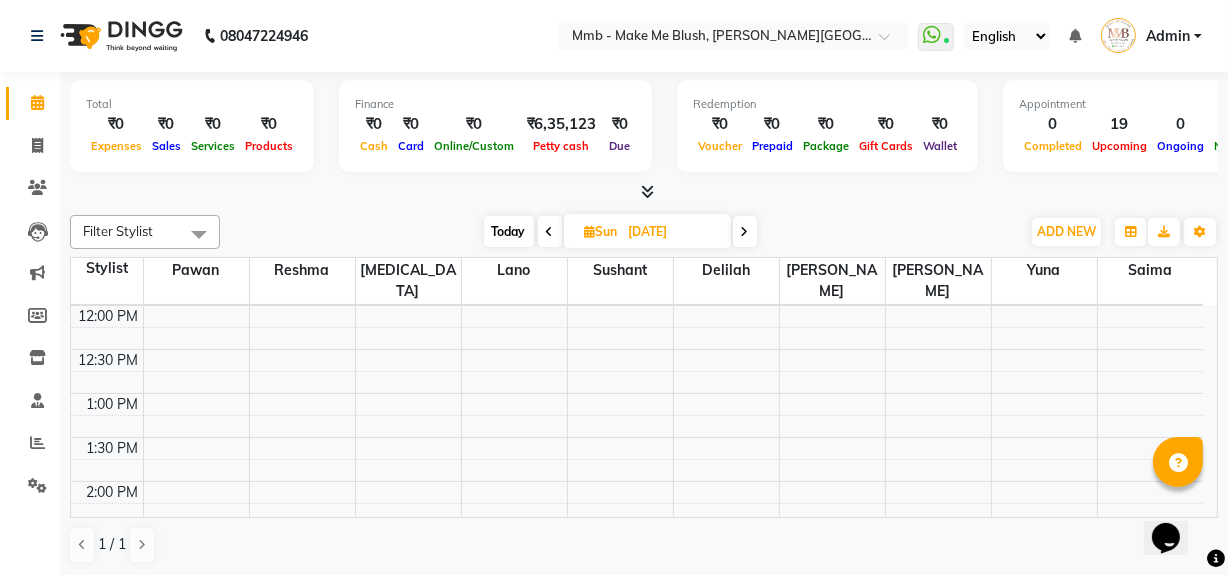 click at bounding box center [590, 231] 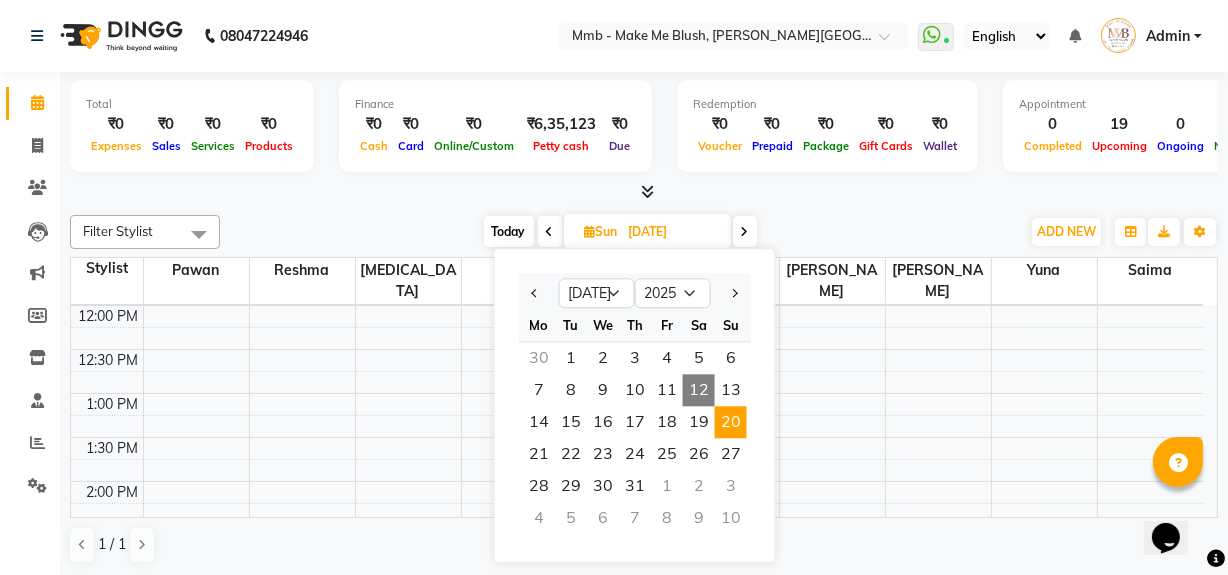 click on "20" at bounding box center [731, 422] 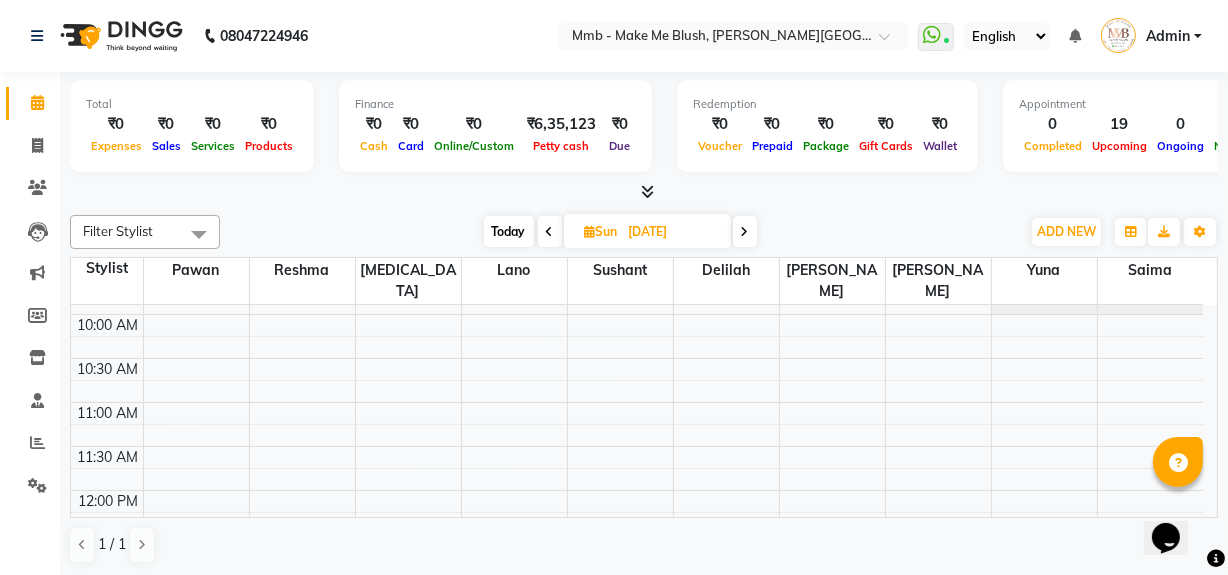 scroll, scrollTop: 0, scrollLeft: 0, axis: both 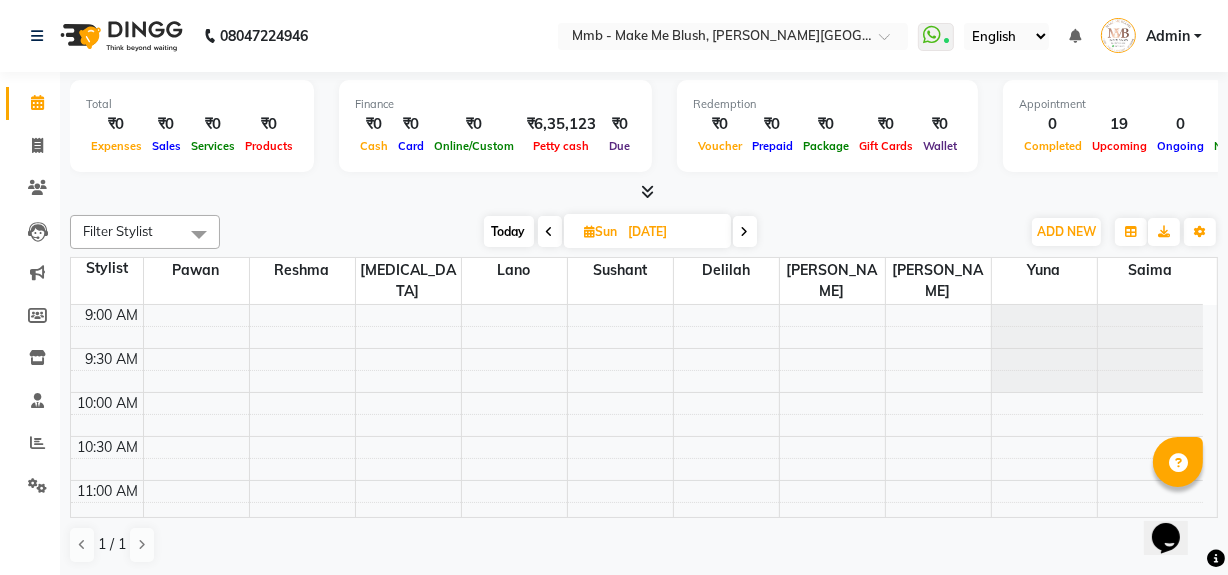 click on "Today" at bounding box center [509, 231] 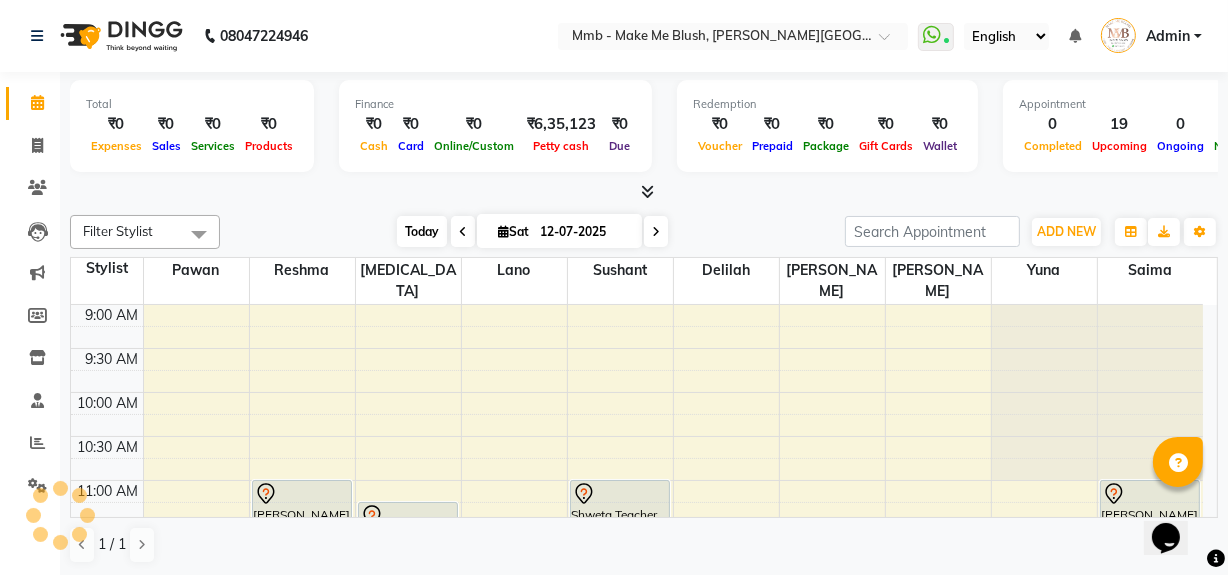scroll, scrollTop: 263, scrollLeft: 0, axis: vertical 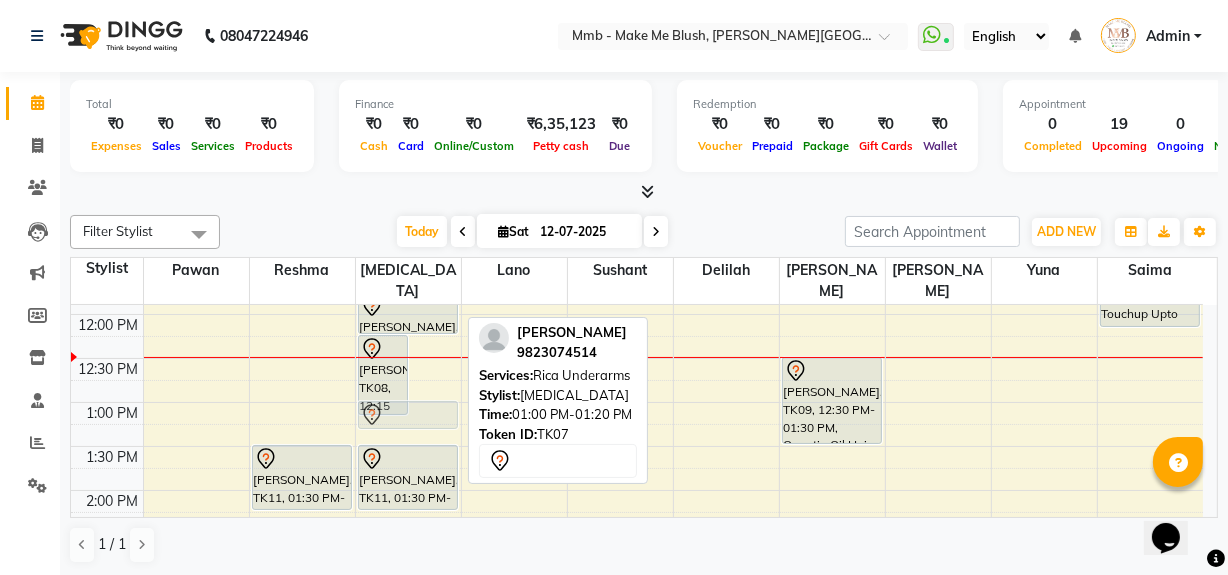 drag, startPoint x: 451, startPoint y: 406, endPoint x: 424, endPoint y: 405, distance: 27.018513 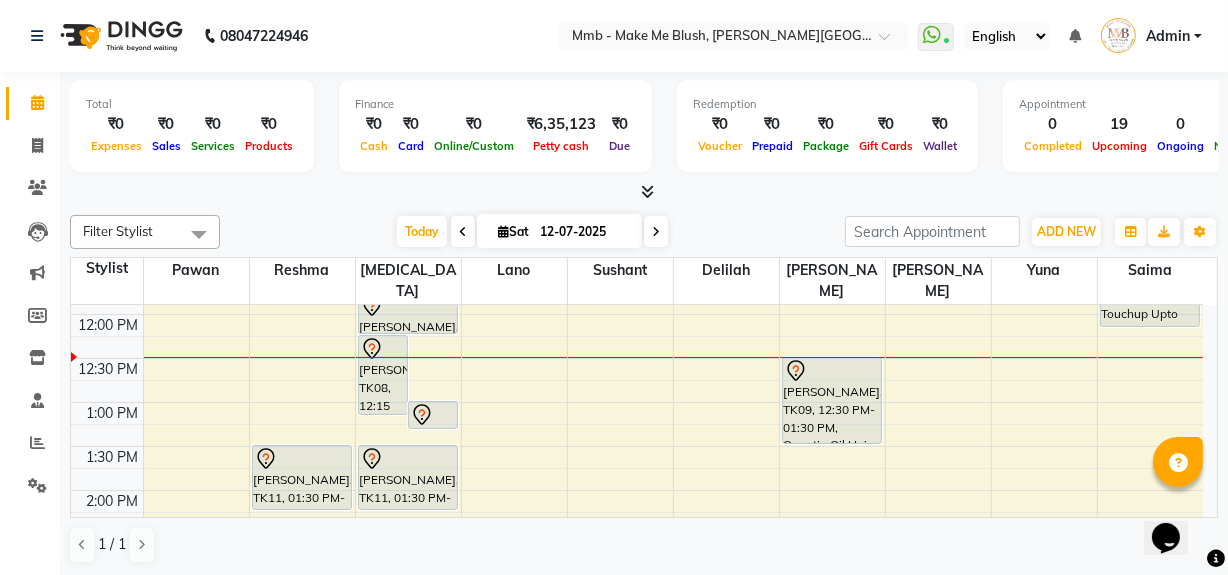 click on "Total  ₹0  Expenses ₹0  Sales ₹0  Services ₹0  Products Finance  ₹0  Cash ₹0  Card ₹0  Online/Custom ₹6,35,123 [PERSON_NAME] cash ₹0 Due  Redemption  ₹0 Voucher ₹0 Prepaid ₹0 Package ₹0  Gift Cards ₹0  Wallet  Appointment  0 Completed 19 Upcoming 0 Ongoing 0 No show  Other sales  ₹0  Packages ₹0  Memberships ₹0  Vouchers ₹0  Prepaids ₹0  Gift Cards Filter Stylist Select All [PERSON_NAME] [PERSON_NAME] [PERSON_NAME][MEDICAL_DATA] [PERSON_NAME] Sushant [PERSON_NAME] Yuna [DATE]  [DATE] Toggle Dropdown Add Appointment Add Invoice Add Expense Add Attendance Add Client Add Transaction Toggle Dropdown Add Appointment Add Invoice Add Expense Add Attendance Add Client ADD NEW Toggle Dropdown Add Appointment Add Invoice Add Expense Add Attendance Add Client Add Transaction Filter Stylist Select All [PERSON_NAME] [PERSON_NAME] [PERSON_NAME][MEDICAL_DATA] [PERSON_NAME] [PERSON_NAME] Yuna Group By  Staff View   Room View  View as Vertical  Vertical - Week View  Horizontal  Horizontal - Week View  List  Full Screen" 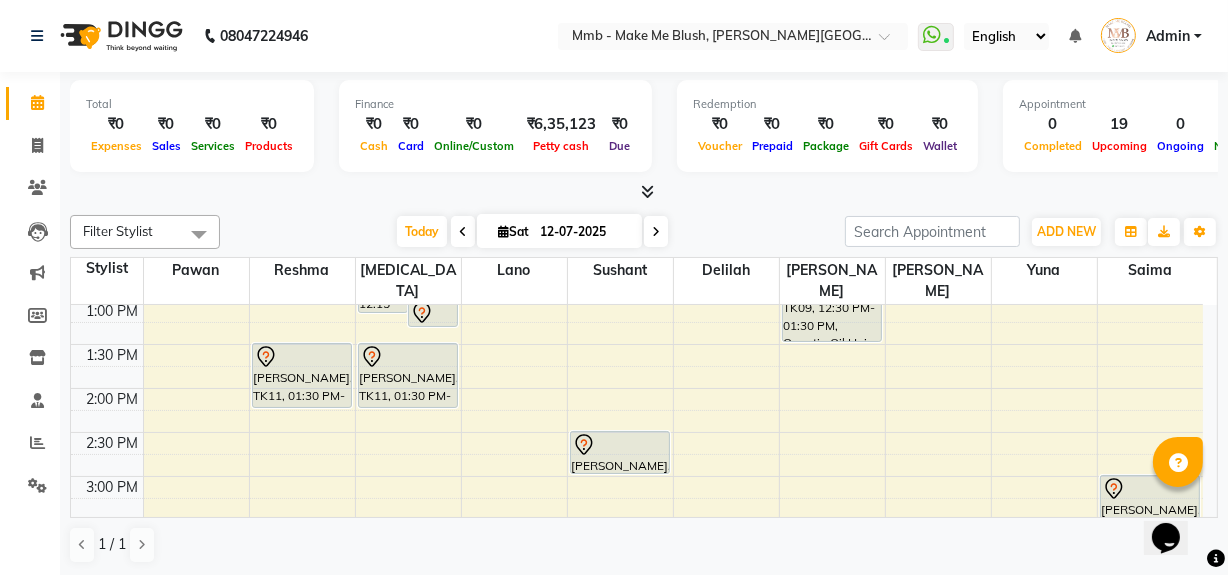 scroll, scrollTop: 363, scrollLeft: 0, axis: vertical 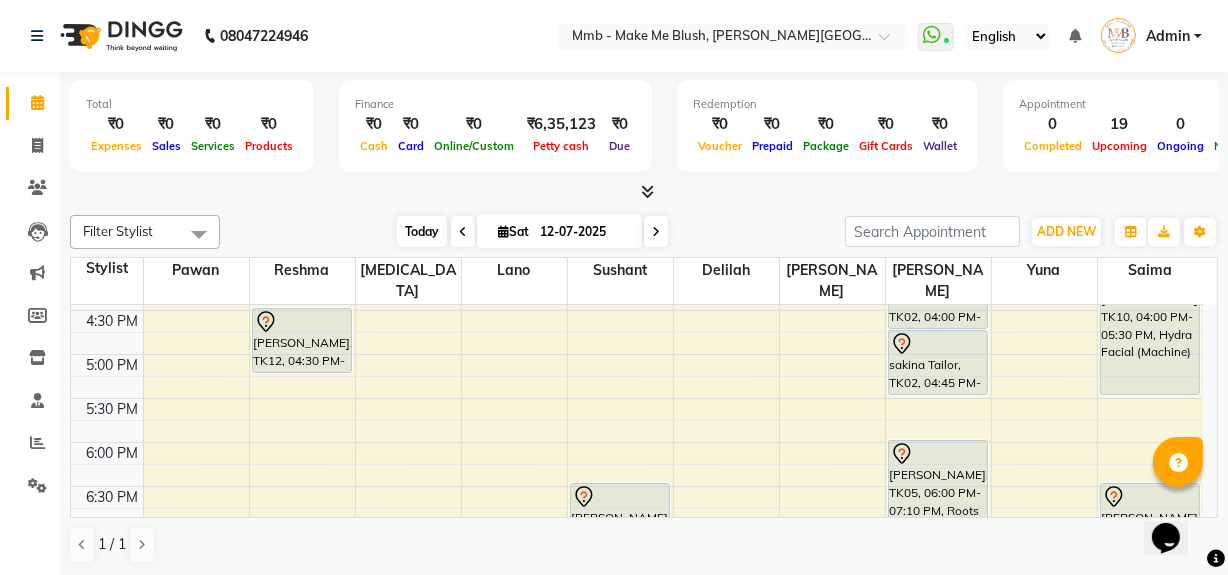 click on "Today" at bounding box center [422, 231] 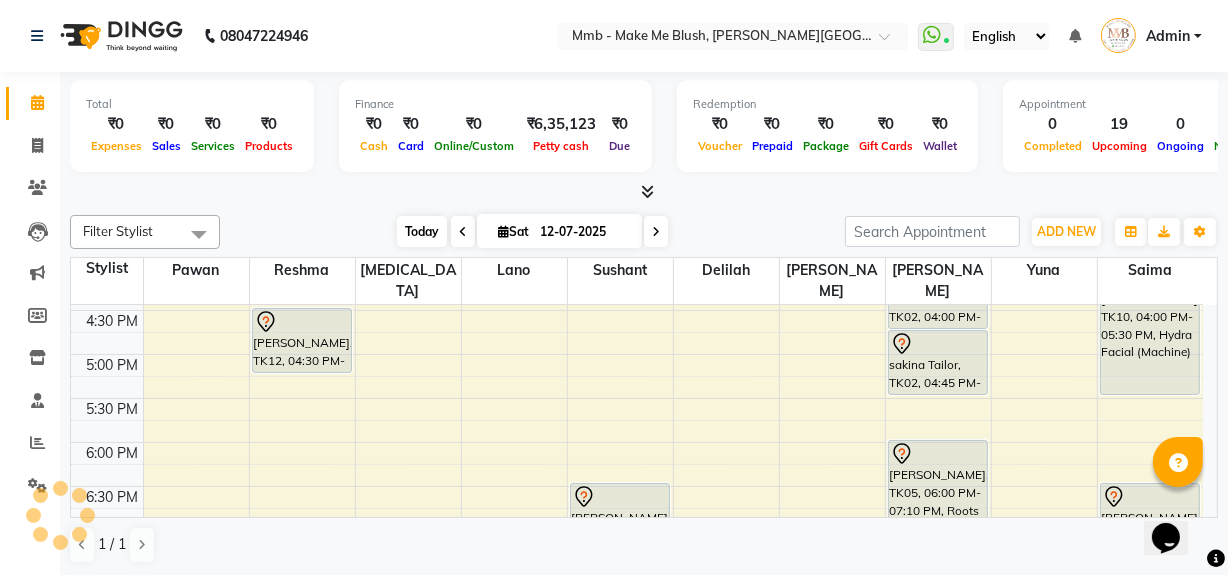 scroll, scrollTop: 263, scrollLeft: 0, axis: vertical 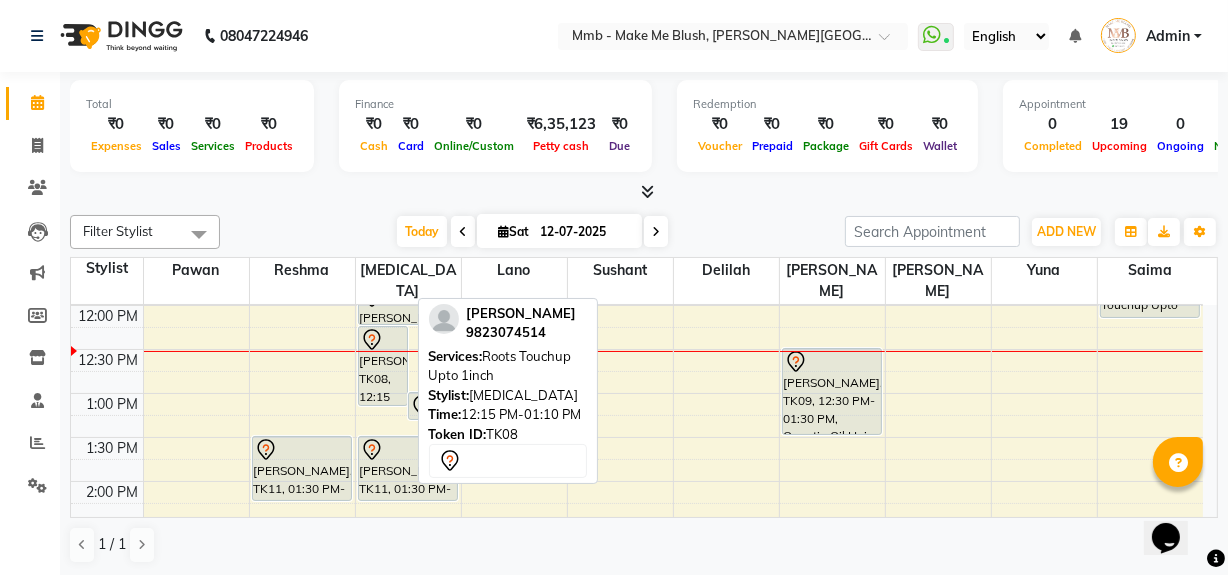 click on "[PERSON_NAME], TK08, 12:15 PM-01:10 PM, Roots Touchup Upto 1inch" at bounding box center [383, 366] 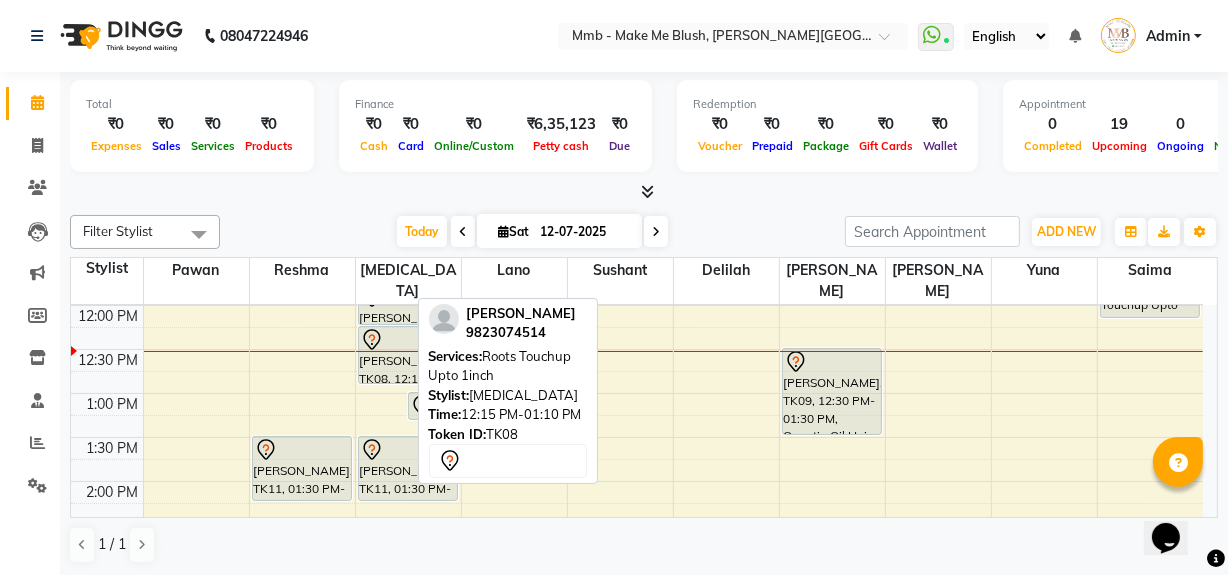 drag, startPoint x: 380, startPoint y: 401, endPoint x: 397, endPoint y: 380, distance: 27.018513 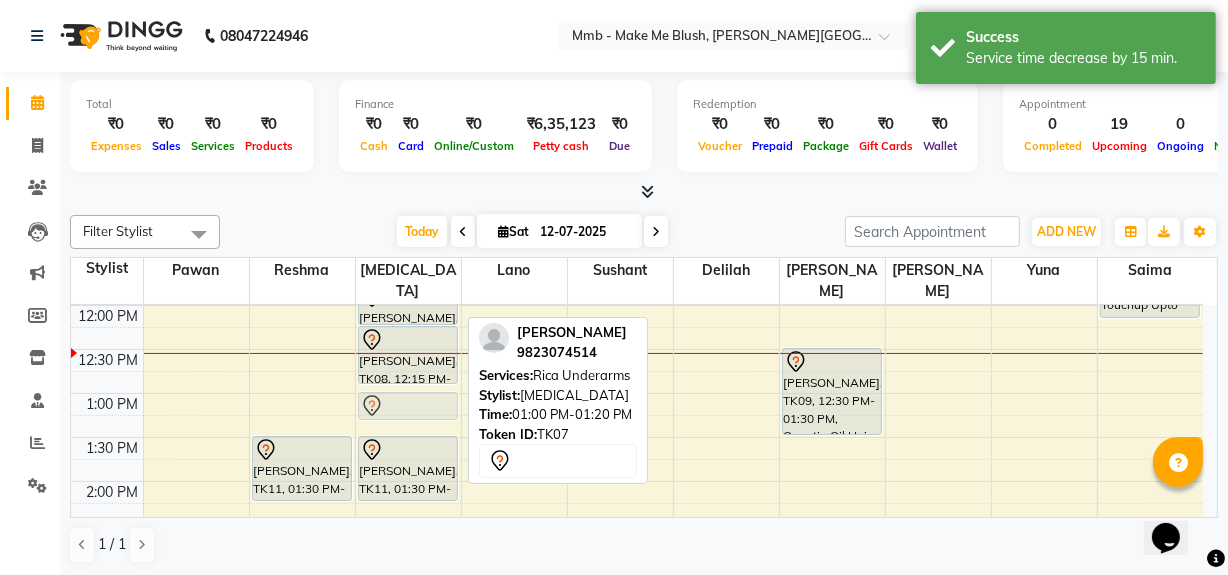 click on "[PERSON_NAME], TK07, 11:15 AM-11:45 AM, Rica  Full Legs             [PERSON_NAME], TK07, 11:45 AM-12:15 PM, Rica Full Arms             [PERSON_NAME], TK08, 12:15 PM-12:55 PM, Roots Touchup Upto 1inch              [PERSON_NAME], TK07, 01:00 PM-01:20 PM, Rica Underarms             [PERSON_NAME], TK11, 01:30 PM-02:15 PM, Regular Pedicure              [PERSON_NAME], TK07, 01:00 PM-01:20 PM, [DEMOGRAPHIC_DATA] Underarms" at bounding box center (408, 569) 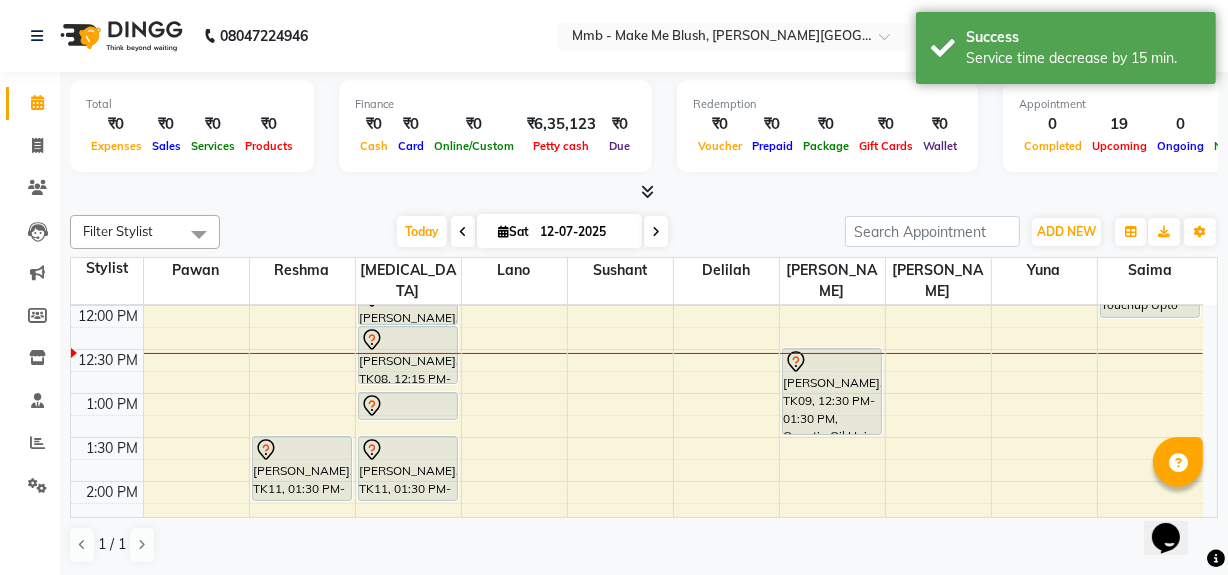 click on "[DATE]  [DATE]" at bounding box center (532, 232) 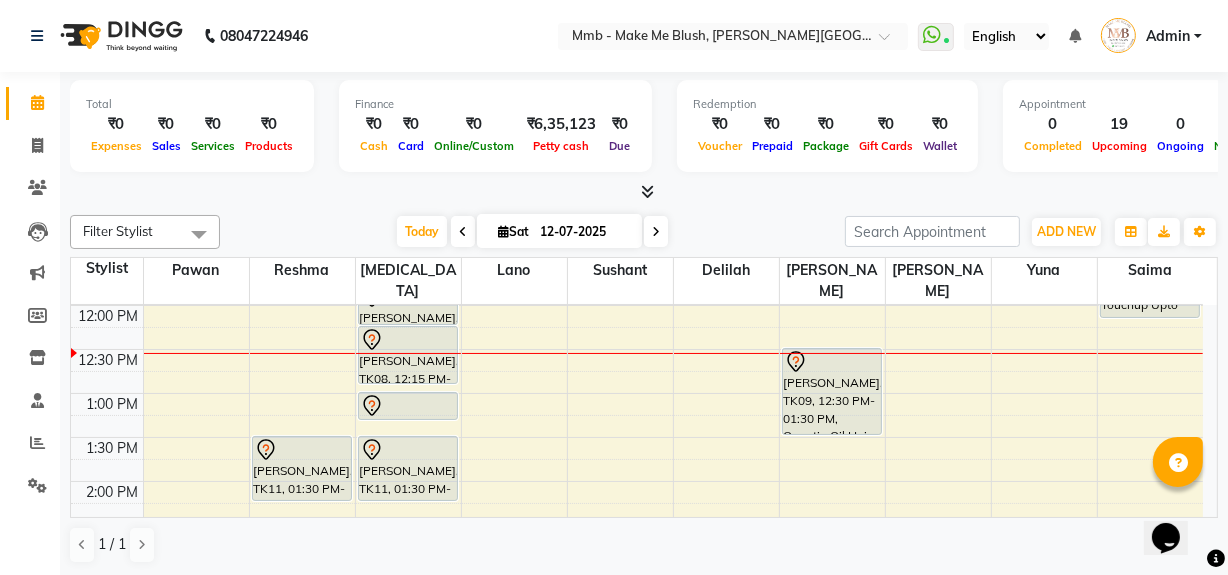 scroll, scrollTop: 227, scrollLeft: 0, axis: vertical 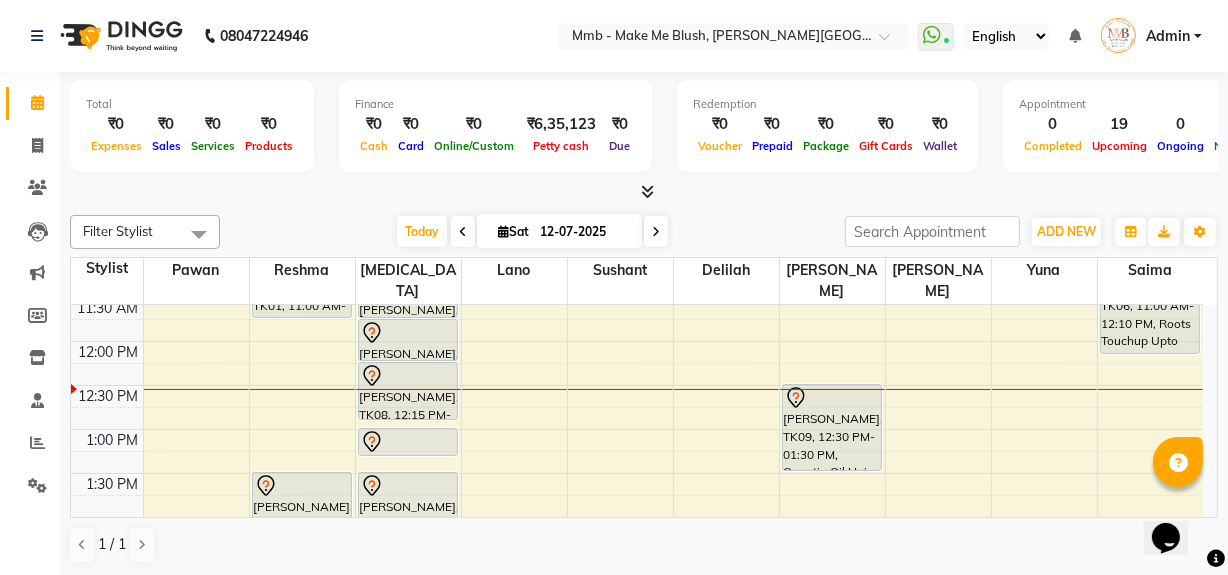 click on "Opens Chat This icon Opens the chat window." at bounding box center [1175, 502] 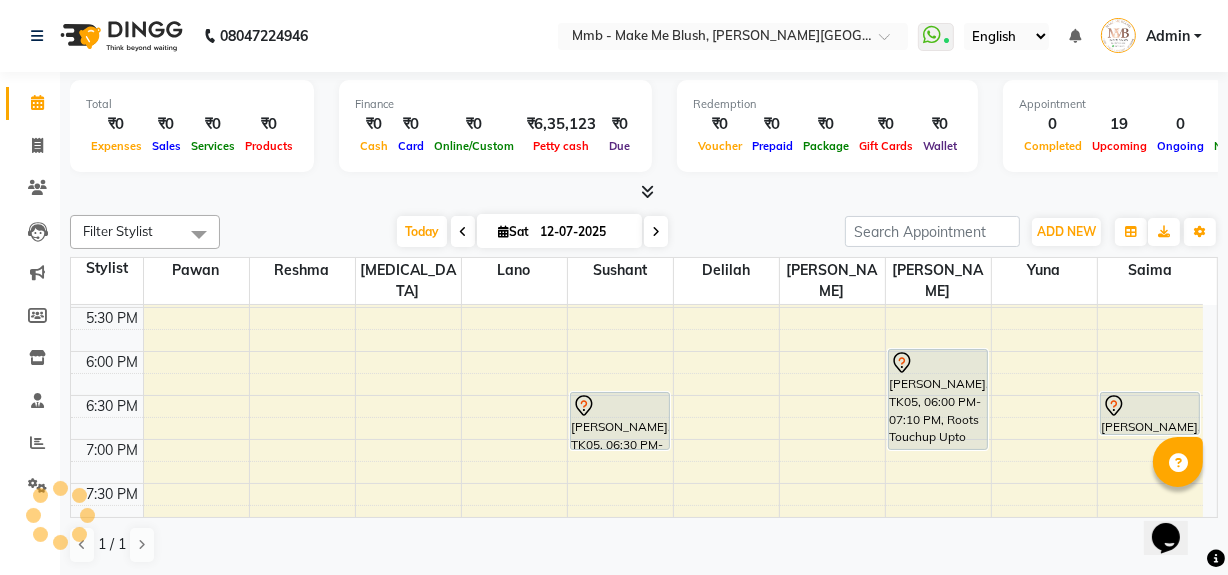 scroll, scrollTop: 772, scrollLeft: 0, axis: vertical 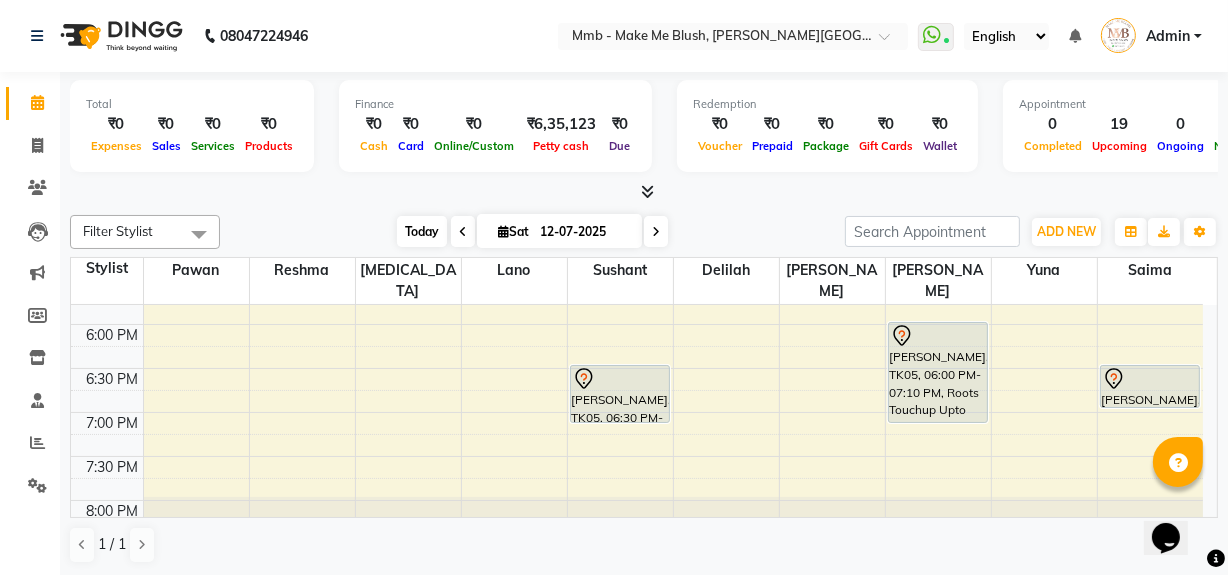 click on "Today" at bounding box center (422, 231) 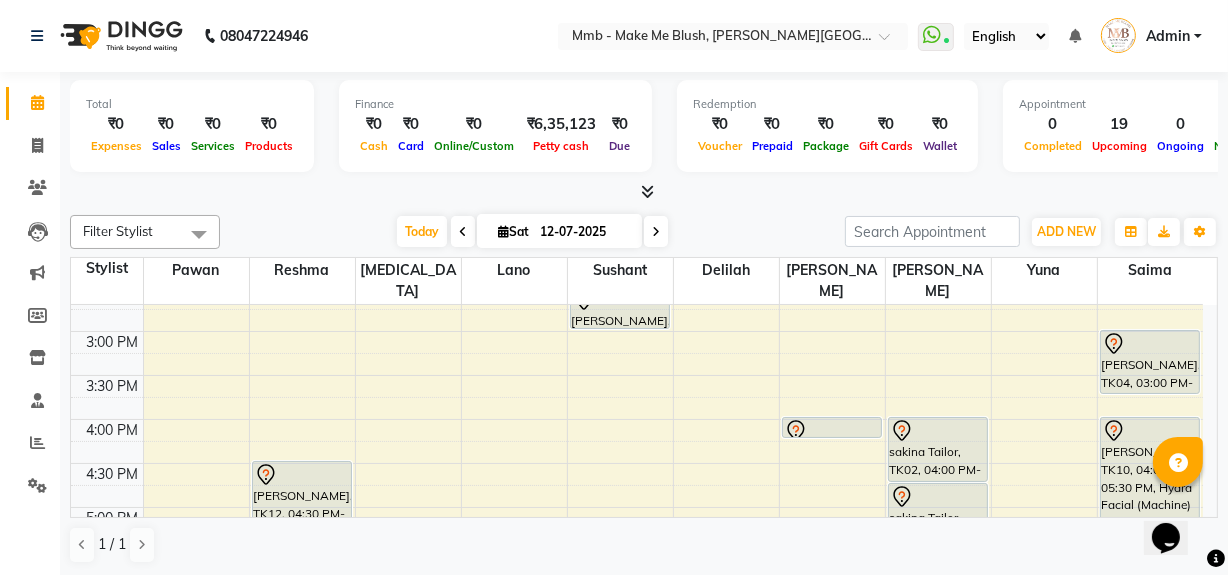 scroll, scrollTop: 518, scrollLeft: 0, axis: vertical 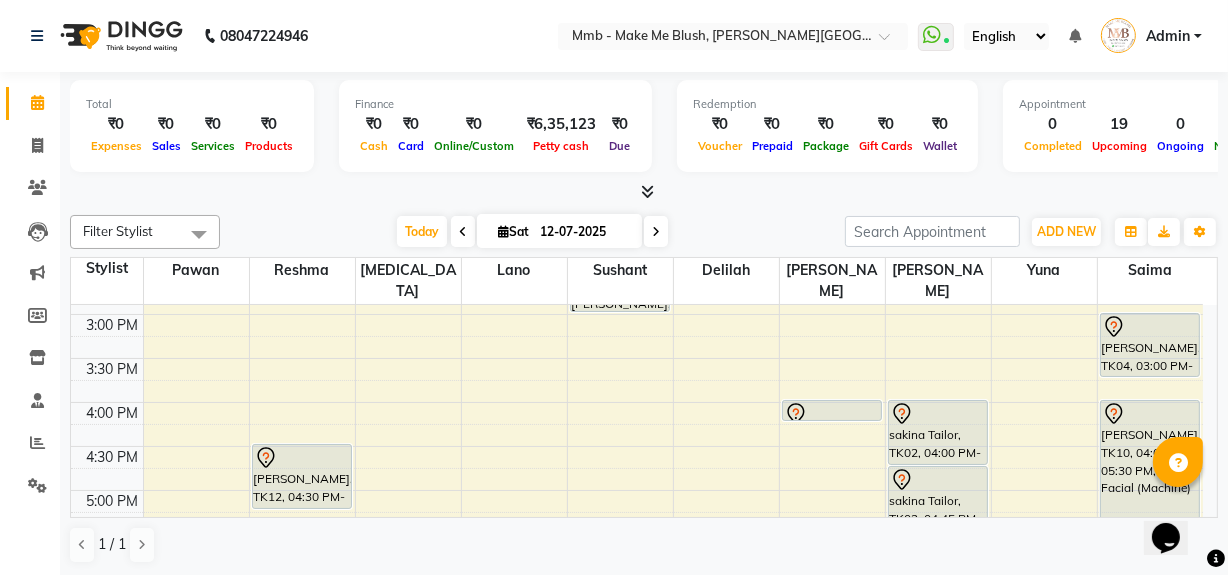 click on "Opens Chat This icon Opens the chat window." at bounding box center (1175, 502) 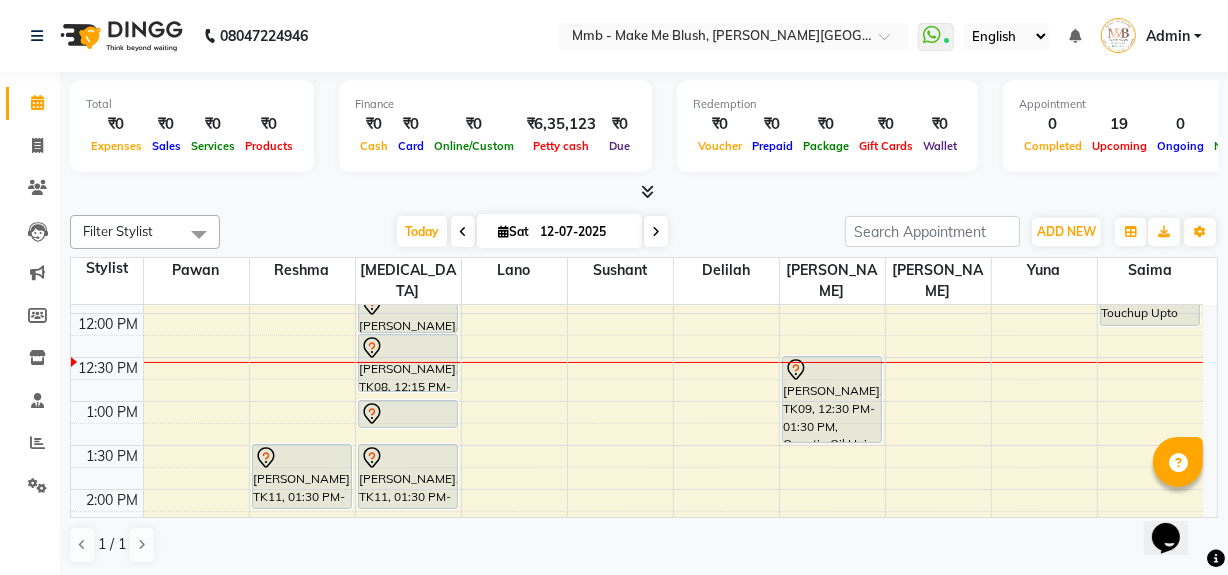 scroll, scrollTop: 290, scrollLeft: 0, axis: vertical 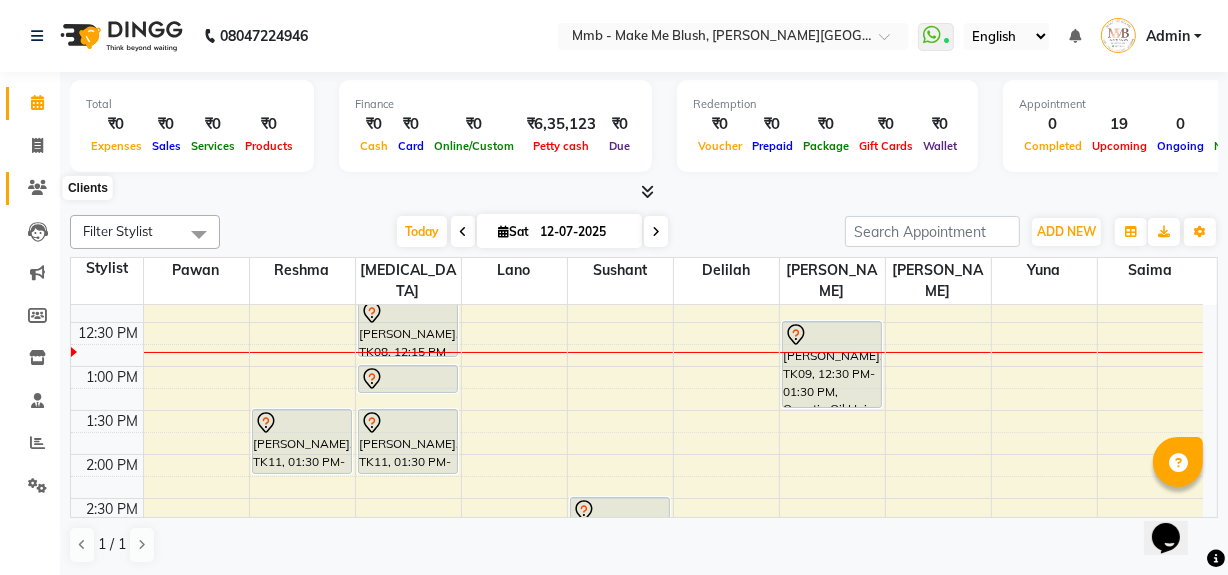 click 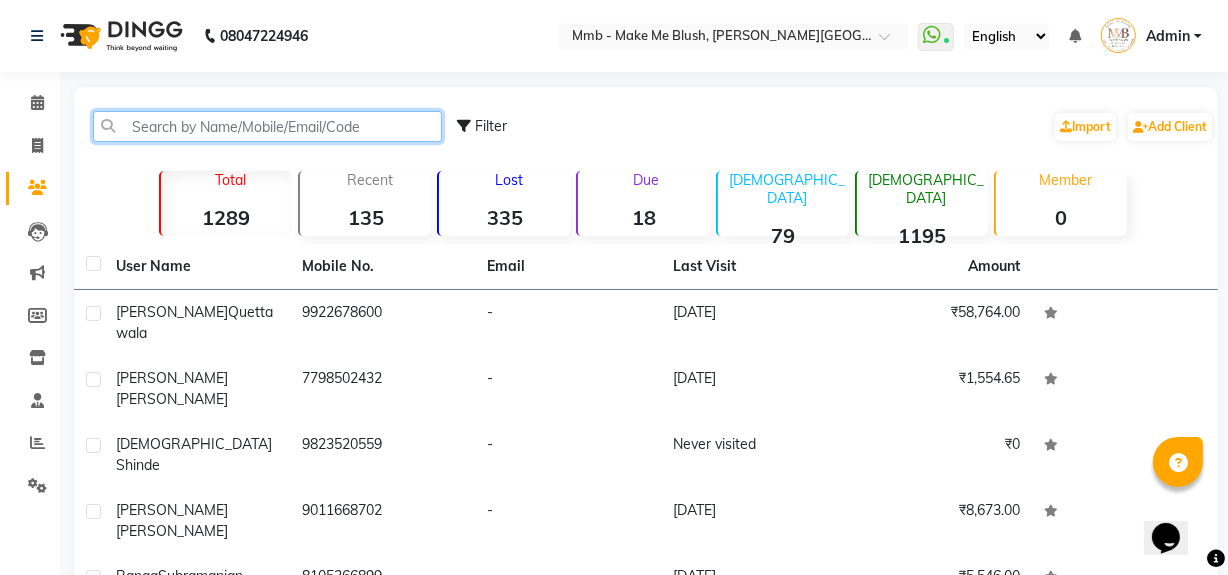 click 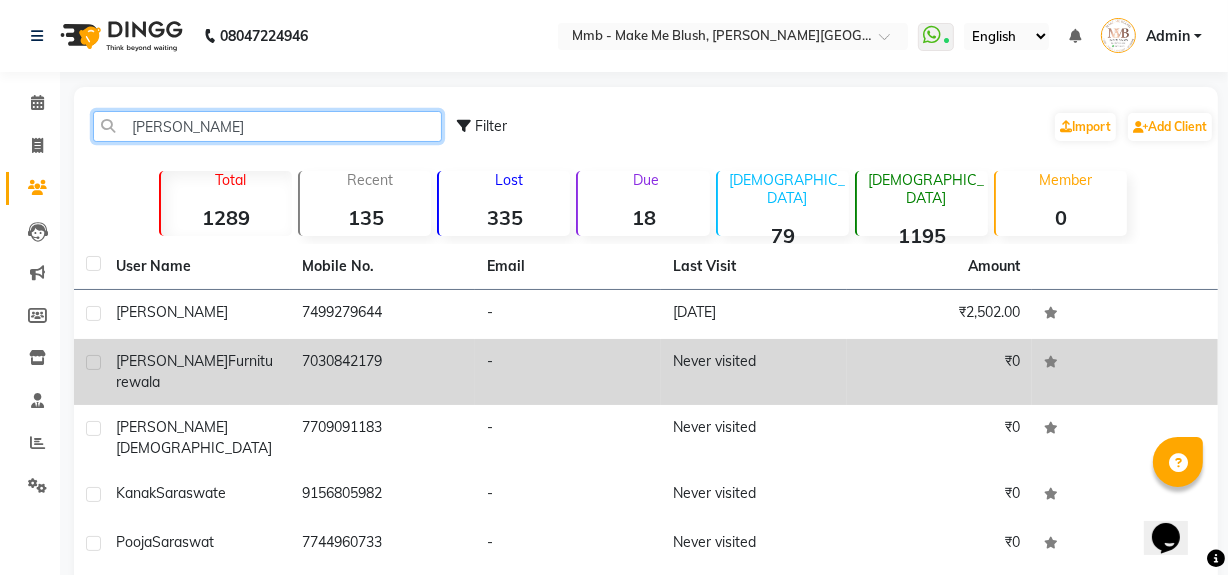 type on "[PERSON_NAME]" 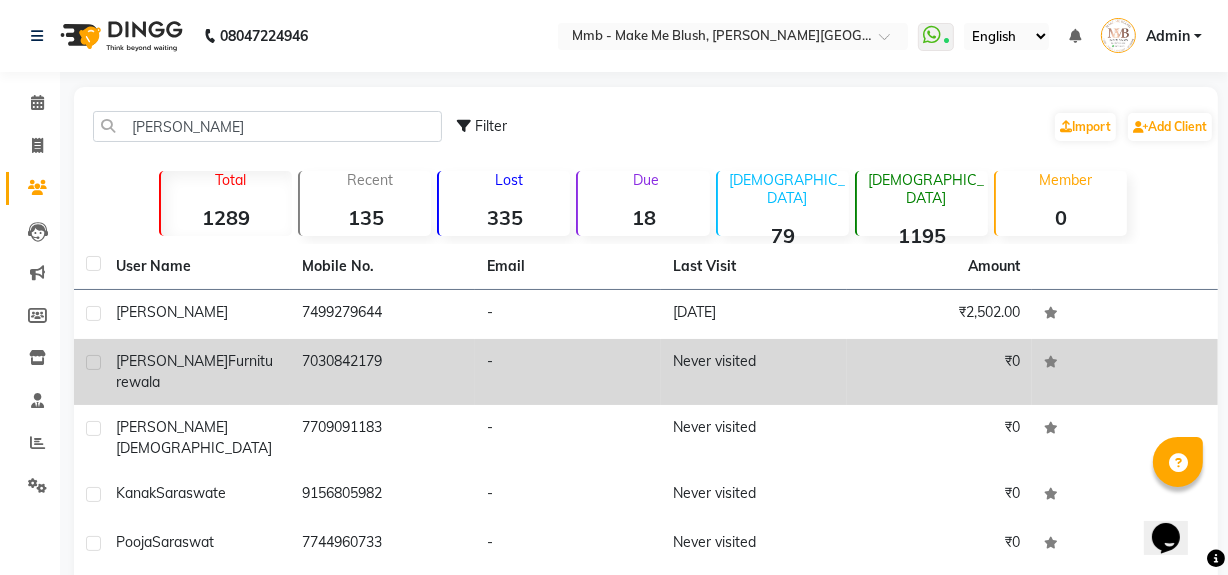 click on "Furniturewala" 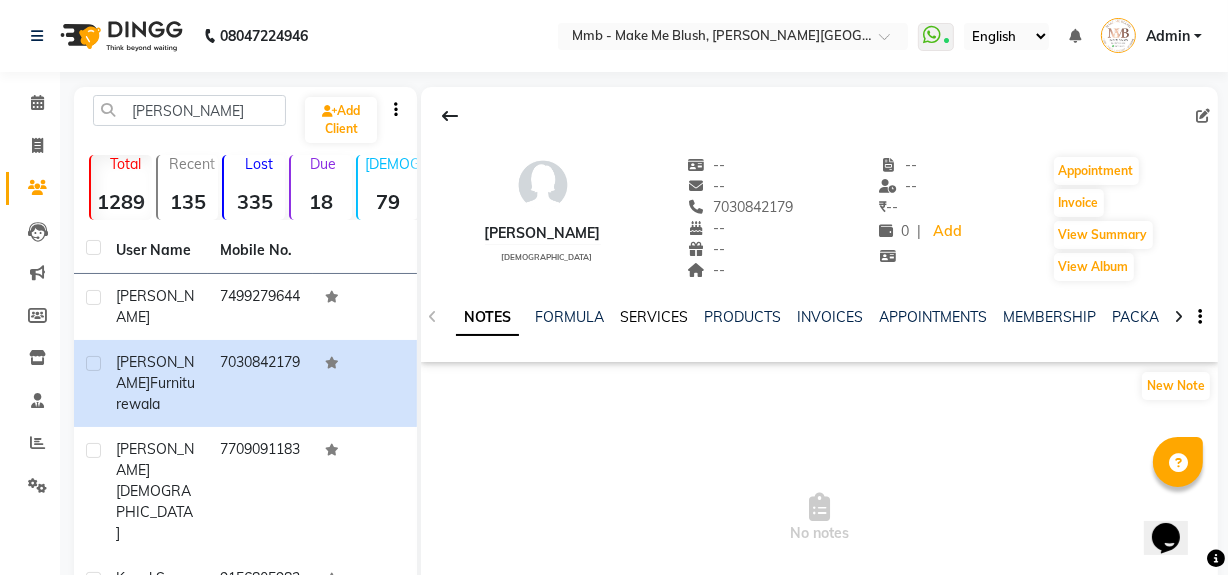 click on "SERVICES" 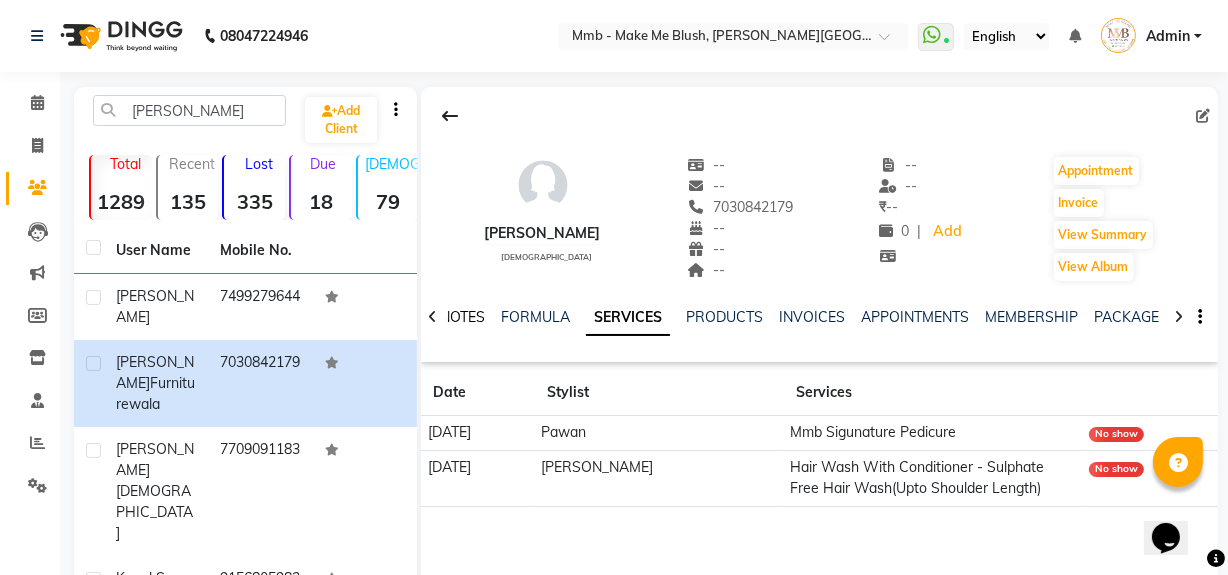 click on "NOTES" 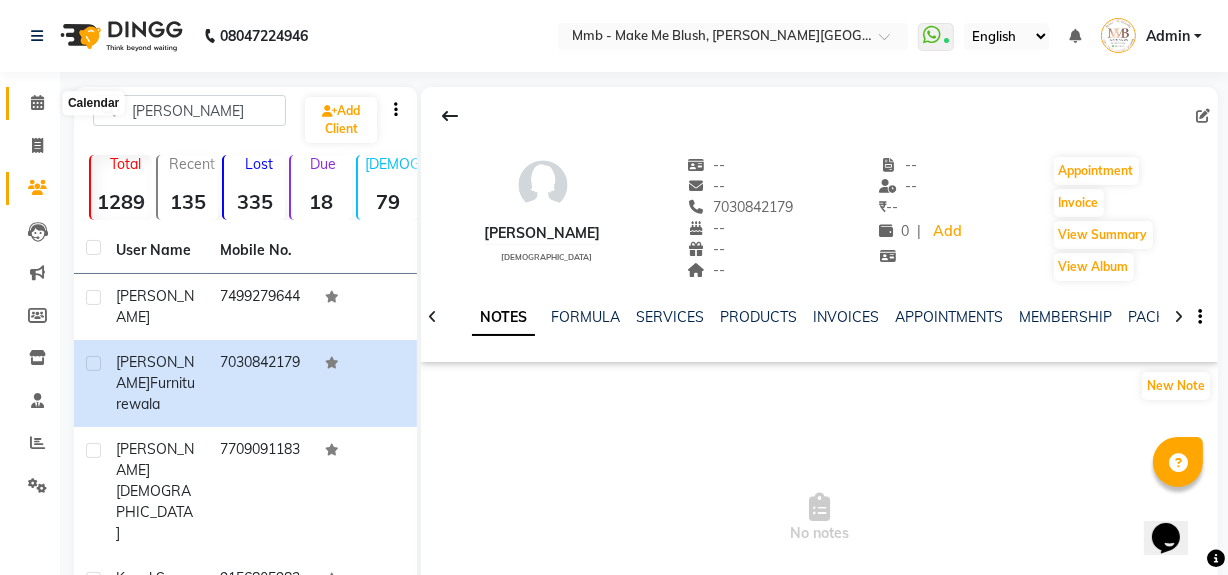click 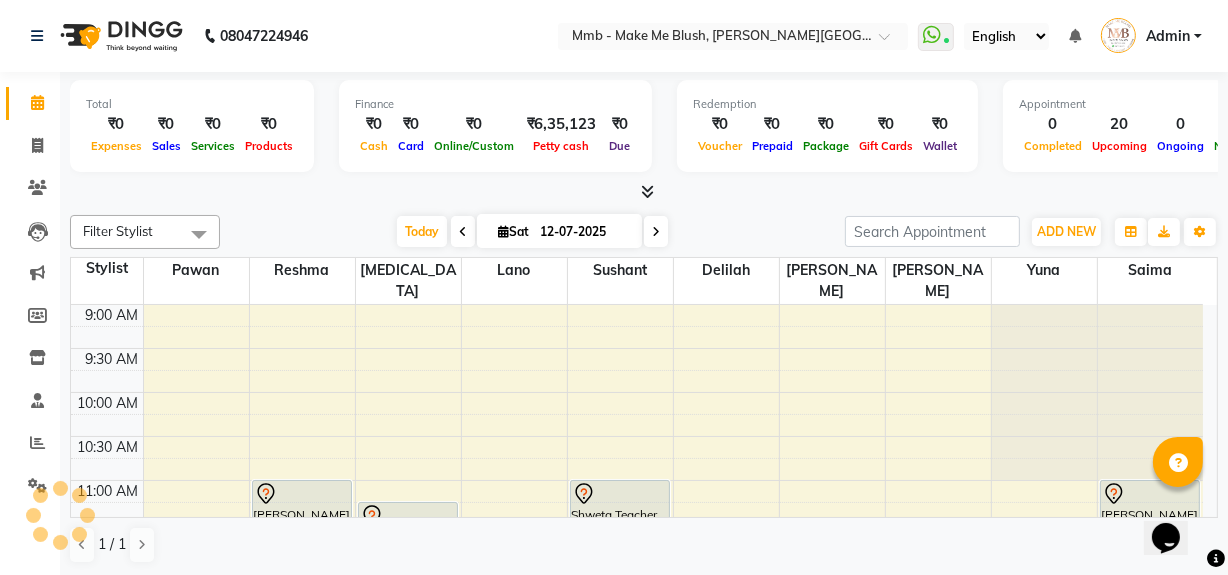scroll, scrollTop: 0, scrollLeft: 0, axis: both 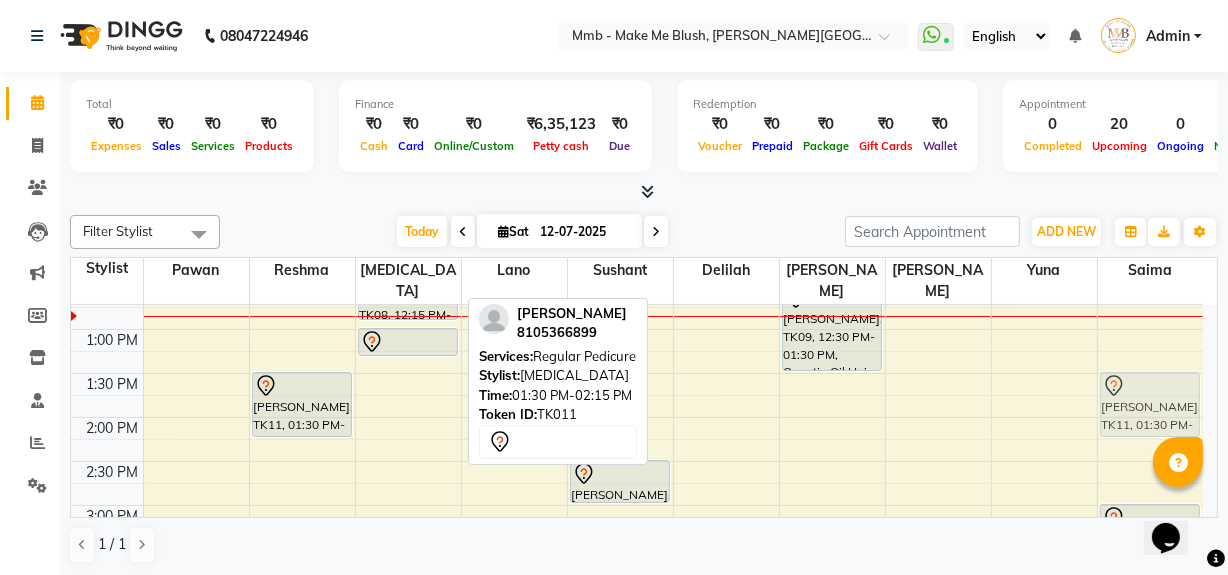 drag, startPoint x: 429, startPoint y: 402, endPoint x: 1151, endPoint y: 404, distance: 722.00275 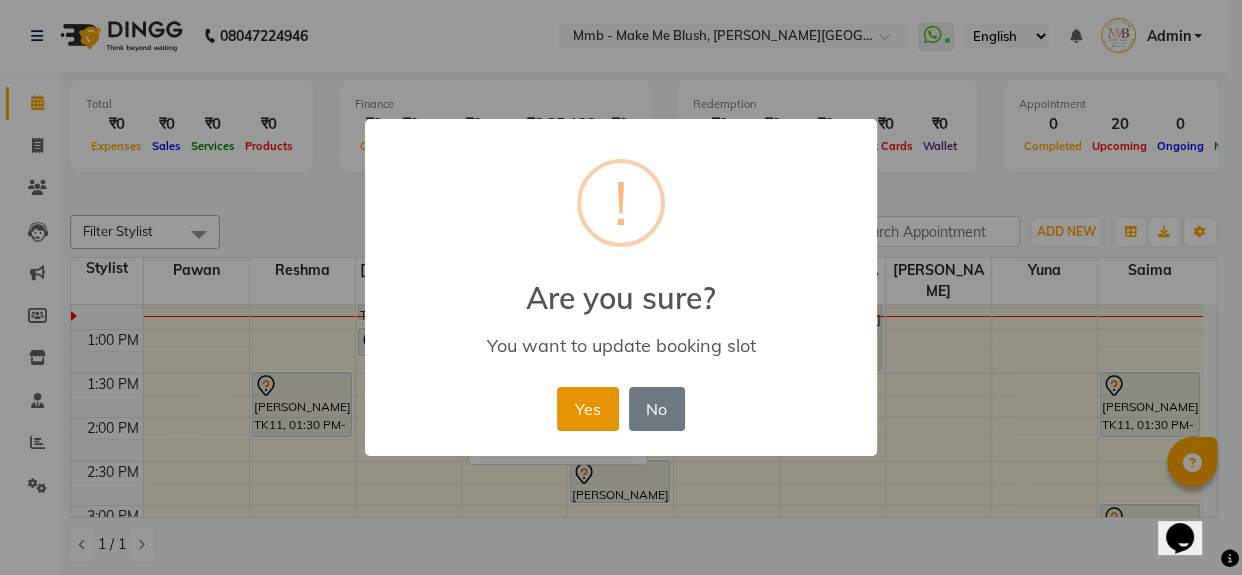 click on "Yes" at bounding box center (587, 409) 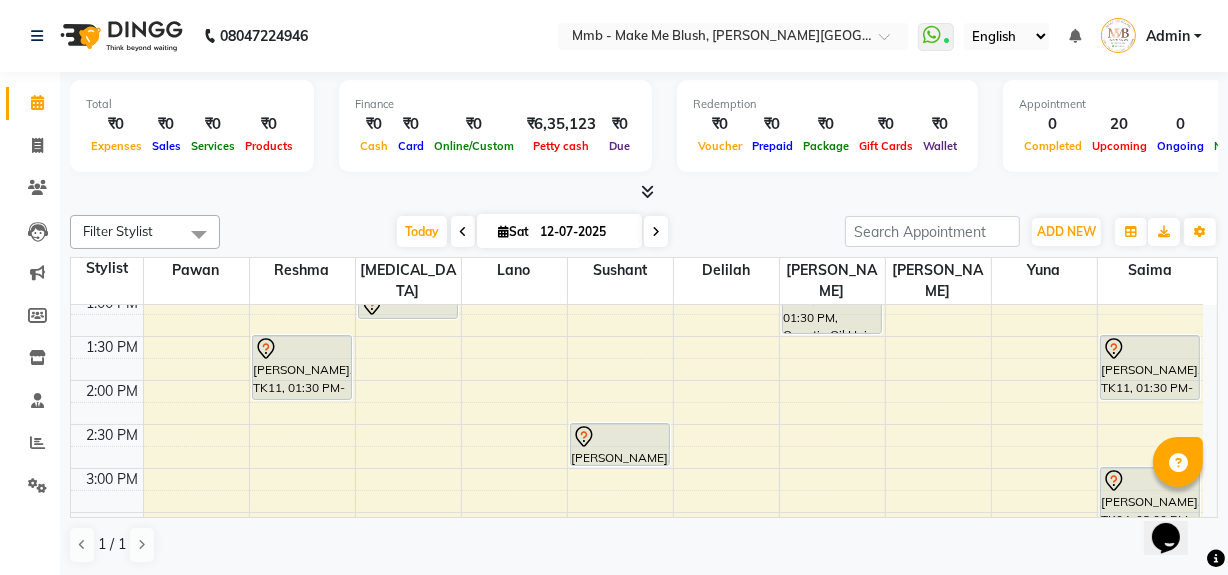 scroll, scrollTop: 400, scrollLeft: 0, axis: vertical 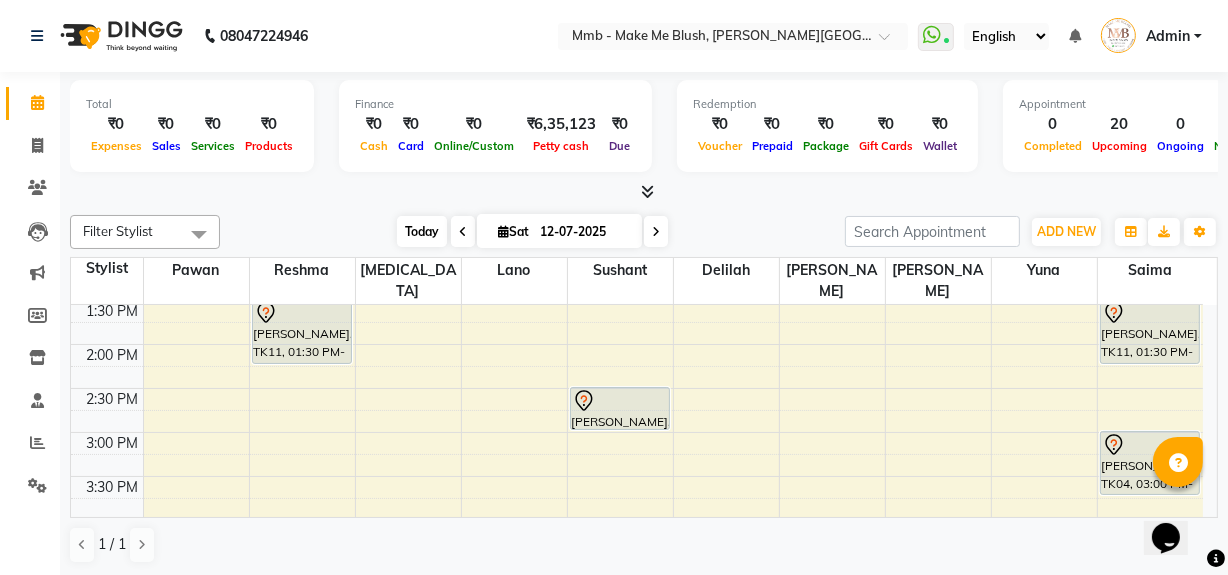 click on "Today" at bounding box center [422, 231] 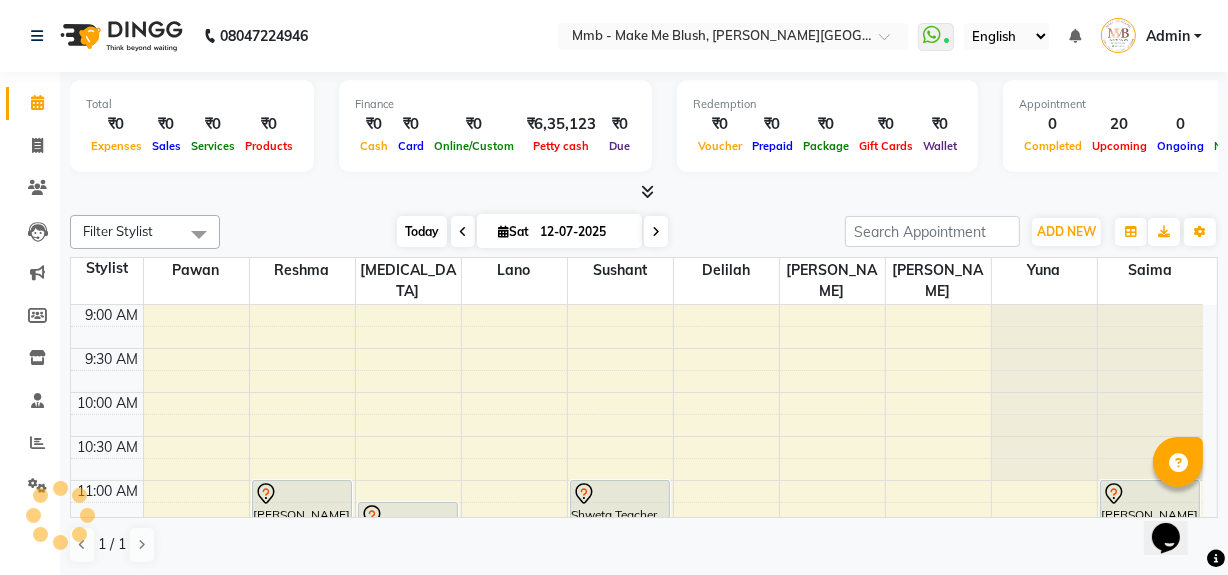 scroll, scrollTop: 351, scrollLeft: 0, axis: vertical 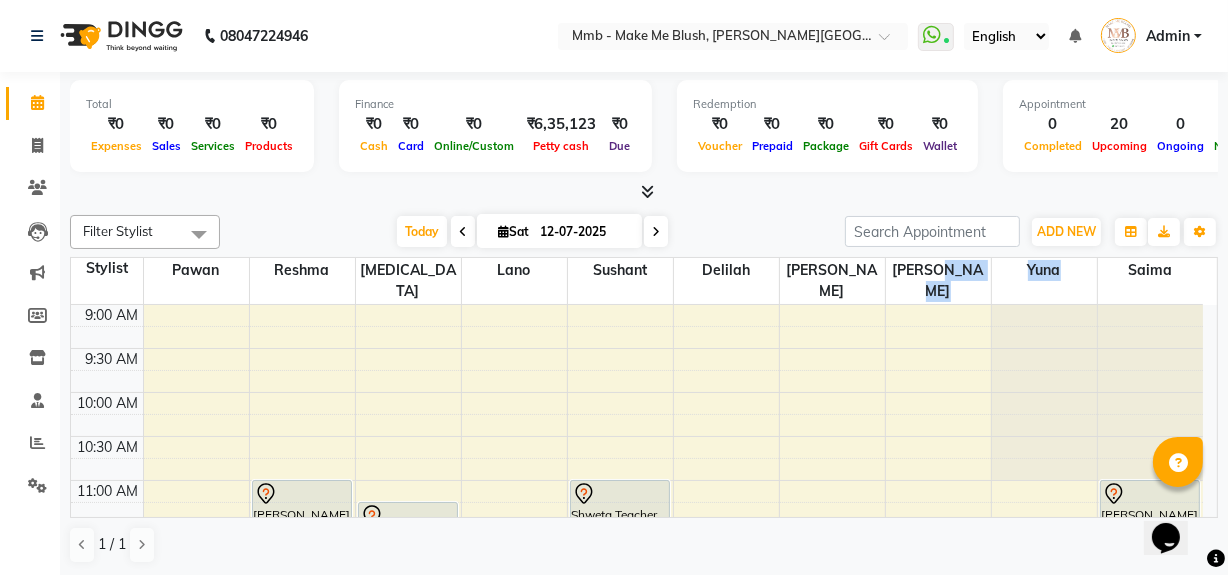 drag, startPoint x: 896, startPoint y: 298, endPoint x: 1062, endPoint y: 281, distance: 166.86821 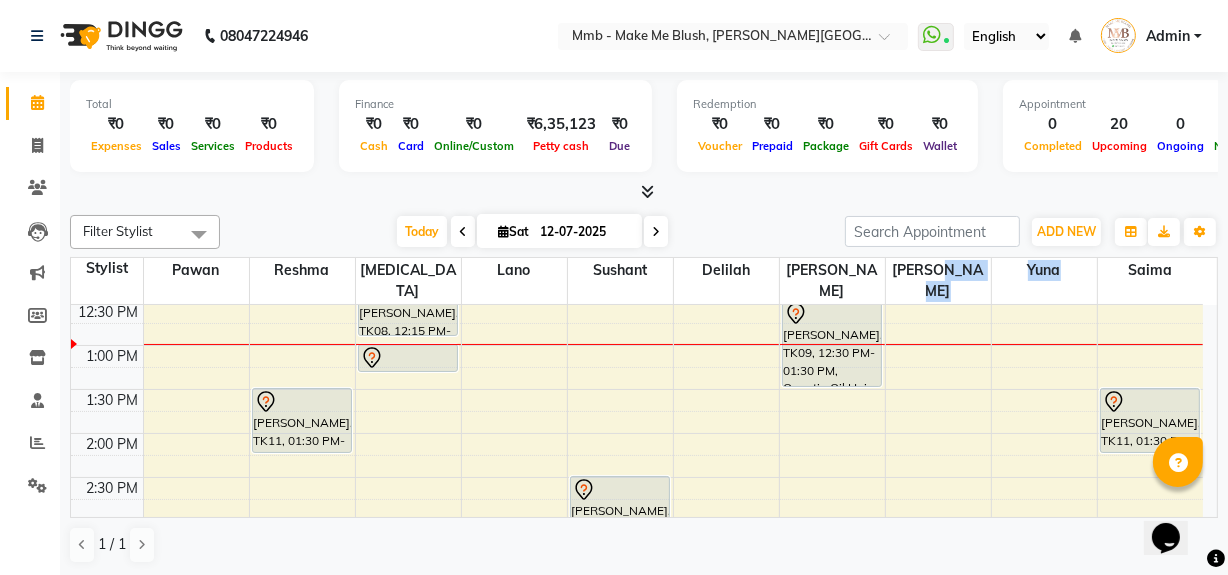 scroll, scrollTop: 327, scrollLeft: 0, axis: vertical 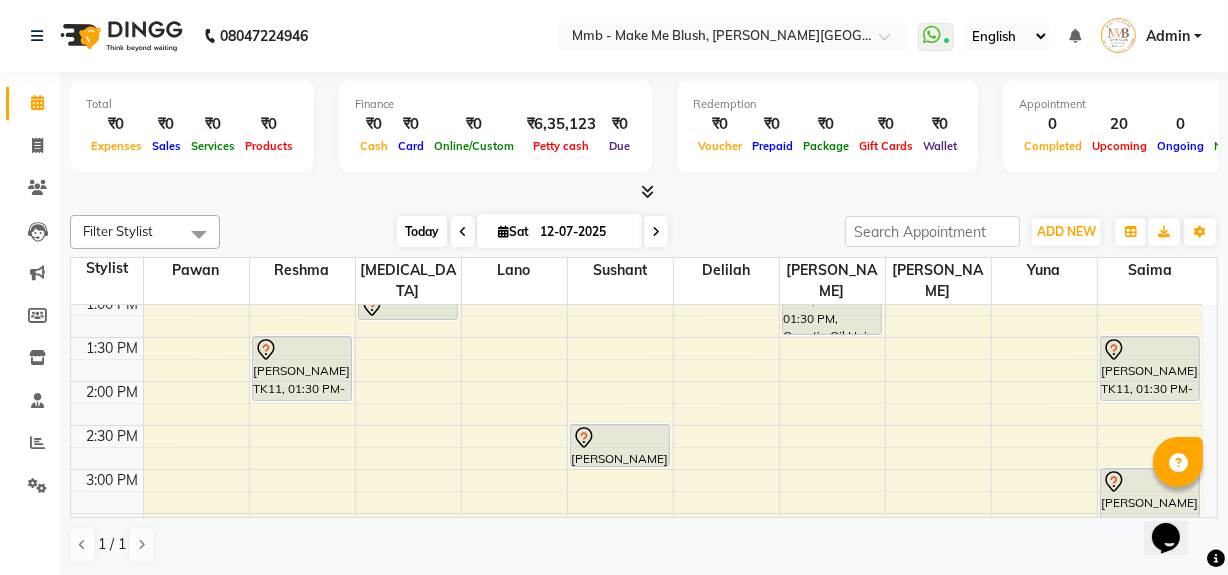 click on "Today" at bounding box center [422, 231] 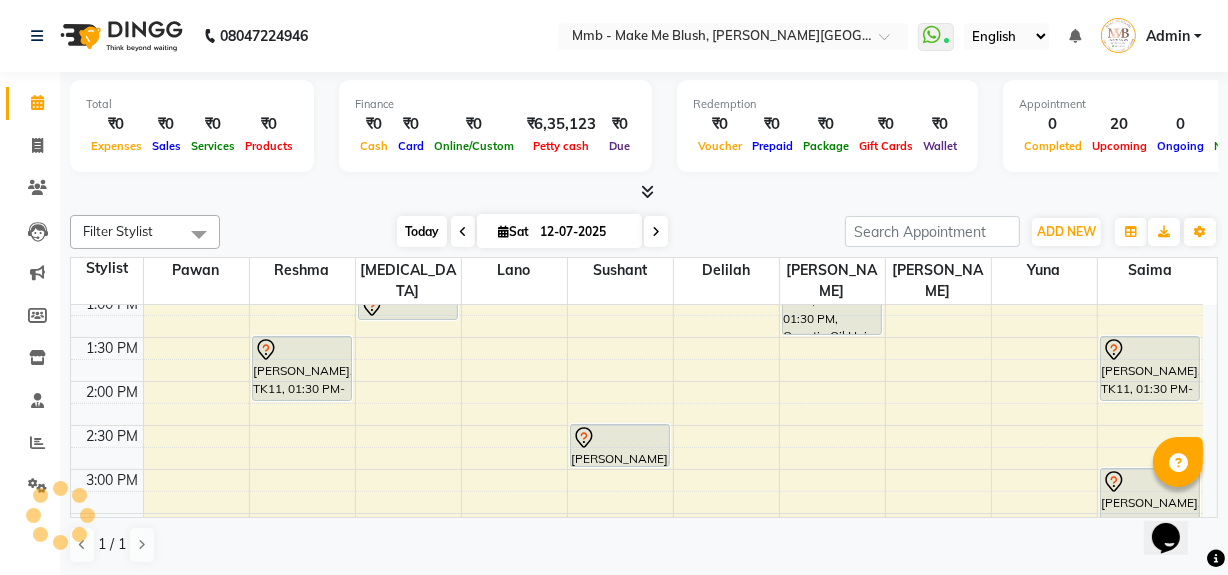 scroll, scrollTop: 351, scrollLeft: 0, axis: vertical 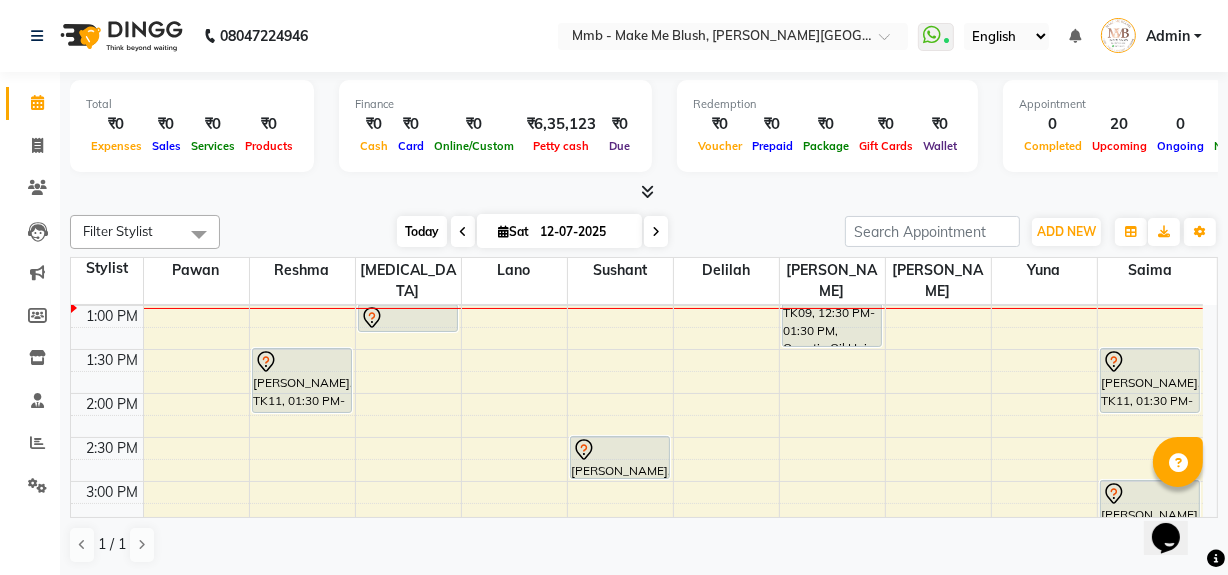 click on "Today" at bounding box center (422, 231) 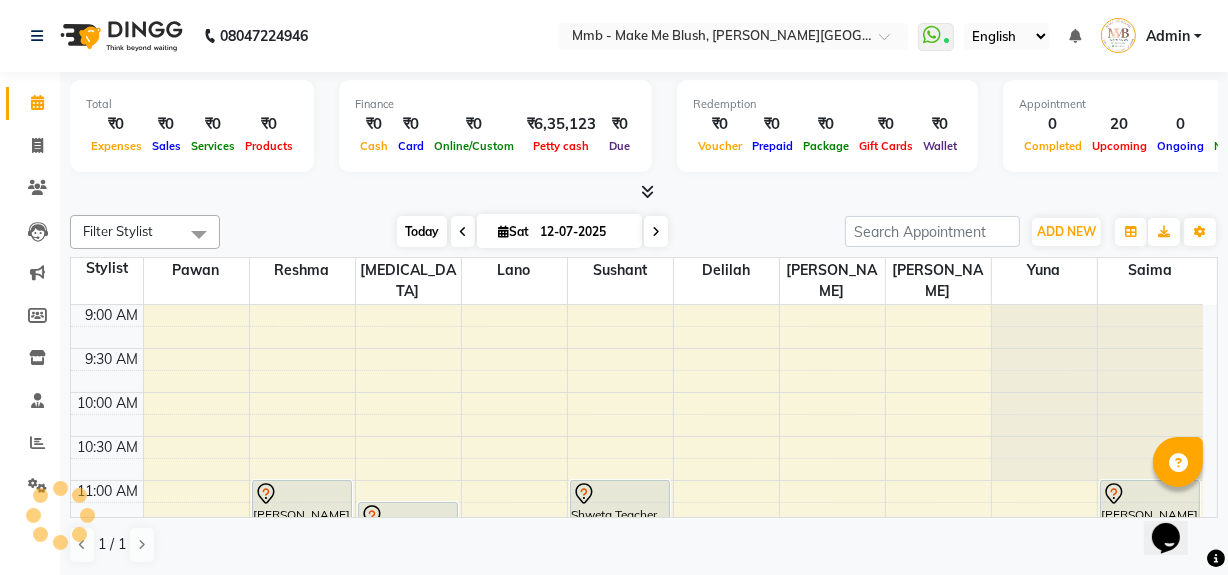 scroll, scrollTop: 351, scrollLeft: 0, axis: vertical 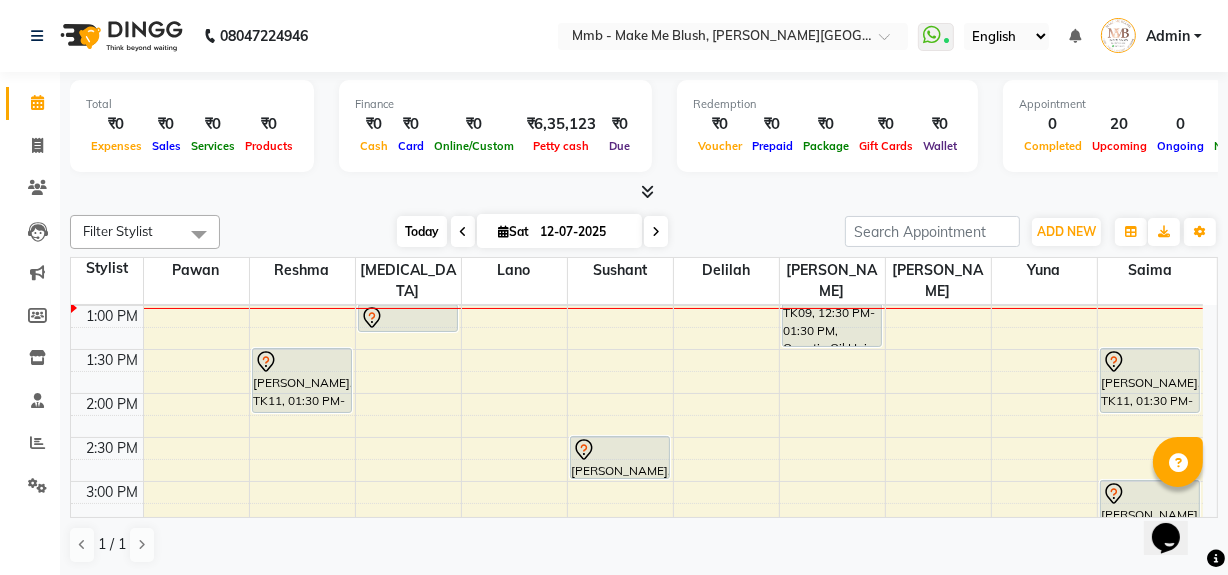 click on "Today" at bounding box center (422, 231) 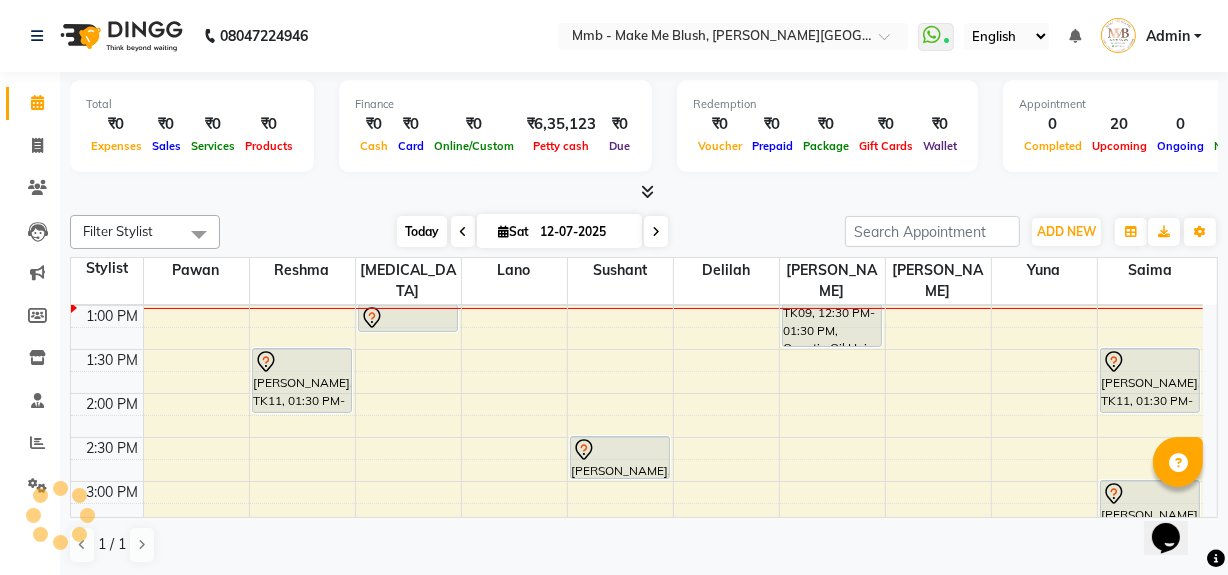 scroll, scrollTop: 351, scrollLeft: 0, axis: vertical 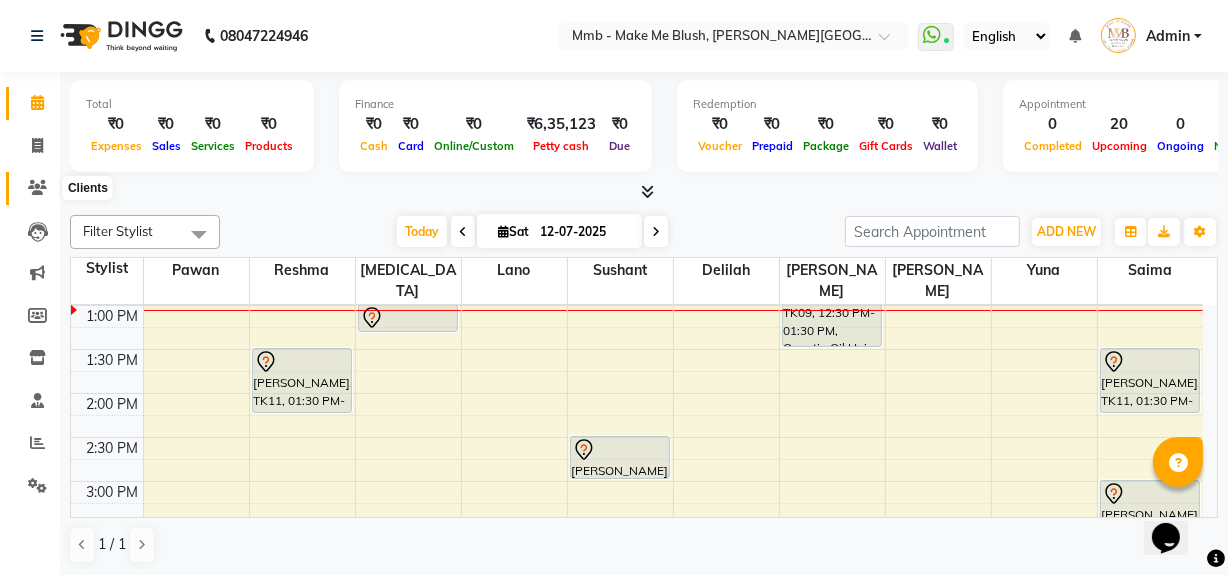 click 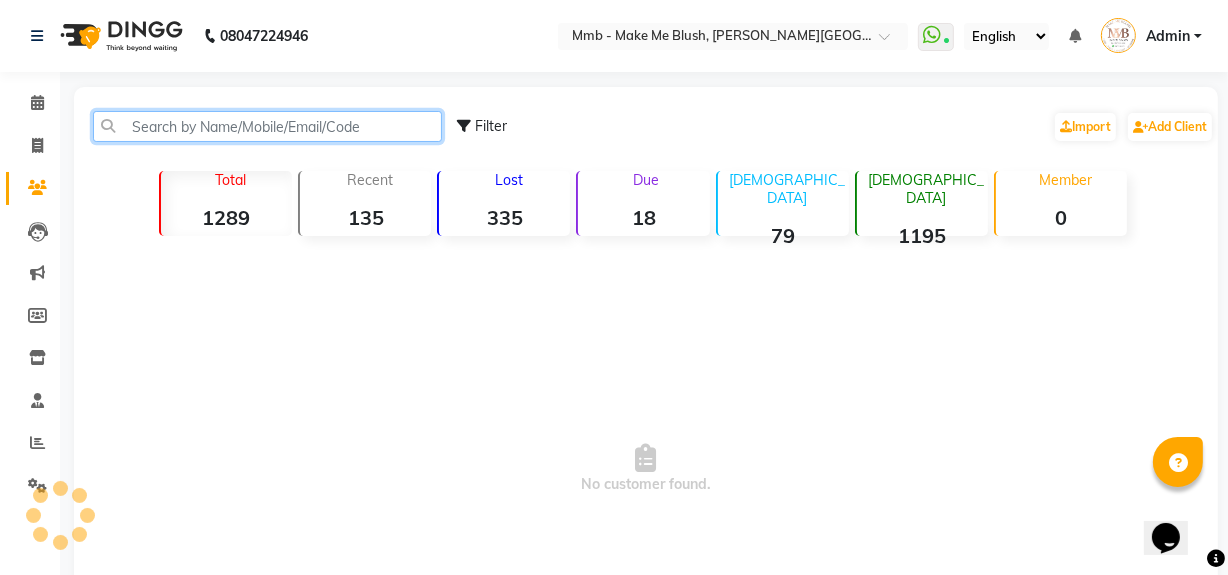 click 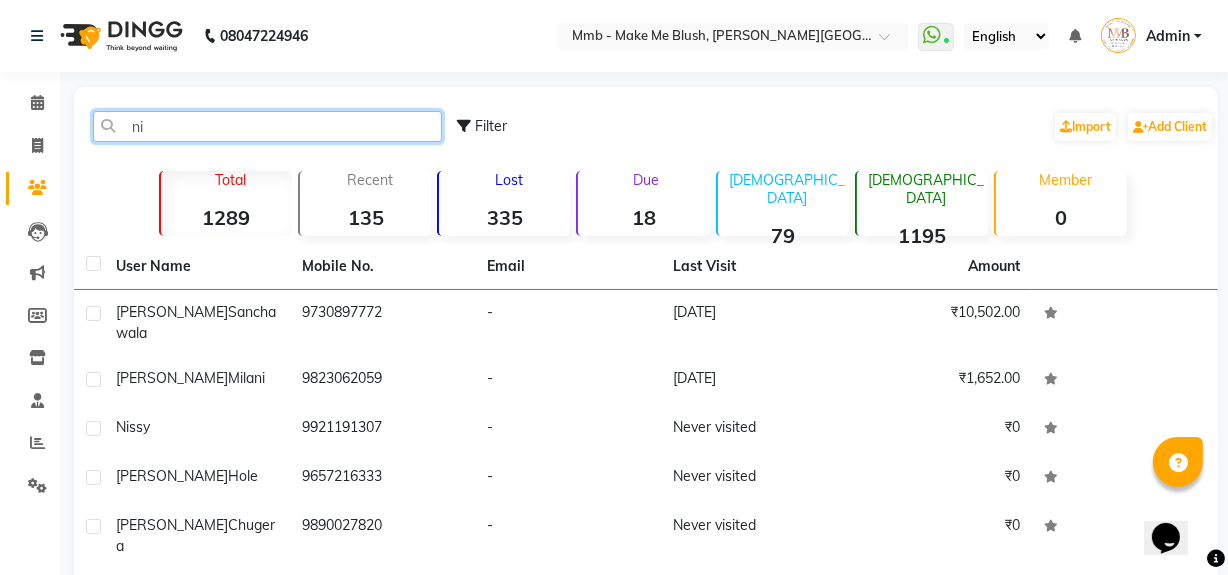 type on "n" 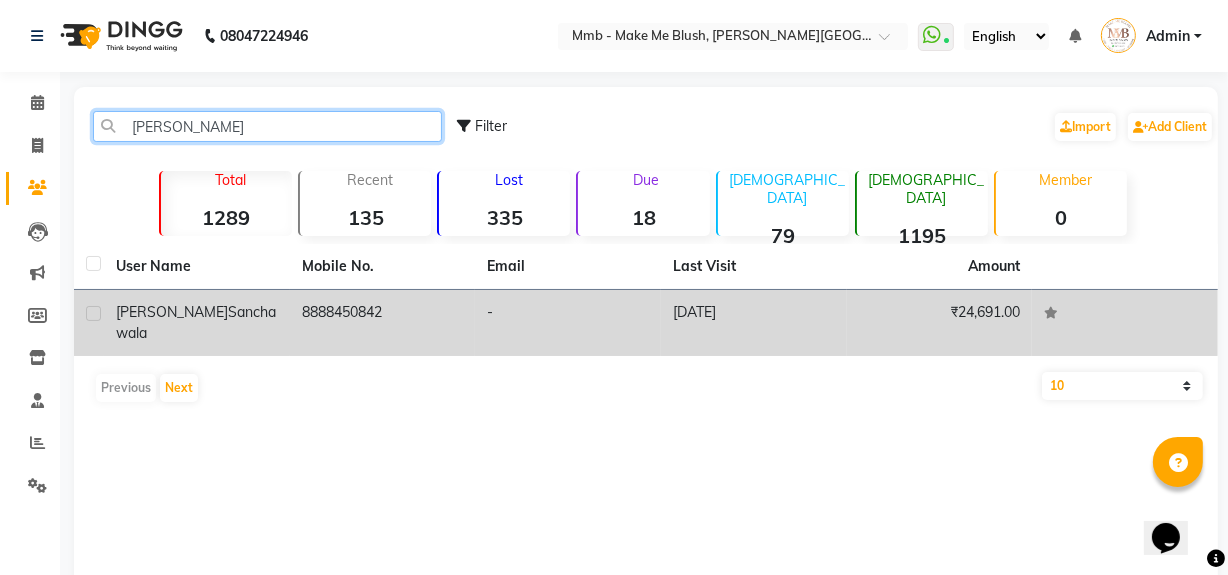 type on "[PERSON_NAME]" 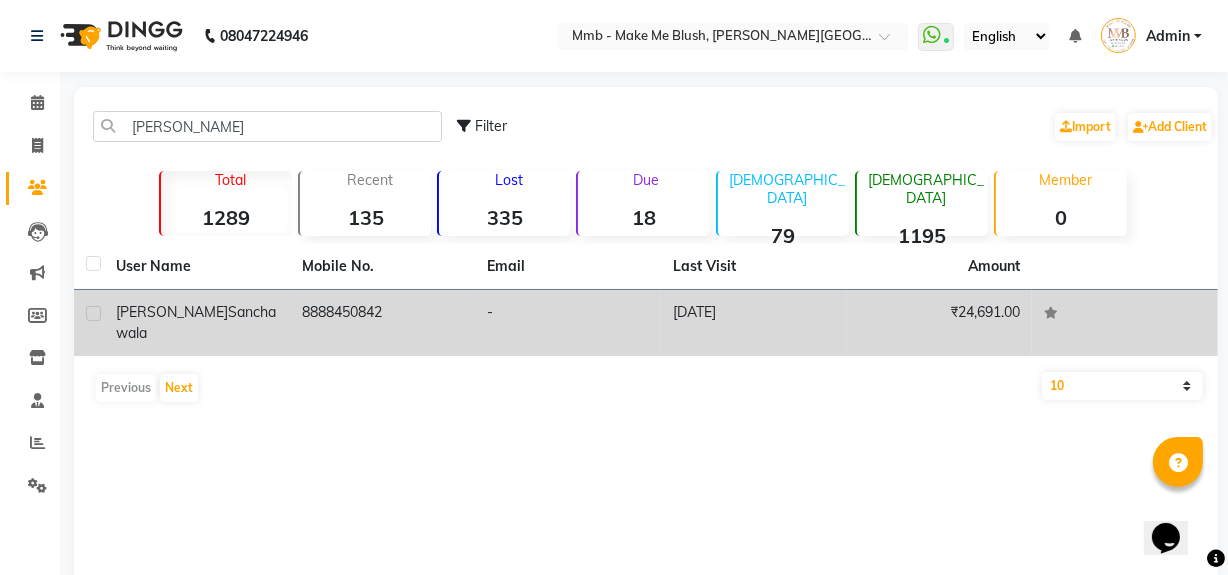 click on "[PERSON_NAME]" 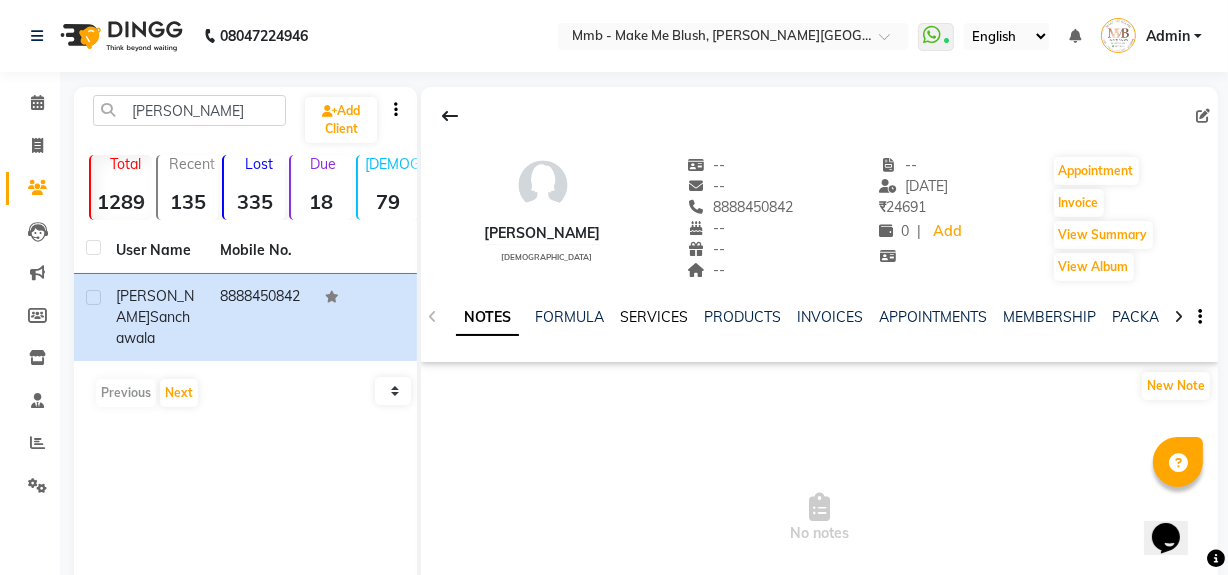 click on "SERVICES" 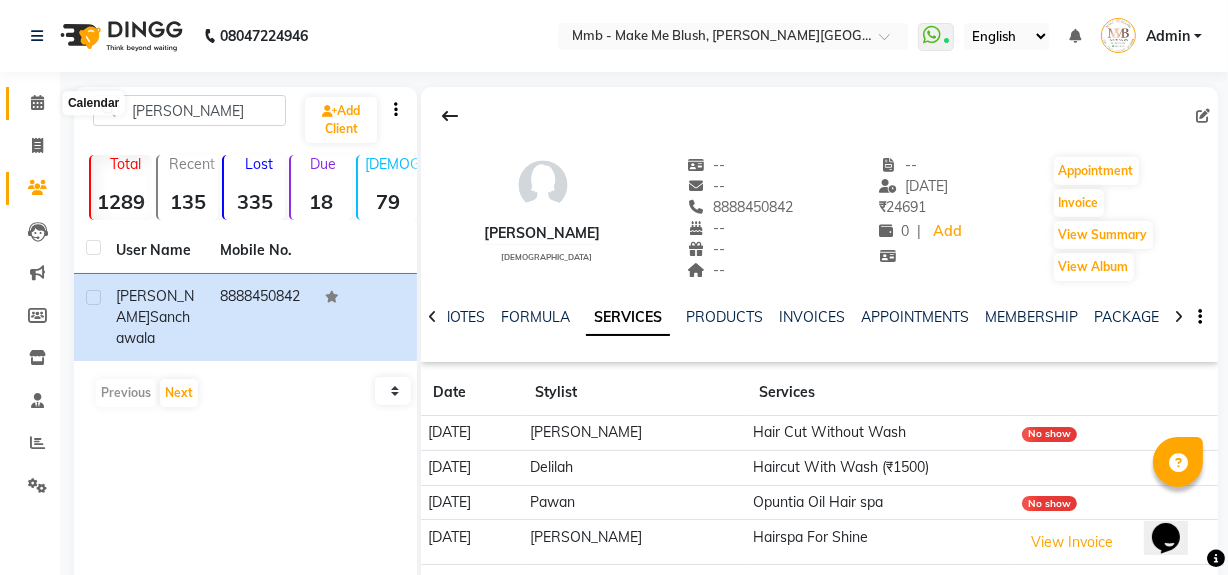 click 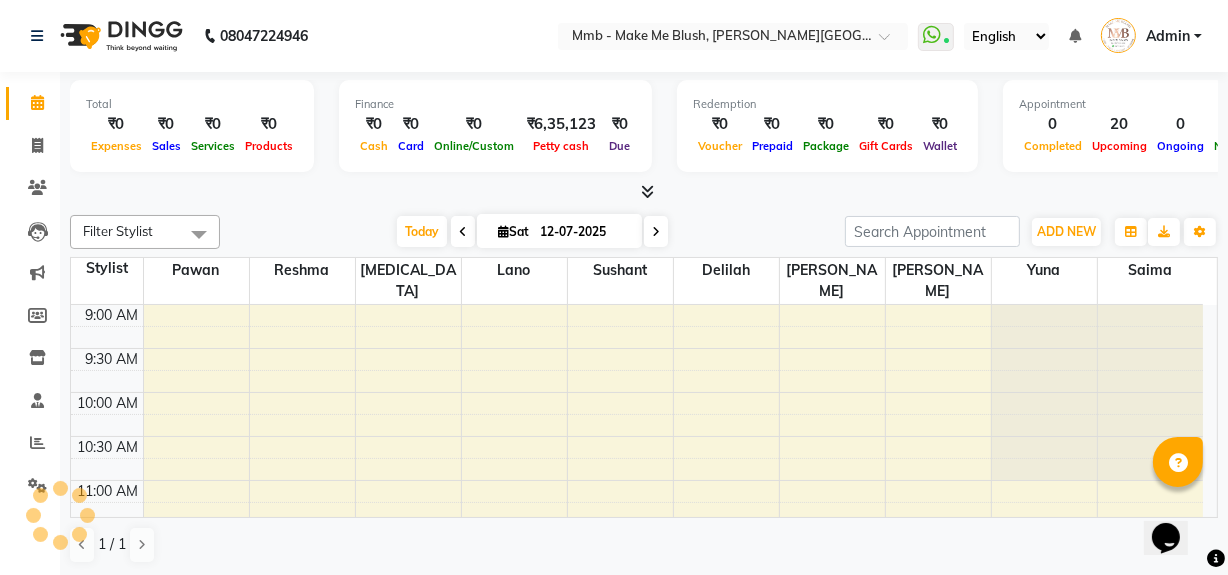 scroll, scrollTop: 0, scrollLeft: 0, axis: both 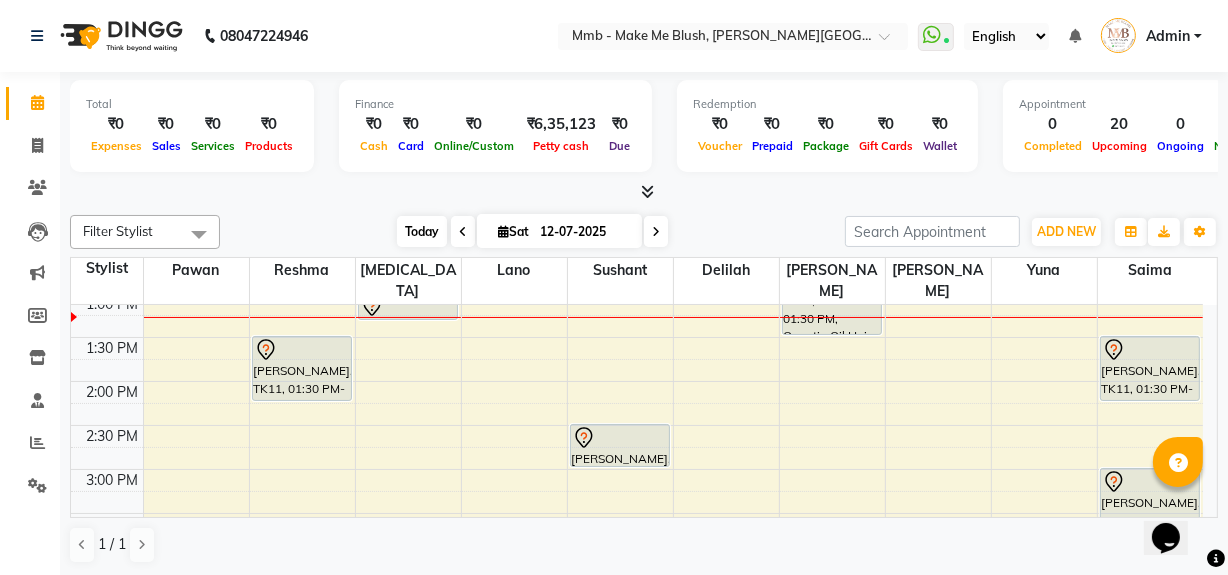 click on "Today" at bounding box center (422, 231) 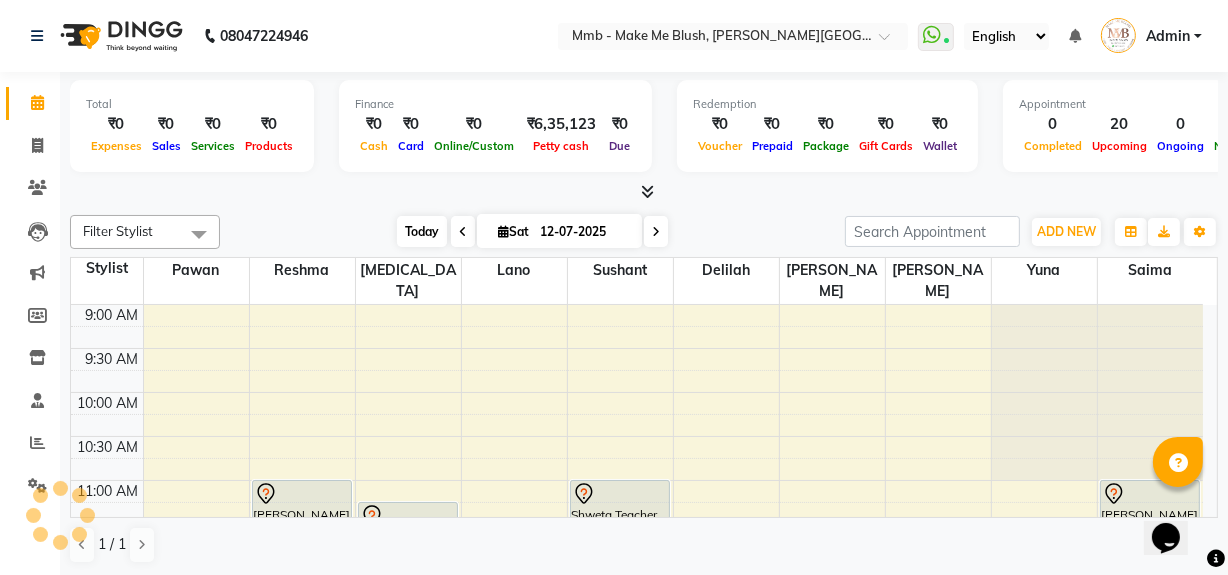 scroll, scrollTop: 351, scrollLeft: 0, axis: vertical 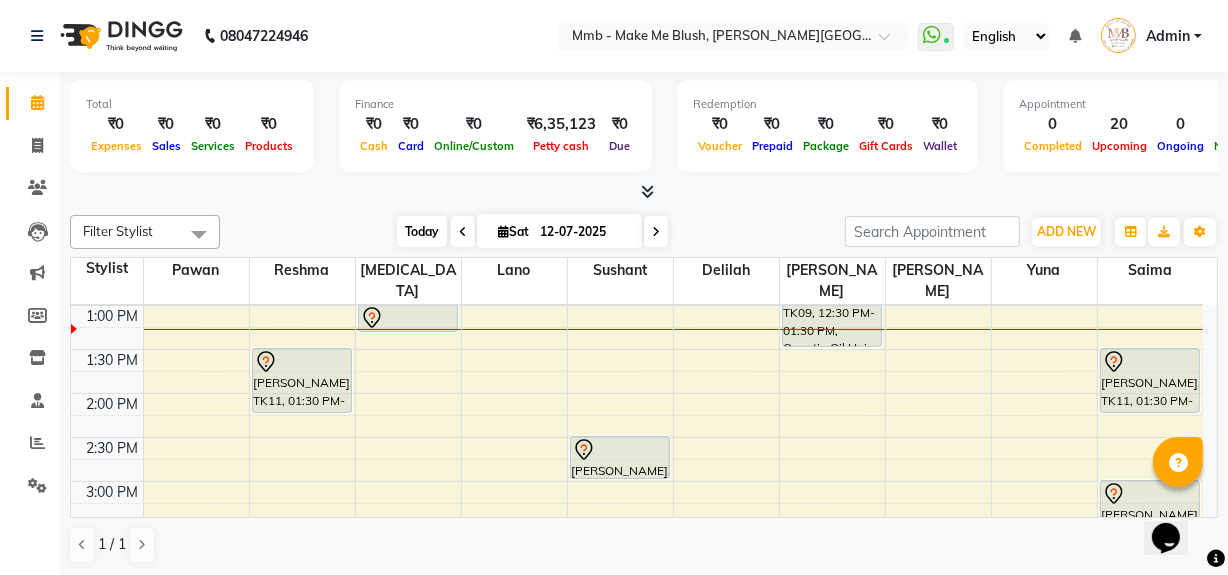click on "Today" at bounding box center (422, 231) 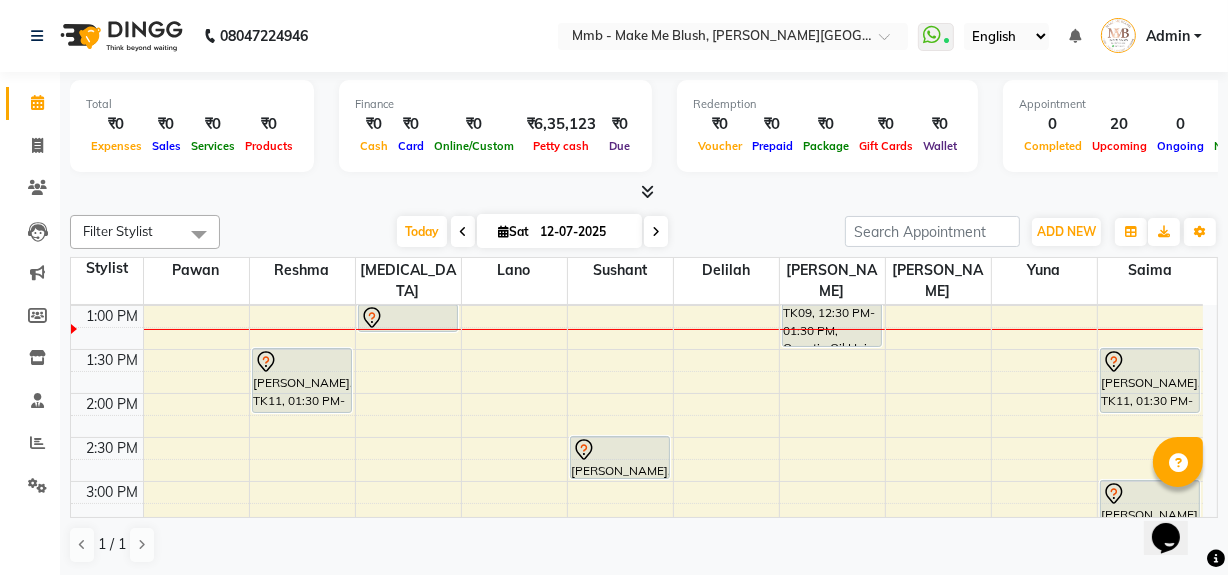 click on "Opens Chat This icon Opens the chat window." at bounding box center (1175, 502) 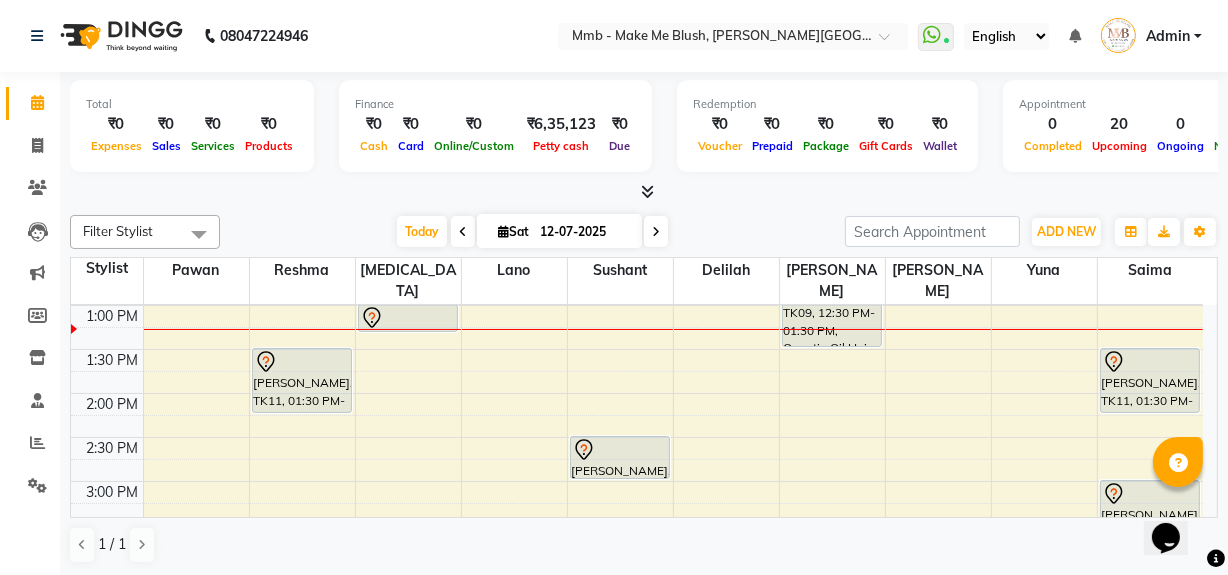 click on "Opens Chat This icon Opens the chat window." 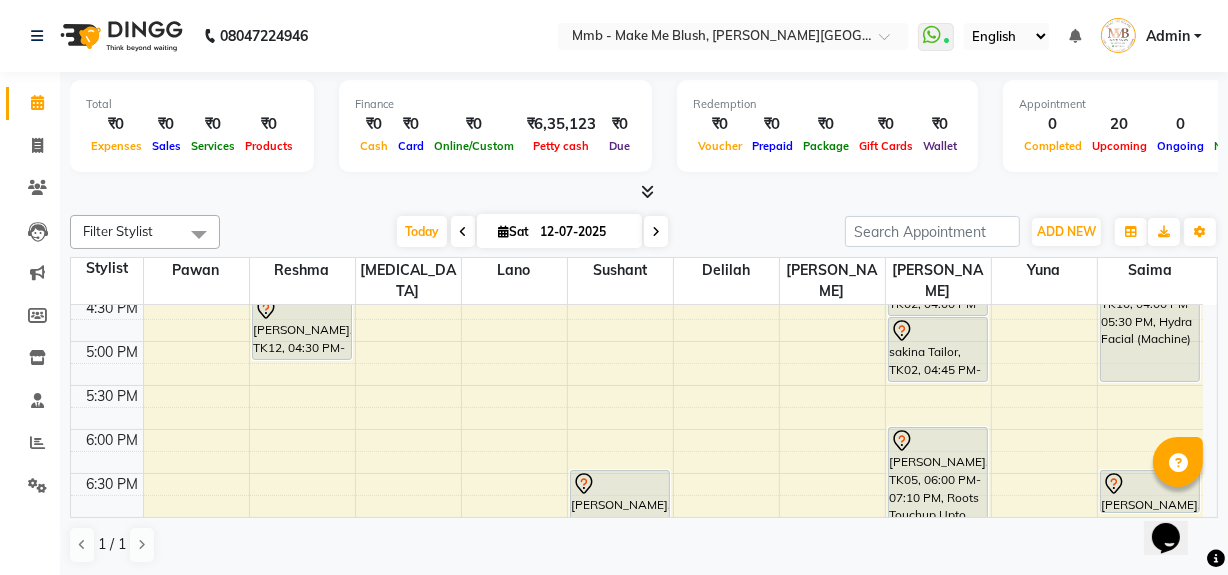scroll, scrollTop: 679, scrollLeft: 0, axis: vertical 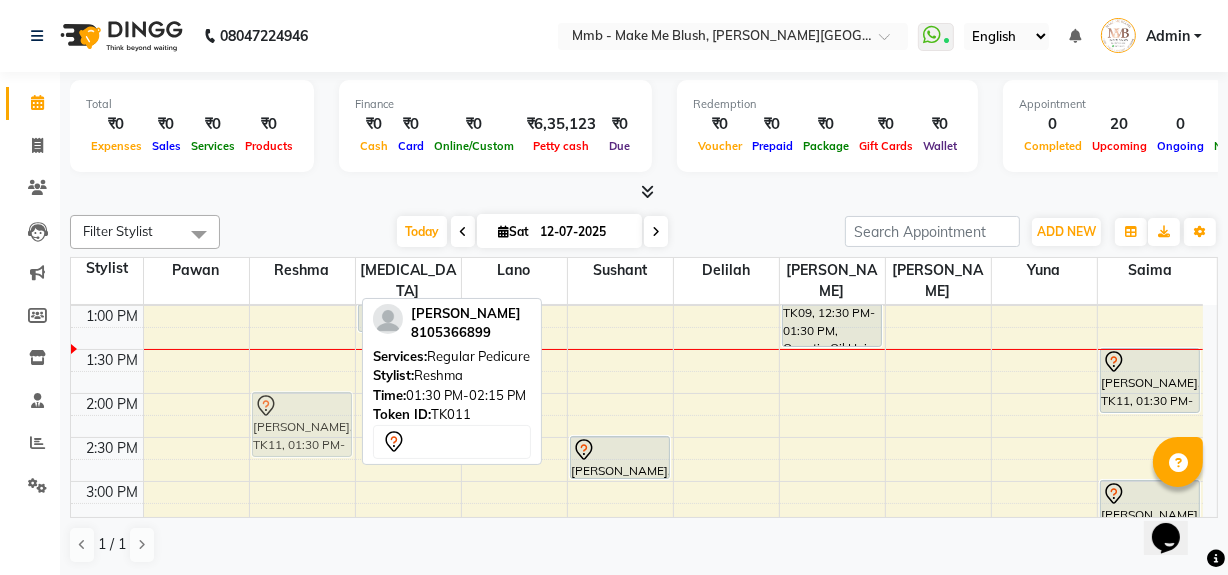 drag, startPoint x: 272, startPoint y: 366, endPoint x: 260, endPoint y: 403, distance: 38.8973 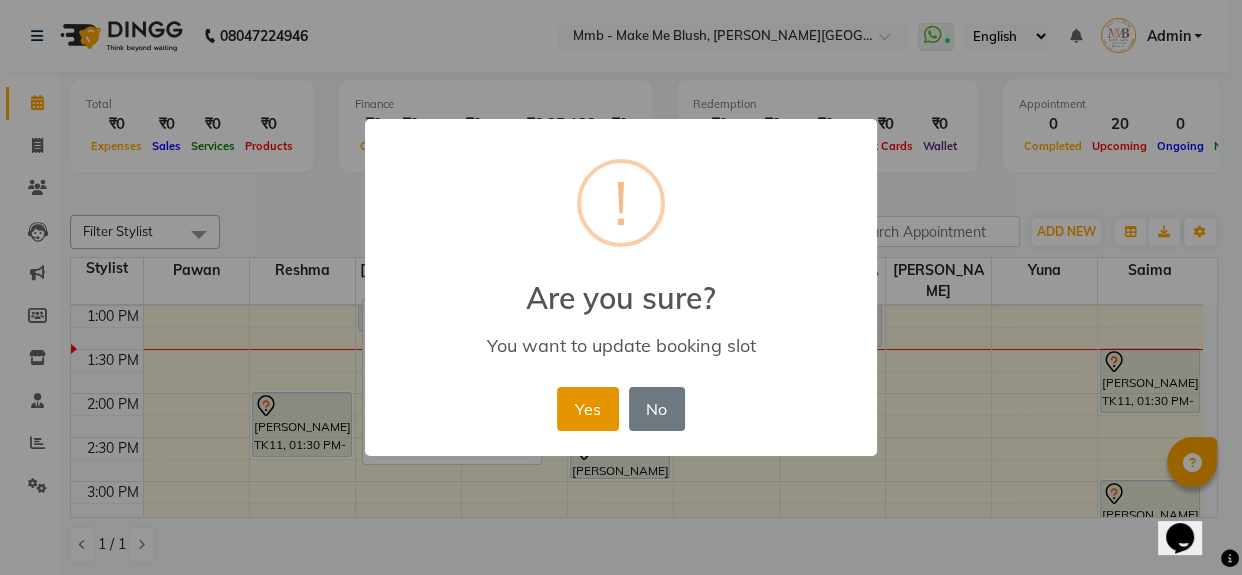 click on "Yes" at bounding box center [587, 409] 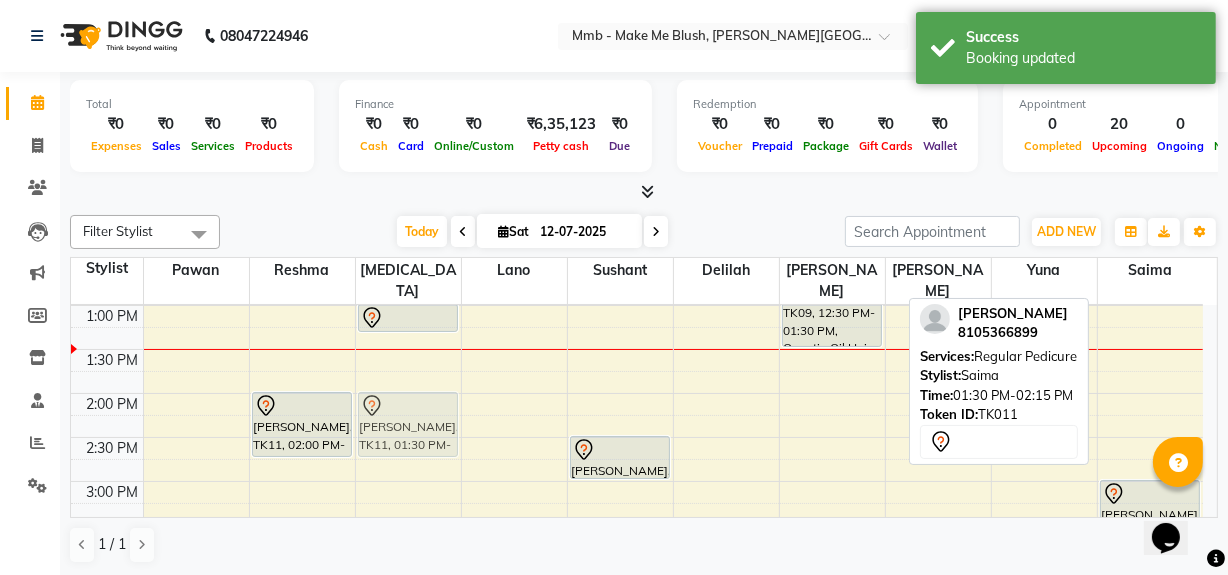 drag, startPoint x: 1157, startPoint y: 380, endPoint x: 456, endPoint y: 429, distance: 702.71045 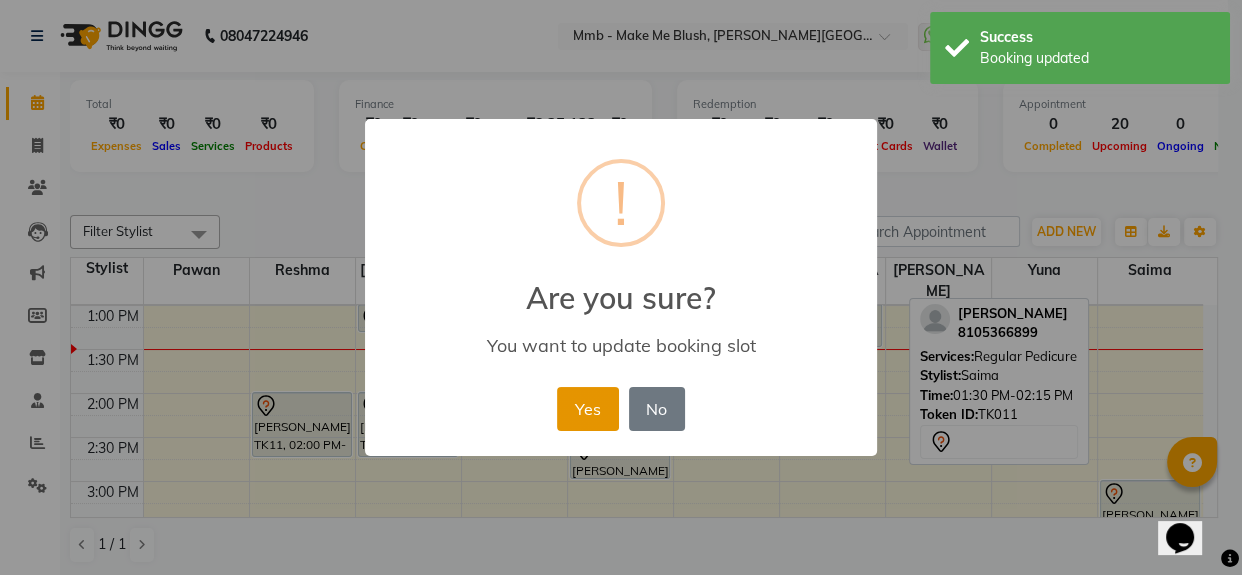click on "Yes" at bounding box center (587, 409) 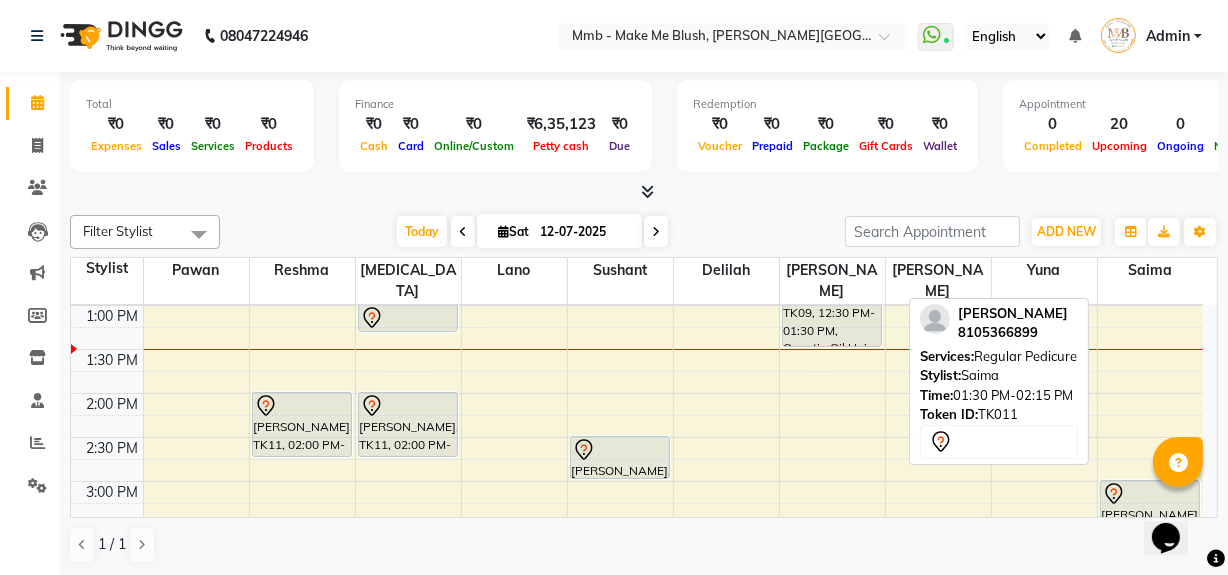 scroll, scrollTop: 388, scrollLeft: 0, axis: vertical 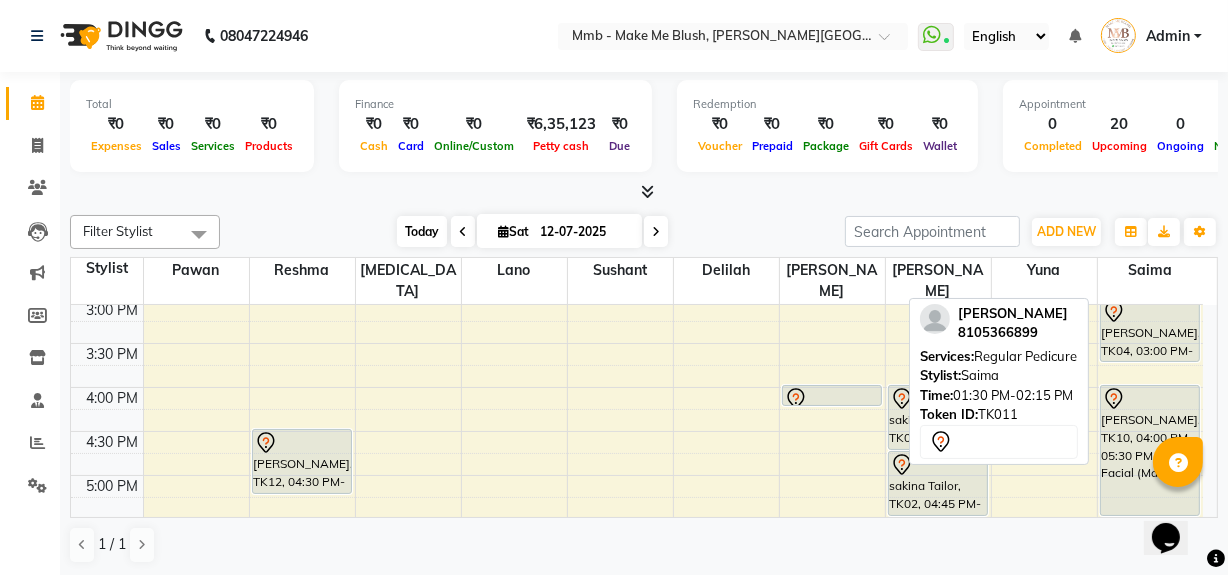 click on "Today" at bounding box center (422, 231) 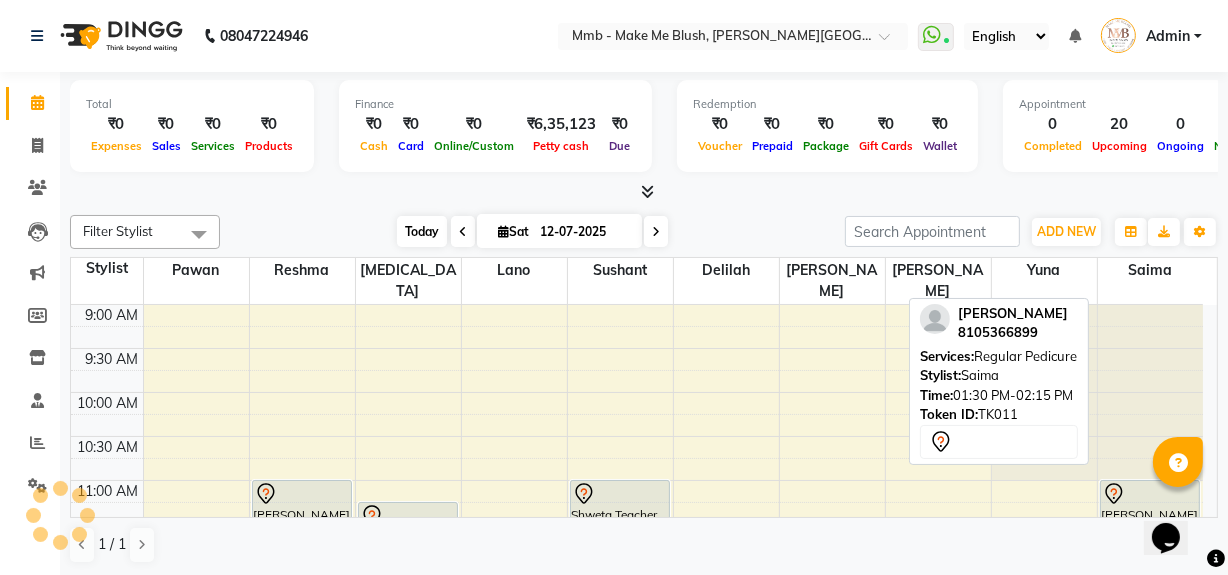 scroll, scrollTop: 351, scrollLeft: 0, axis: vertical 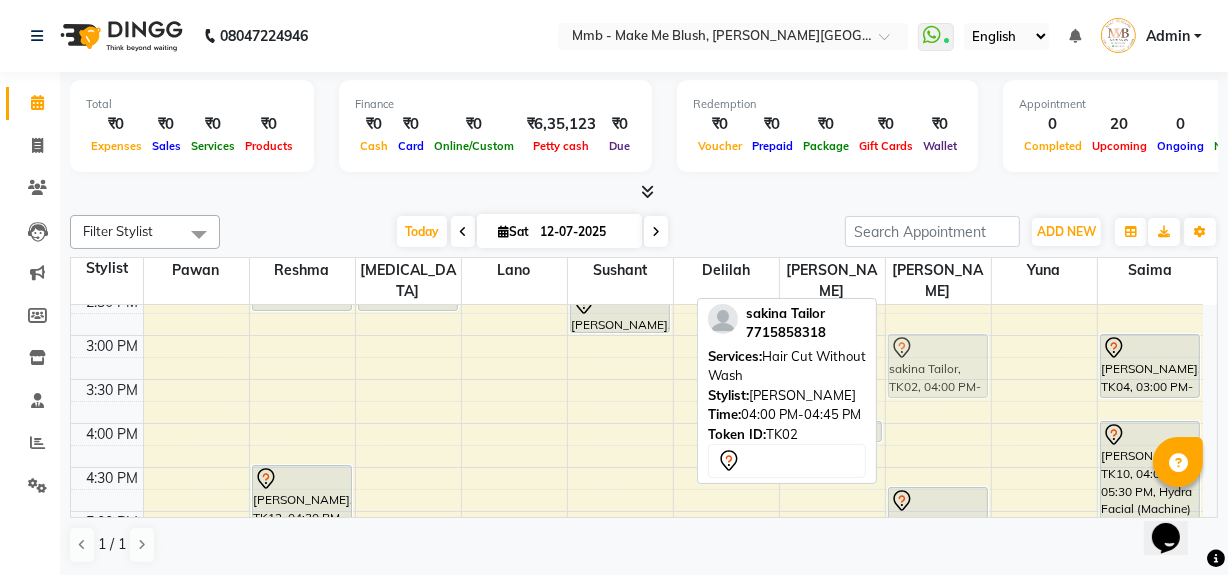 drag, startPoint x: 939, startPoint y: 432, endPoint x: 944, endPoint y: 350, distance: 82.1523 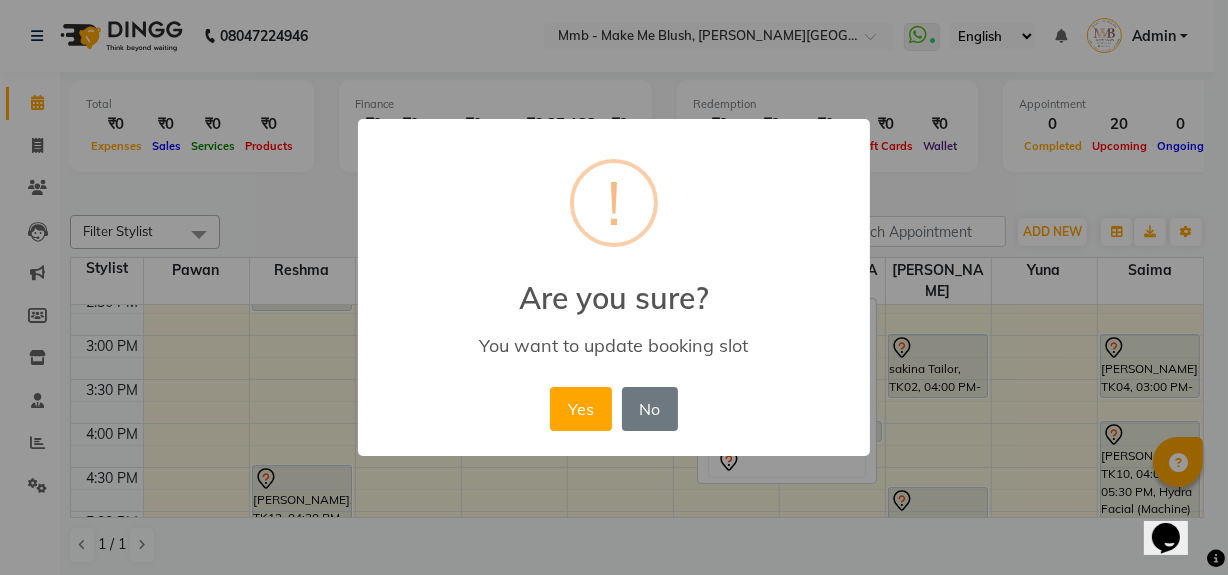 scroll, scrollTop: 496, scrollLeft: 0, axis: vertical 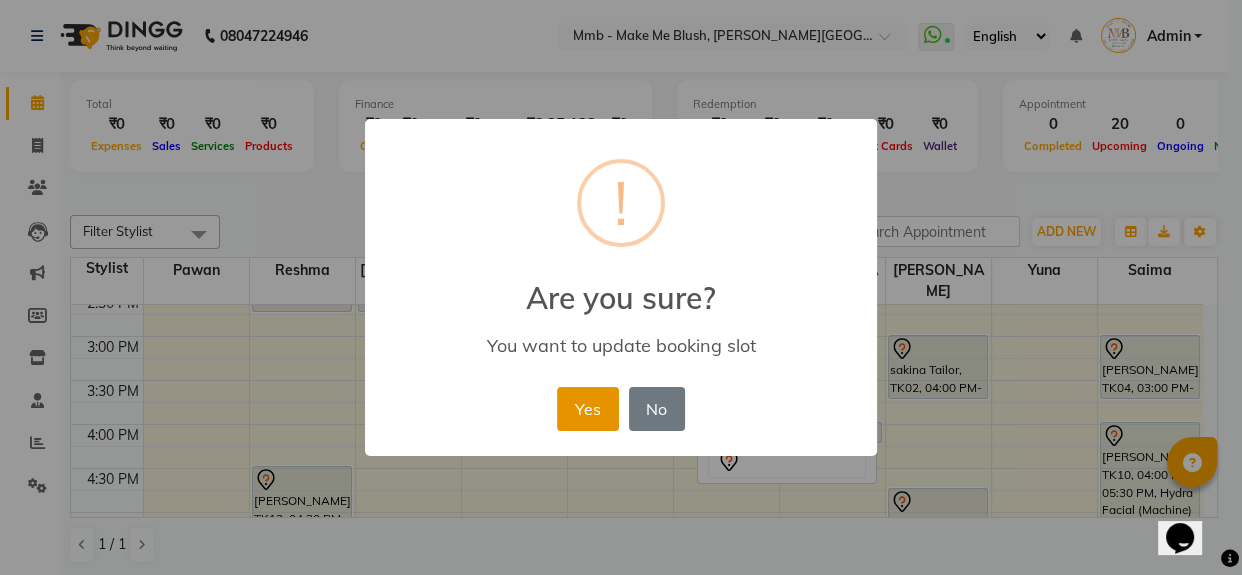 click on "Yes" at bounding box center [587, 409] 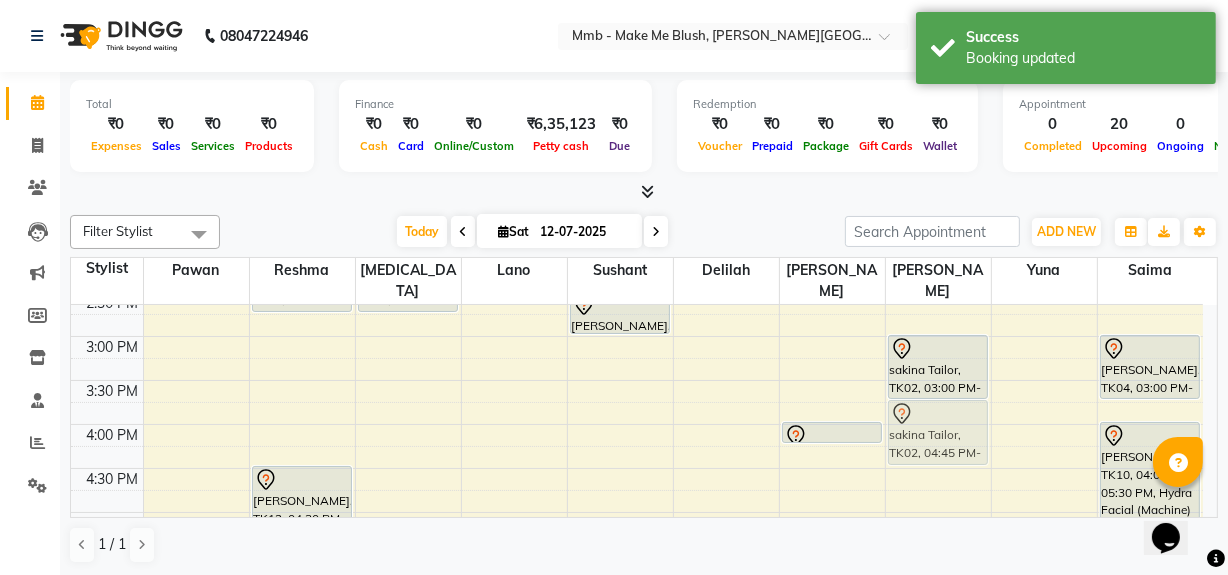 drag, startPoint x: 945, startPoint y: 491, endPoint x: 948, endPoint y: 412, distance: 79.05694 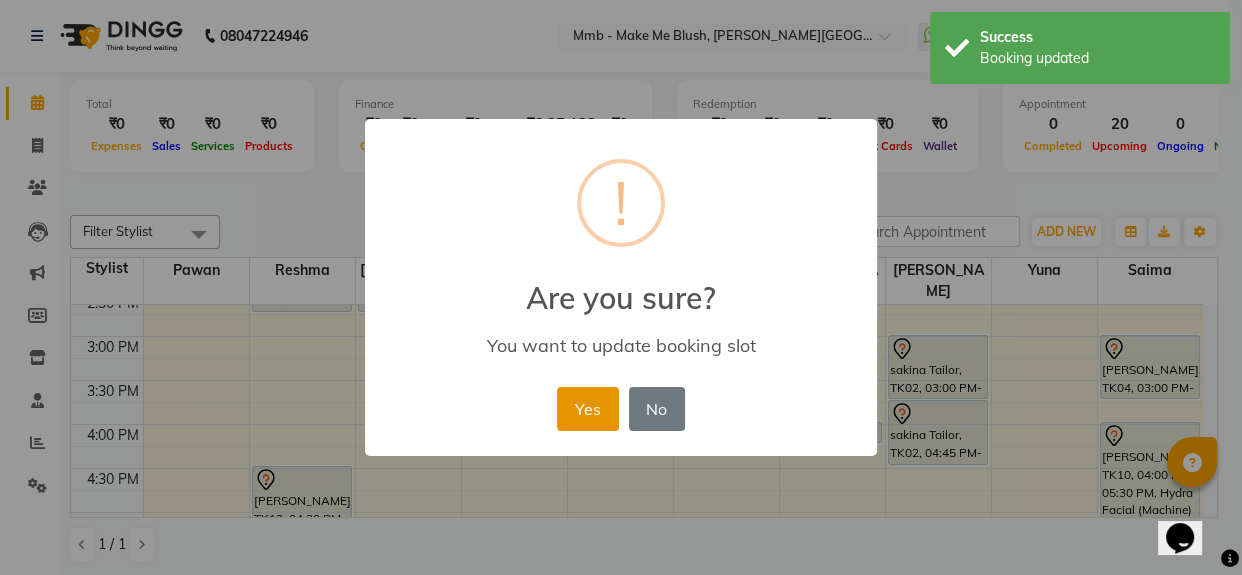 click on "Yes" at bounding box center (587, 409) 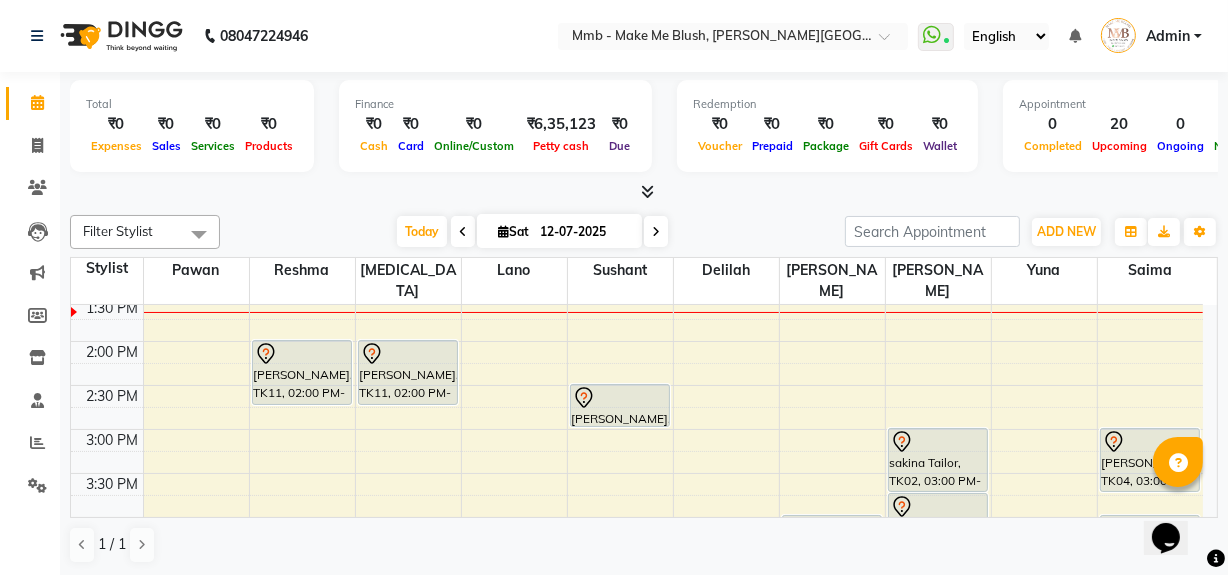scroll, scrollTop: 387, scrollLeft: 0, axis: vertical 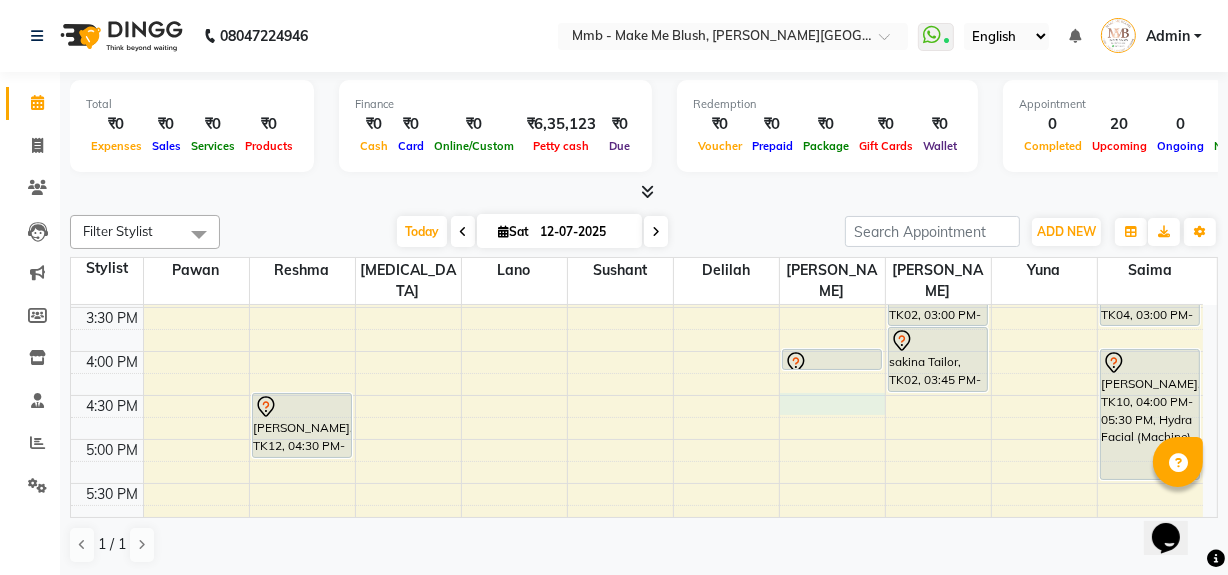 click on "9:00 AM 9:30 AM 10:00 AM 10:30 AM 11:00 AM 11:30 AM 12:00 PM 12:30 PM 1:00 PM 1:30 PM 2:00 PM 2:30 PM 3:00 PM 3:30 PM 4:00 PM 4:30 PM 5:00 PM 5:30 PM 6:00 PM 6:30 PM 7:00 PM 7:30 PM 8:00 PM 8:30 PM             [PERSON_NAME], TK01, 11:00 AM-11:45 AM, Regular Pedicure              [PERSON_NAME], TK11, 02:00 PM-02:45 PM, Regular Pedicure              [PERSON_NAME], TK12, 04:30 PM-05:15 PM, Regular Pedicure              [PERSON_NAME], TK07, 11:15 AM-11:45 AM, Rica  Full Legs             [PERSON_NAME], TK07, 11:45 AM-12:15 PM, Rica Full Arms             [PERSON_NAME], TK08, 12:15 PM-12:55 PM, Roots Touchup Upto 1inch              [PERSON_NAME], TK07, 01:00 PM-01:20 PM, Rica Underarms             [PERSON_NAME], TK11, 02:00 PM-02:45 PM, Regular Pedicure              Shweta Teacher, TK03, 11:00 AM-11:30 AM, Nail removels             [PERSON_NAME], TK13, 02:30 PM-03:00 PM, Nail removels             [PERSON_NAME], TK05, 06:30 PM-07:10 PM, [GEOGRAPHIC_DATA]" at bounding box center [637, 263] 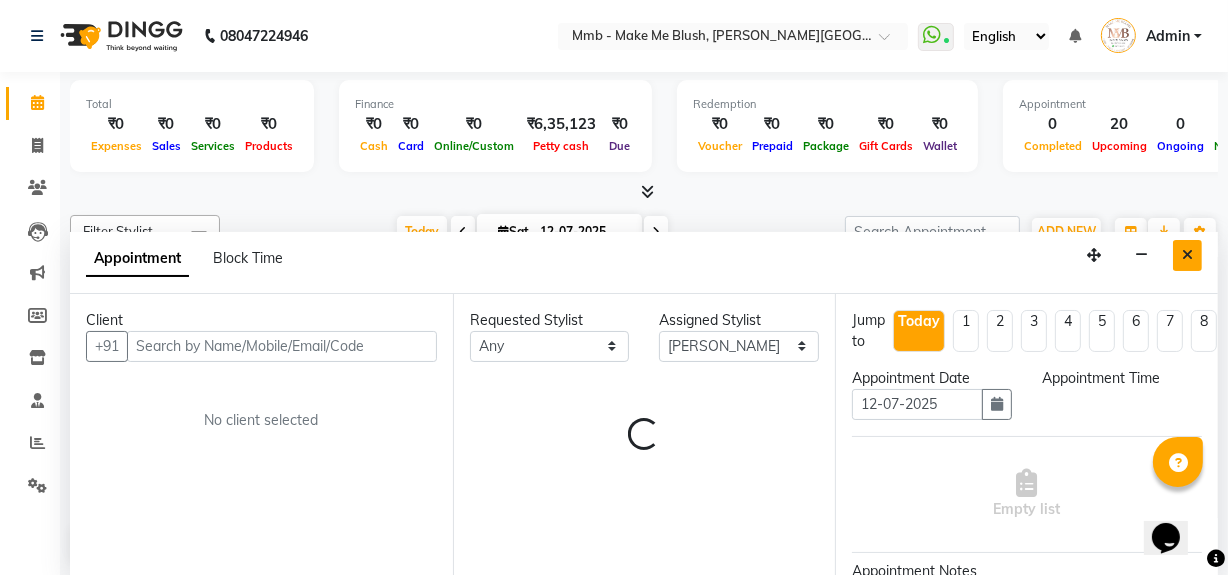 click at bounding box center [1187, 255] 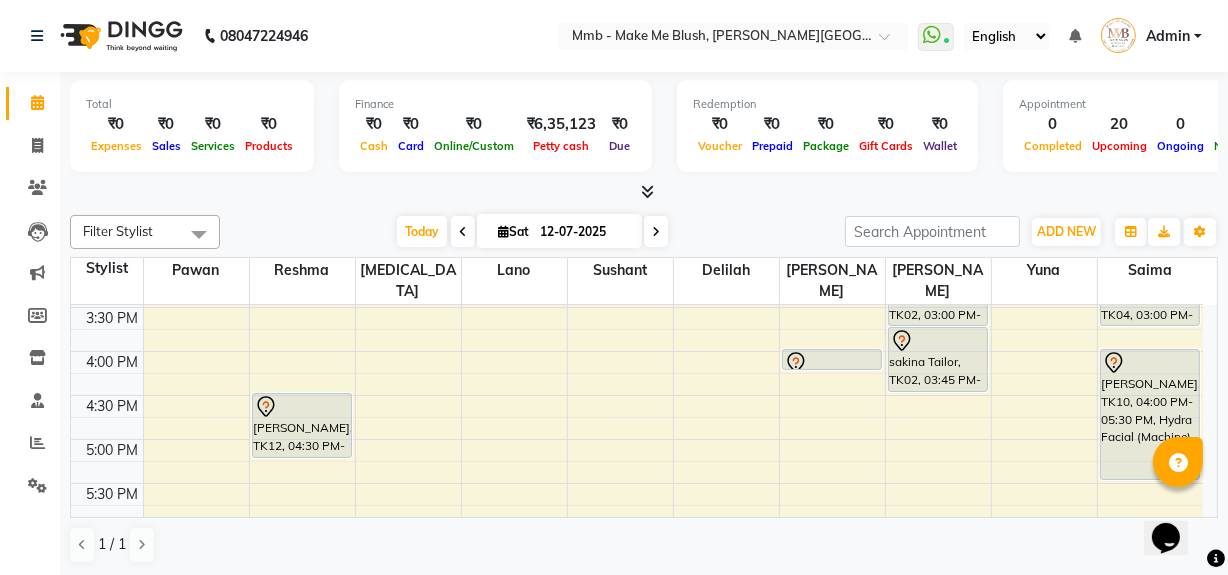 scroll, scrollTop: 0, scrollLeft: 0, axis: both 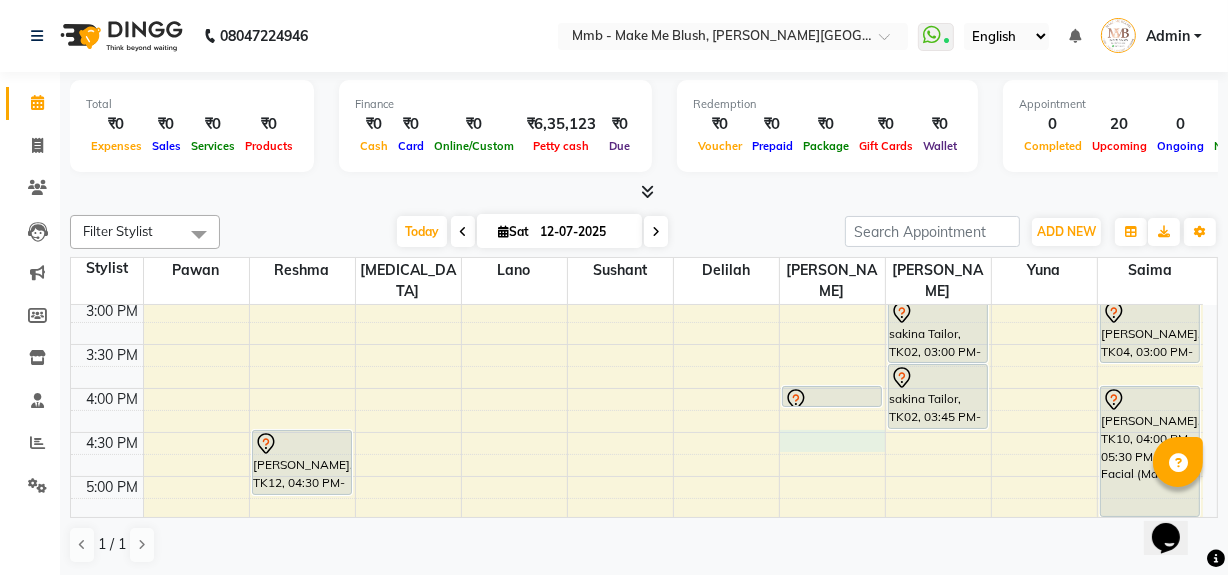 click on "9:00 AM 9:30 AM 10:00 AM 10:30 AM 11:00 AM 11:30 AM 12:00 PM 12:30 PM 1:00 PM 1:30 PM 2:00 PM 2:30 PM 3:00 PM 3:30 PM 4:00 PM 4:30 PM 5:00 PM 5:30 PM 6:00 PM 6:30 PM 7:00 PM 7:30 PM 8:00 PM 8:30 PM             [PERSON_NAME], TK01, 11:00 AM-11:45 AM, Regular Pedicure              [PERSON_NAME], TK11, 02:00 PM-02:45 PM, Regular Pedicure              [PERSON_NAME], TK12, 04:30 PM-05:15 PM, Regular Pedicure              [PERSON_NAME], TK07, 11:15 AM-11:45 AM, Rica  Full Legs             [PERSON_NAME], TK07, 11:45 AM-12:15 PM, Rica Full Arms             [PERSON_NAME], TK08, 12:15 PM-12:55 PM, Roots Touchup Upto 1inch              [PERSON_NAME], TK07, 01:00 PM-01:20 PM, Rica Underarms             [PERSON_NAME], TK11, 02:00 PM-02:45 PM, Regular Pedicure              Shweta Teacher, TK03, 11:00 AM-11:30 AM, Nail removels             [PERSON_NAME], TK13, 02:30 PM-03:00 PM, Nail removels             [PERSON_NAME], TK05, 06:30 PM-07:10 PM, [GEOGRAPHIC_DATA]" at bounding box center [637, 300] 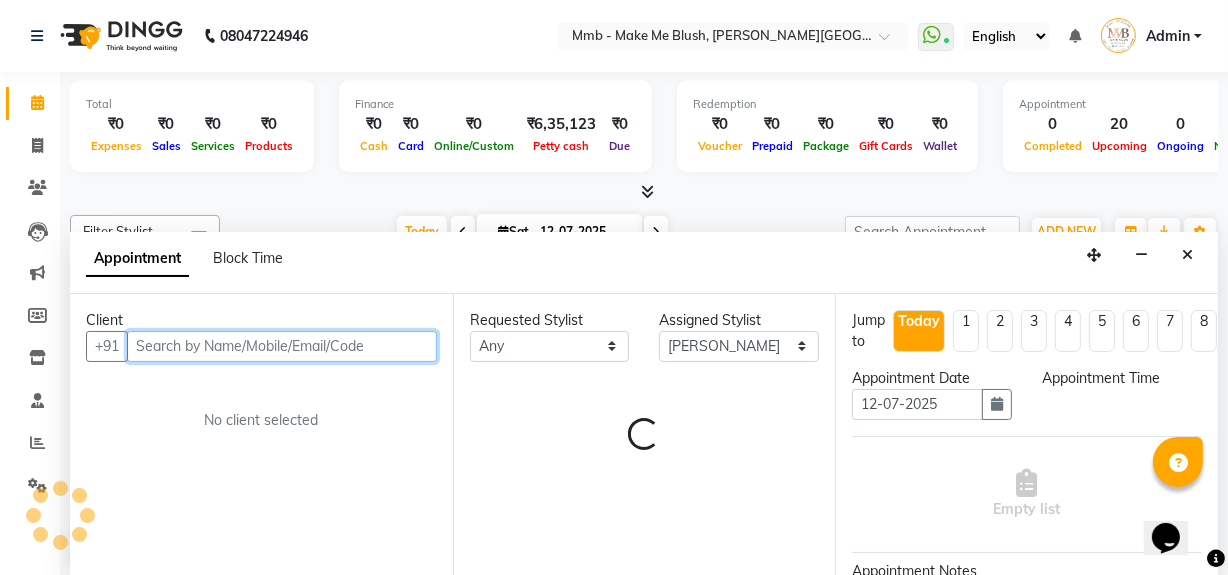 select on "990" 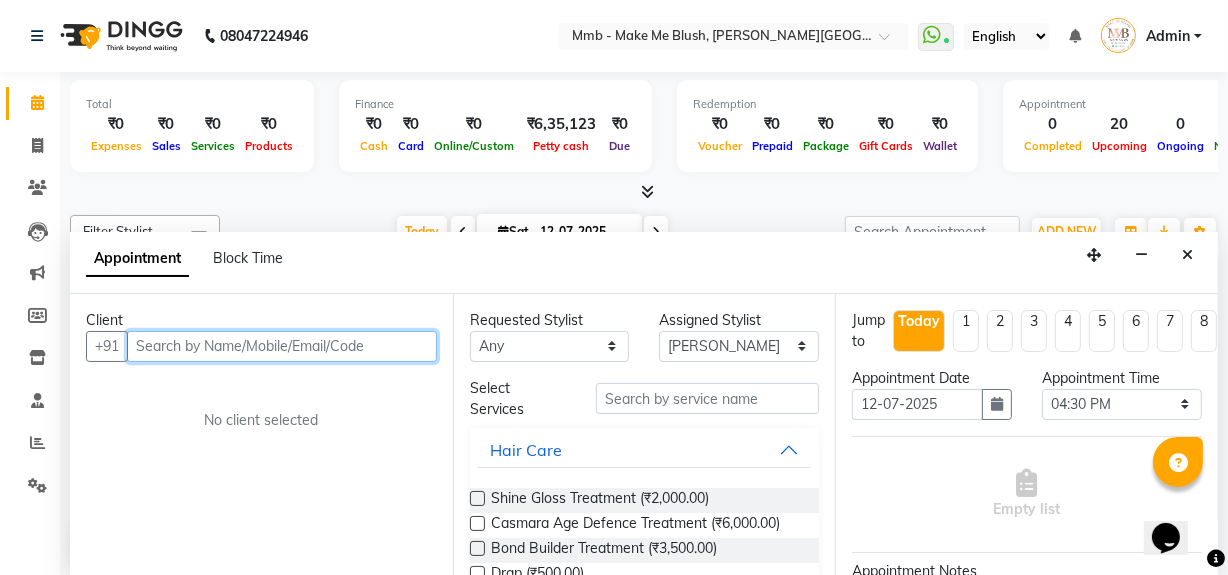 click at bounding box center (282, 346) 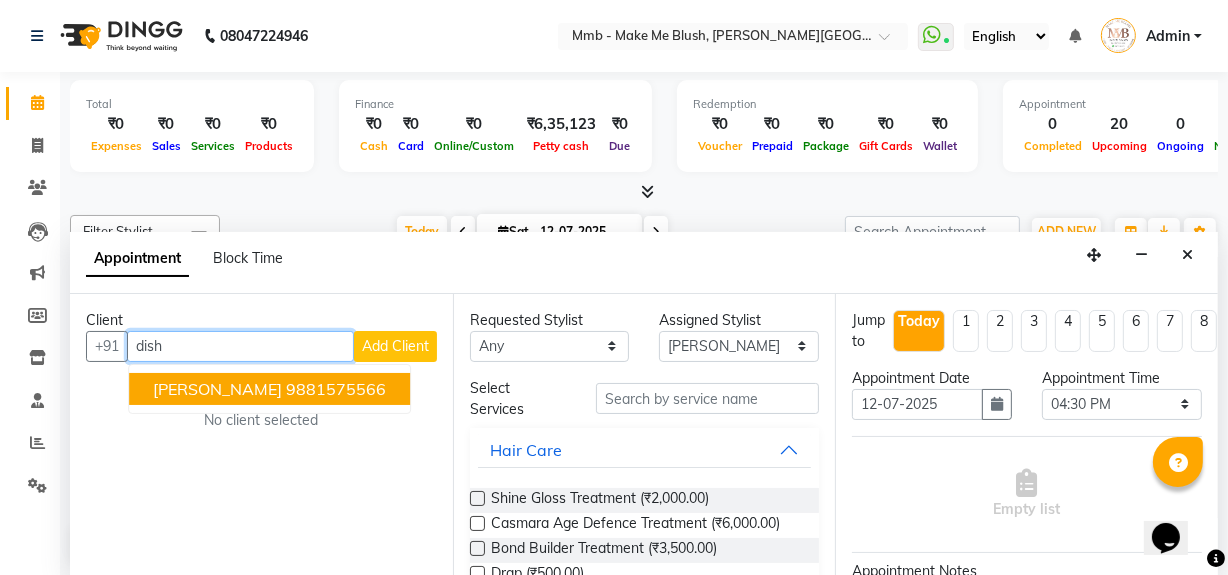 click on "9881575566" at bounding box center [336, 389] 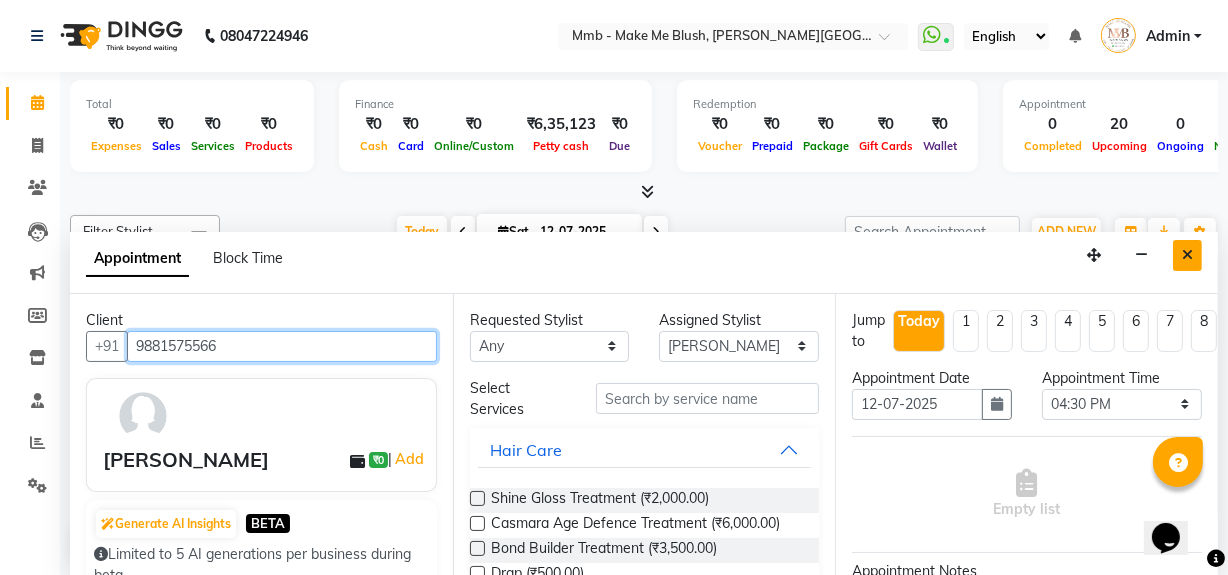 type on "9881575566" 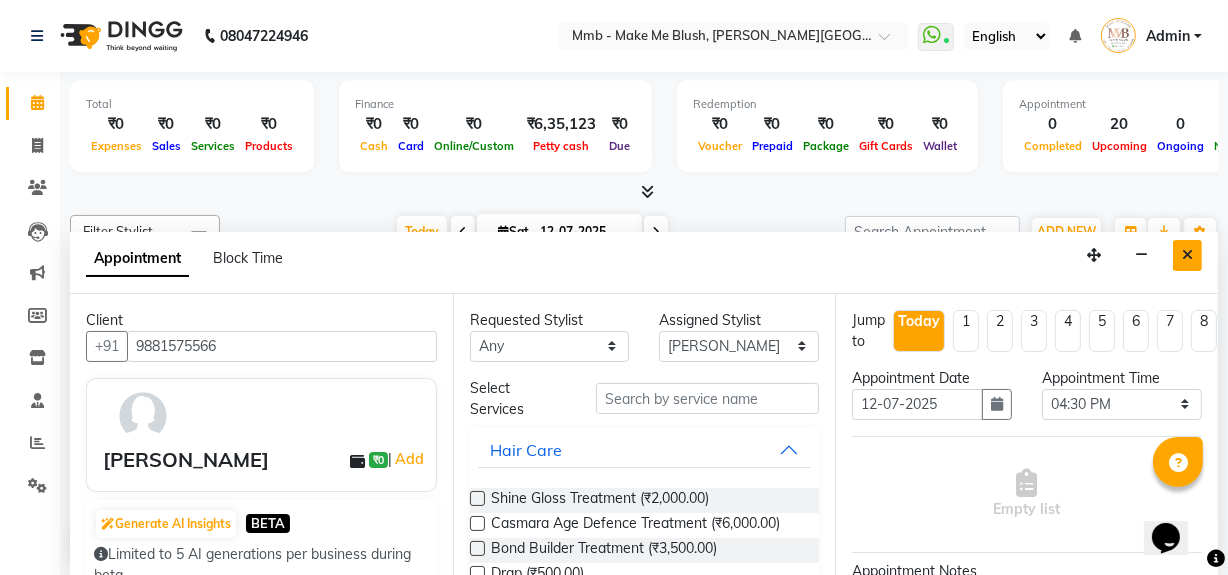 click at bounding box center (1187, 255) 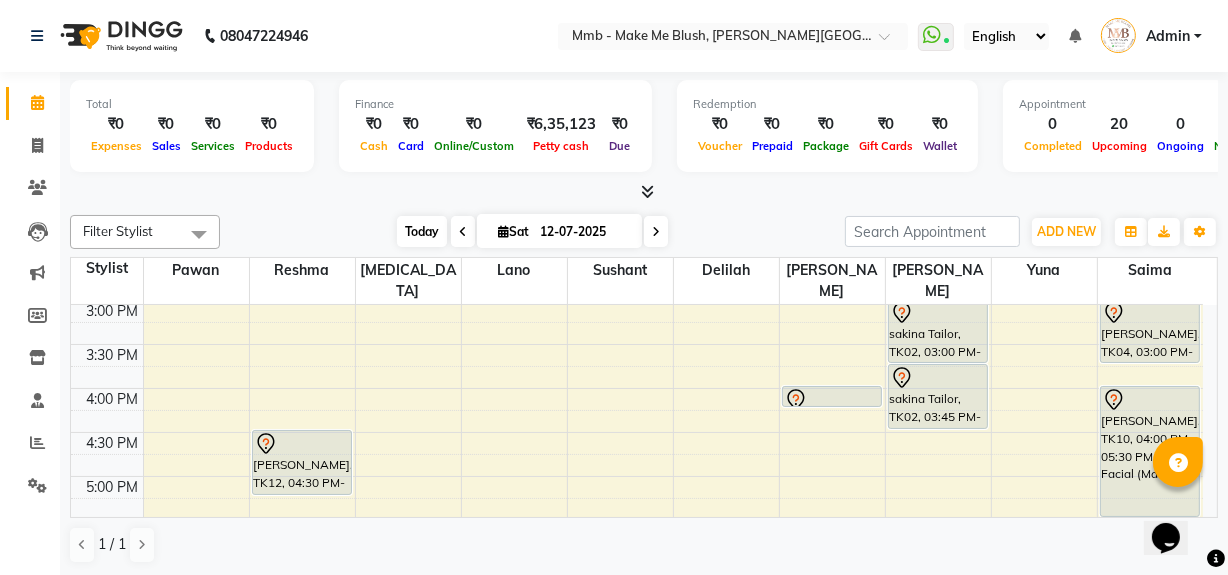 click on "Today" at bounding box center [422, 231] 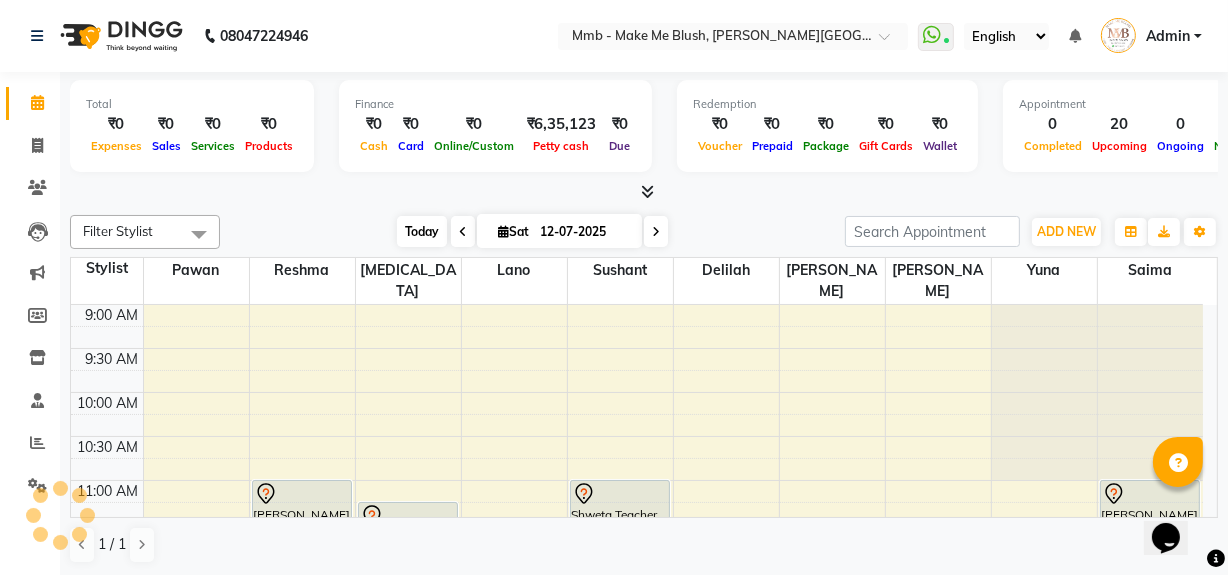 scroll, scrollTop: 351, scrollLeft: 0, axis: vertical 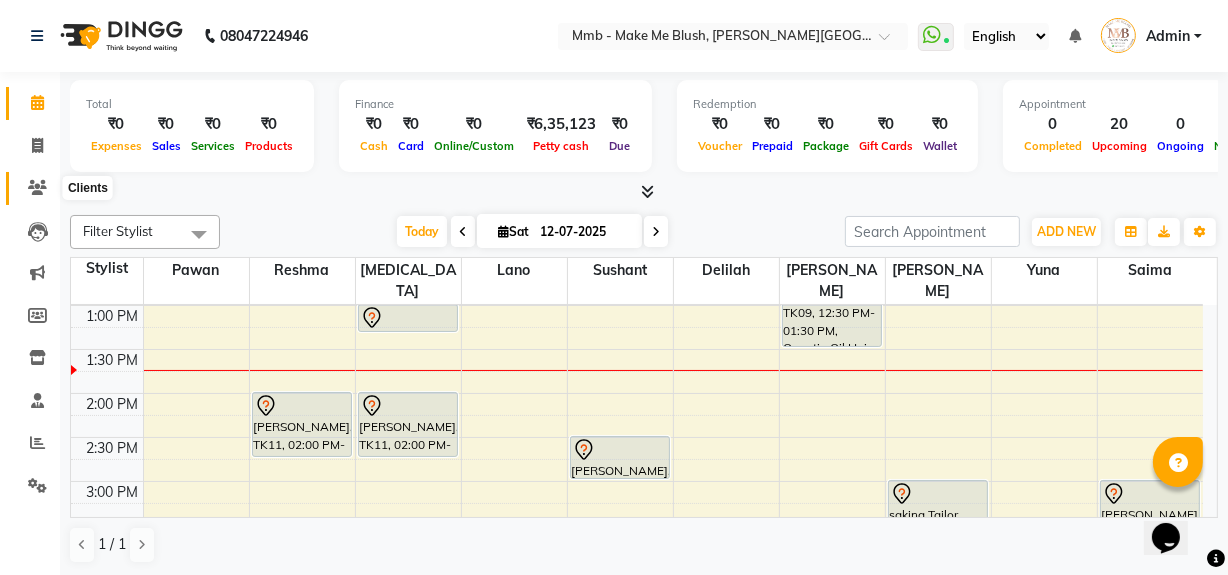 click 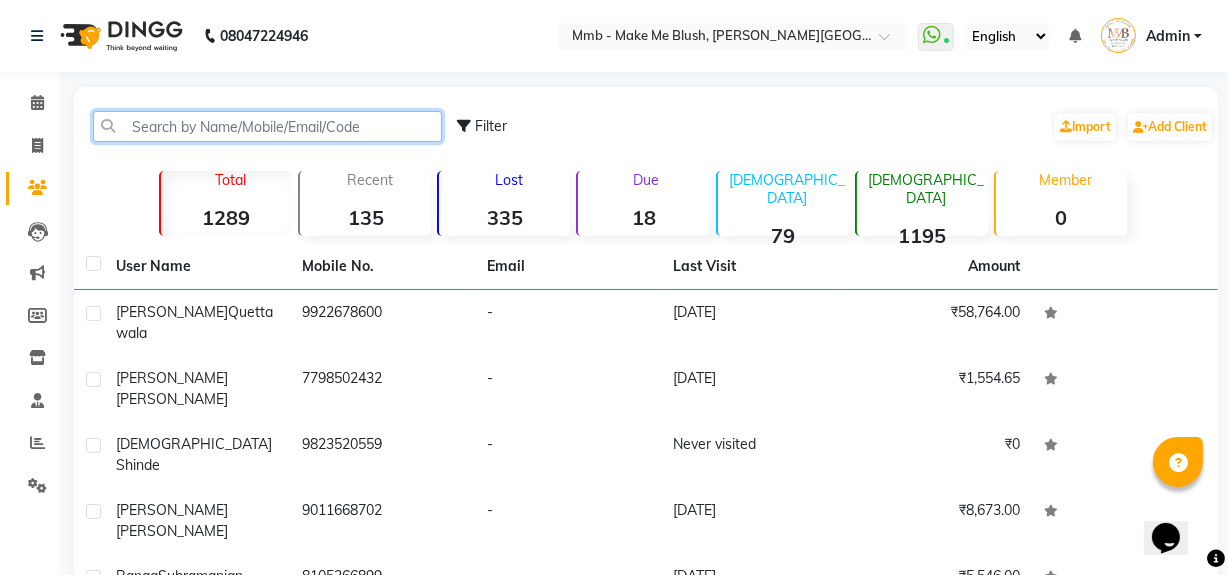 click 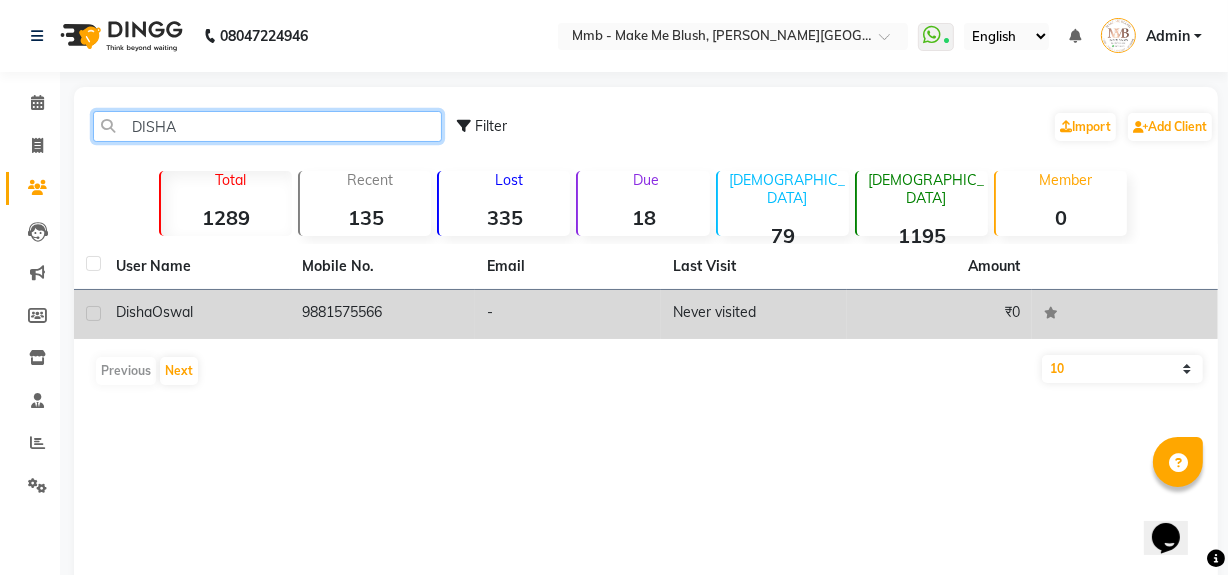 type on "DISHA" 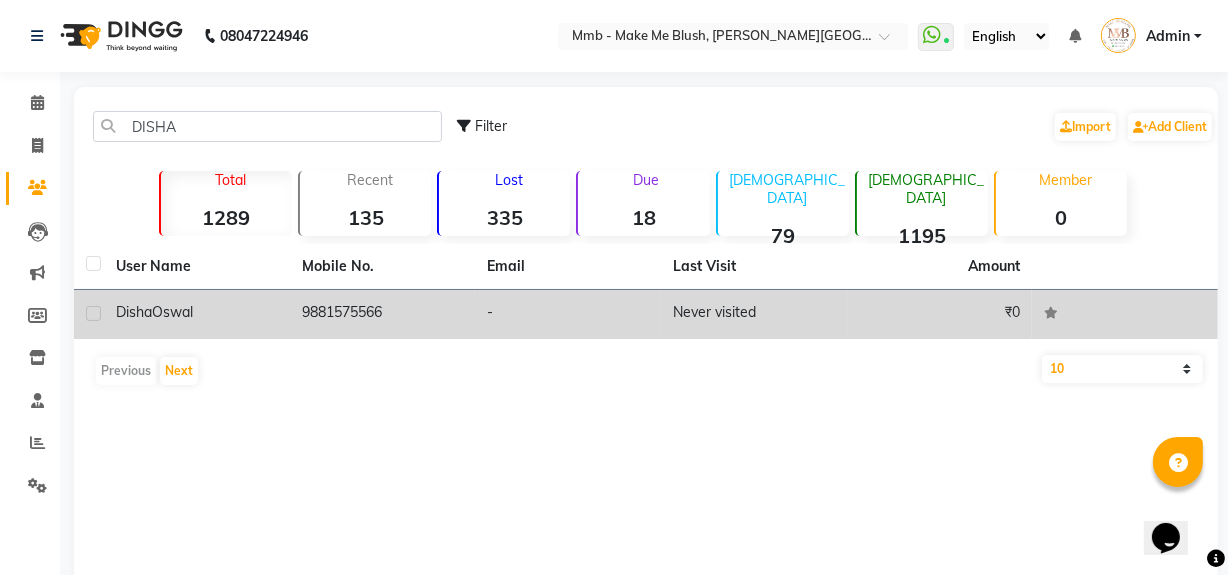 click on "Disha" 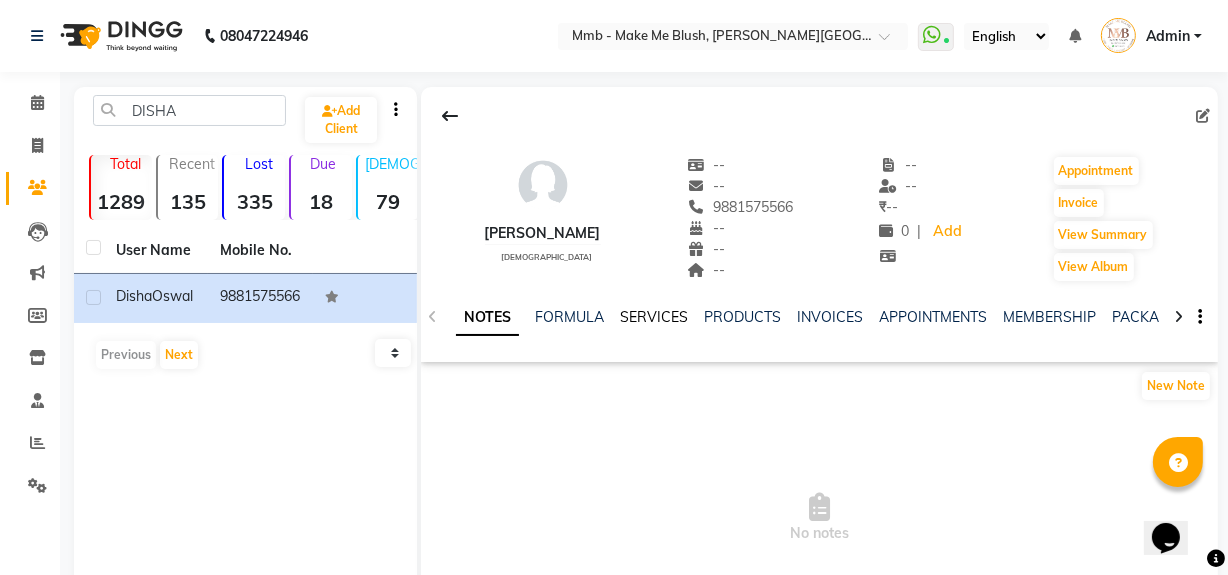 click on "SERVICES" 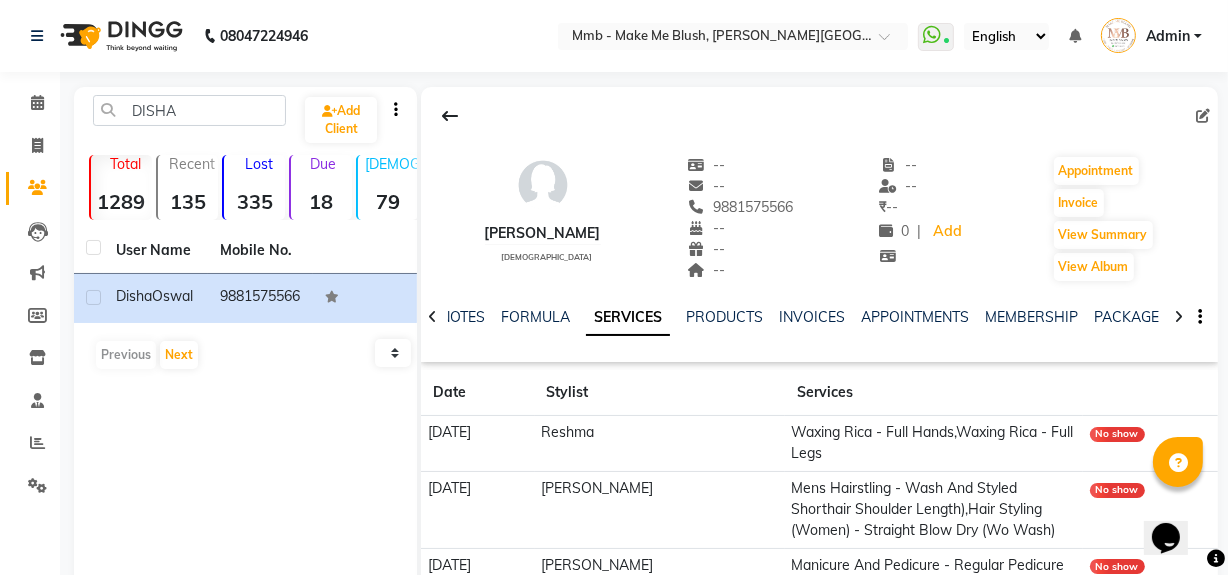 scroll, scrollTop: 204, scrollLeft: 0, axis: vertical 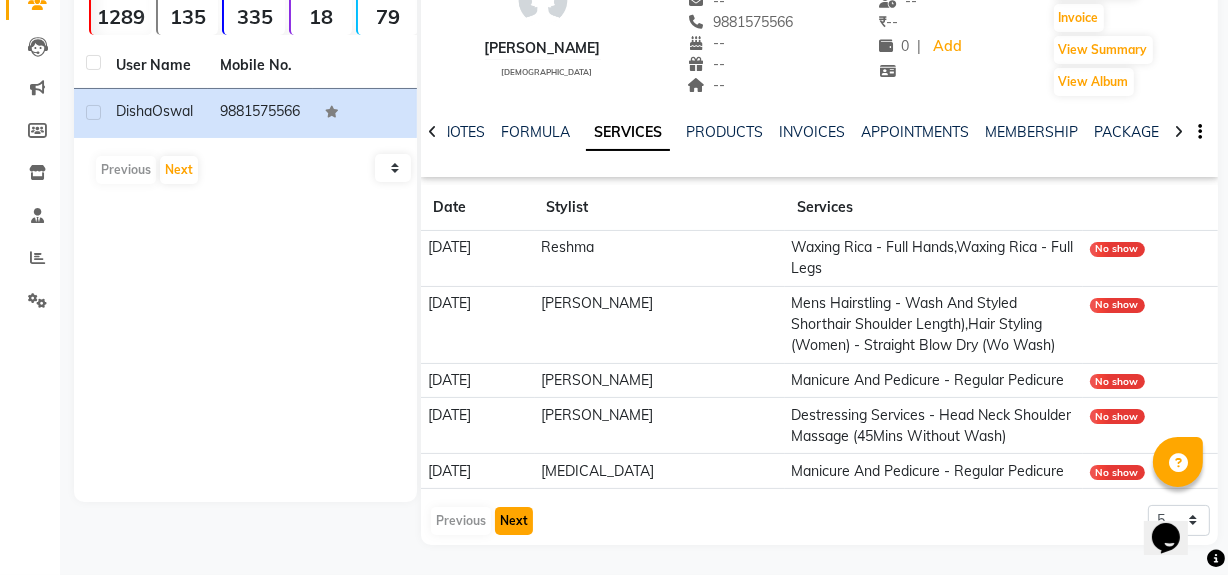click on "Next" 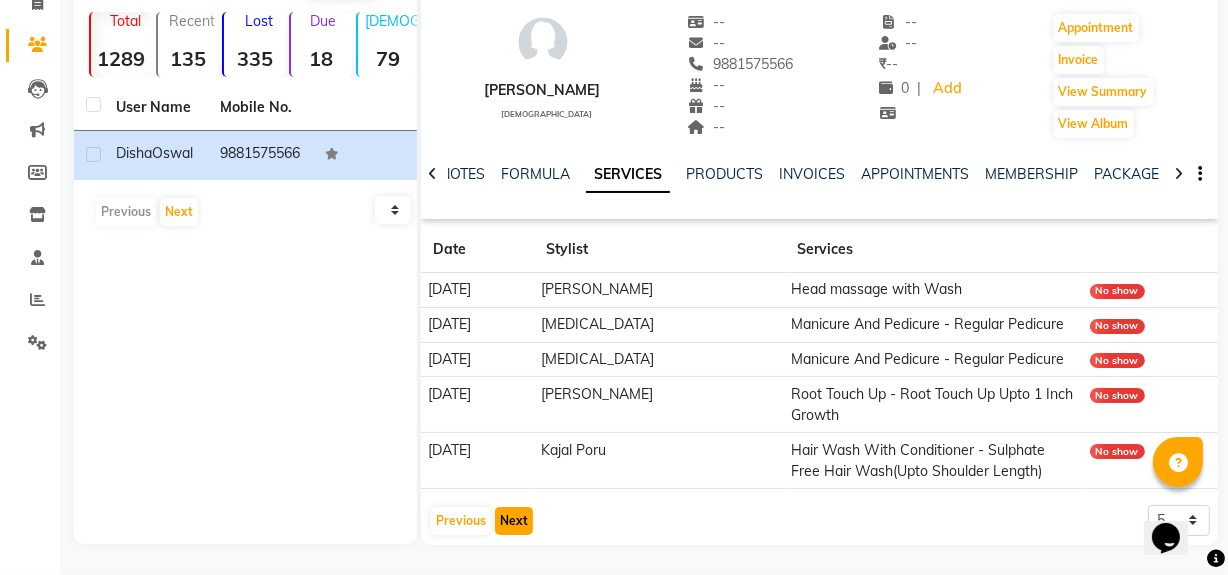 scroll, scrollTop: 141, scrollLeft: 0, axis: vertical 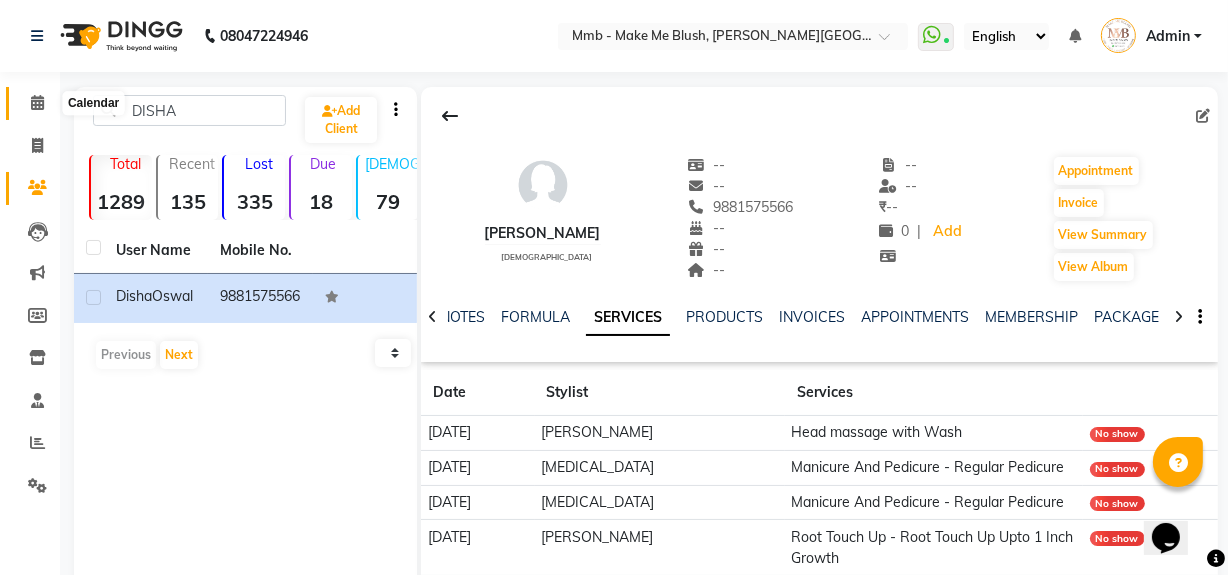 click 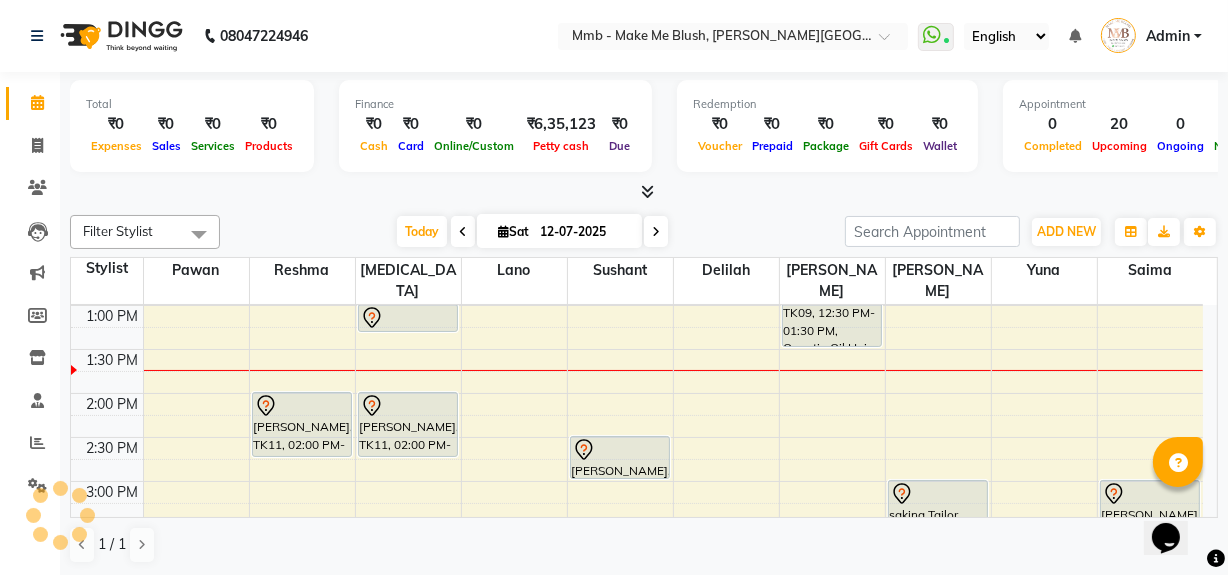 scroll, scrollTop: 0, scrollLeft: 0, axis: both 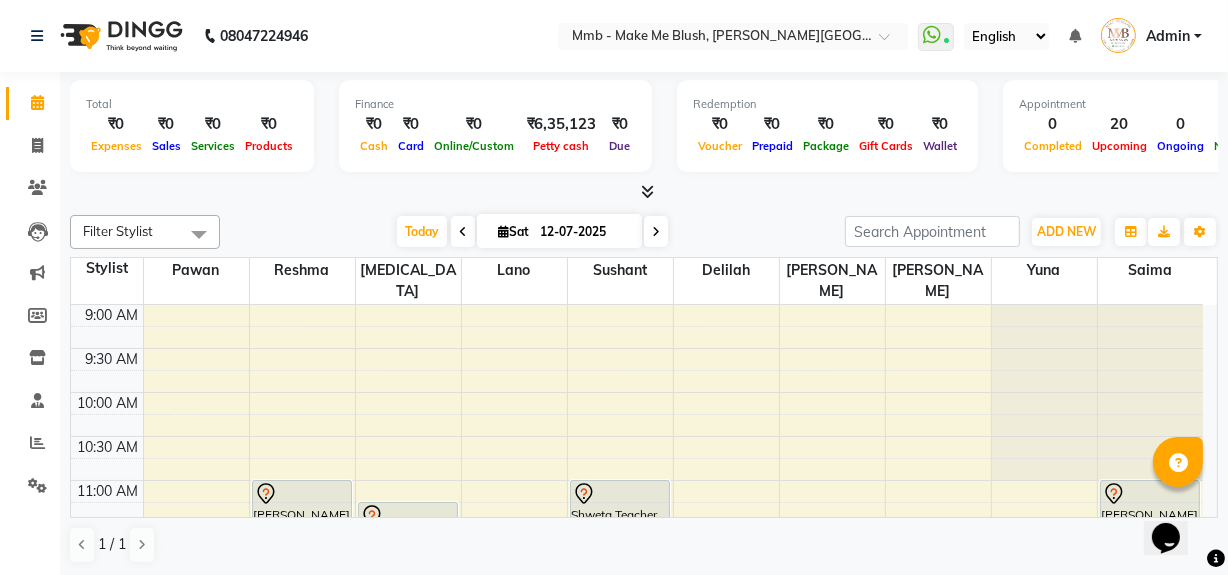 click at bounding box center (503, 231) 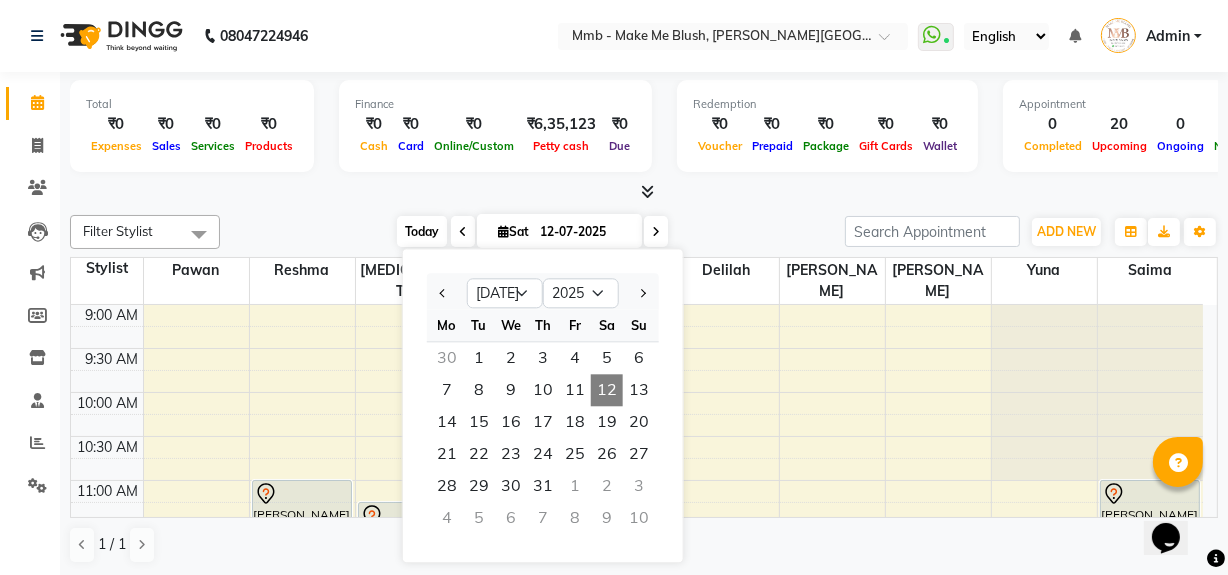 click on "Today" at bounding box center (422, 231) 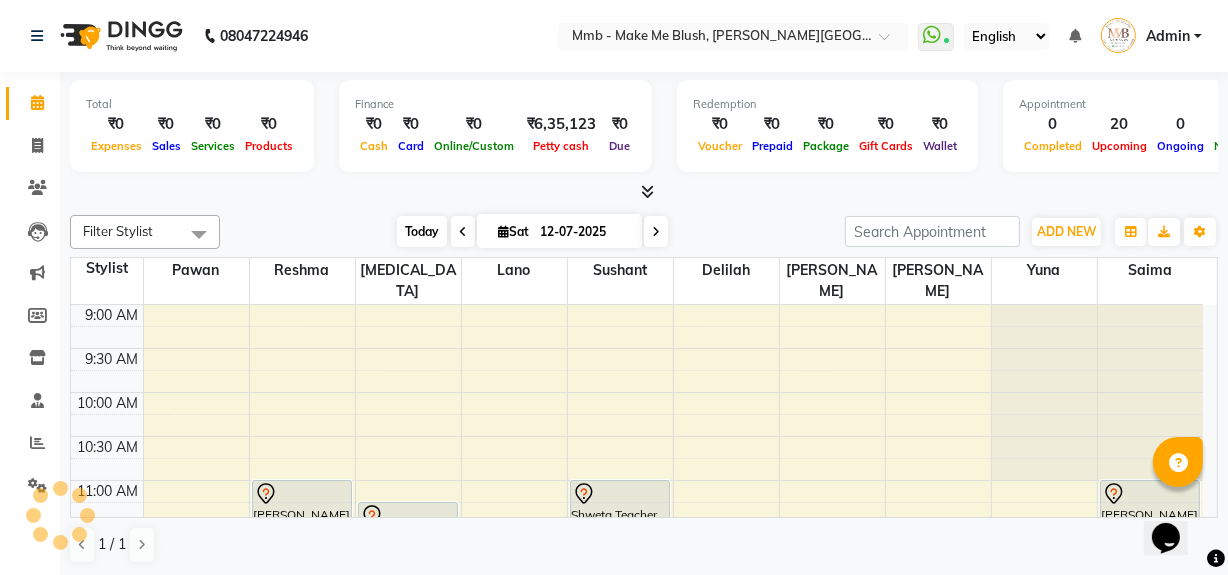 scroll, scrollTop: 351, scrollLeft: 0, axis: vertical 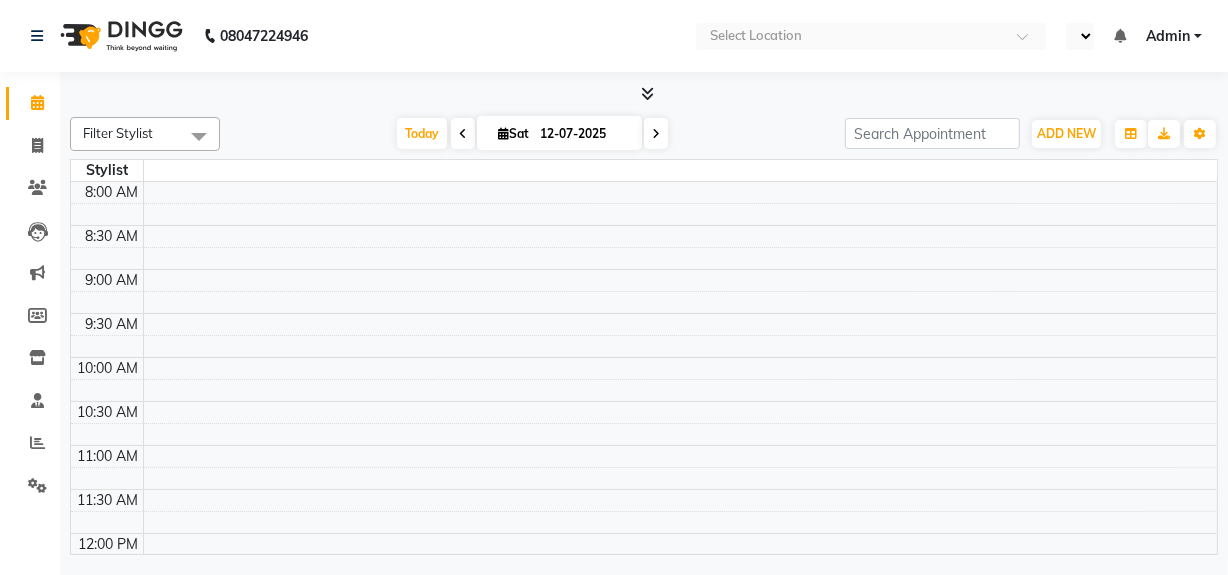 select on "en" 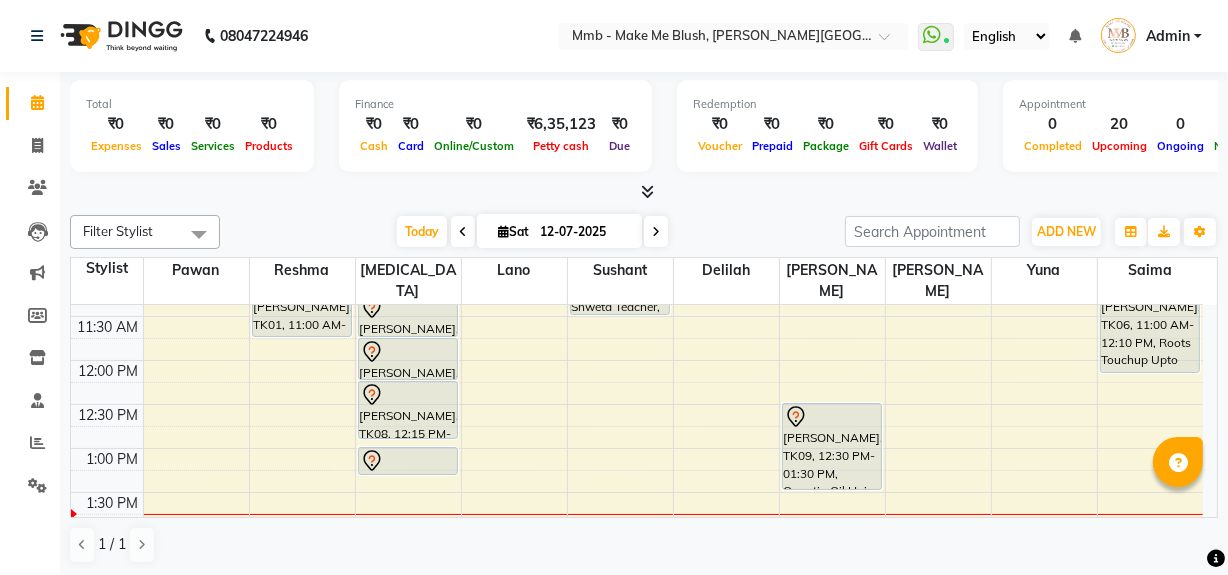 scroll, scrollTop: 218, scrollLeft: 0, axis: vertical 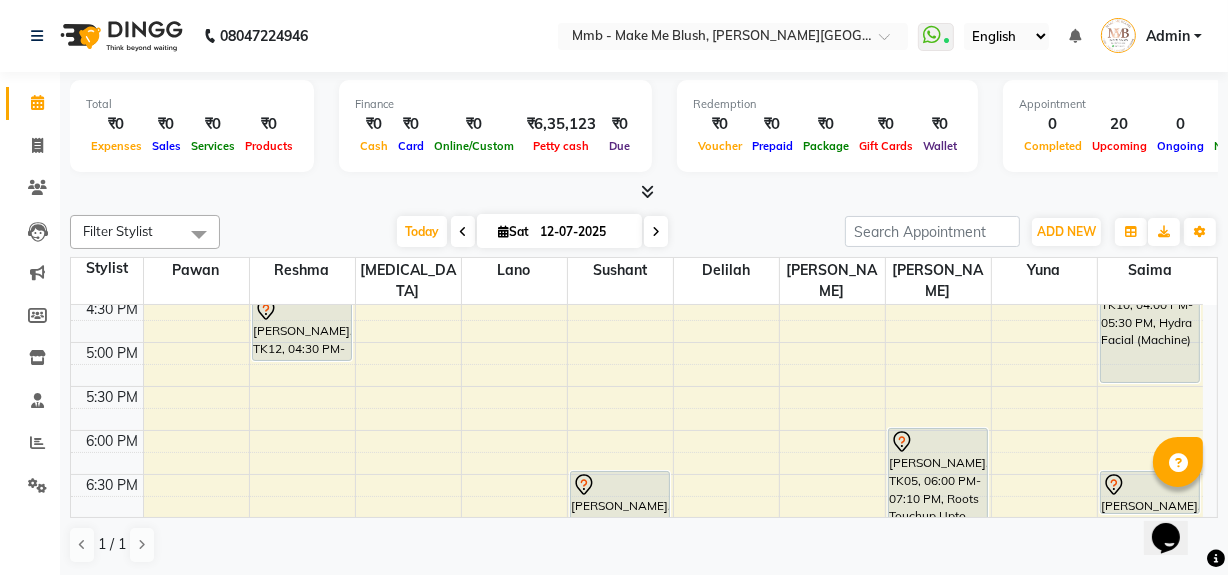 click on "Sat" at bounding box center (513, 231) 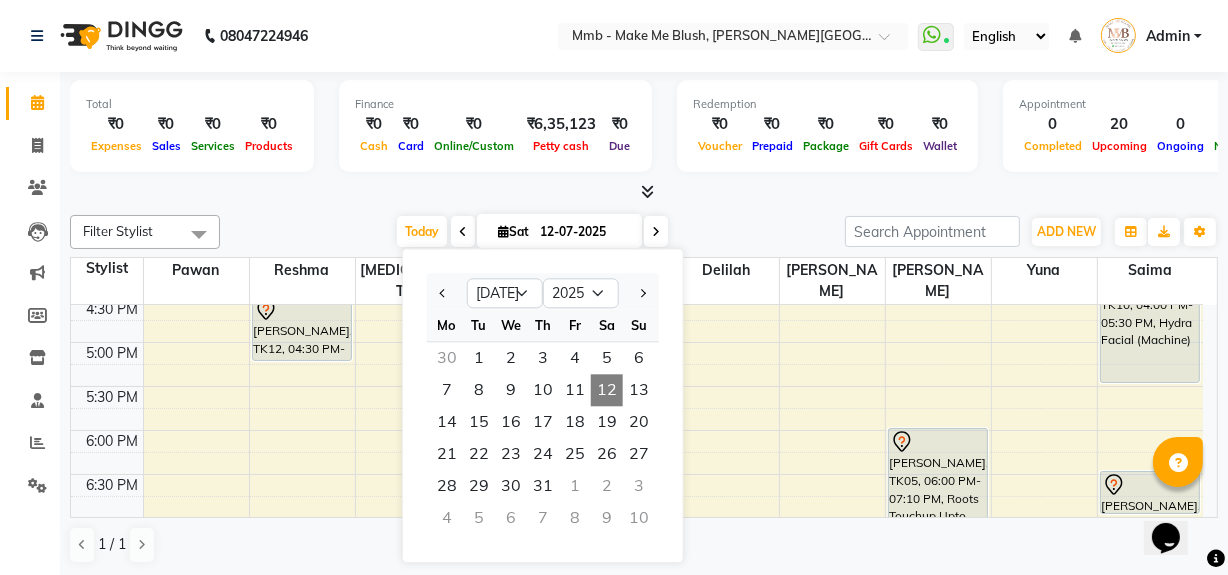 click on "Filter Stylist Select All Delilah Gauri Chauhan Lano Nikita Pawan Reshma Saima Sushant Urgen Dukpa Yuna Today  Sat 12-07-2025 Jan Feb Mar Apr May Jun Jul Aug Sep Oct Nov Dec 2015 2016 2017 2018 2019 2020 2021 2022 2023 2024 2025 2026 2027 2028 2029 2030 2031 2032 2033 2034 2035 Mo Tu We Th Fr Sa Su  30   1   2   3   4   5   6   7   8   9   10   11   12   13   14   15   16   17   18   19   20   21   22   23   24   25   26   27   28   29   30   31   1   2   3   4   5   6   7   8   9   10  Toggle Dropdown Add Appointment Add Invoice Add Expense Add Attendance Add Client Add Transaction Toggle Dropdown Add Appointment Add Invoice Add Expense Add Attendance Add Client ADD NEW Toggle Dropdown Add Appointment Add Invoice Add Expense Add Attendance Add Client Add Transaction Filter Stylist Select All Delilah Gauri Chauhan Lano Nikita Pawan Reshma Saima Sushant Urgen Dukpa Yuna Group By  Staff View   Room View  View as Vertical  Vertical - Week View  Horizontal  Horizontal - Week View  List  Toggle Dropdown Zoom 100%" 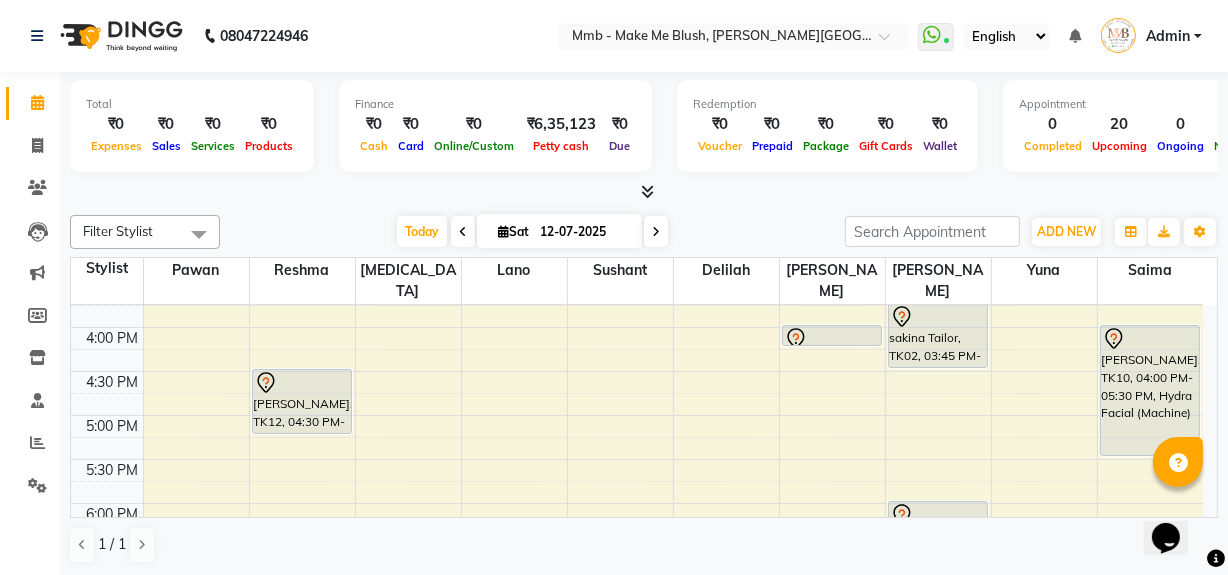 scroll, scrollTop: 557, scrollLeft: 0, axis: vertical 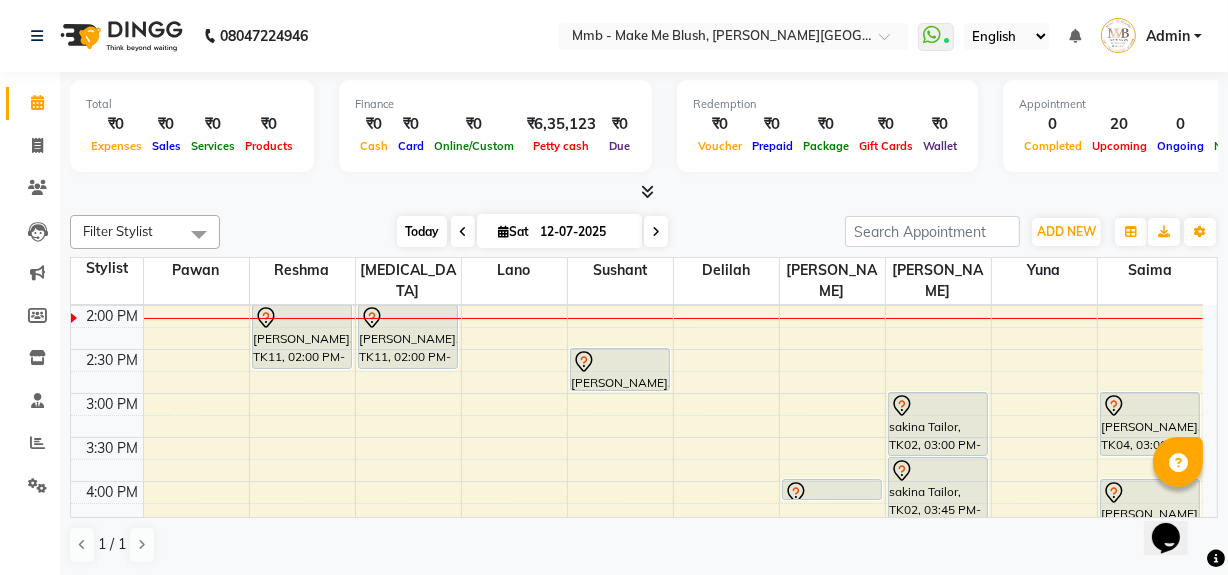 drag, startPoint x: 1215, startPoint y: 315, endPoint x: 412, endPoint y: 225, distance: 808.02783 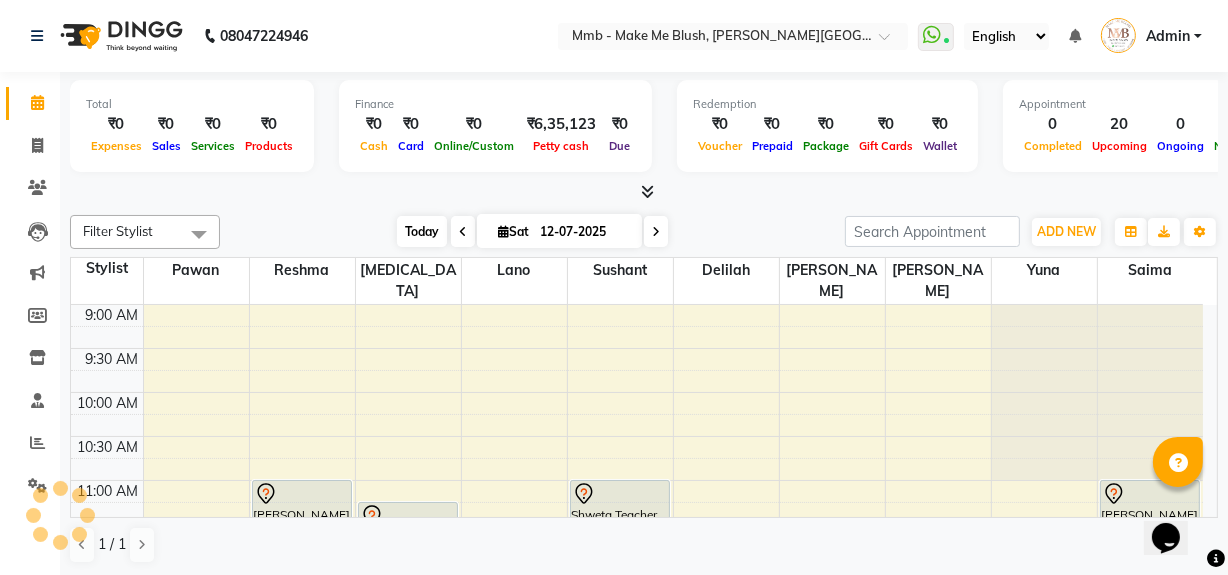 scroll, scrollTop: 439, scrollLeft: 0, axis: vertical 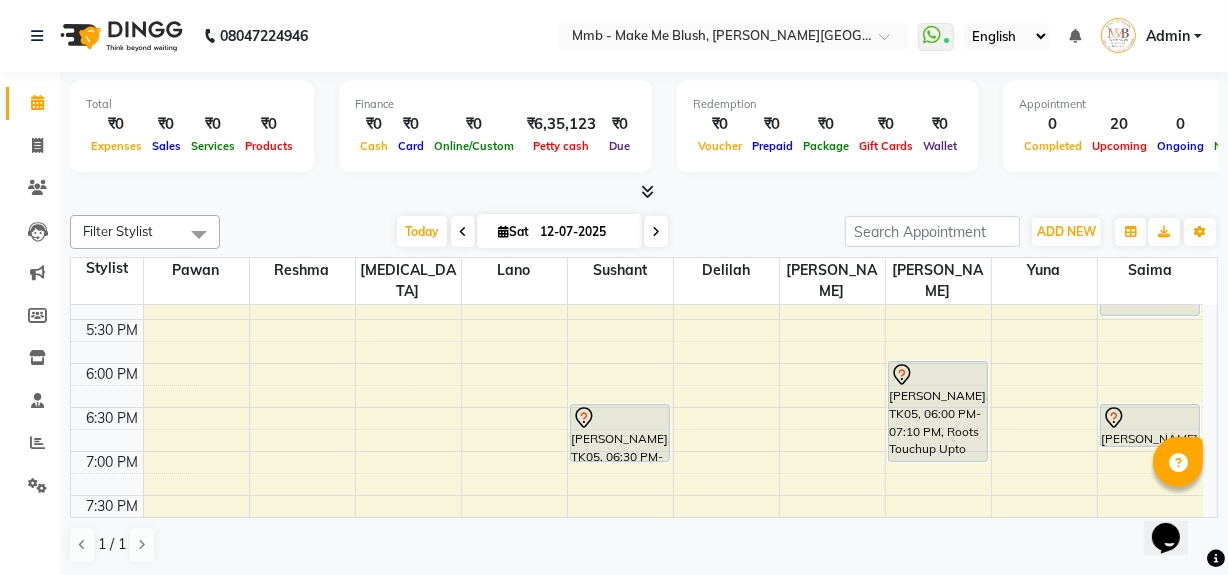 click on "Total  ₹0  Expenses ₹0  Sales ₹0  Services ₹0  Products Finance  ₹0  Cash ₹0  Card ₹0  Online/Custom ₹6,35,123 Petty cash ₹0 Due  Redemption  ₹0 Voucher ₹0 Prepaid ₹0 Package ₹0  Gift Cards ₹0  Wallet  Appointment  0 Completed 20 Upcoming 0 Ongoing 0 No show  Other sales  ₹0  Packages ₹0  Memberships ₹0  Vouchers ₹0  Prepaids ₹0  Gift Cards Filter Stylist Select All Delilah Gauri Chauhan Lano Nikita Pawan Reshma Saima Sushant Urgen Dukpa Yuna Today  Sat 12-07-2025 Toggle Dropdown Add Appointment Add Invoice Add Expense Add Attendance Add Client Add Transaction Toggle Dropdown Add Appointment Add Invoice Add Expense Add Attendance Add Client ADD NEW Toggle Dropdown Add Appointment Add Invoice Add Expense Add Attendance Add Client Add Transaction Filter Stylist Select All Delilah Gauri Chauhan Lano Nikita Pawan Reshma Saima Sushant Urgen Dukpa Yuna Group By  Staff View   Room View  View as Vertical  Vertical - Week View  Horizontal  Horizontal - Week View  List  Full Screen" 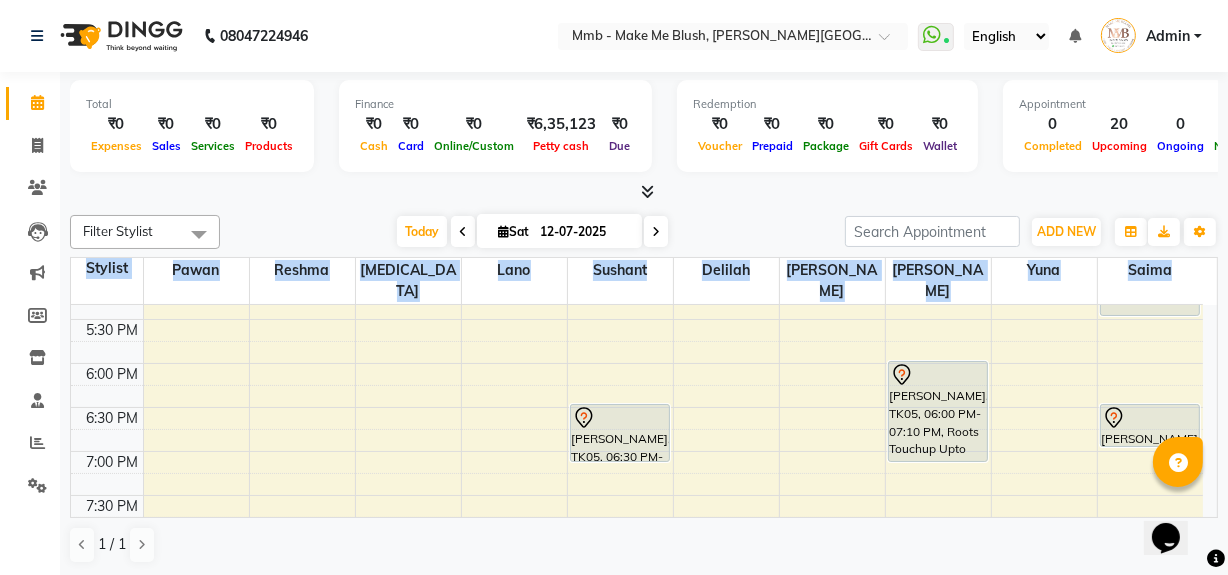 drag, startPoint x: 1218, startPoint y: 429, endPoint x: 1206, endPoint y: 423, distance: 13.416408 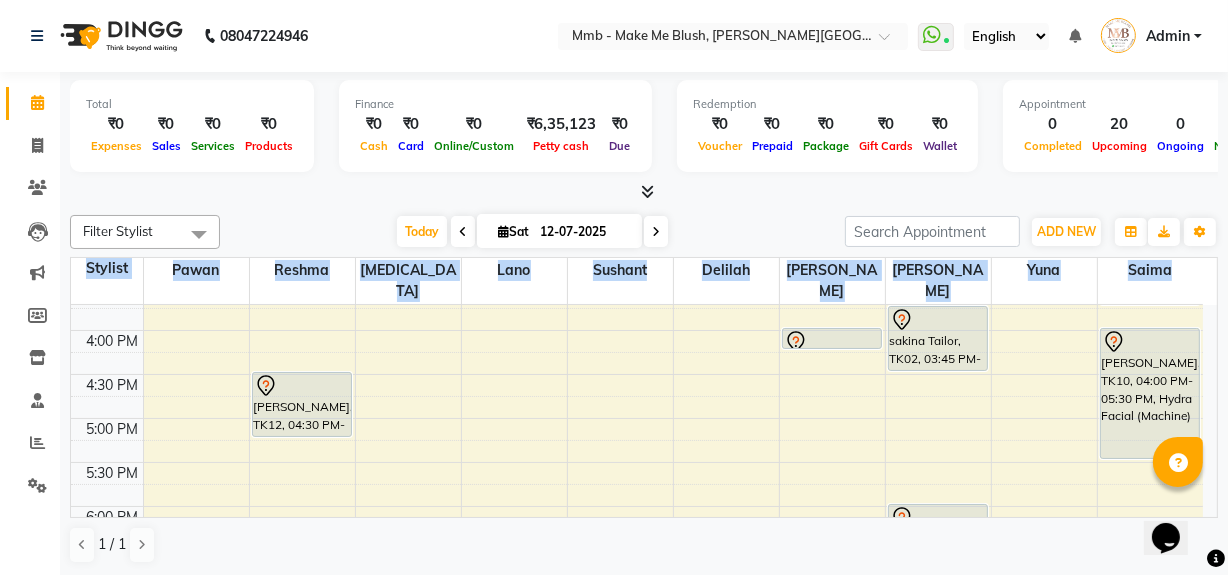 scroll, scrollTop: 548, scrollLeft: 0, axis: vertical 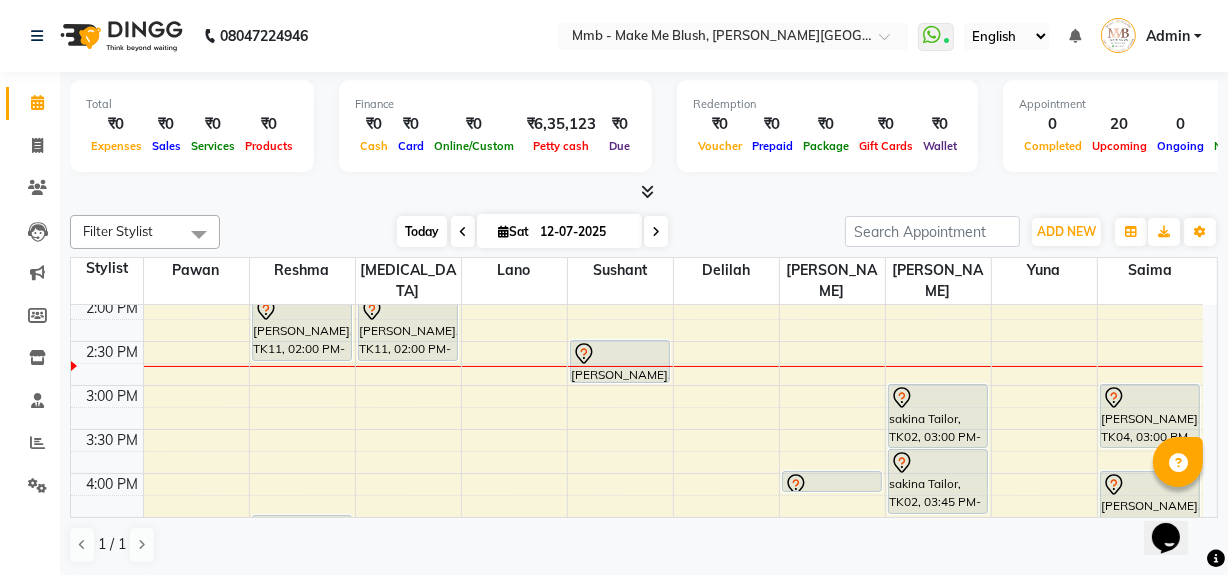 click on "Today" at bounding box center (422, 231) 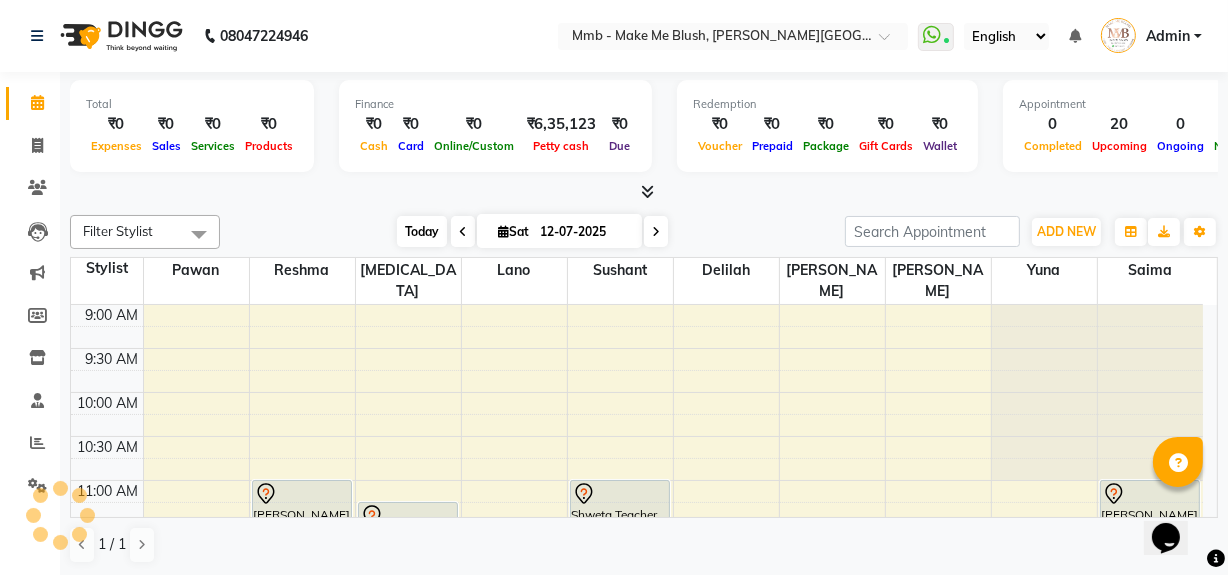 scroll, scrollTop: 439, scrollLeft: 0, axis: vertical 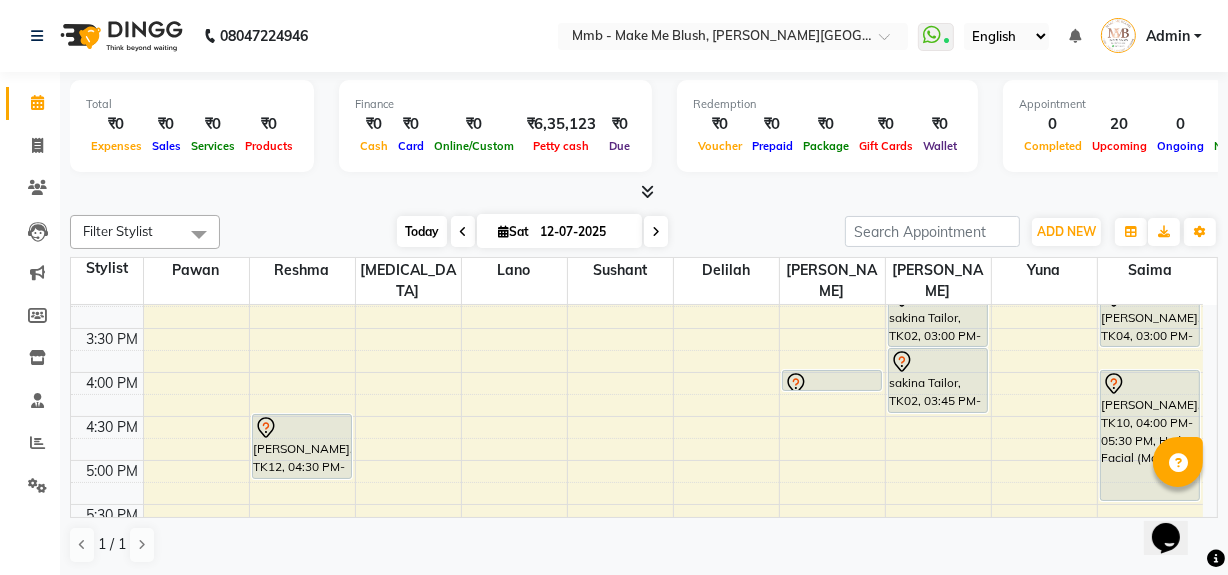 click on "Today" at bounding box center (422, 231) 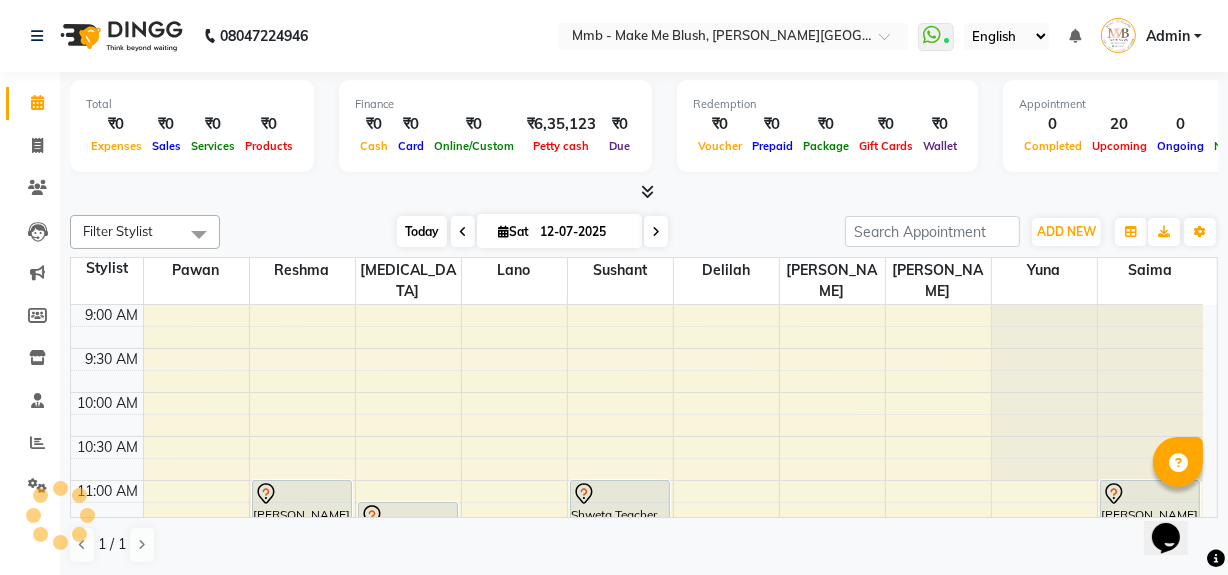 scroll, scrollTop: 439, scrollLeft: 0, axis: vertical 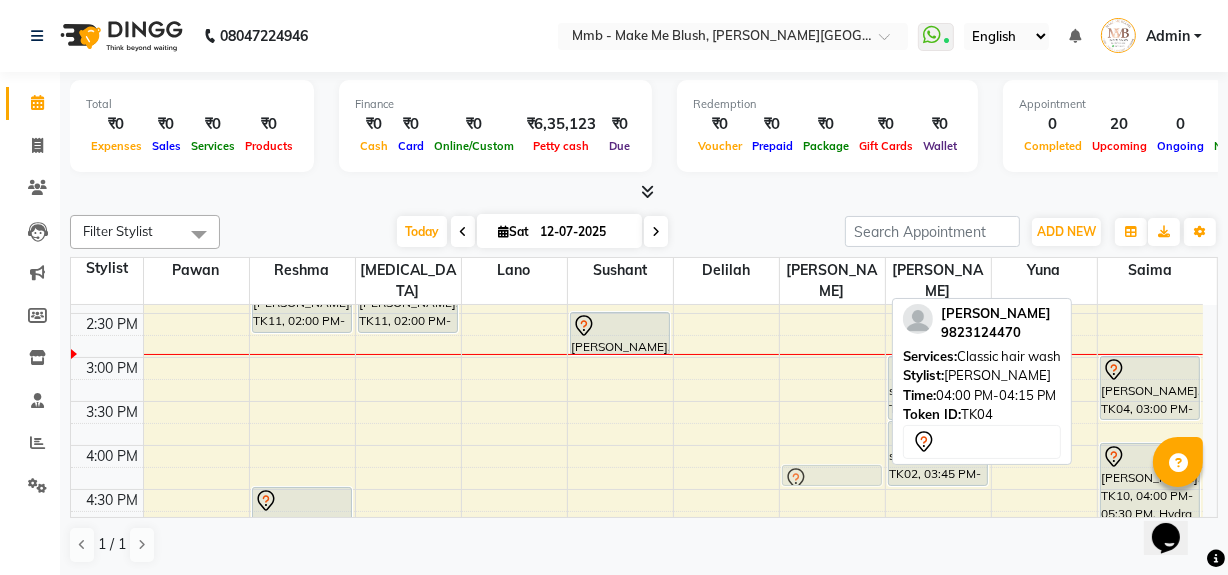 drag, startPoint x: 829, startPoint y: 441, endPoint x: 825, endPoint y: 459, distance: 18.439089 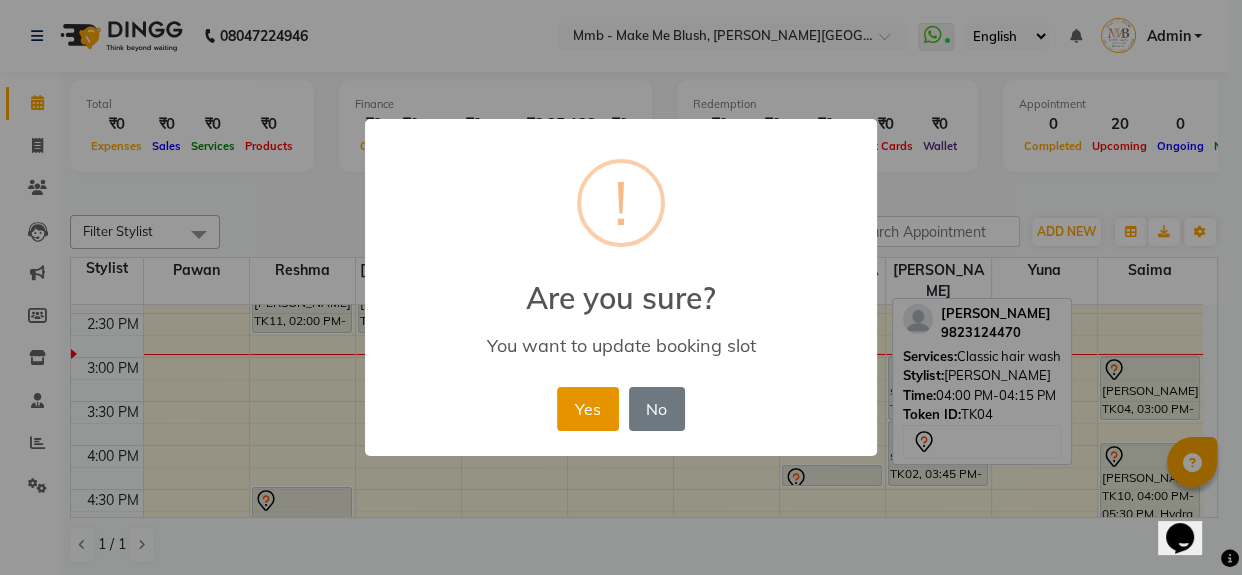 click on "Yes" at bounding box center (587, 409) 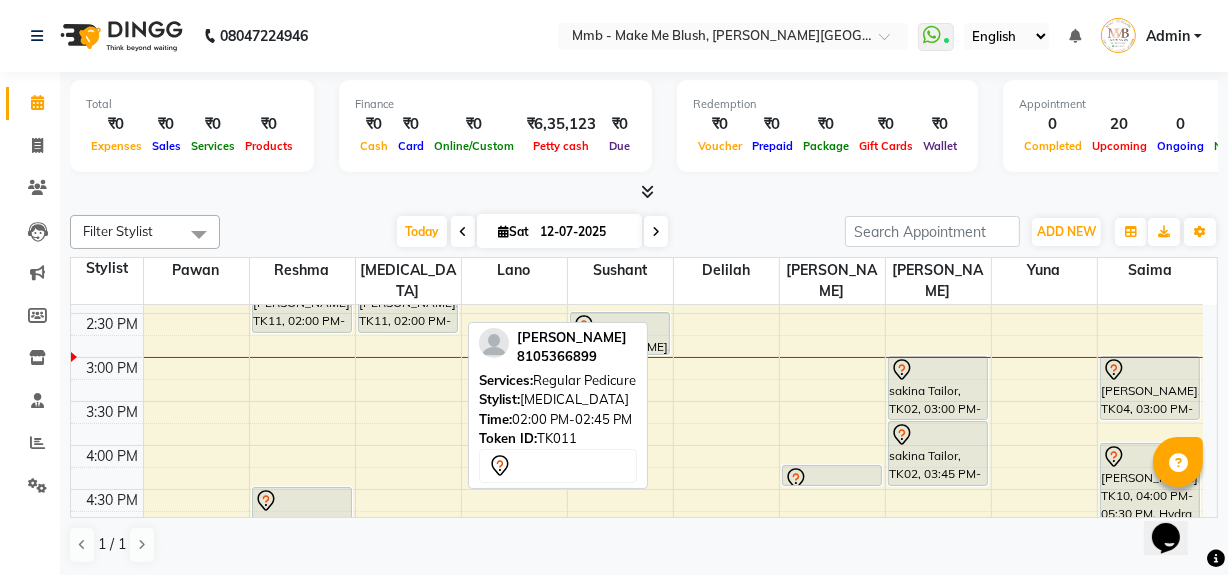 click on "[PERSON_NAME], TK11, 02:00 PM-02:45 PM, Regular Pedicure" at bounding box center (408, 300) 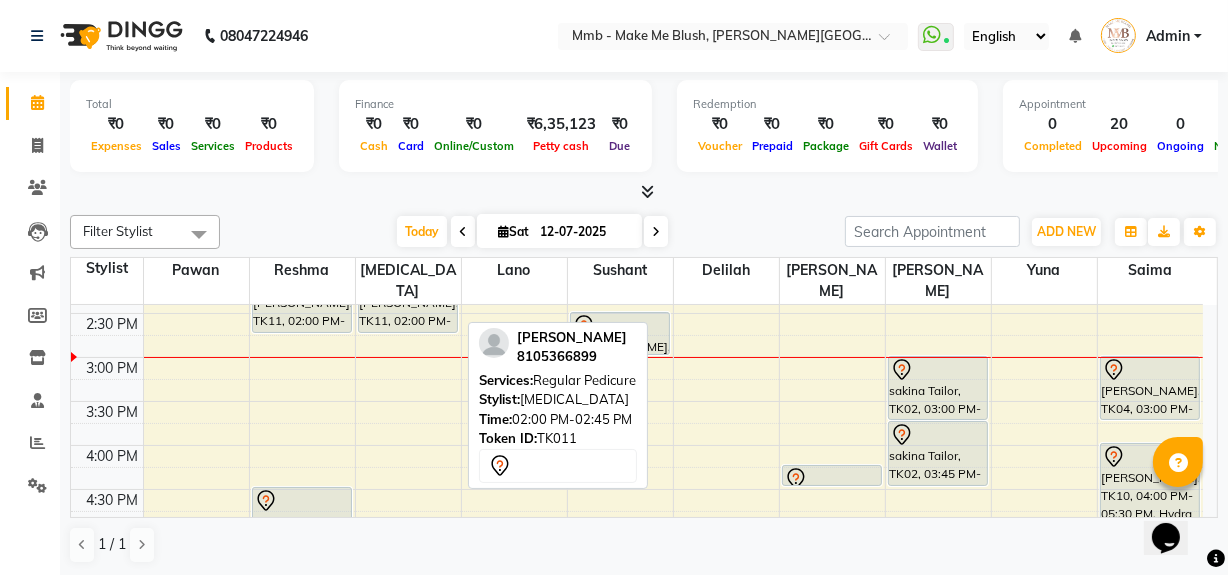 click on "[PERSON_NAME], TK11, 02:00 PM-02:45 PM, Regular Pedicure" at bounding box center [408, 300] 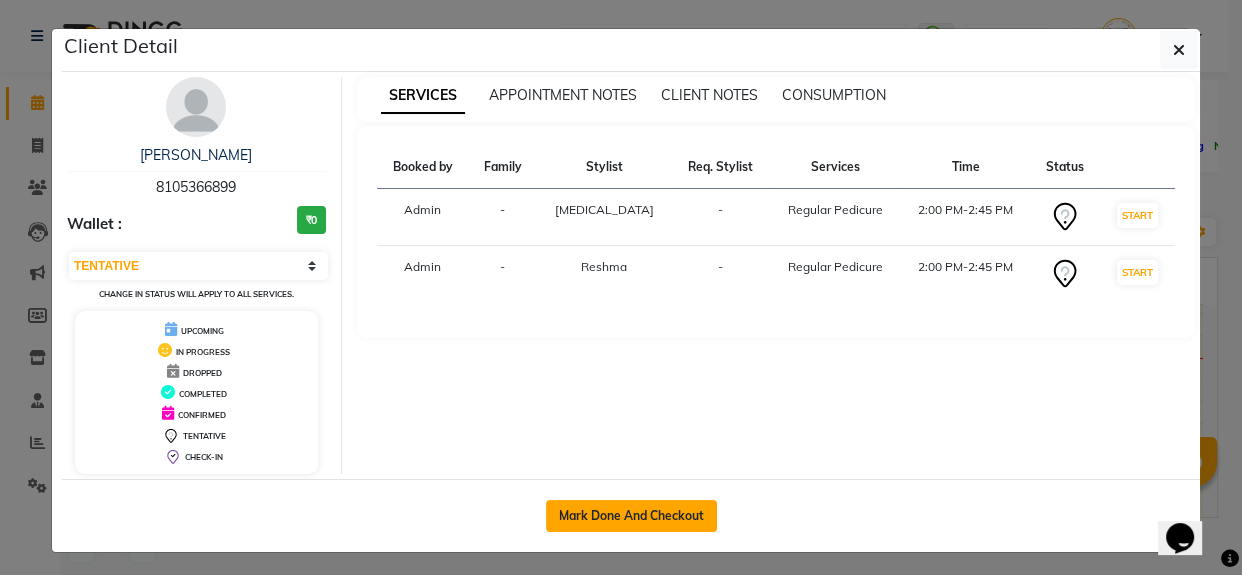 drag, startPoint x: 627, startPoint y: 508, endPoint x: 628, endPoint y: 518, distance: 10.049875 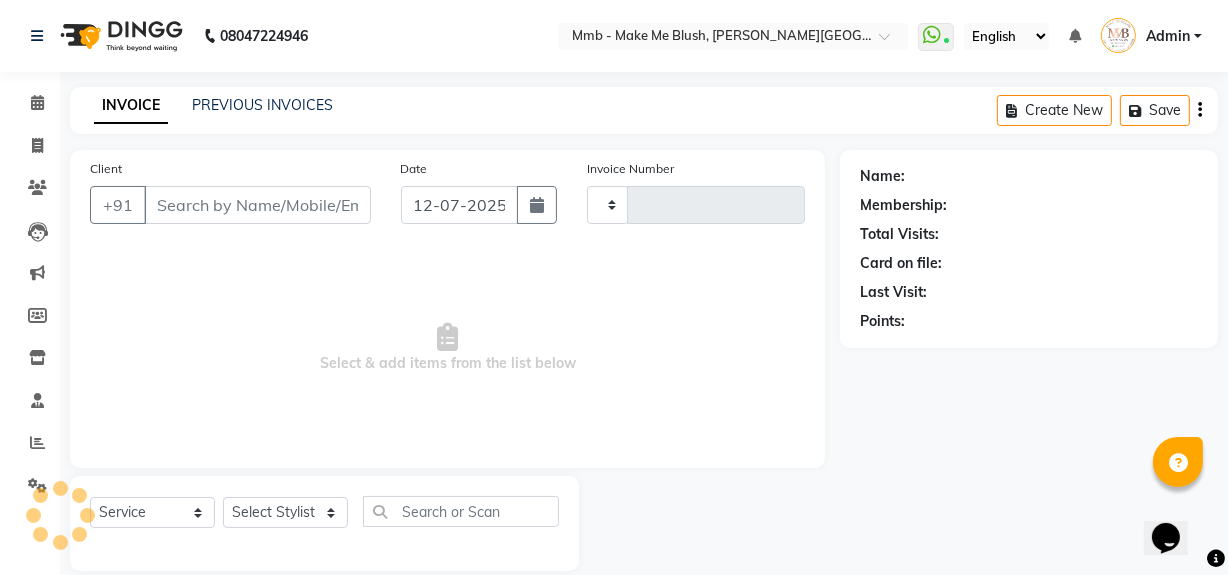 type on "0268" 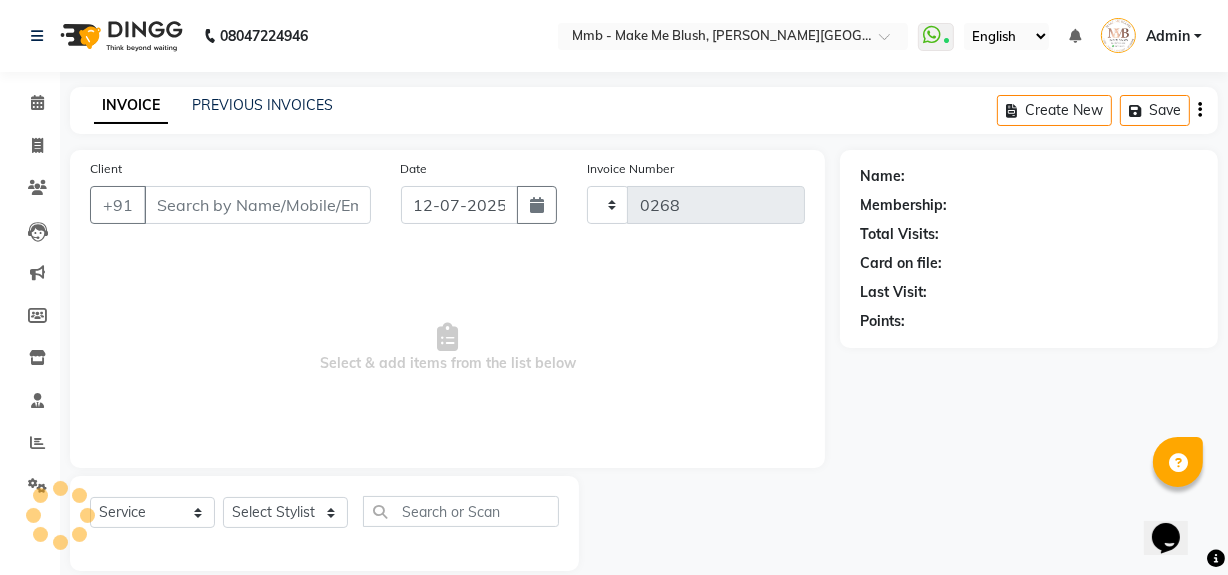 select on "895" 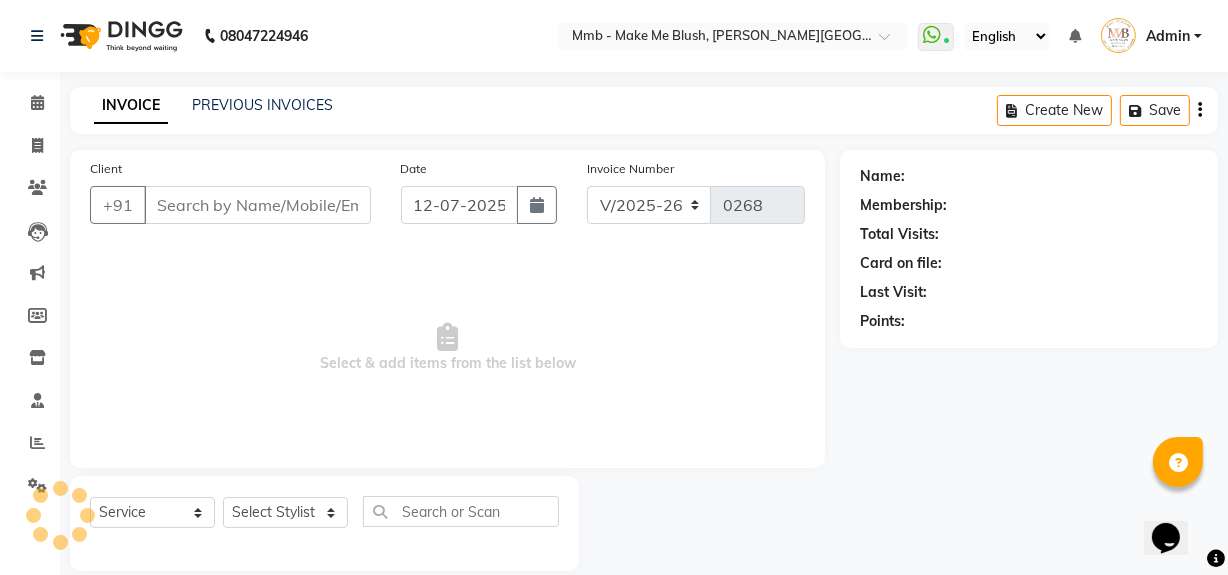 type on "8105366899" 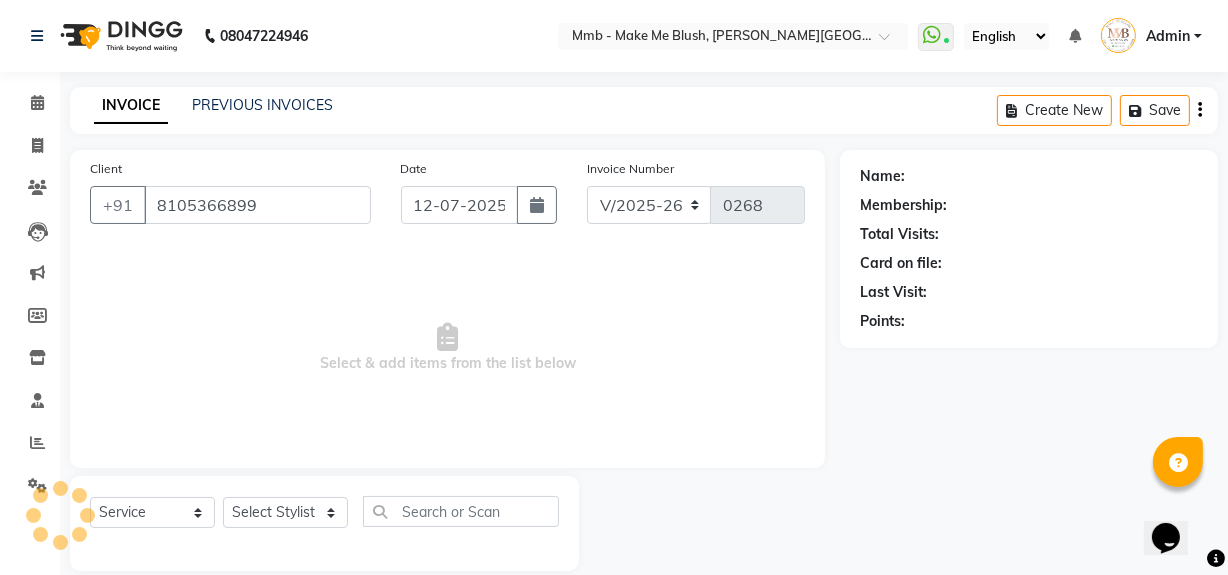 select on "18874" 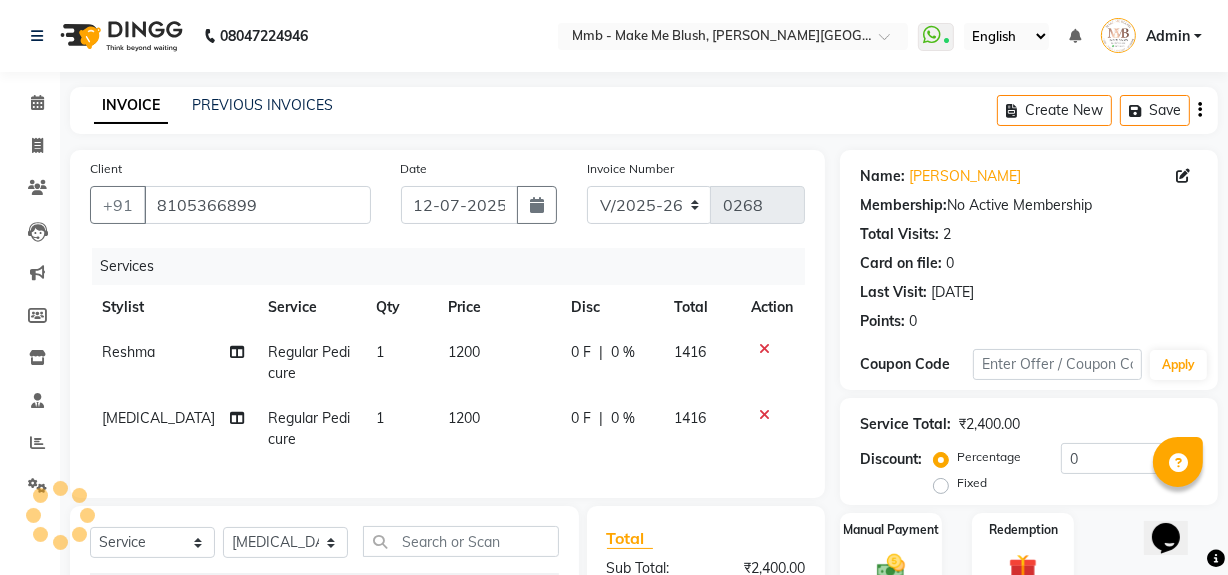 scroll, scrollTop: 270, scrollLeft: 0, axis: vertical 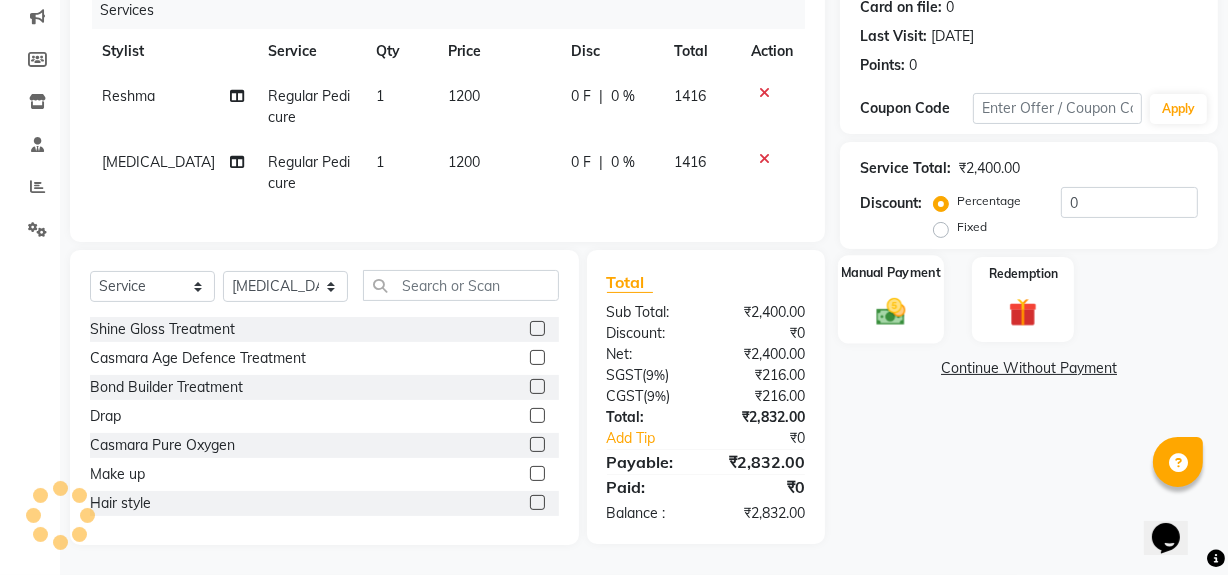 click on "Manual Payment" 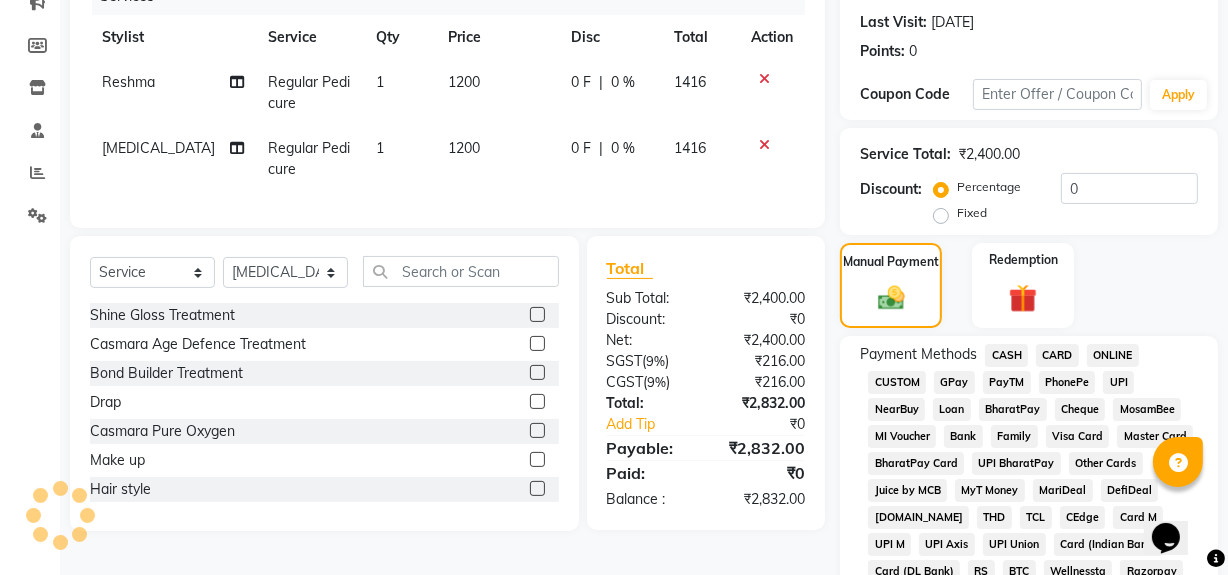 click on "GPay" 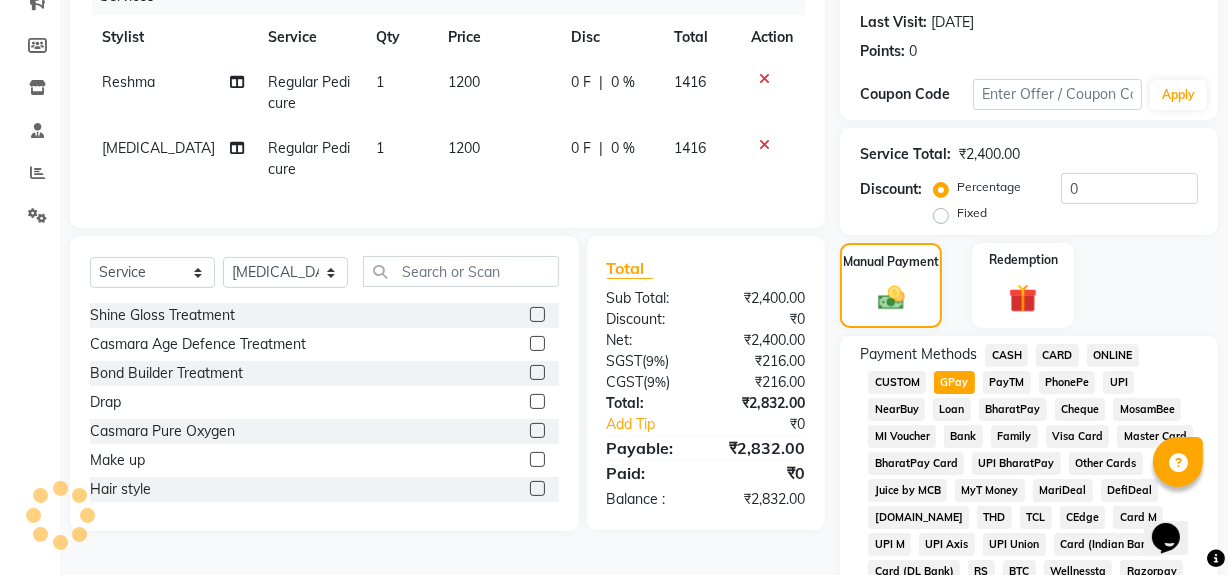 click on "Add Payment" 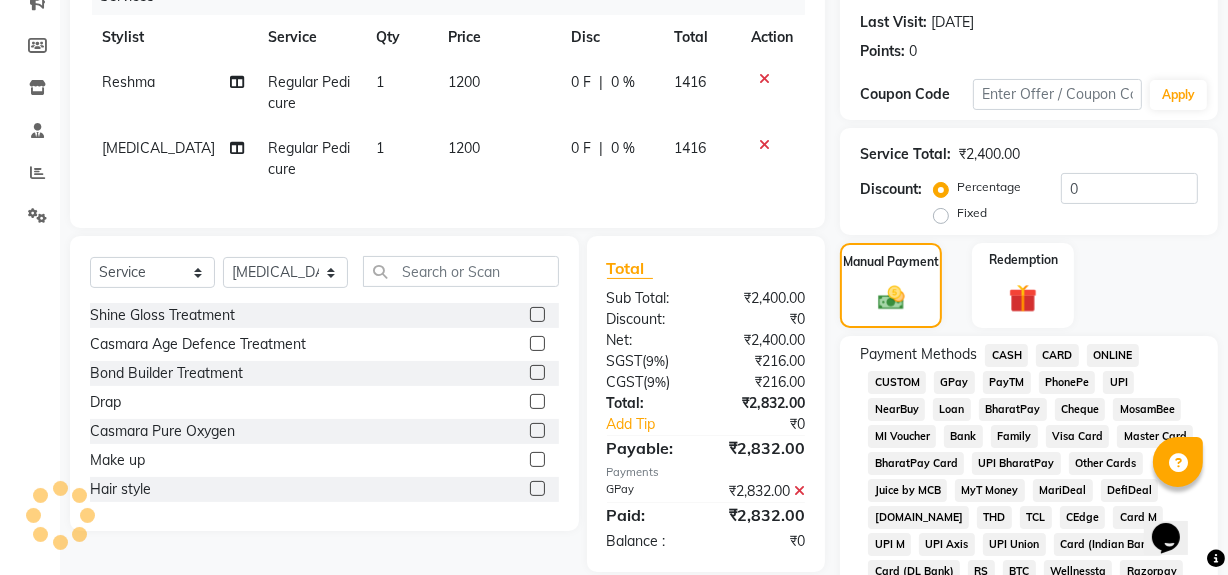 scroll, scrollTop: 1028, scrollLeft: 0, axis: vertical 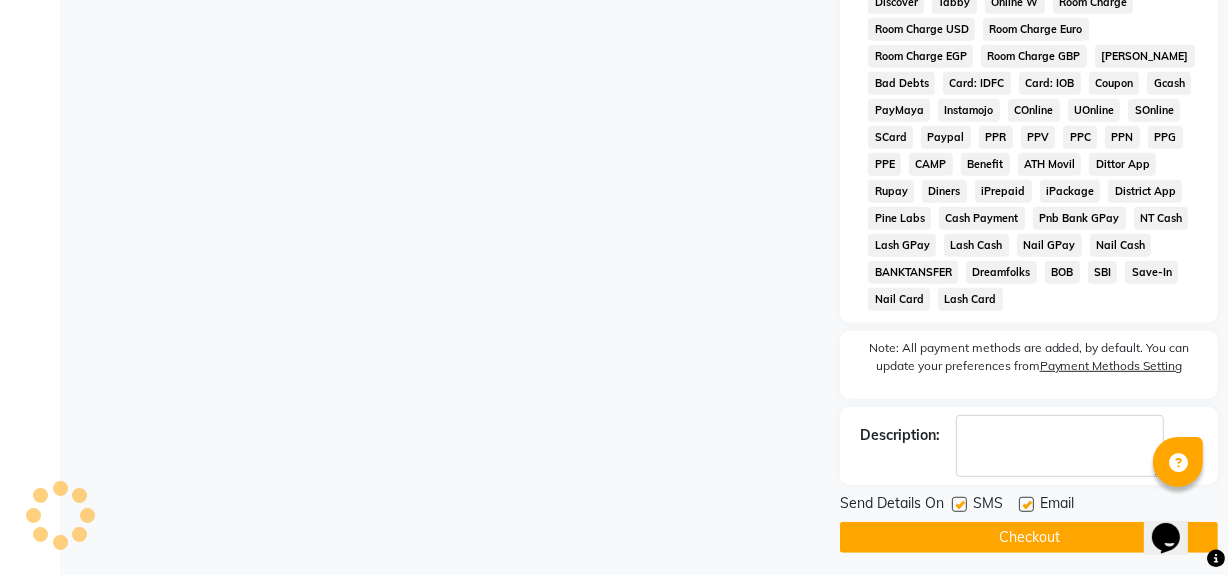 click on "Checkout" 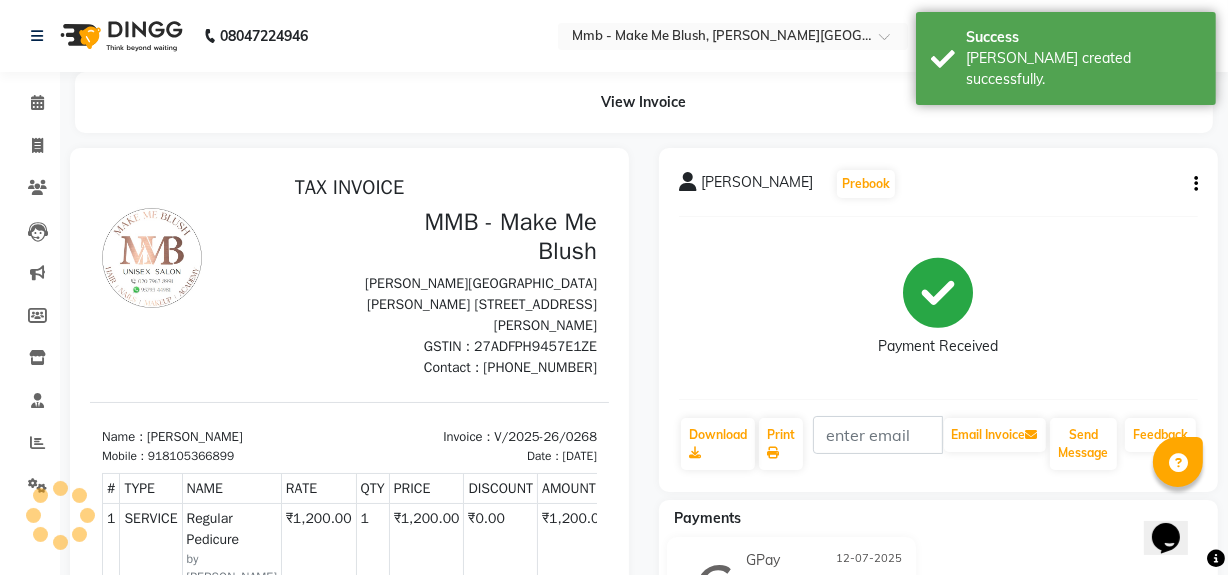 scroll, scrollTop: 0, scrollLeft: 0, axis: both 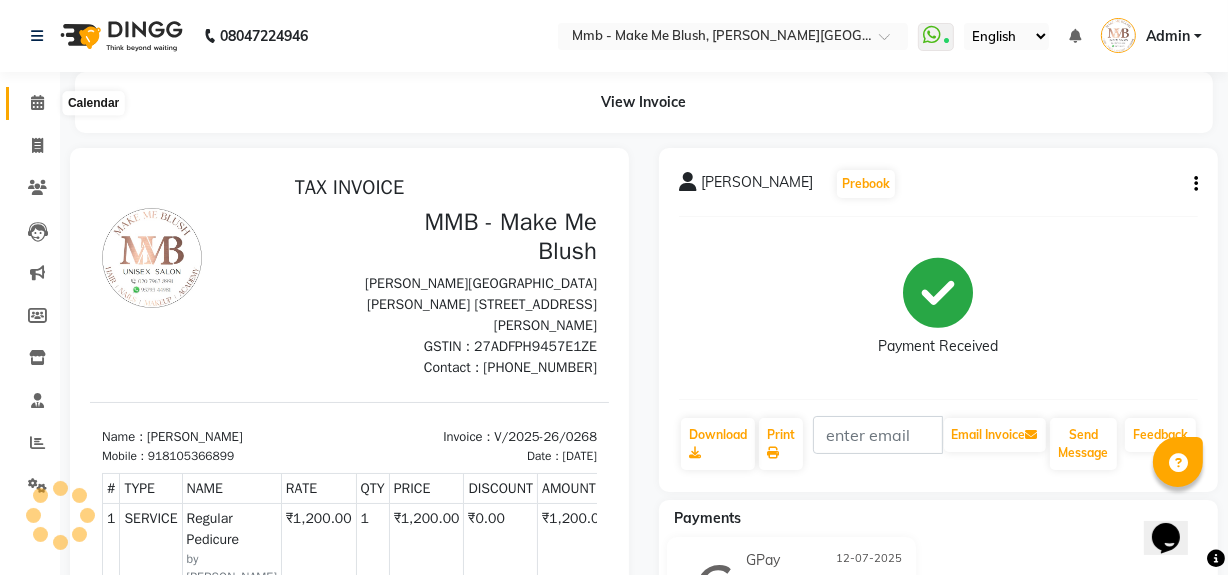 click 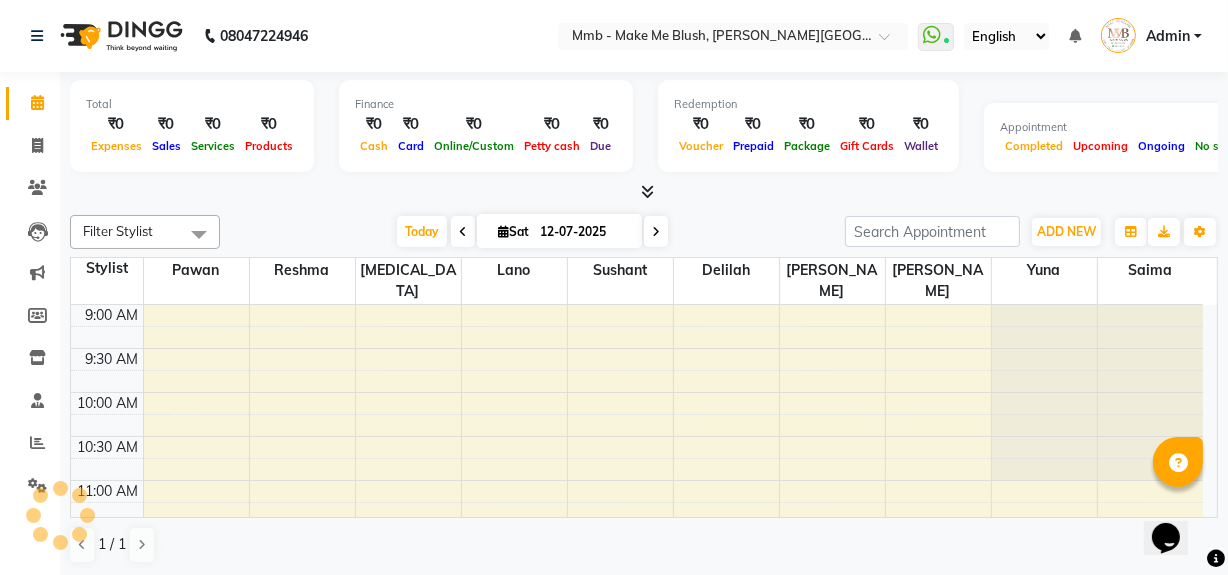 scroll, scrollTop: 0, scrollLeft: 0, axis: both 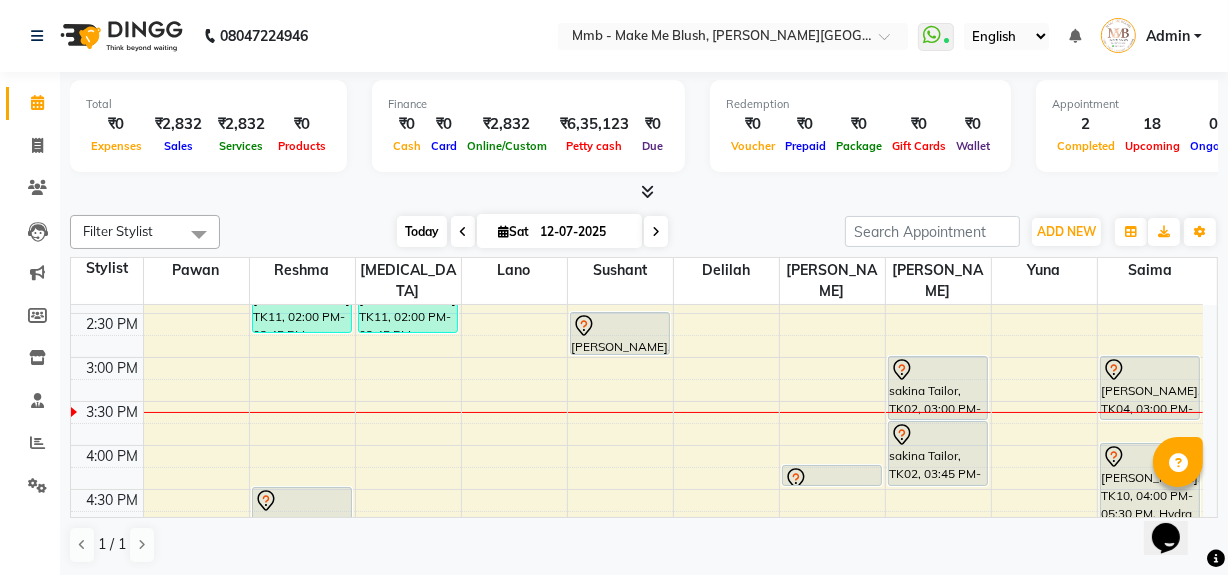 click on "Today" at bounding box center (422, 231) 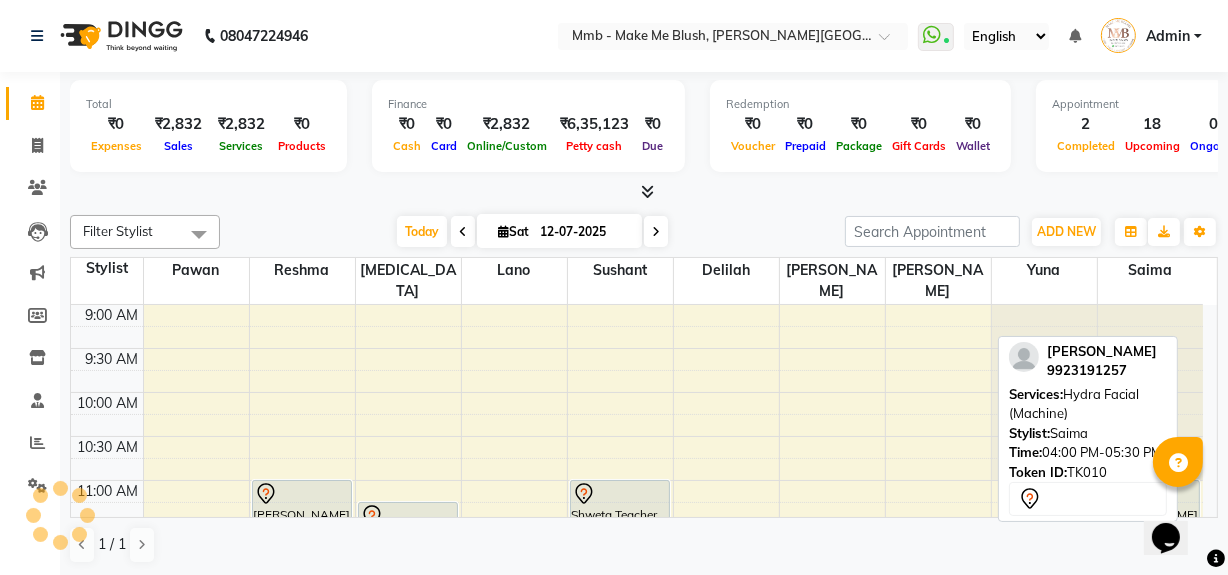 scroll, scrollTop: 527, scrollLeft: 0, axis: vertical 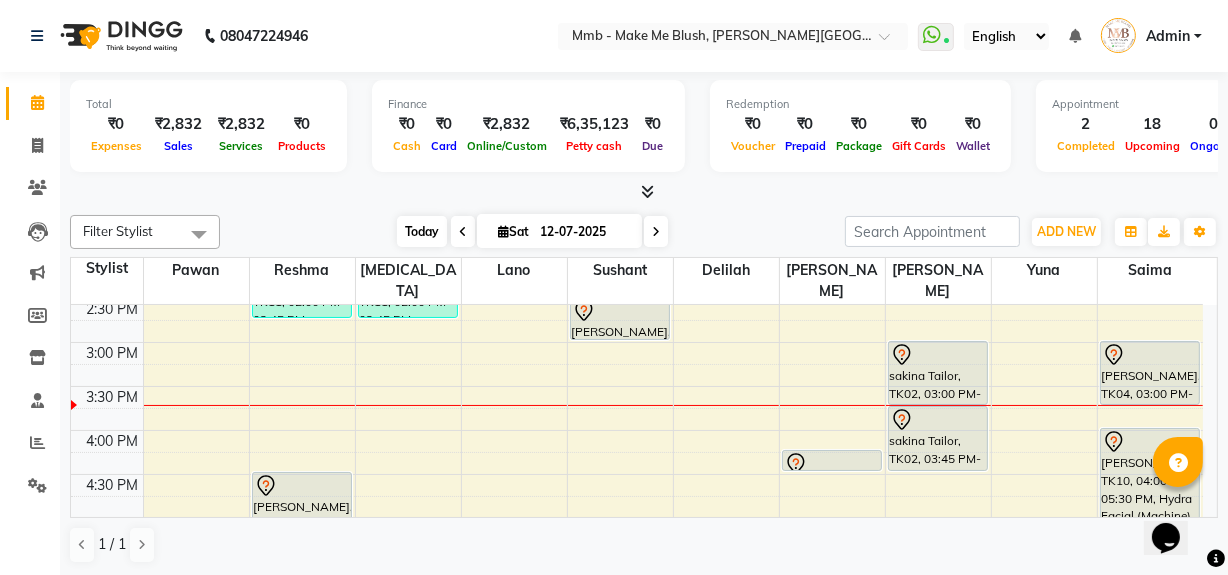 click on "Today" at bounding box center [422, 231] 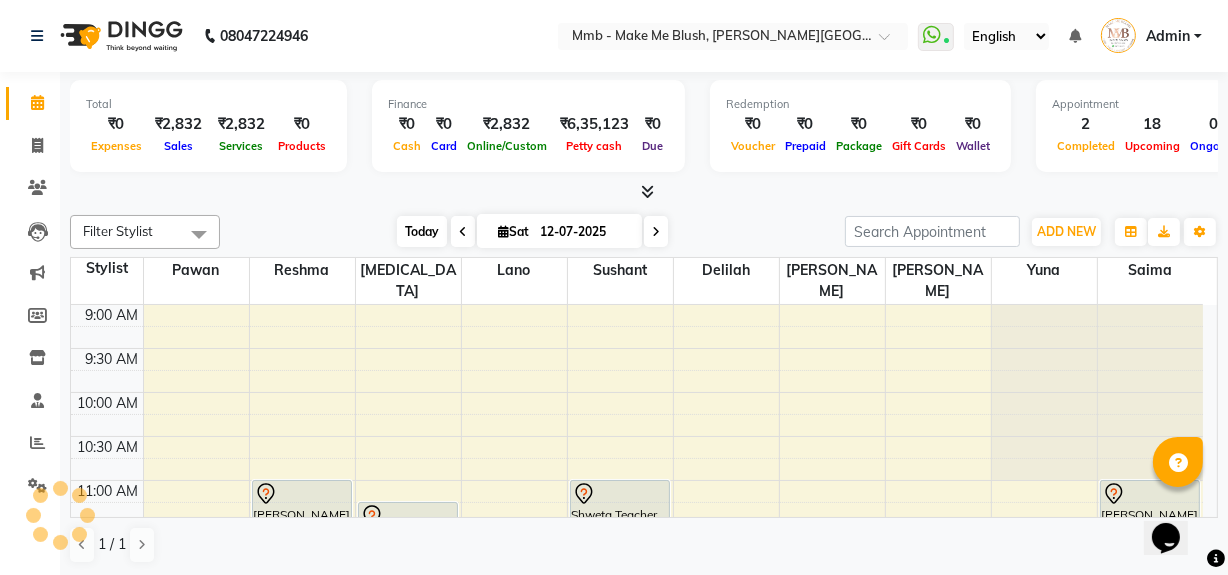 scroll, scrollTop: 527, scrollLeft: 0, axis: vertical 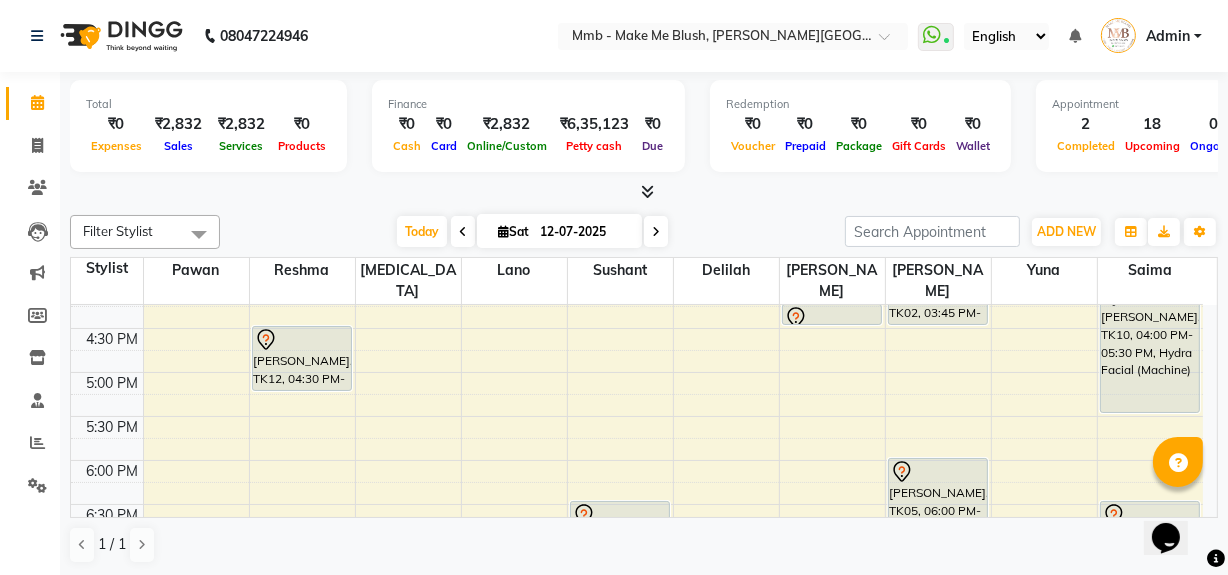 click on "Total  ₹0  Expenses ₹2,832  Sales ₹2,832  Services ₹0  Products Finance  ₹0  Cash ₹0  Card ₹2,832  Online/Custom ₹6,35,123 Petty cash ₹0 Due  Redemption  ₹0 Voucher ₹0 Prepaid ₹0 Package ₹0  Gift Cards ₹0  Wallet  Appointment  2 Completed 18 Upcoming 0 Ongoing 0 No show  Other sales  ₹0  Packages ₹0  Memberships ₹0  Vouchers ₹0  Prepaids ₹0  Gift Cards Filter Stylist Select All Delilah Gauri Chauhan Lano Nikita Pawan Reshma Saima Sushant Urgen Dukpa Yuna Today  Sat 12-07-2025 Toggle Dropdown Add Appointment Add Invoice Add Expense Add Attendance Add Client Add Transaction Toggle Dropdown Add Appointment Add Invoice Add Expense Add Attendance Add Client ADD NEW Toggle Dropdown Add Appointment Add Invoice Add Expense Add Attendance Add Client Add Transaction Filter Stylist Select All Delilah Gauri Chauhan Lano Nikita Pawan Reshma Saima Sushant Urgen Dukpa Yuna Group By  Staff View   Room View  View as Vertical  Vertical - Week View  Horizontal  Horizontal - Week View  List" 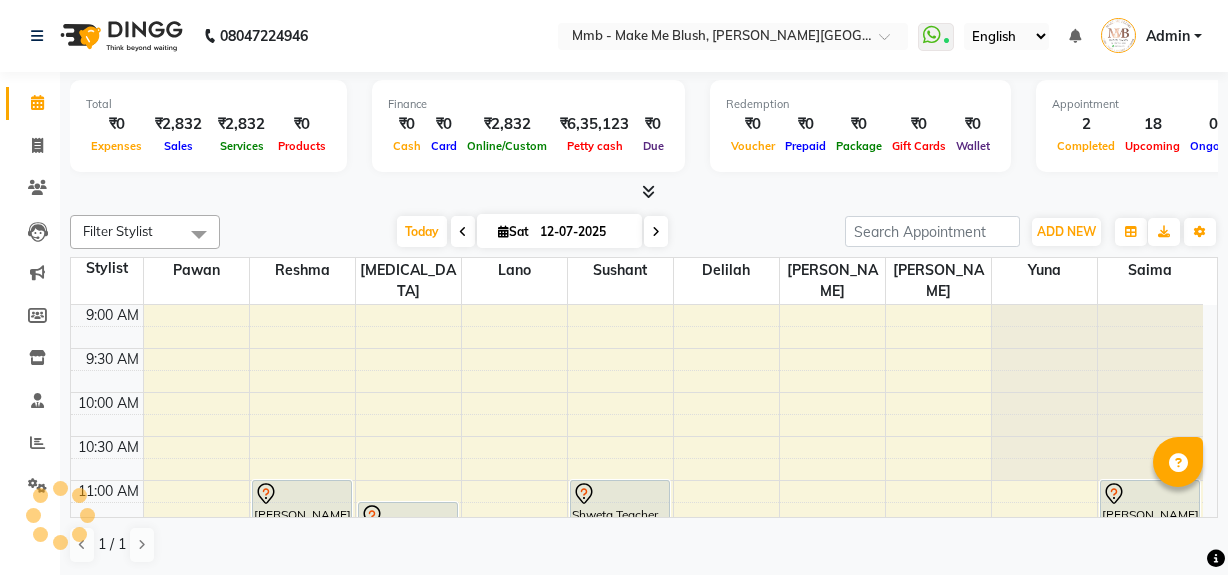 scroll, scrollTop: 0, scrollLeft: 0, axis: both 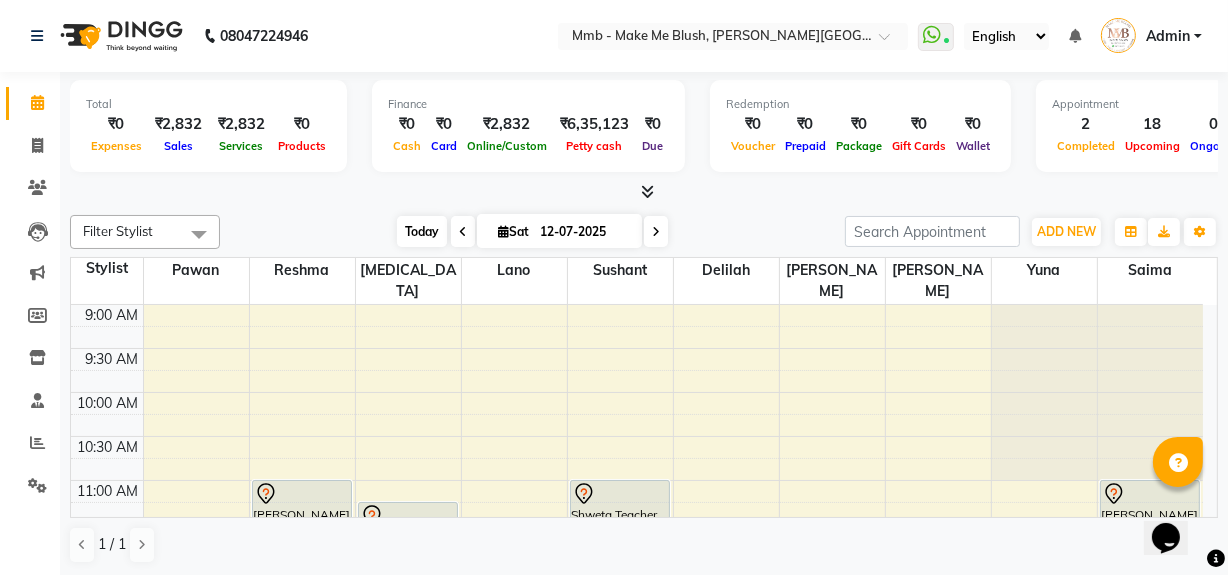 click on "Today" at bounding box center [422, 231] 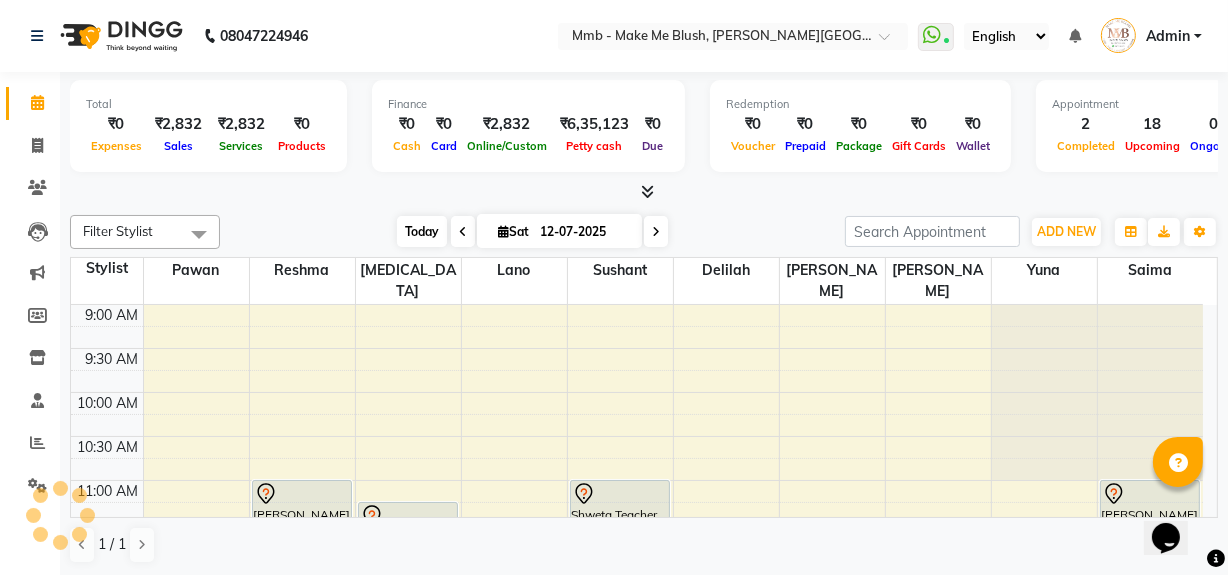scroll, scrollTop: 527, scrollLeft: 0, axis: vertical 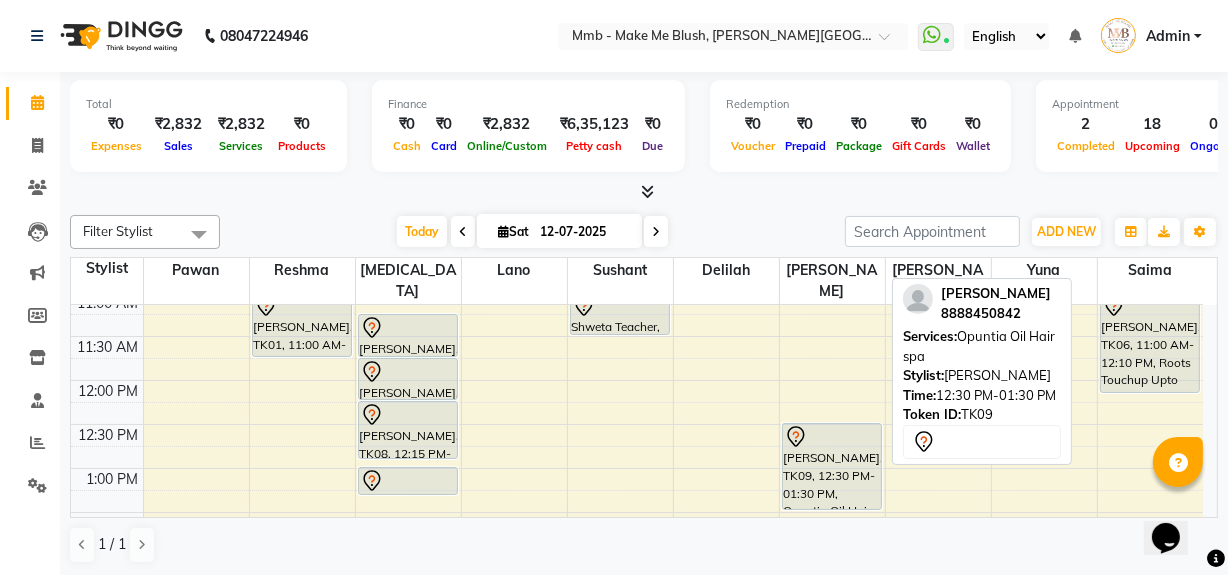 click on "[PERSON_NAME], TK09, 12:30 PM-01:30 PM, Opuntia Oil Hair spa" at bounding box center (832, 466) 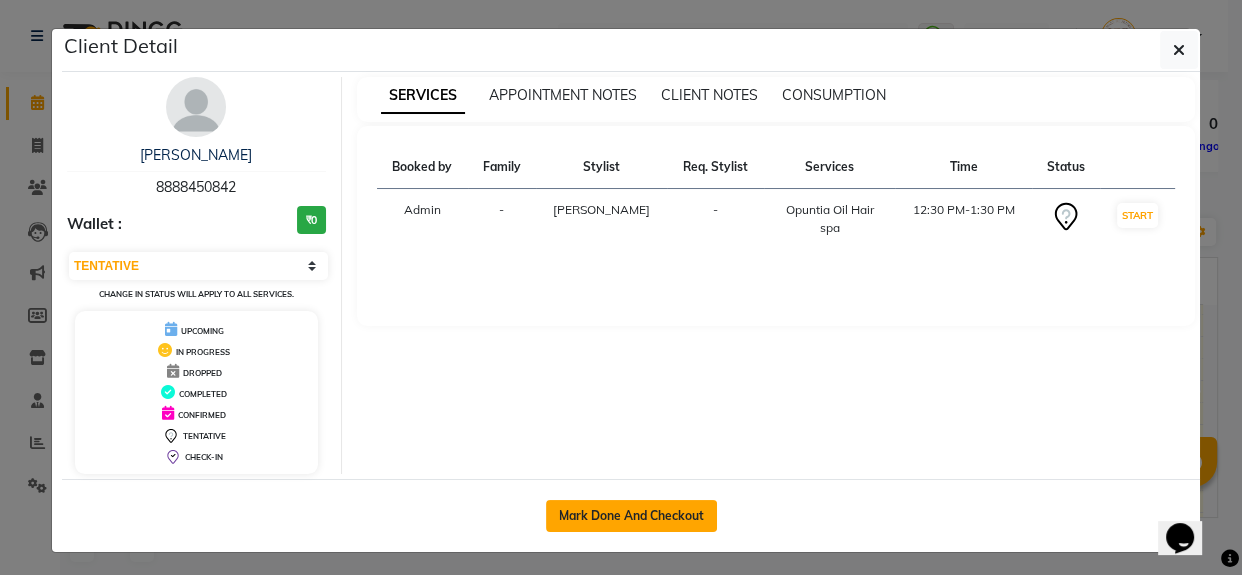 click on "Mark Done And Checkout" 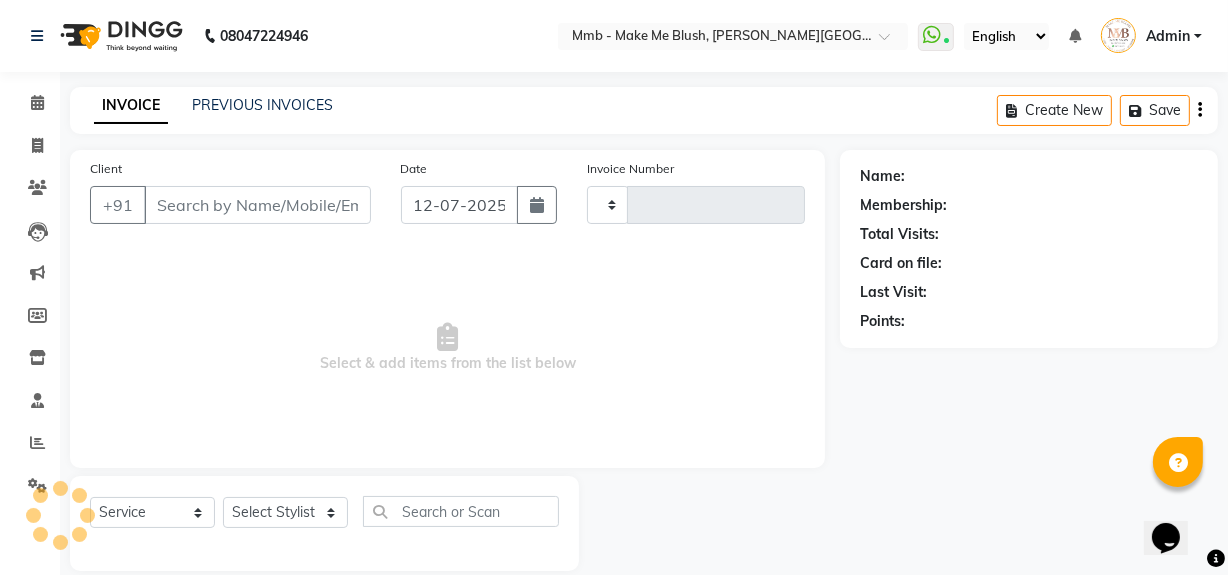 type on "0269" 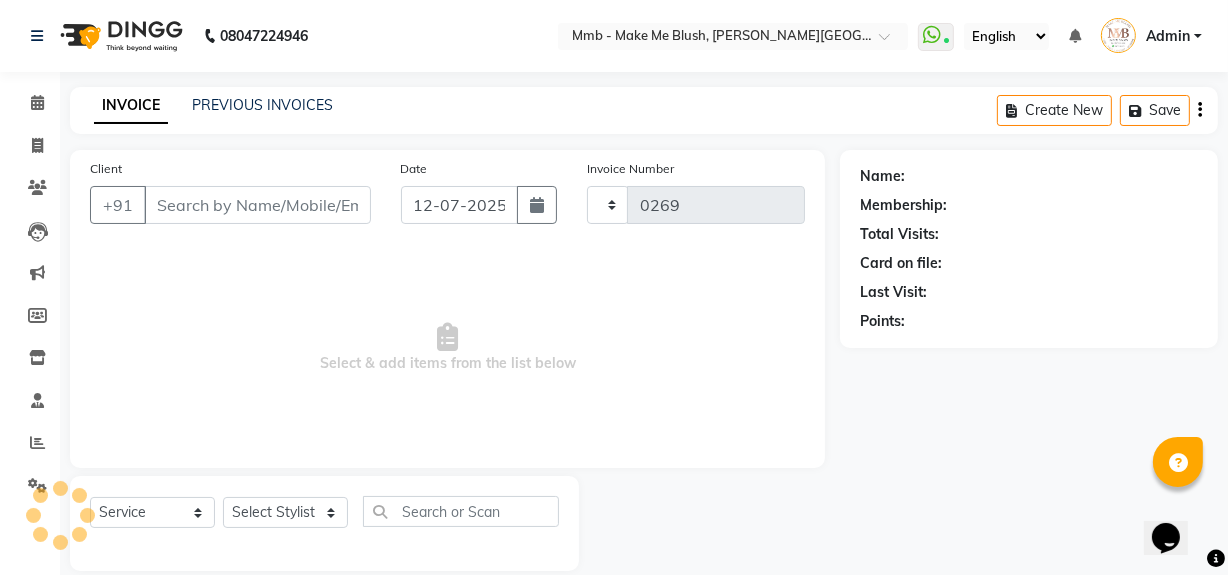 select on "895" 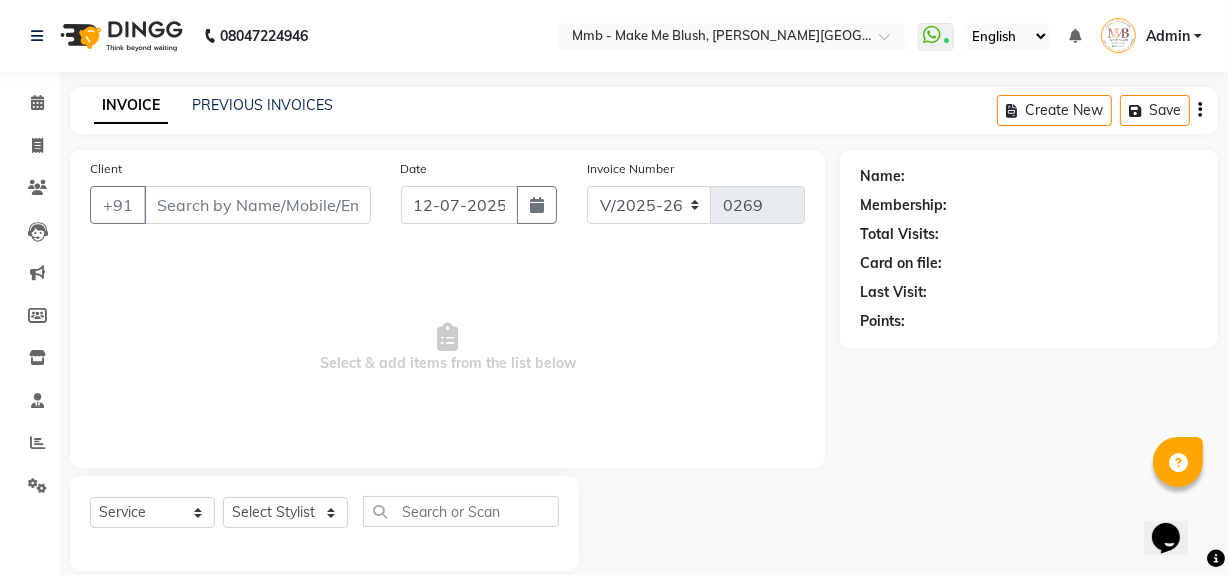 type on "8888450842" 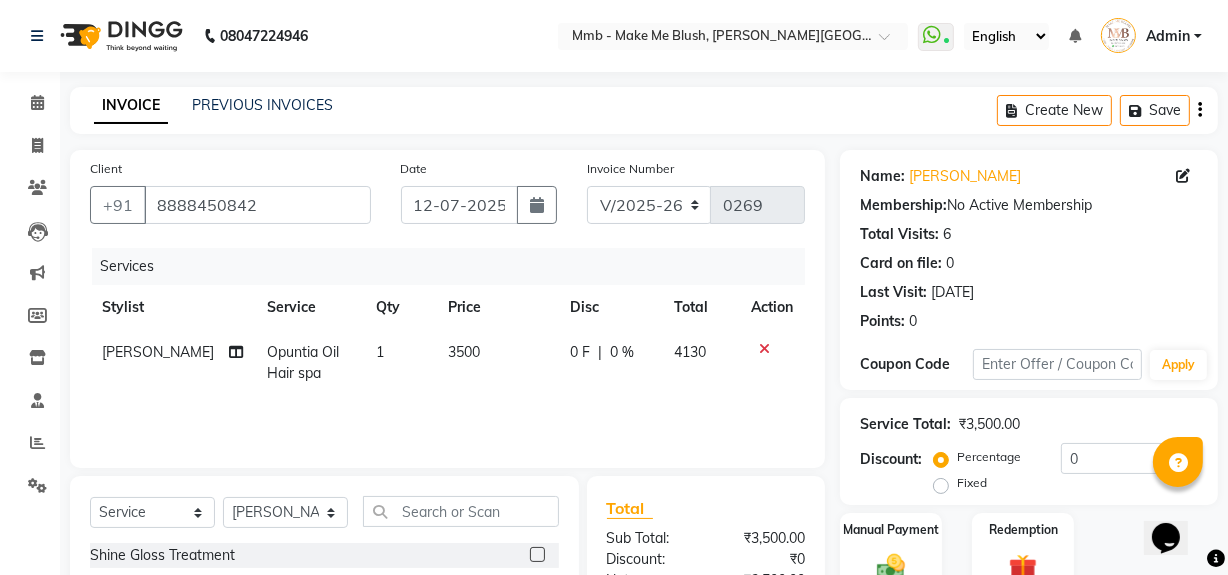 click 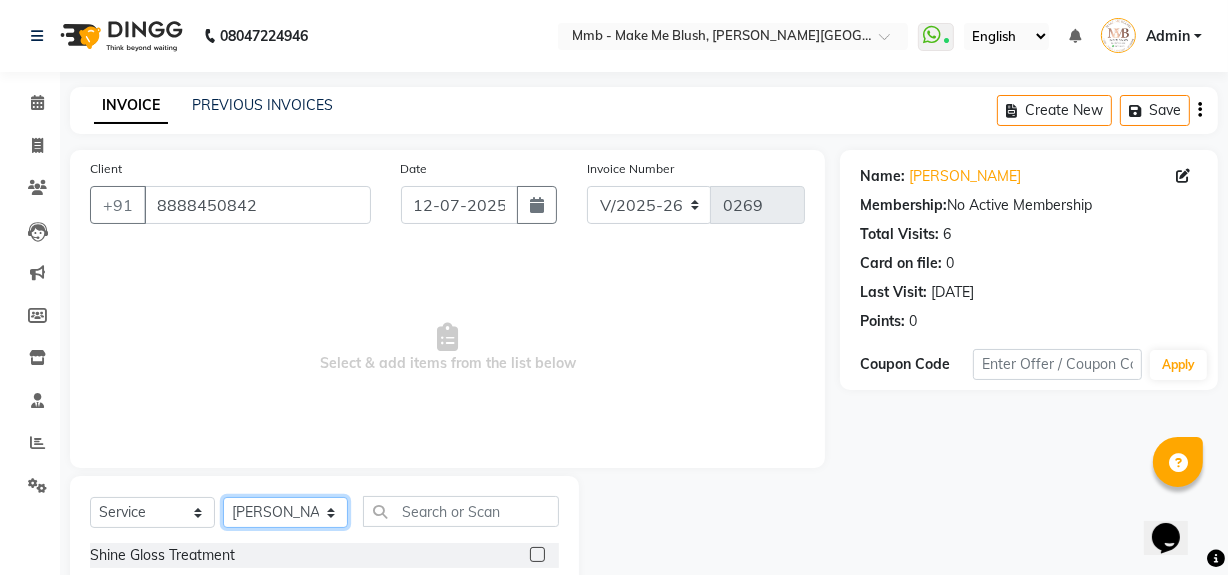 click on "Select Stylist Delilah Gauri Chauhan Lano Nikita Pawan Reshma Saima Sushant Urgen Dukpa Yuna" 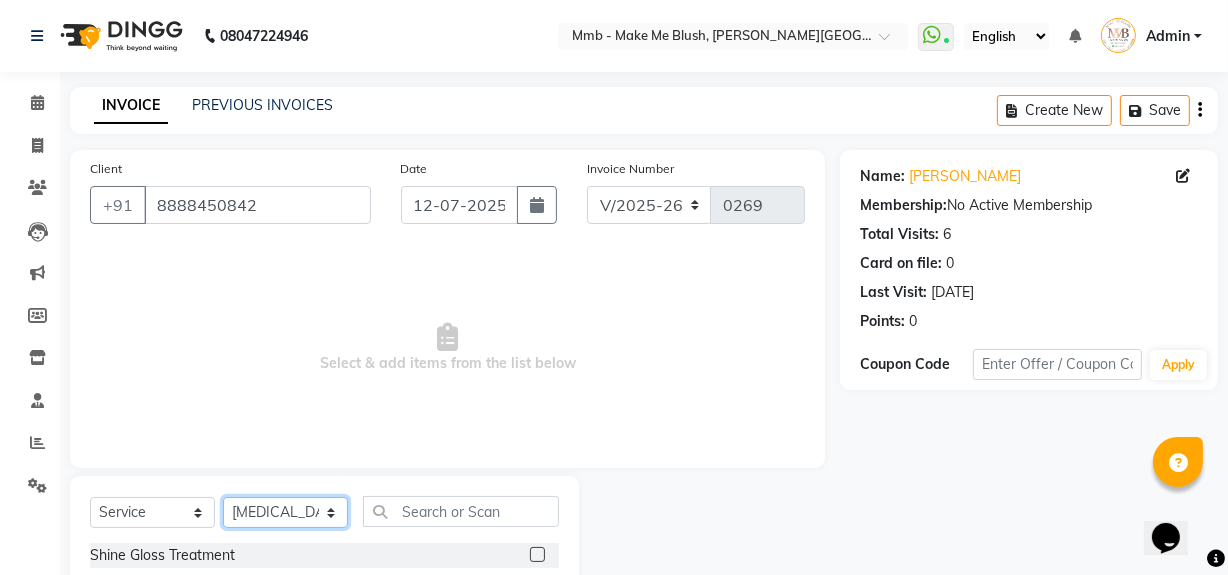 click on "Select Stylist Delilah Gauri Chauhan Lano Nikita Pawan Reshma Saima Sushant Urgen Dukpa Yuna" 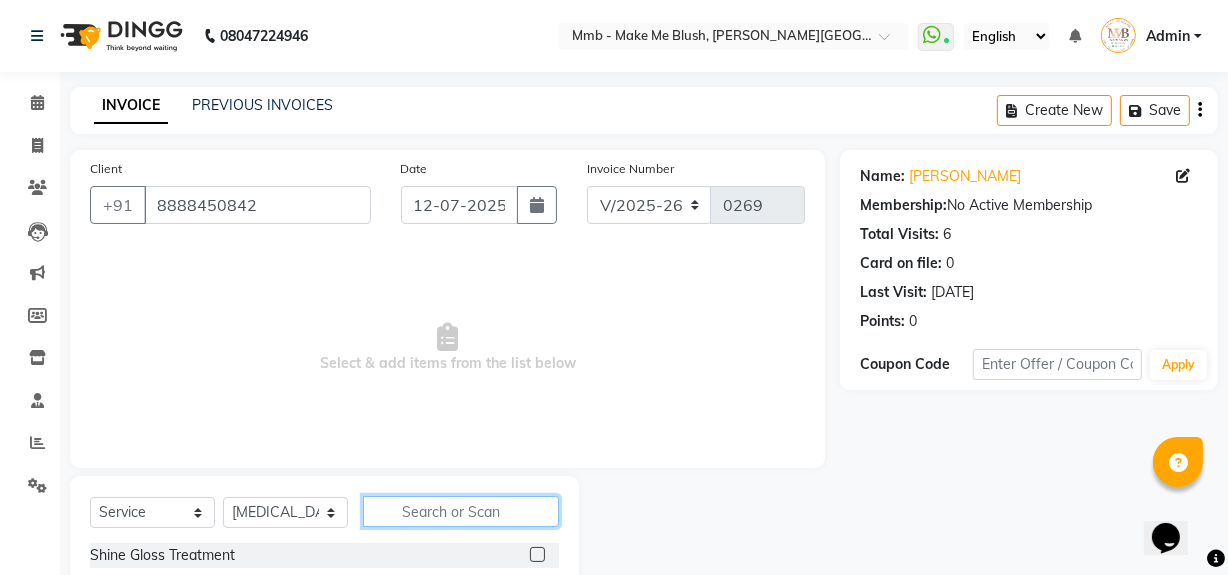 click 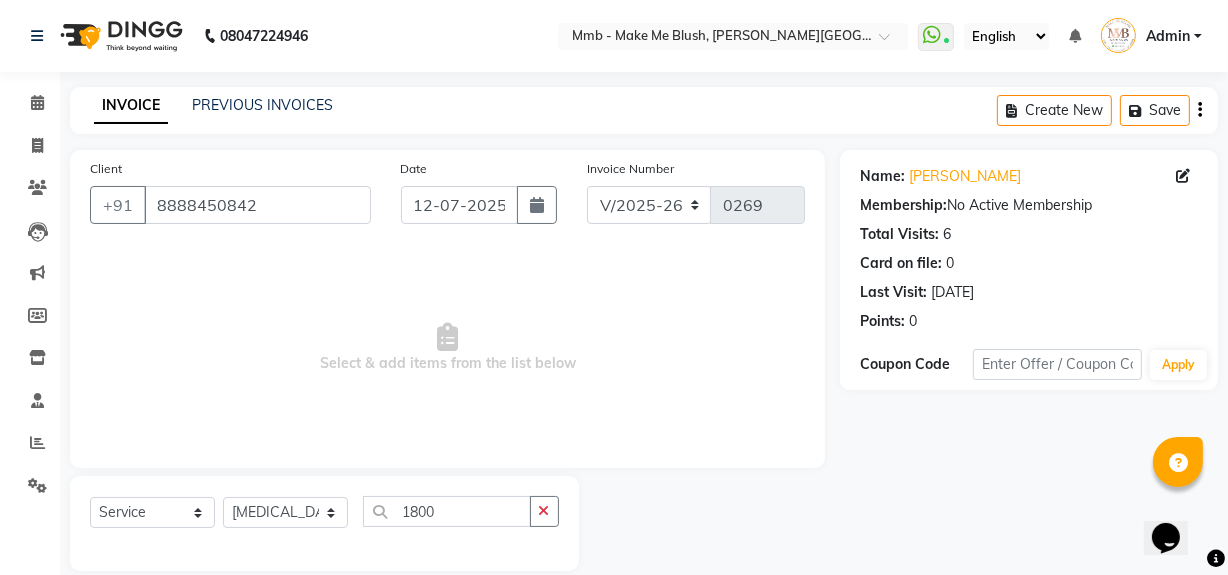 click on "Name: Sarrah Sanchawala Membership:  No Active Membership  Total Visits:  6 Card on file:  0 Last Visit:   06-06-2025 Points:   0  Coupon Code Apply" 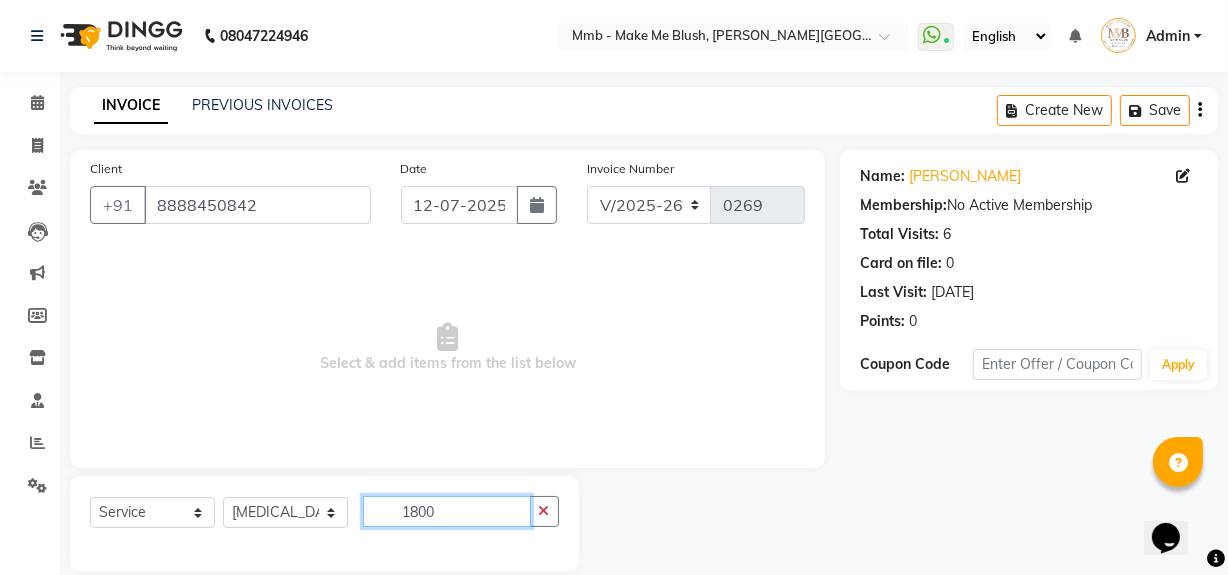 click on "1800" 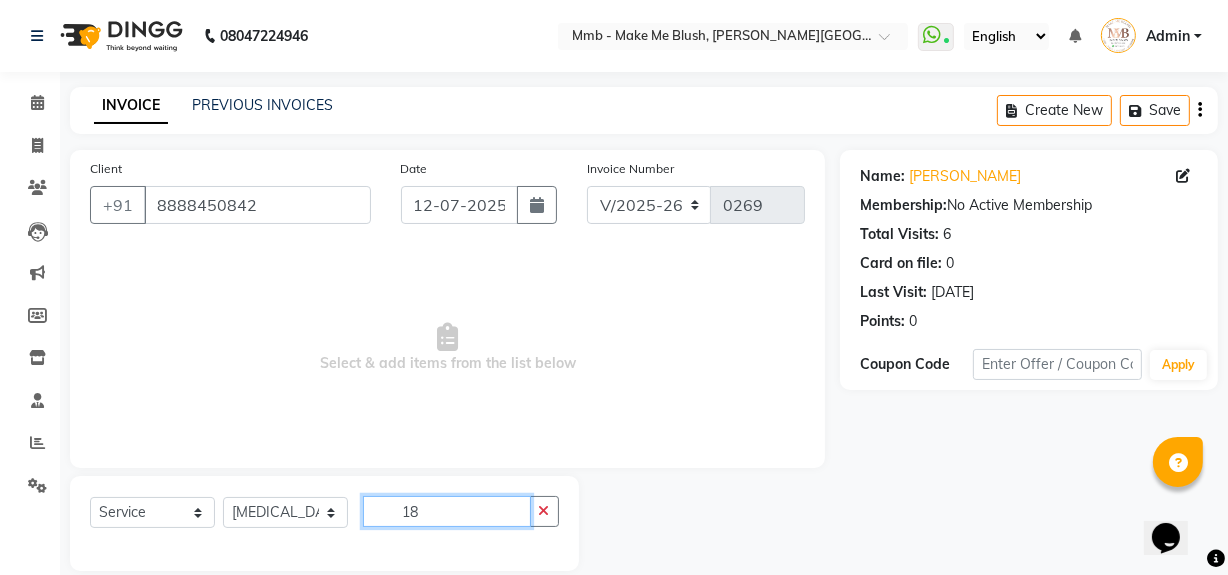 type on "1" 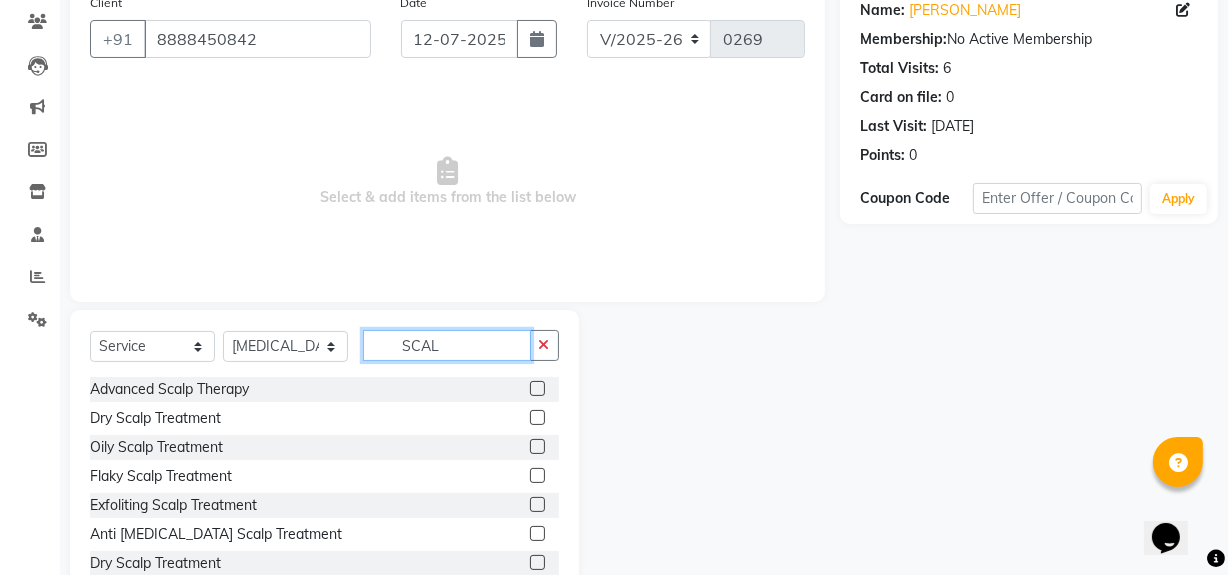 scroll, scrollTop: 226, scrollLeft: 0, axis: vertical 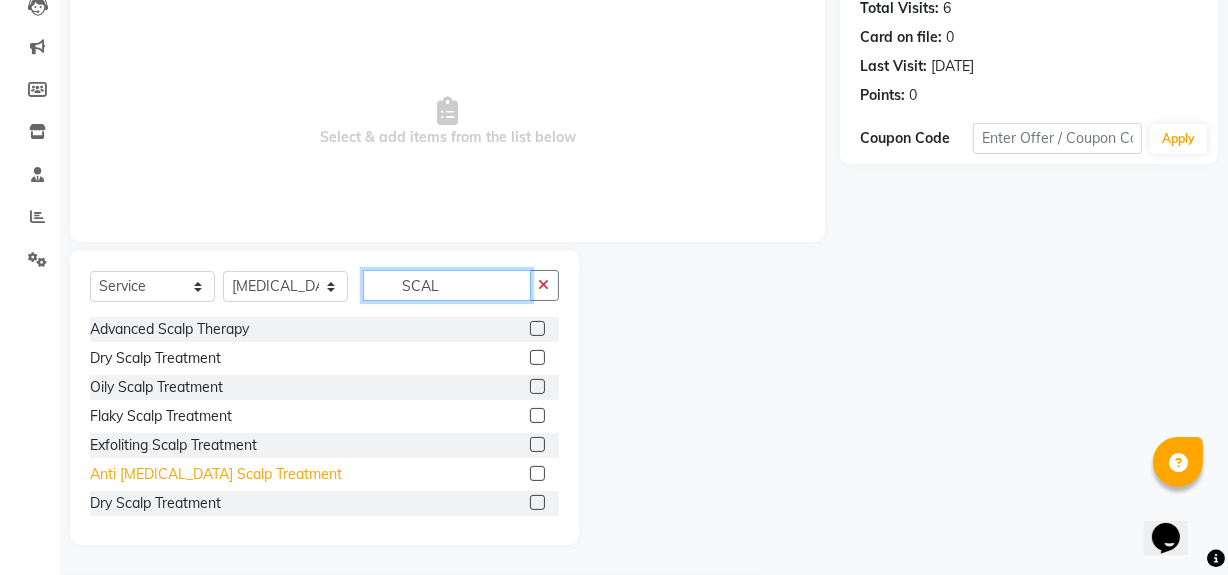 type on "SCAL" 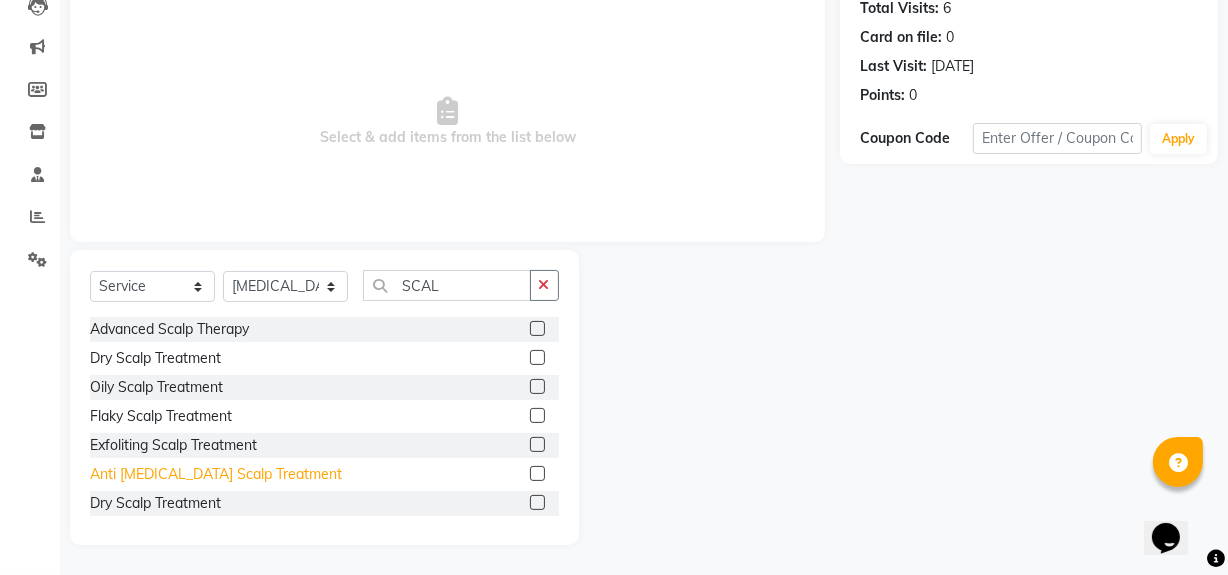 click on "Anti Dandruff Scalp Treatment" 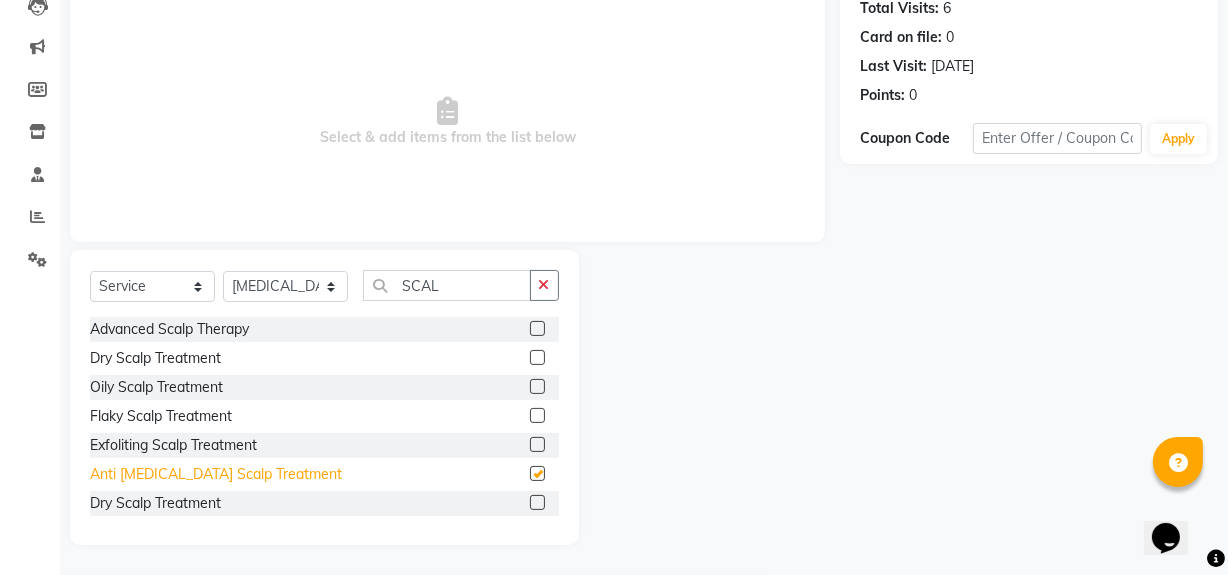 checkbox on "false" 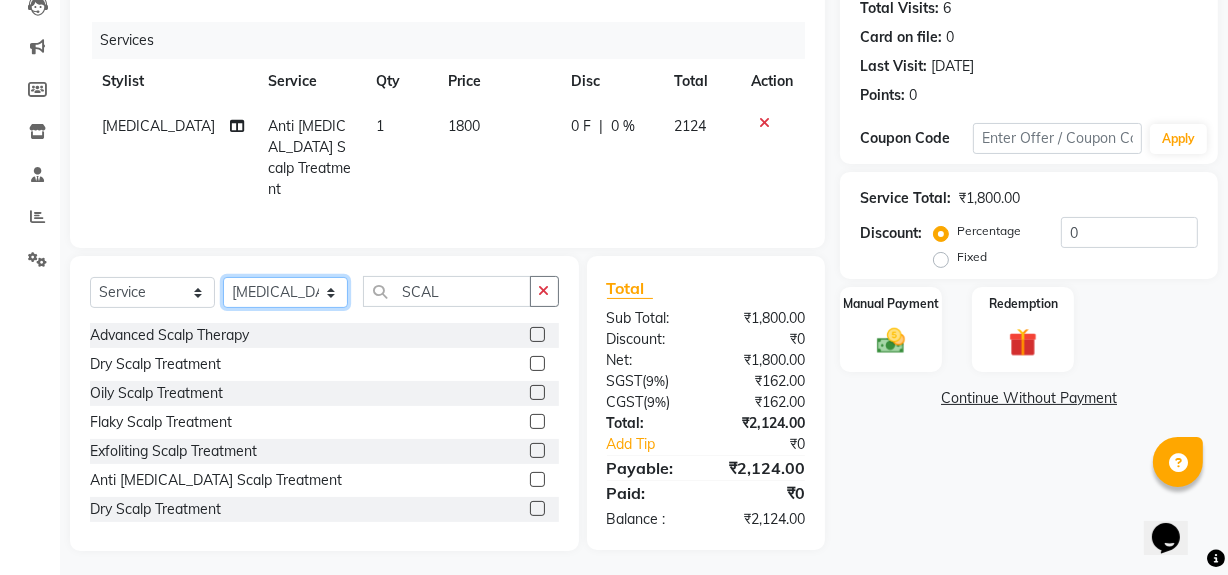 click on "Select Stylist Delilah Gauri Chauhan Lano Nikita Pawan Reshma Saima Sushant Urgen Dukpa Yuna" 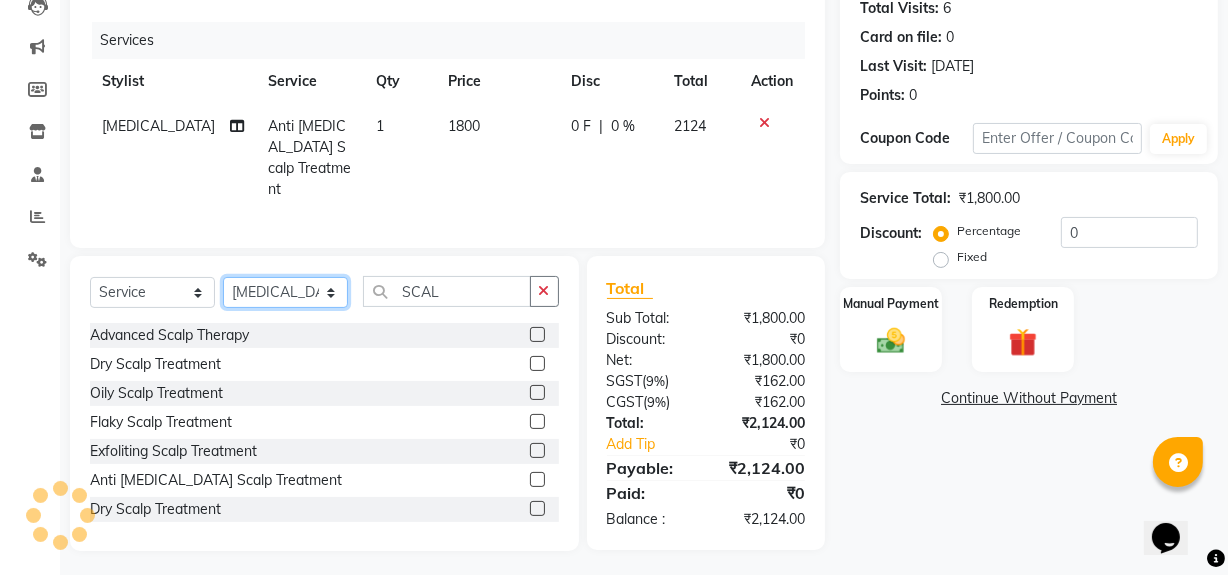 select on "35693" 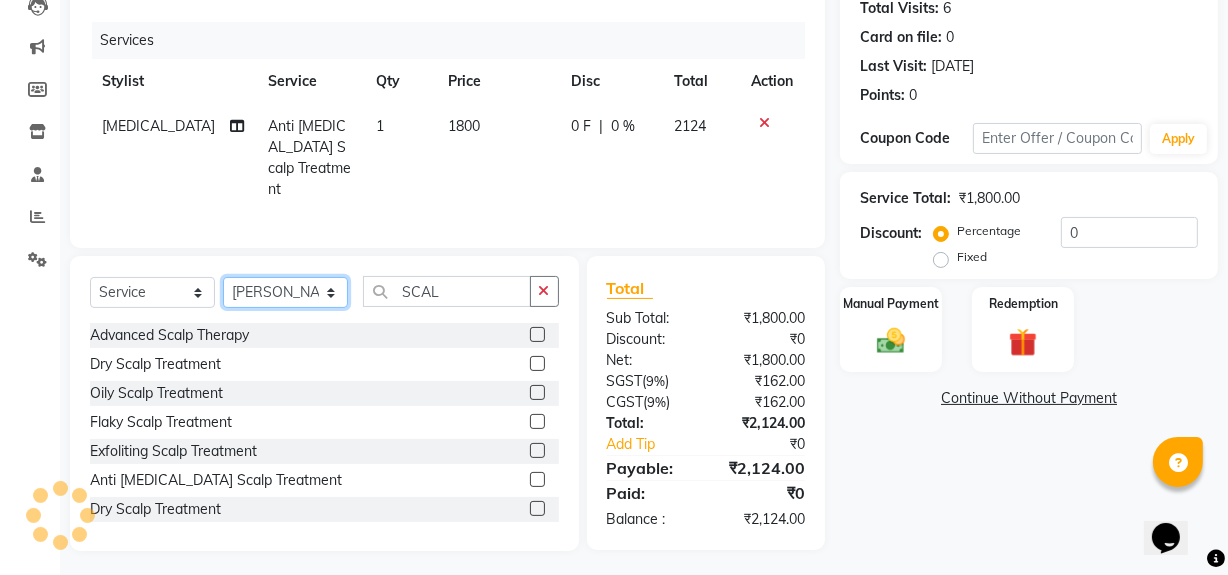 click on "Select Stylist Delilah Gauri Chauhan Lano Nikita Pawan Reshma Saima Sushant Urgen Dukpa Yuna" 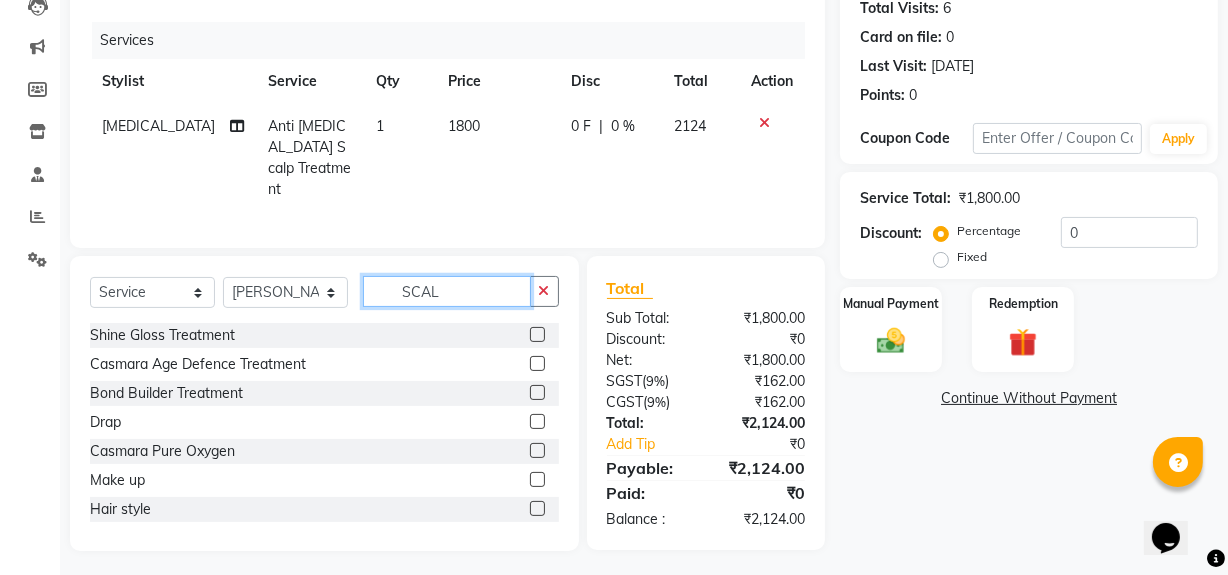 click on "SCAL" 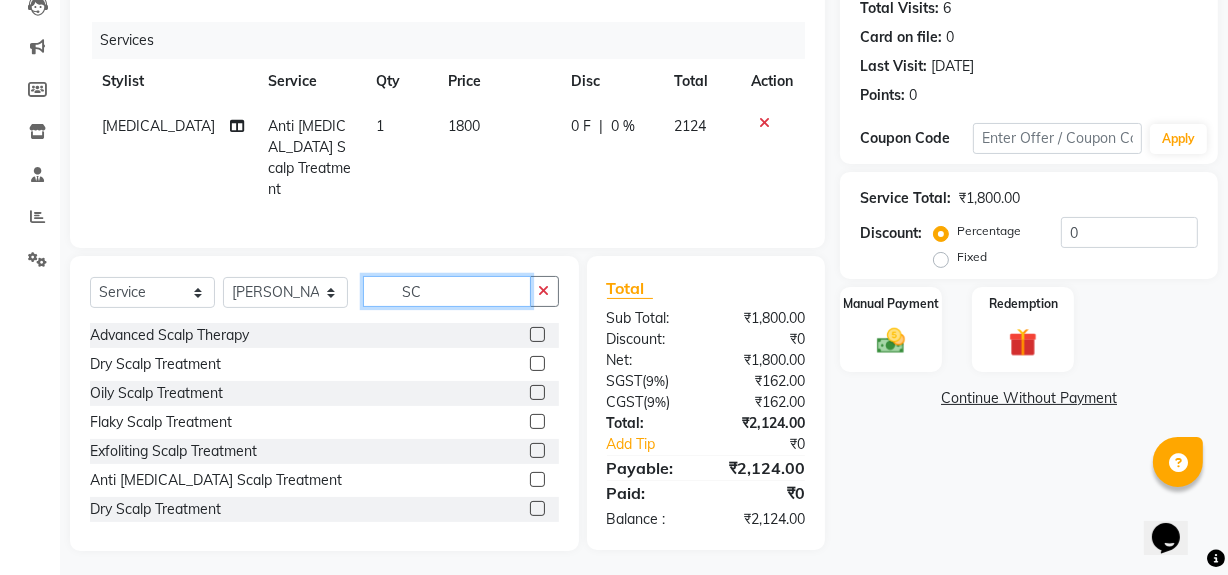 type on "S" 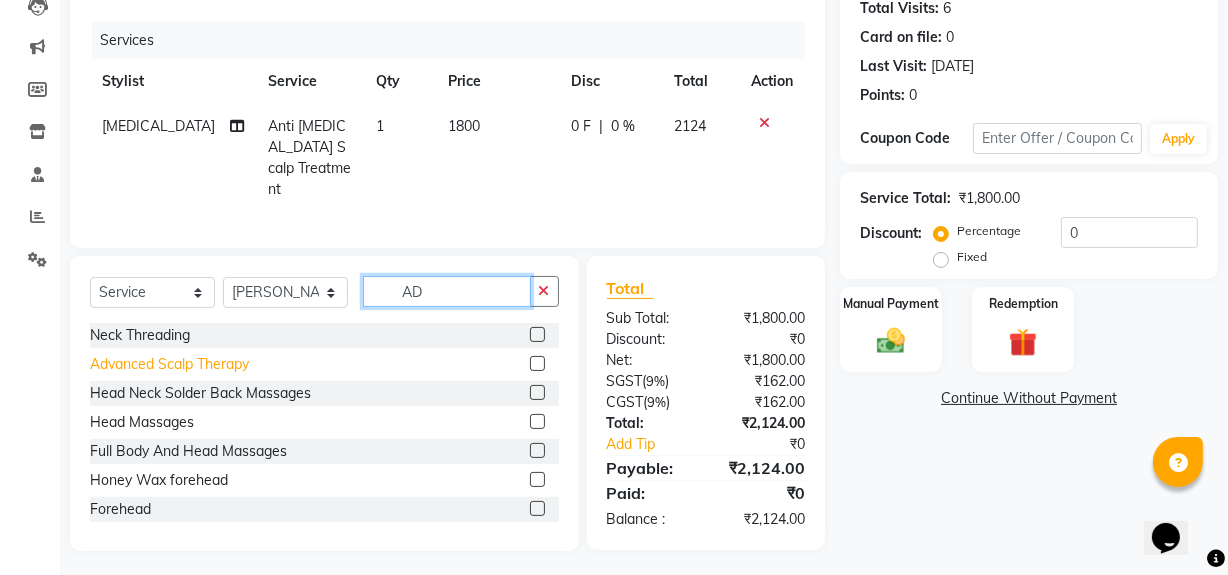 type on "AD" 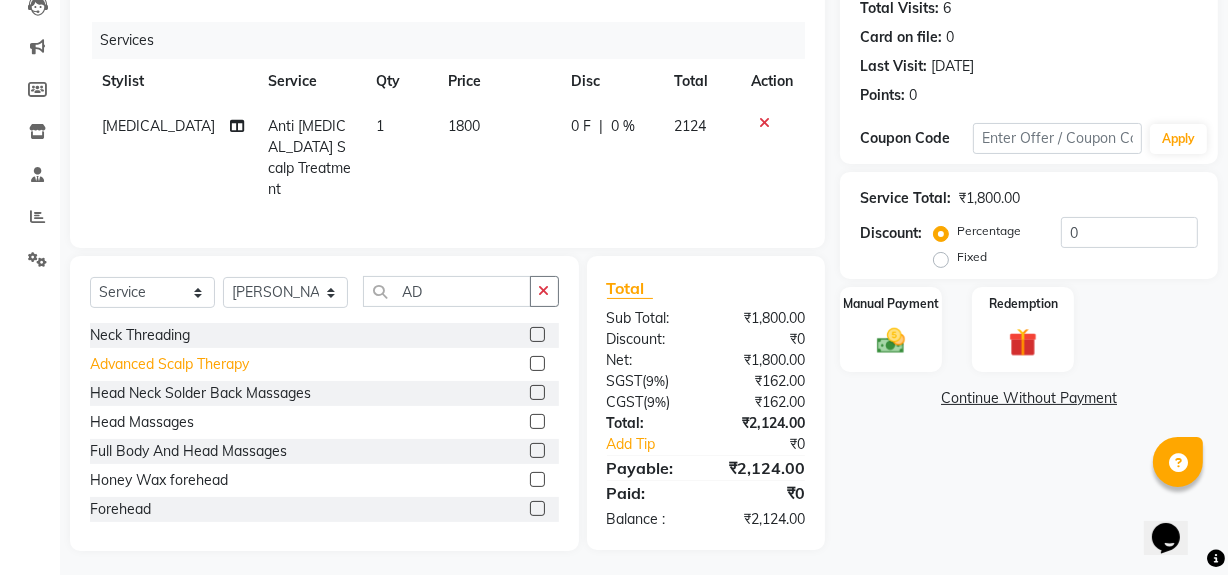click on "Advanced Scalp Therapy" 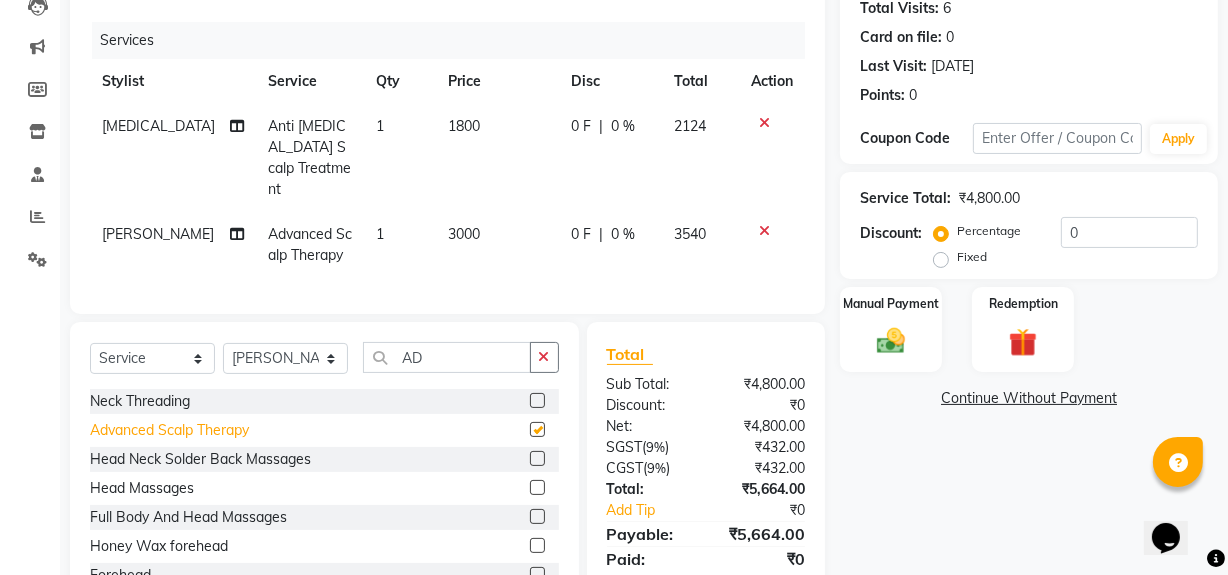checkbox on "false" 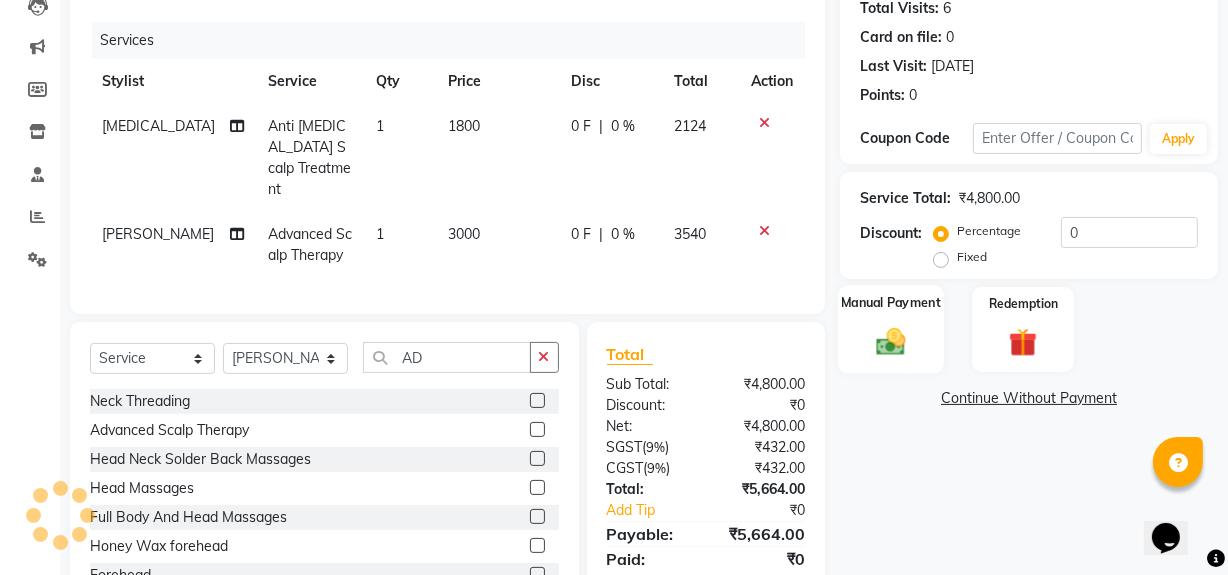 click on "Manual Payment" 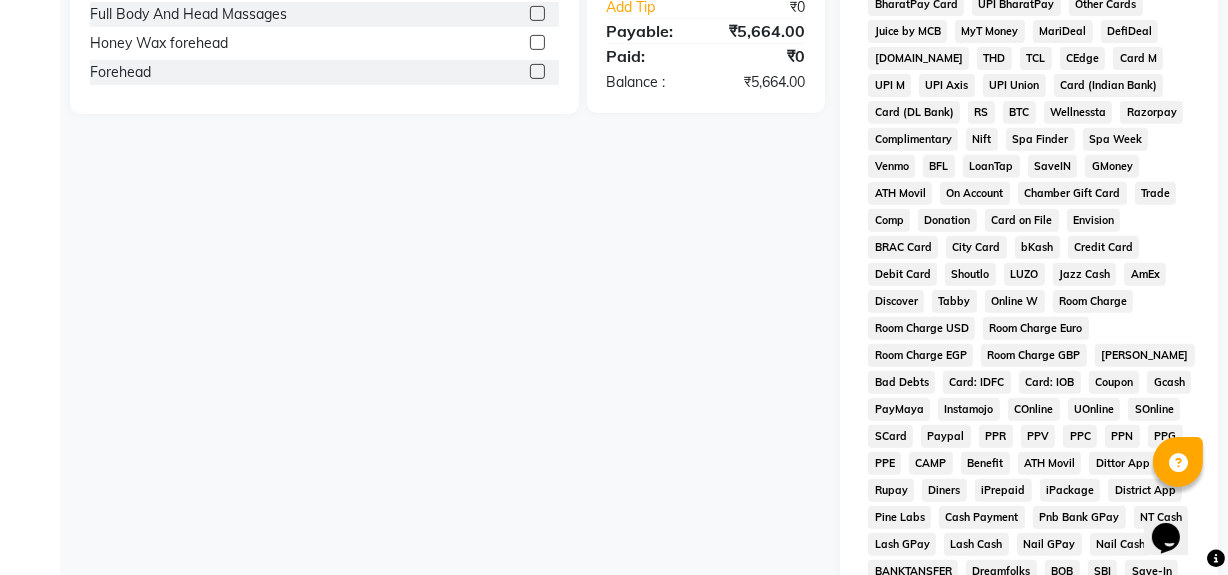 scroll, scrollTop: 226, scrollLeft: 0, axis: vertical 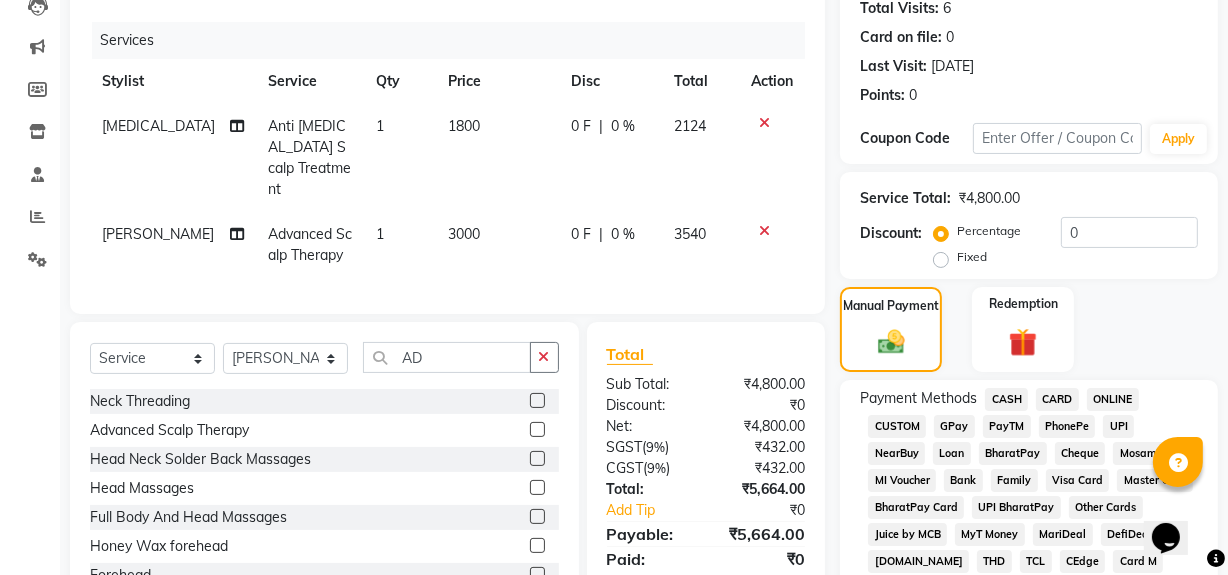 click on "CARD" 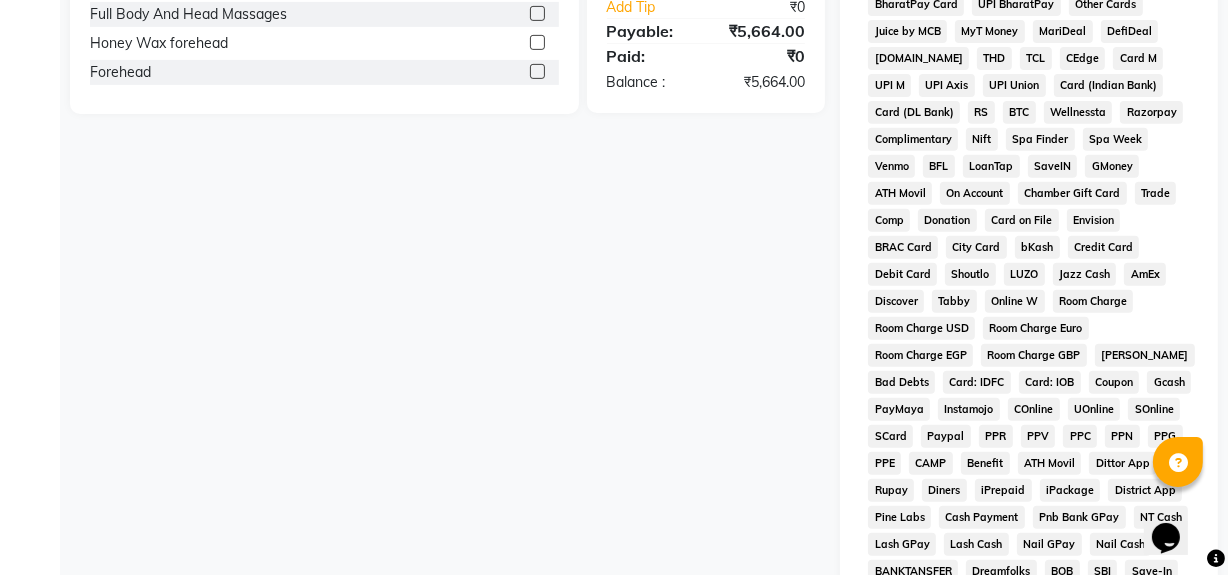 scroll, scrollTop: 1028, scrollLeft: 0, axis: vertical 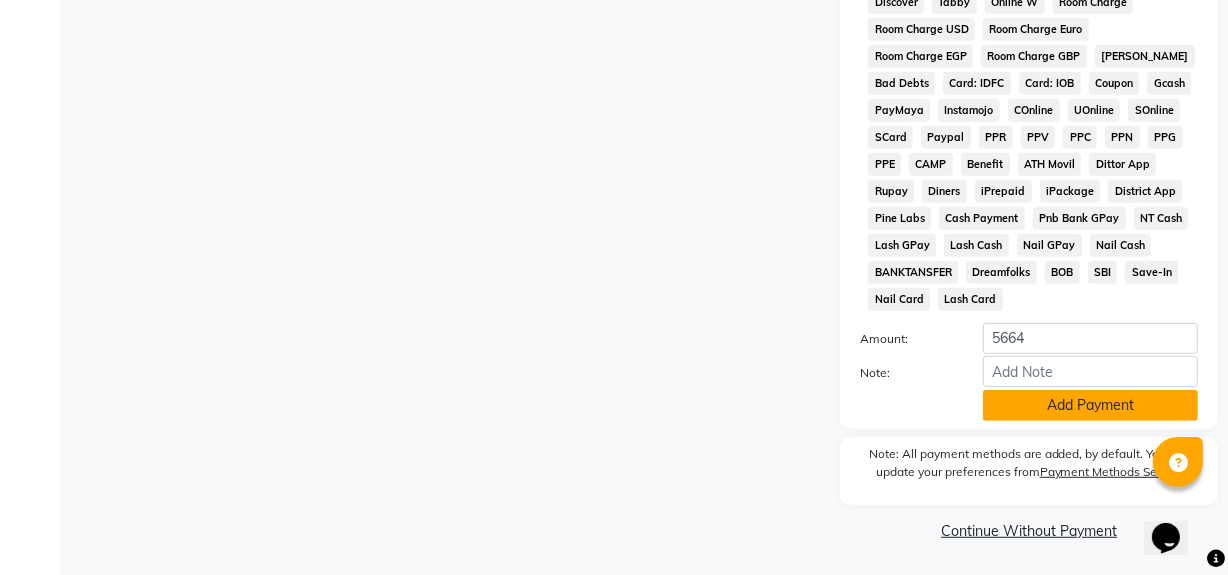 click on "Add Payment" 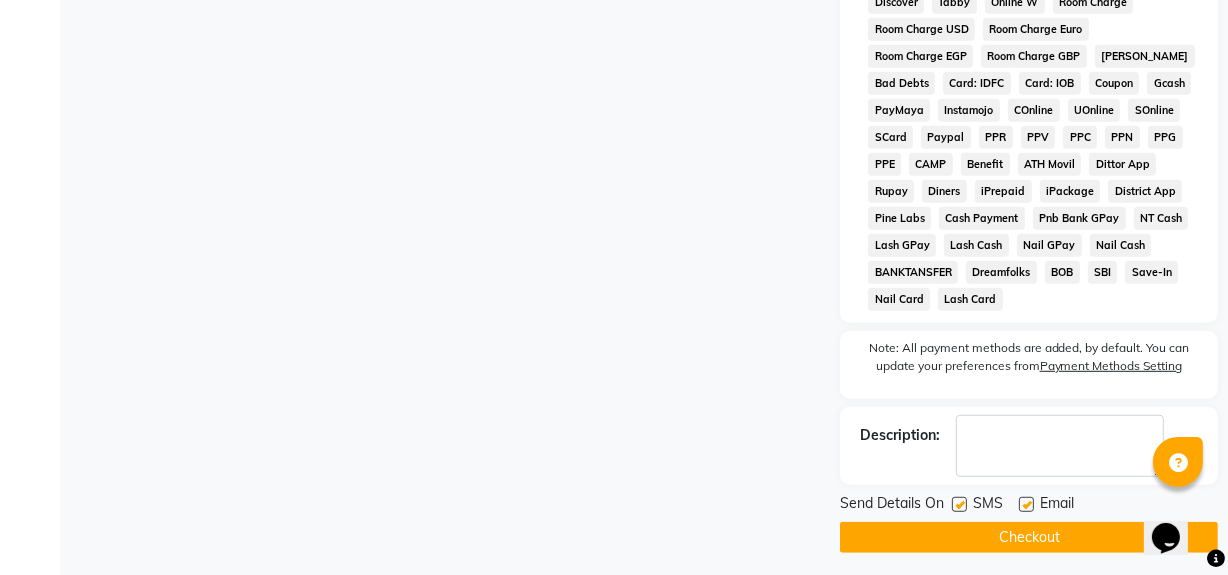 click on "Checkout" 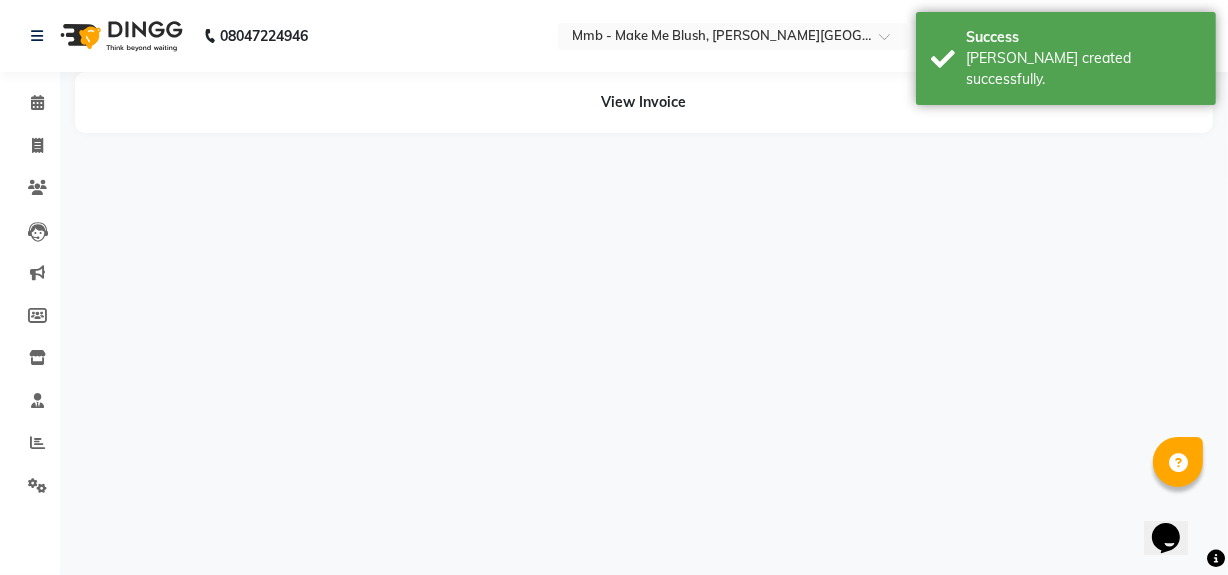 scroll, scrollTop: 0, scrollLeft: 0, axis: both 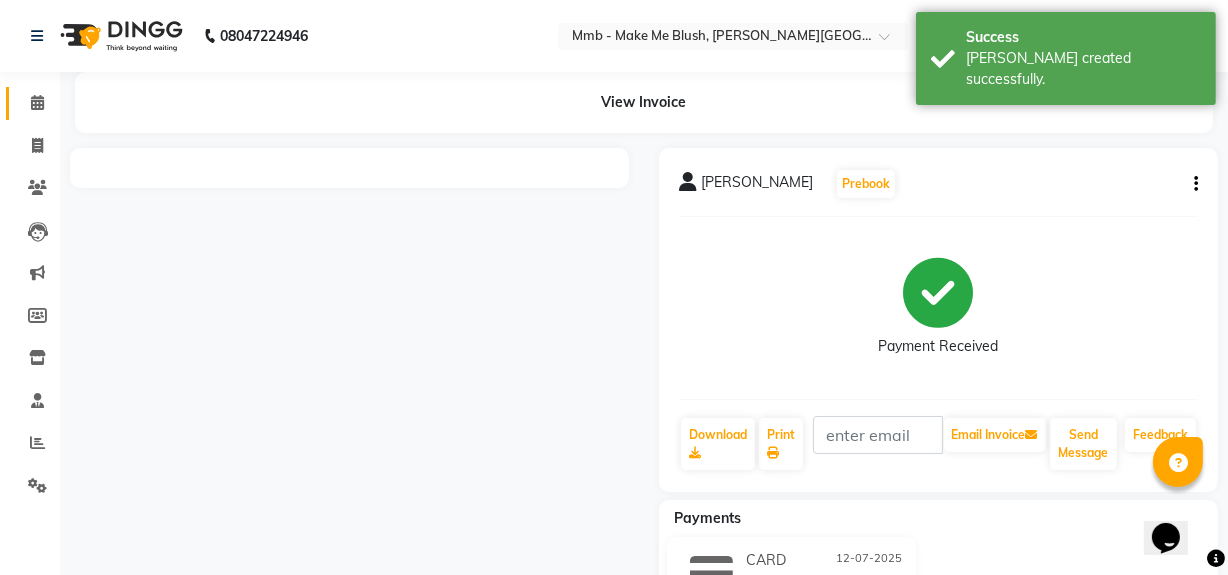 click 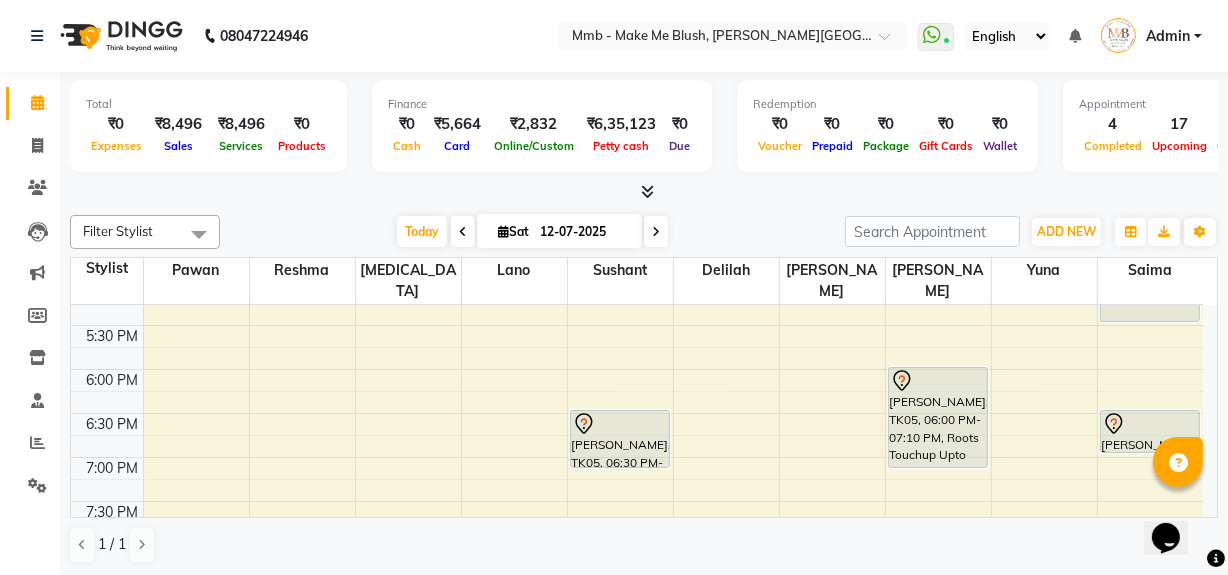 scroll, scrollTop: 763, scrollLeft: 0, axis: vertical 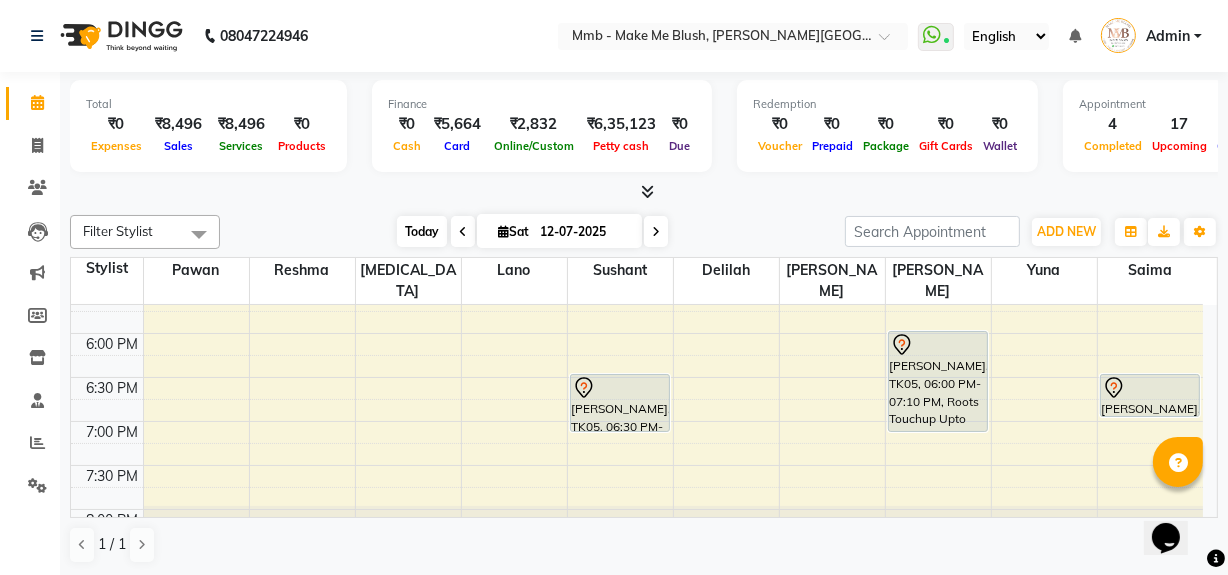 click on "Today" at bounding box center [422, 231] 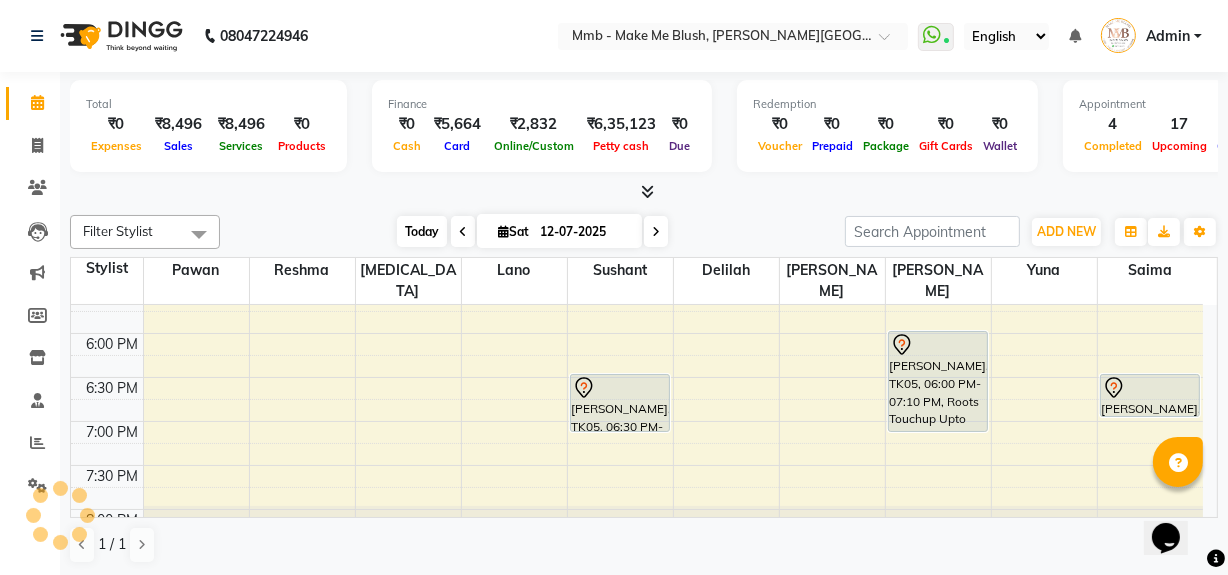 scroll, scrollTop: 527, scrollLeft: 0, axis: vertical 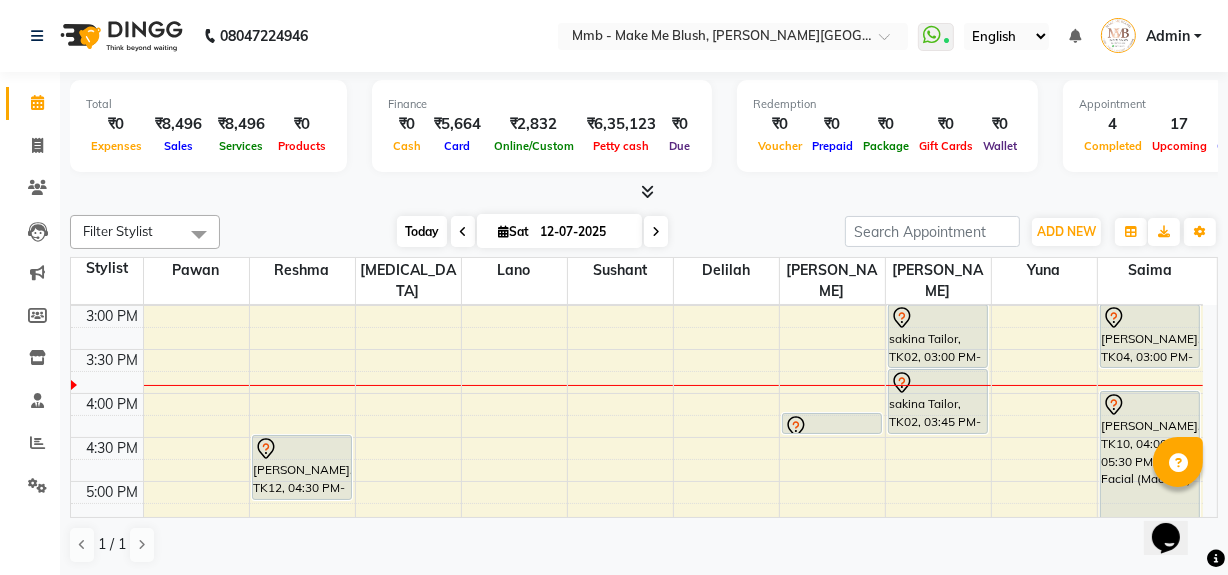 click on "Today" at bounding box center (422, 231) 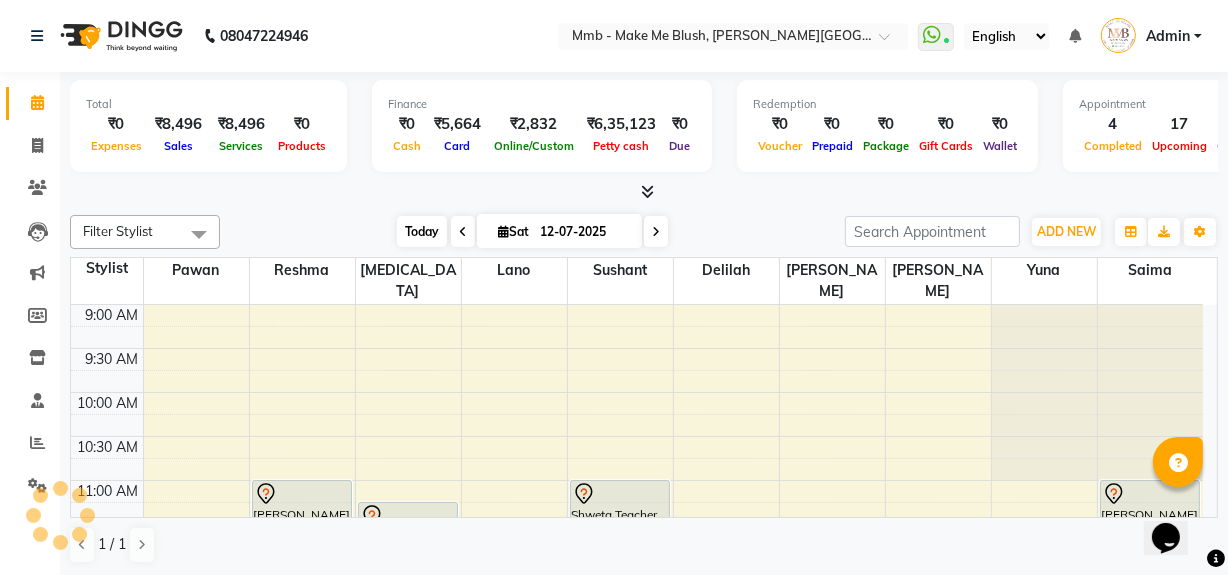scroll, scrollTop: 527, scrollLeft: 0, axis: vertical 